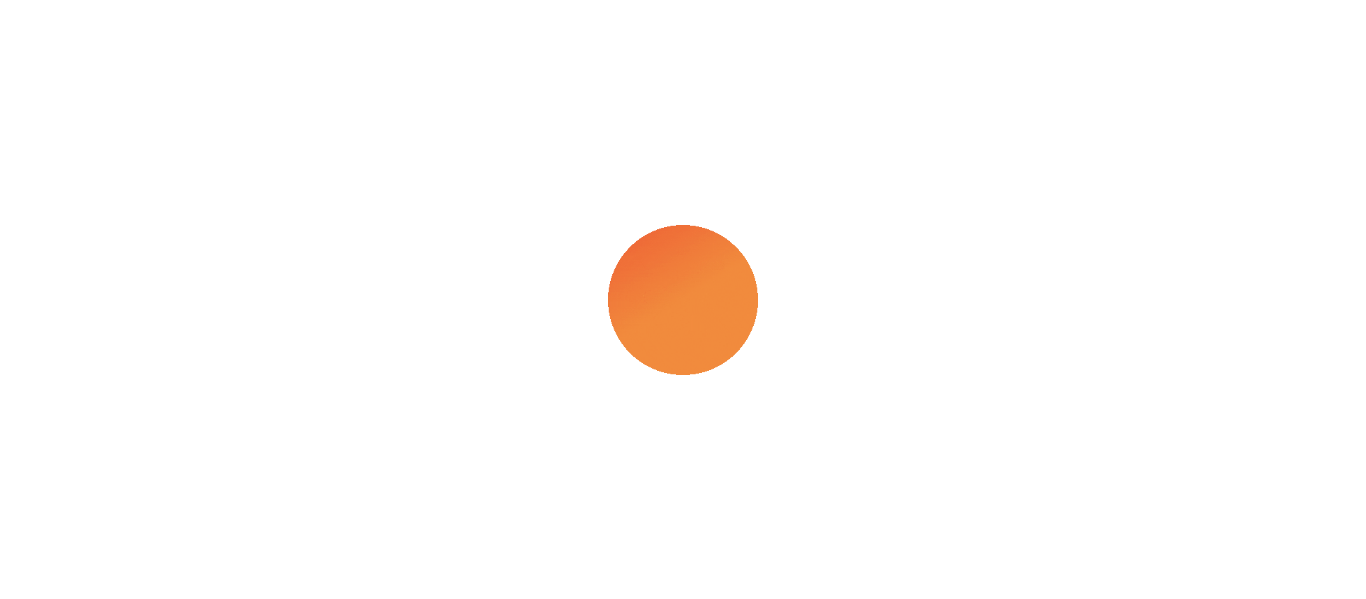 scroll, scrollTop: 0, scrollLeft: 0, axis: both 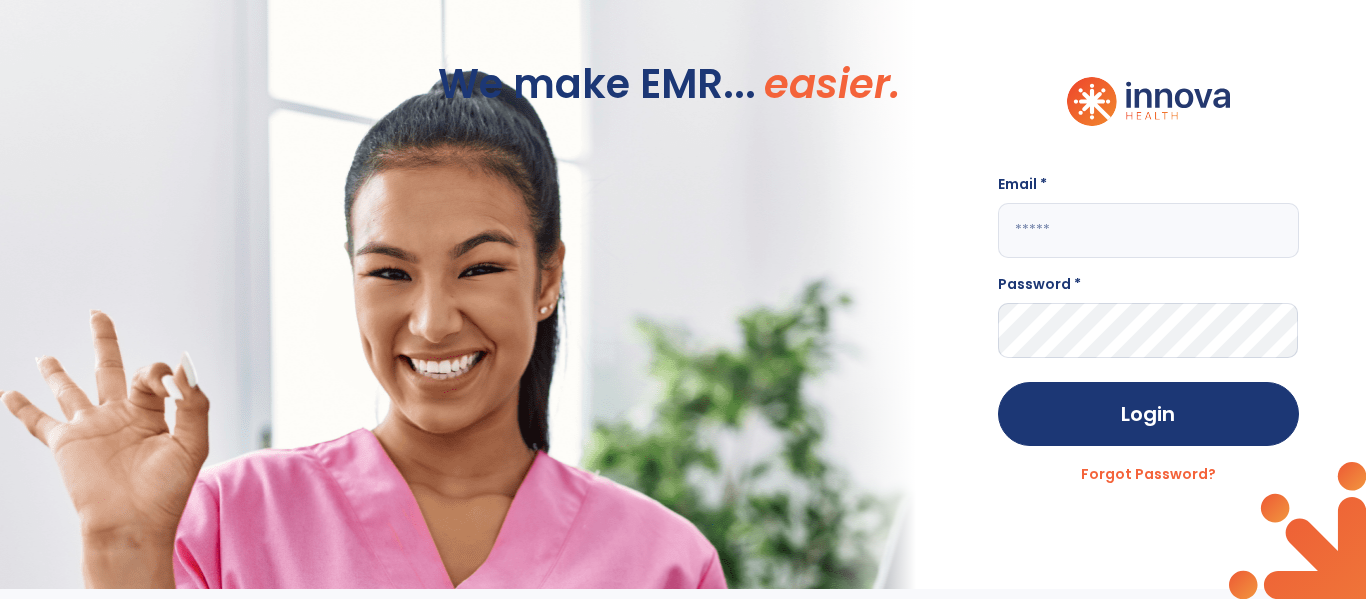 click 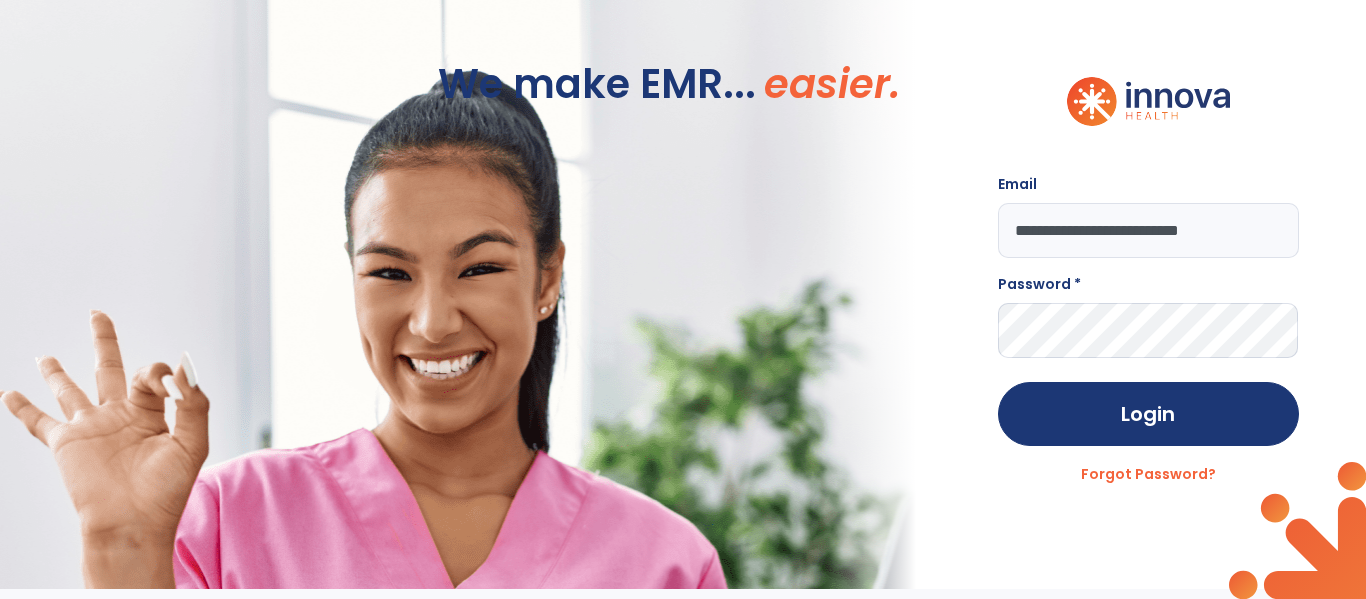 type on "**********" 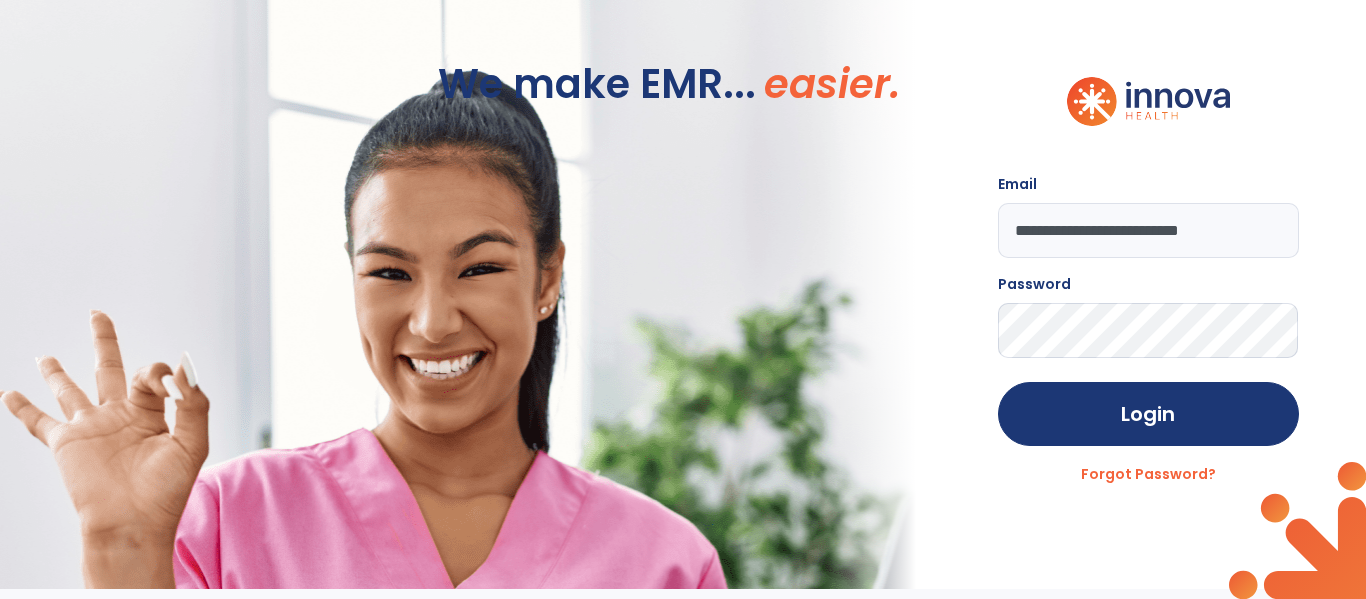 click on "Login" 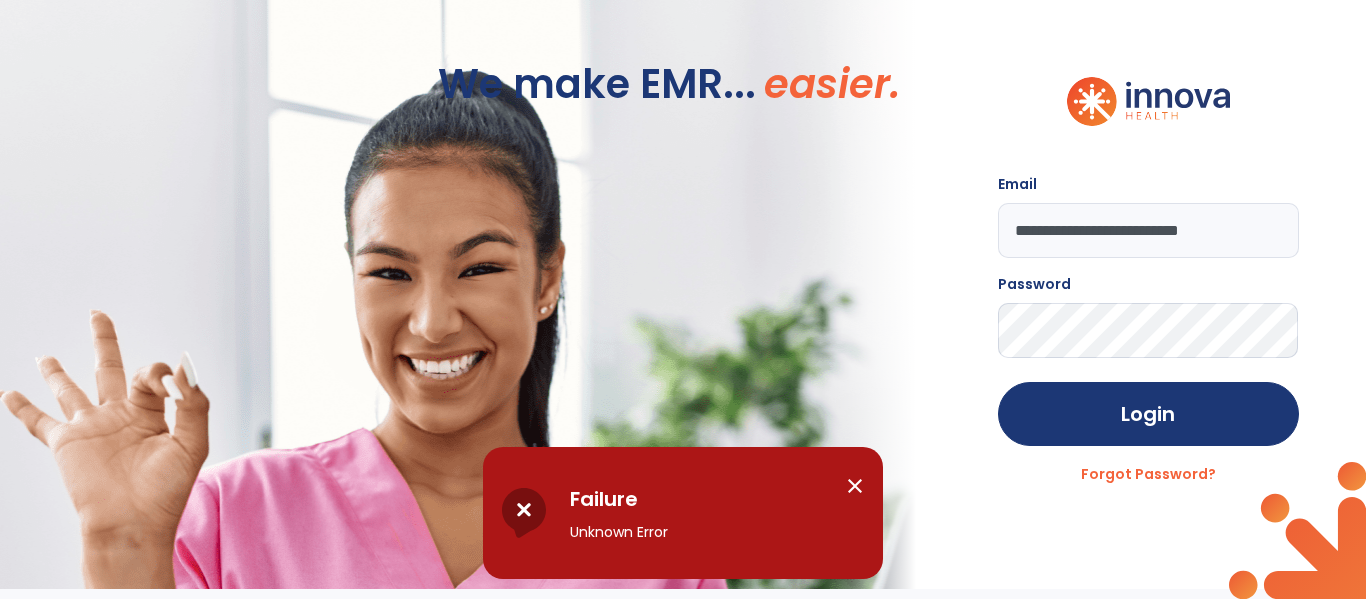click on "**********" 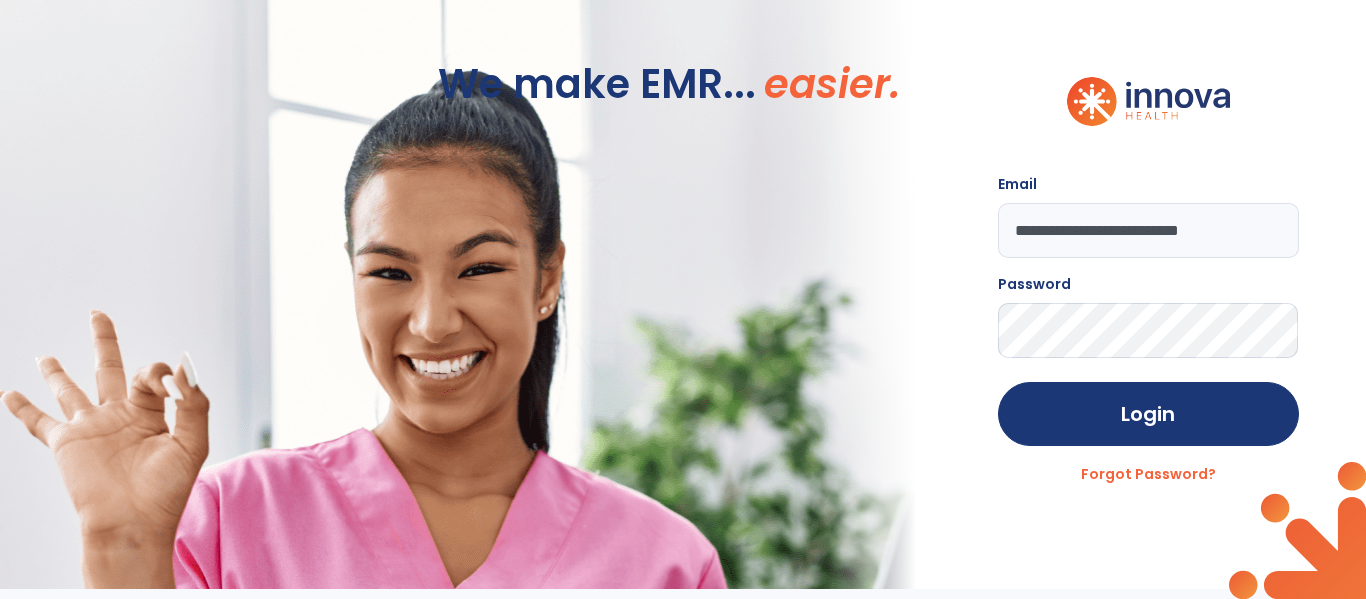 click on "Login" 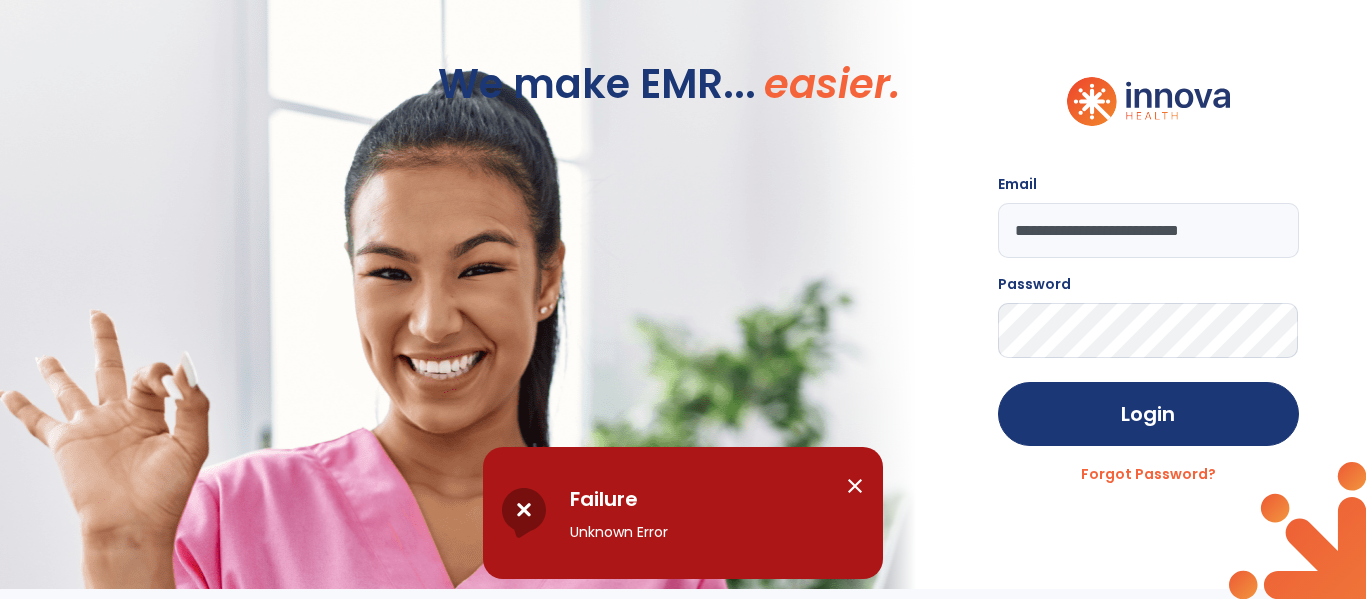 click on "**********" 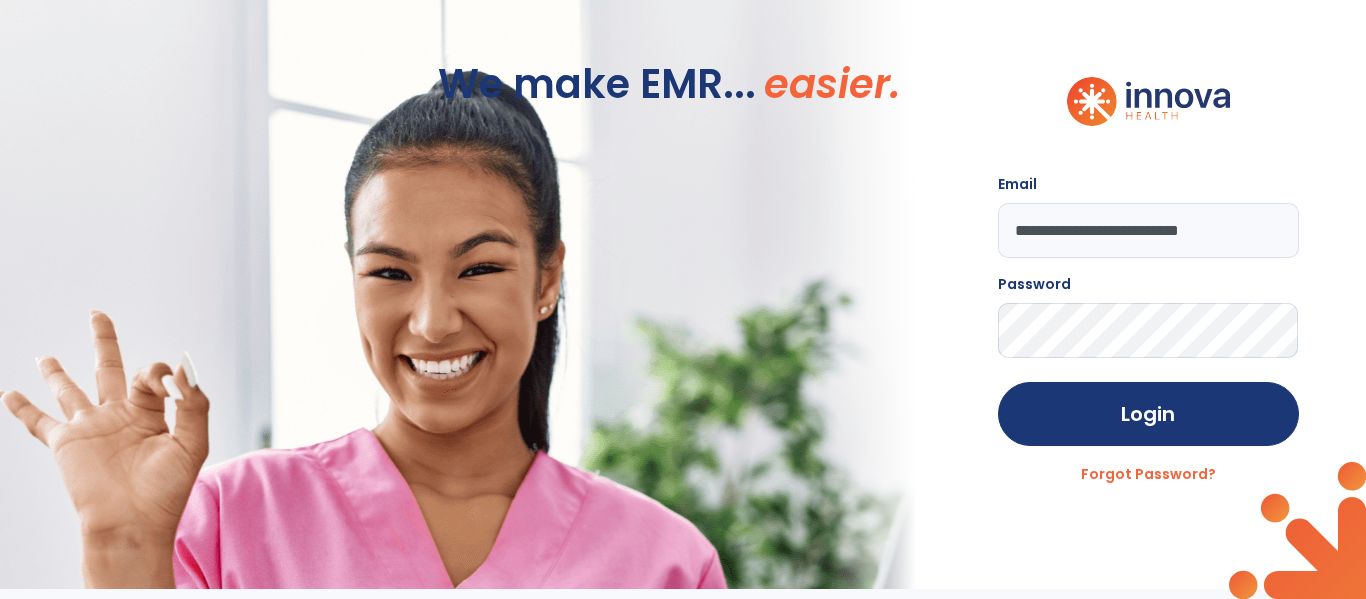 click on "**********" 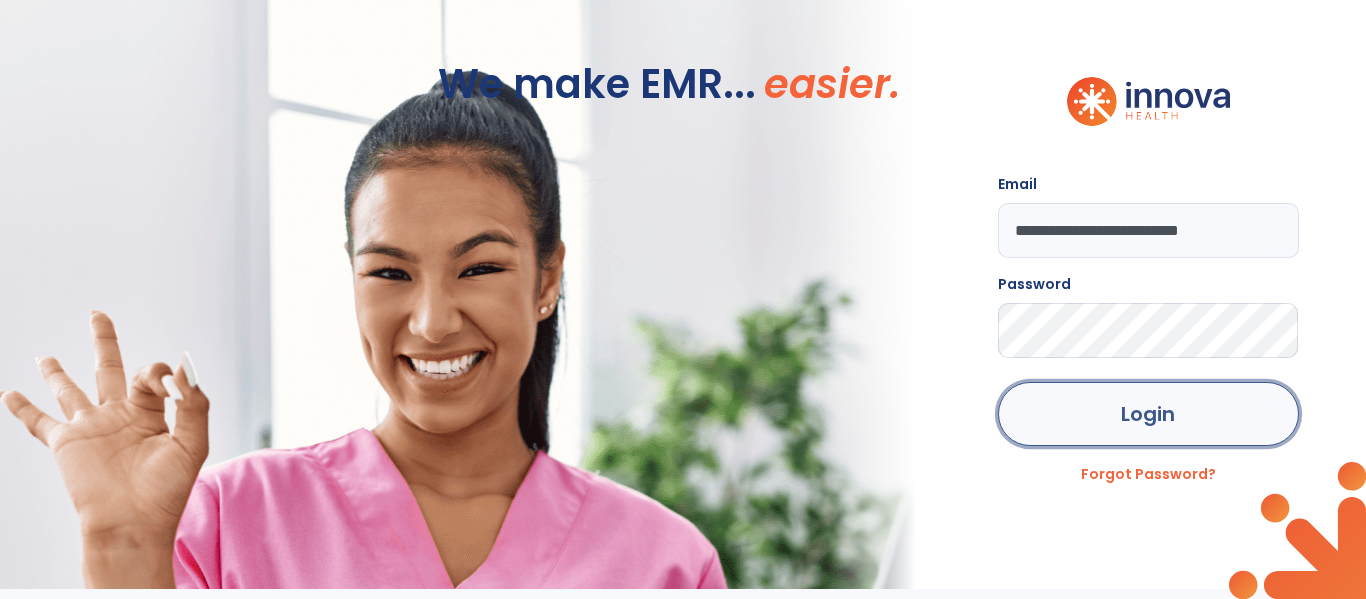 click on "Login" 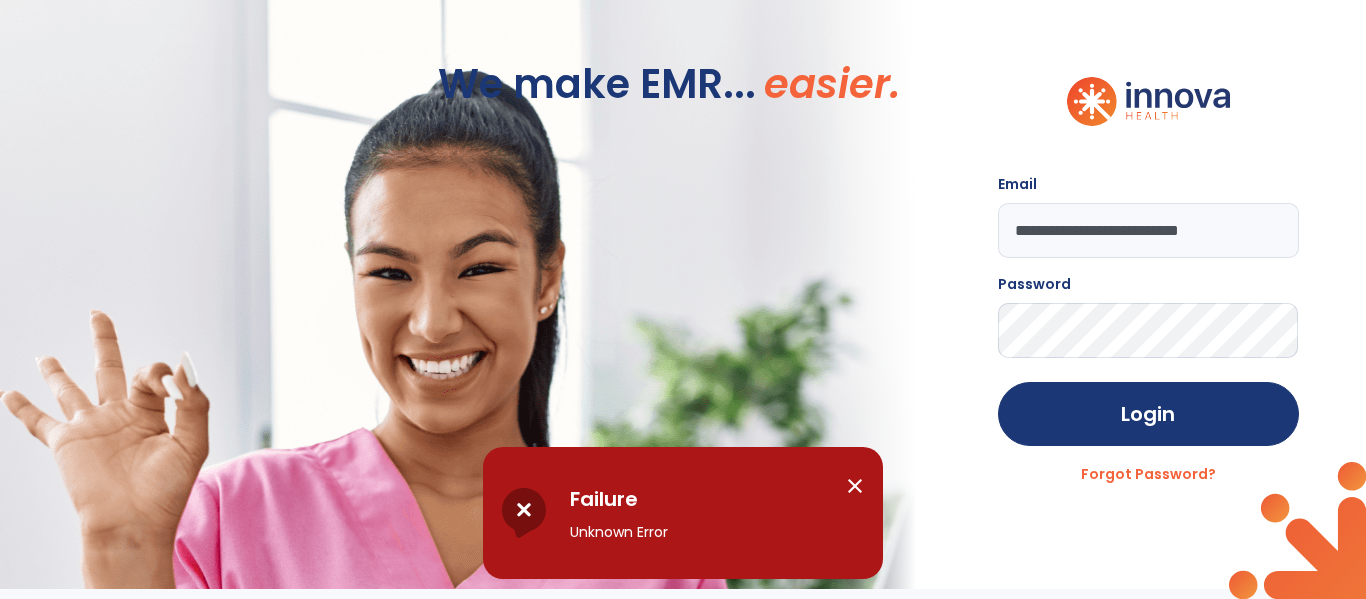 click on "close" at bounding box center [855, 486] 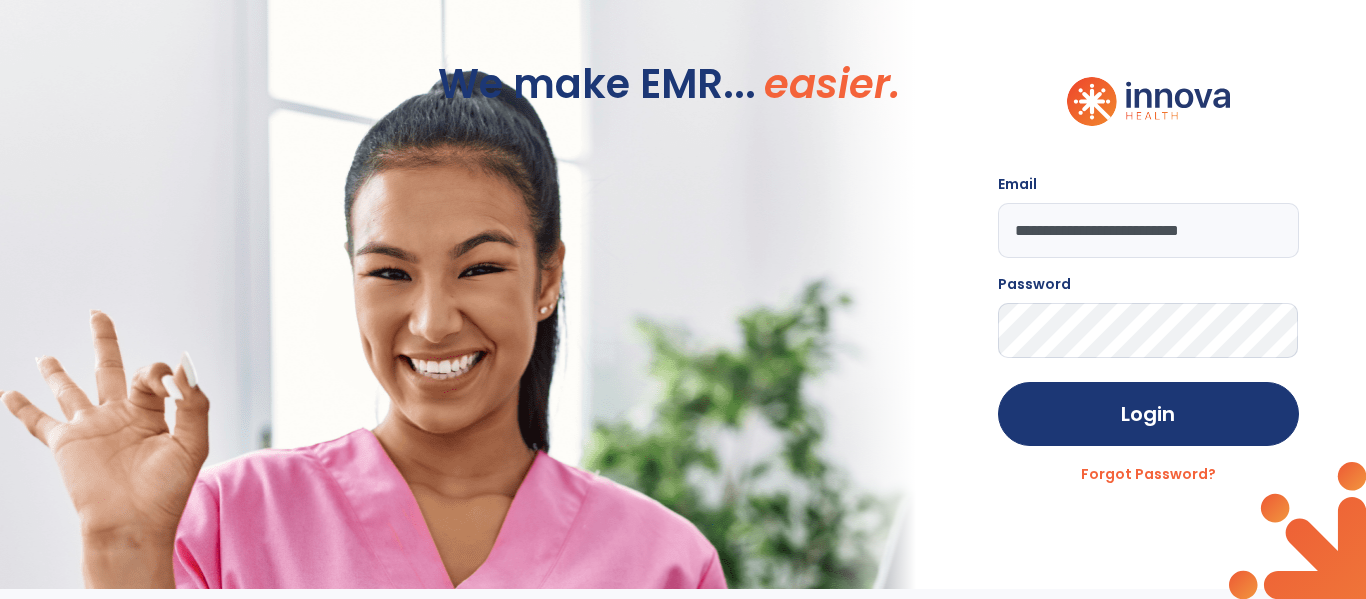 click on "Login" 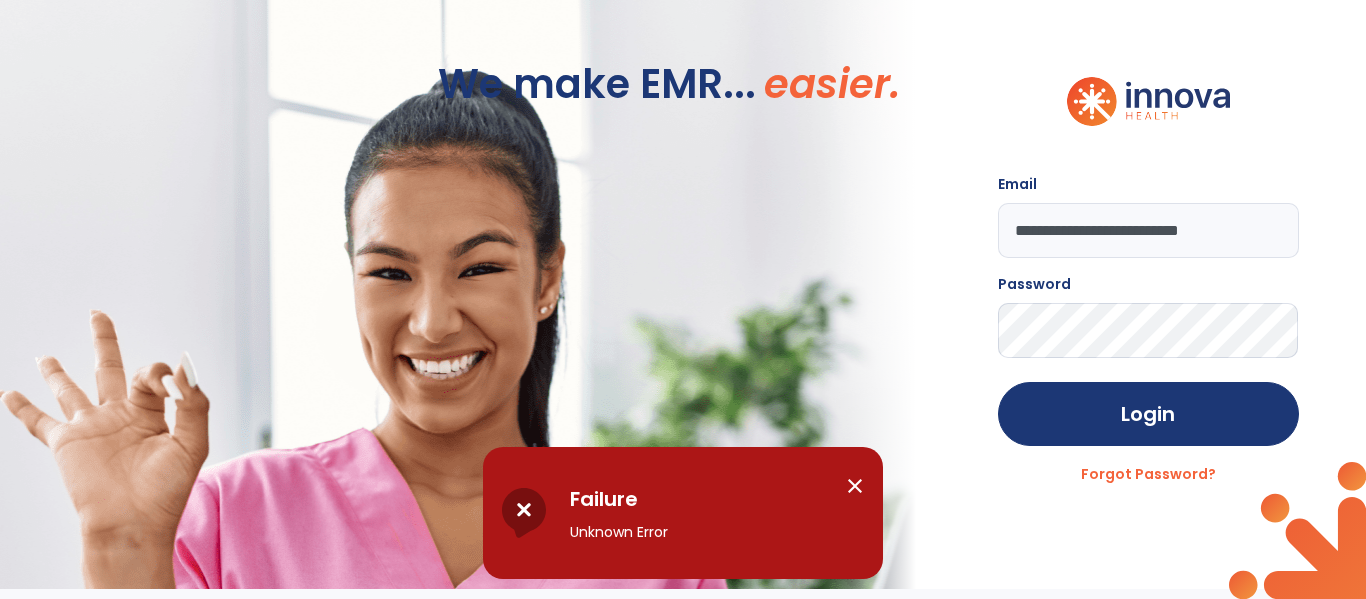 click on "close" at bounding box center [855, 486] 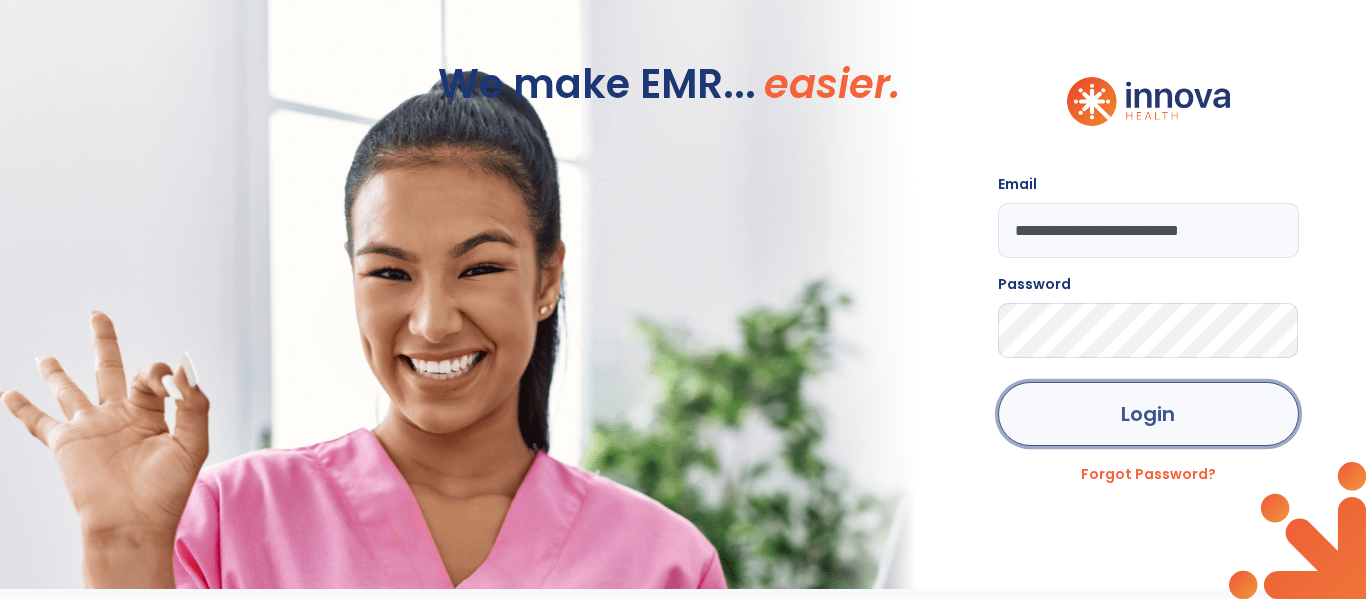 click on "Login" 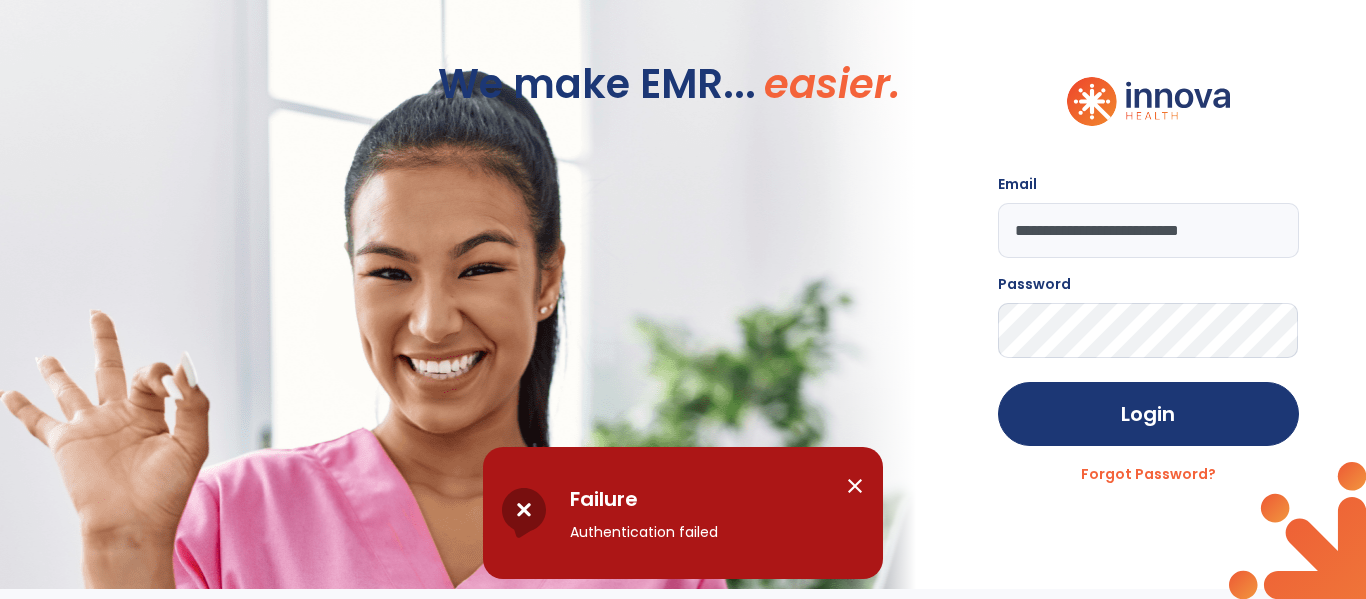 click on "**********" 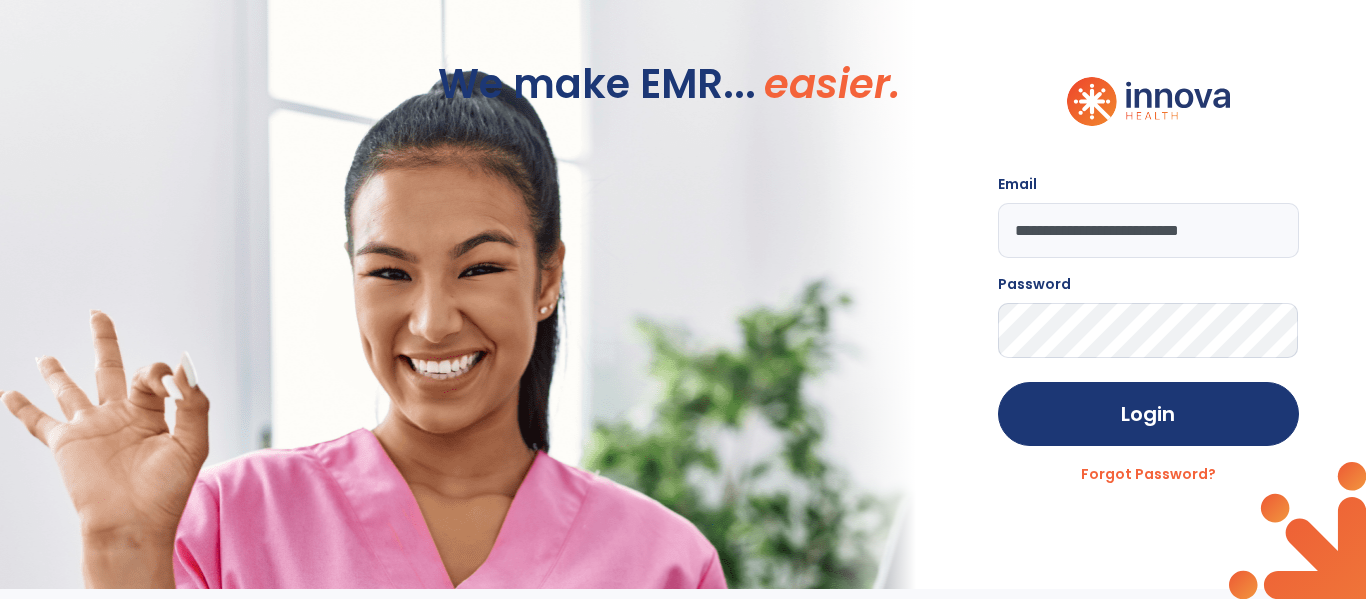 click on "Login" 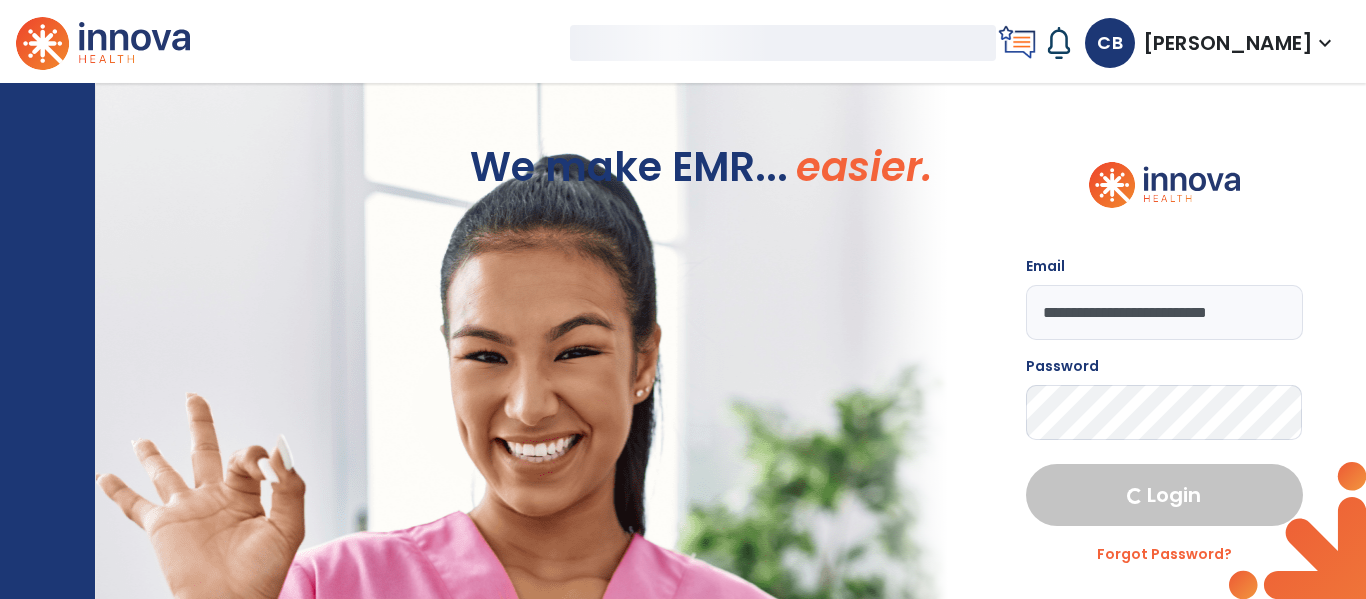 select on "****" 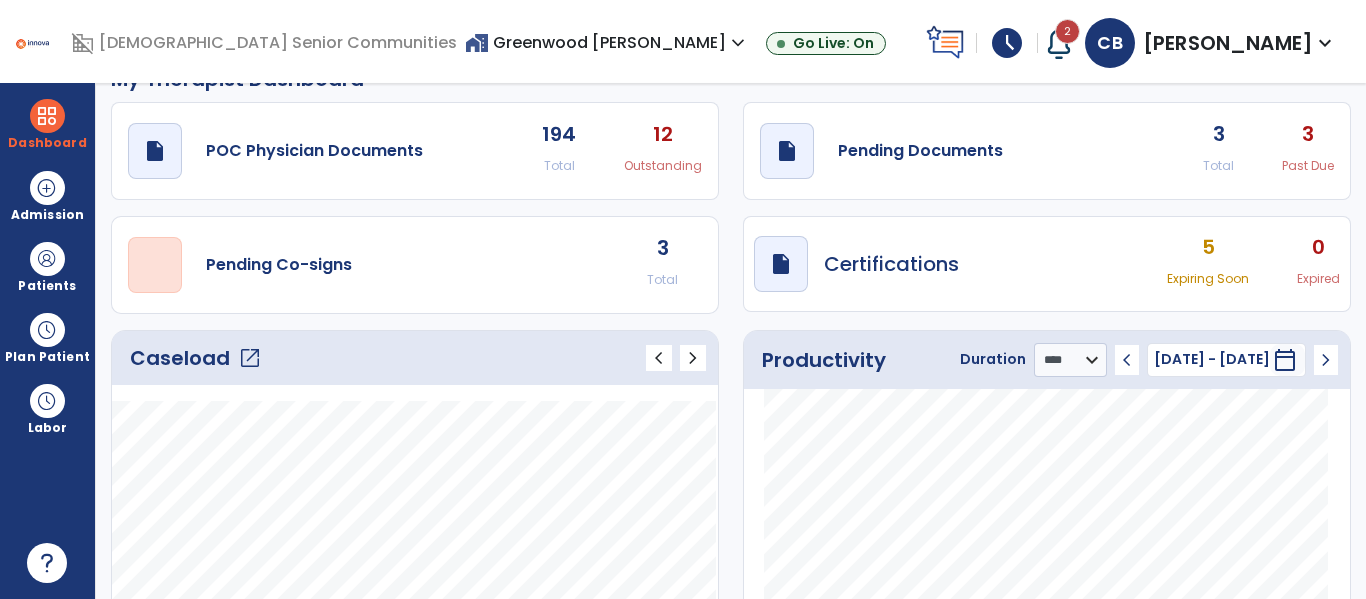 scroll, scrollTop: 0, scrollLeft: 0, axis: both 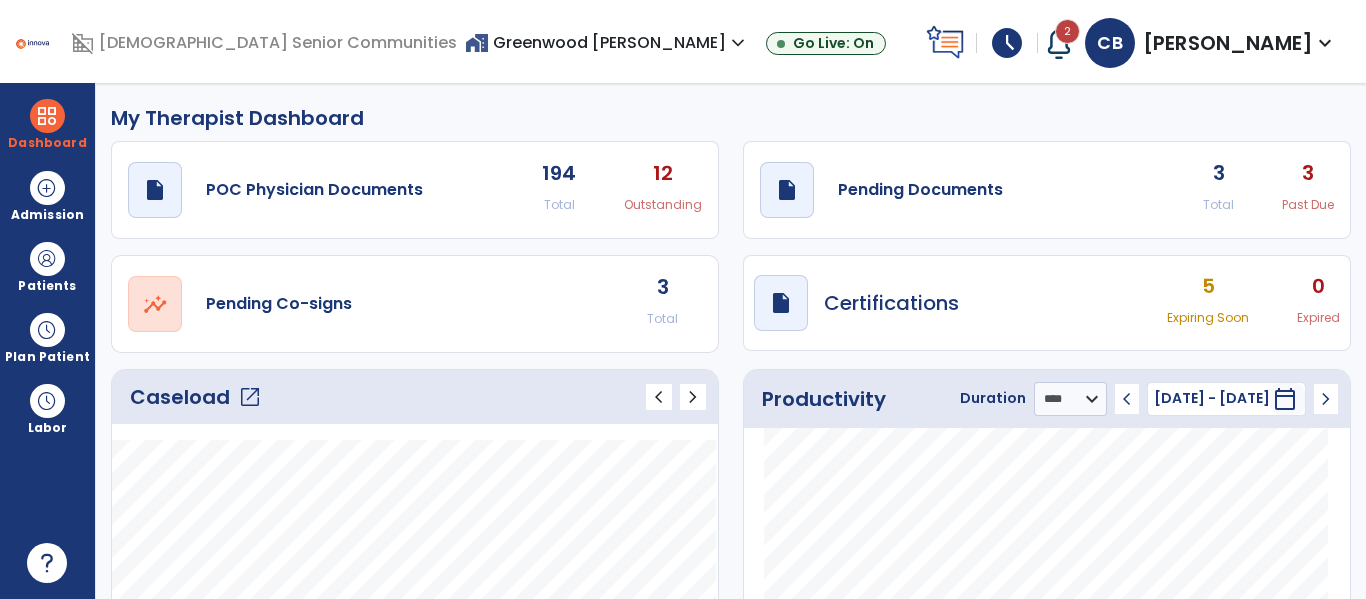 drag, startPoint x: 630, startPoint y: 46, endPoint x: 650, endPoint y: 71, distance: 32.01562 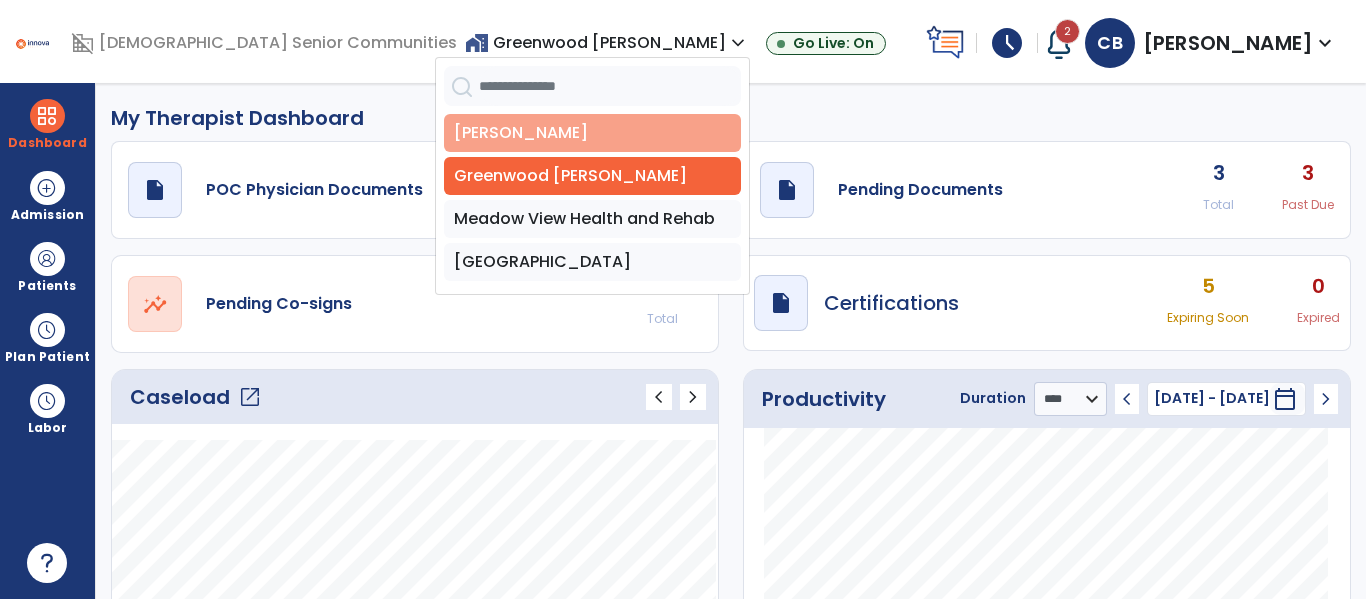 click on "[PERSON_NAME]" at bounding box center (592, 133) 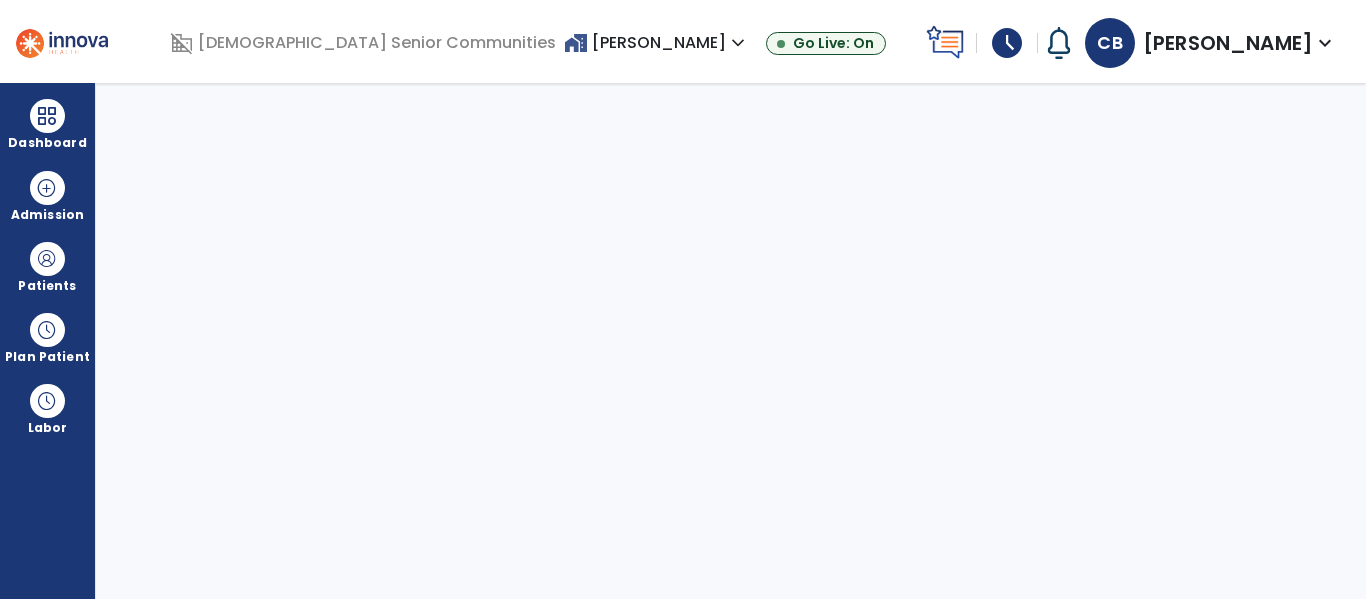select on "****" 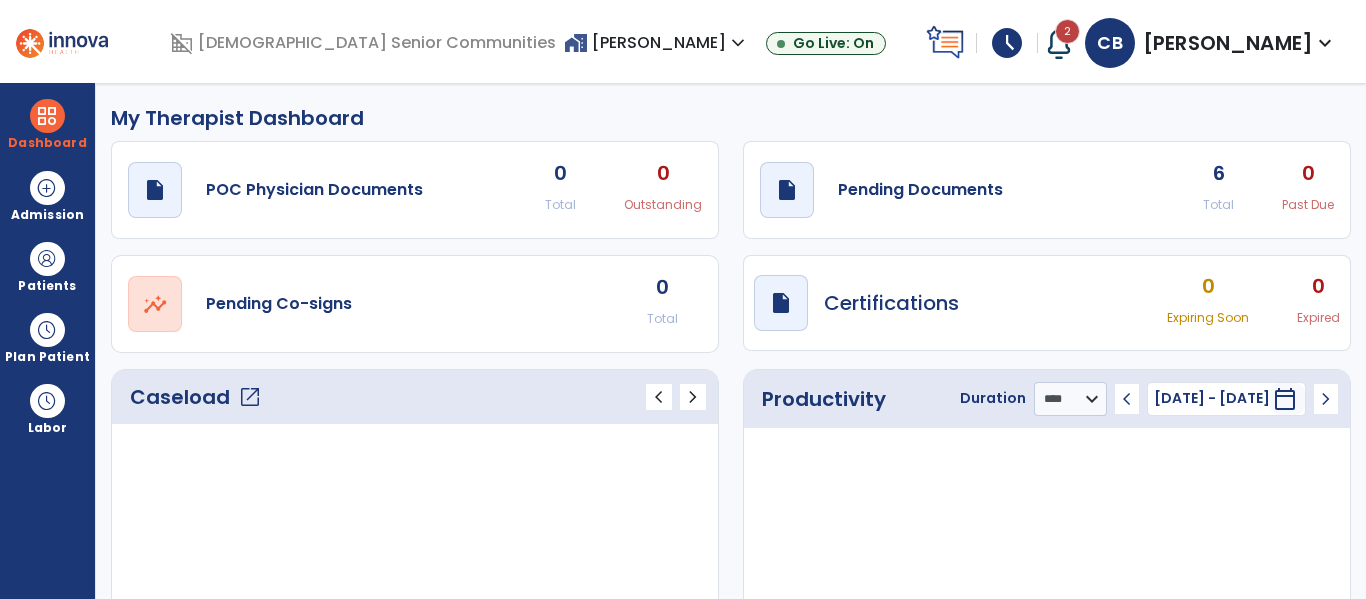 click on "open_in_new" 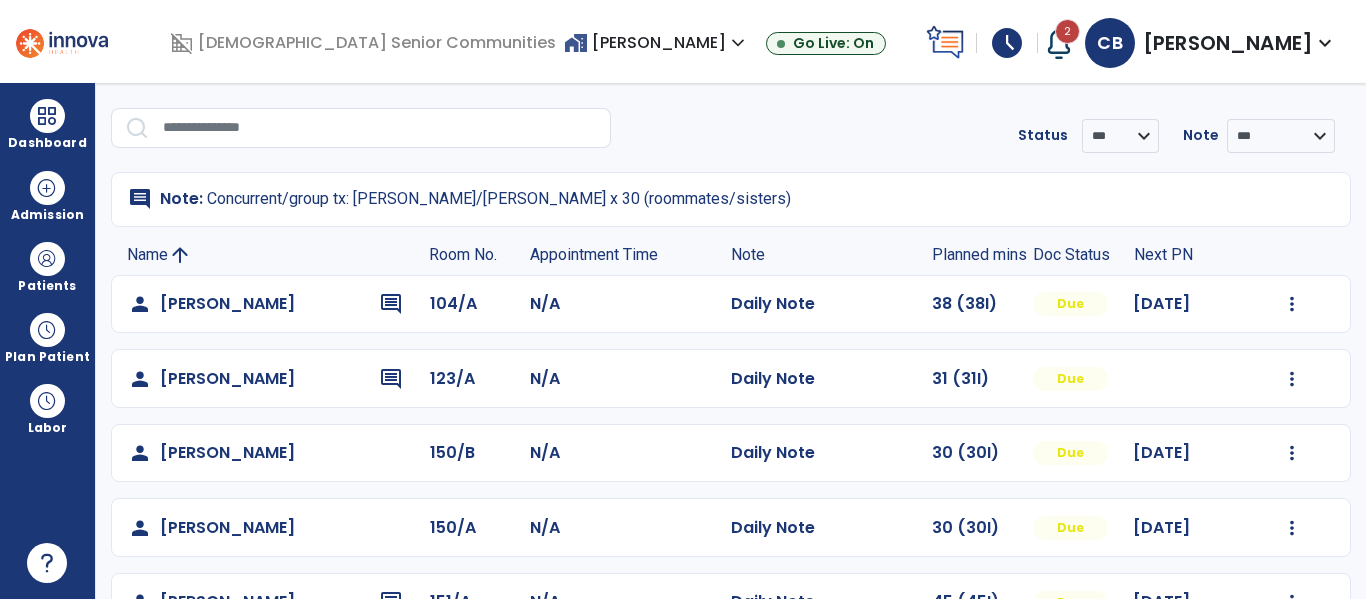 scroll, scrollTop: 72, scrollLeft: 0, axis: vertical 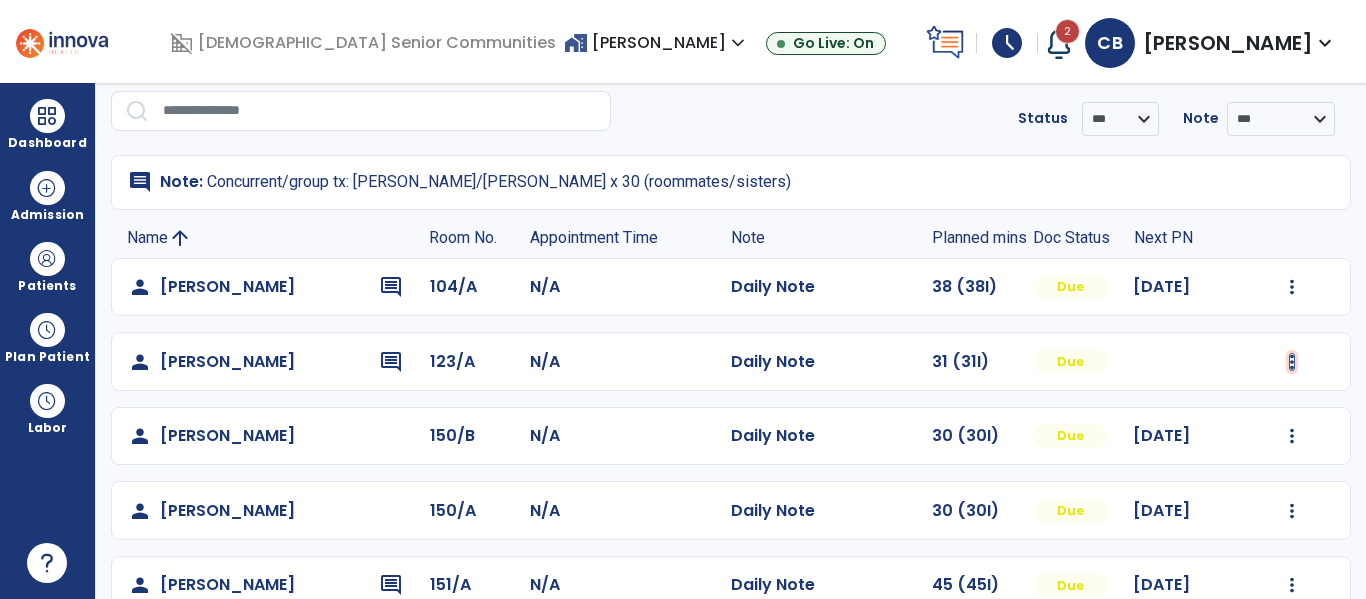 click at bounding box center [1292, 287] 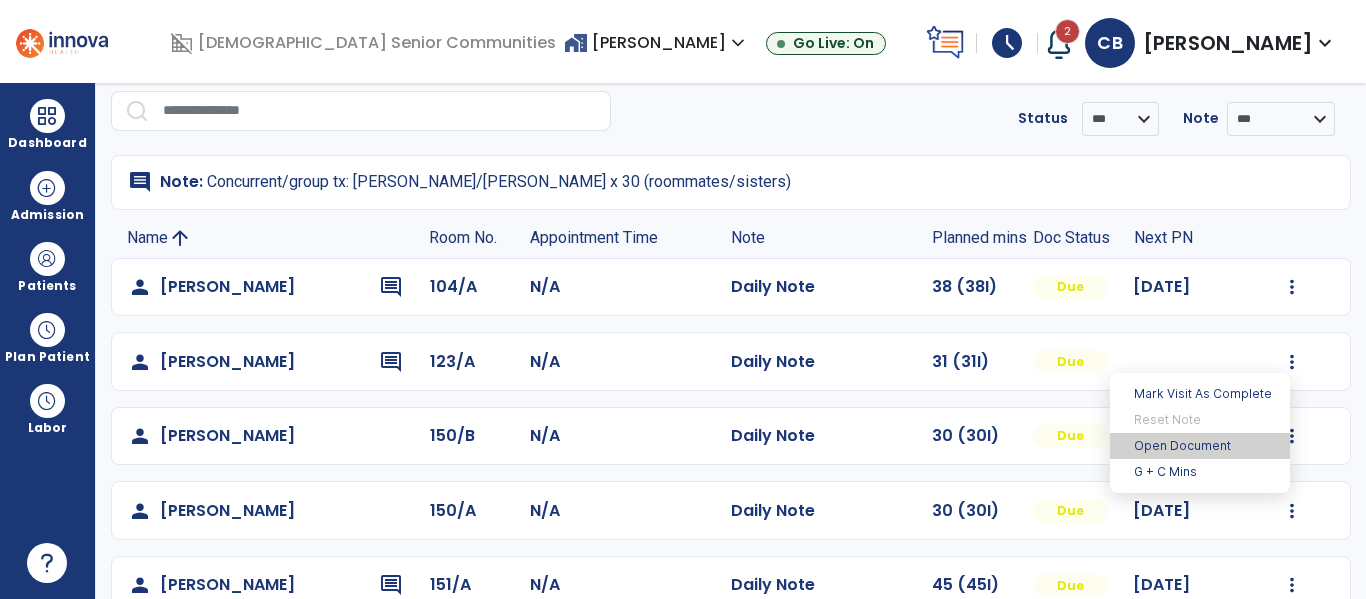 click on "Open Document" at bounding box center (1200, 446) 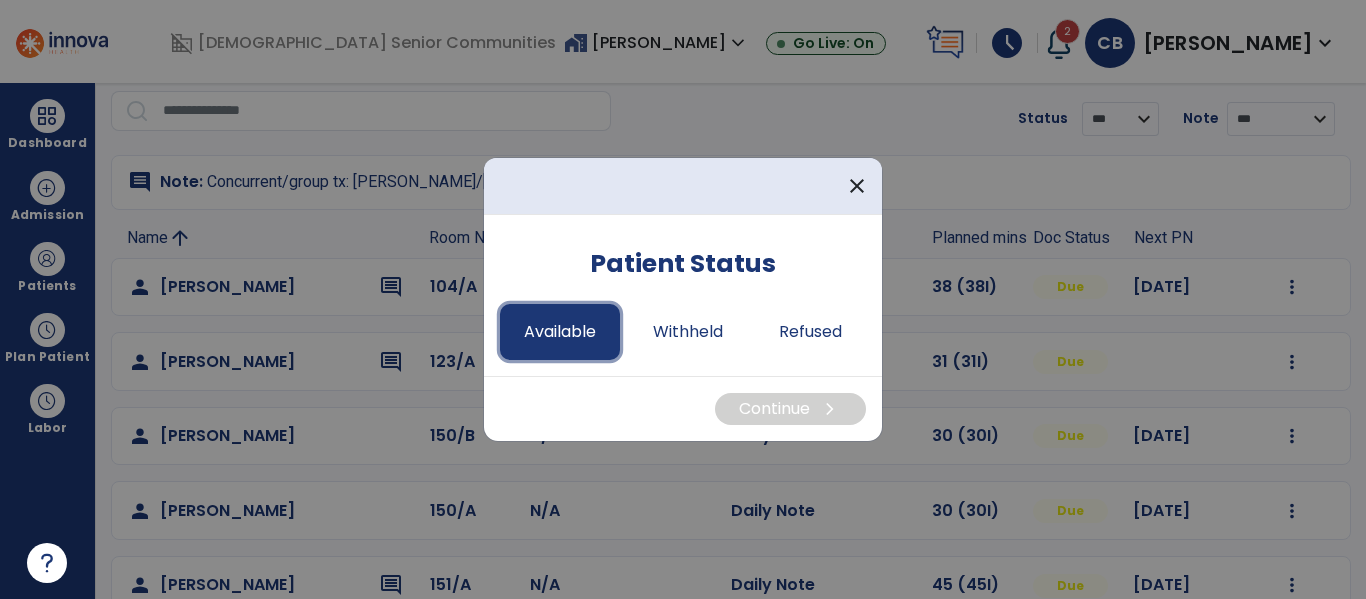 click on "Available" at bounding box center [560, 332] 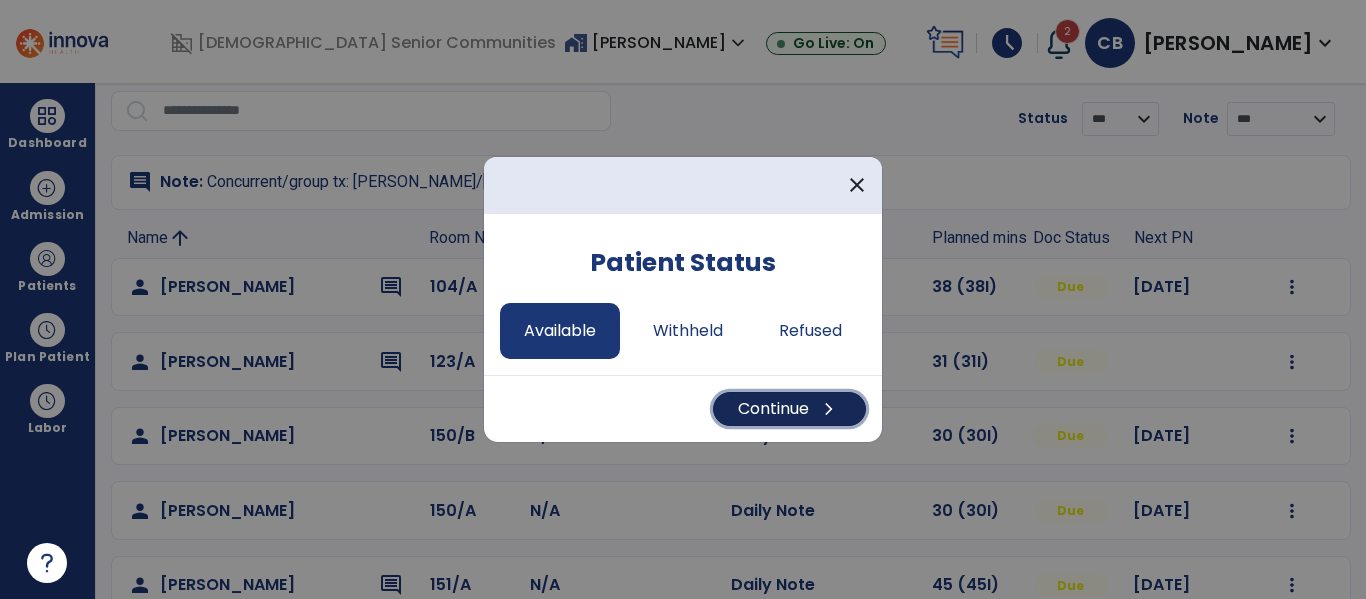 click on "chevron_right" at bounding box center [829, 409] 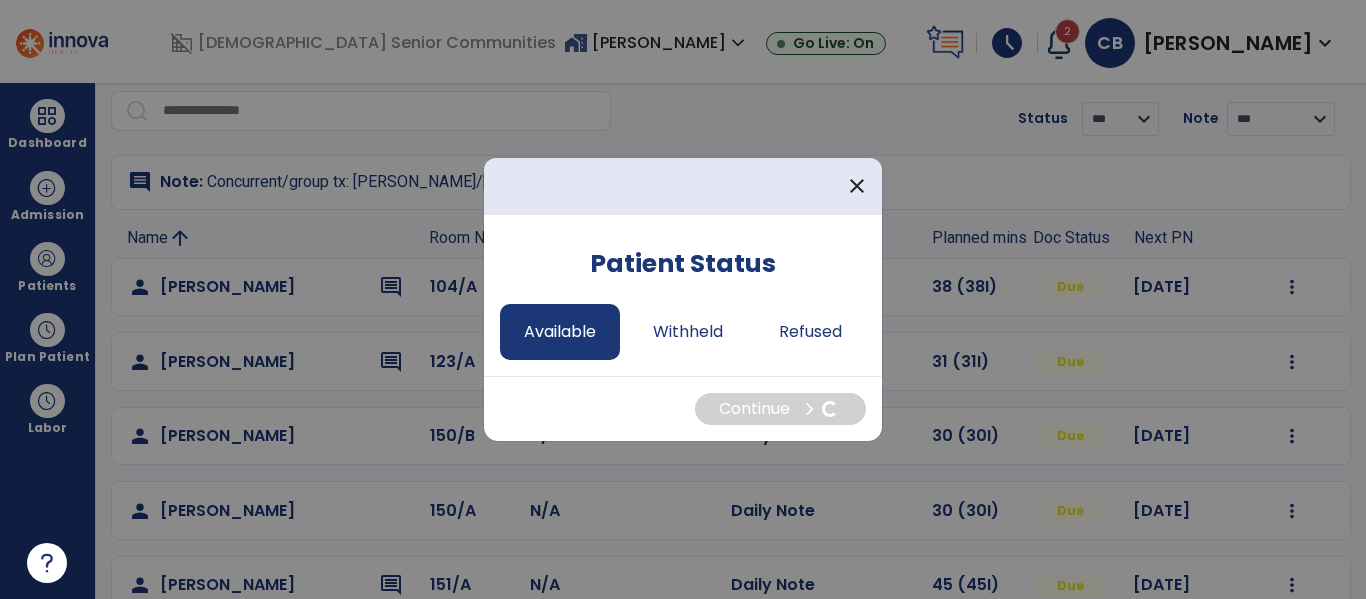 select on "*" 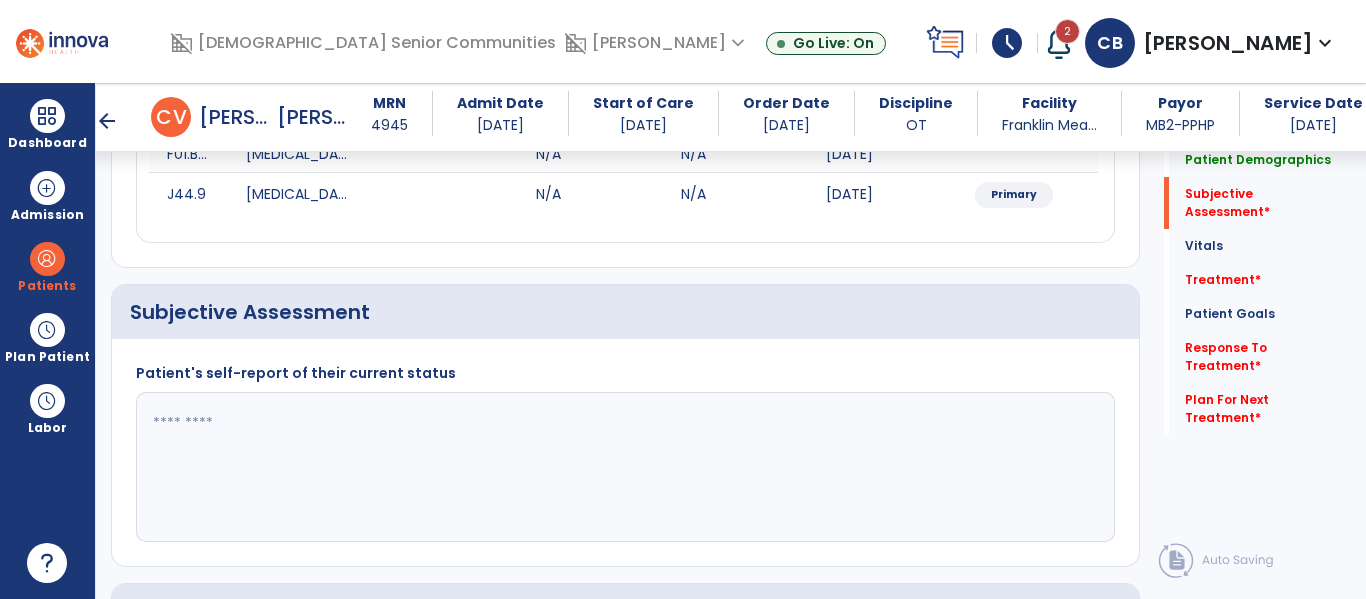 scroll, scrollTop: 0, scrollLeft: 0, axis: both 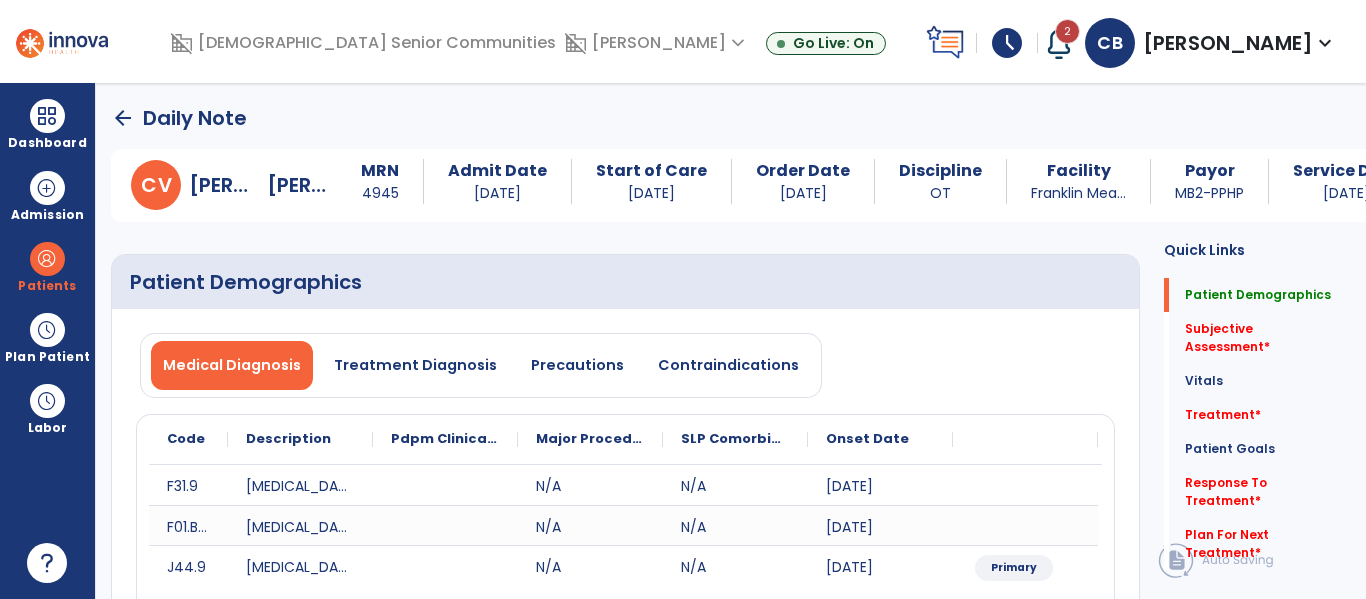 click on "arrow_back" 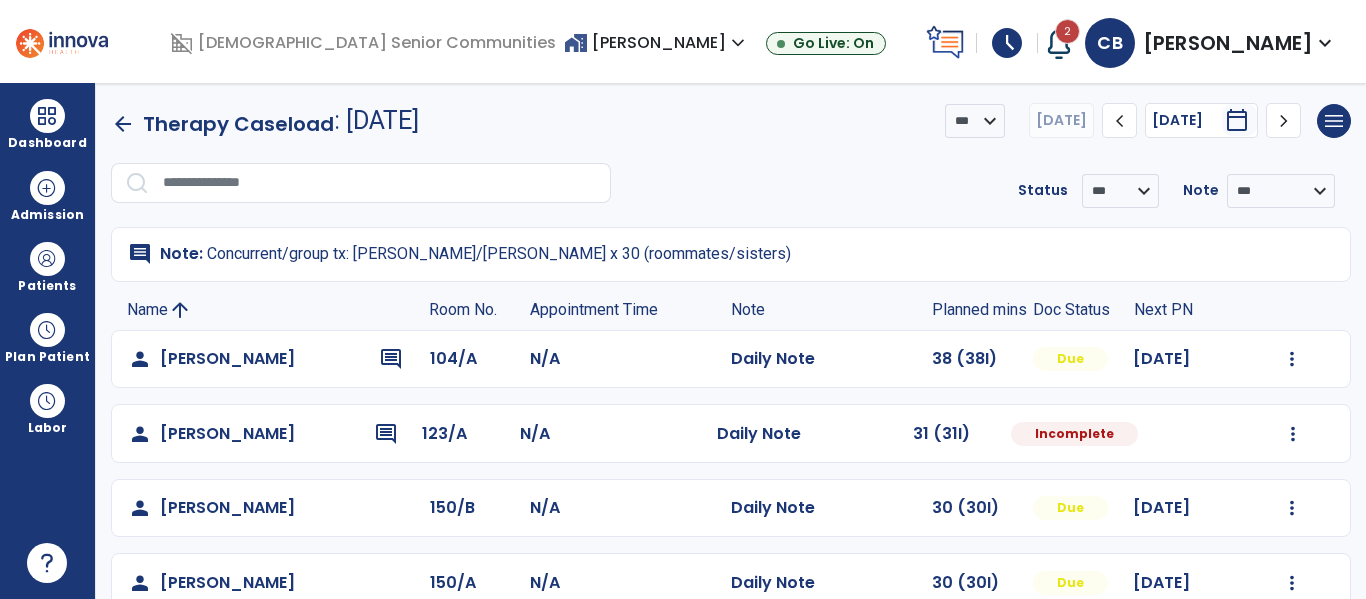 click on "schedule" at bounding box center [1007, 43] 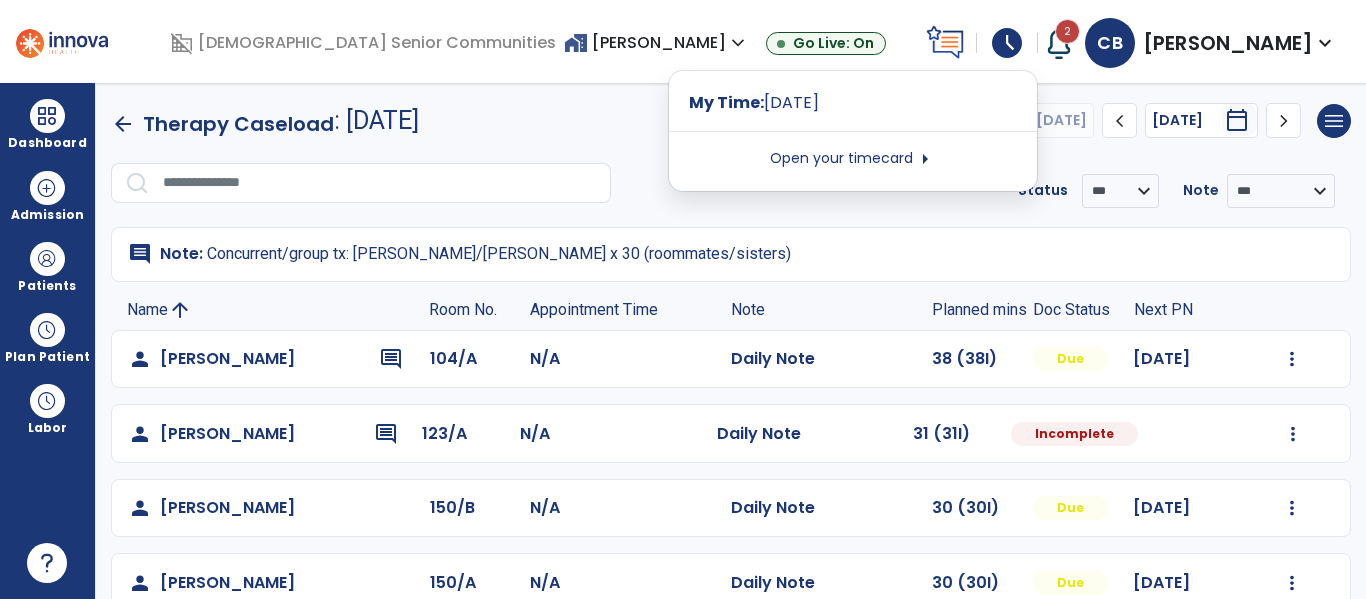 click on "Open your timecard  arrow_right" at bounding box center [853, 159] 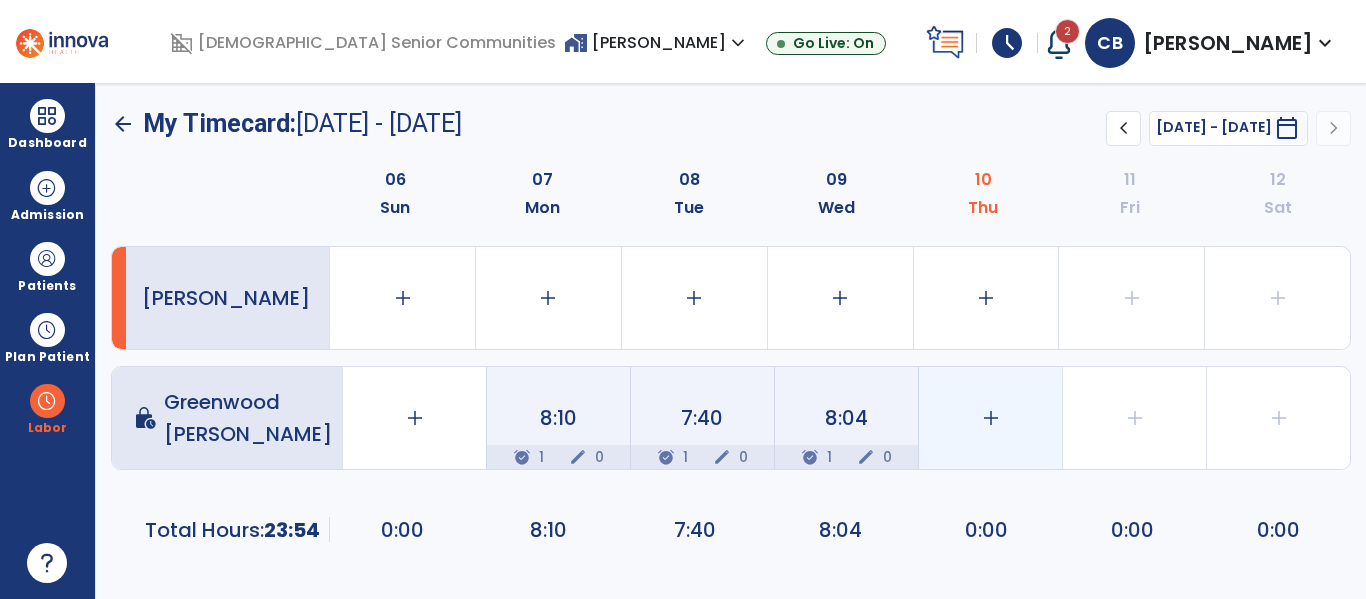 click on "add" 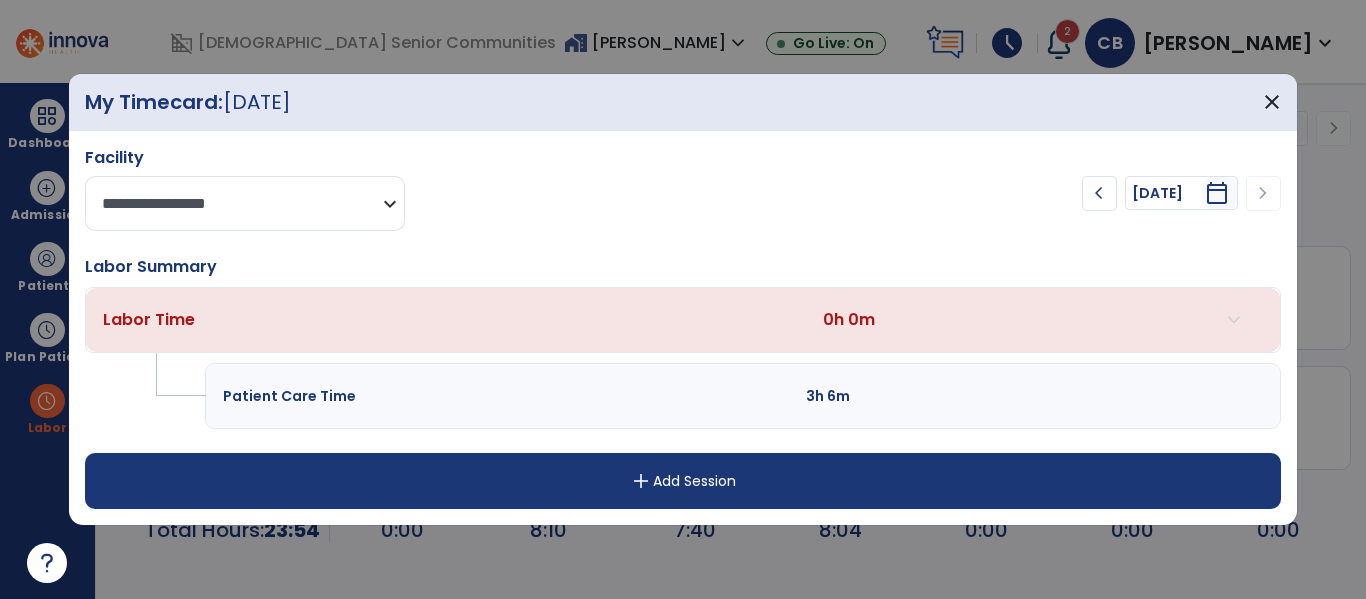 click on "**********" at bounding box center [245, 203] 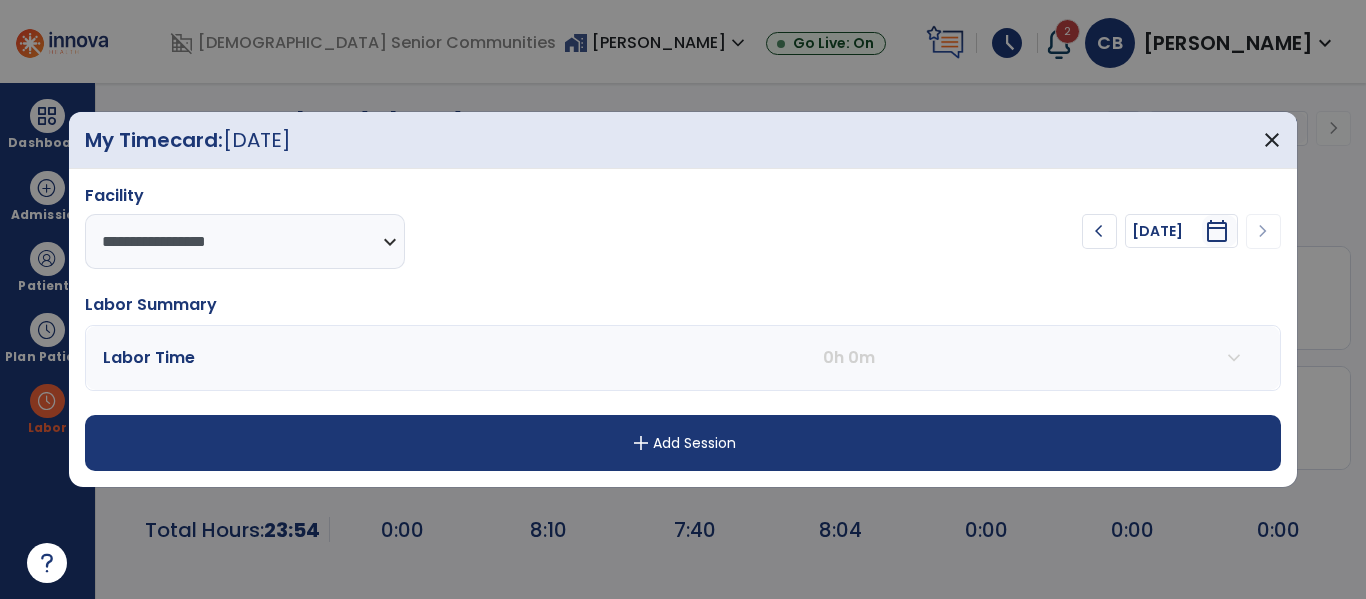 click on "add  Add Session" at bounding box center [682, 443] 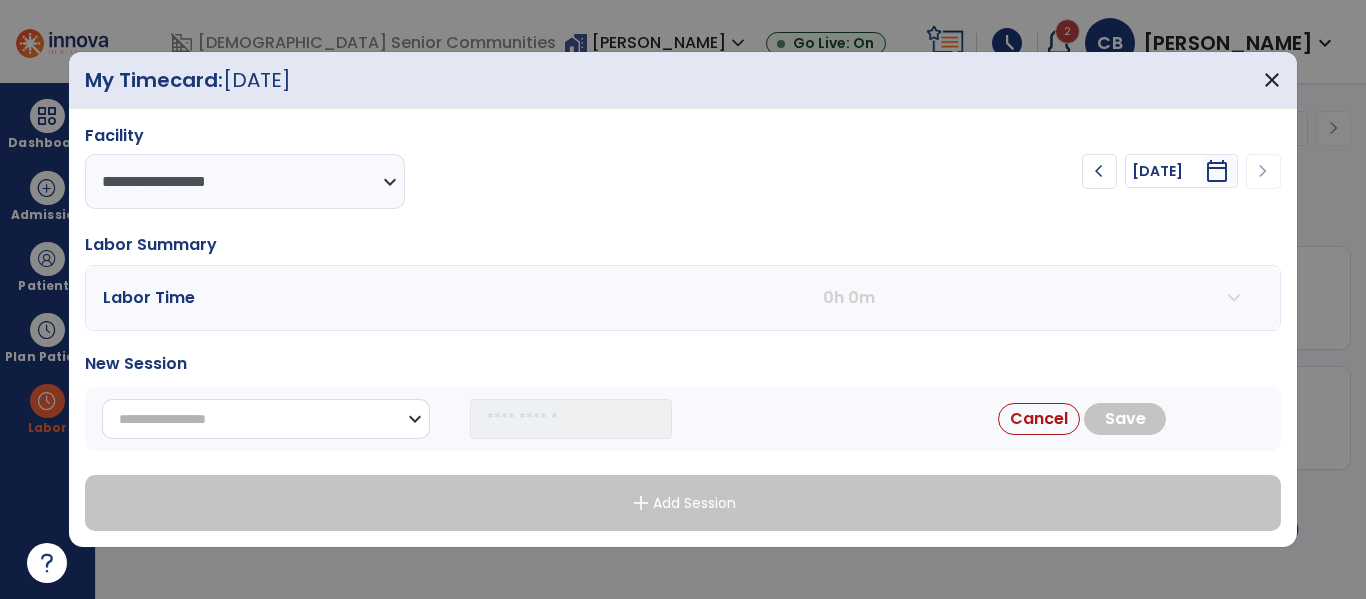 click on "**********" at bounding box center [266, 419] 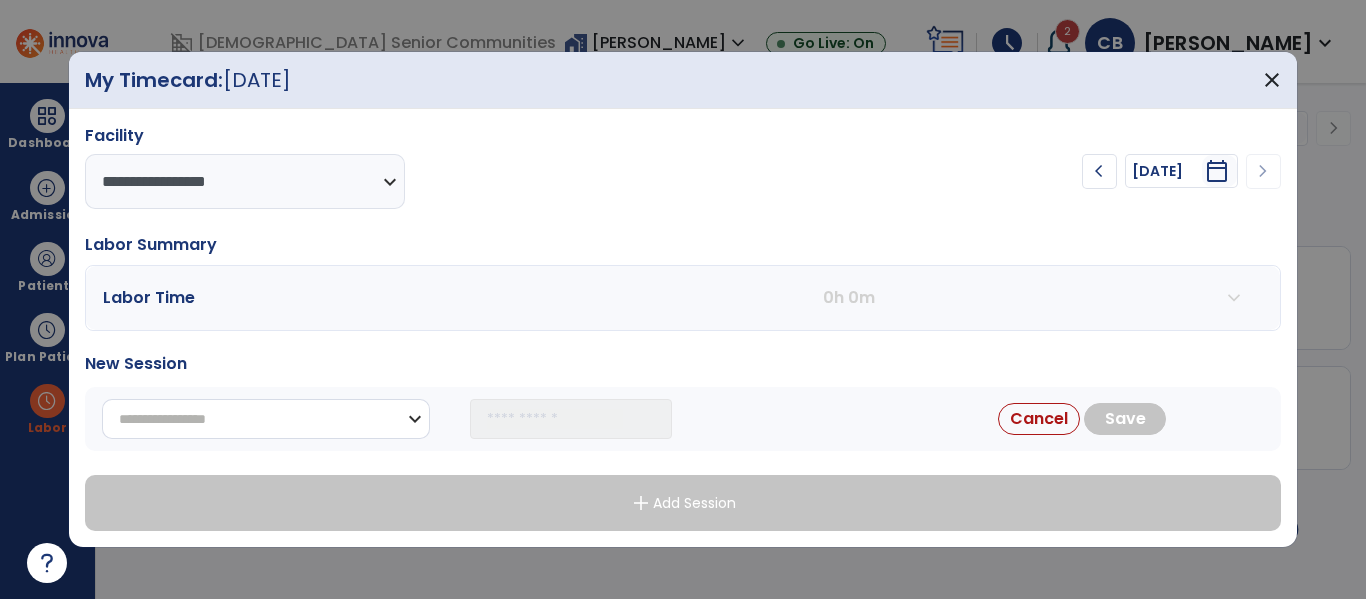 select on "**********" 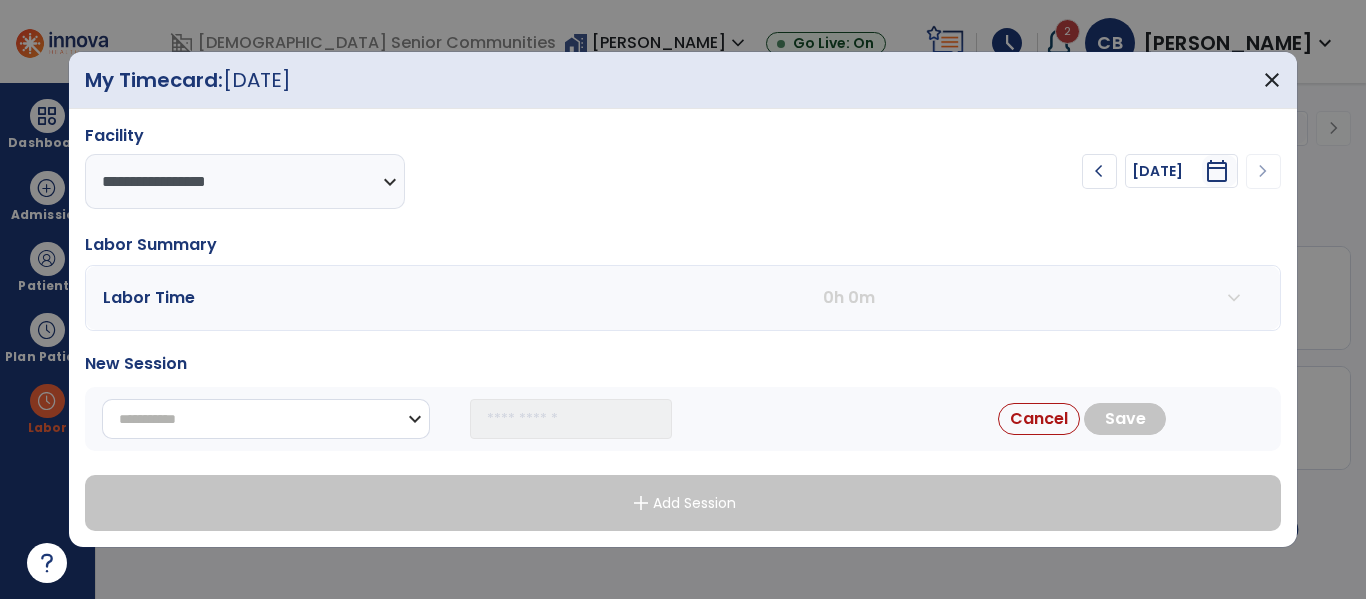 click on "**********" at bounding box center [266, 419] 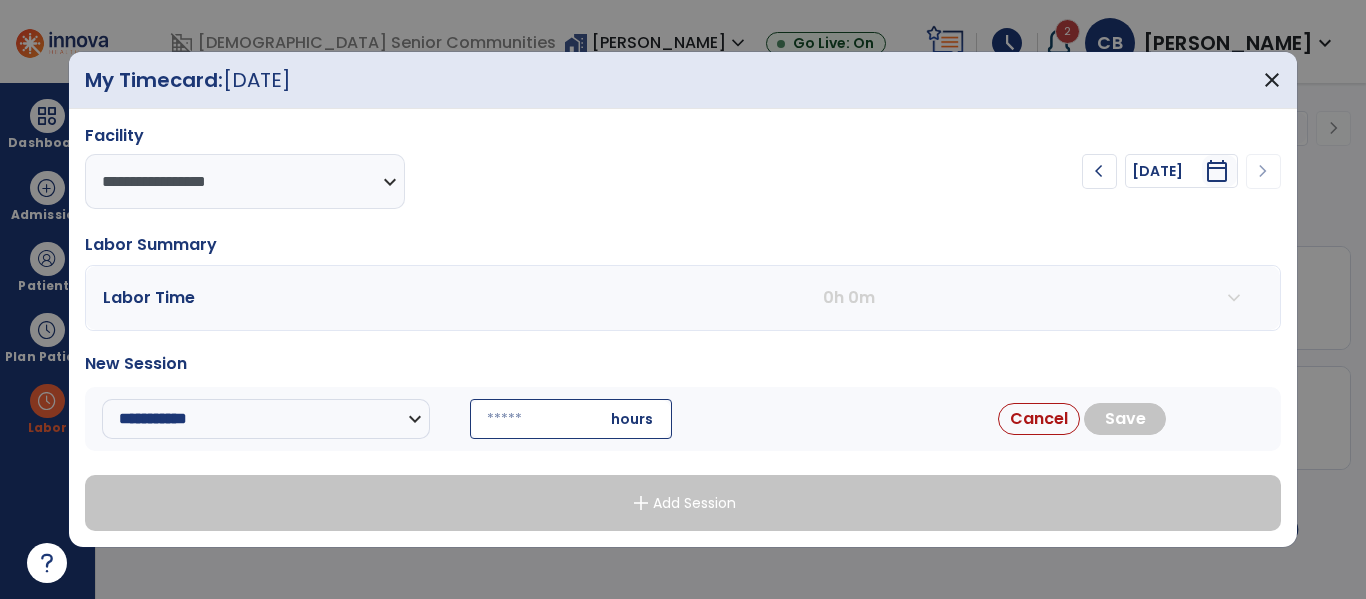 click at bounding box center (571, 419) 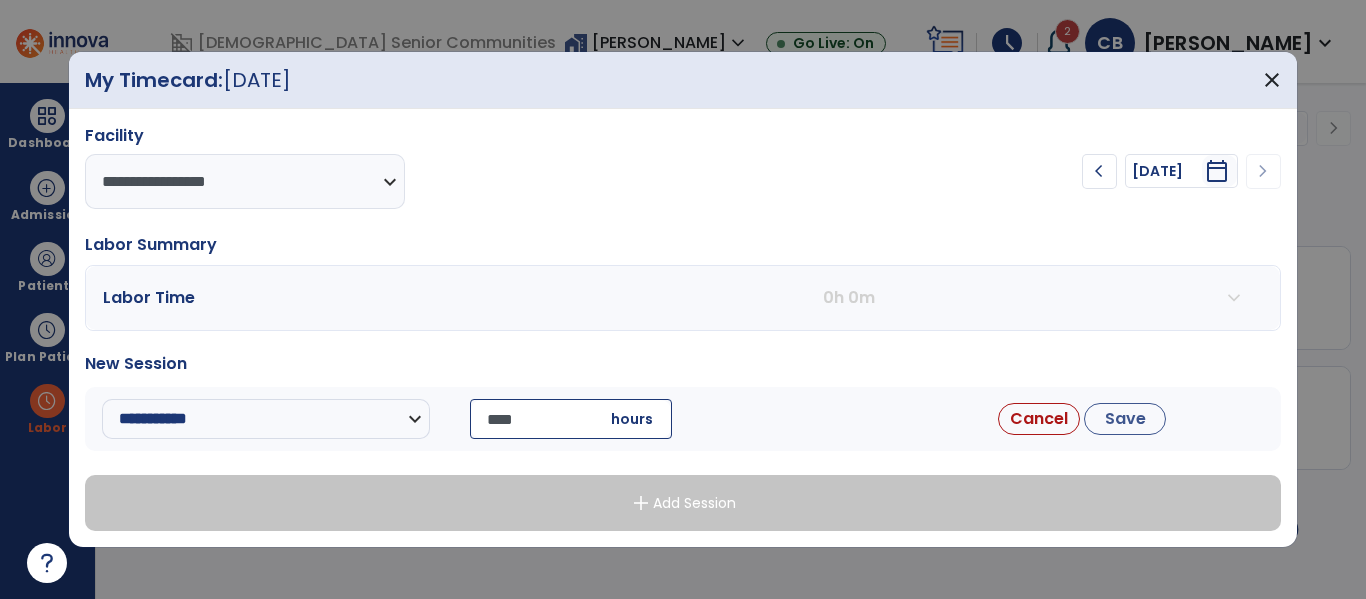 type on "*****" 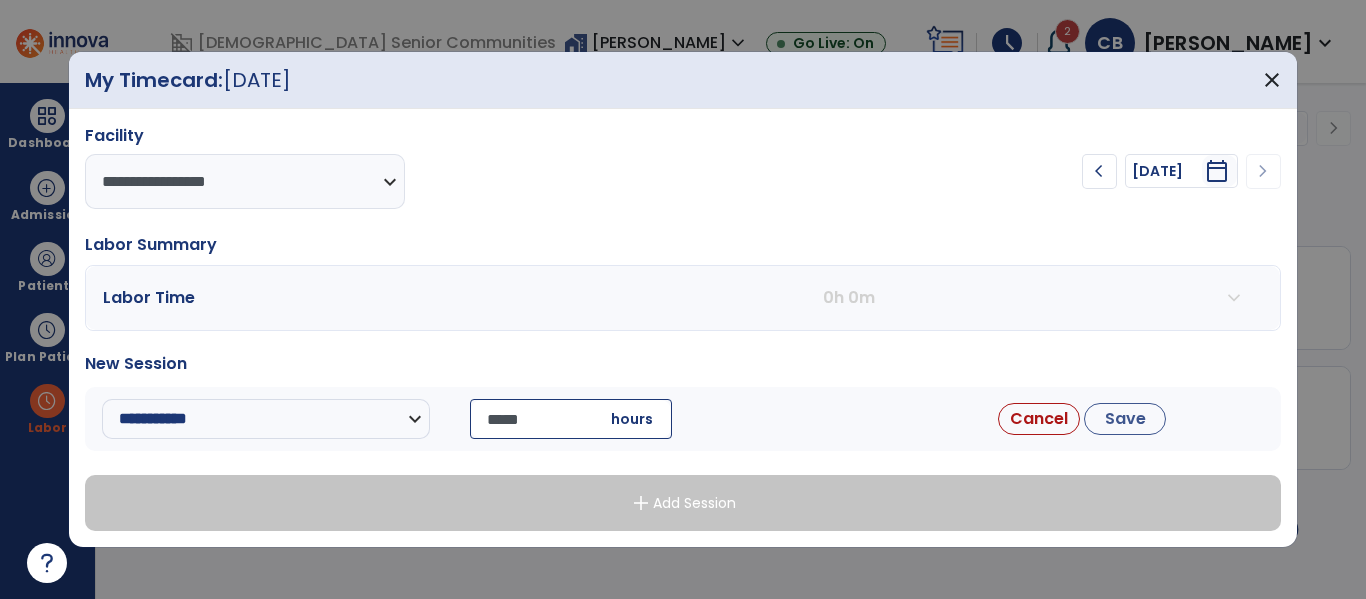 drag, startPoint x: 535, startPoint y: 431, endPoint x: 451, endPoint y: 430, distance: 84.00595 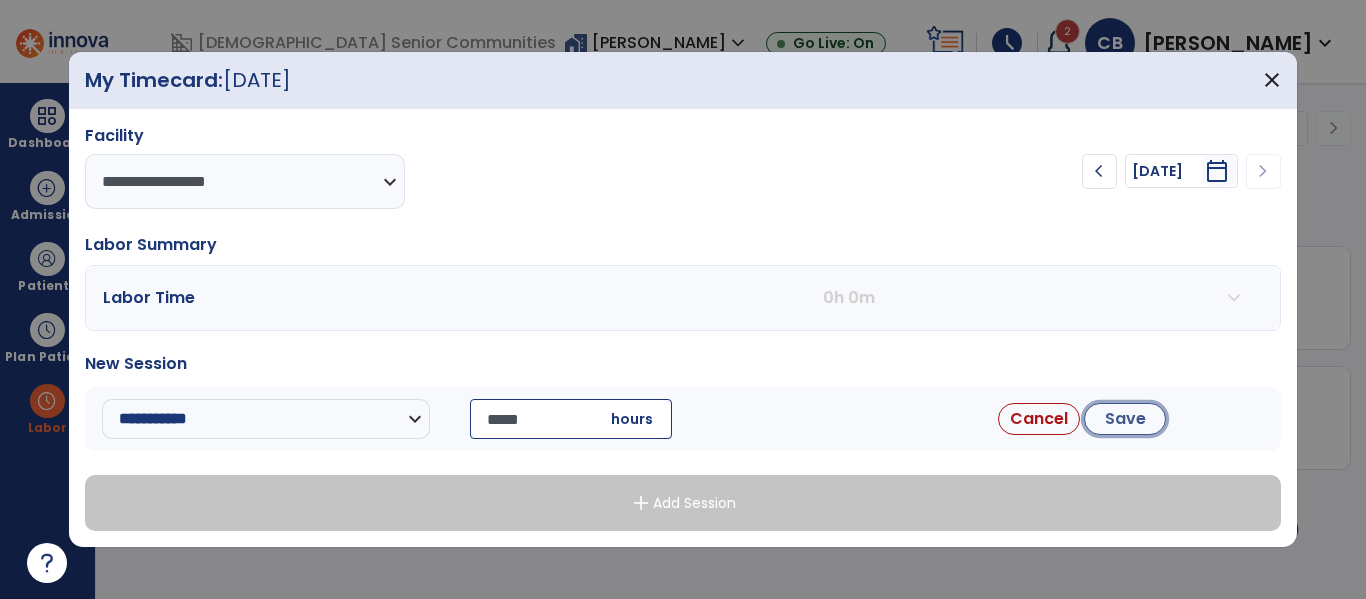 click on "Save" at bounding box center [1125, 419] 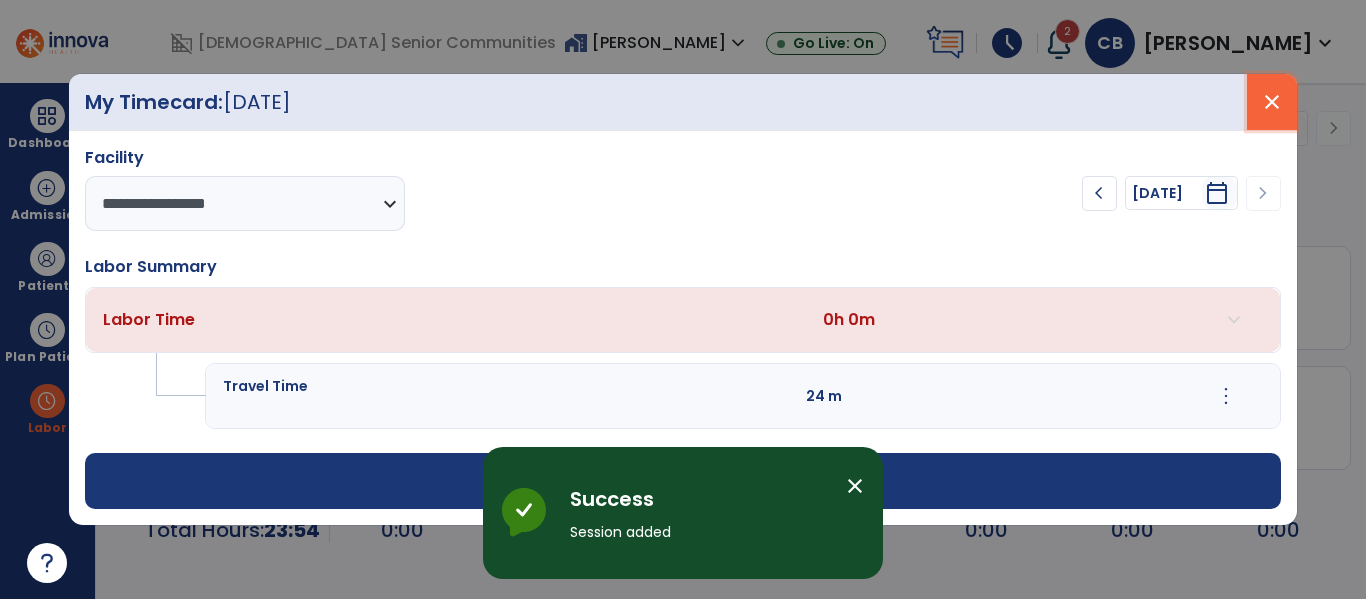 click on "close" at bounding box center (1272, 102) 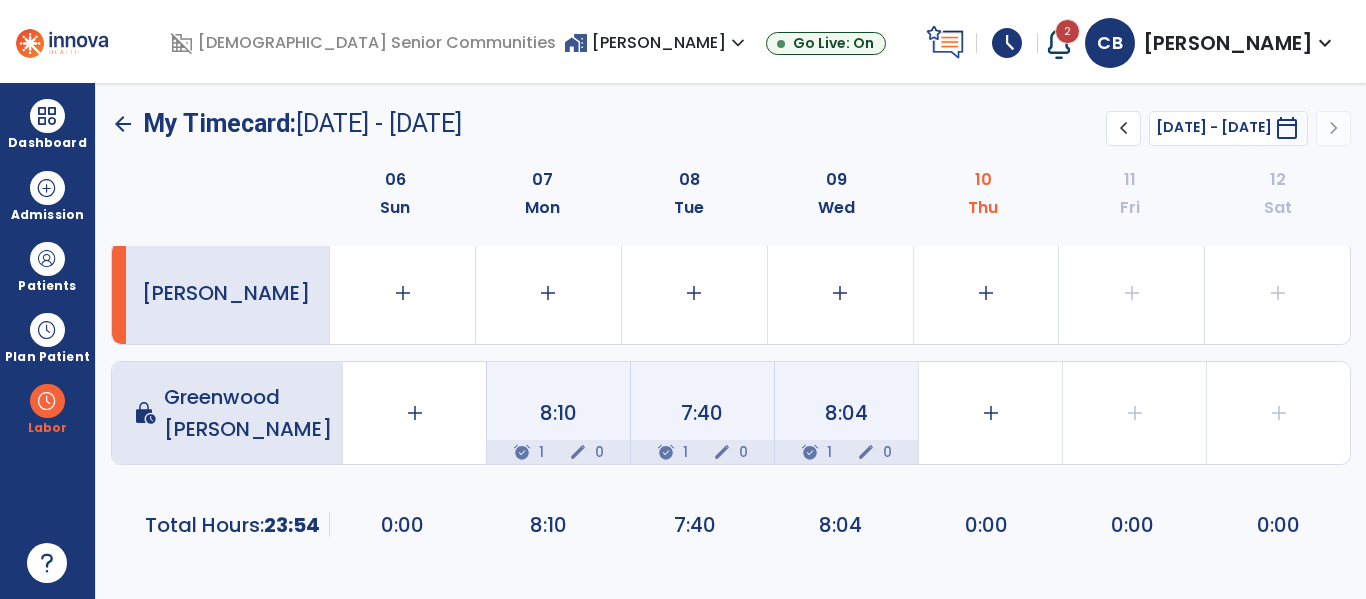 scroll, scrollTop: 6, scrollLeft: 0, axis: vertical 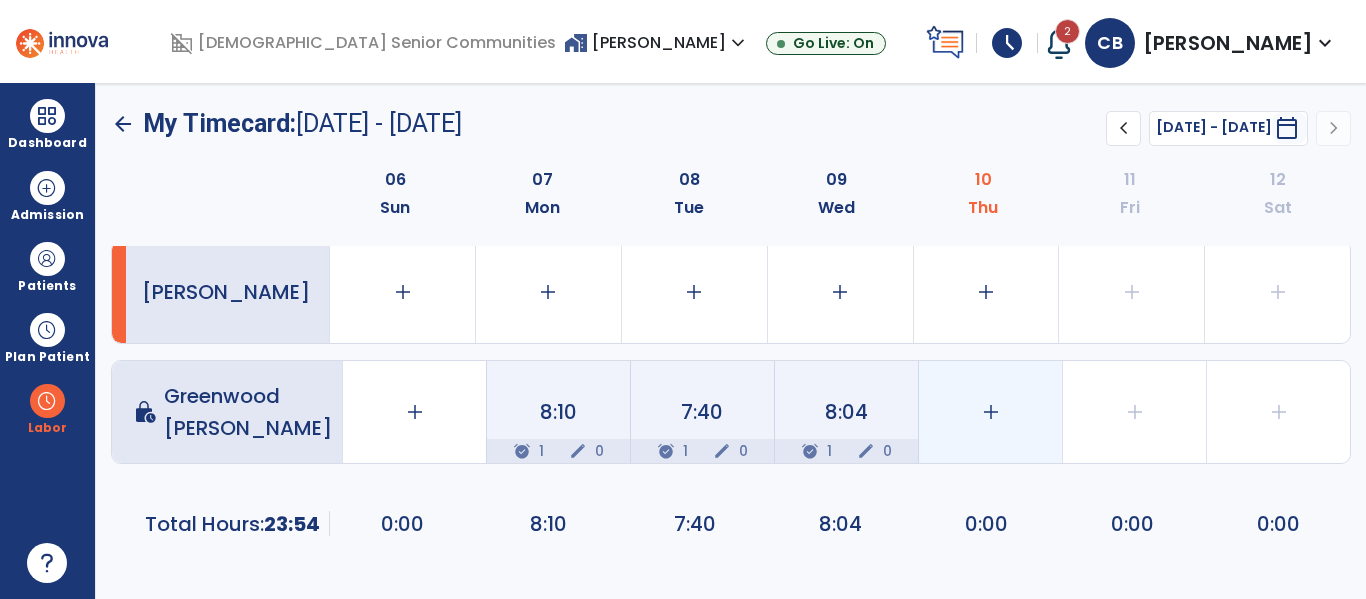click on "add" 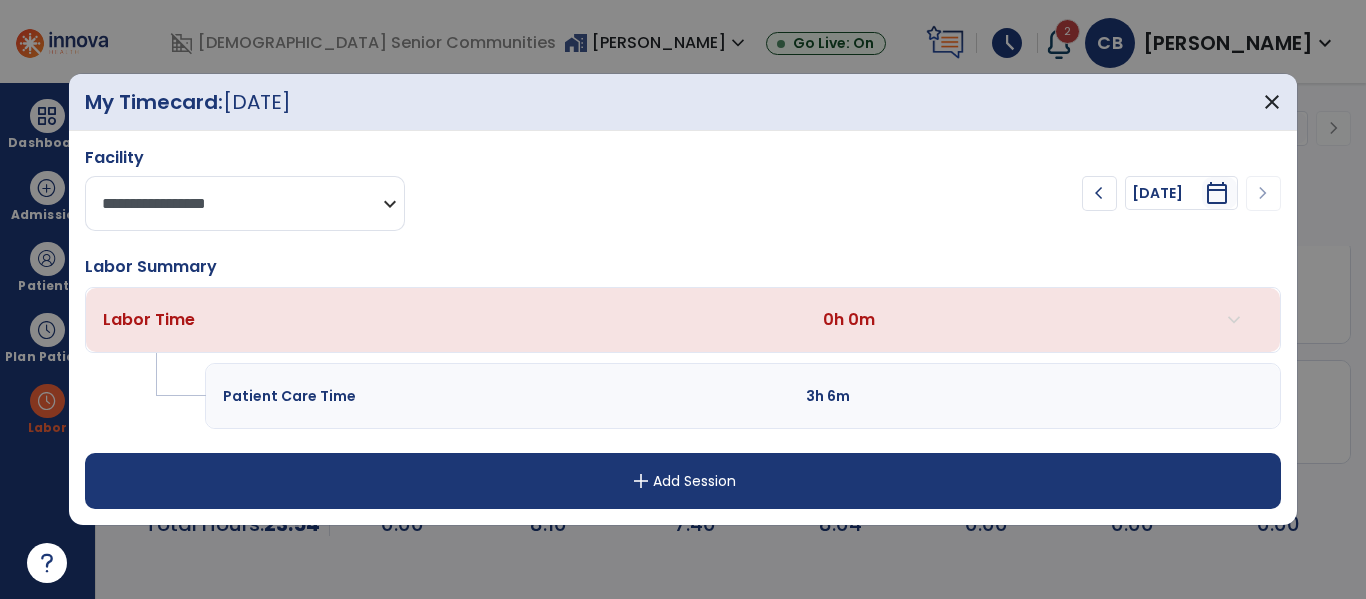 click on "**********" at bounding box center [245, 203] 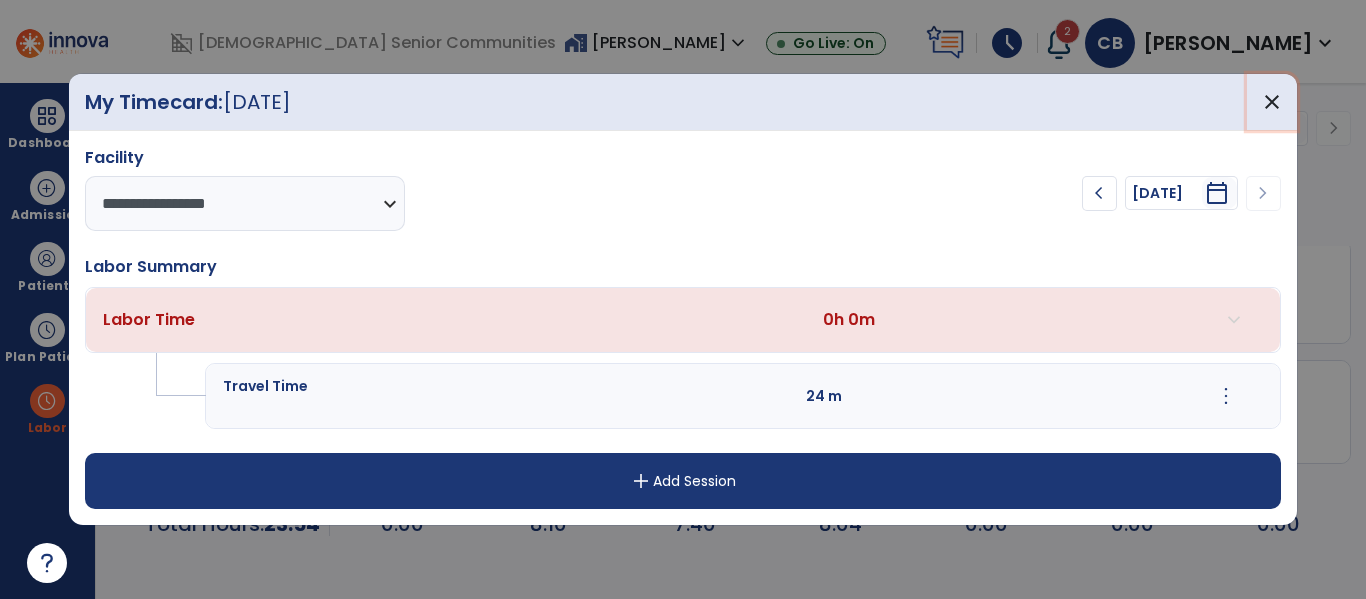 click on "close" at bounding box center [1272, 102] 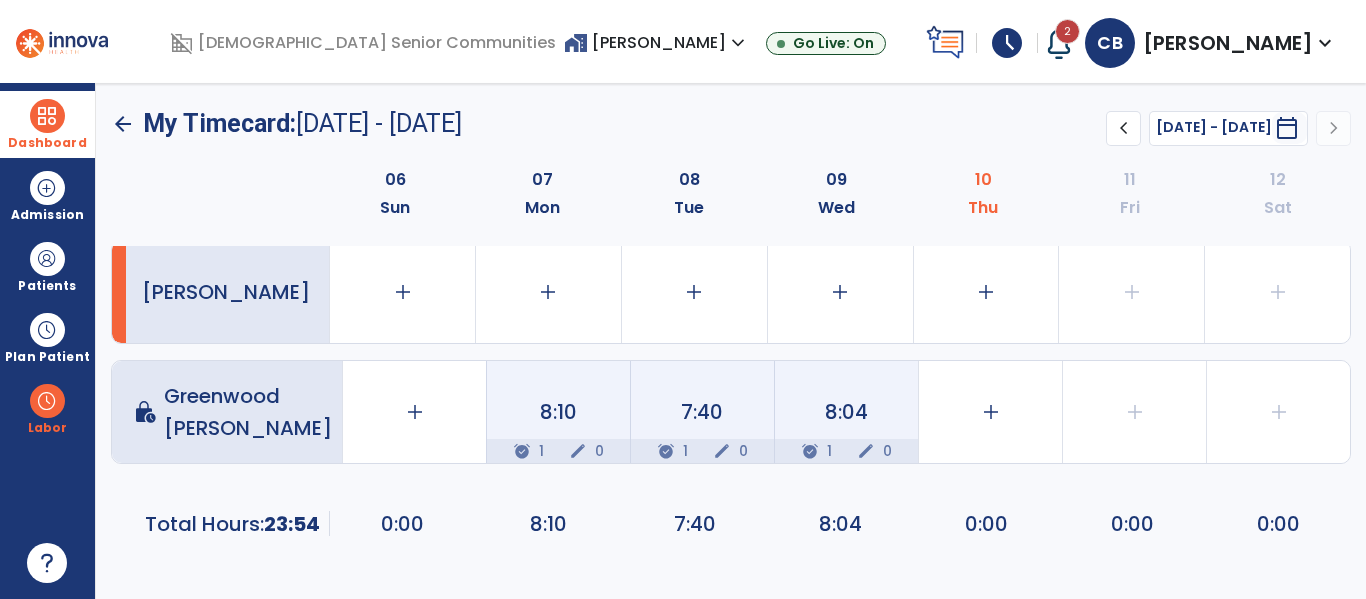 drag, startPoint x: 87, startPoint y: 125, endPoint x: 77, endPoint y: 118, distance: 12.206555 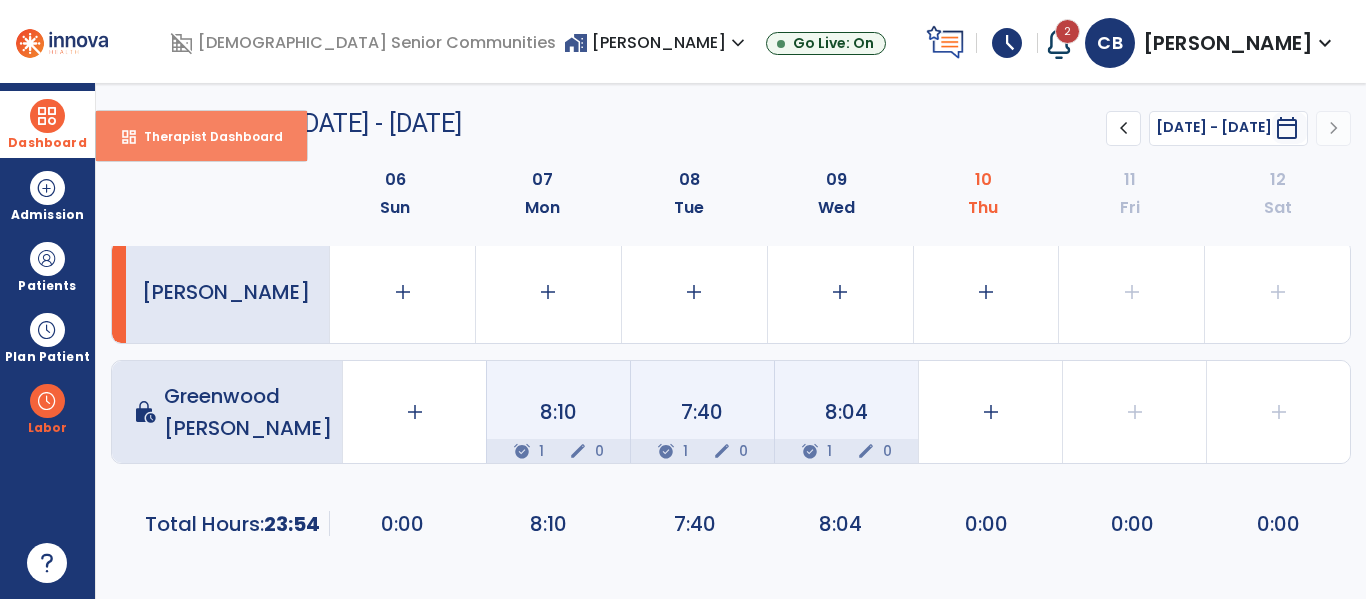 click on "Therapist Dashboard" at bounding box center (205, 136) 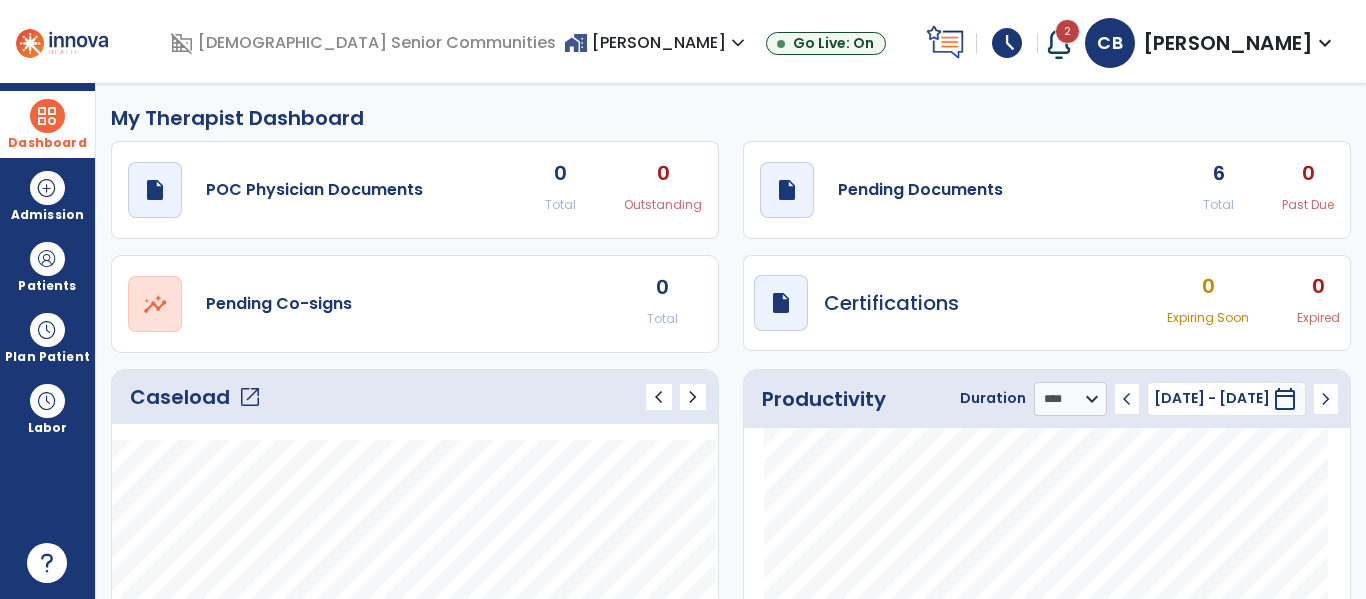 click on "open_in_new" 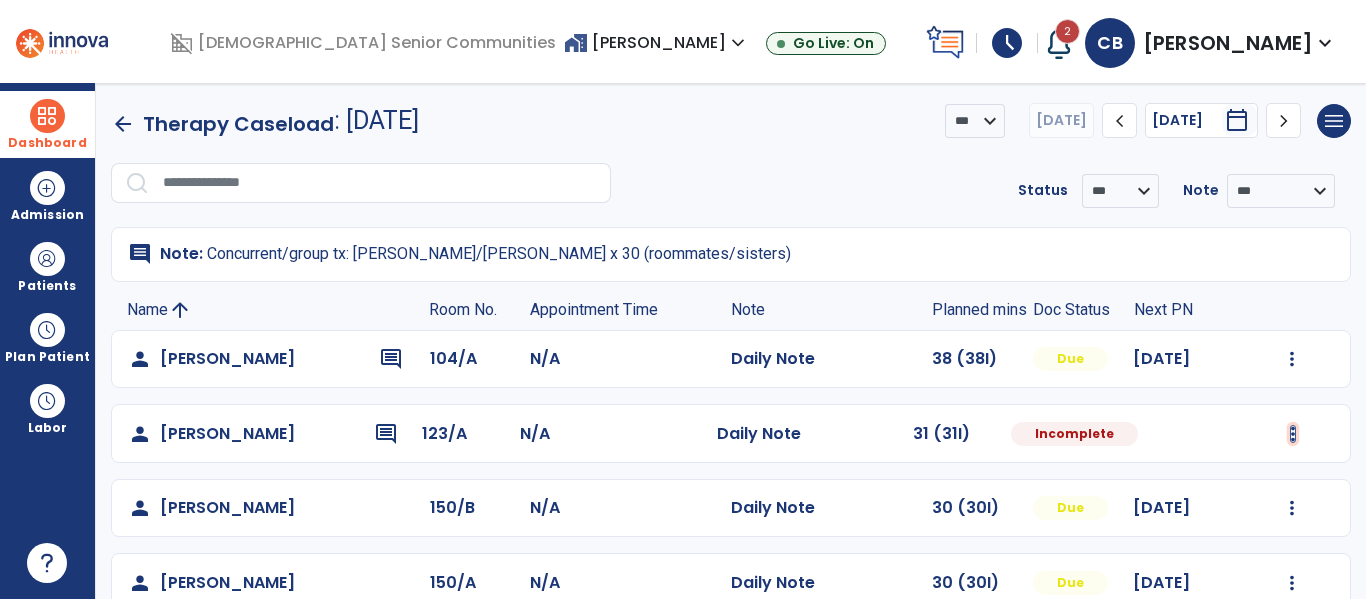 click at bounding box center [1292, 359] 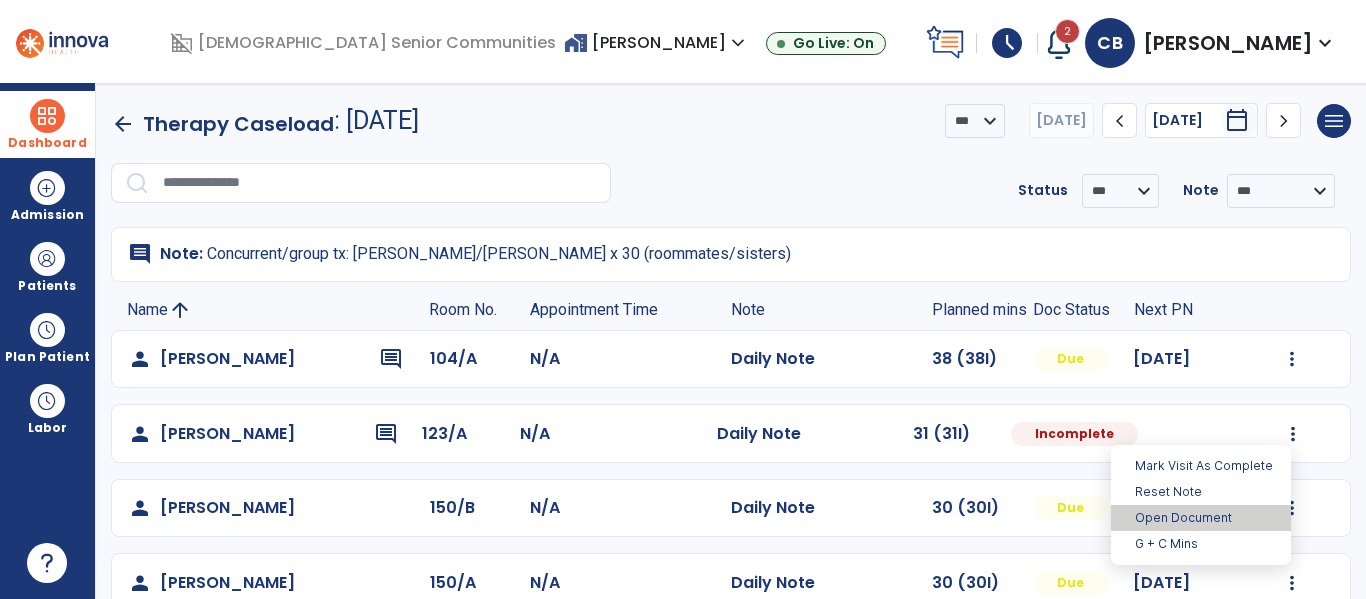 click on "Open Document" at bounding box center (1201, 518) 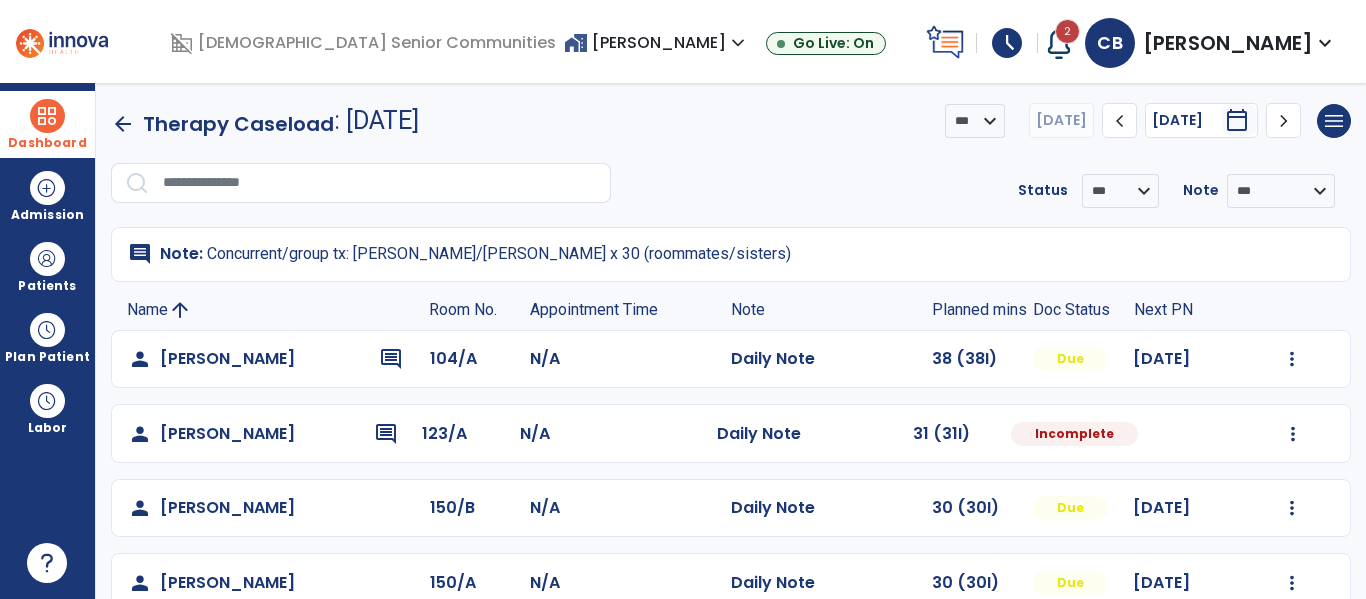 select on "*" 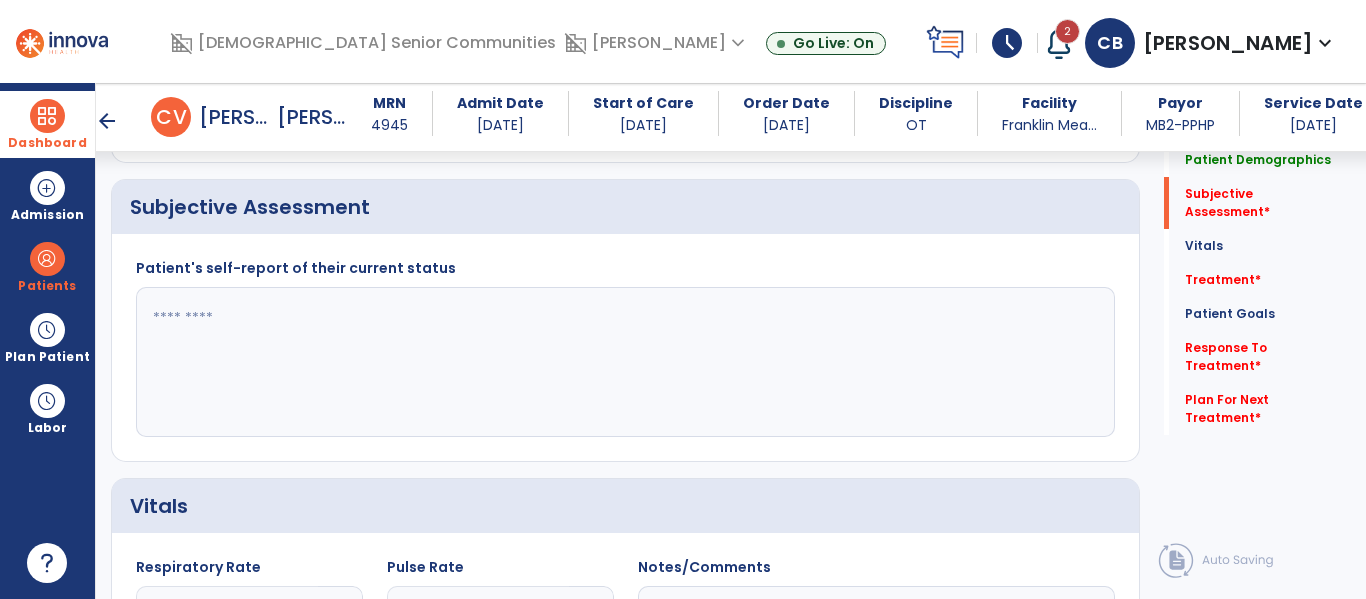 scroll, scrollTop: 547, scrollLeft: 0, axis: vertical 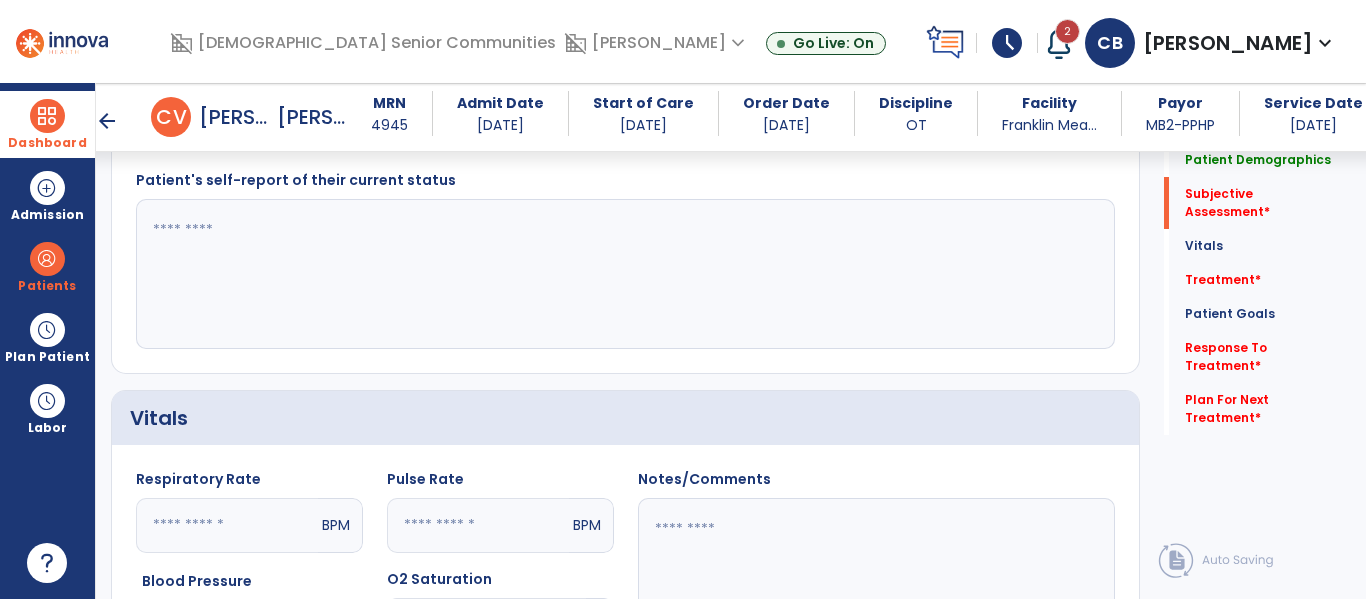 click 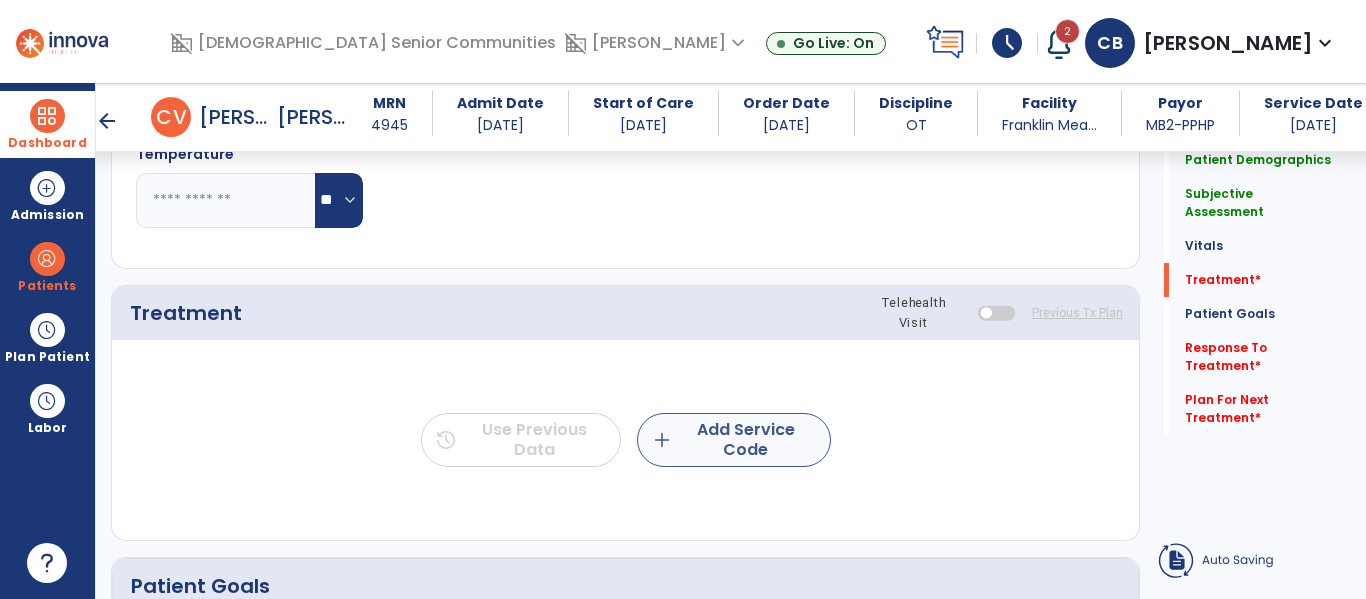 type on "**********" 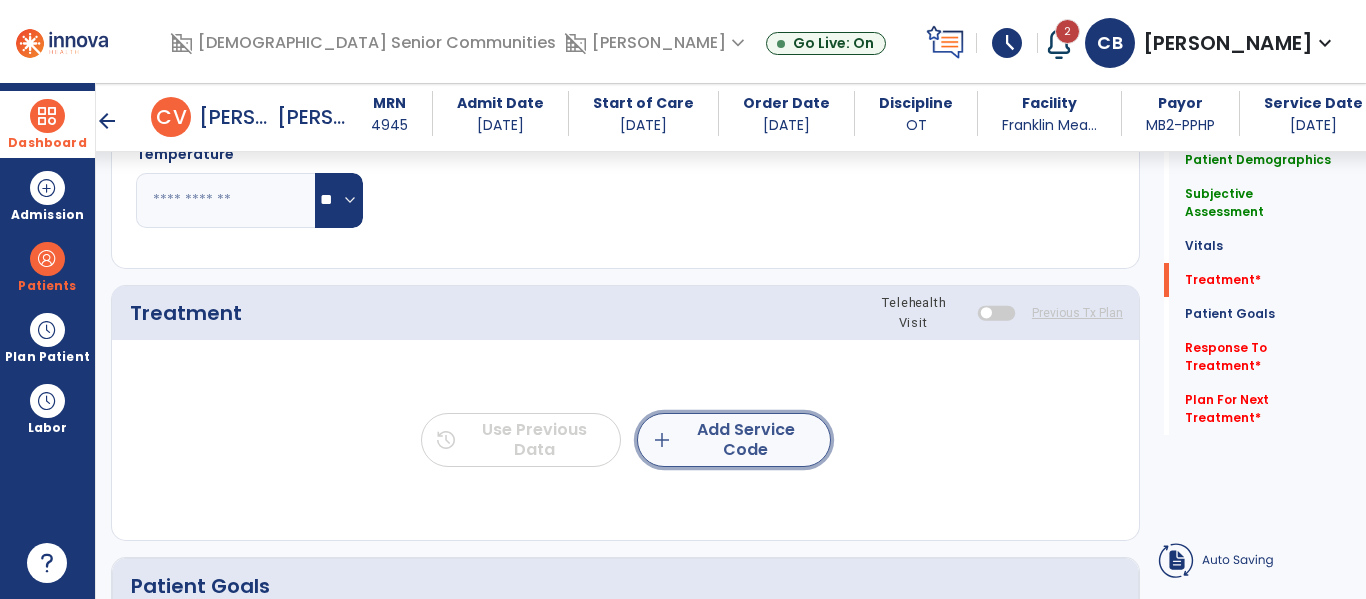 click on "add  Add Service Code" 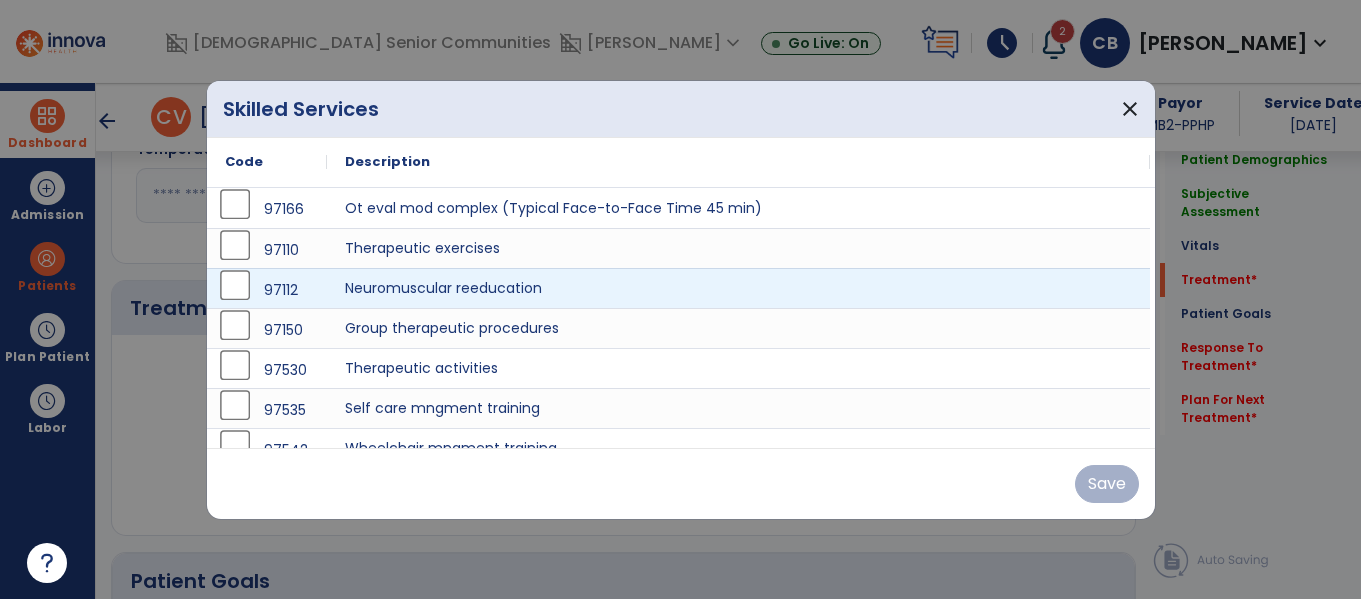 scroll, scrollTop: 1074, scrollLeft: 0, axis: vertical 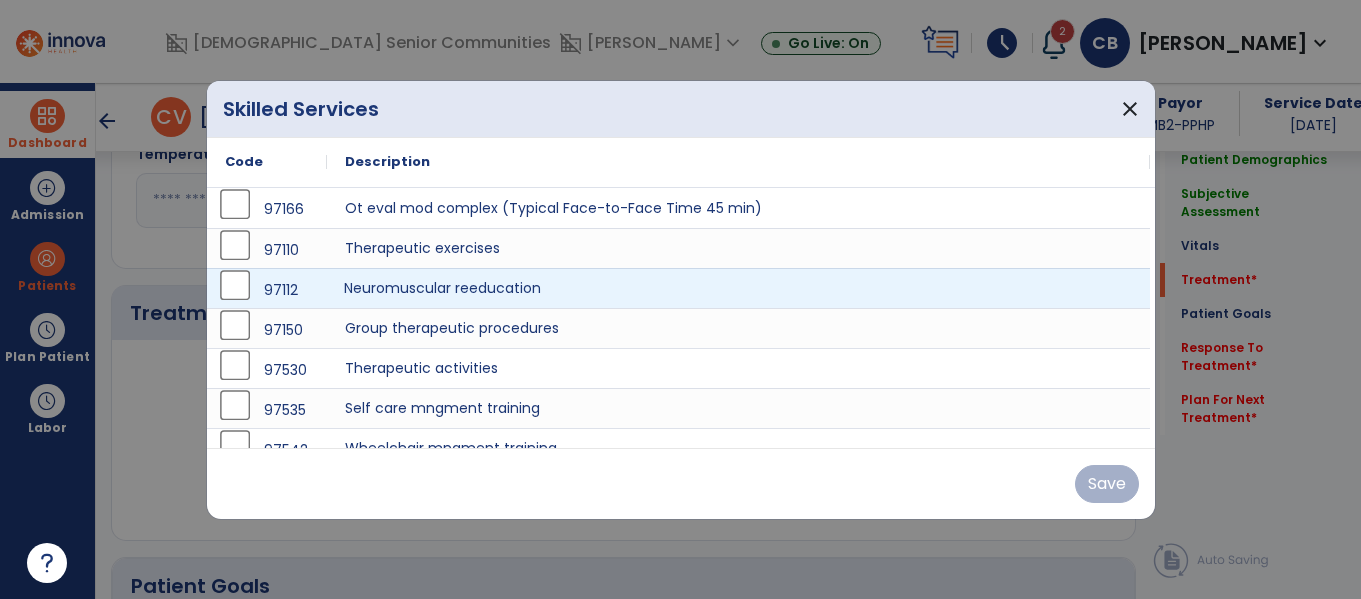 click on "Neuromuscular reeducation" at bounding box center (738, 288) 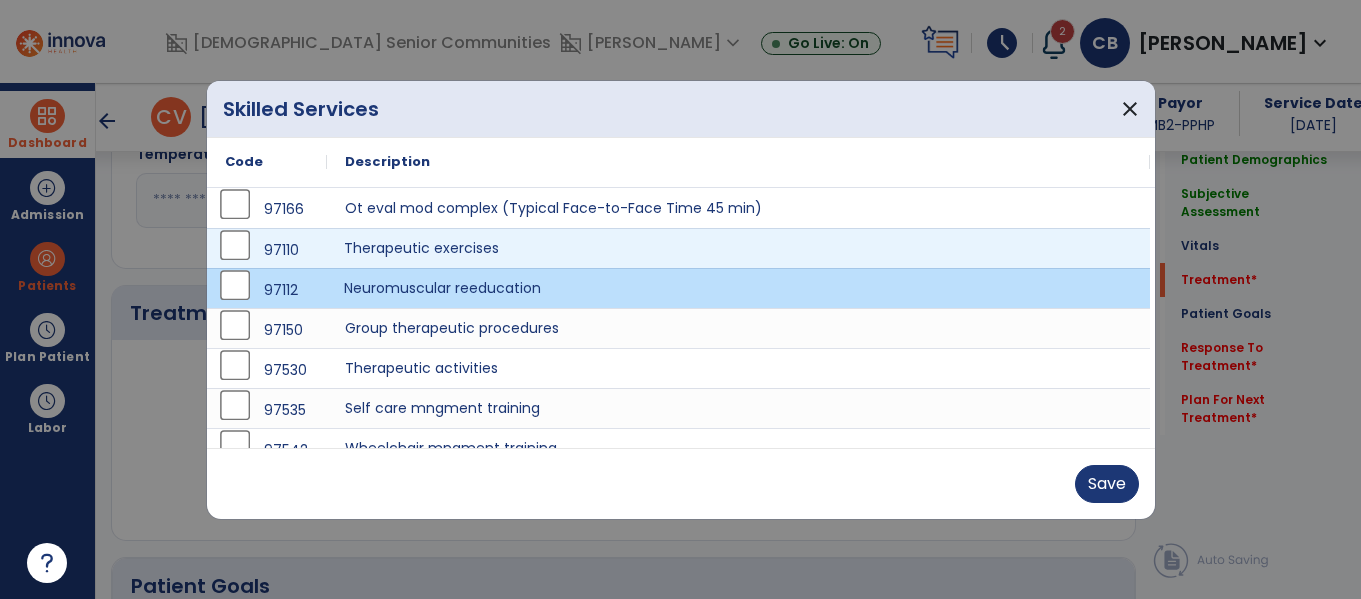 click on "Therapeutic exercises" at bounding box center [738, 248] 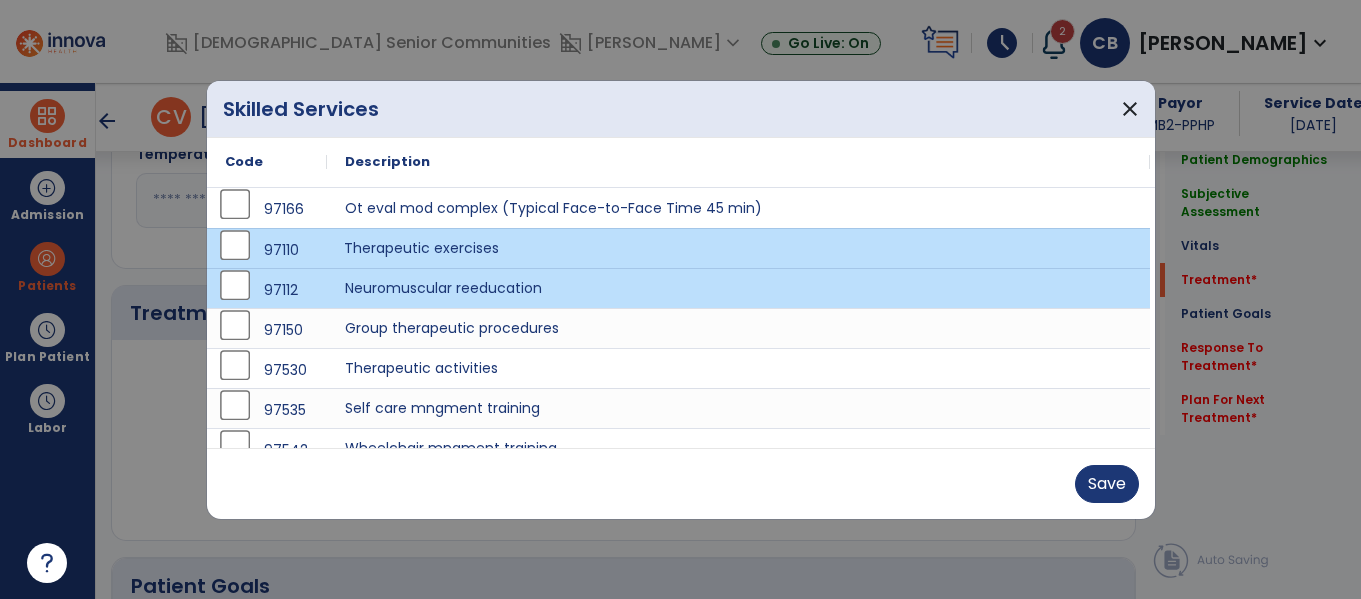 click on "Therapeutic exercises" at bounding box center [738, 248] 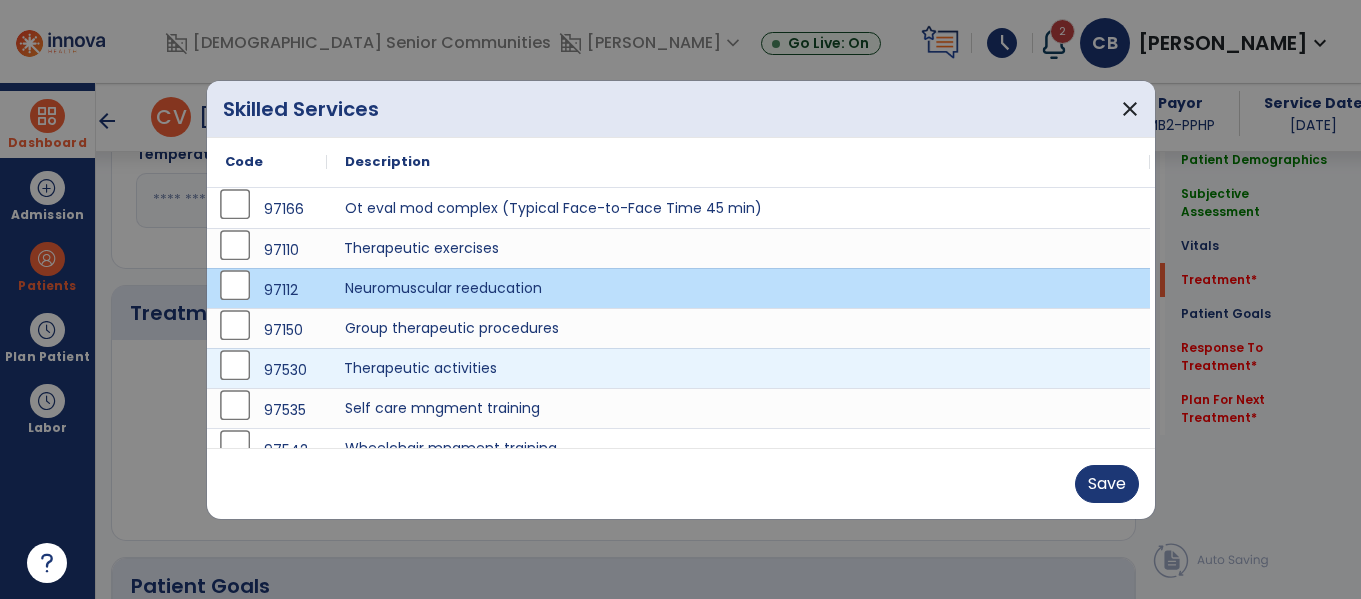 click on "Therapeutic activities" at bounding box center [738, 368] 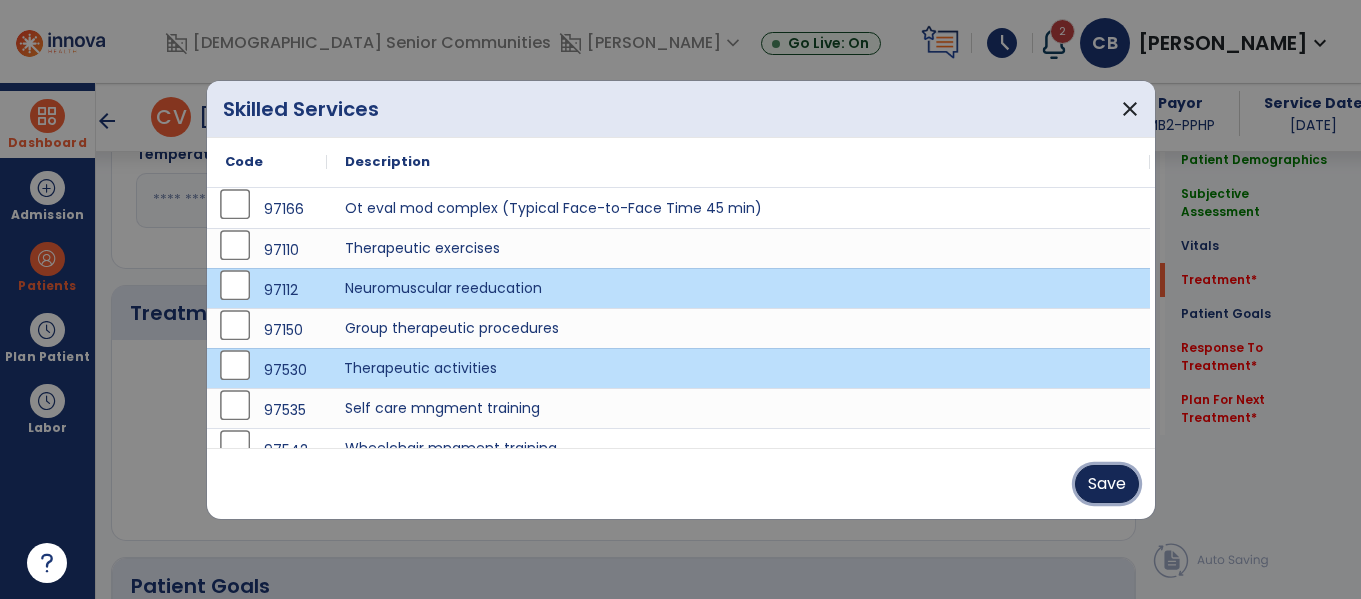 click on "Save" at bounding box center [1107, 484] 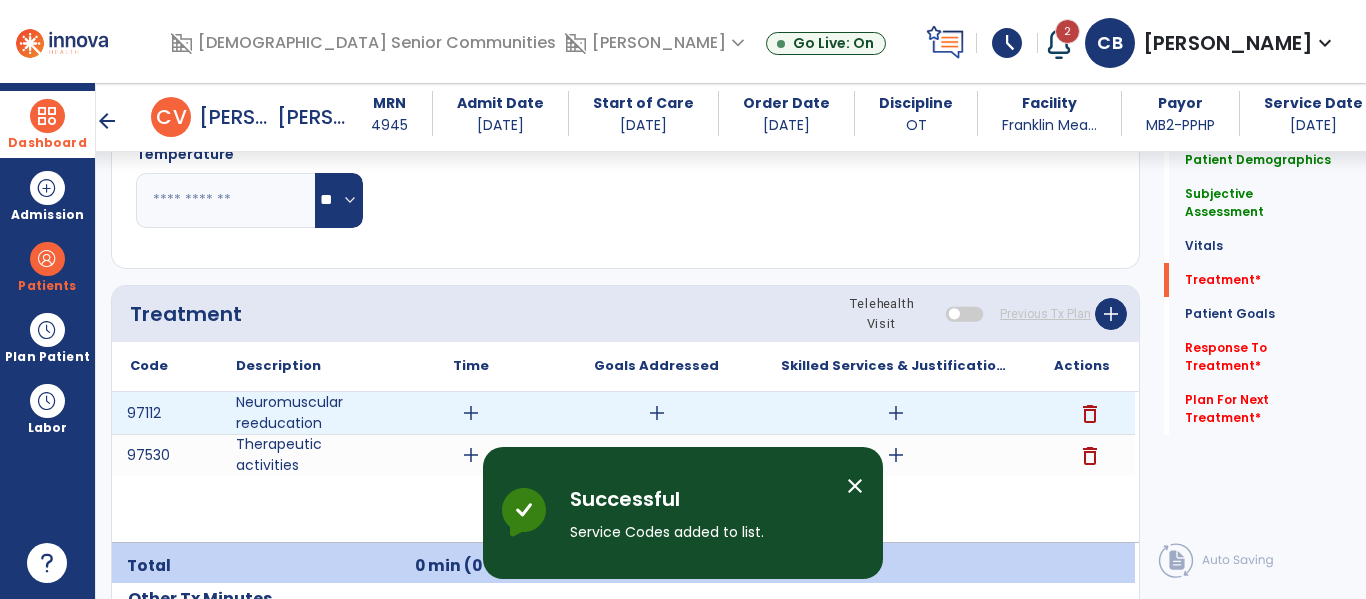 click on "add" at bounding box center (471, 413) 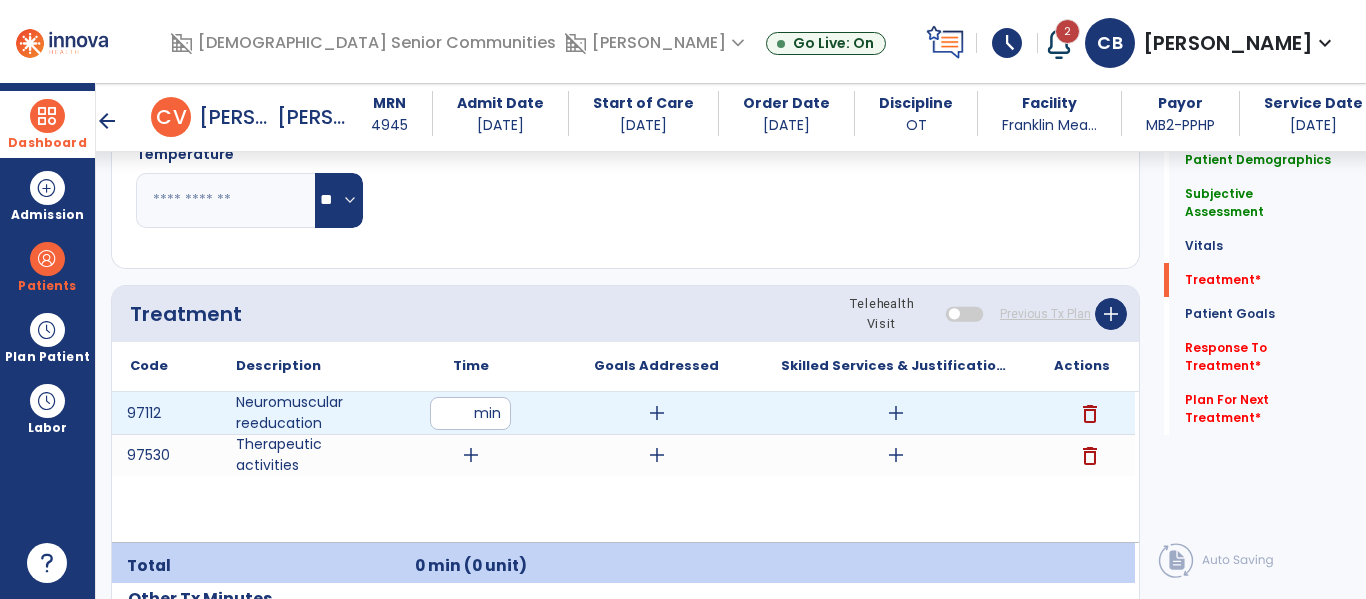 type on "**" 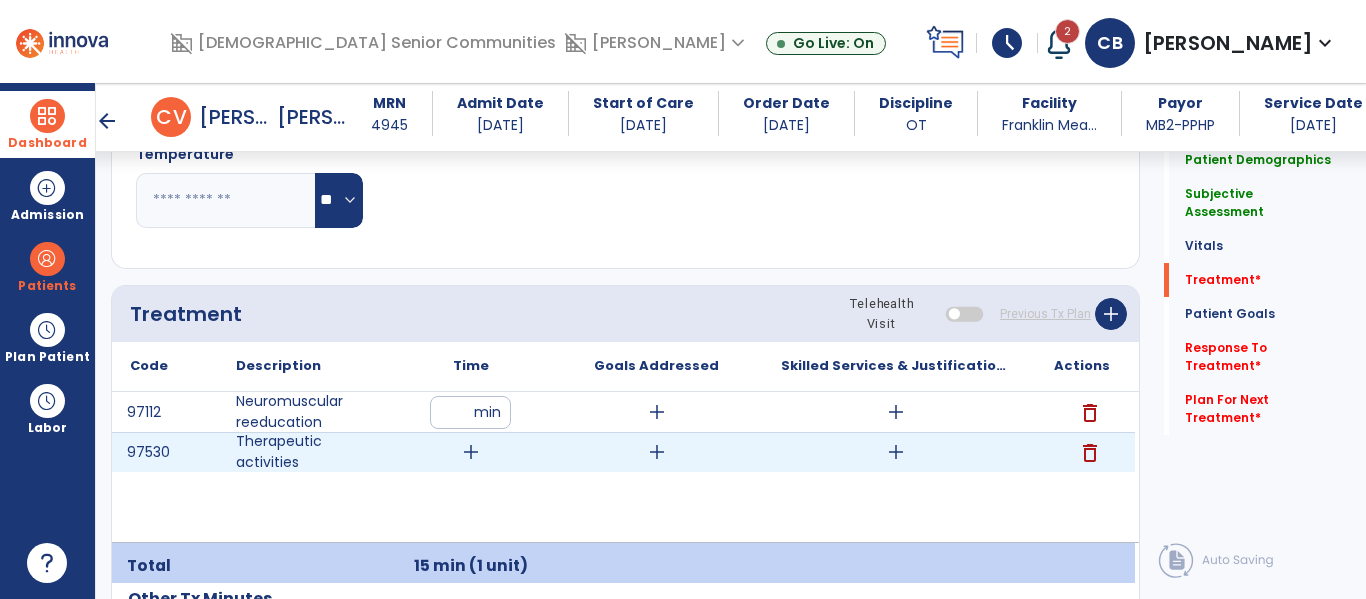 click on "add" at bounding box center [470, 452] 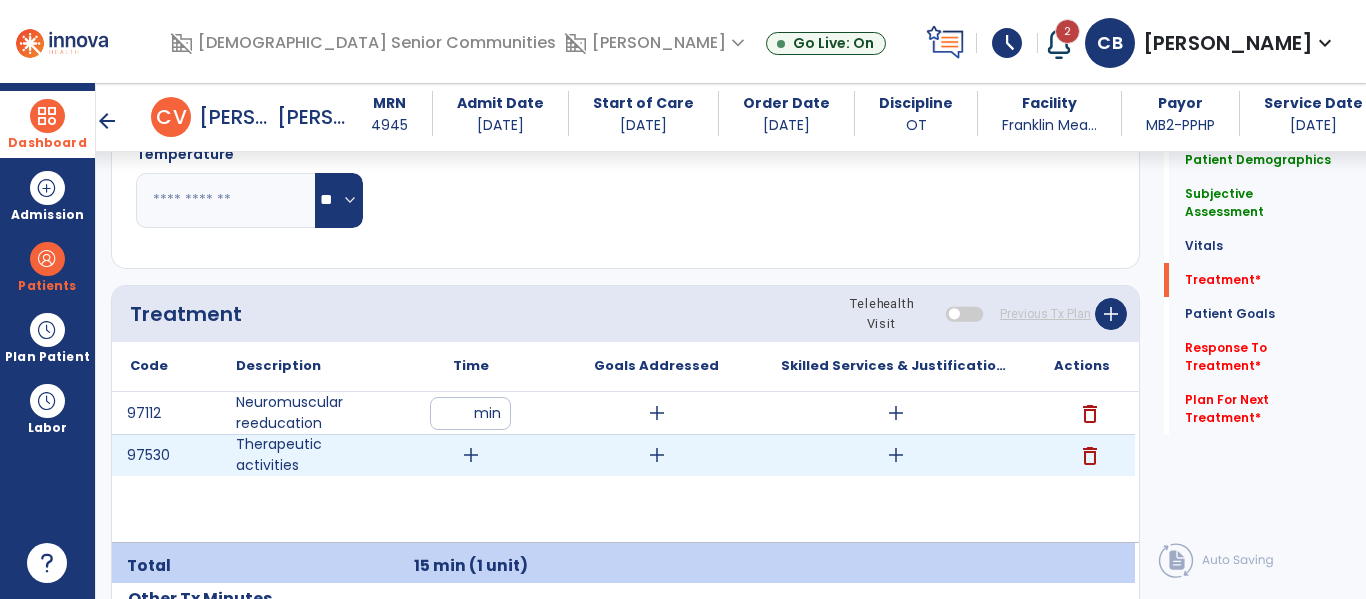 click on "add" at bounding box center (471, 455) 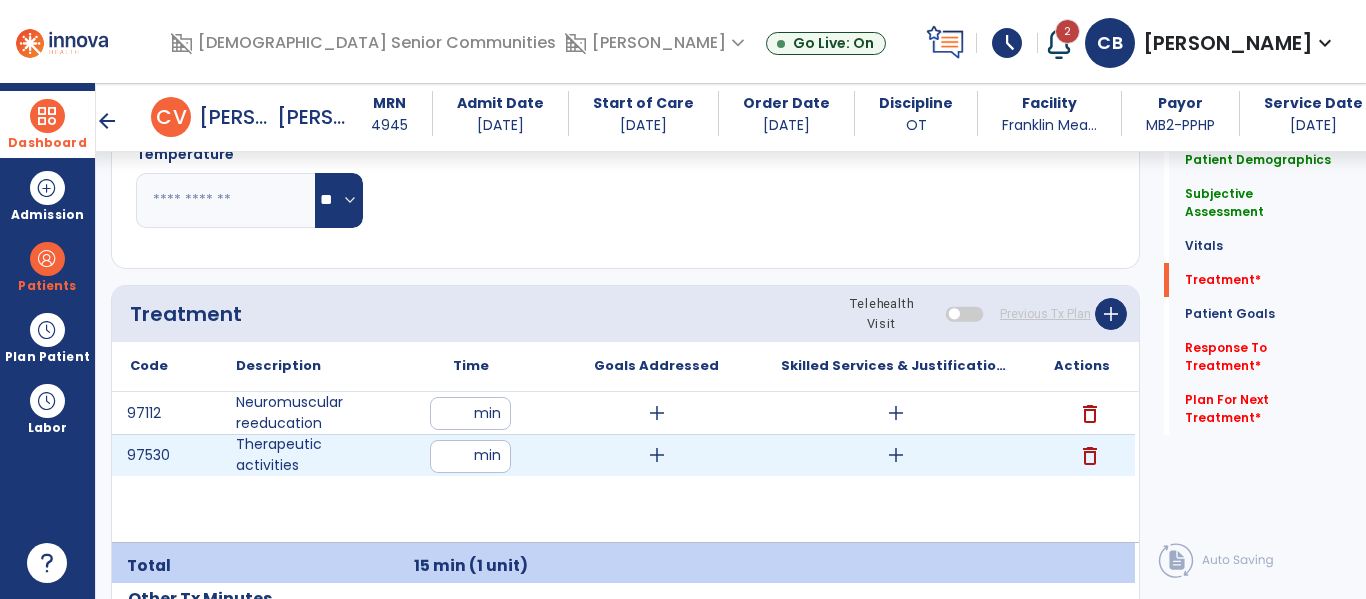 type on "*" 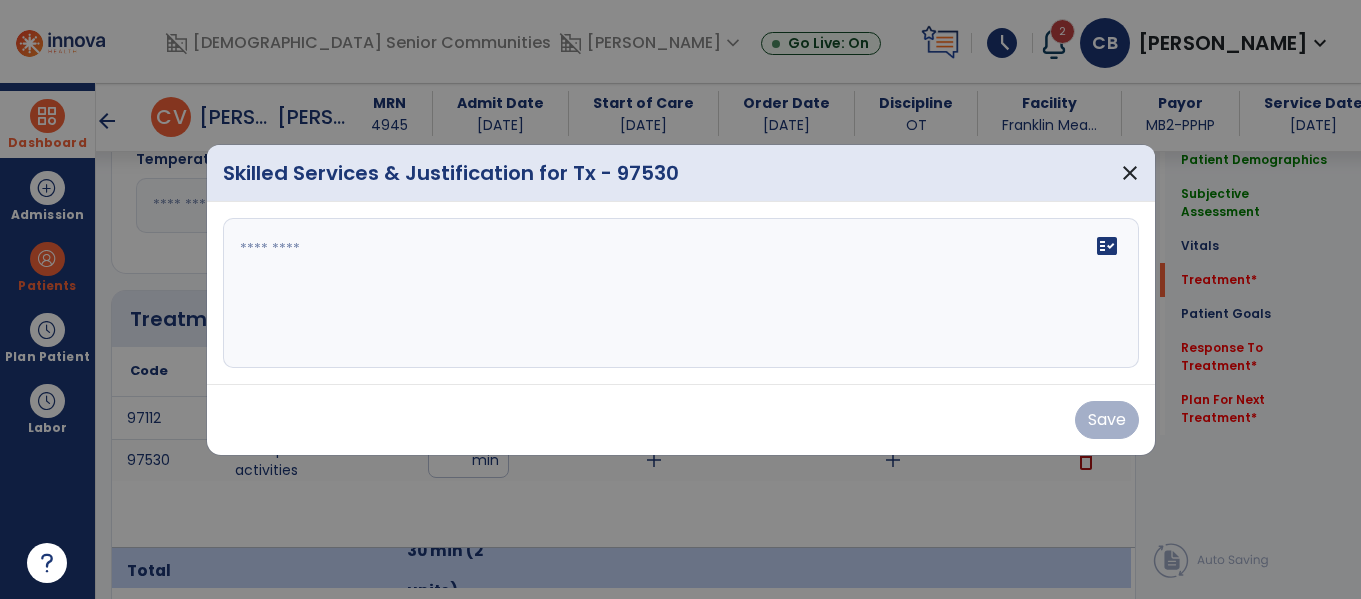 click on "fact_check" at bounding box center [681, 293] 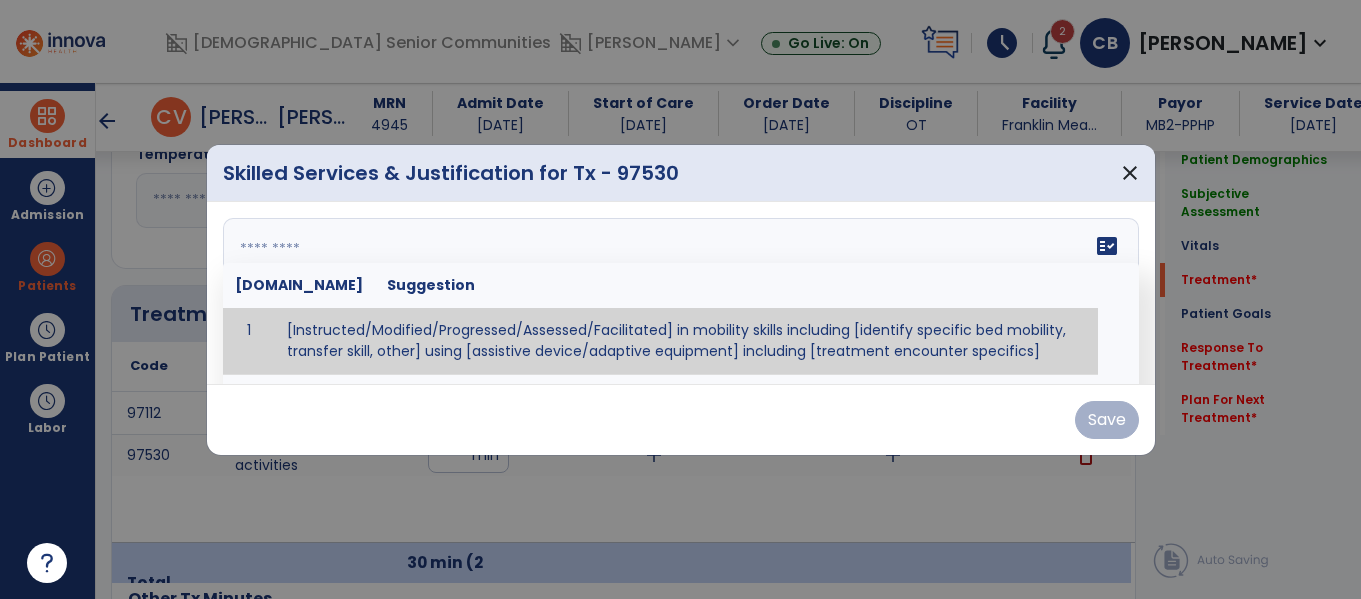 scroll, scrollTop: 1074, scrollLeft: 0, axis: vertical 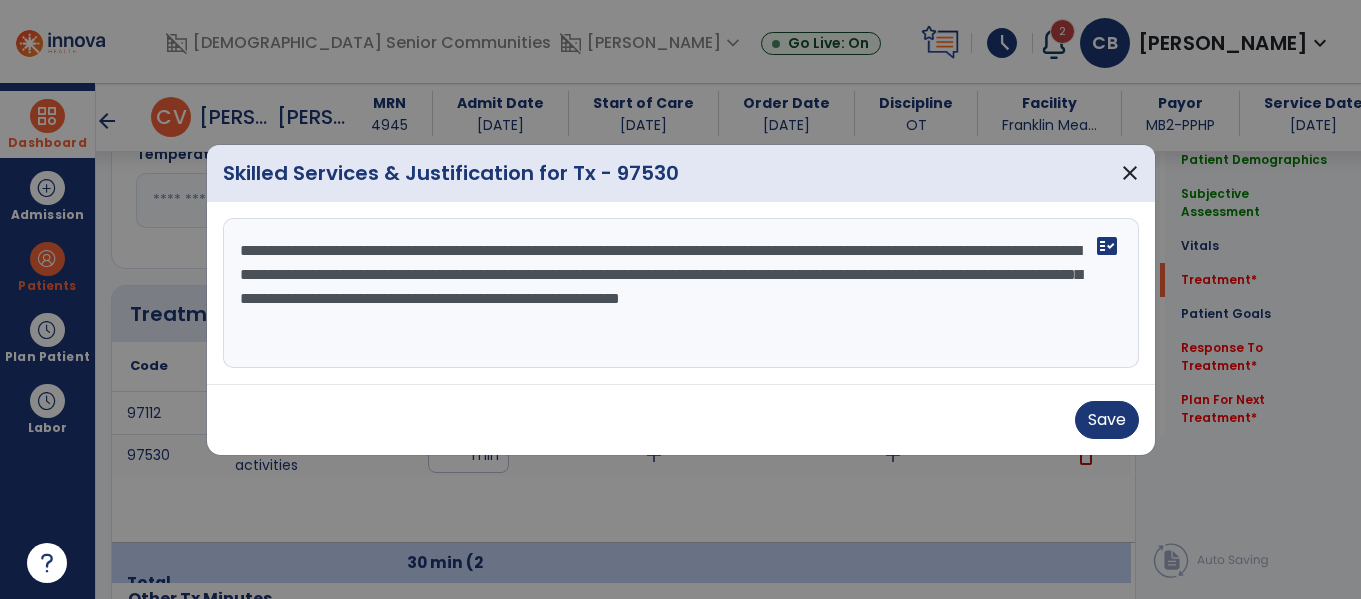 click on "**********" at bounding box center (681, 293) 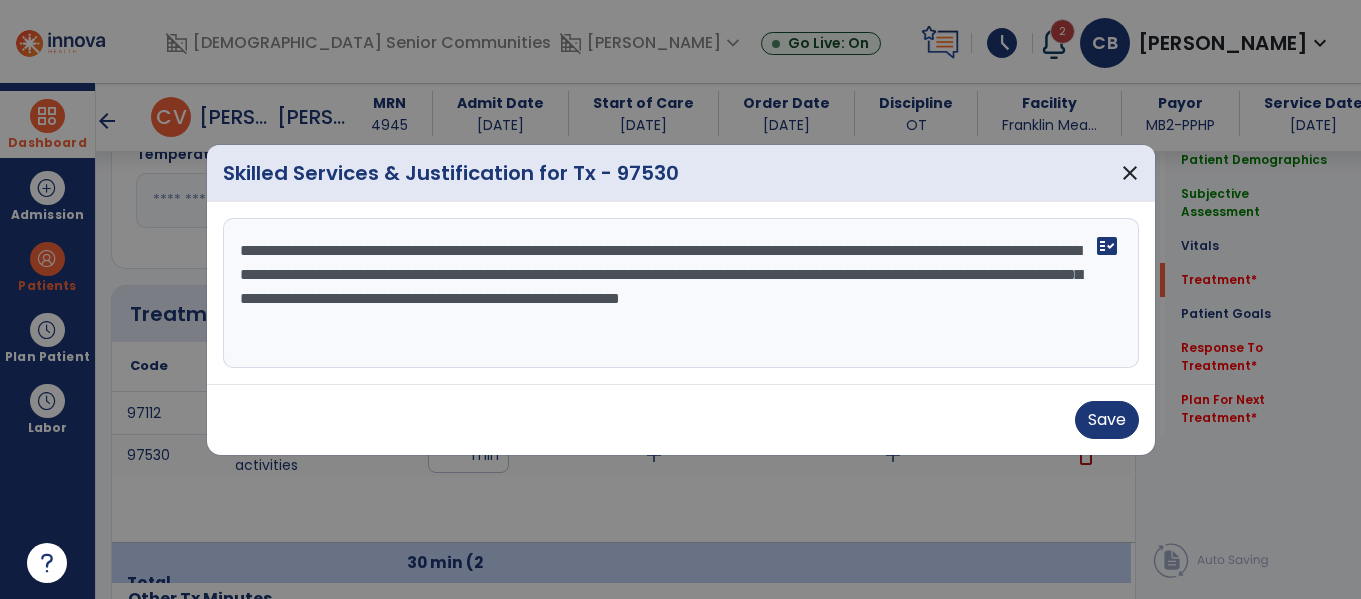 click on "**********" at bounding box center [681, 293] 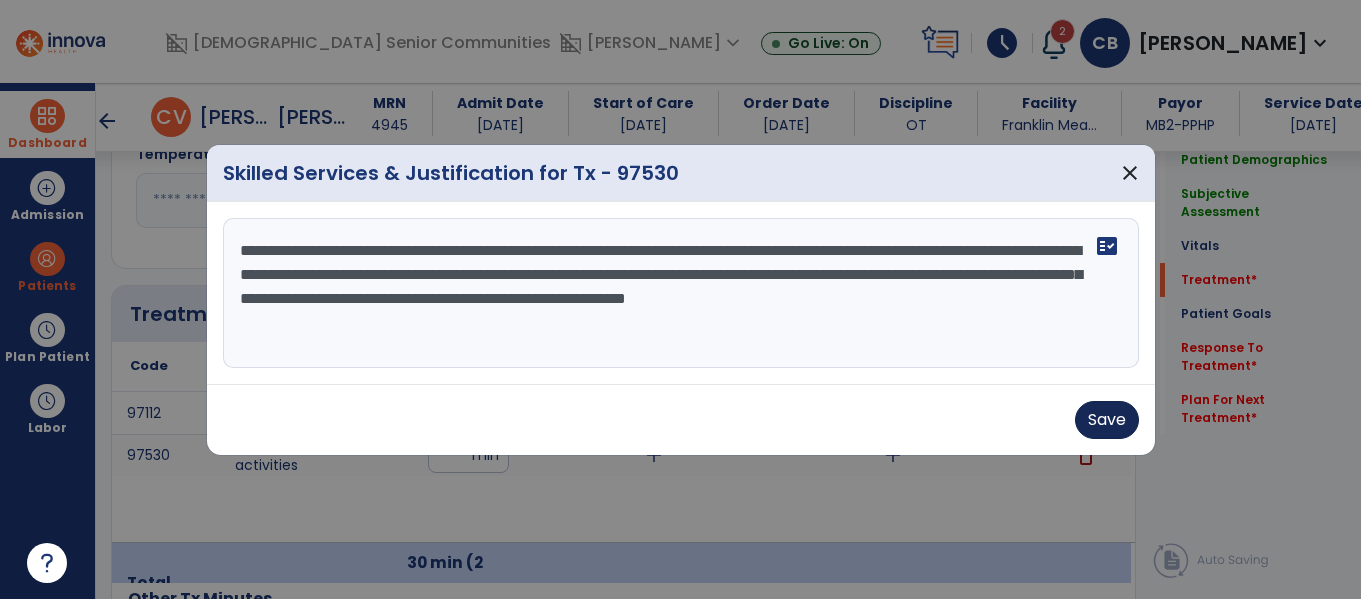type on "**********" 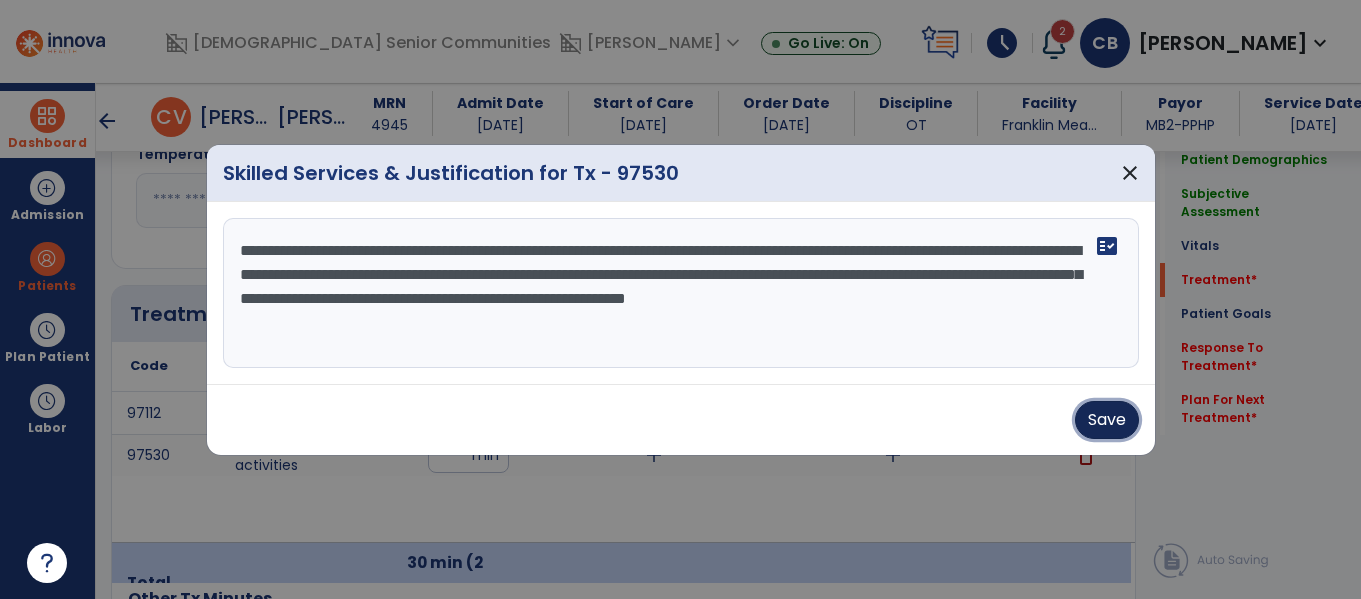 click on "Save" at bounding box center (1107, 420) 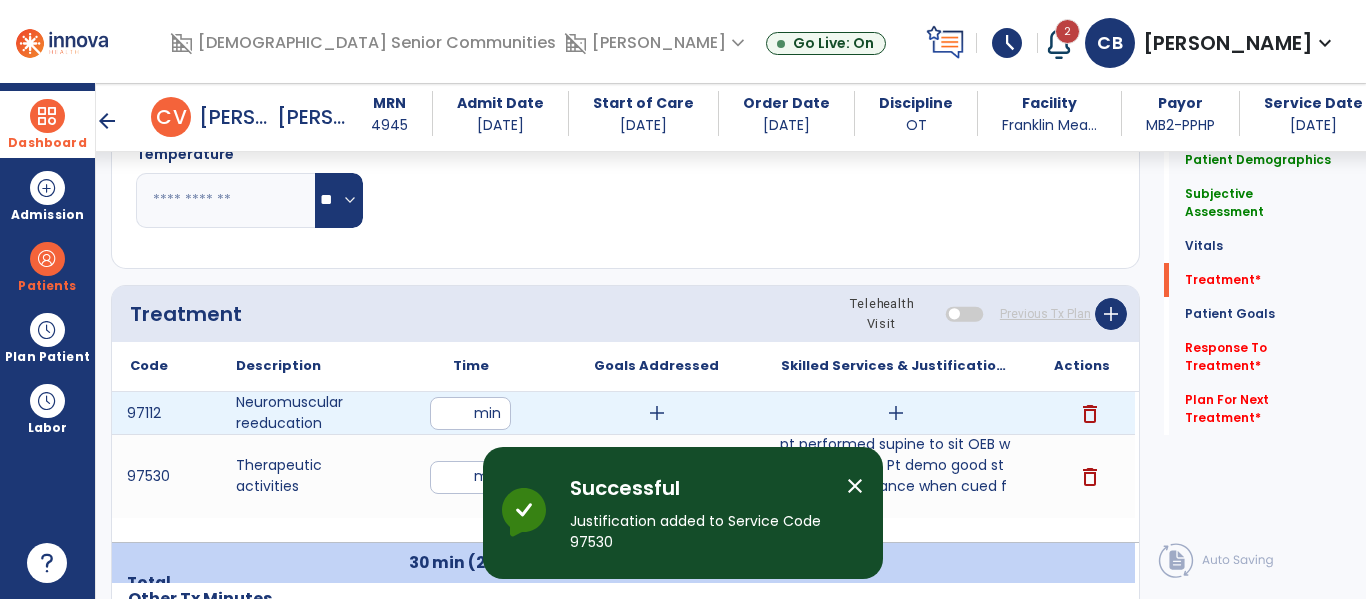 click on "add" at bounding box center (896, 413) 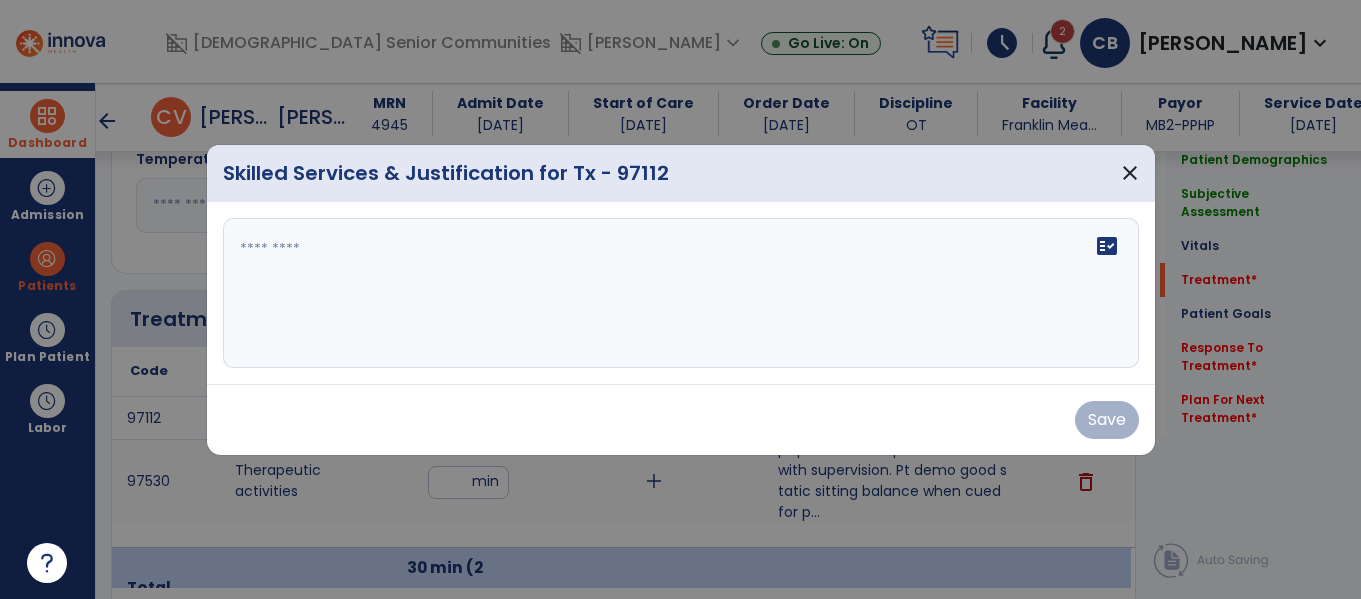 click on "fact_check" at bounding box center (681, 293) 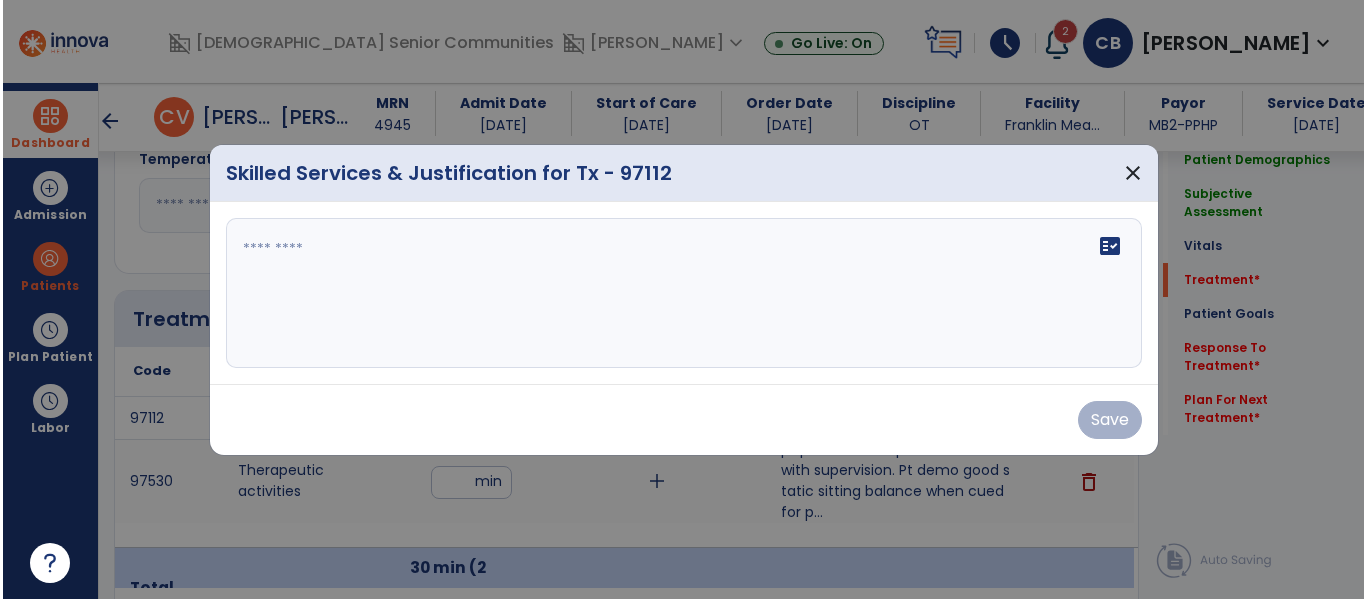 scroll, scrollTop: 1074, scrollLeft: 0, axis: vertical 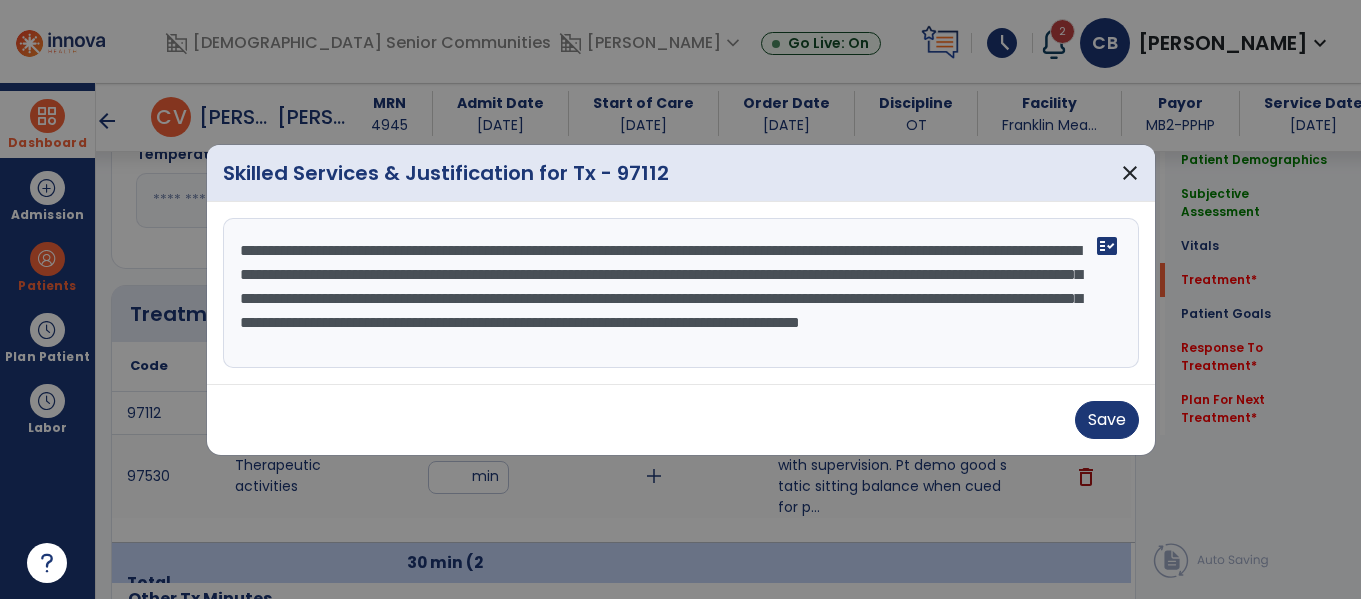 type on "**********" 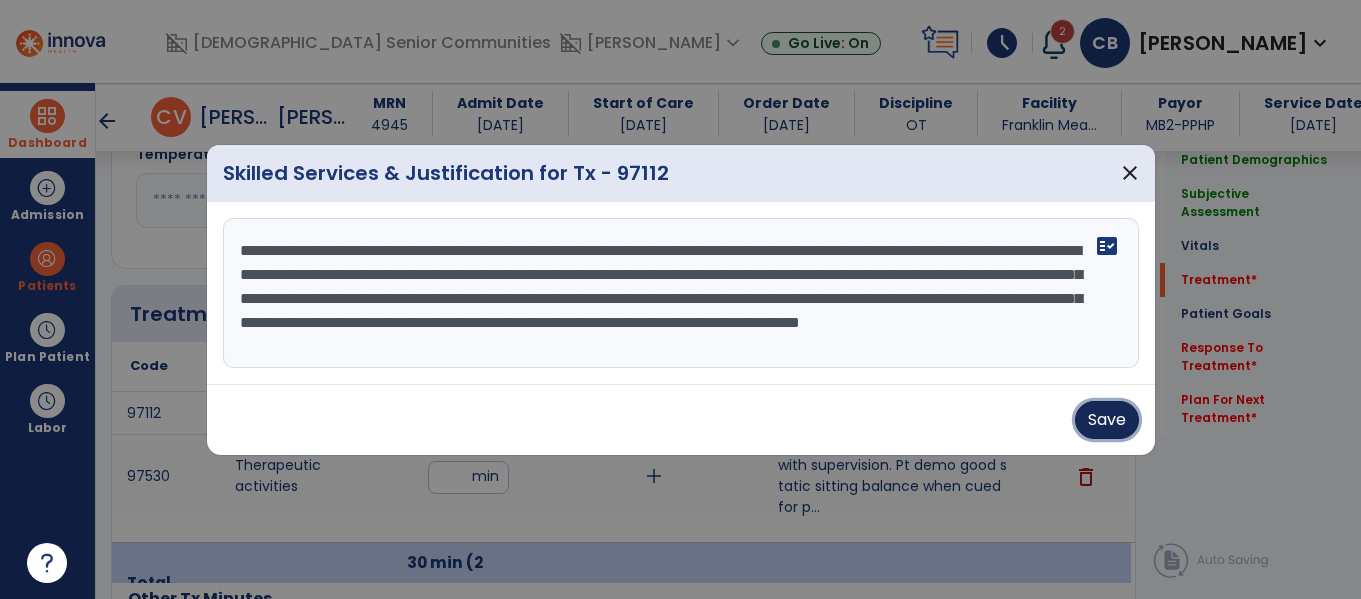 click on "Save" at bounding box center [1107, 420] 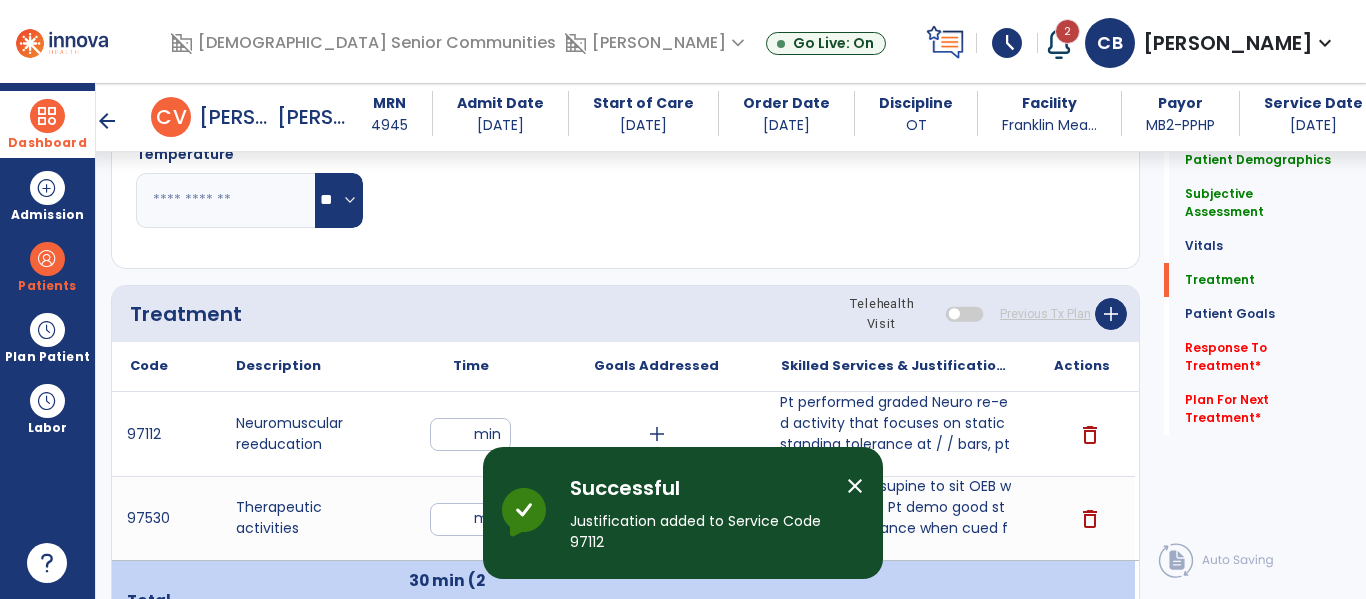 click on "arrow_back" at bounding box center (107, 121) 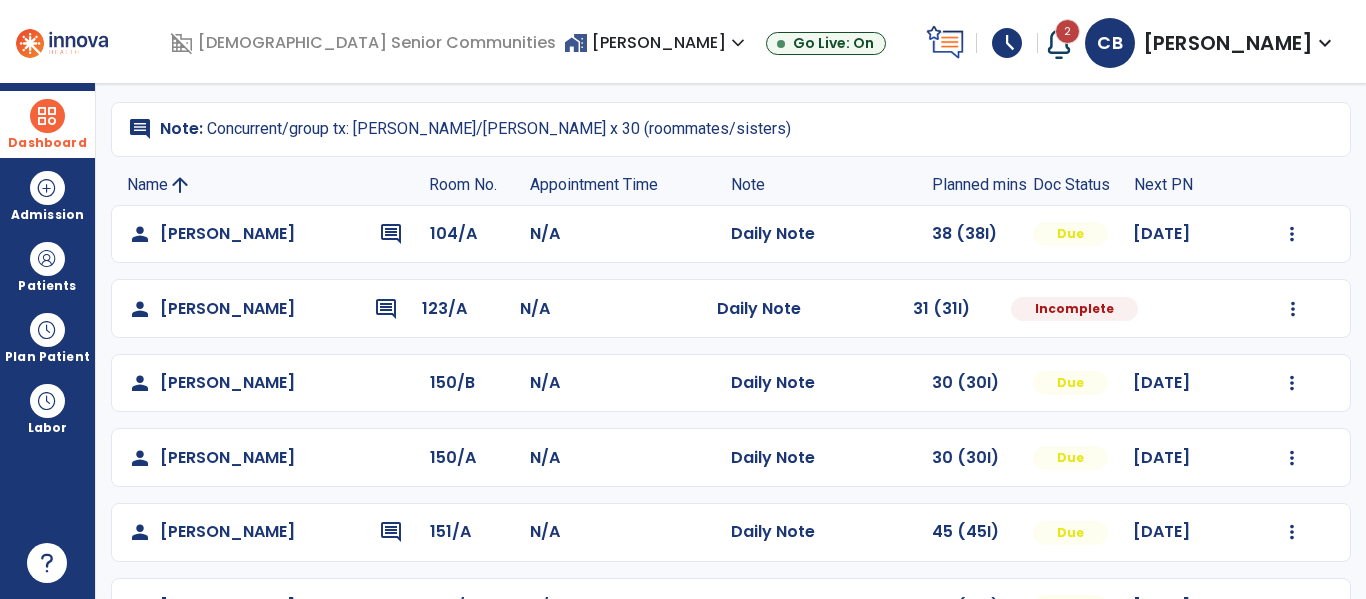 scroll, scrollTop: 186, scrollLeft: 0, axis: vertical 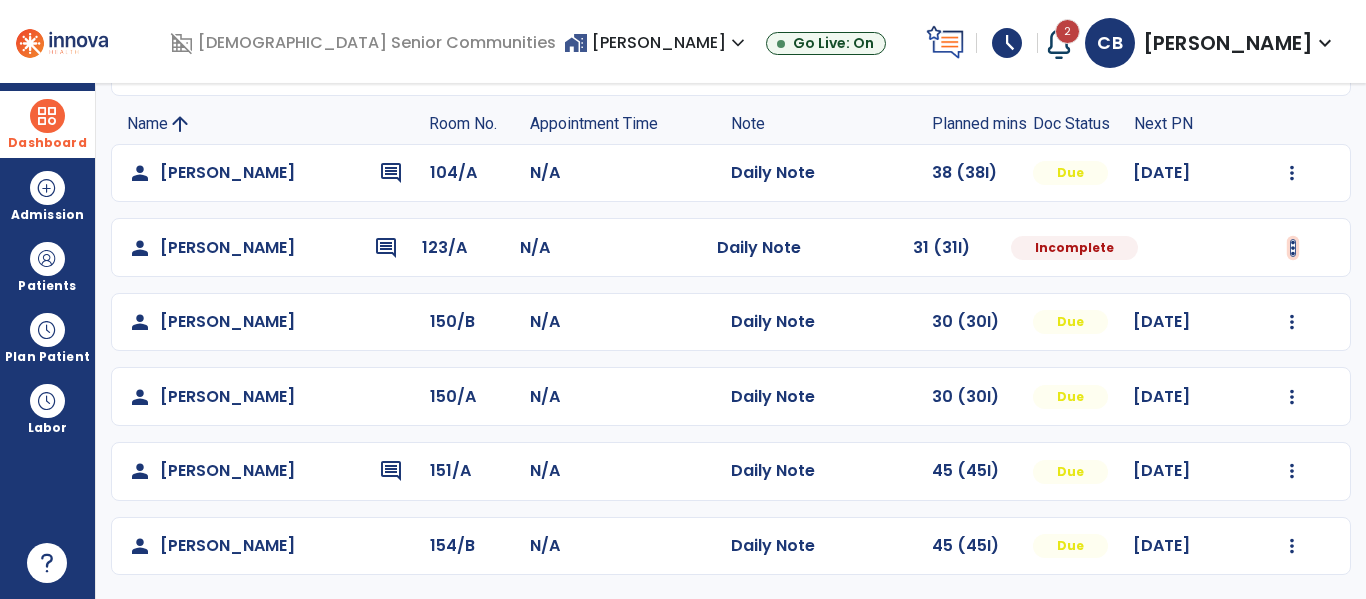 click at bounding box center [1292, 173] 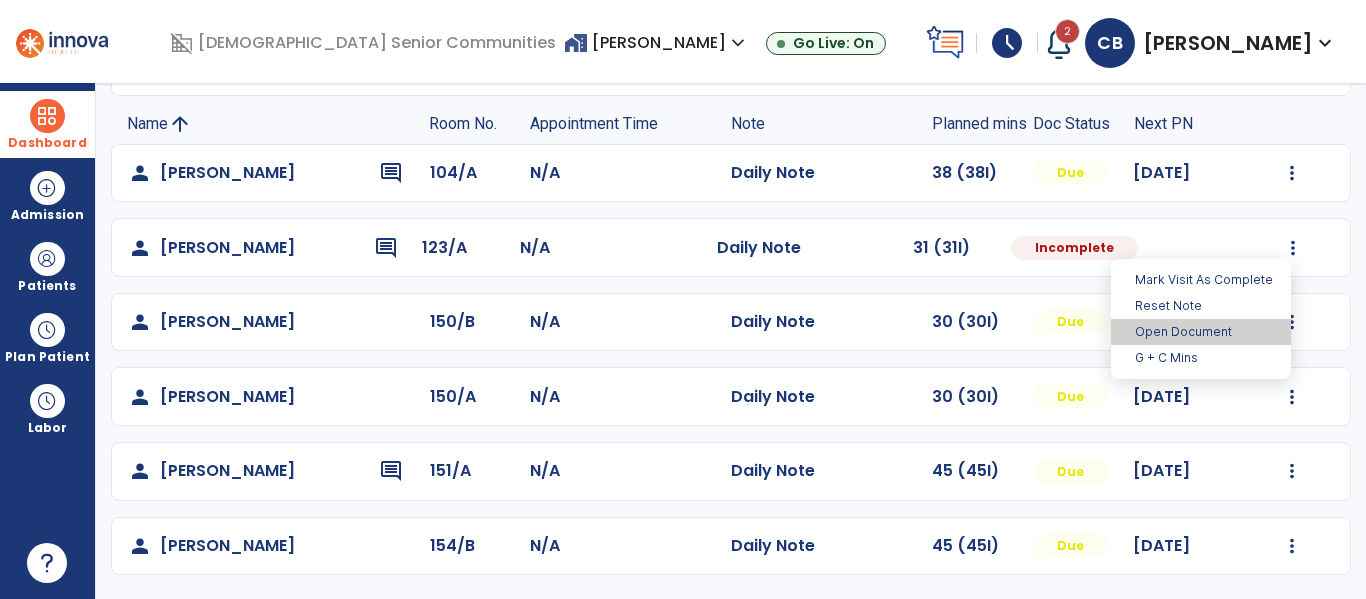 click on "Open Document" at bounding box center [1201, 332] 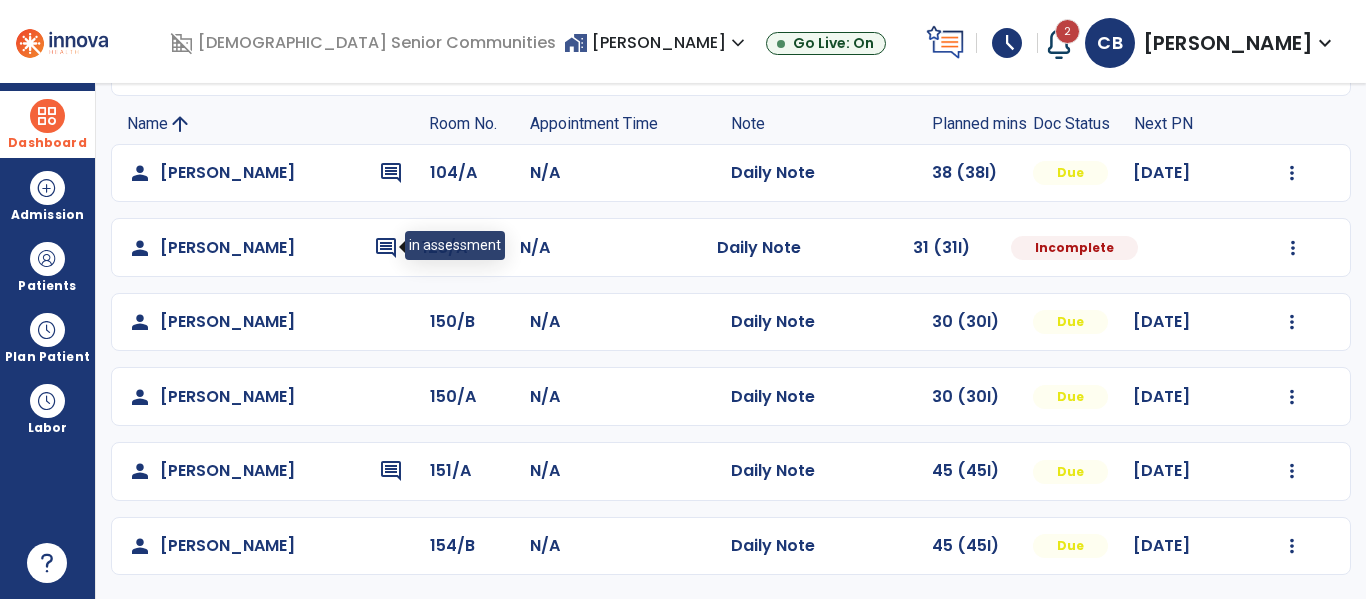 select on "*" 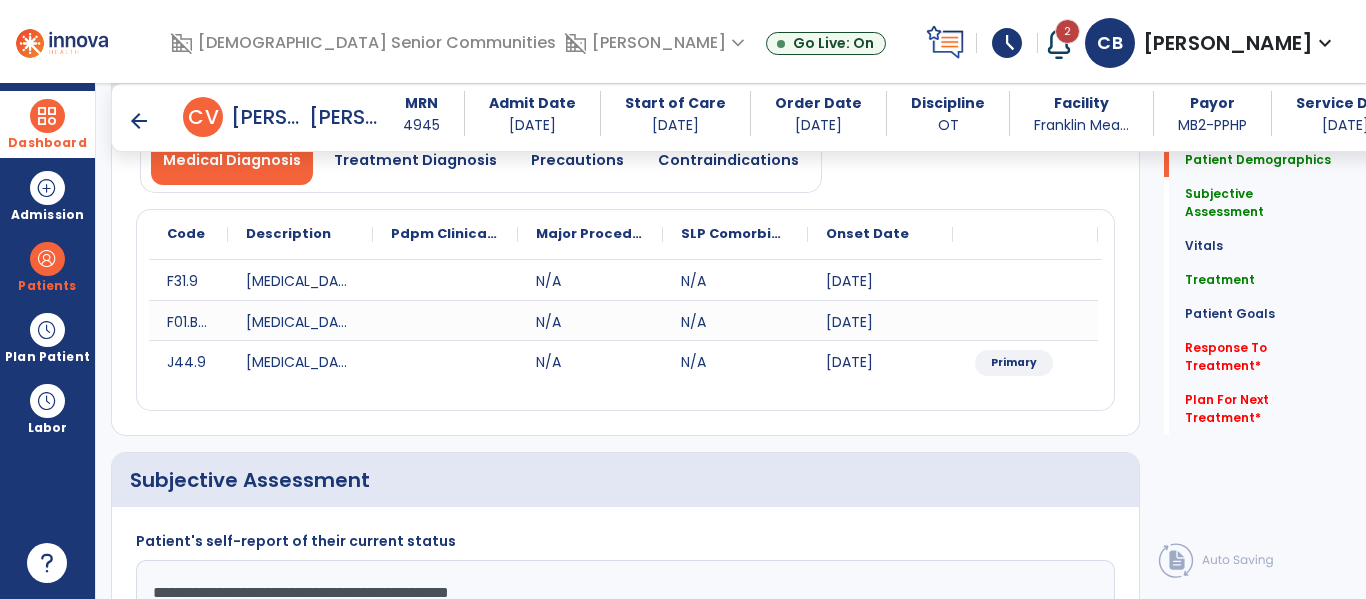 scroll, scrollTop: 928, scrollLeft: 0, axis: vertical 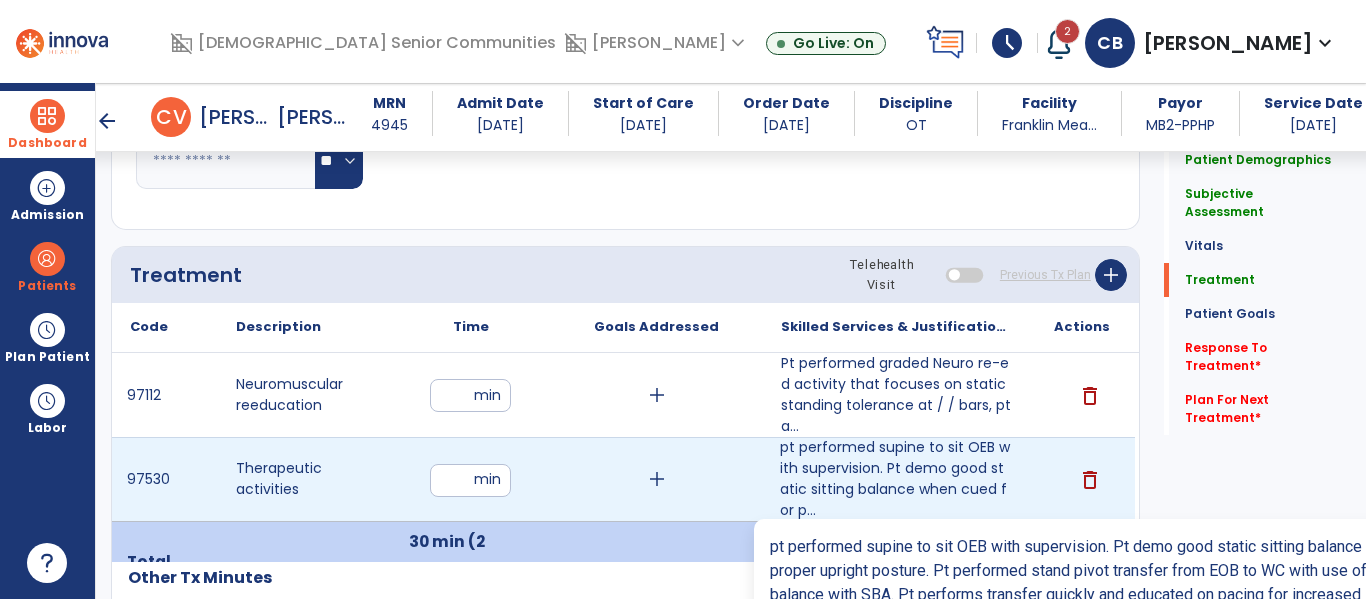 drag, startPoint x: 900, startPoint y: 483, endPoint x: 858, endPoint y: 487, distance: 42.190044 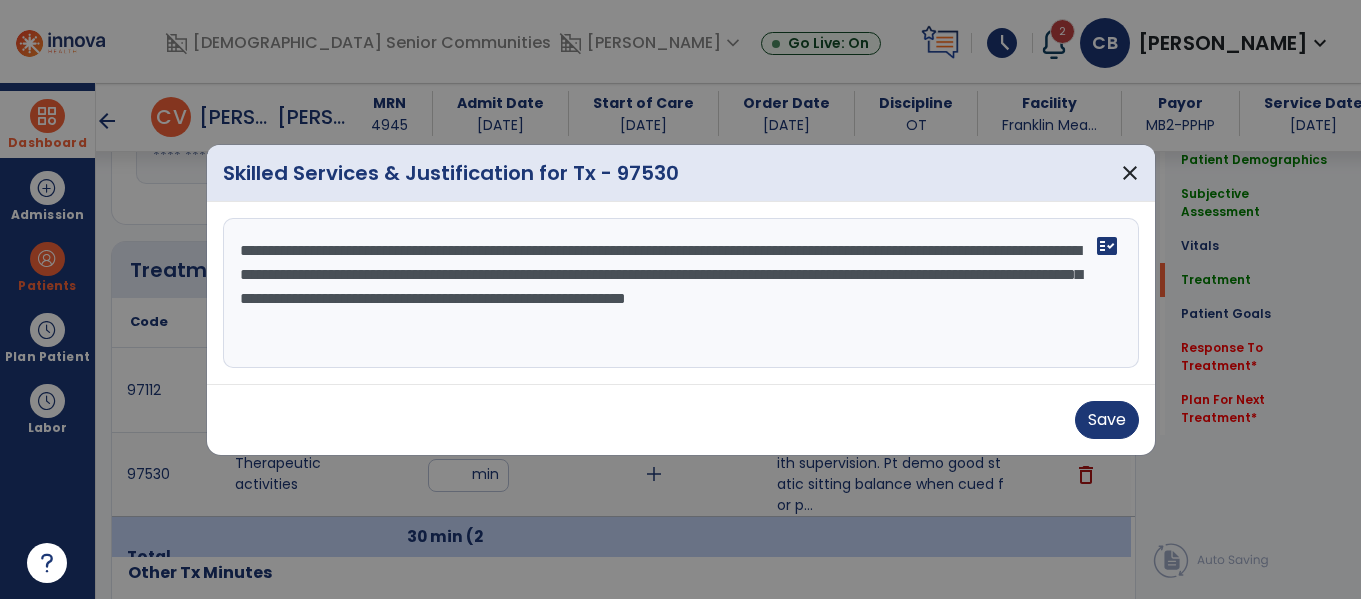 click on "**********" at bounding box center (681, 293) 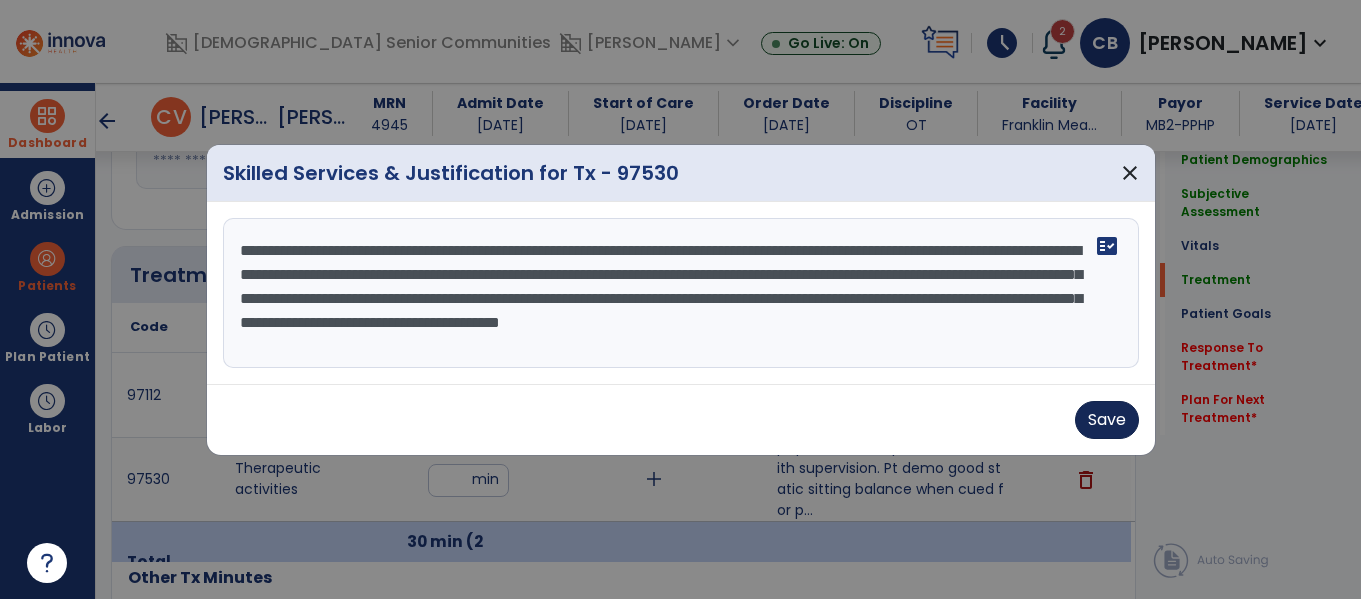 type on "**********" 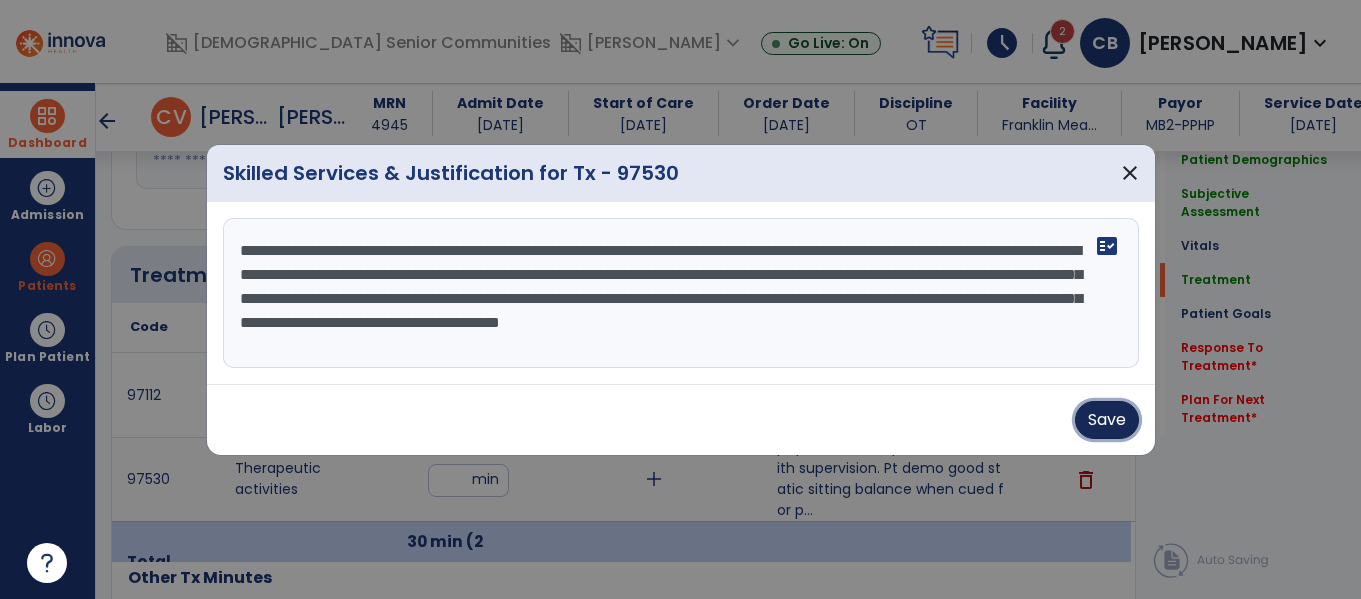 click on "Save" at bounding box center [1107, 420] 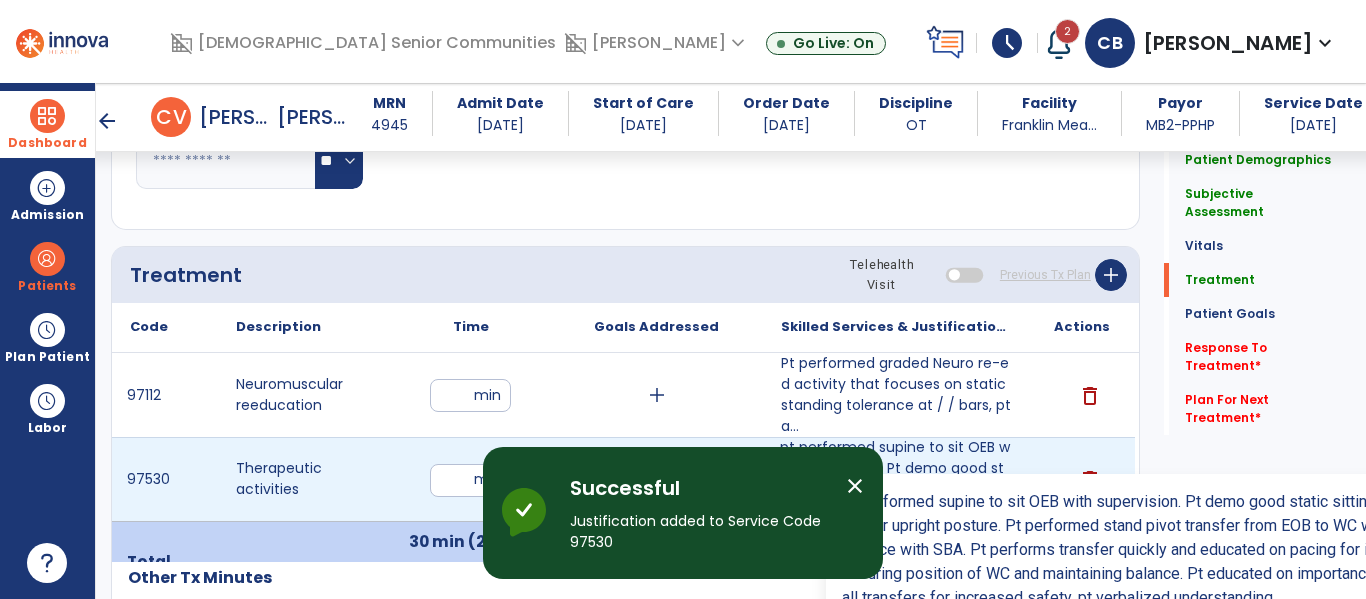 click on "pt performed supine to sit OEB with supervision. Pt demo good static sitting balance when cued for p..." at bounding box center (896, 479) 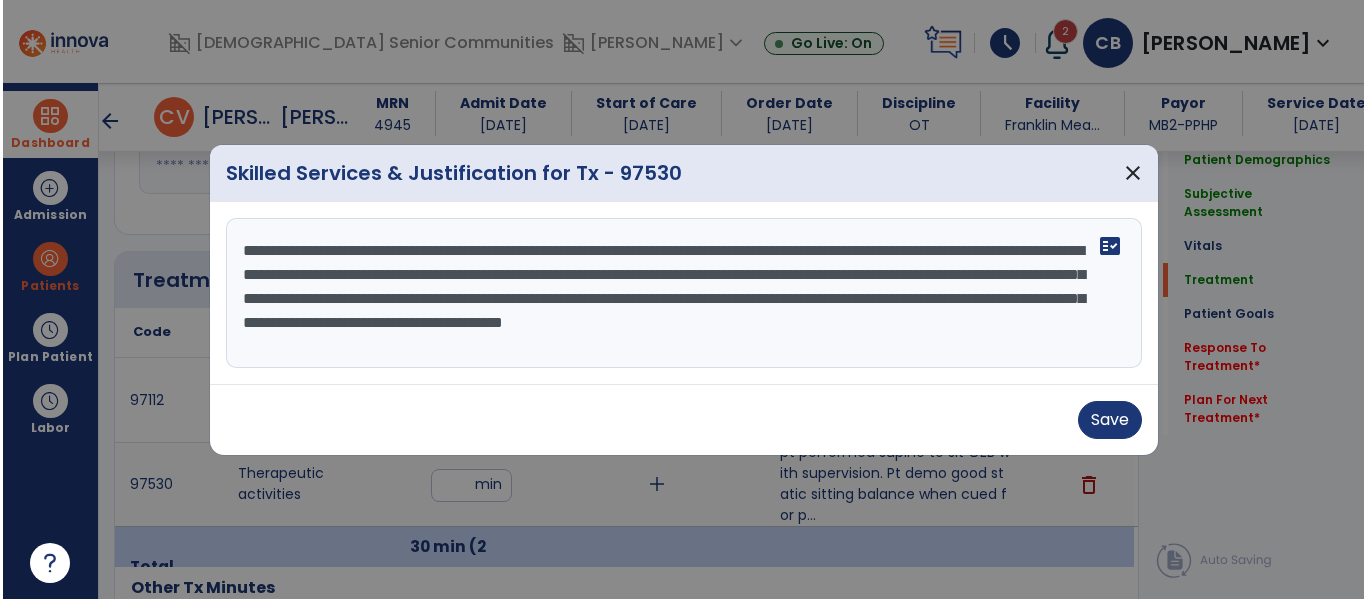 scroll, scrollTop: 1113, scrollLeft: 0, axis: vertical 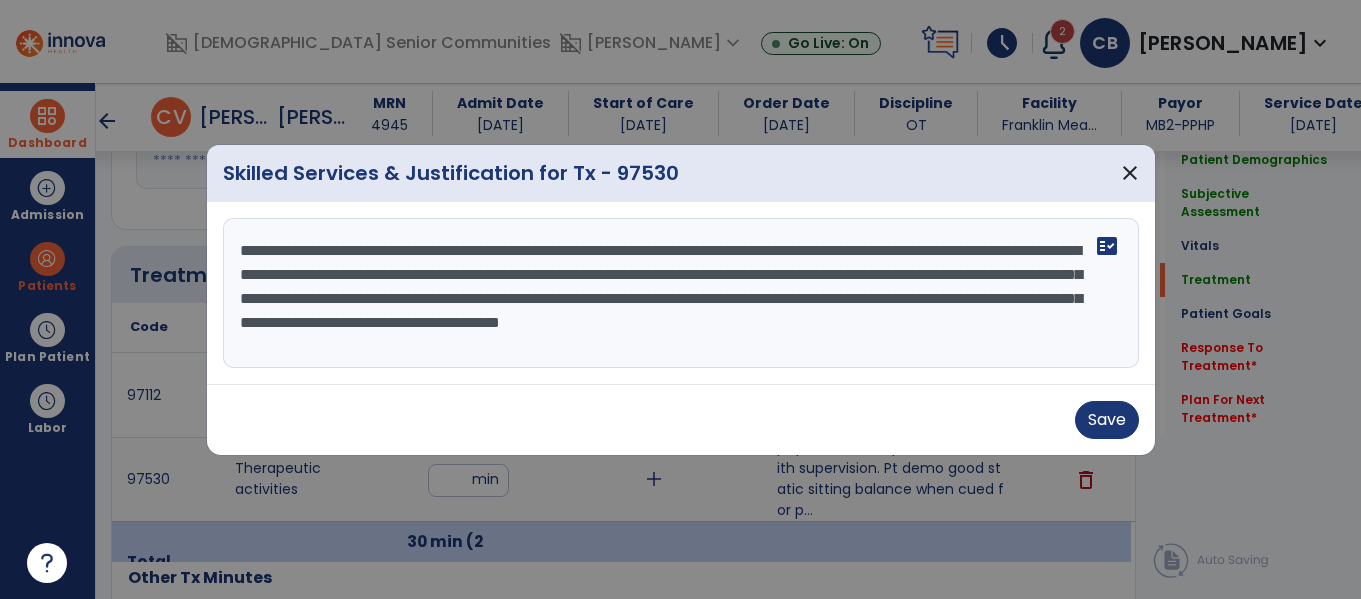 click on "**********" at bounding box center [681, 293] 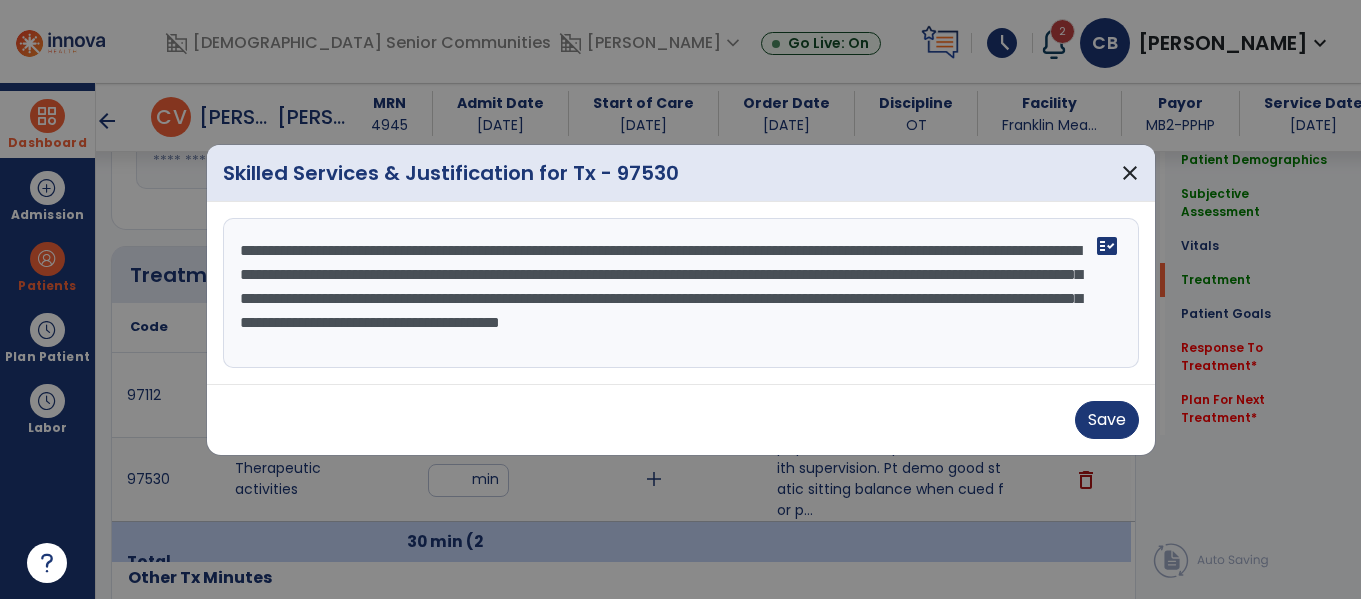 click on "**********" at bounding box center (681, 293) 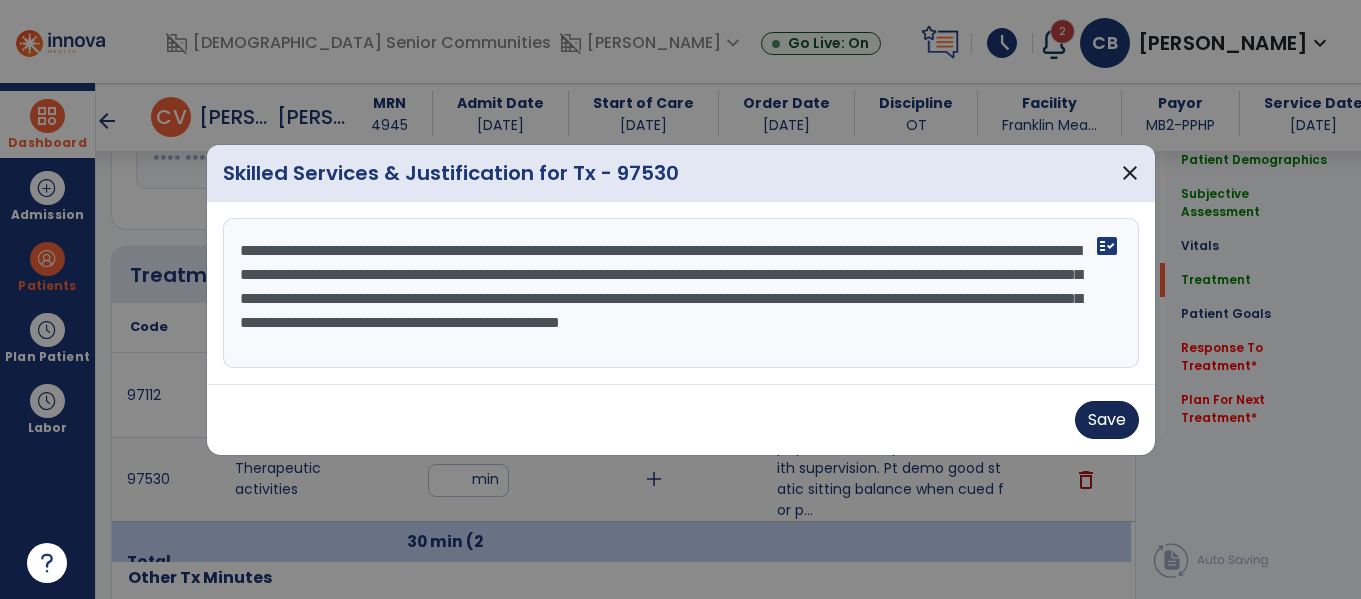 type on "**********" 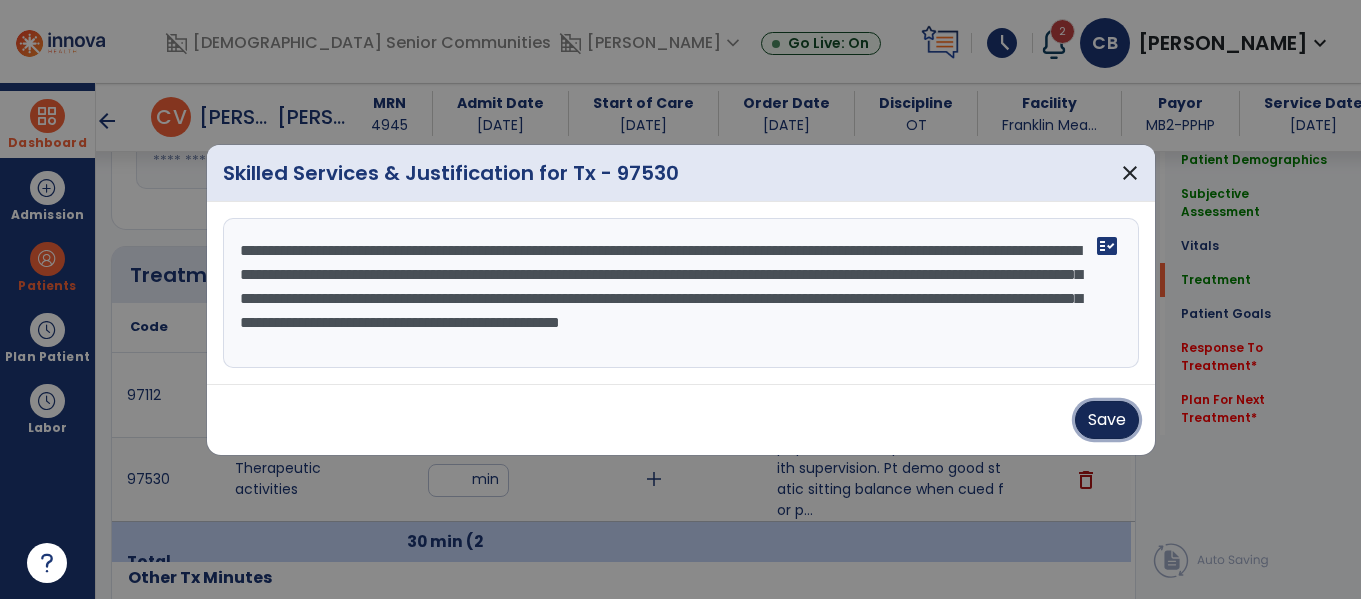 click on "Save" at bounding box center (1107, 420) 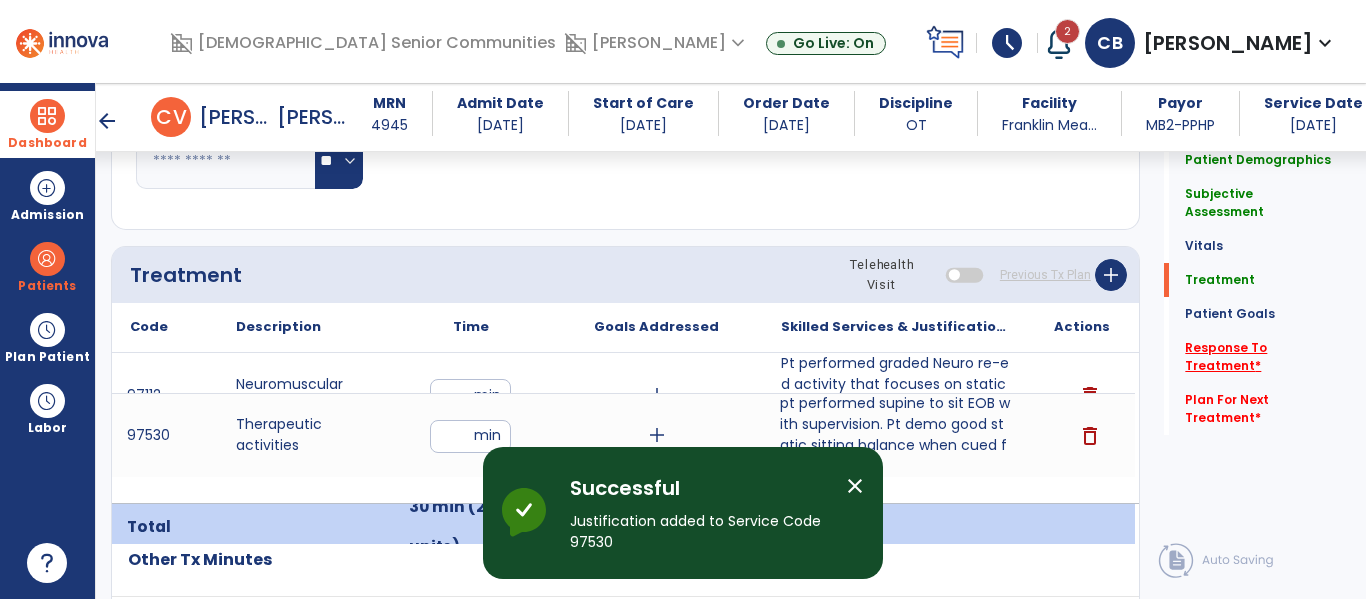 click on "Response To Treatment   *" 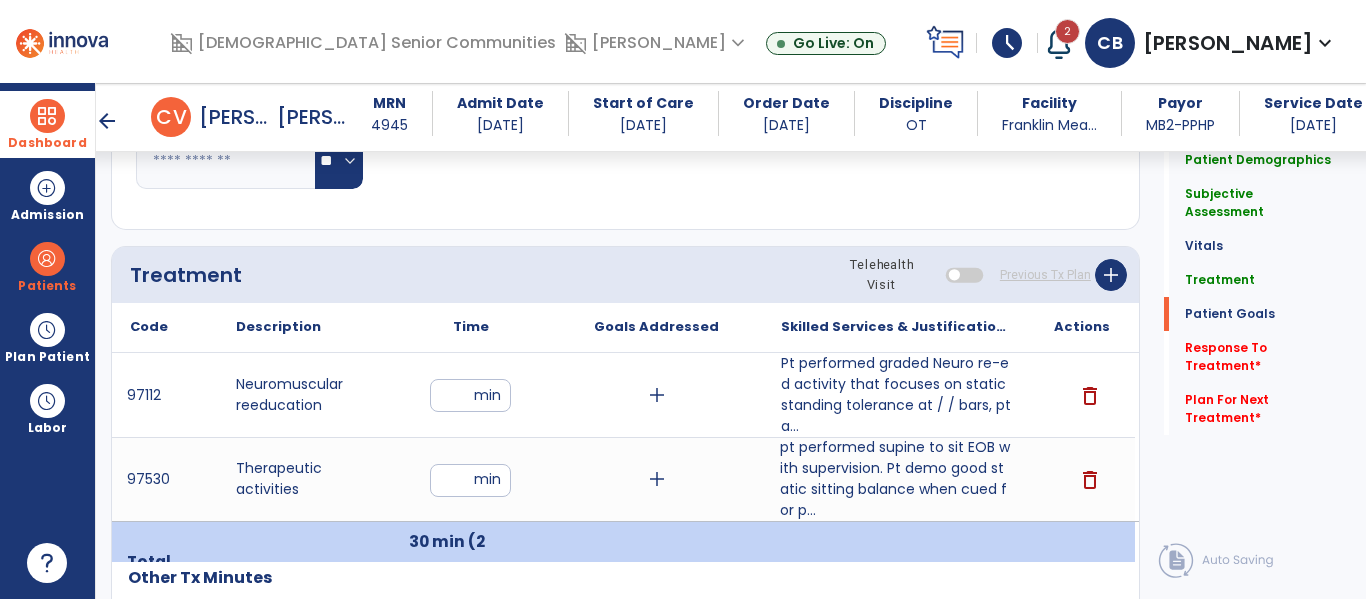 scroll, scrollTop: 3325, scrollLeft: 0, axis: vertical 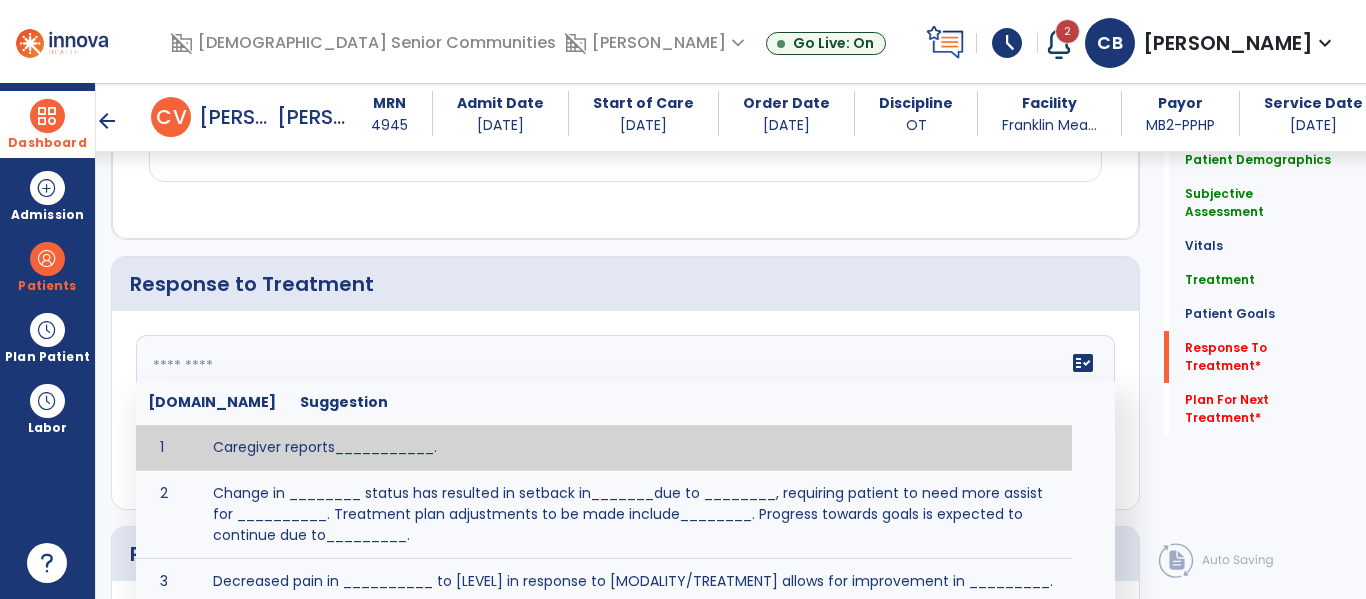 click on "fact_check  Sr.No Suggestion 1 Caregiver reports___________. 2 Change in ________ status has resulted in setback in_______due to ________, requiring patient to need more assist for __________.   Treatment plan adjustments to be made include________.  Progress towards goals is expected to continue due to_________. 3 Decreased pain in __________ to [LEVEL] in response to [MODALITY/TREATMENT] allows for improvement in _________. 4 Functional gains in _______ have impacted the patient's ability to perform_________ with a reduction in assist levels to_________. 5 Functional progress this week has been significant due to__________. 6 Gains in ________ have improved the patient's ability to perform ______with decreased levels of assist to___________. 7 Improvement in ________allows patient to tolerate higher levels of challenges in_________. 8 Pain in [AREA] has decreased to [LEVEL] in response to [TREATMENT/MODALITY], allowing fore ease in completing__________. 9 10 11 12 13 14 15 16 17 18 19 20 21" 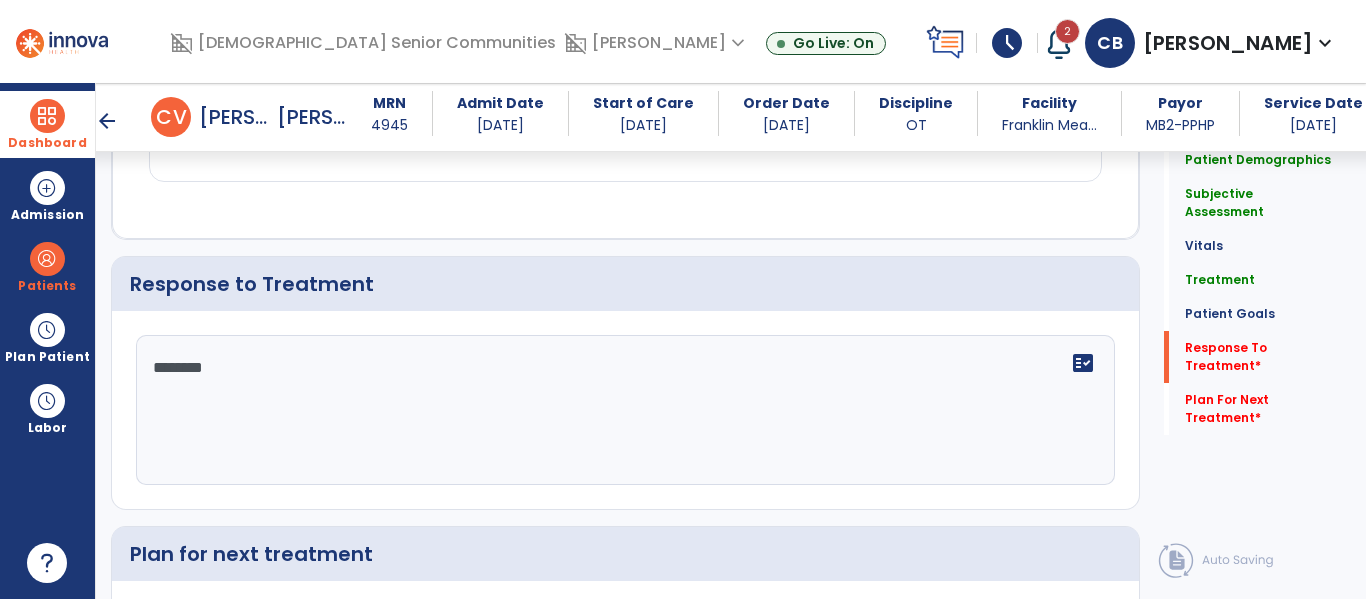 type on "*********" 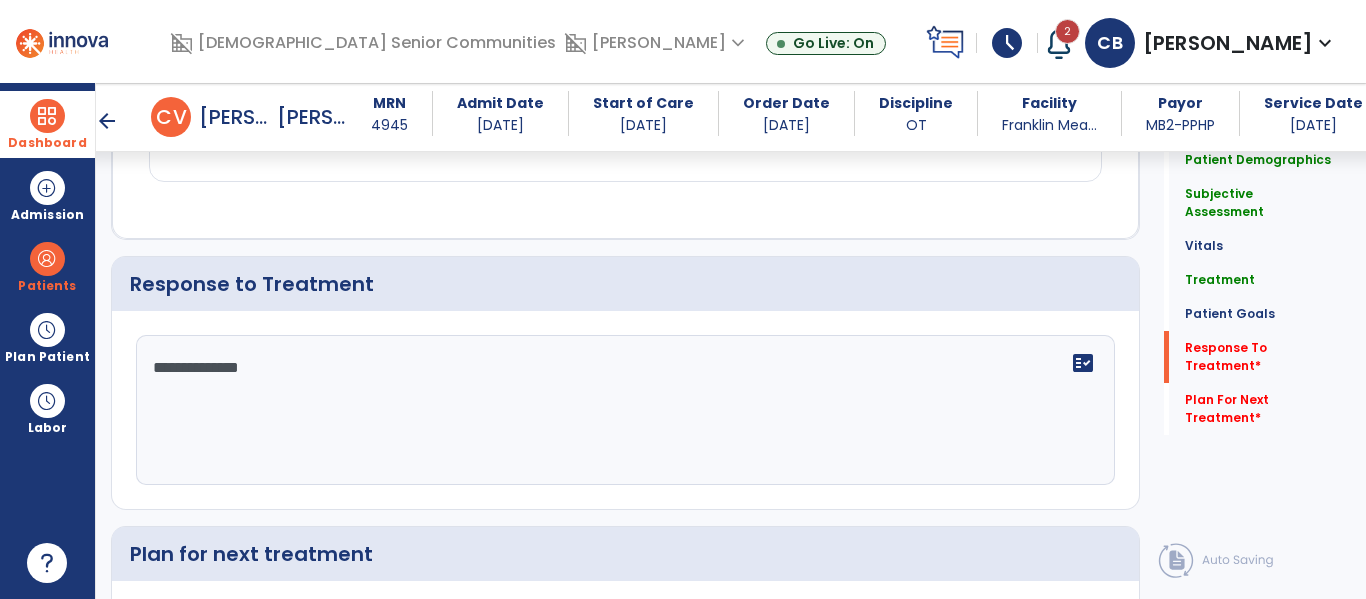 type on "**********" 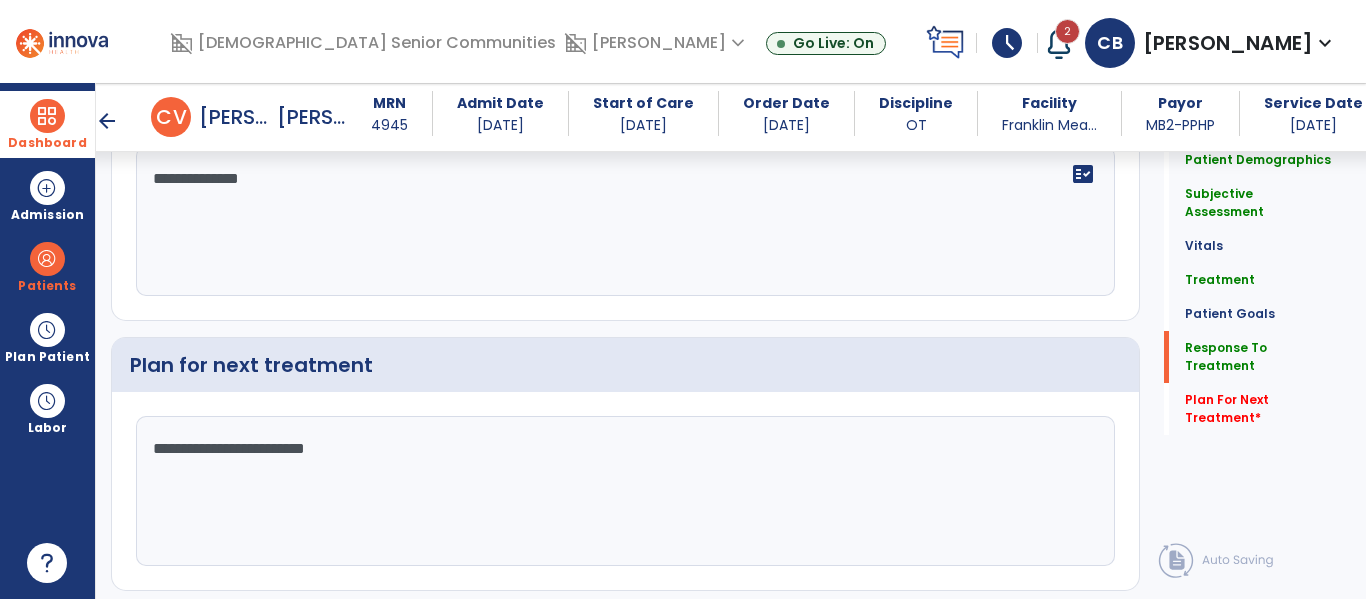 scroll, scrollTop: 3530, scrollLeft: 0, axis: vertical 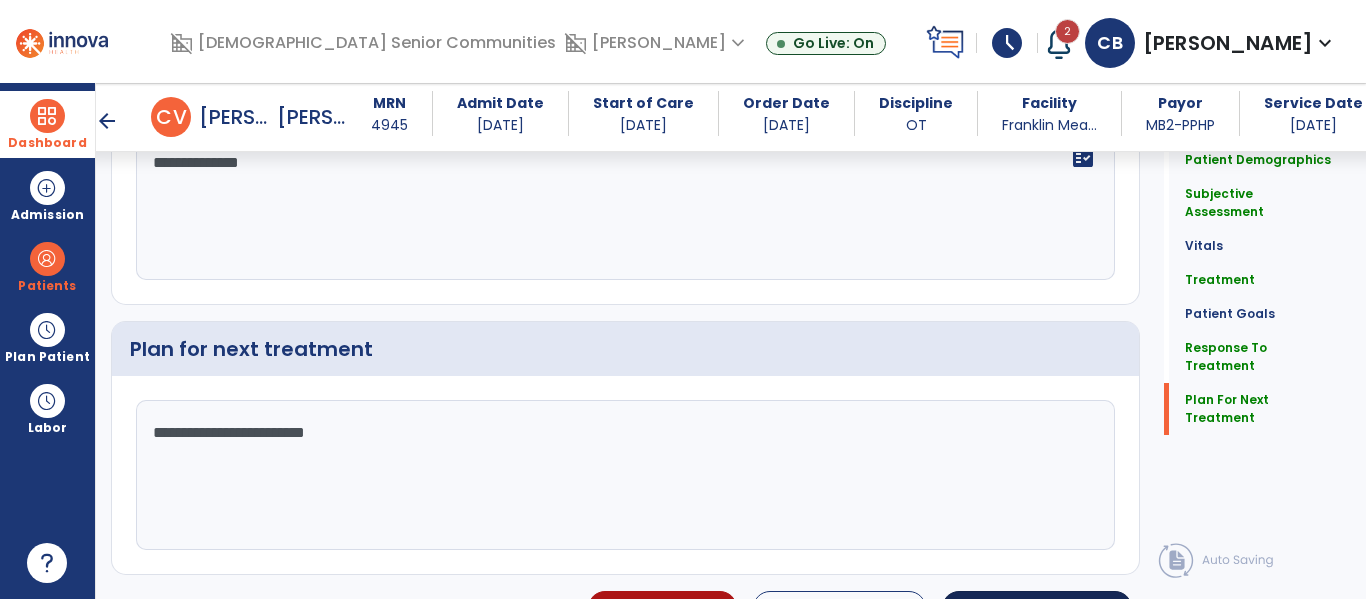 type on "**********" 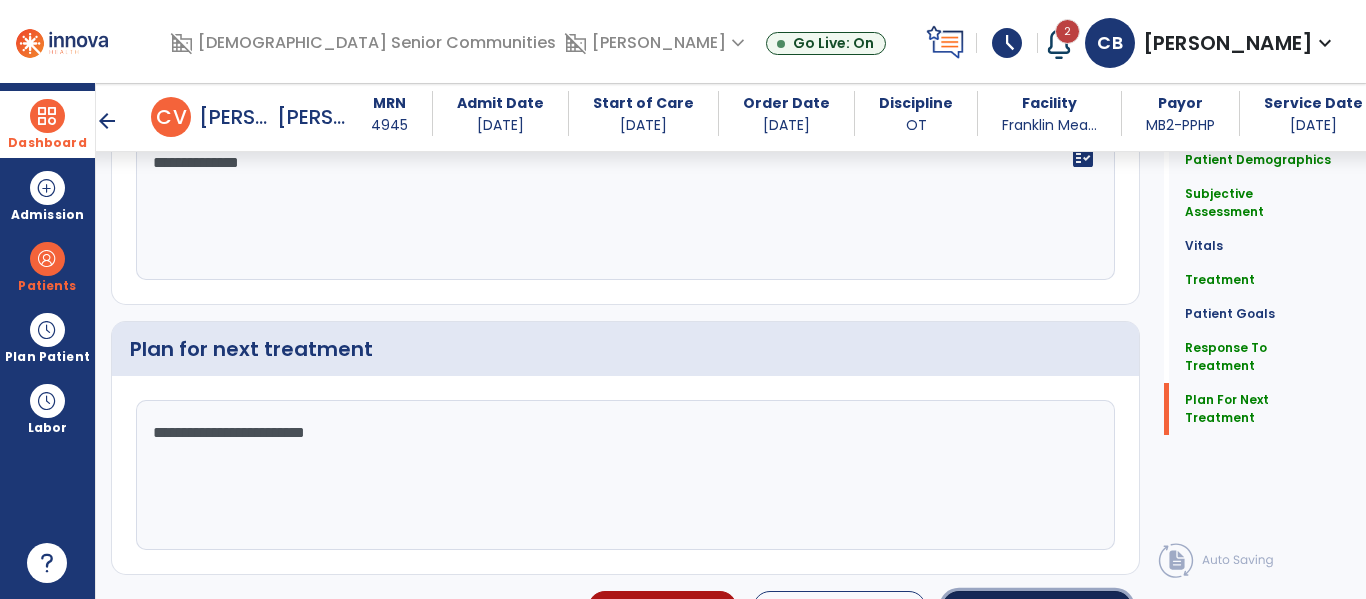 click on "Sign Doc" 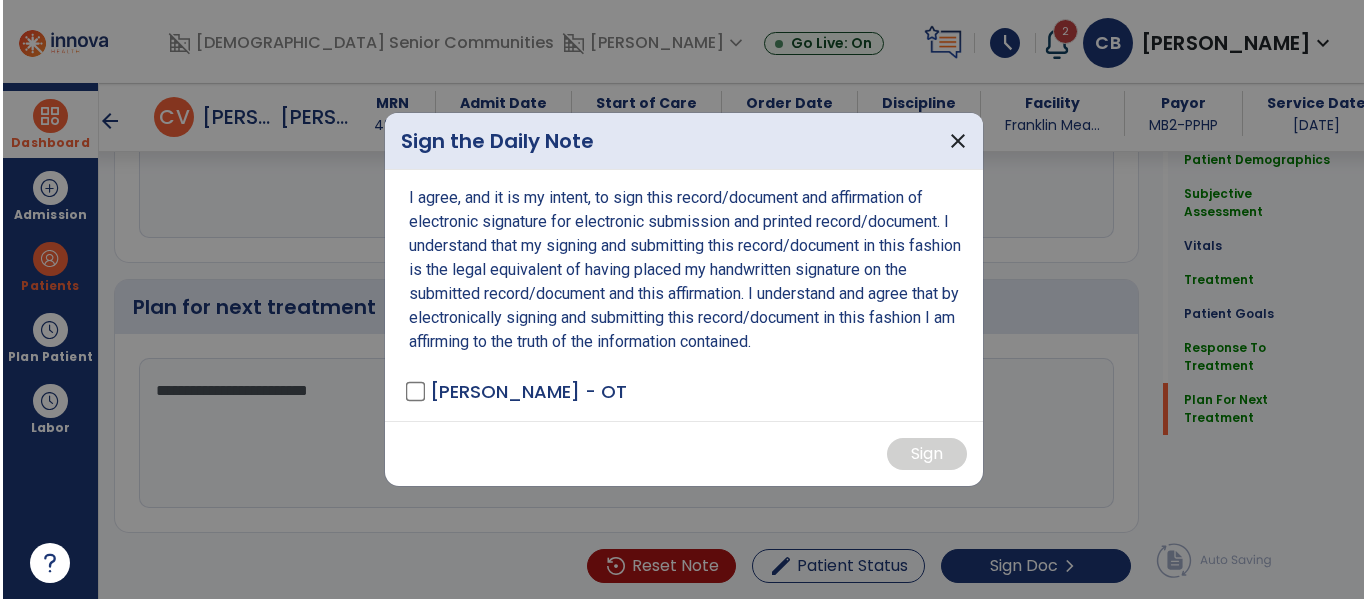 scroll, scrollTop: 3572, scrollLeft: 0, axis: vertical 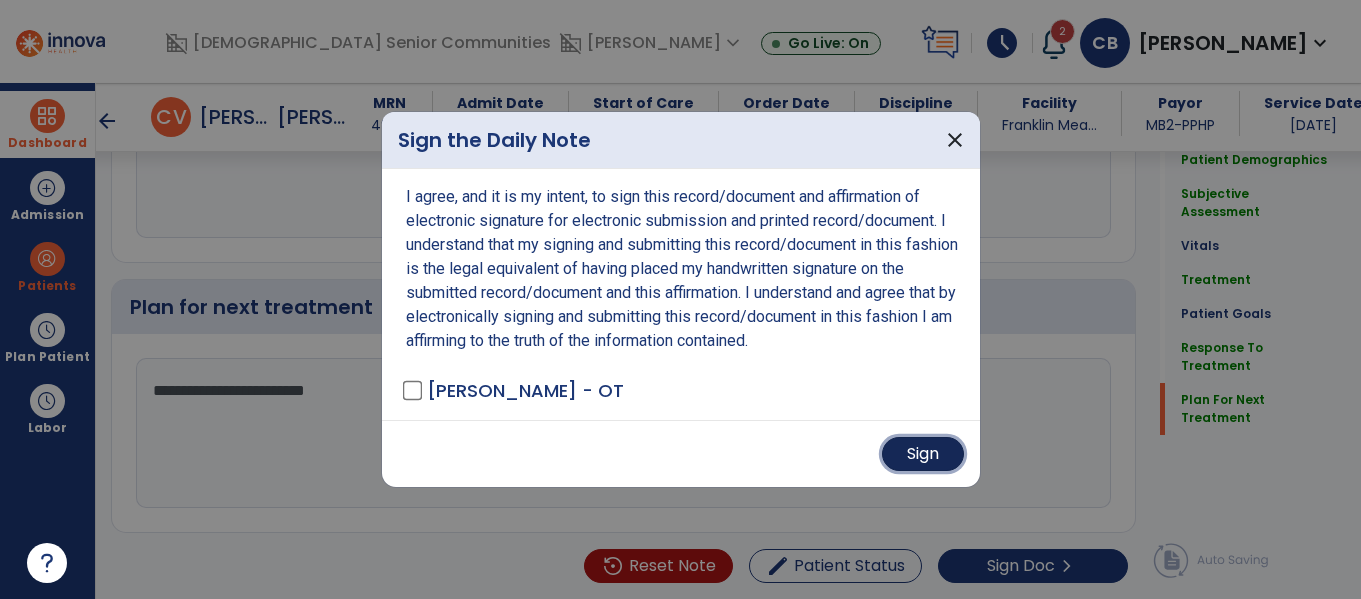 click on "Sign" at bounding box center (923, 454) 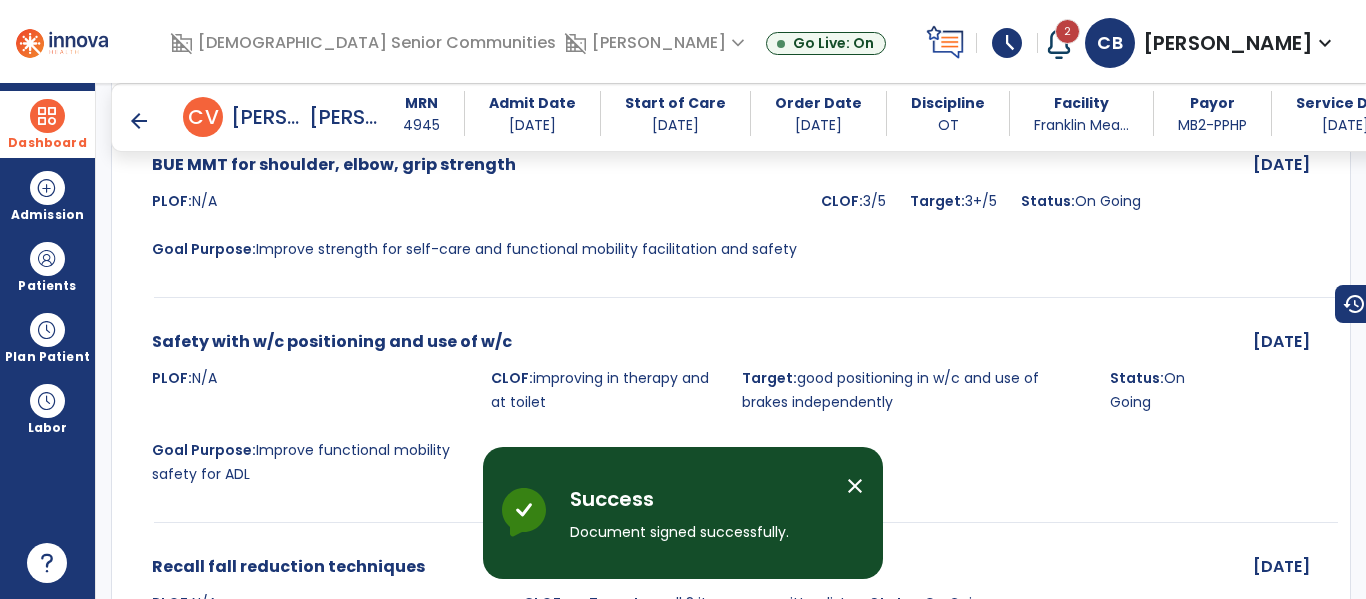drag, startPoint x: 56, startPoint y: 108, endPoint x: 175, endPoint y: 128, distance: 120.66897 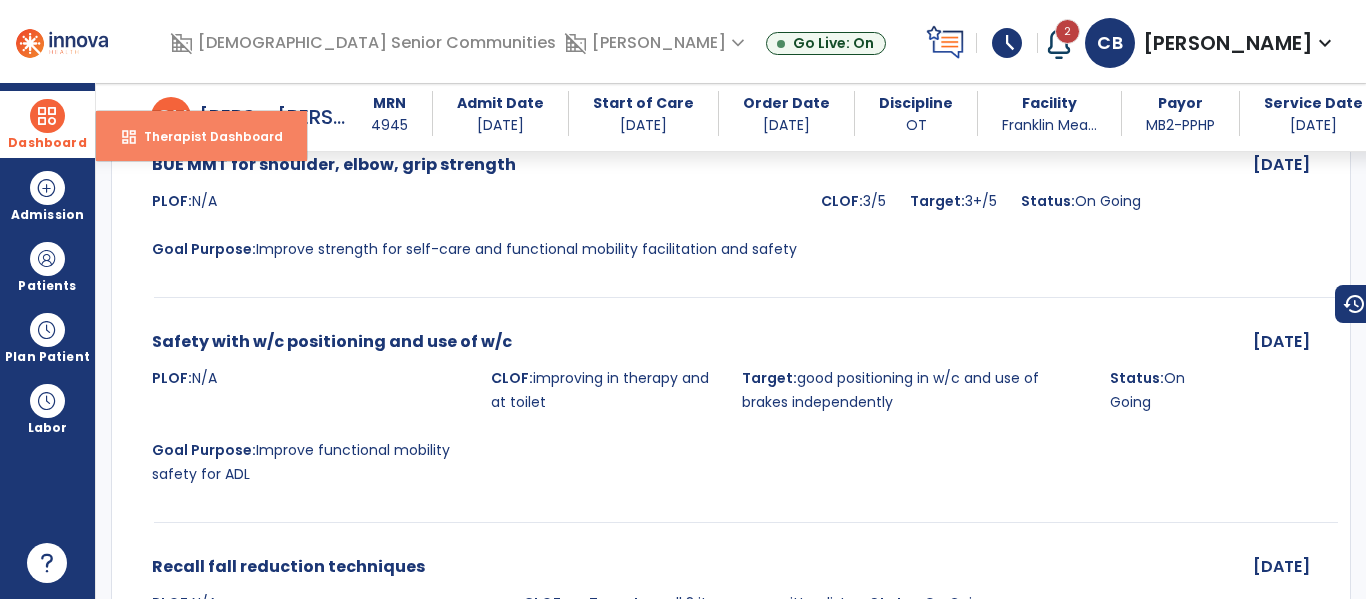click on "Therapist Dashboard" at bounding box center [205, 136] 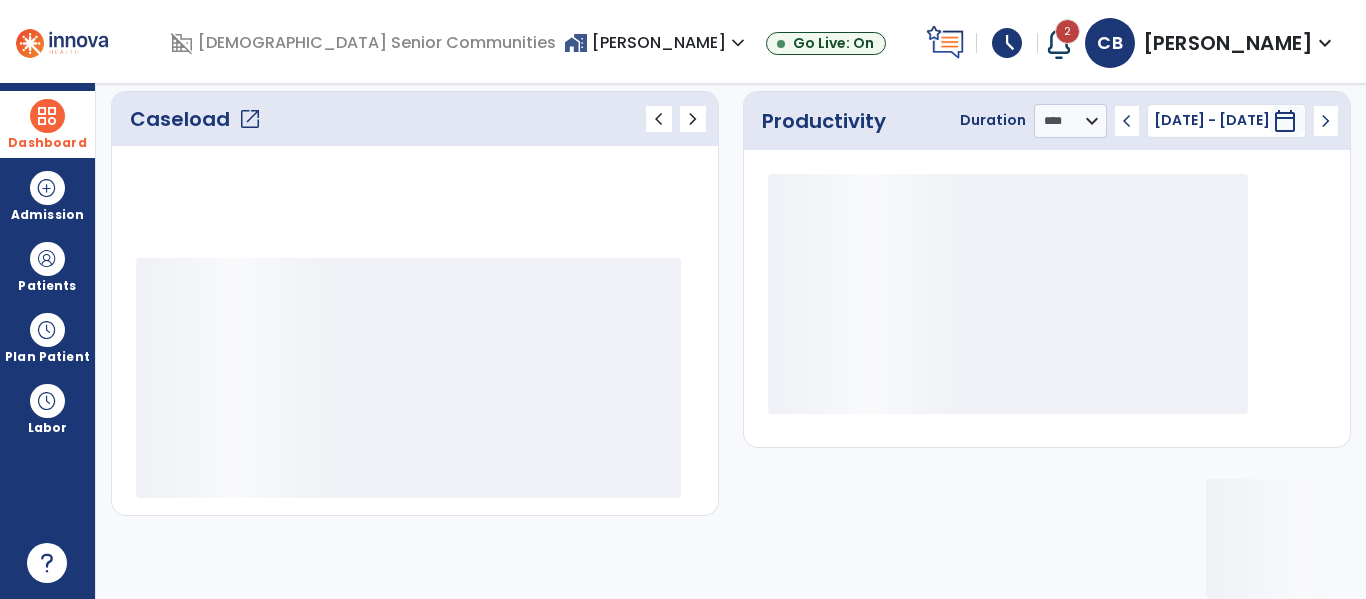 scroll, scrollTop: 278, scrollLeft: 0, axis: vertical 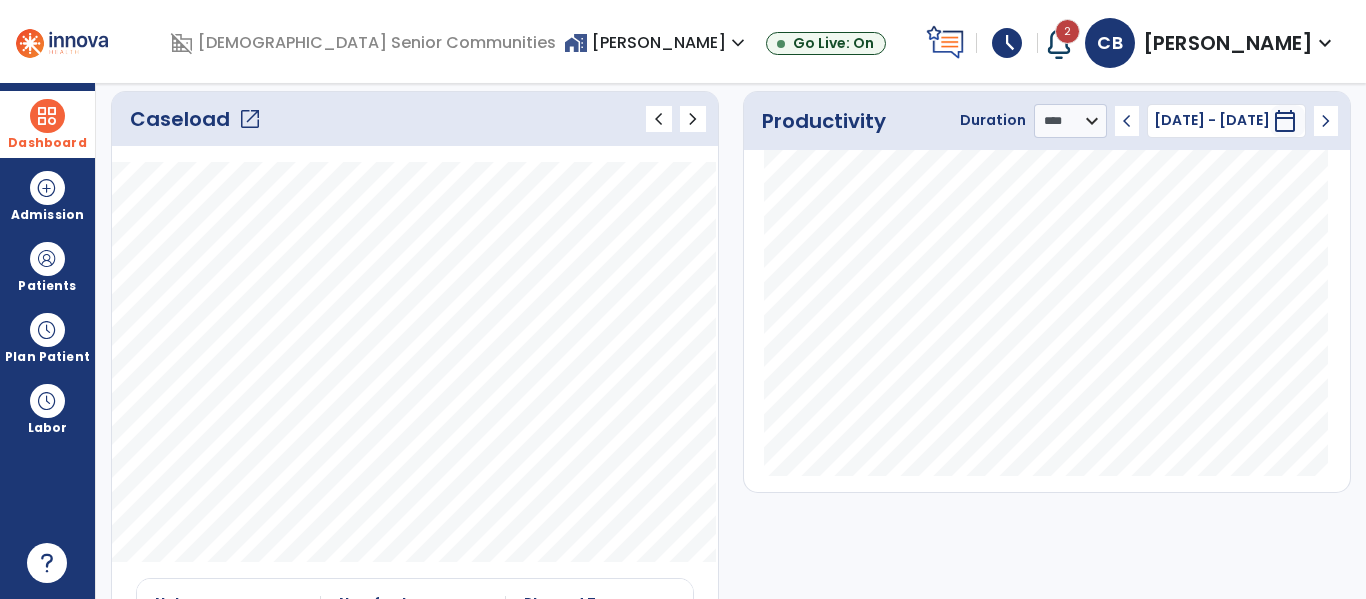click on "Caseload   open_in_new" 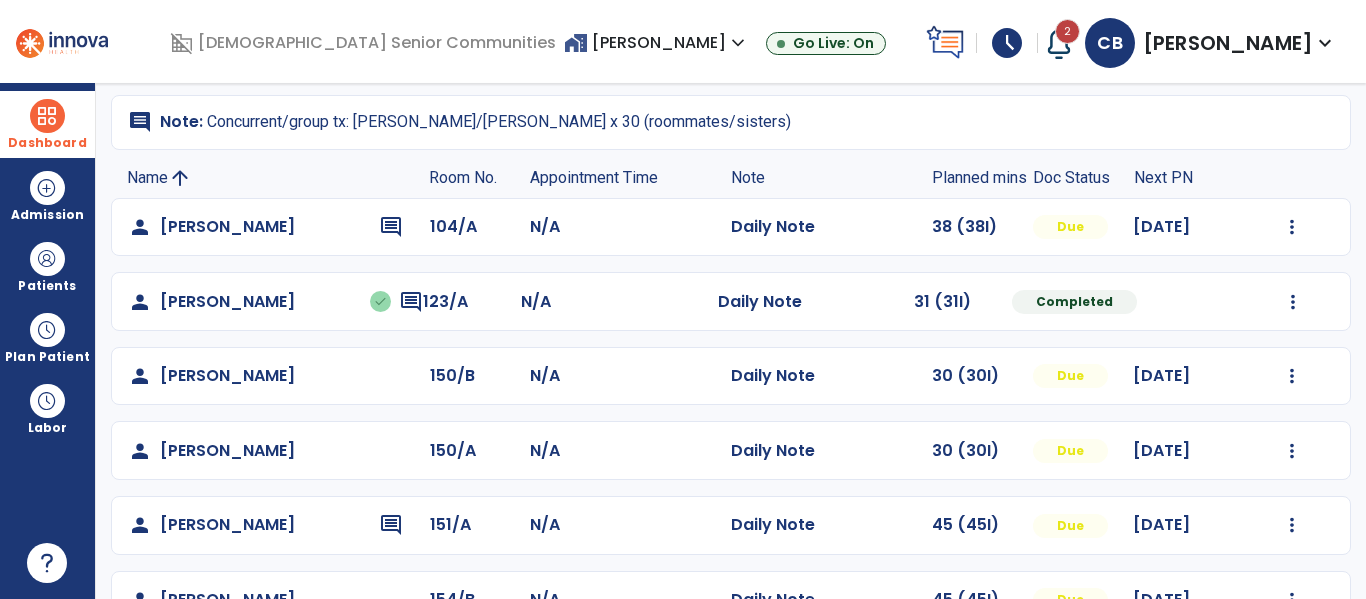 scroll, scrollTop: 186, scrollLeft: 0, axis: vertical 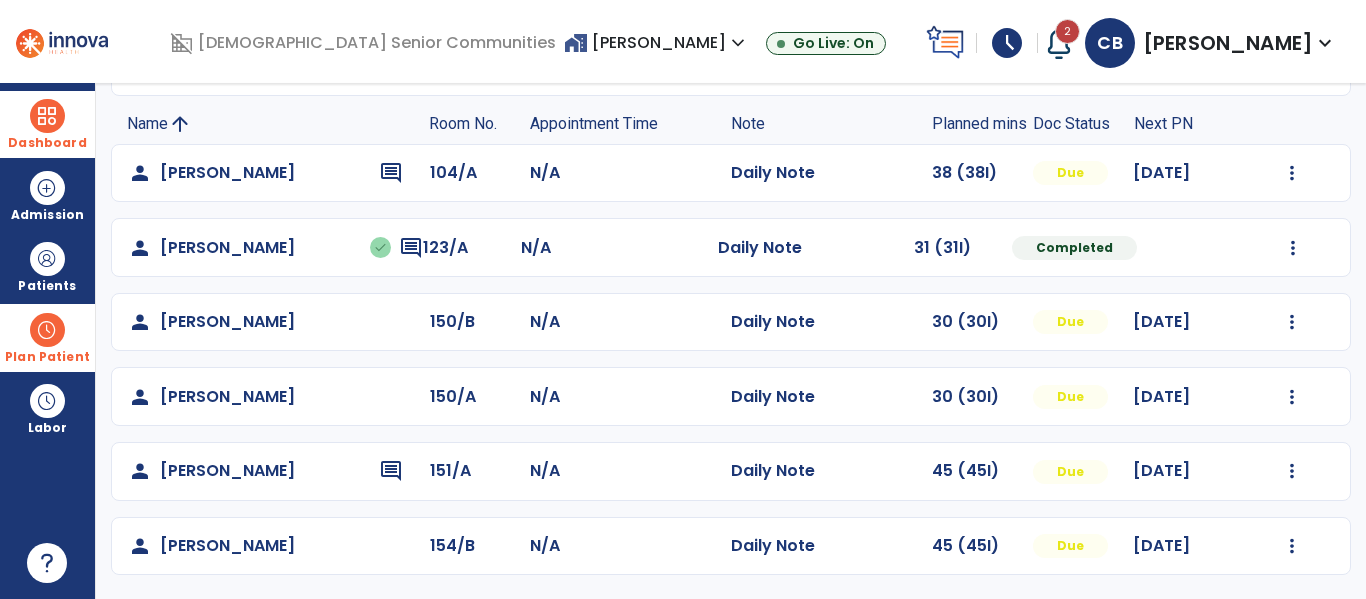 click on "Plan Patient" at bounding box center (47, 266) 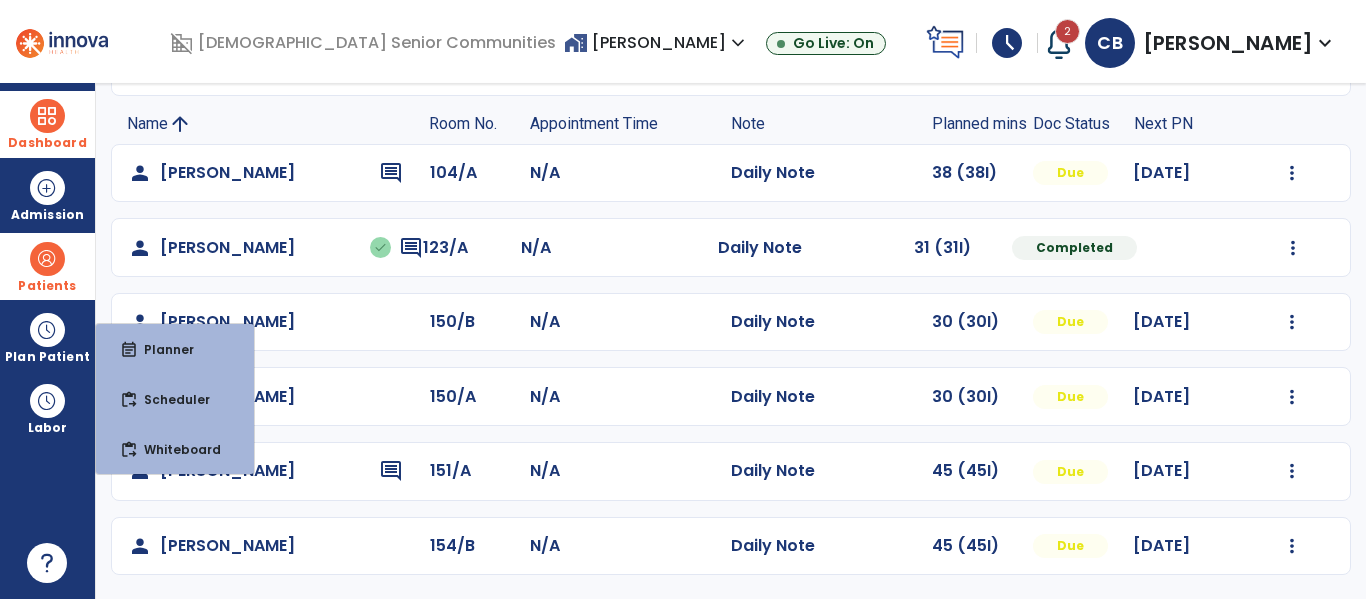 click at bounding box center (47, 259) 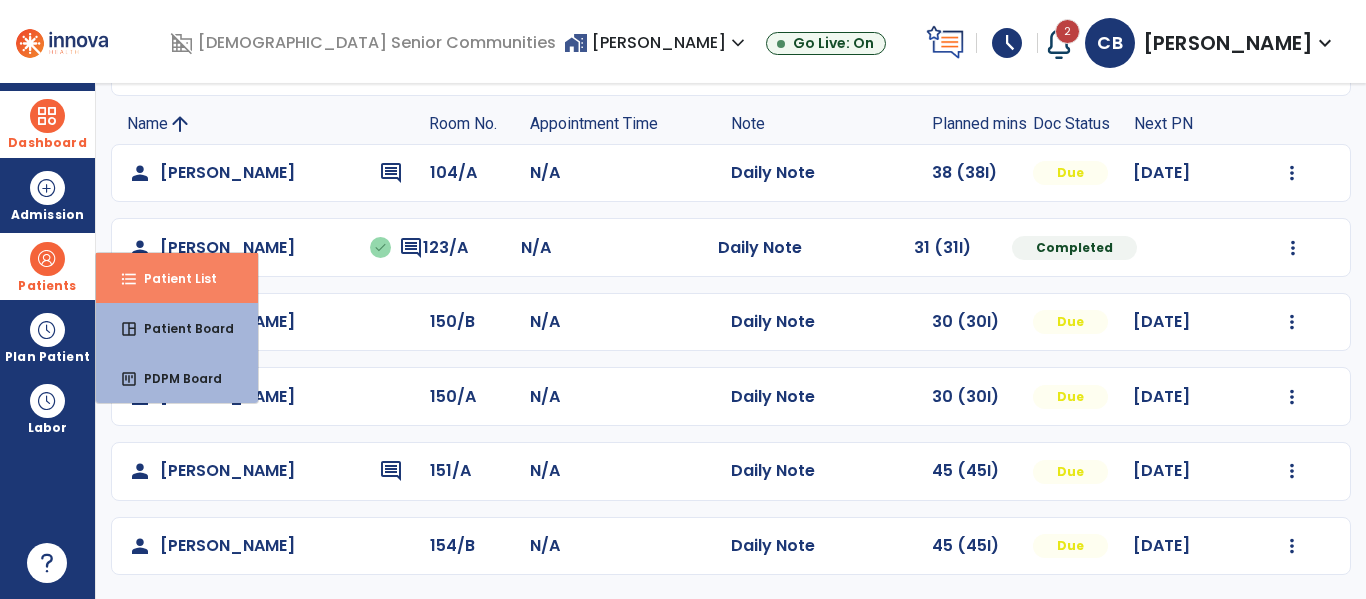 drag, startPoint x: 148, startPoint y: 277, endPoint x: 156, endPoint y: 284, distance: 10.630146 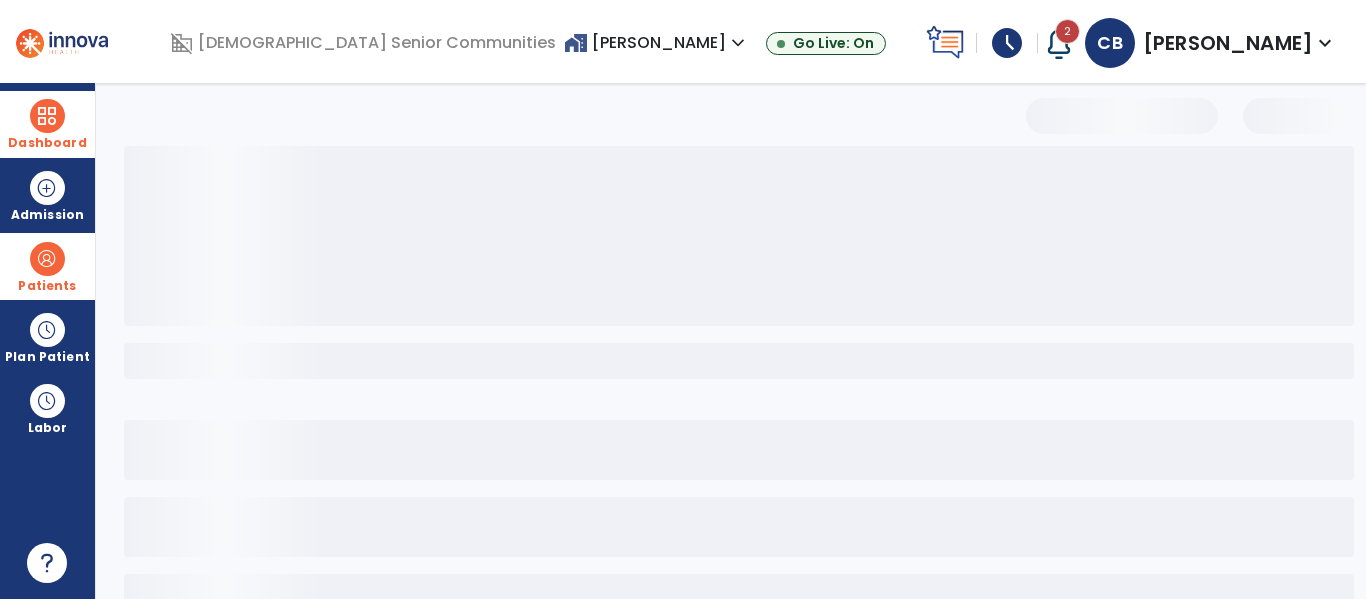 scroll, scrollTop: 144, scrollLeft: 0, axis: vertical 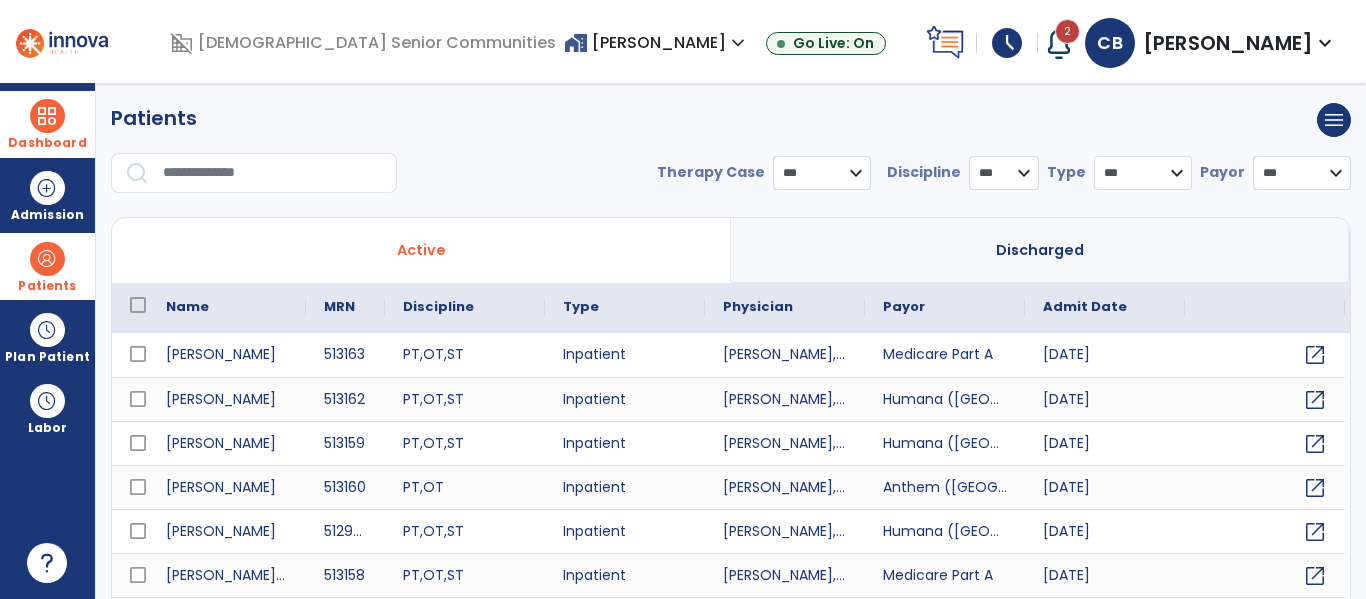 click at bounding box center (273, 173) 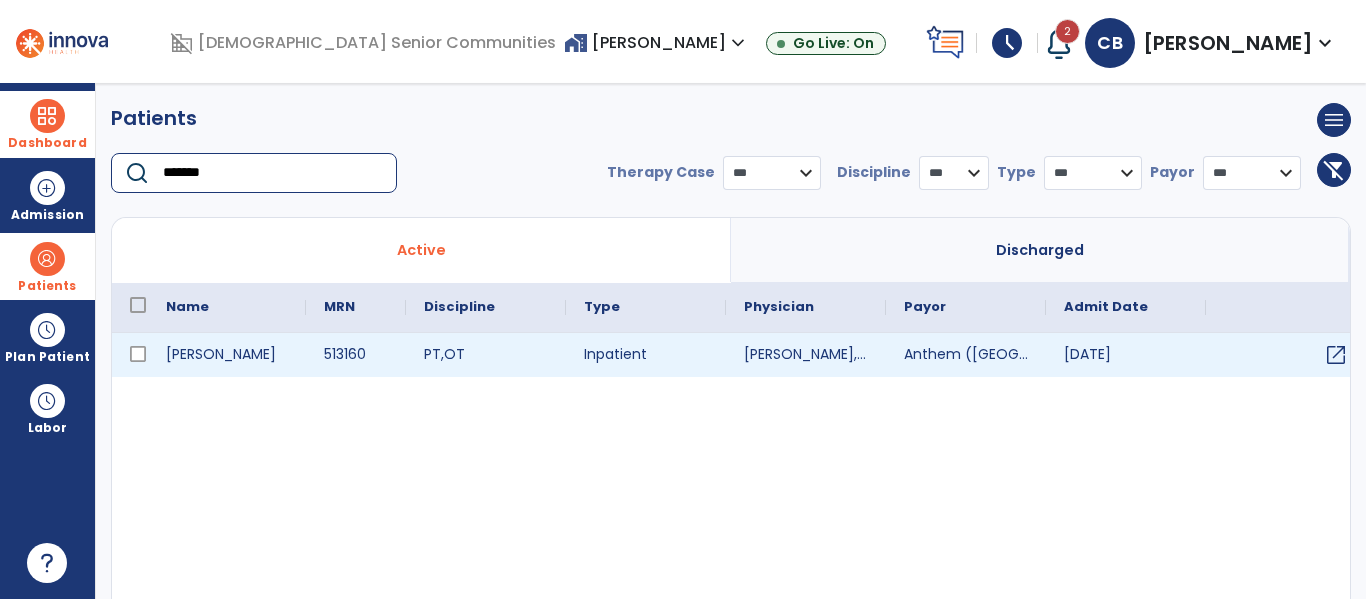 type on "*******" 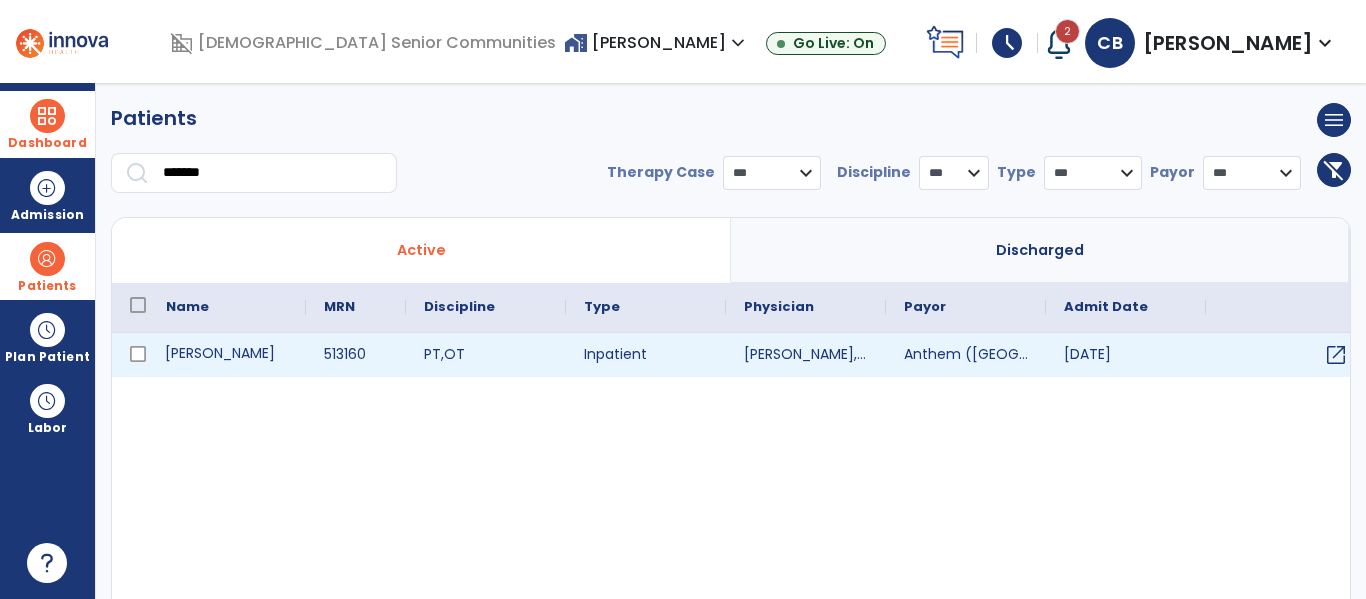 click on "Johnson, Mary" at bounding box center (227, 355) 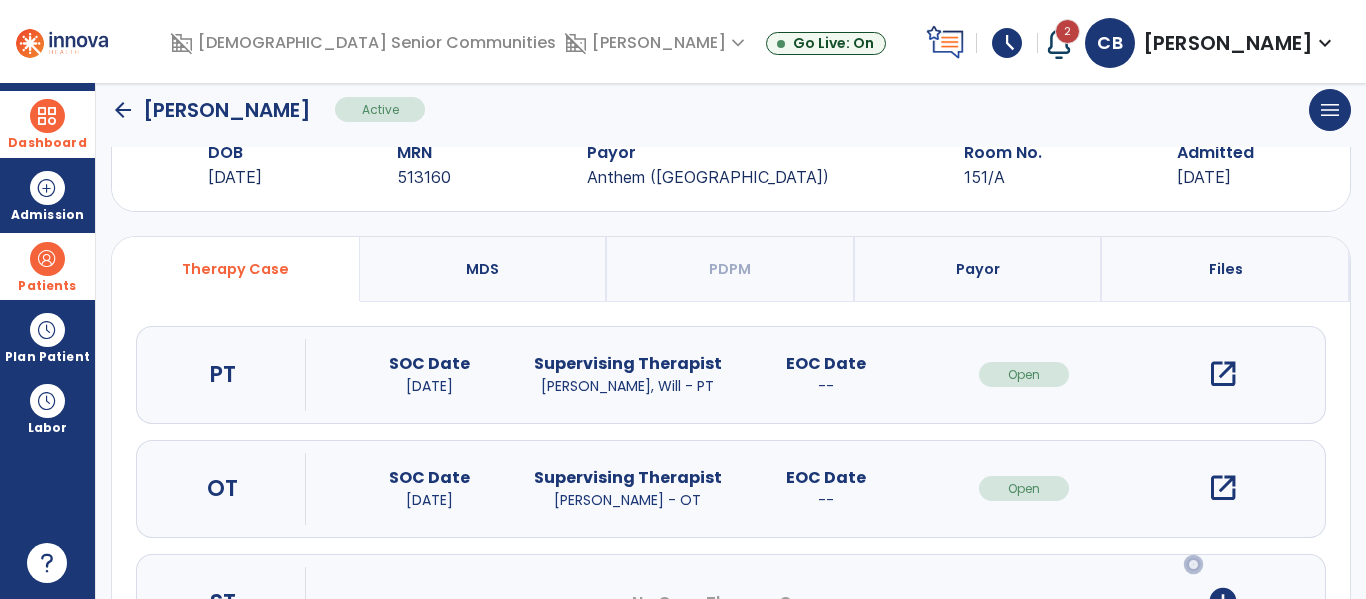 scroll, scrollTop: 103, scrollLeft: 0, axis: vertical 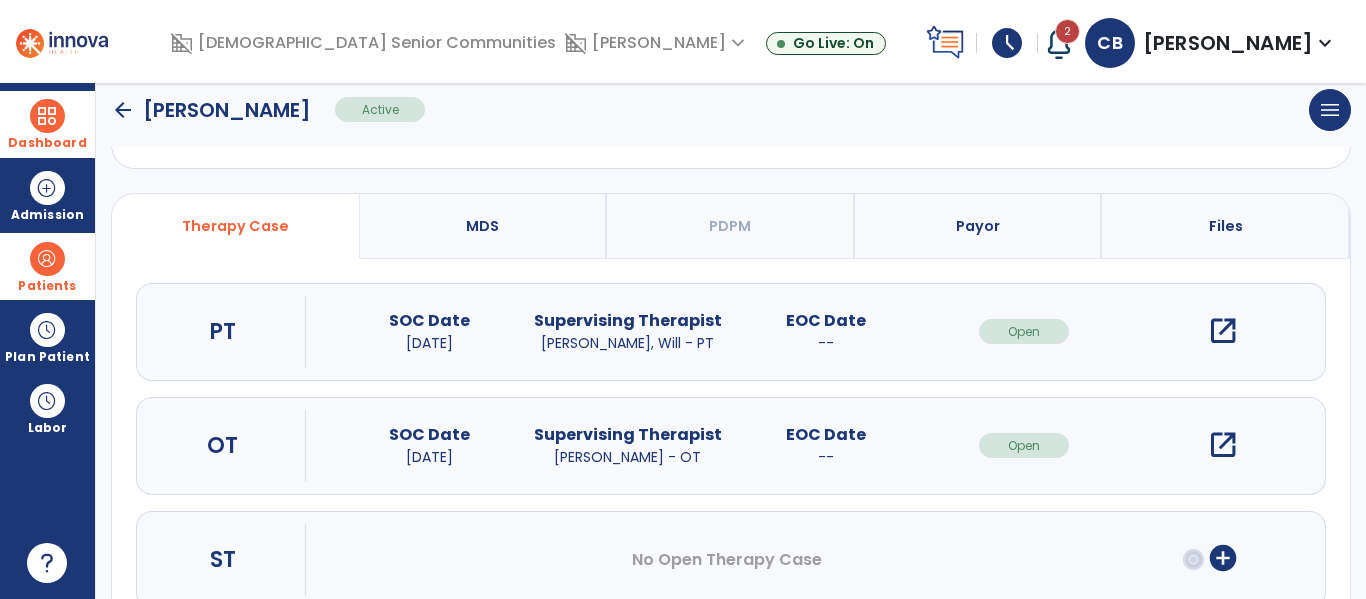 click on "open_in_new" at bounding box center (1223, 445) 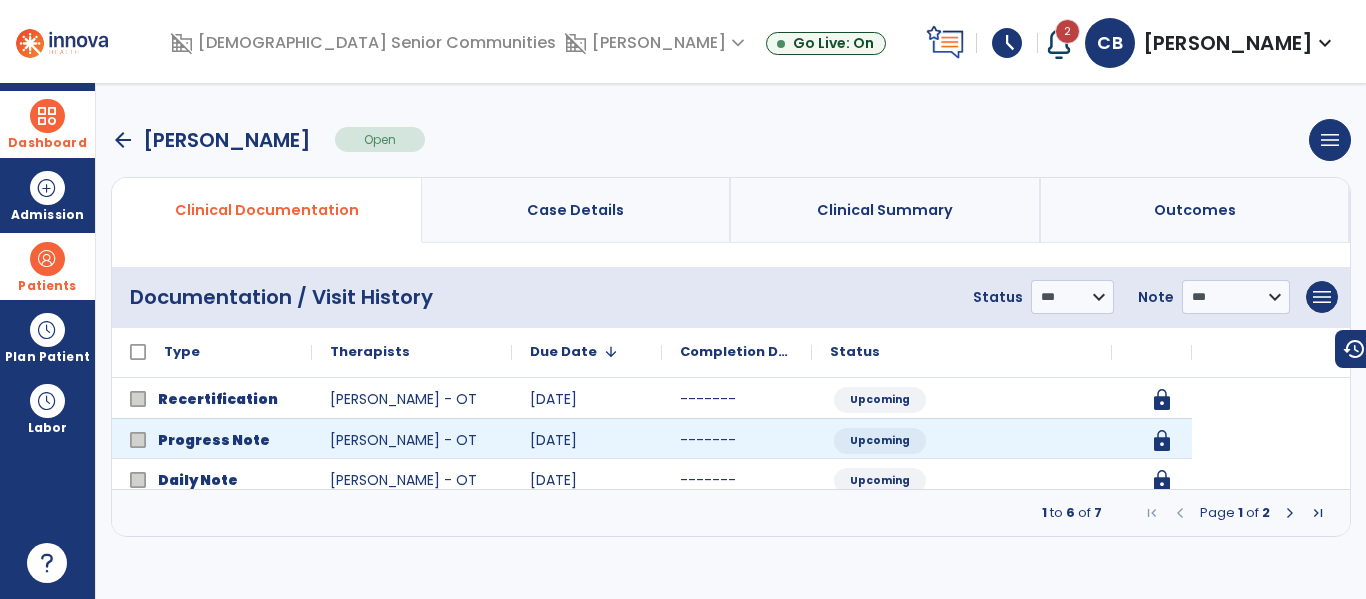 scroll, scrollTop: 0, scrollLeft: 0, axis: both 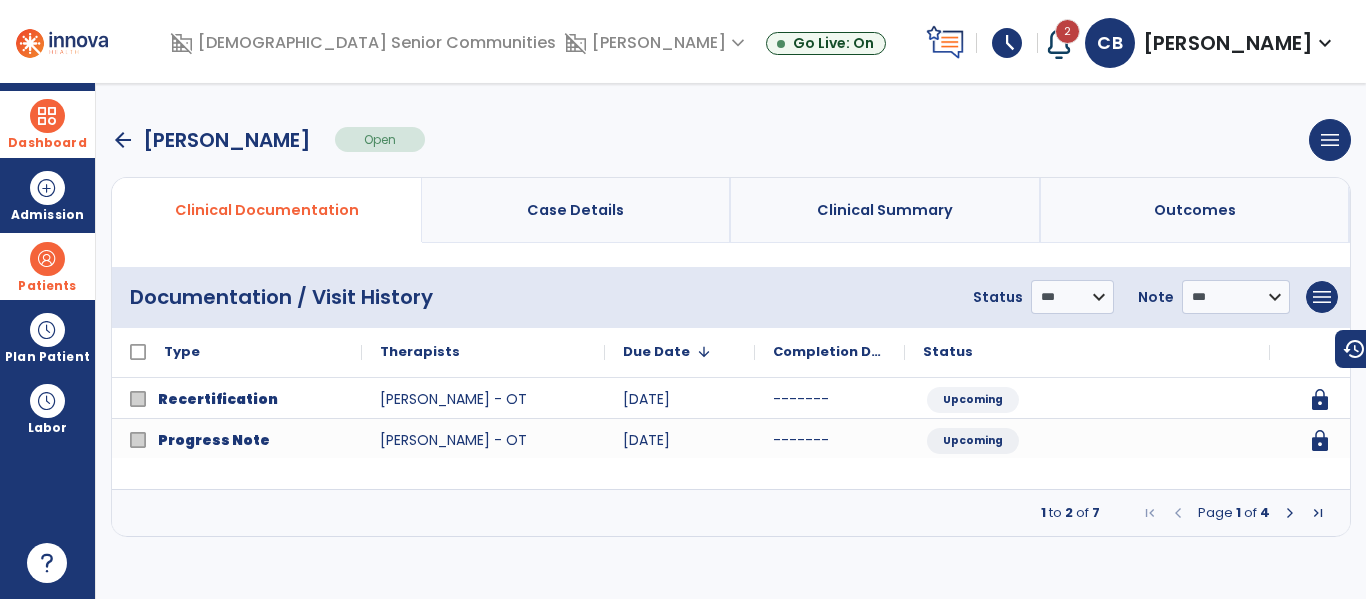 click at bounding box center [1290, 513] 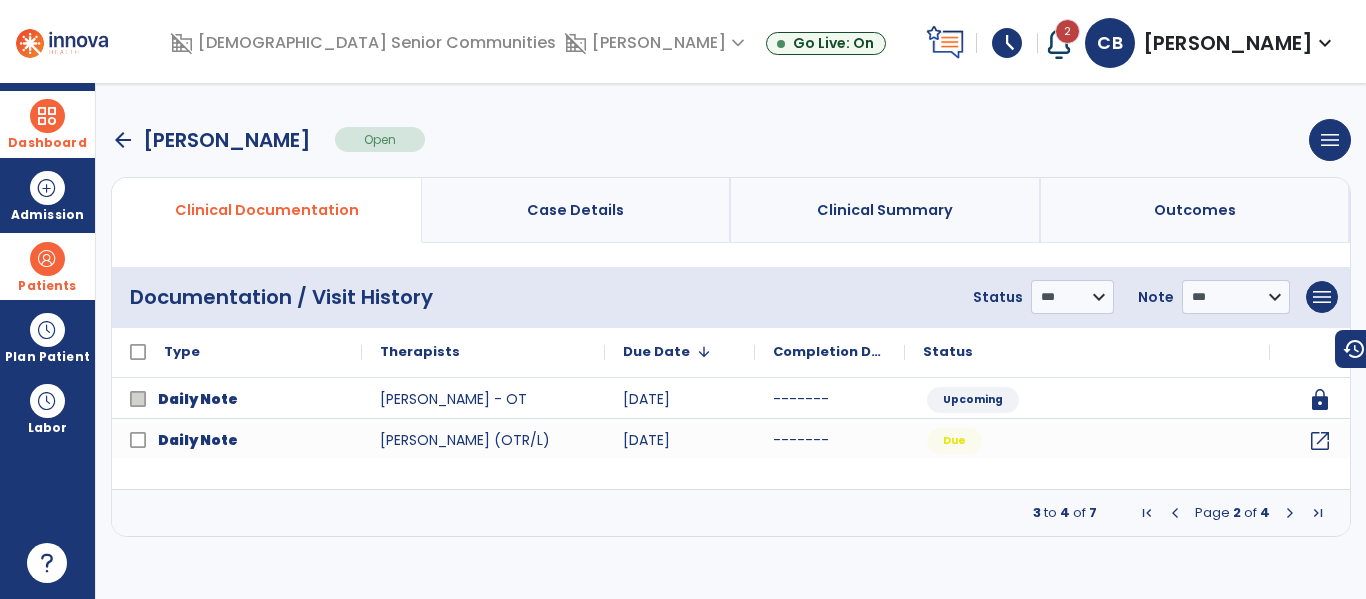 click at bounding box center (1290, 513) 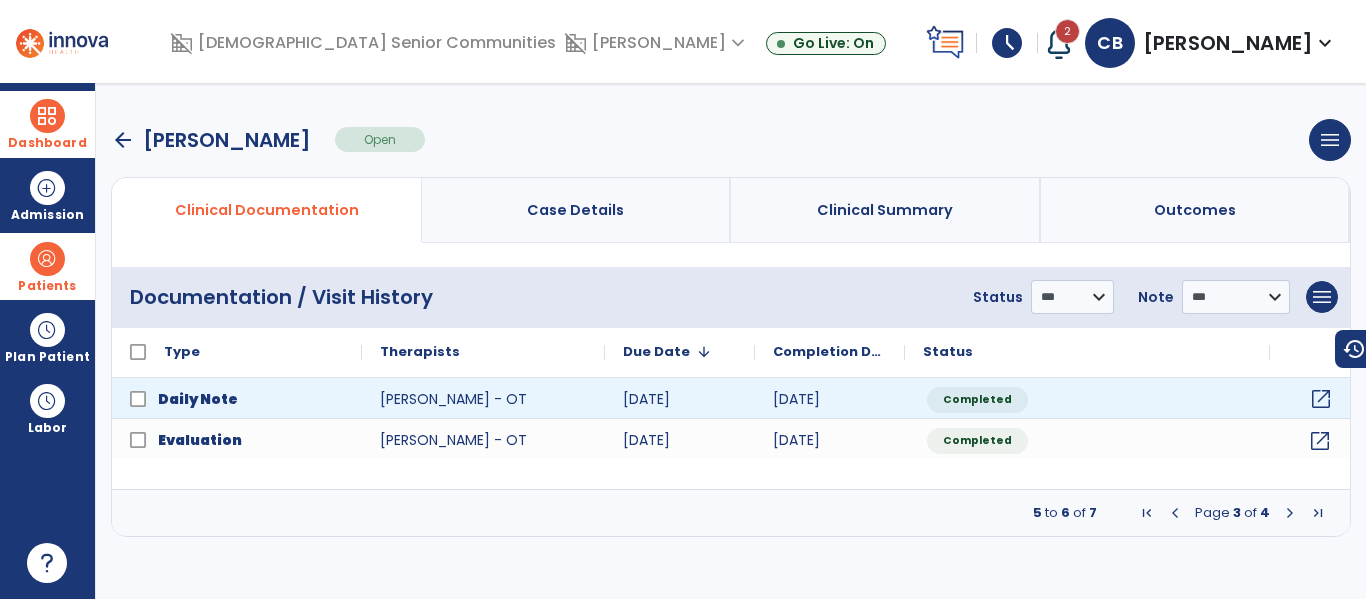 click on "open_in_new" 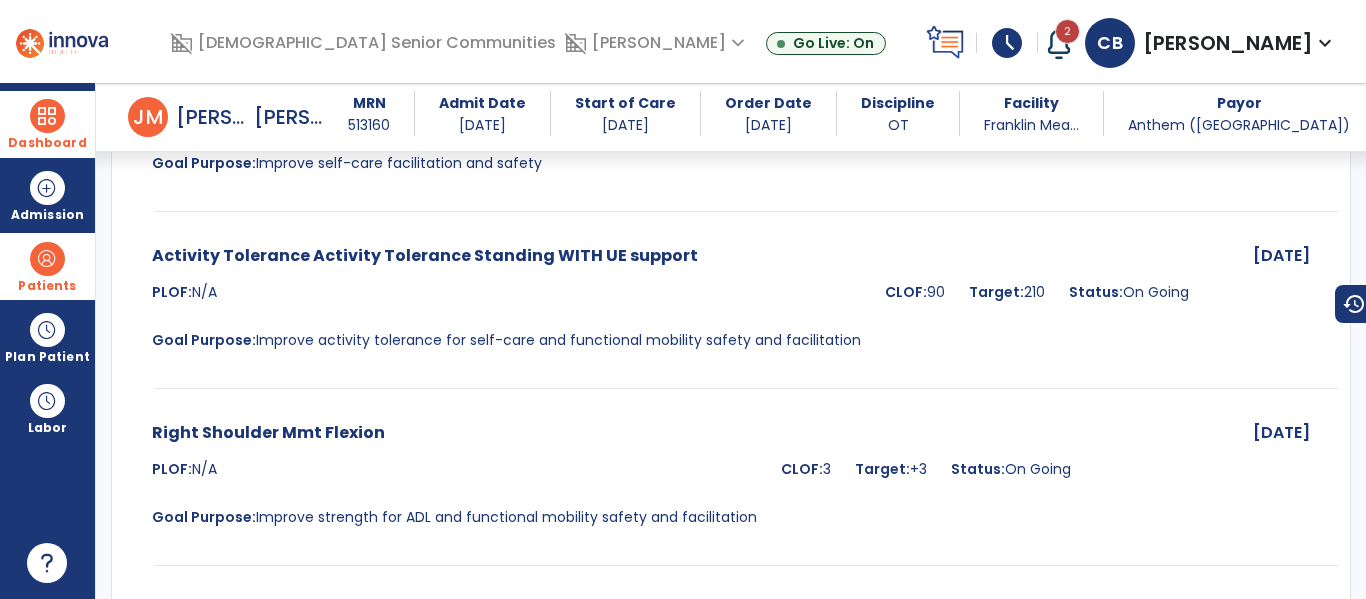 scroll, scrollTop: 3803, scrollLeft: 0, axis: vertical 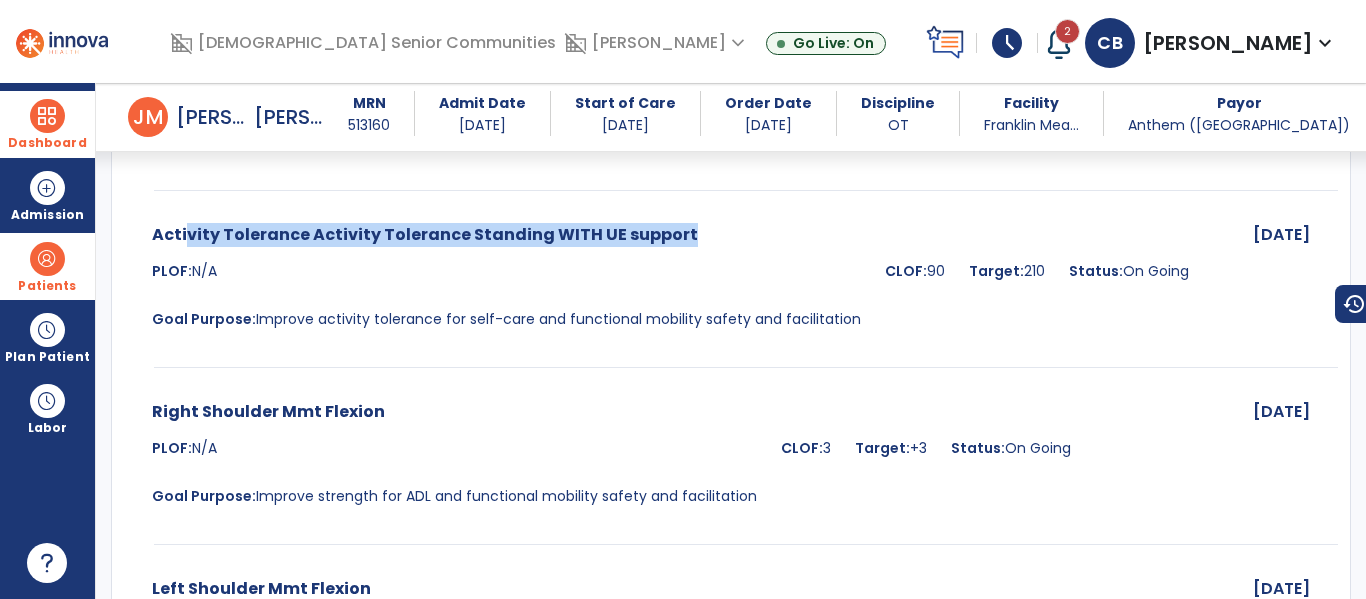 drag, startPoint x: 341, startPoint y: 237, endPoint x: 726, endPoint y: 237, distance: 385 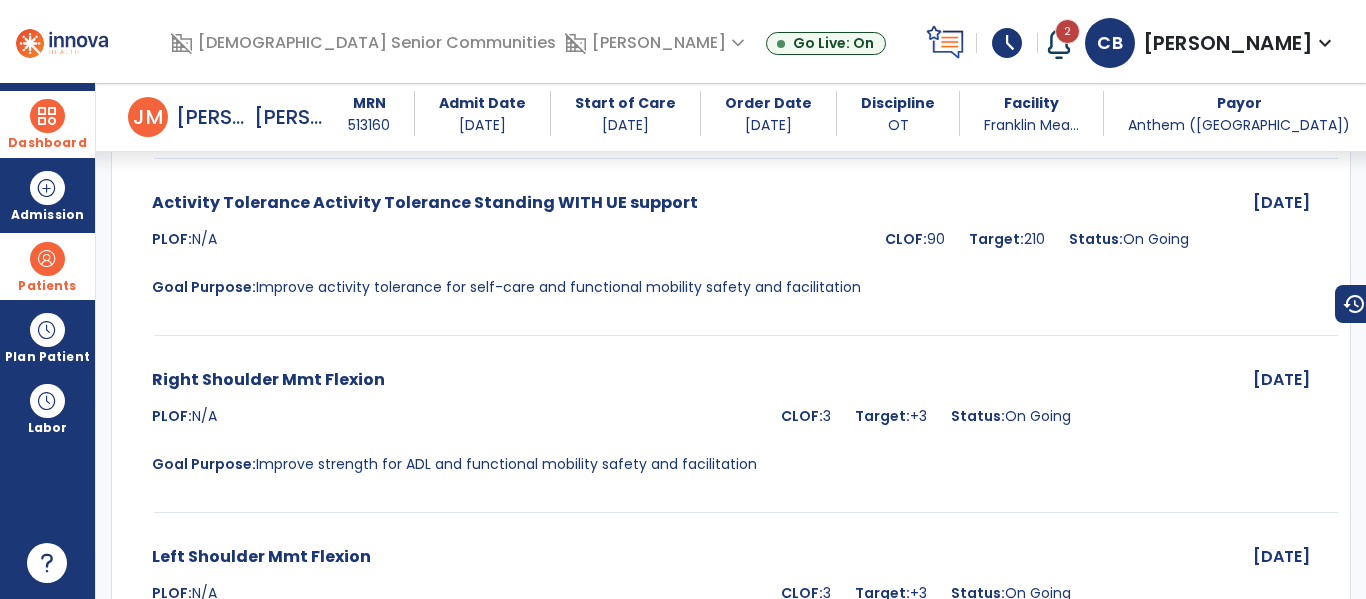 scroll, scrollTop: 3848, scrollLeft: 0, axis: vertical 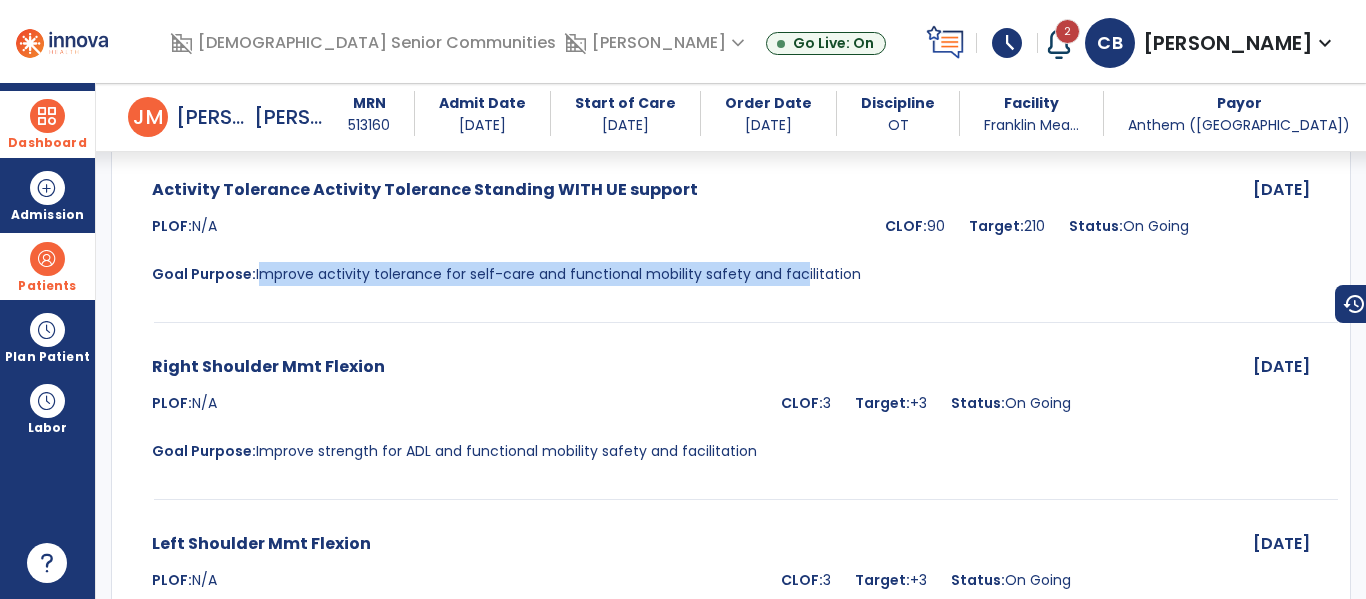 drag, startPoint x: 321, startPoint y: 274, endPoint x: 798, endPoint y: 274, distance: 477 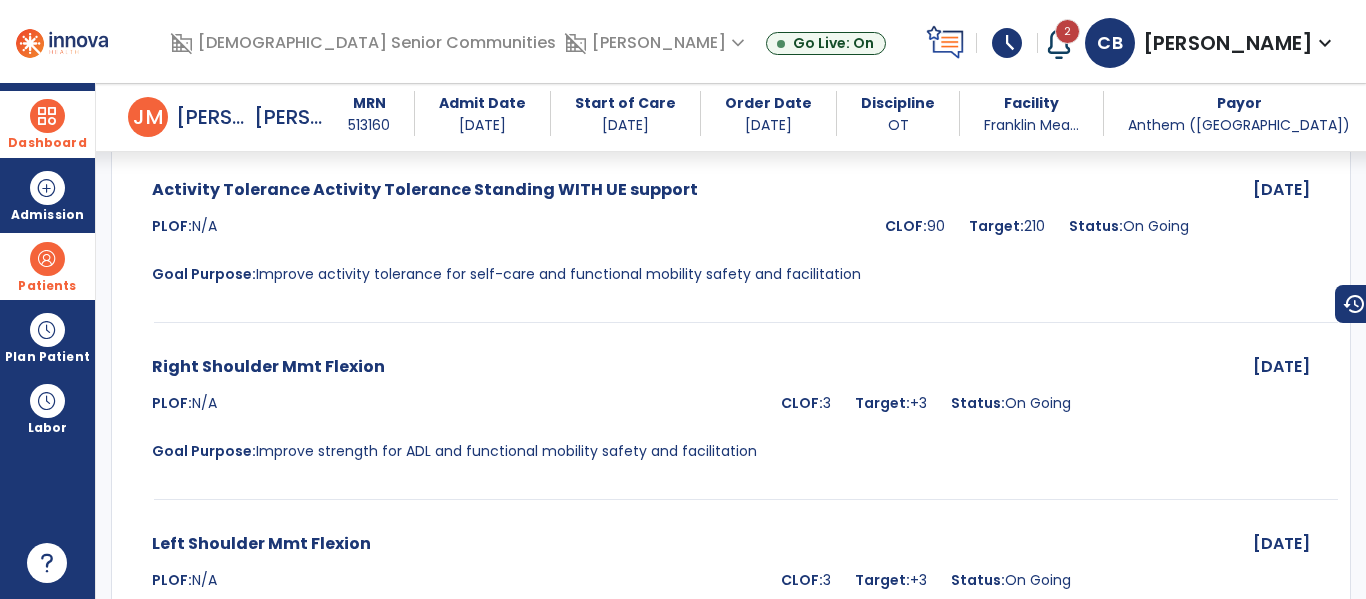 click on "Activity Tolerance  Activity Tolerance Standing WITH UE support" at bounding box center [425, 189] 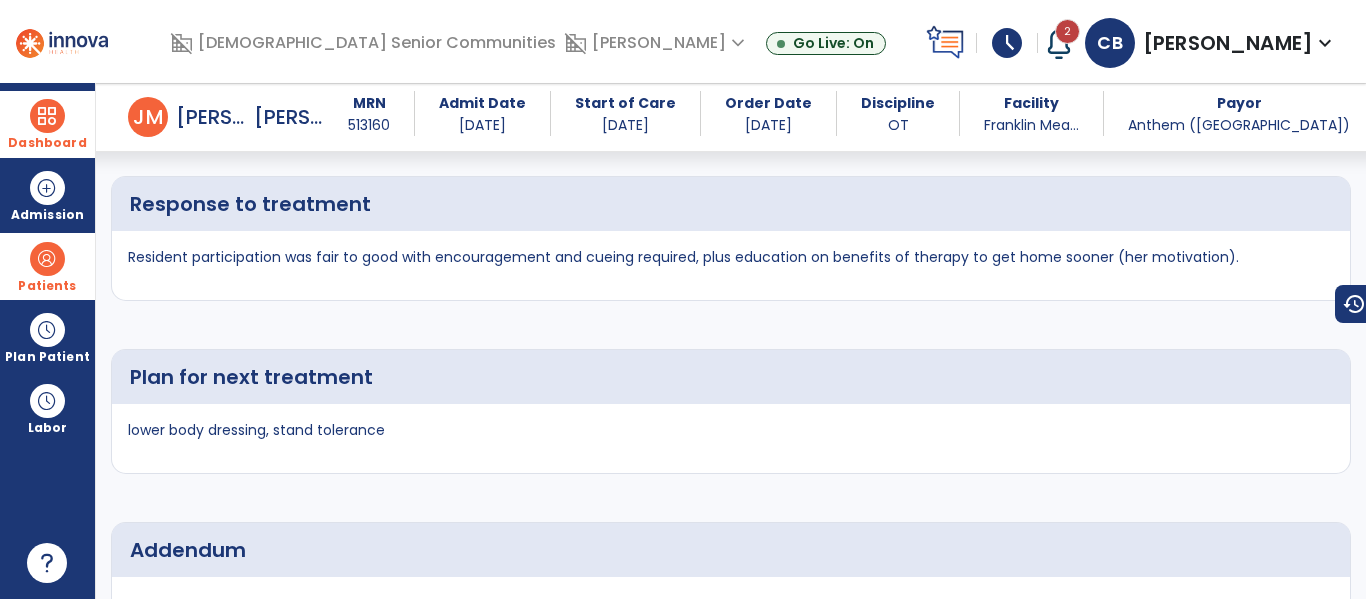 scroll, scrollTop: 4935, scrollLeft: 0, axis: vertical 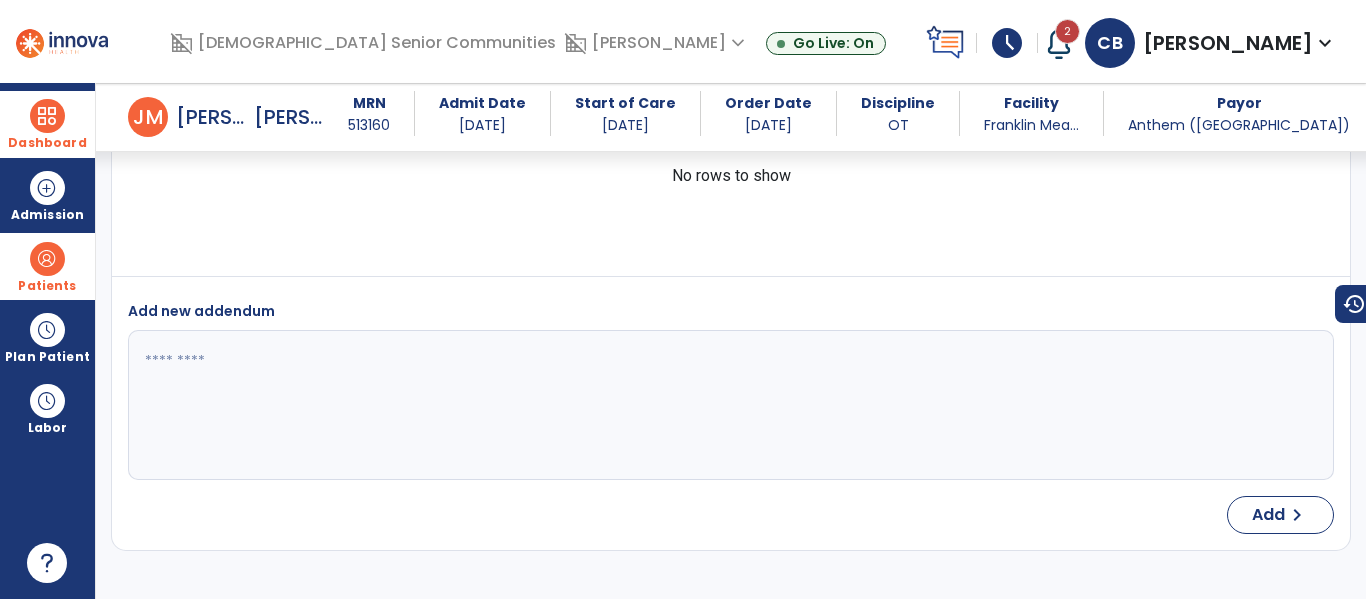 drag, startPoint x: 41, startPoint y: 145, endPoint x: 140, endPoint y: 147, distance: 99.0202 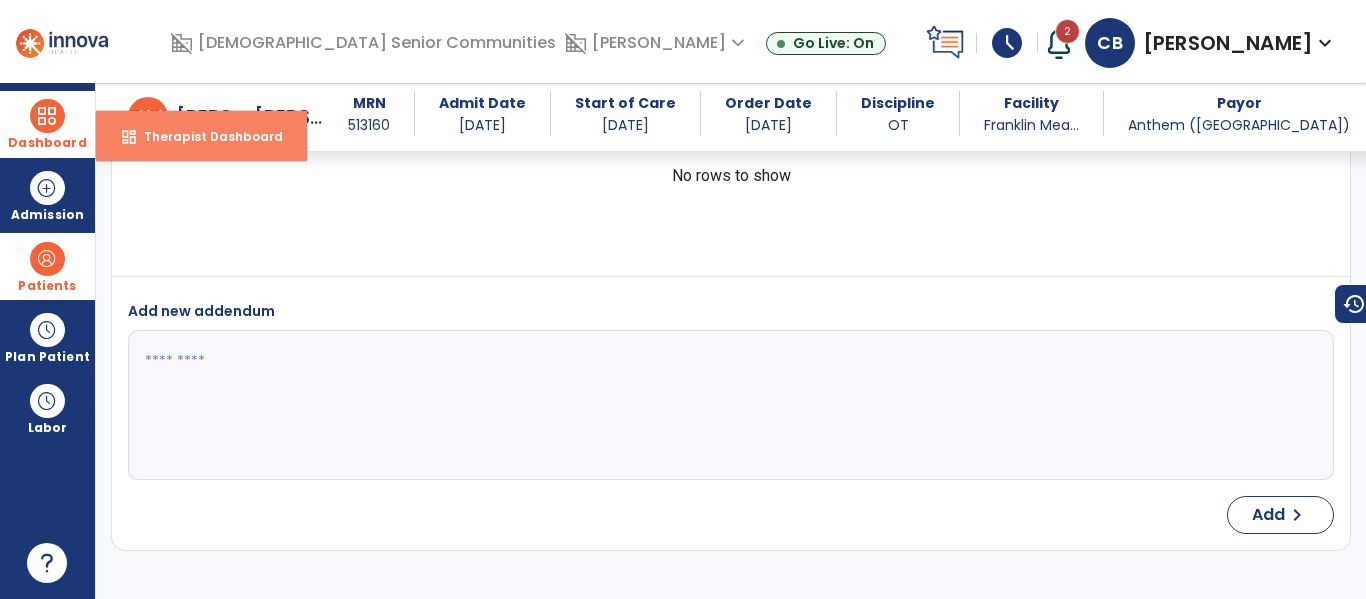 click on "dashboard  Therapist Dashboard" at bounding box center [201, 136] 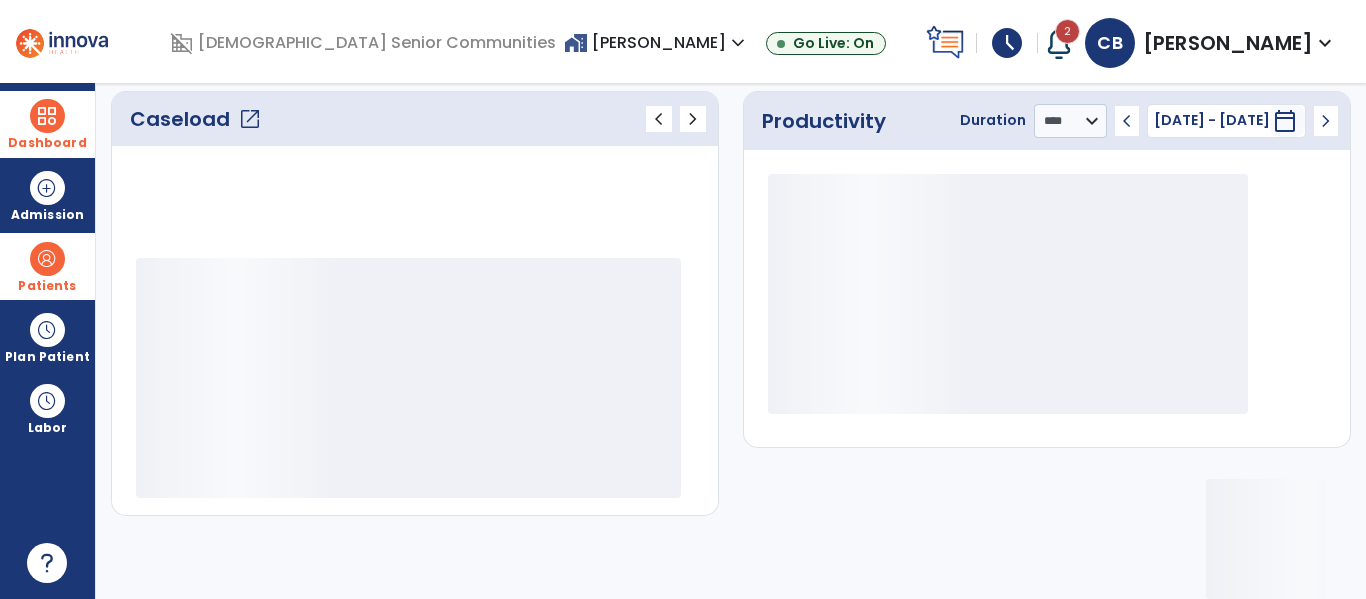 scroll, scrollTop: 278, scrollLeft: 0, axis: vertical 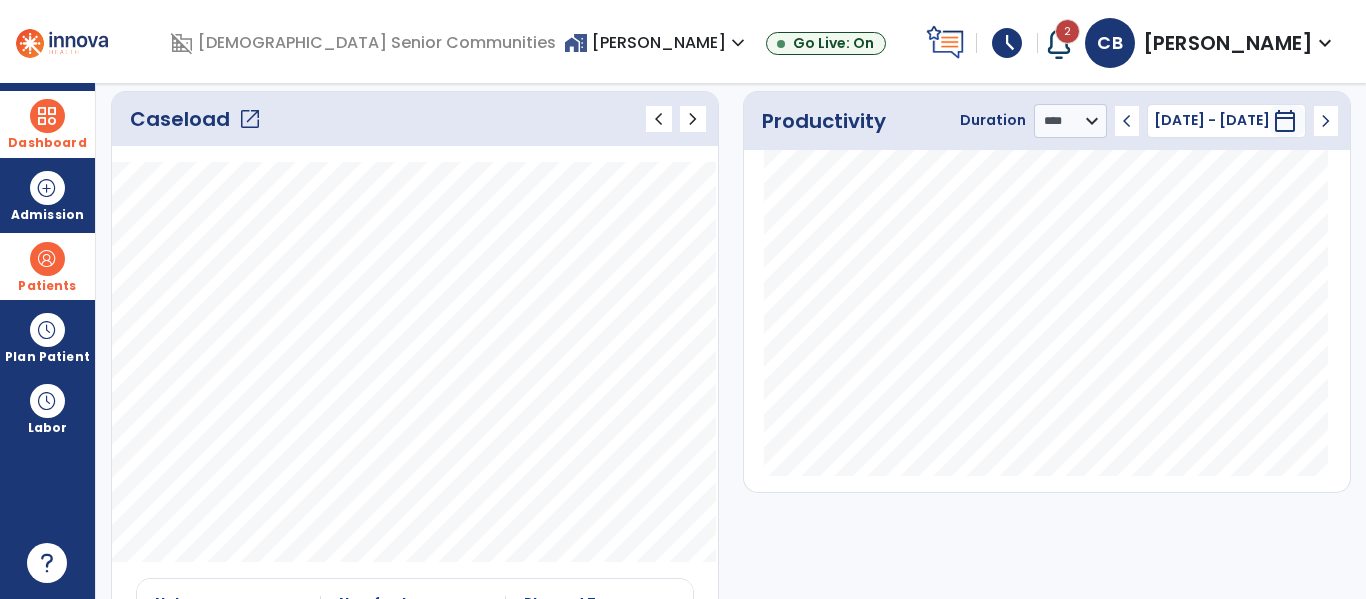 click at bounding box center [47, 259] 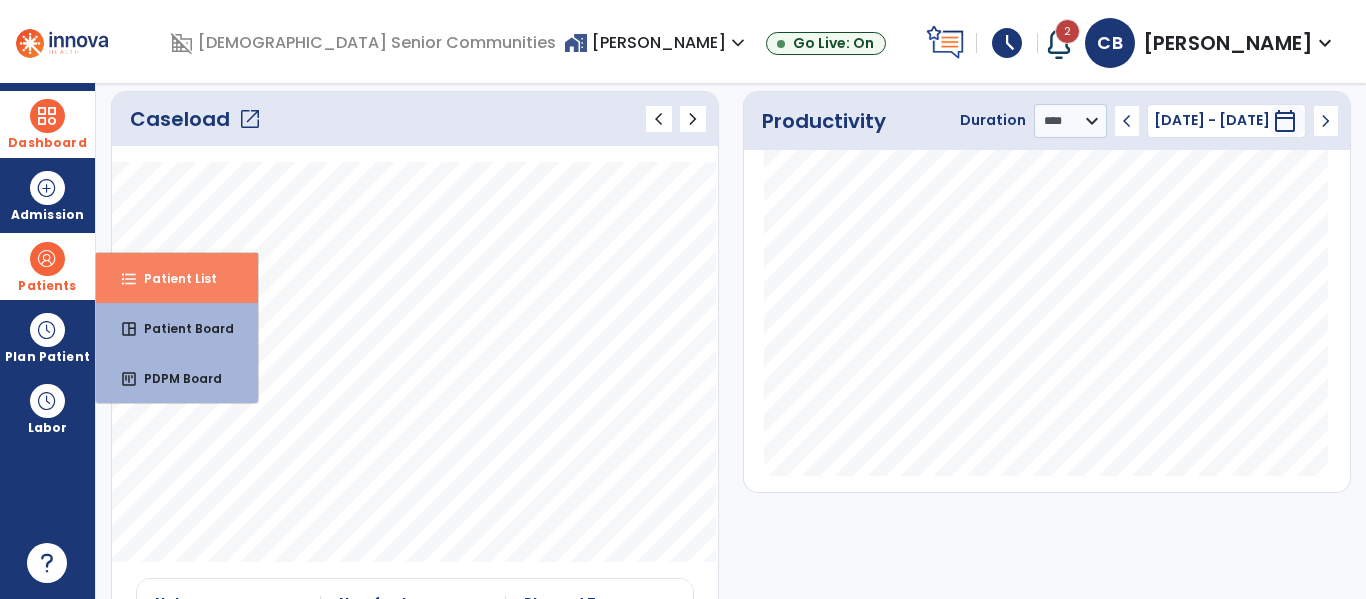 click on "Patient List" at bounding box center [172, 278] 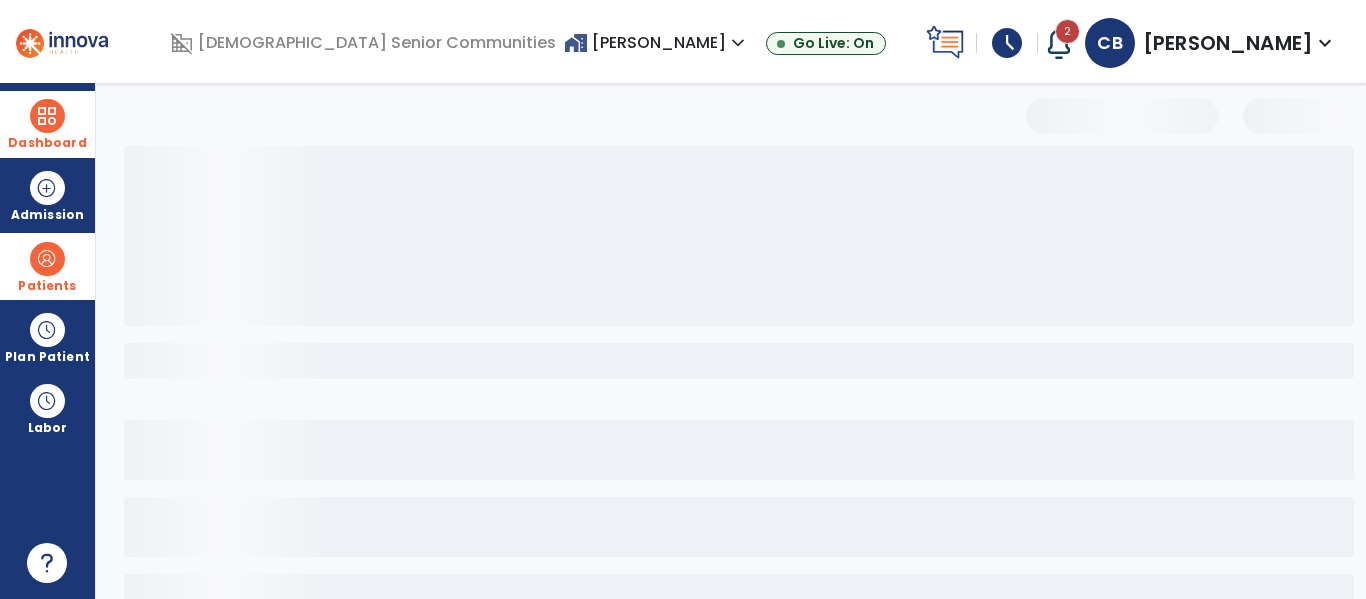 scroll, scrollTop: 144, scrollLeft: 0, axis: vertical 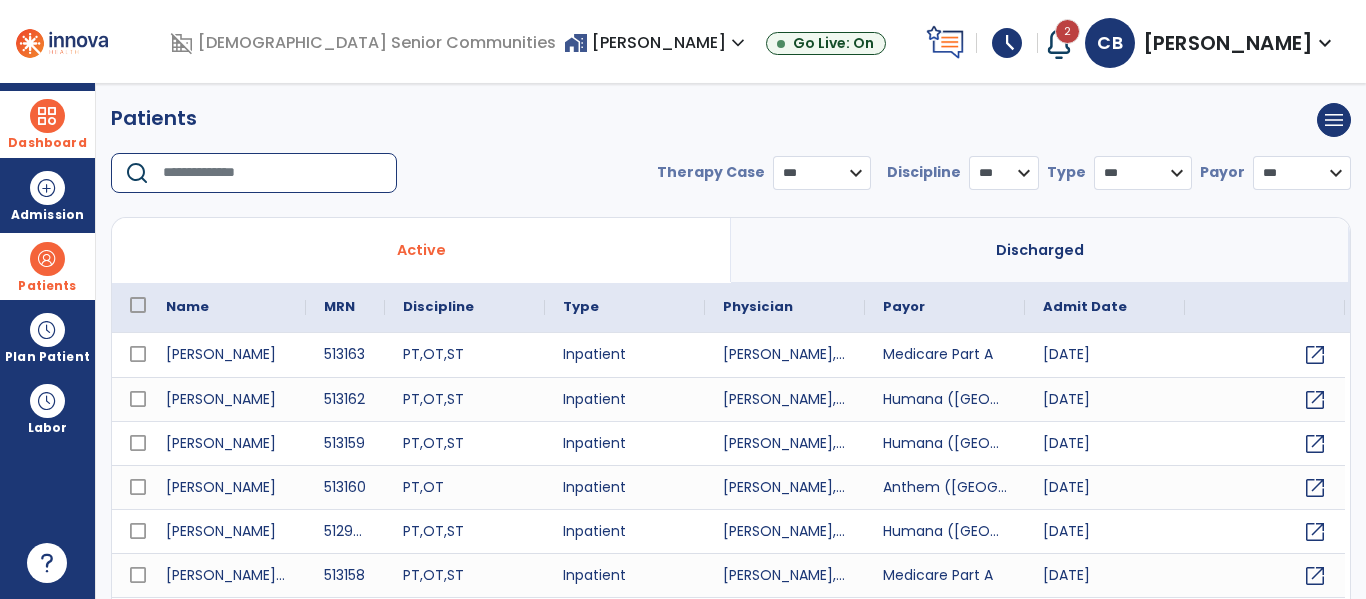 click at bounding box center (273, 173) 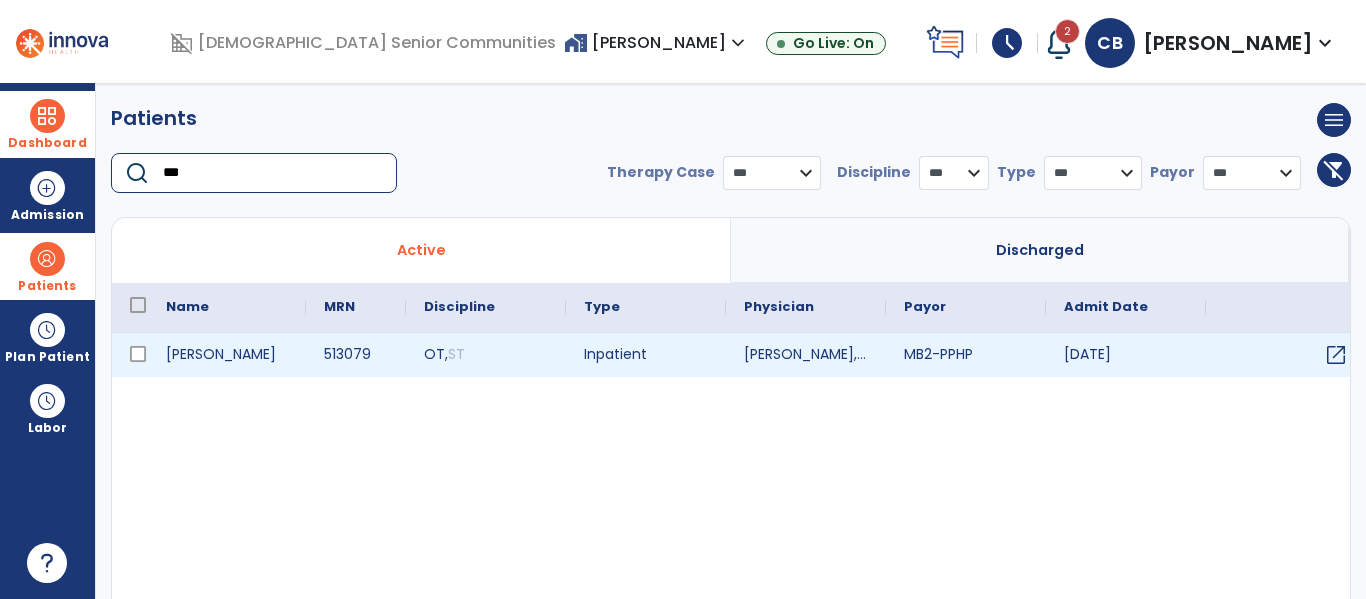 type on "***" 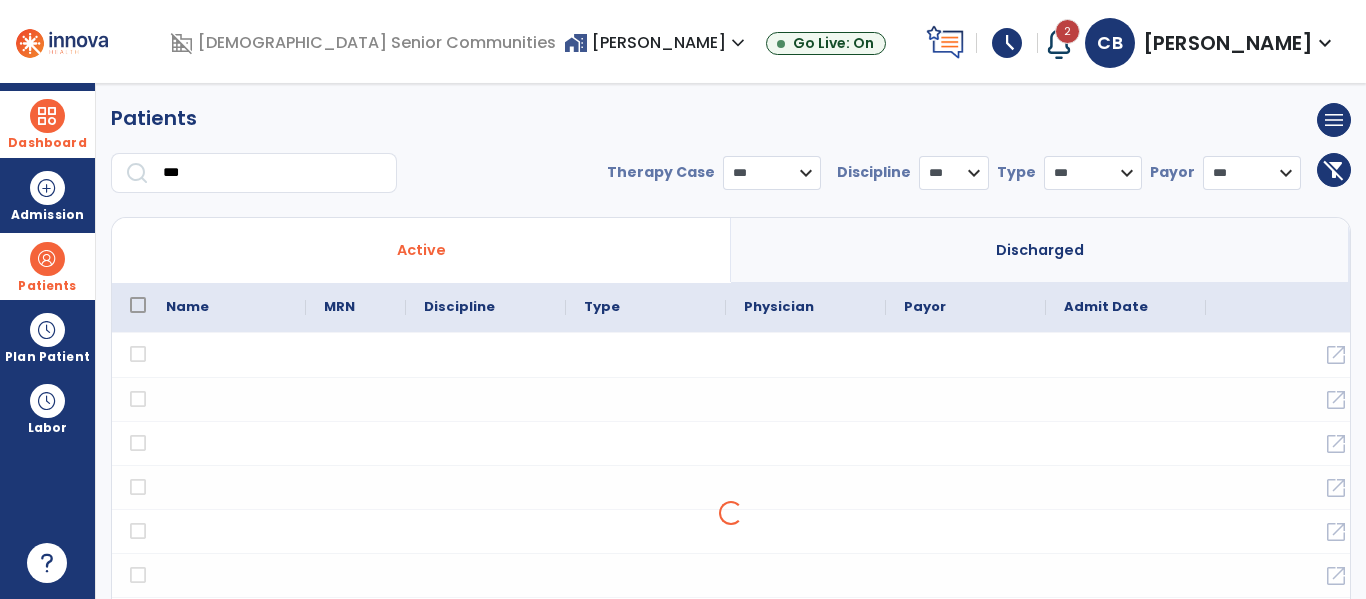 click at bounding box center [731, 513] 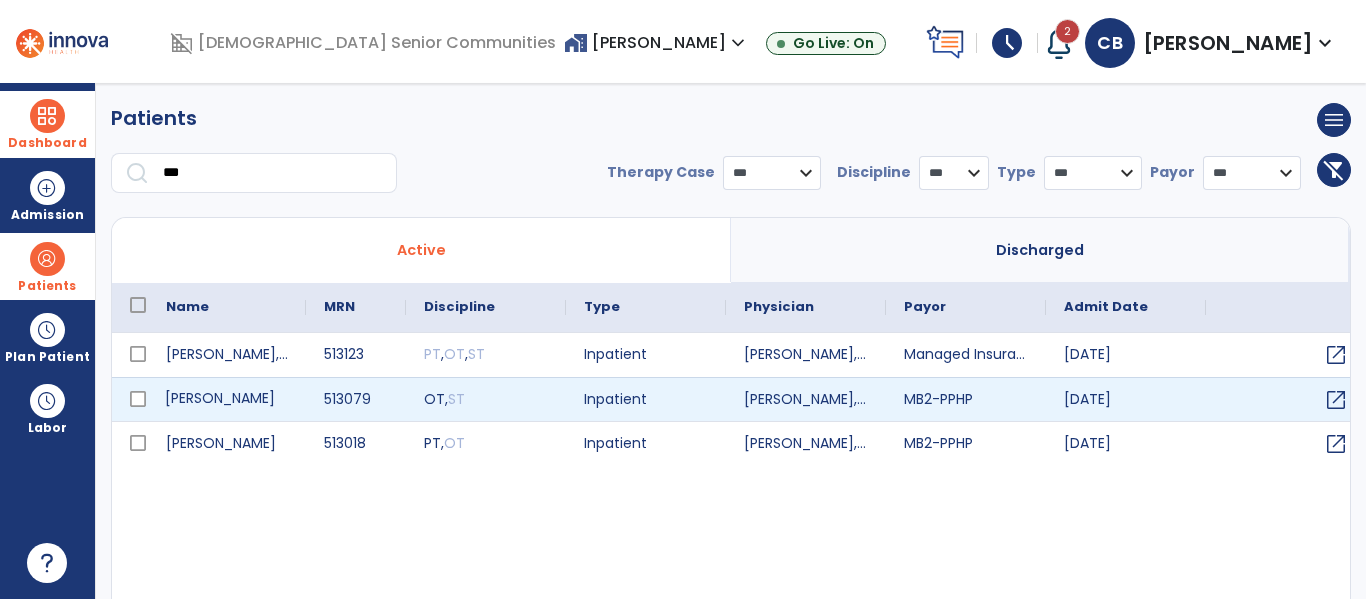 click on "Schmidt, John" at bounding box center (227, 399) 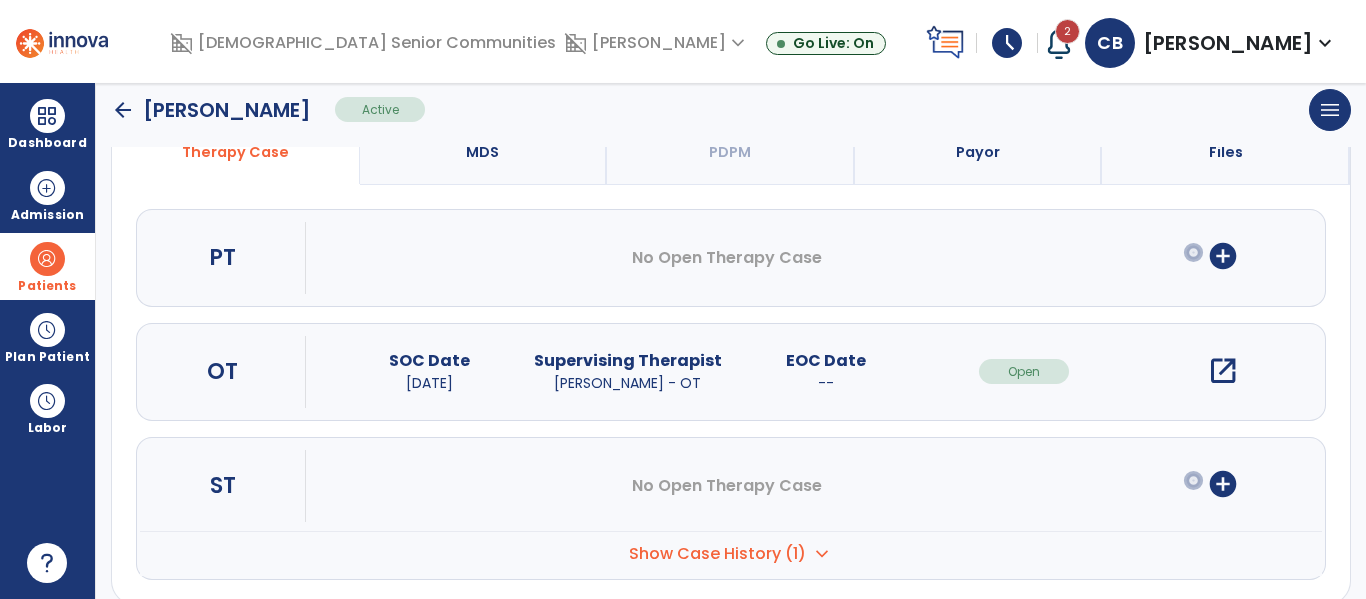 scroll, scrollTop: 190, scrollLeft: 0, axis: vertical 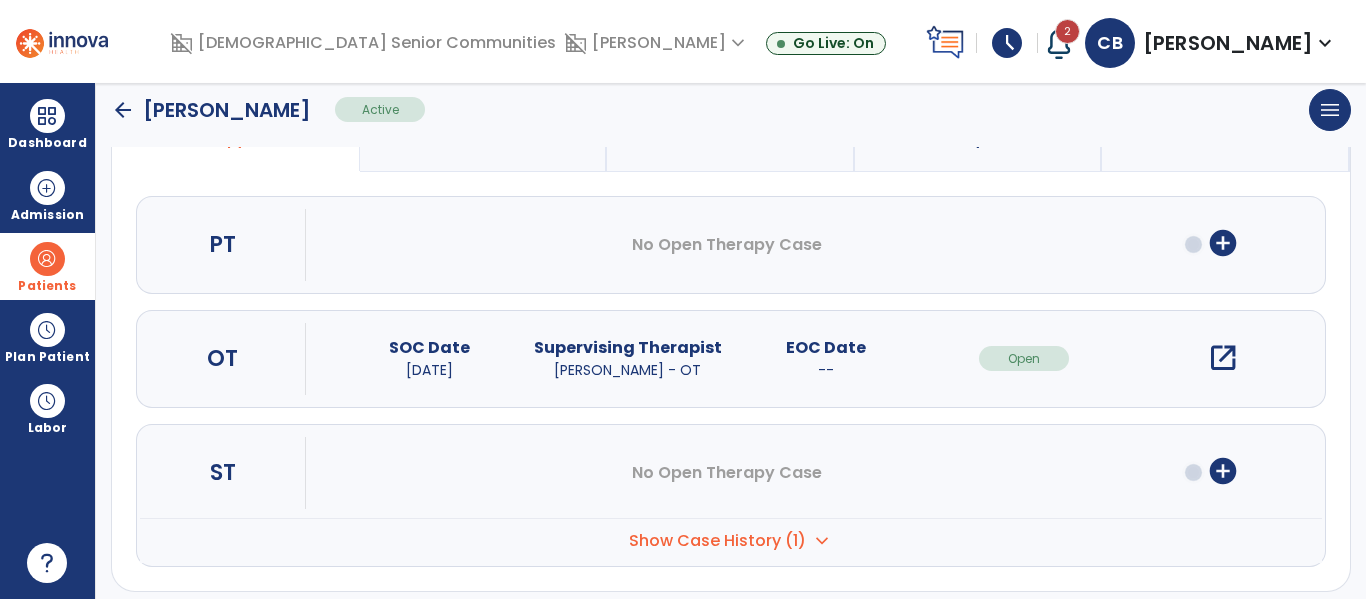 click on "open_in_new" at bounding box center (1223, 358) 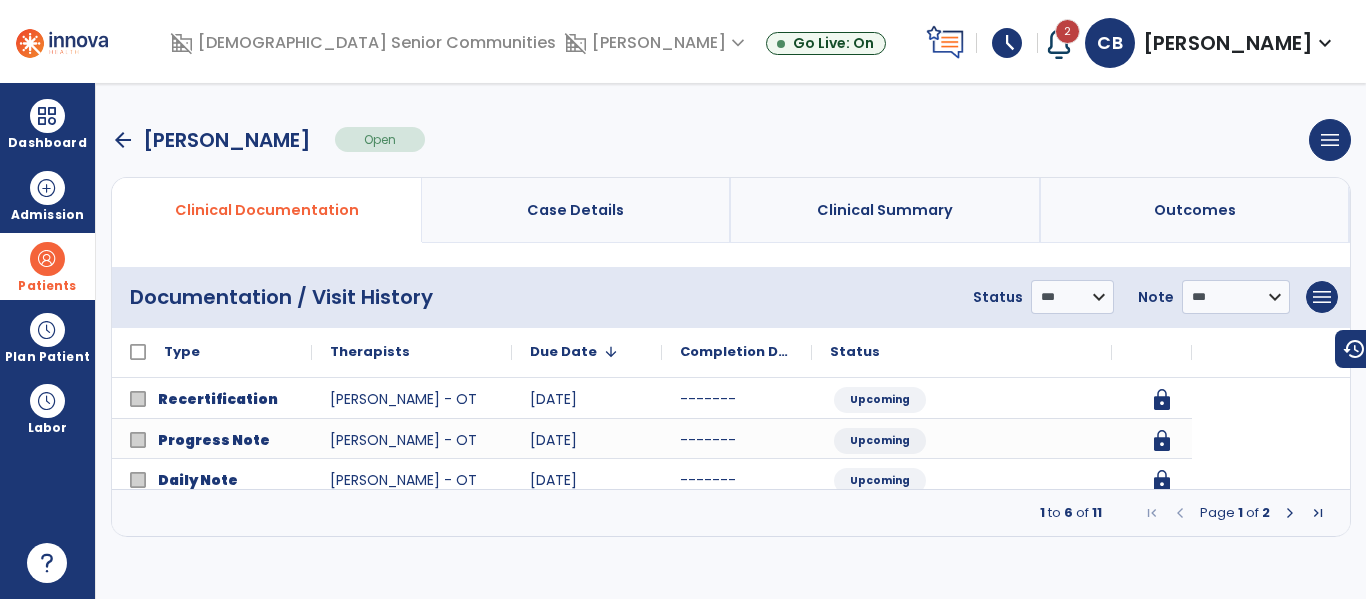 scroll, scrollTop: 0, scrollLeft: 0, axis: both 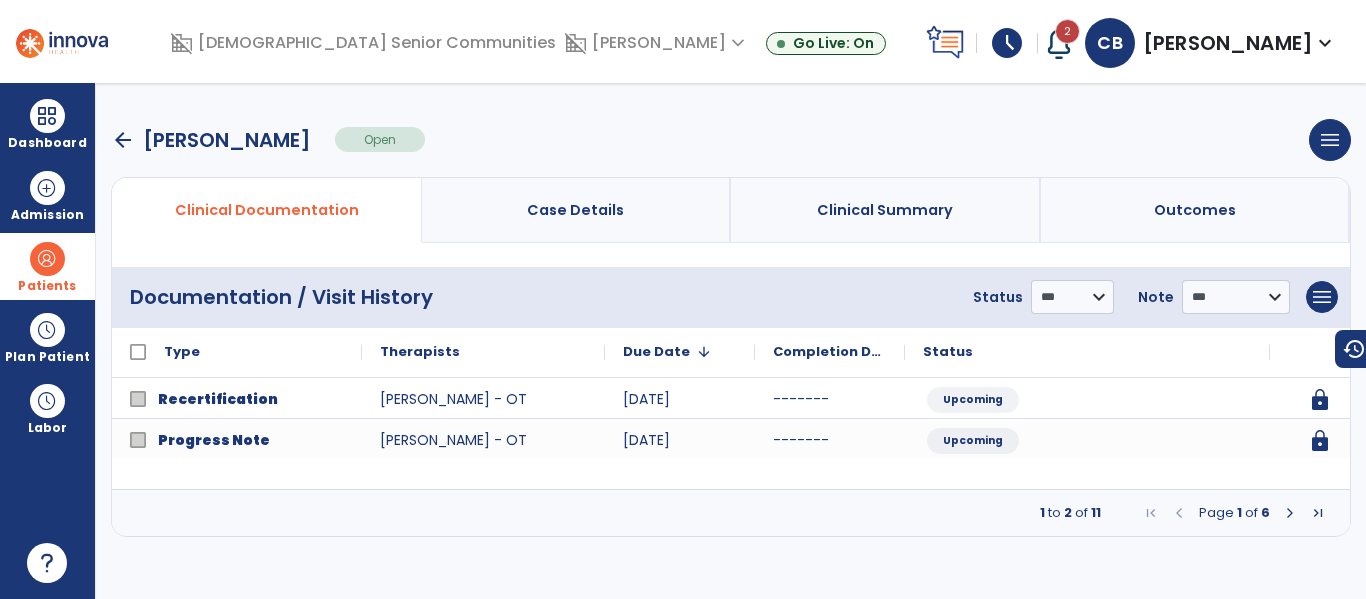 click at bounding box center [1290, 513] 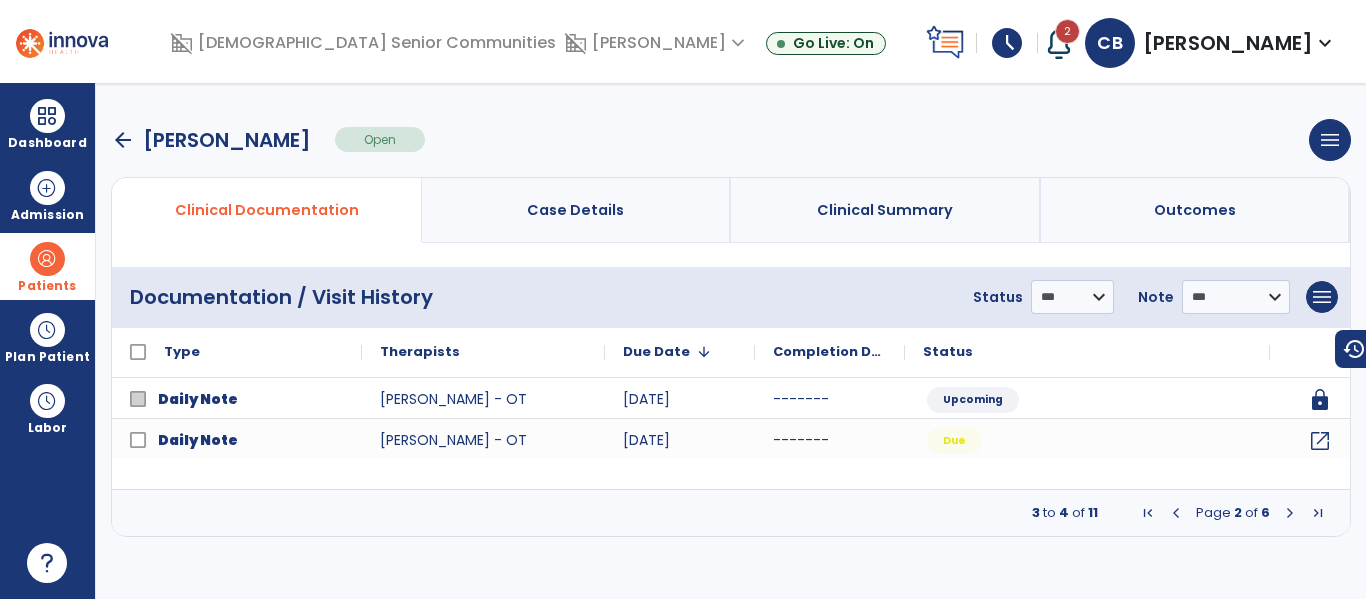 click at bounding box center (1290, 513) 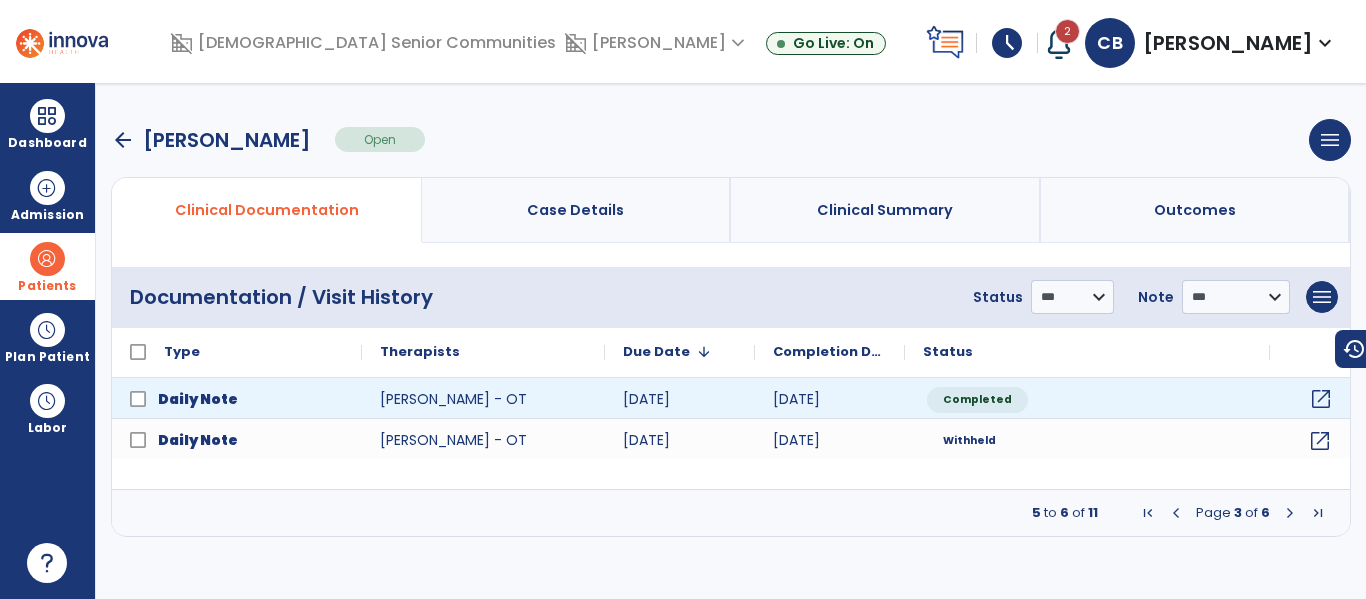 click on "open_in_new" 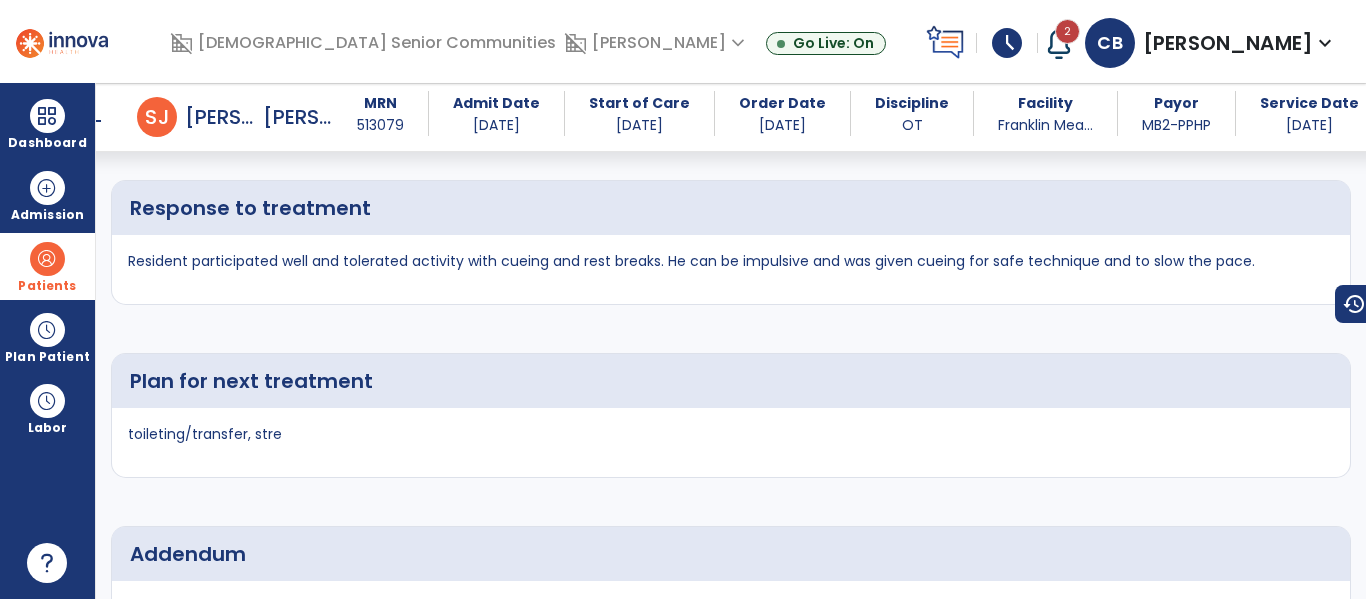 scroll, scrollTop: 3934, scrollLeft: 0, axis: vertical 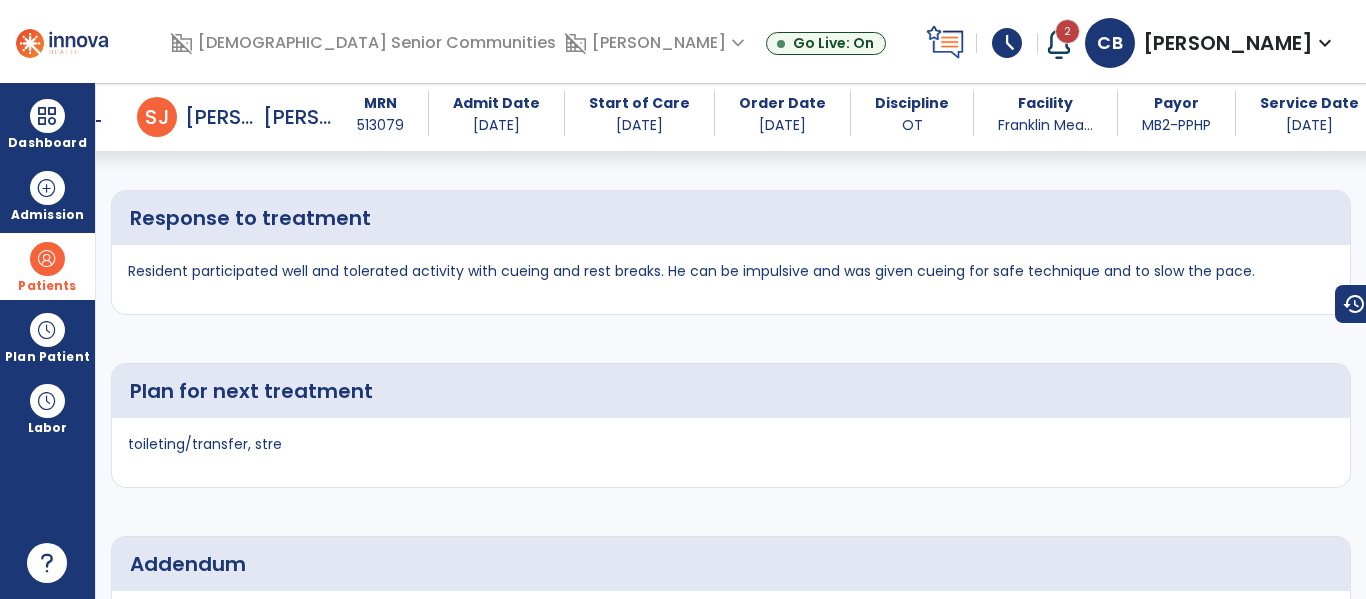 click at bounding box center [47, 259] 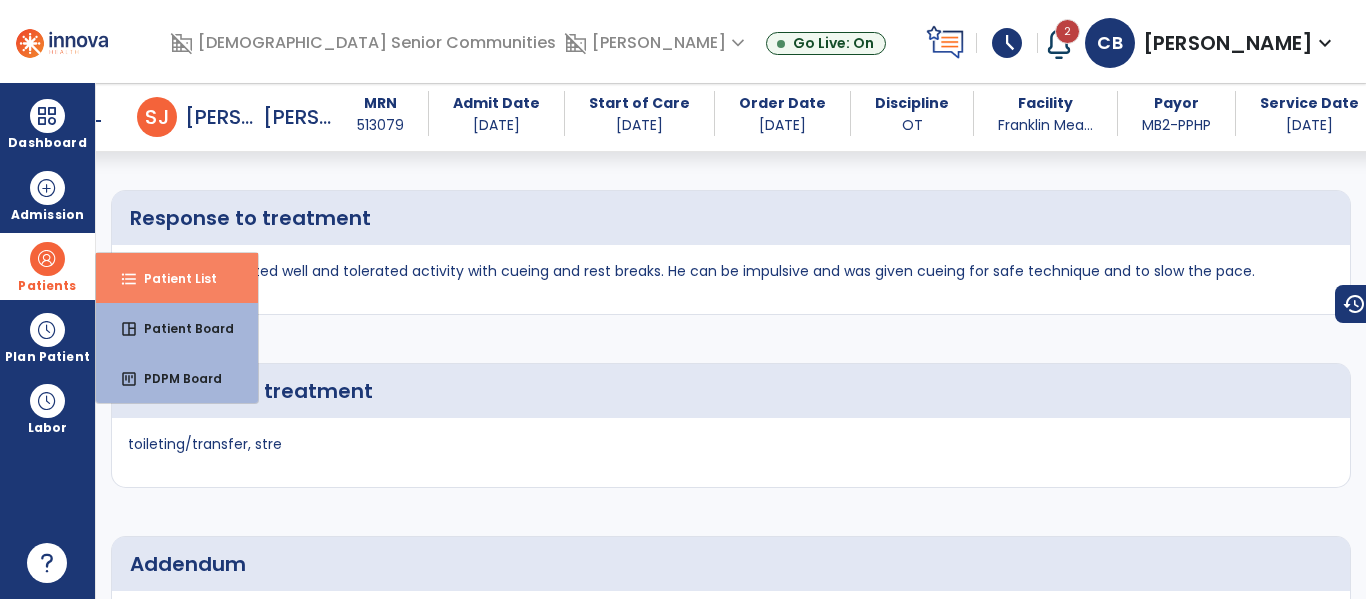 click on "format_list_bulleted  Patient List" at bounding box center (177, 278) 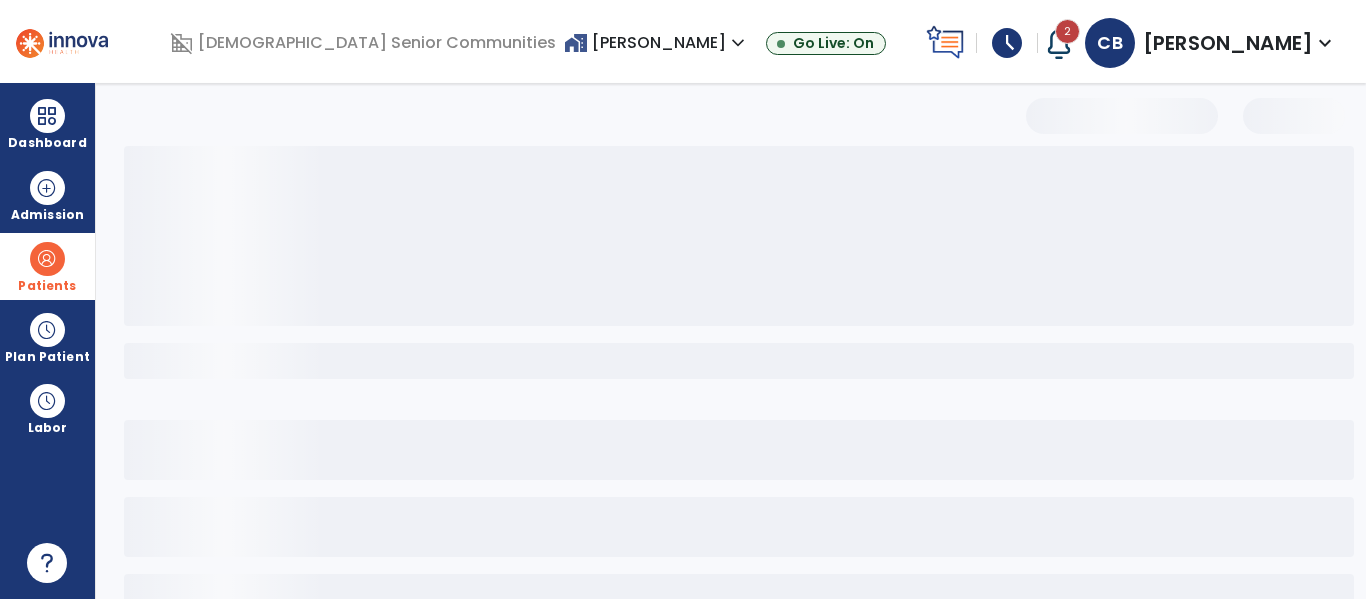 scroll, scrollTop: 144, scrollLeft: 0, axis: vertical 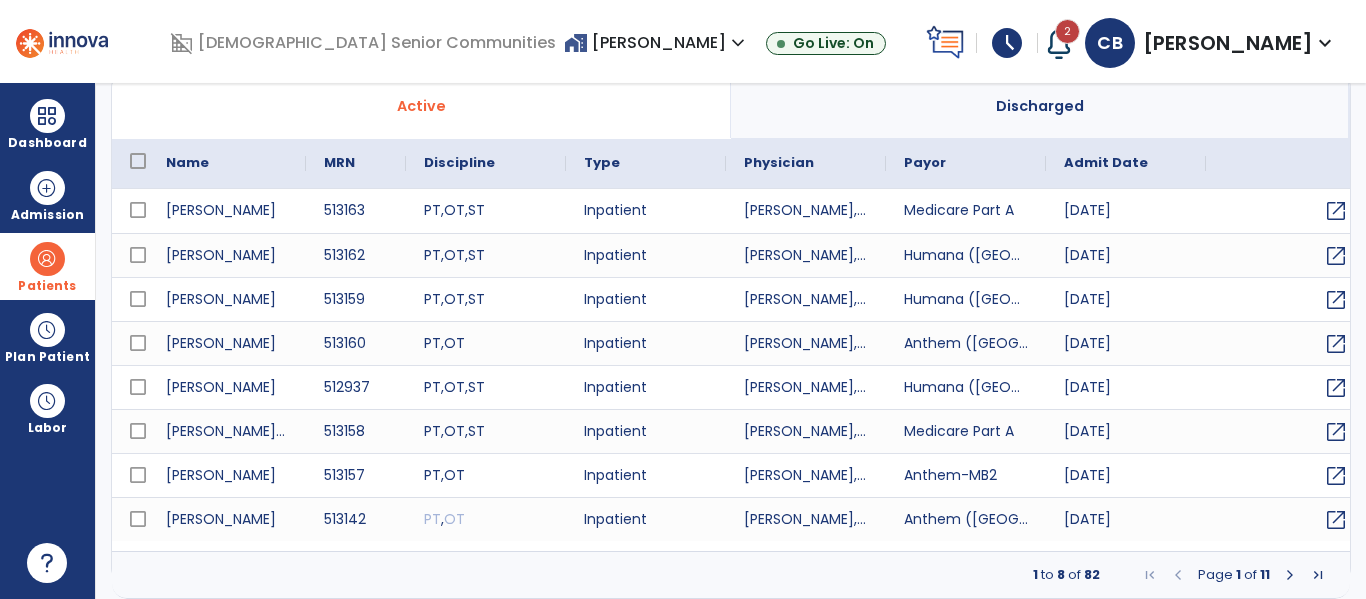 select on "***" 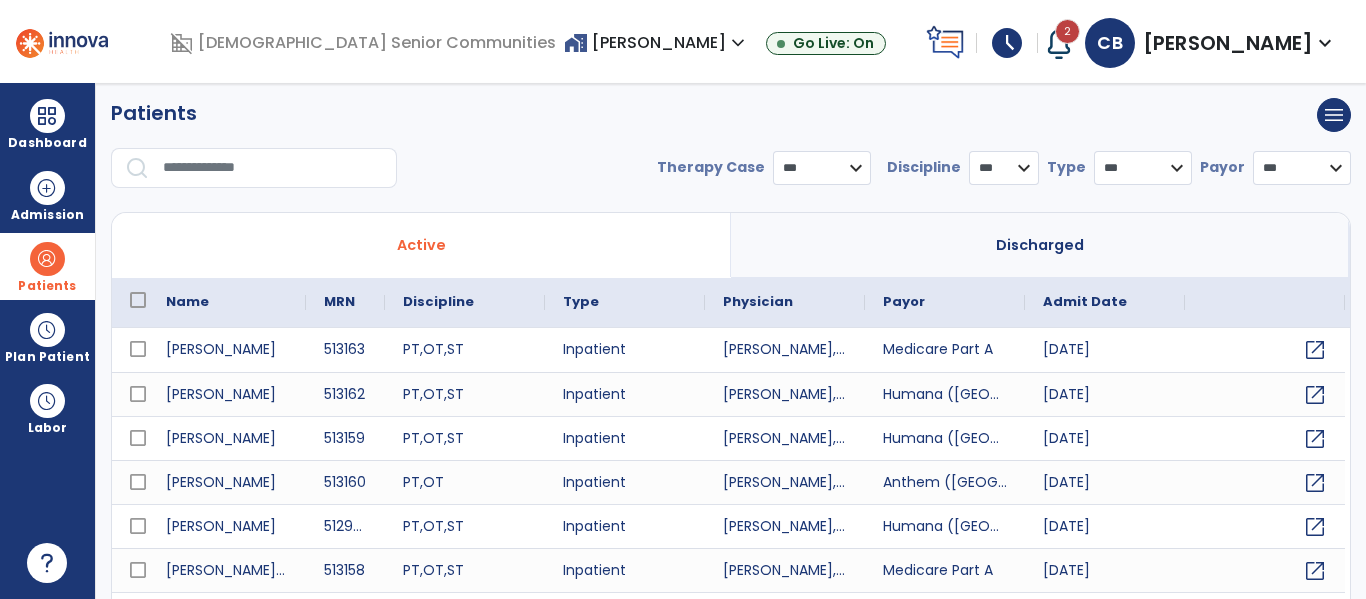 scroll, scrollTop: 0, scrollLeft: 0, axis: both 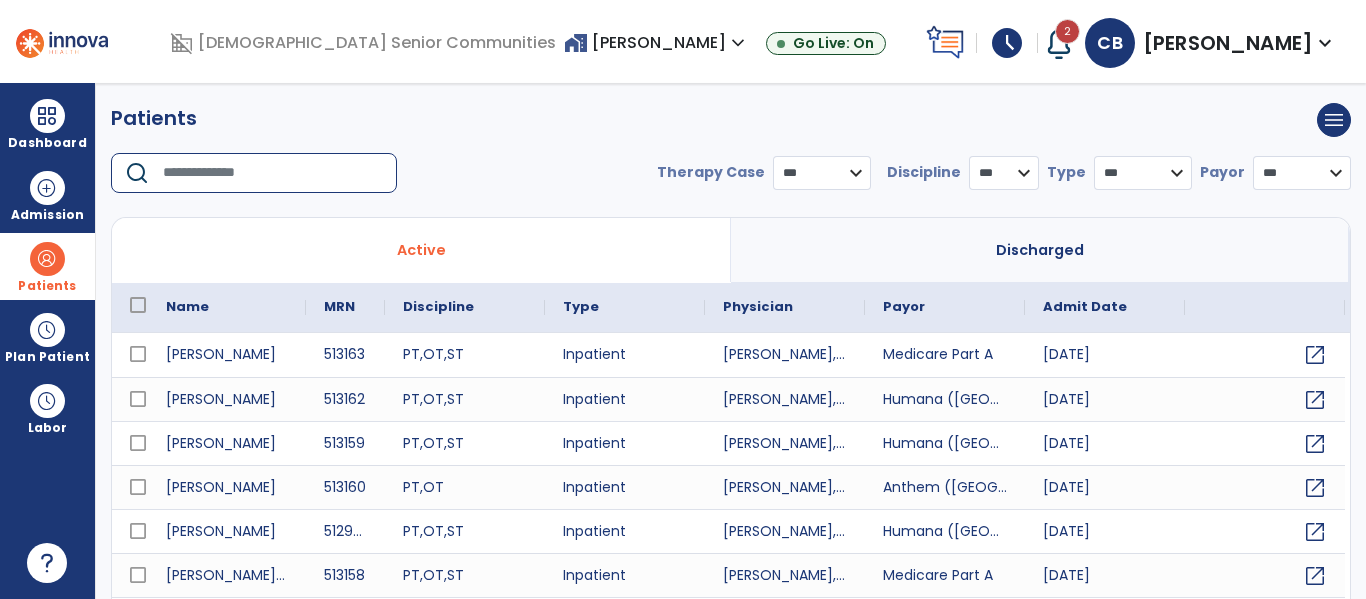 click at bounding box center [273, 173] 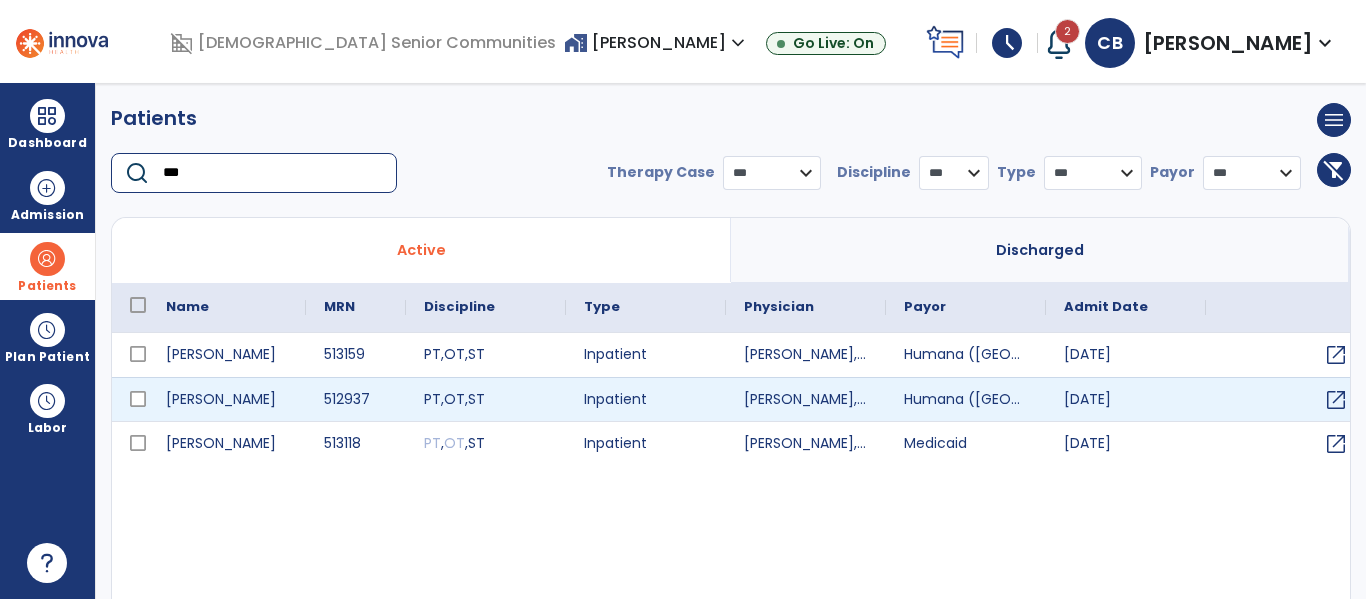 type on "***" 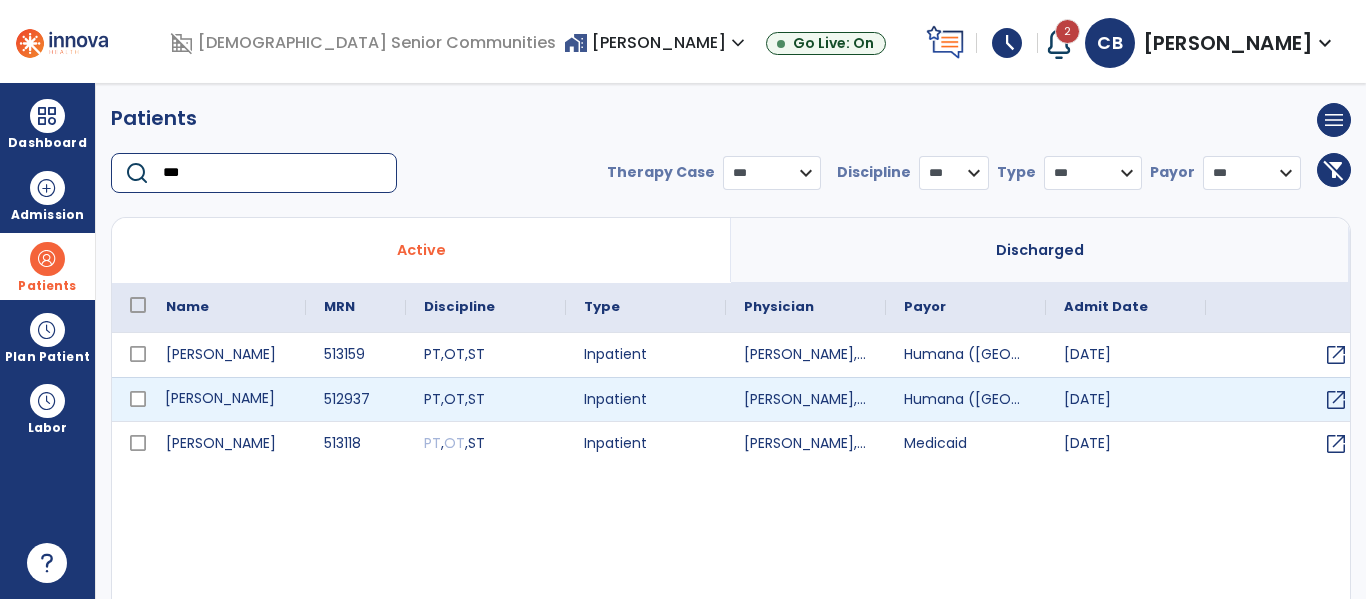 click on "Heath, Sandra" at bounding box center [227, 399] 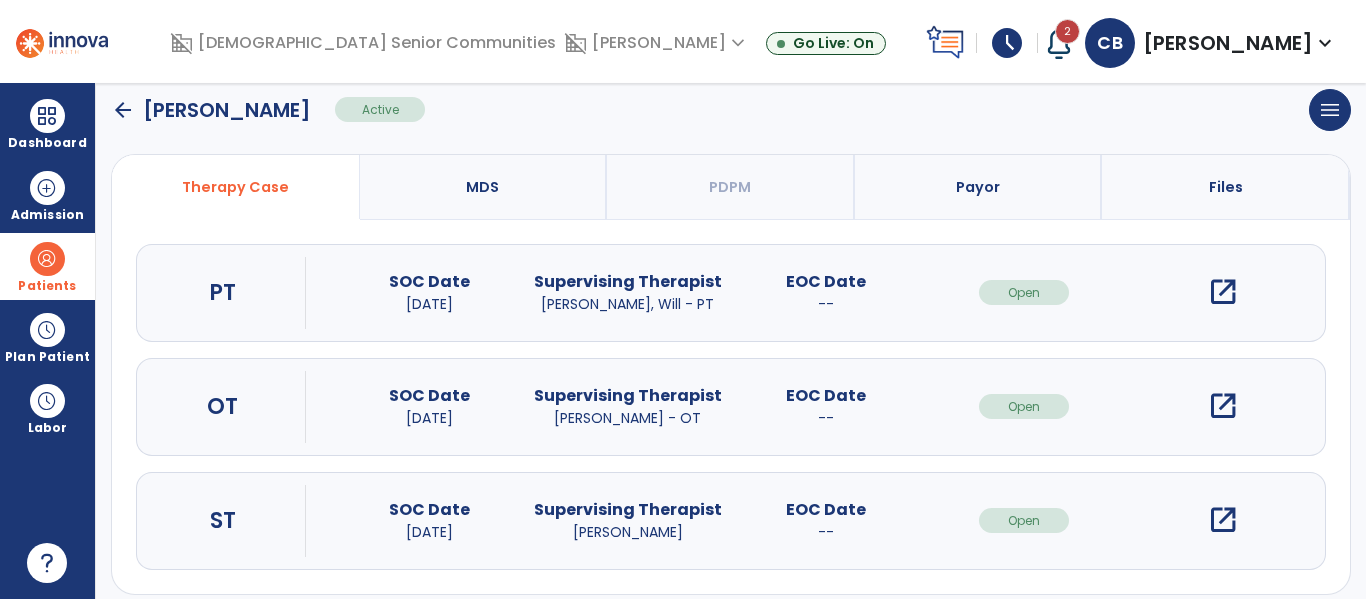 scroll, scrollTop: 207, scrollLeft: 0, axis: vertical 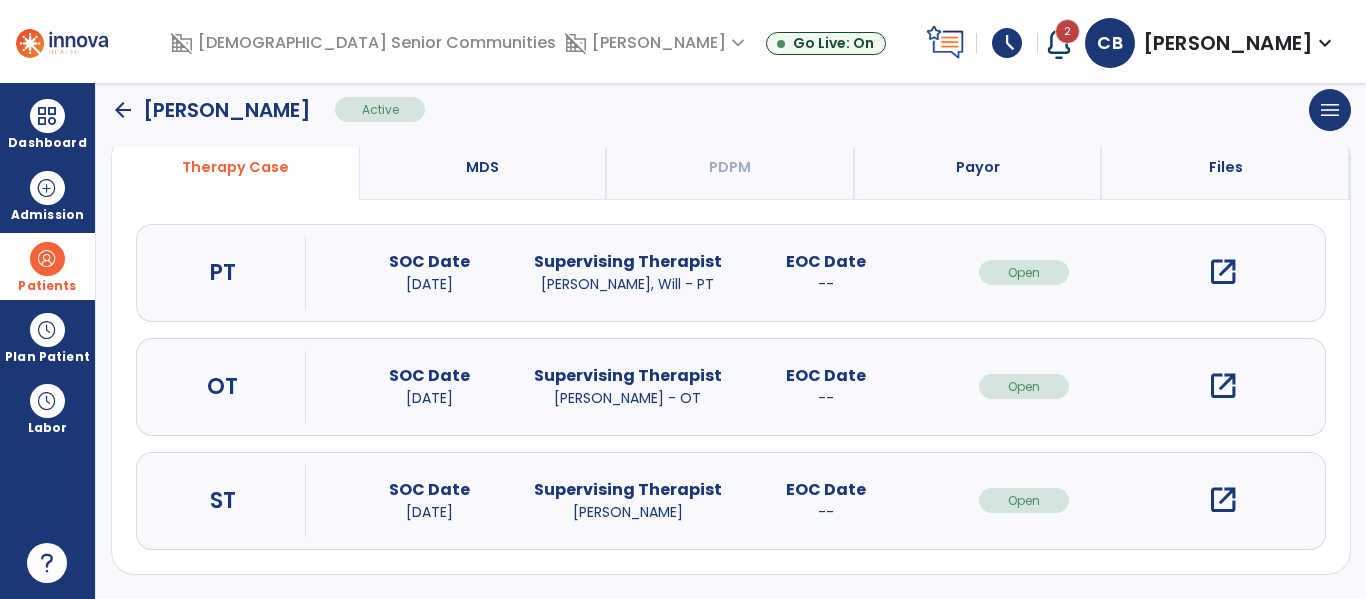 click on "open_in_new" at bounding box center [1223, 386] 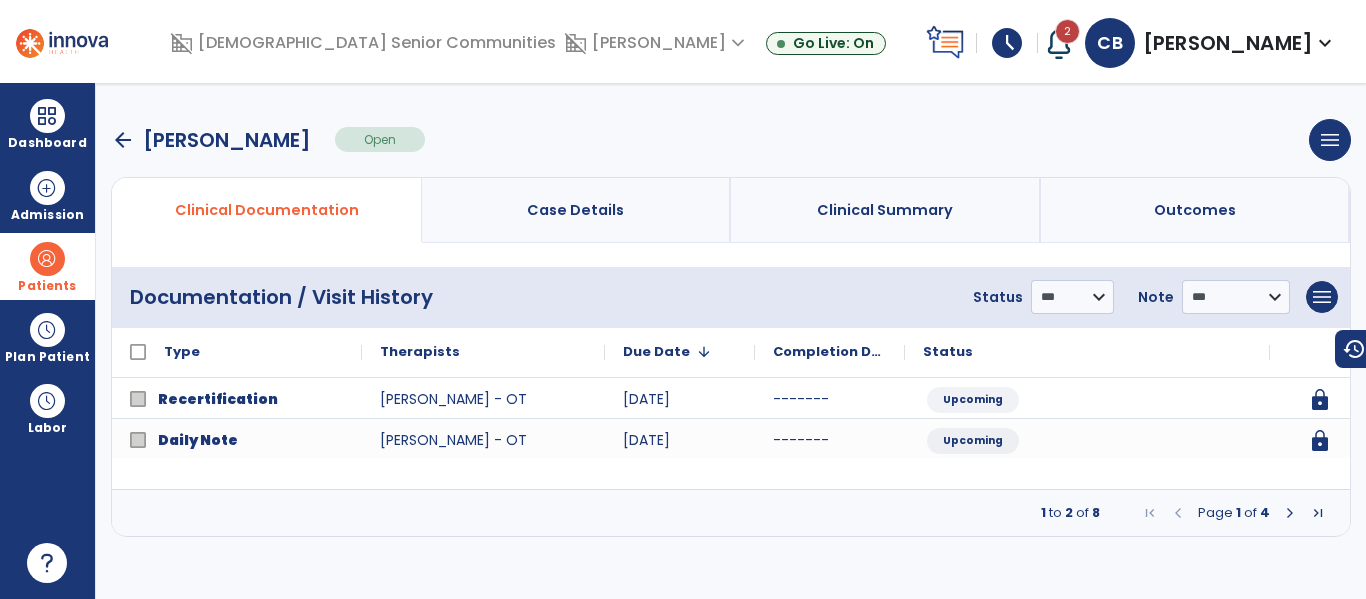 scroll, scrollTop: 0, scrollLeft: 0, axis: both 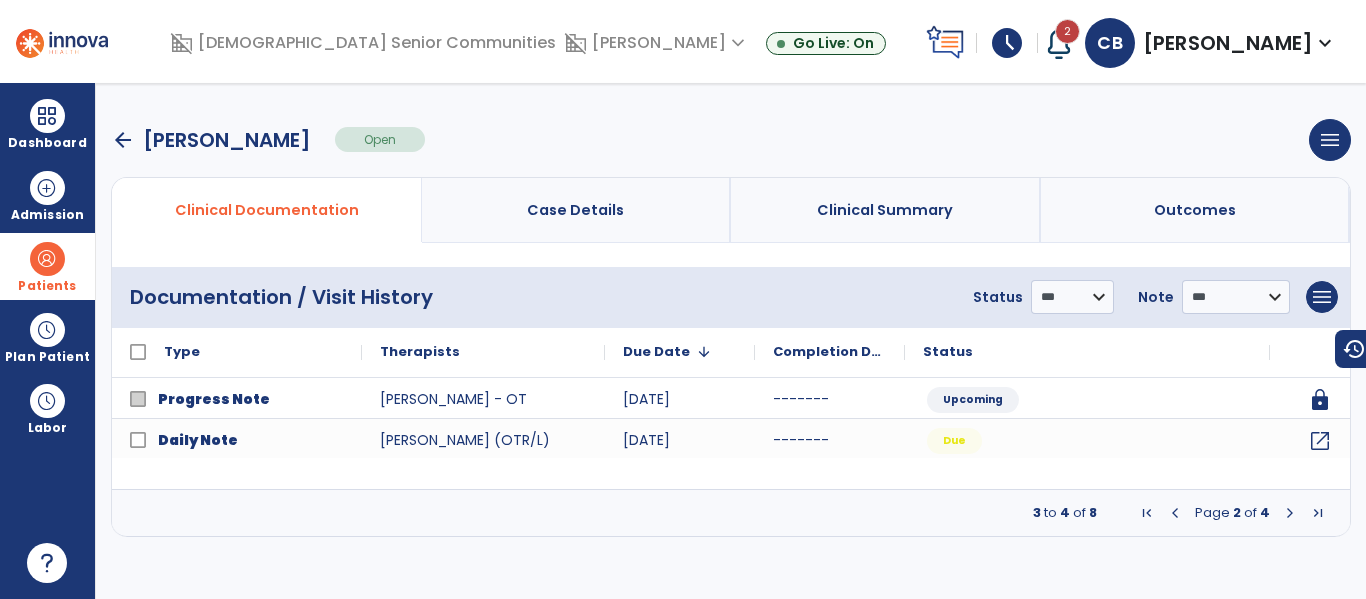 click at bounding box center (1290, 513) 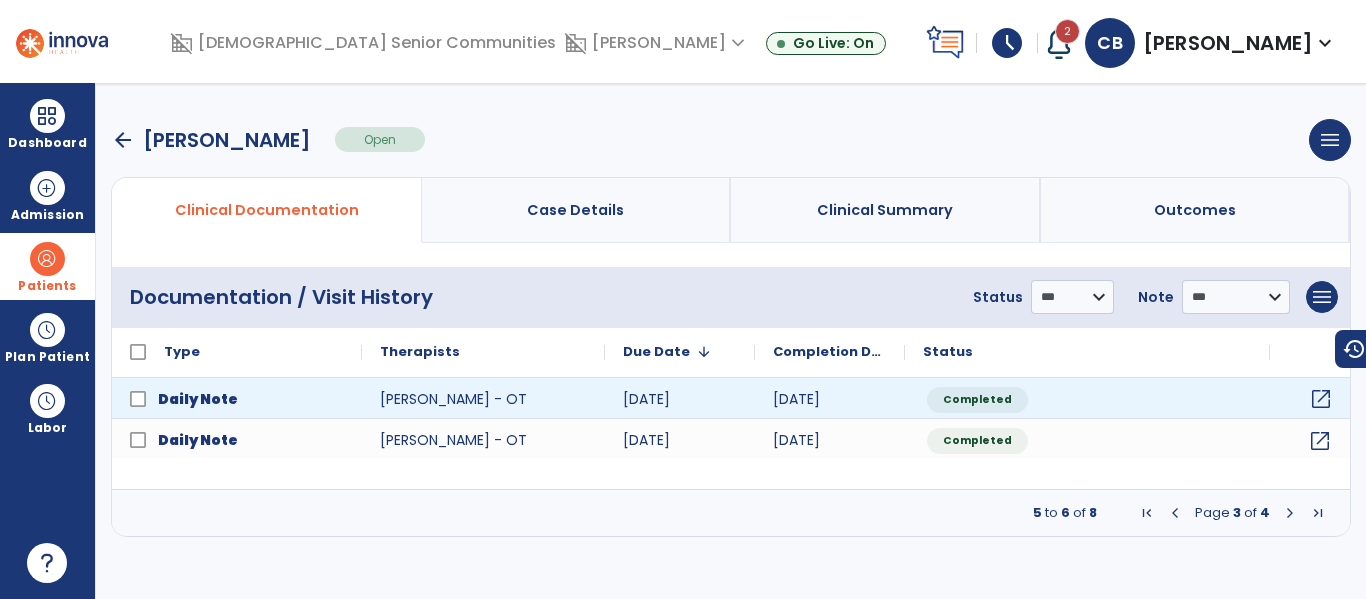 click on "open_in_new" 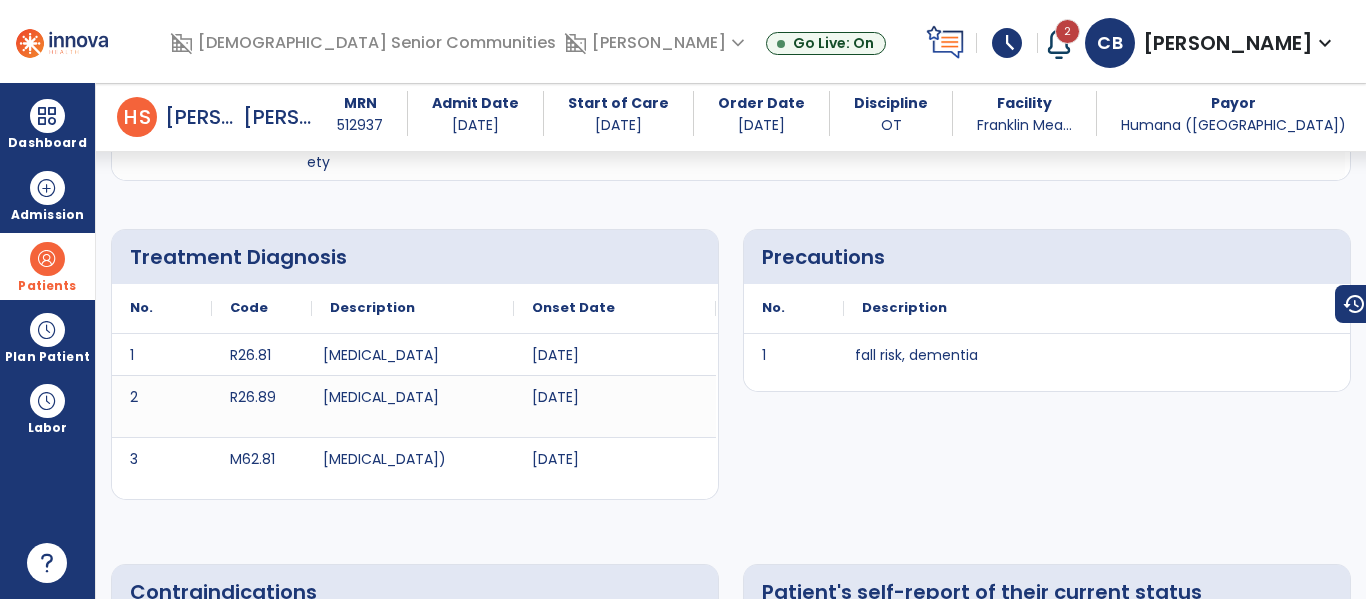 scroll, scrollTop: 0, scrollLeft: 0, axis: both 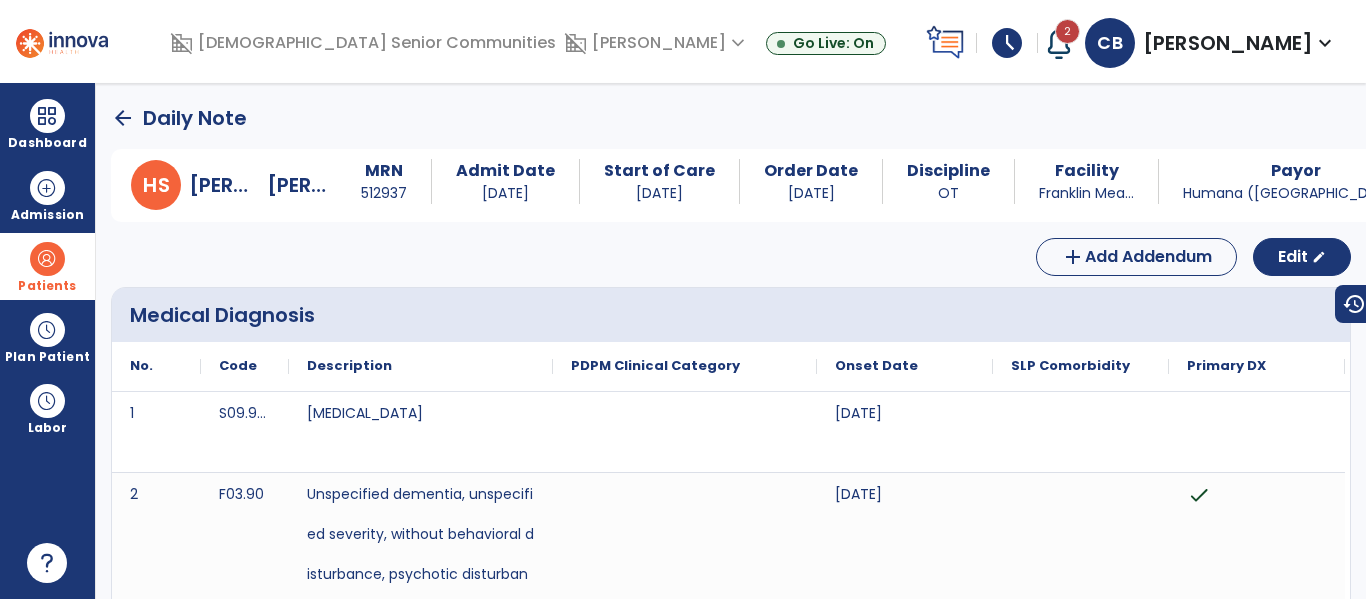 click on "arrow_back" 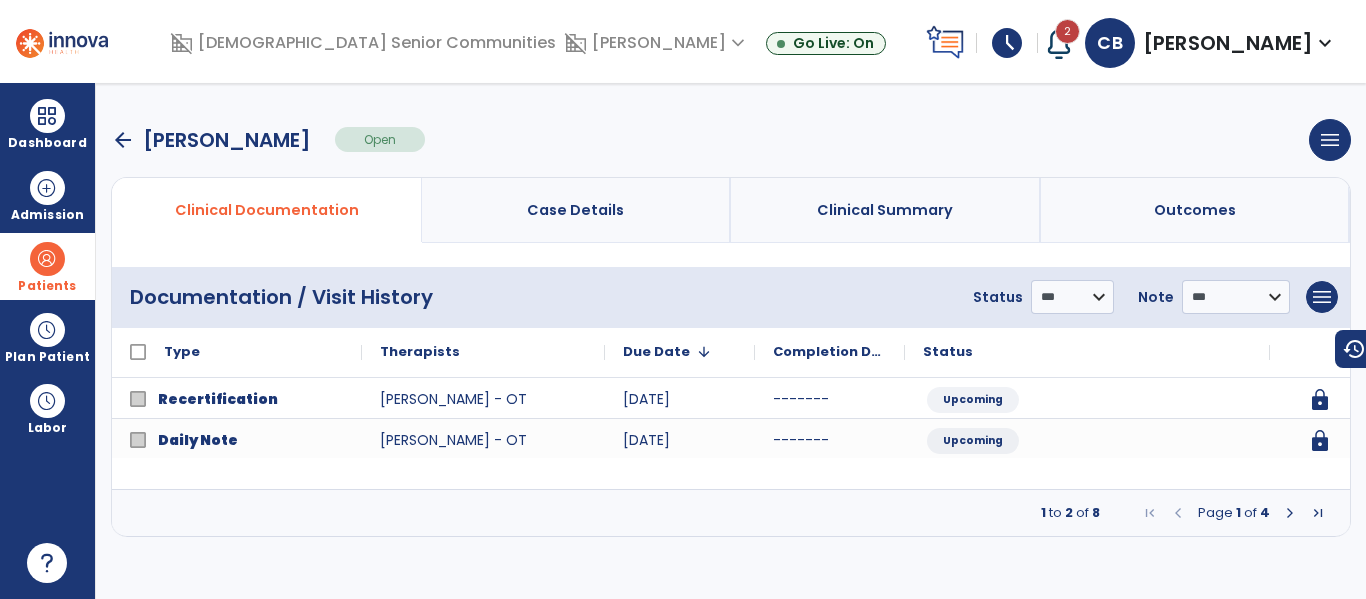 click on "arrow_back" at bounding box center (123, 140) 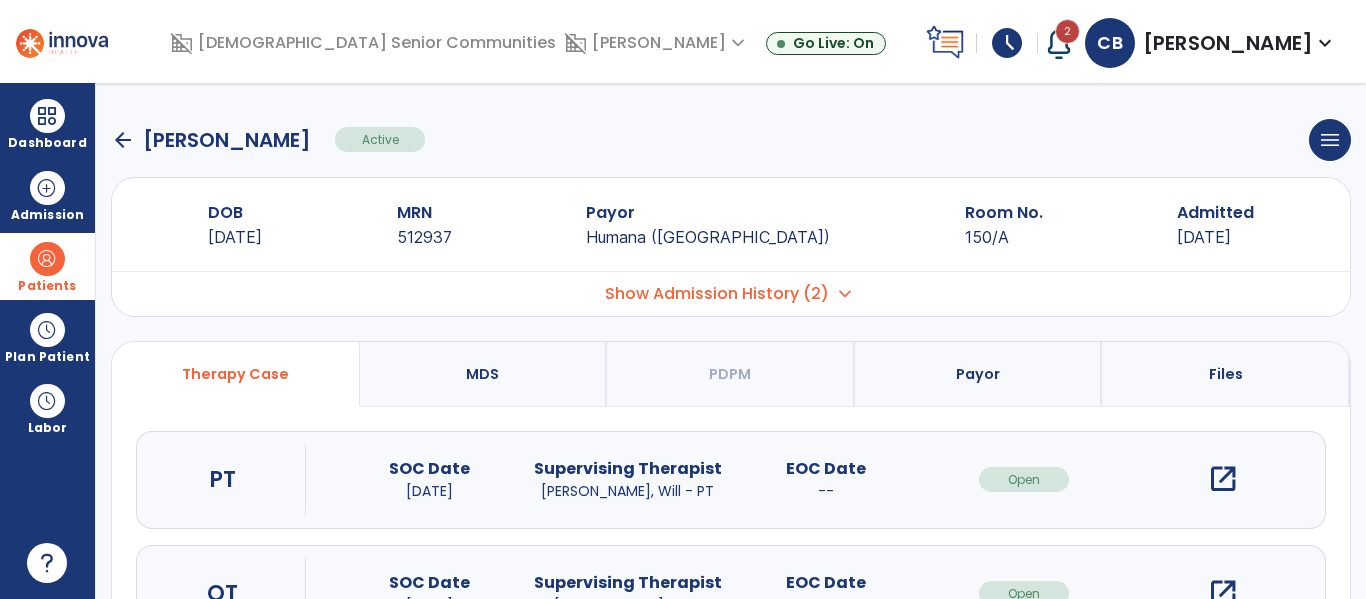 click on "arrow_back" 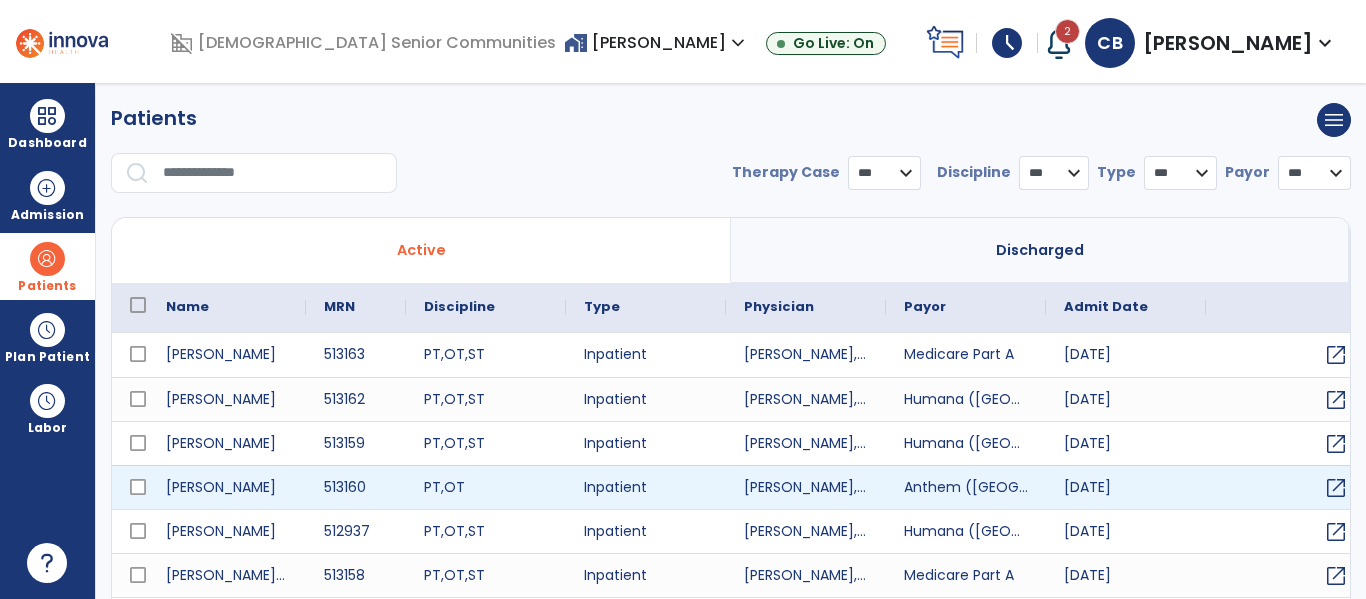 select on "***" 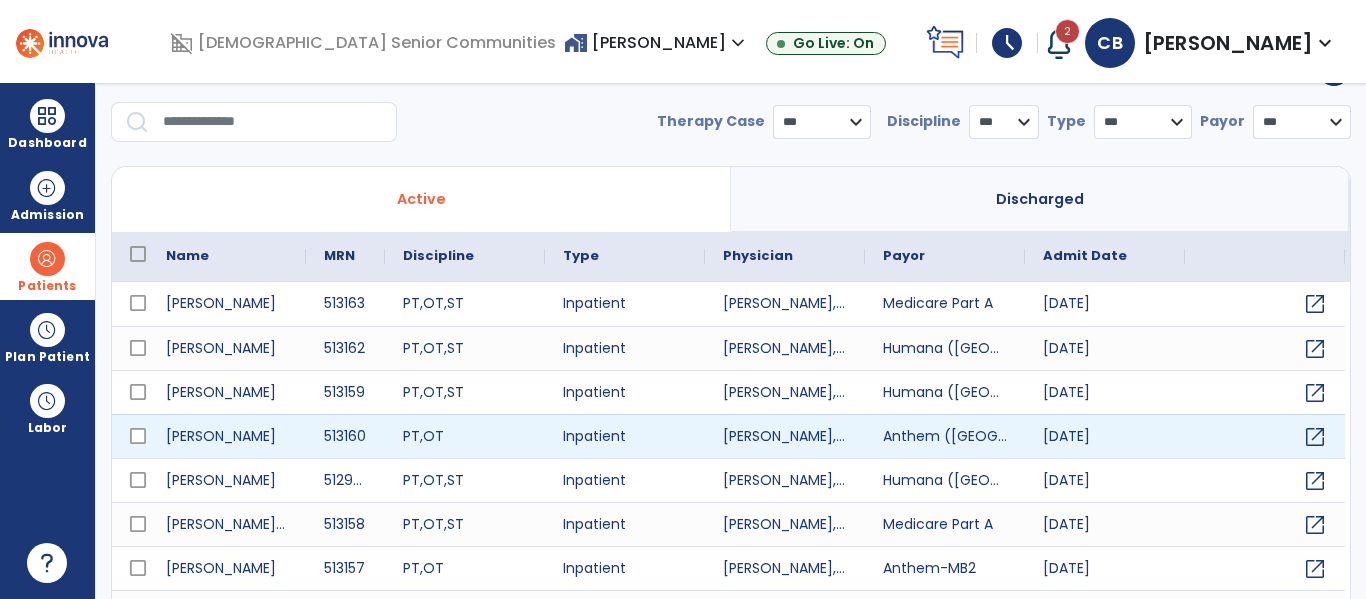 scroll, scrollTop: 69, scrollLeft: 0, axis: vertical 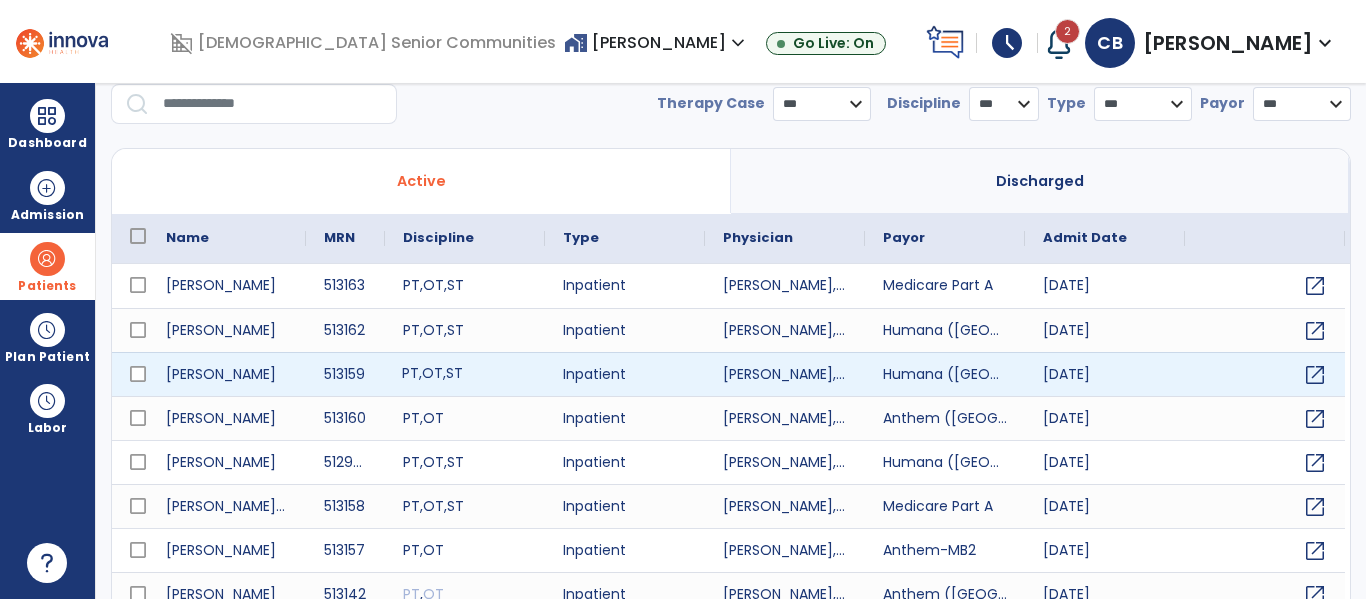 click on "PT , OT , ST" at bounding box center [465, 374] 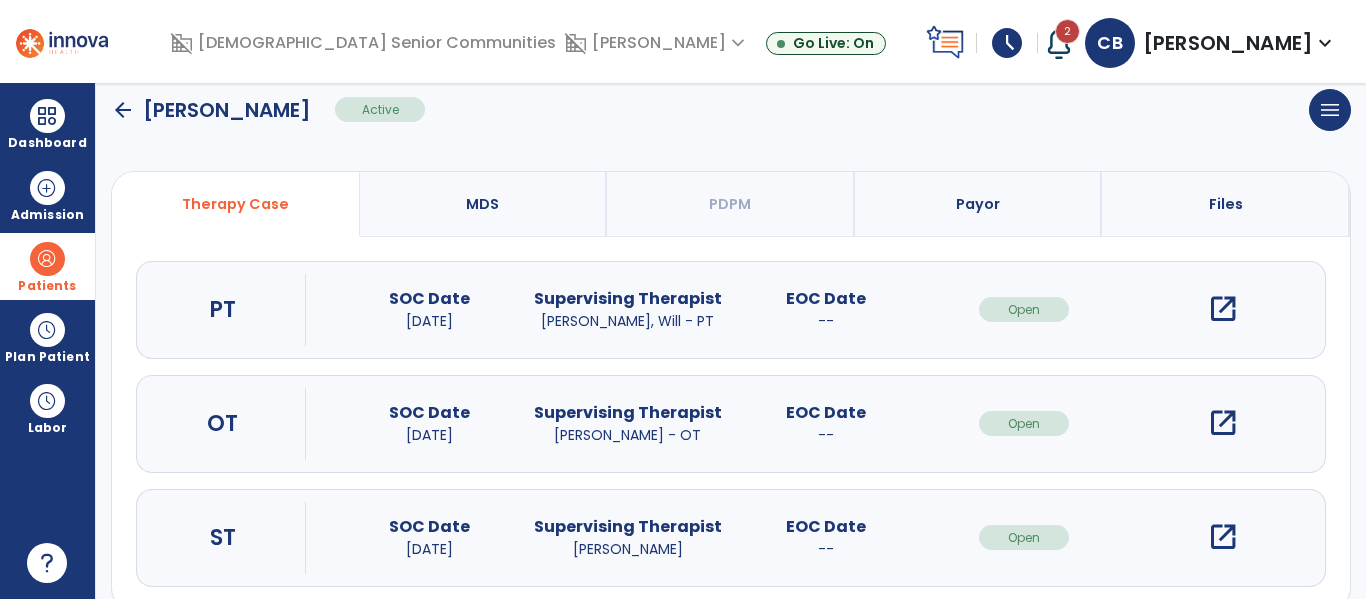 scroll, scrollTop: 162, scrollLeft: 0, axis: vertical 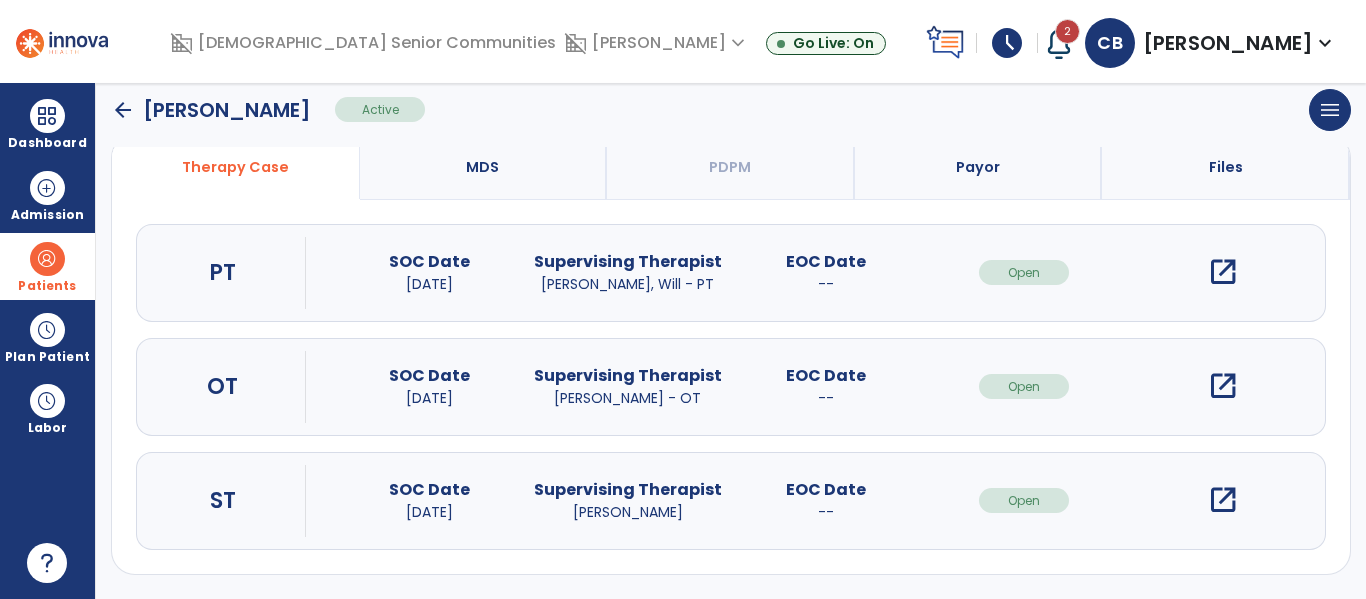 click on "open_in_new" at bounding box center [1223, 386] 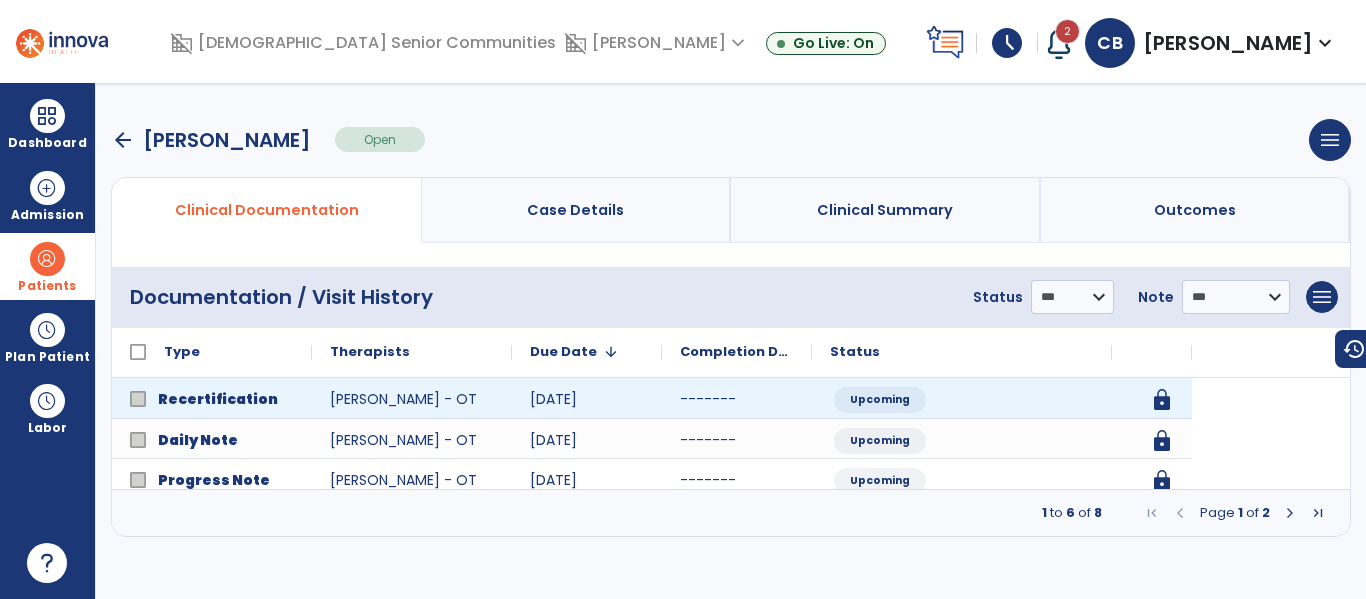 scroll, scrollTop: 0, scrollLeft: 0, axis: both 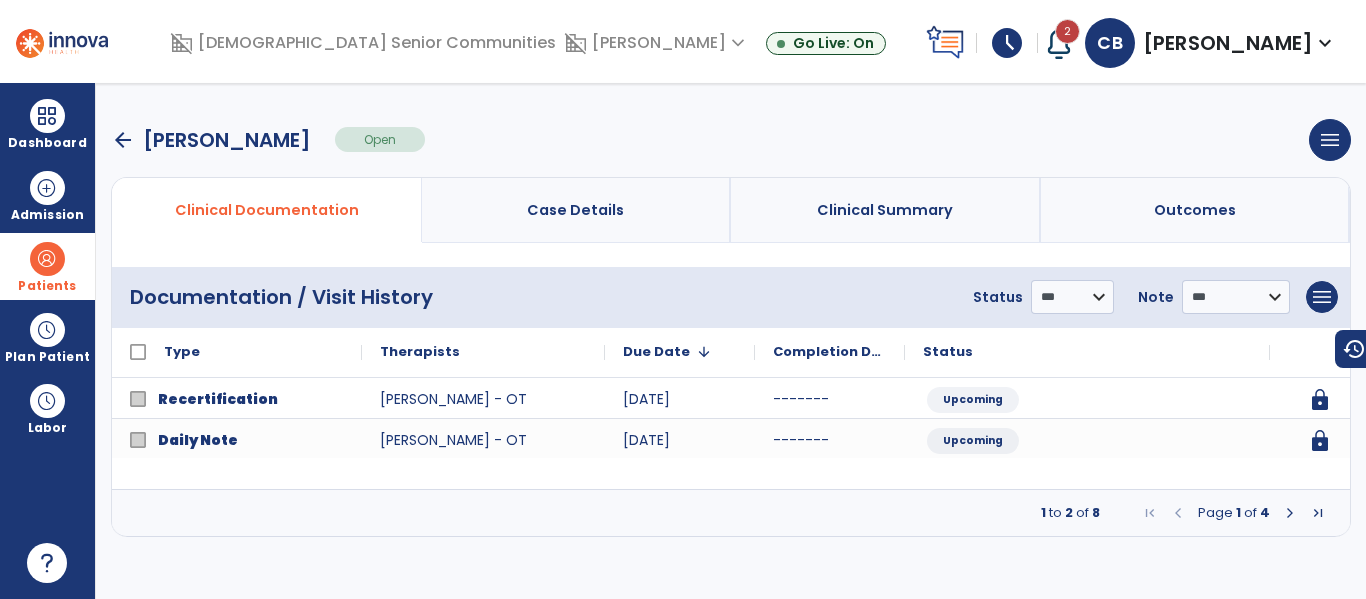click at bounding box center [1290, 513] 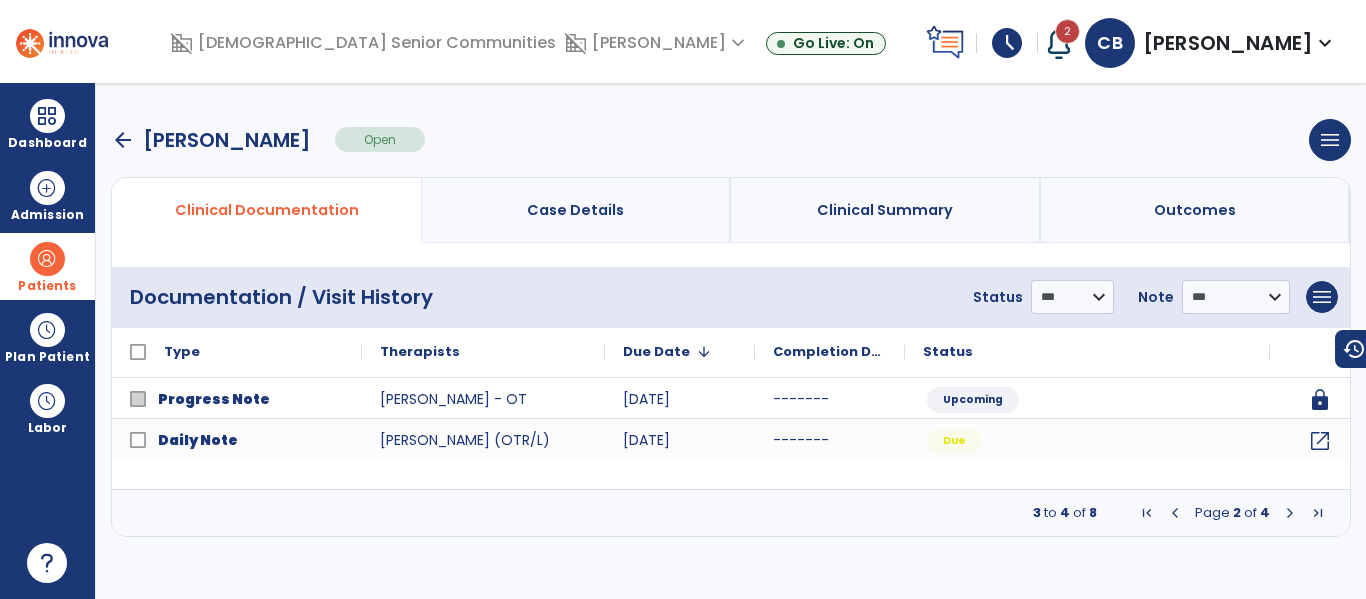 click at bounding box center (1290, 513) 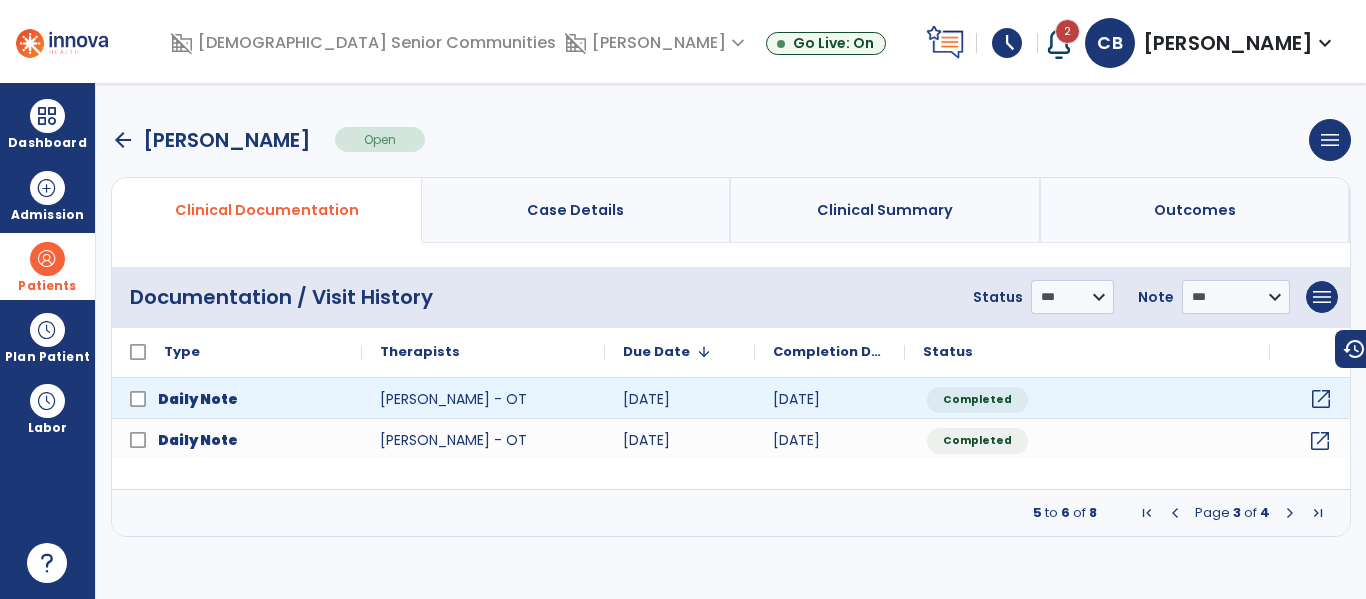 click on "open_in_new" 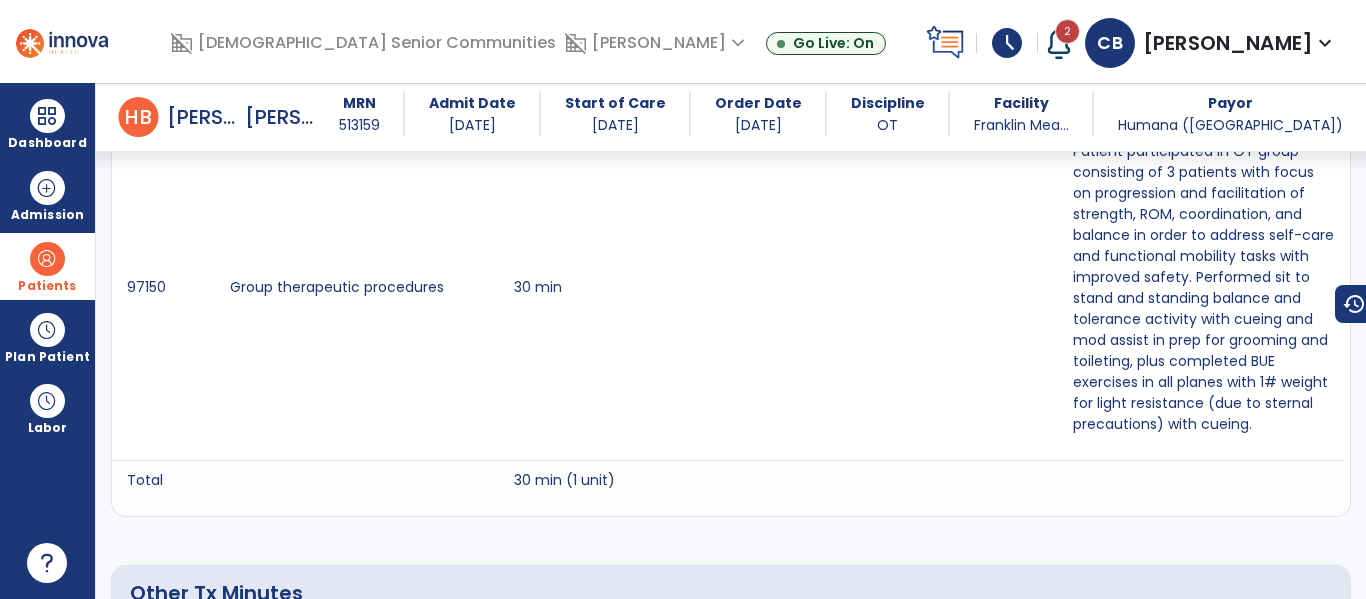 scroll, scrollTop: 0, scrollLeft: 0, axis: both 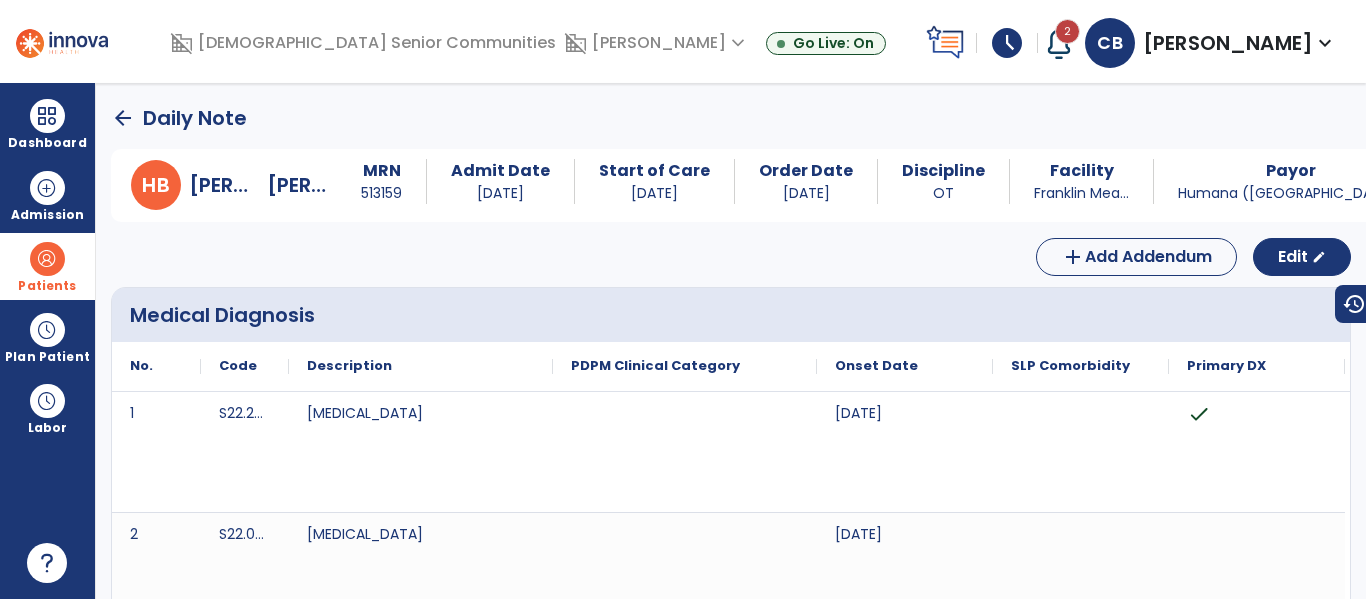 click on "arrow_back" 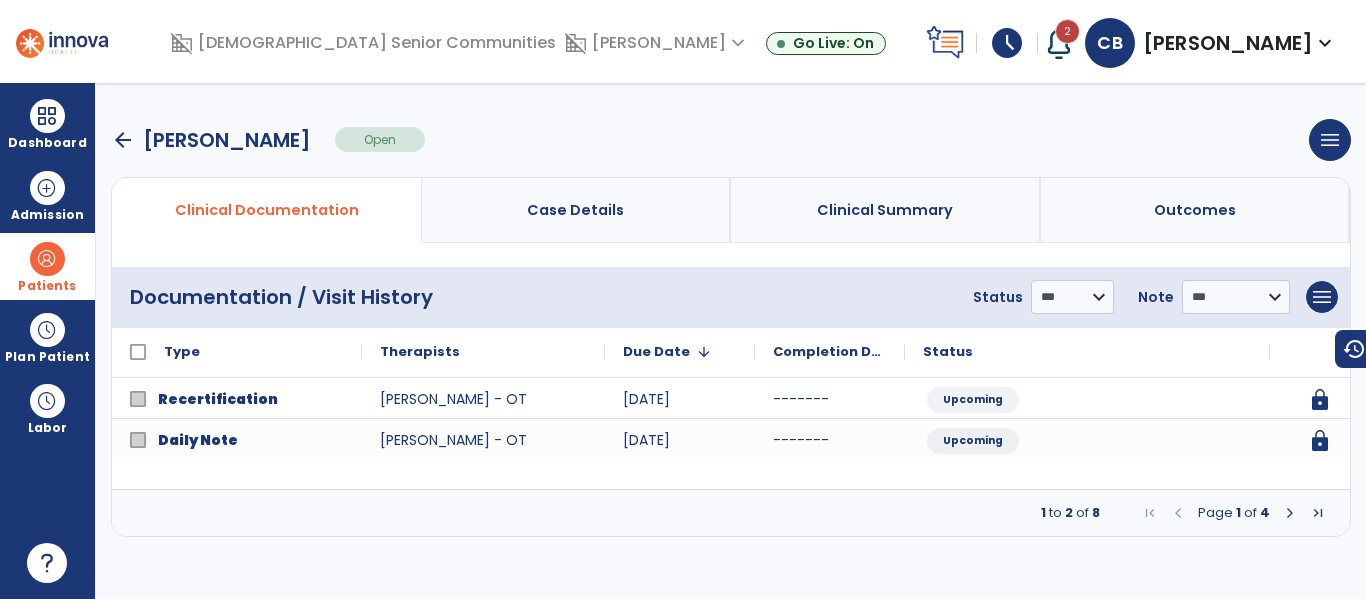 click on "arrow_back" at bounding box center (123, 140) 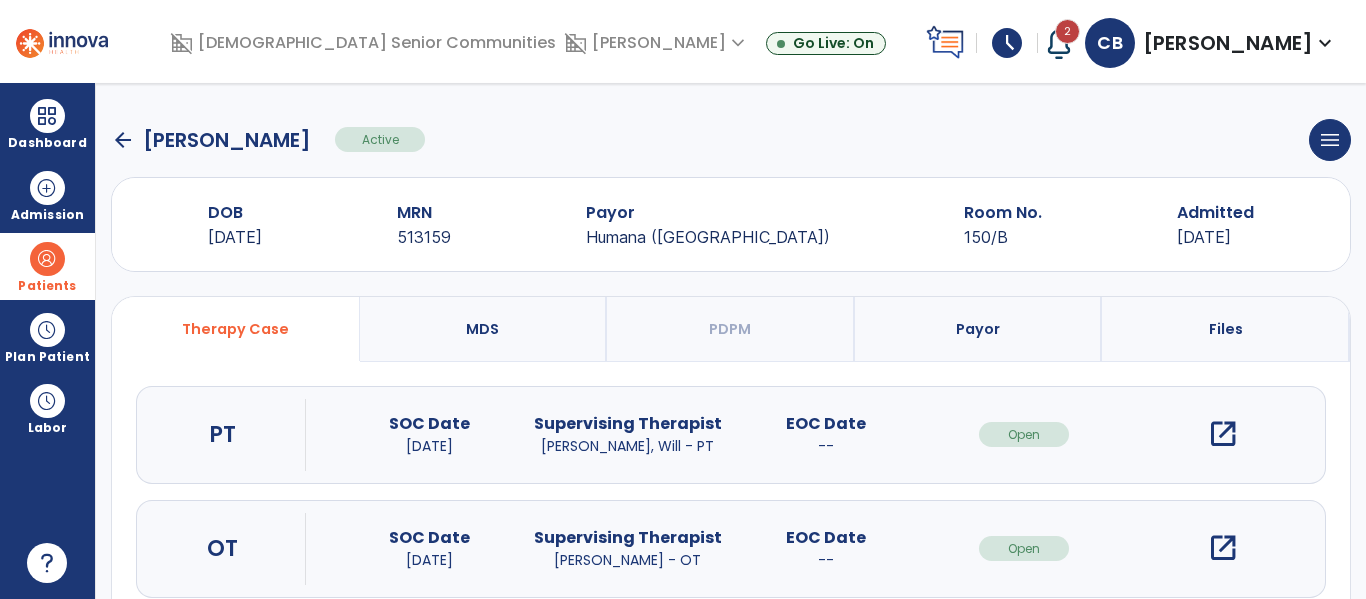 click at bounding box center [47, 259] 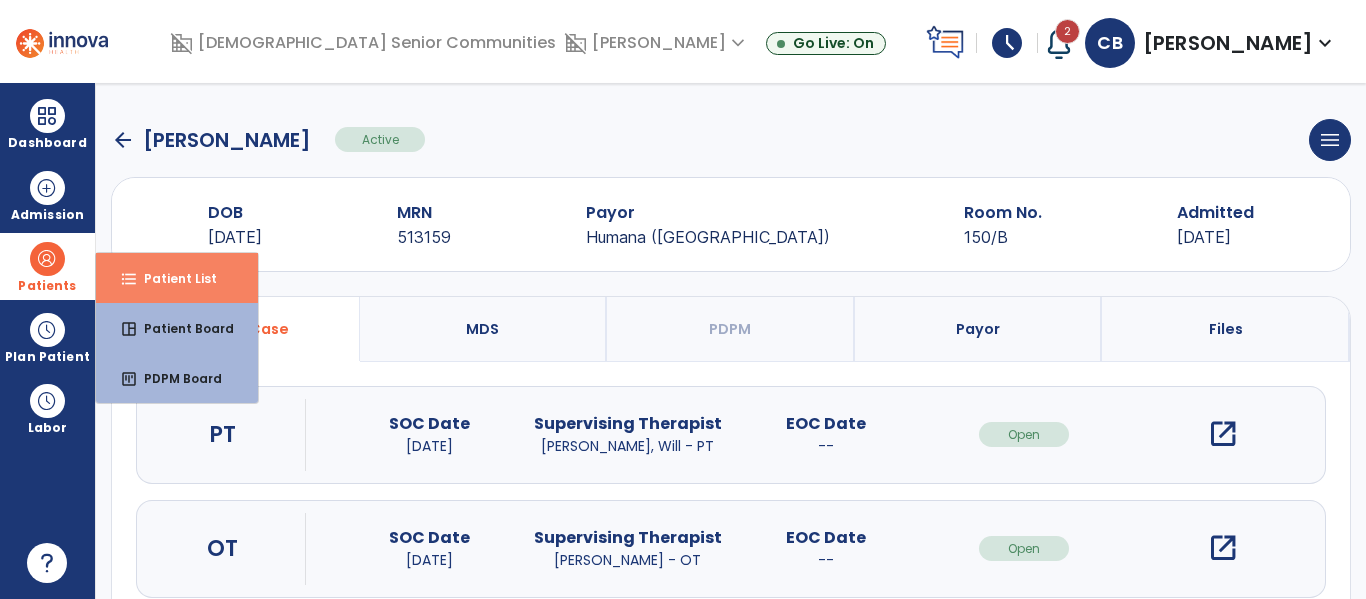 click on "Patient List" at bounding box center (172, 278) 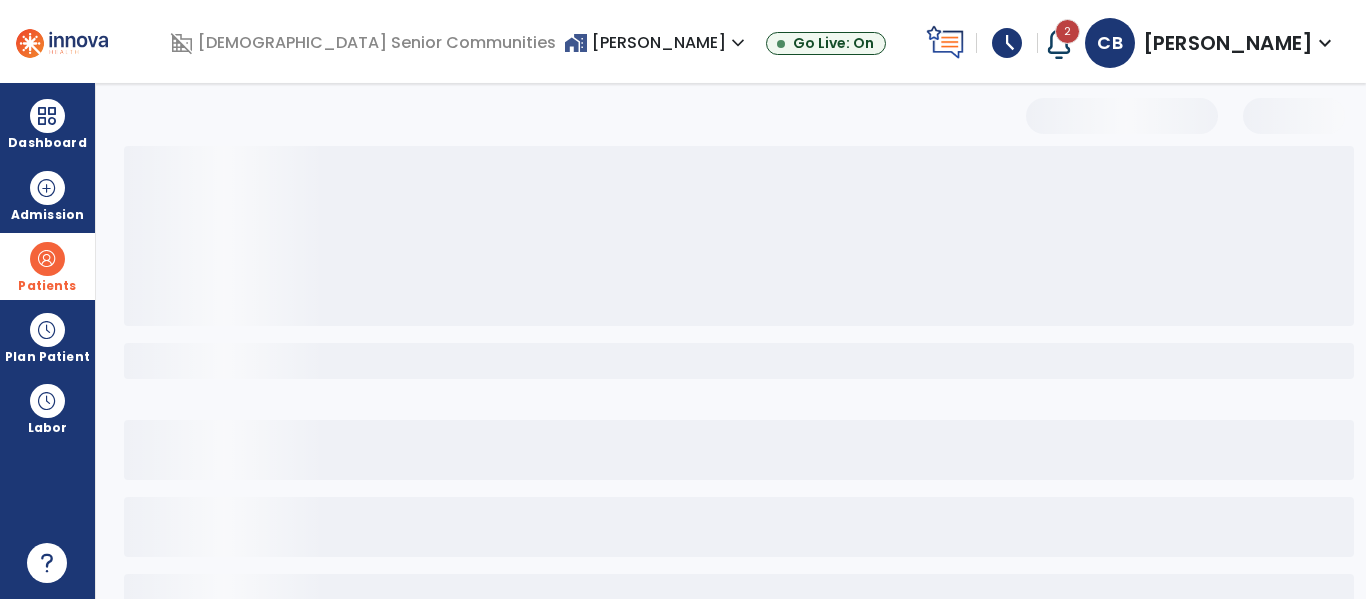 select on "***" 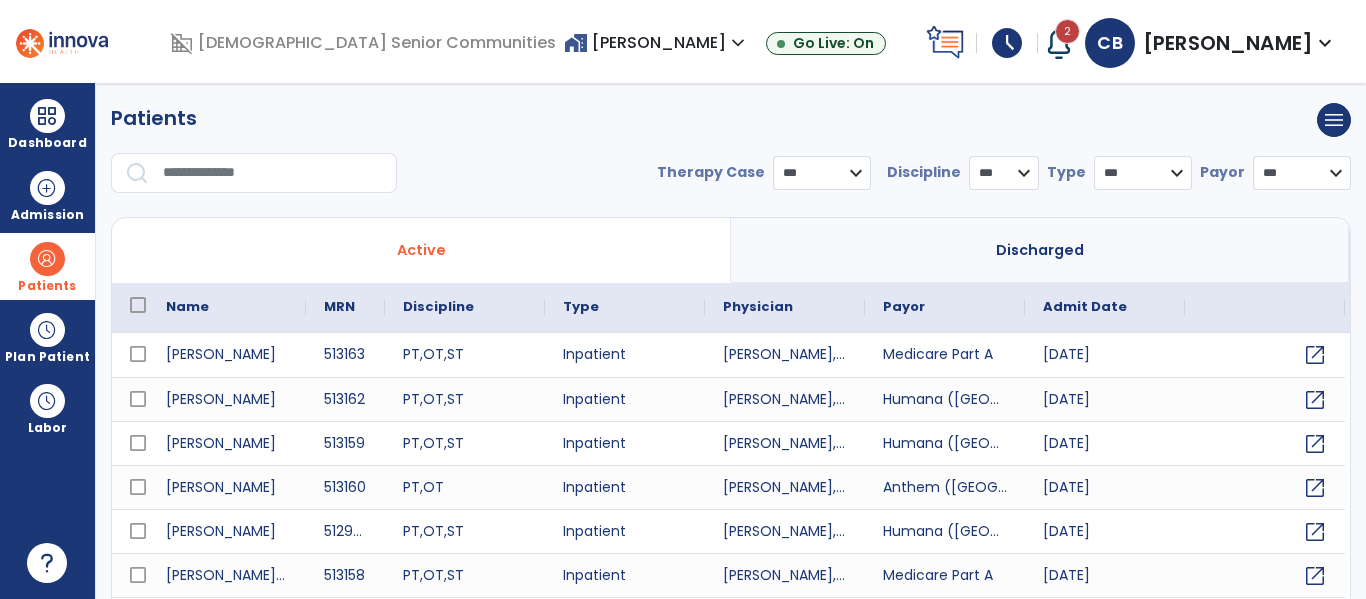 click at bounding box center [273, 173] 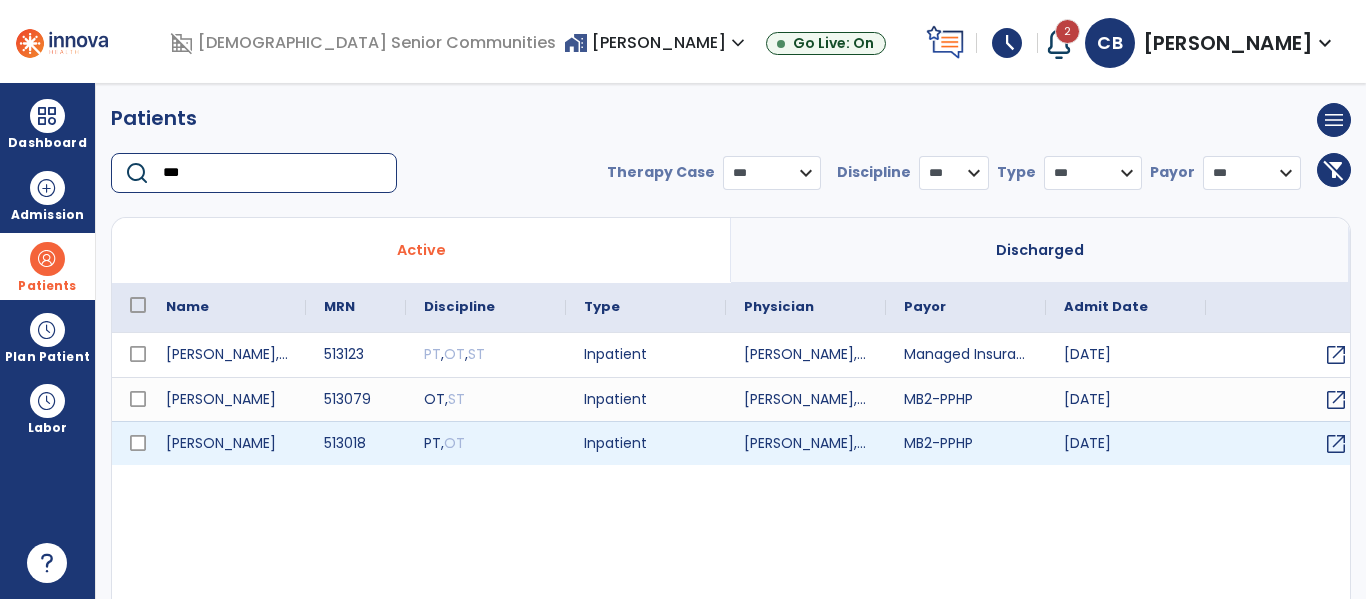 type on "***" 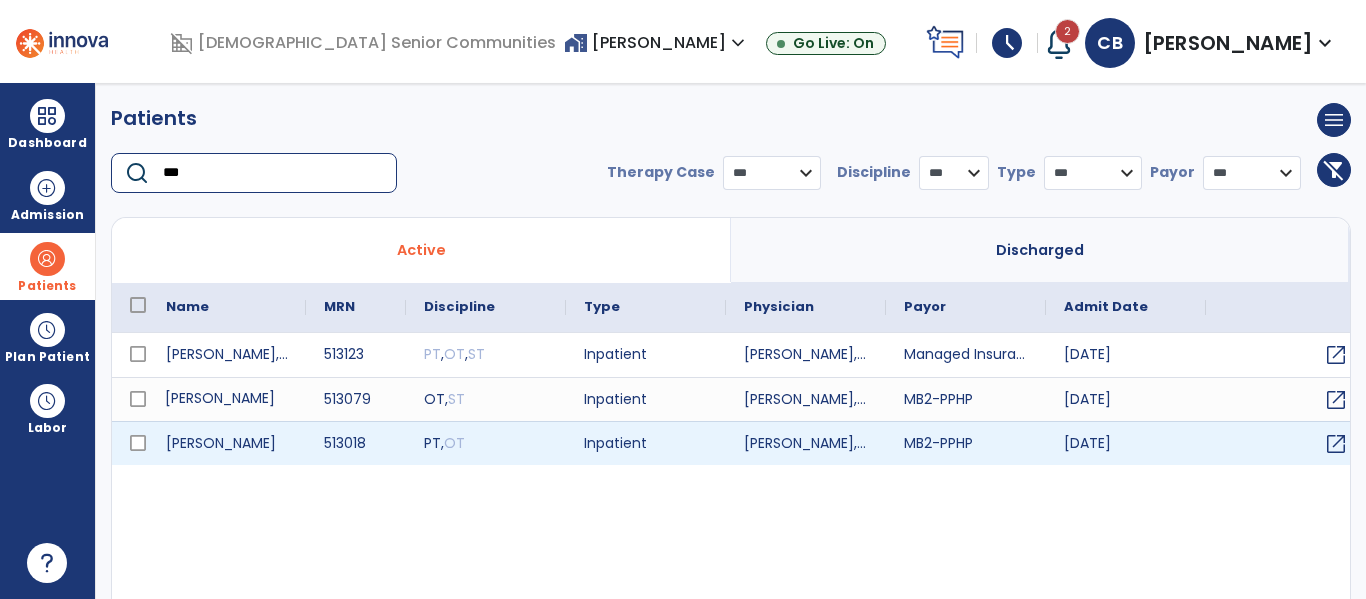 click on "Schmidt, John" at bounding box center (227, 399) 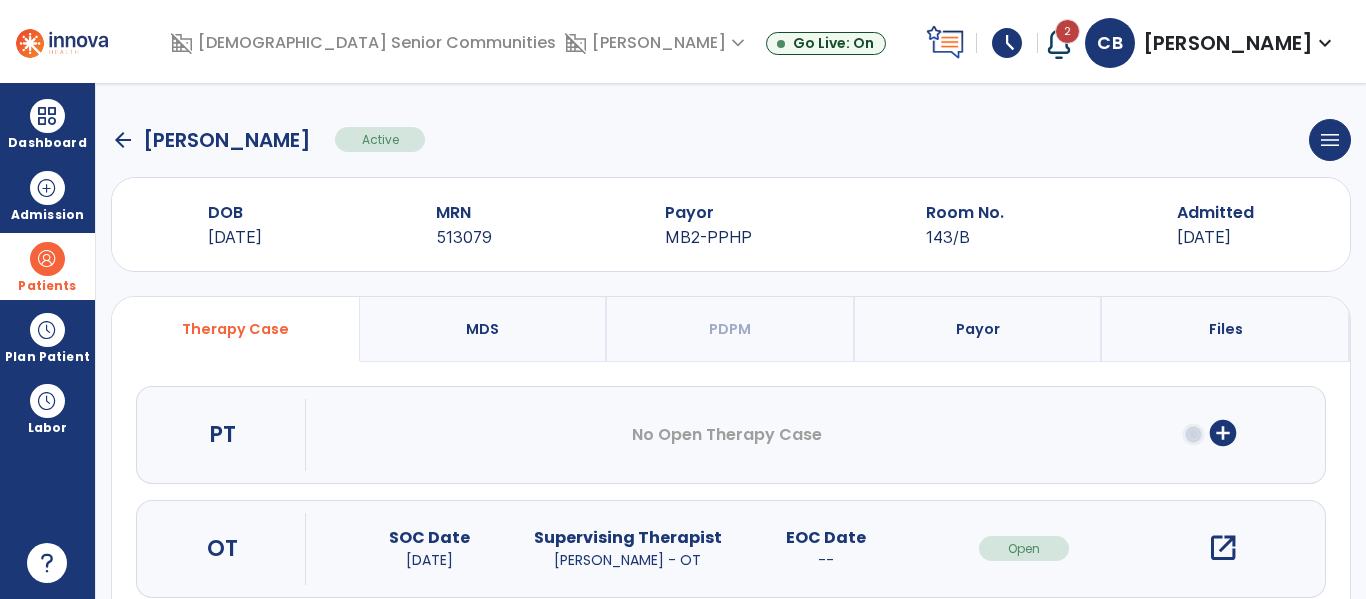 click on "open_in_new" at bounding box center (1223, 548) 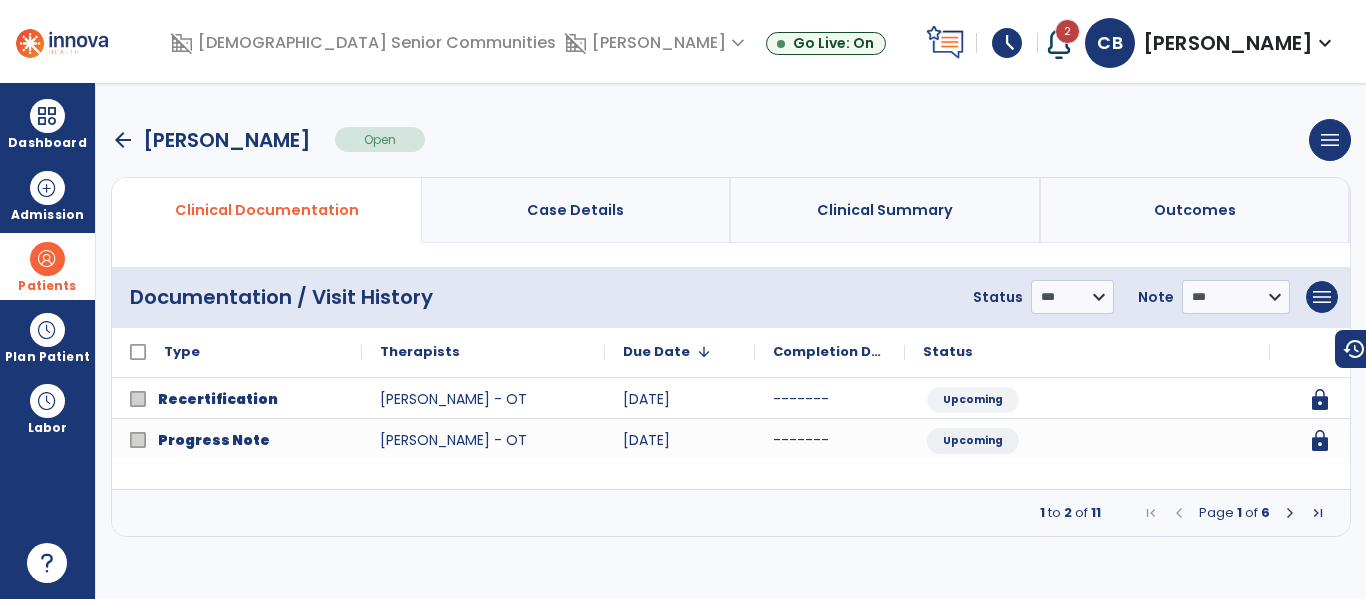 click at bounding box center [1290, 513] 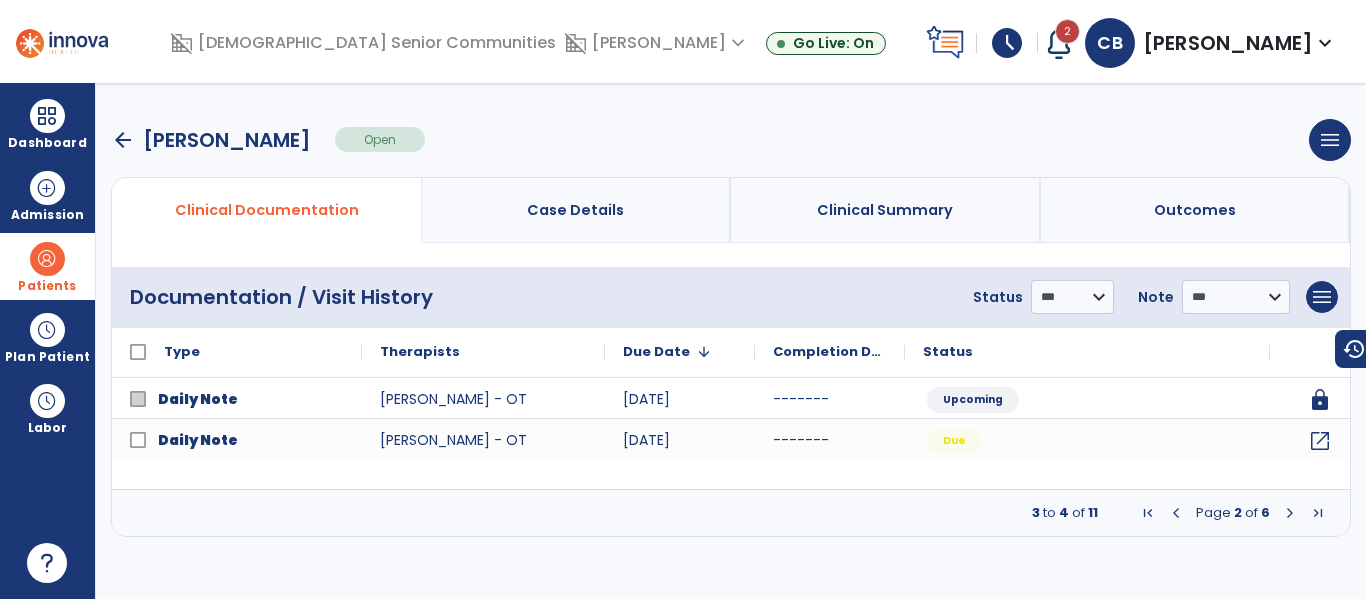click at bounding box center (1290, 513) 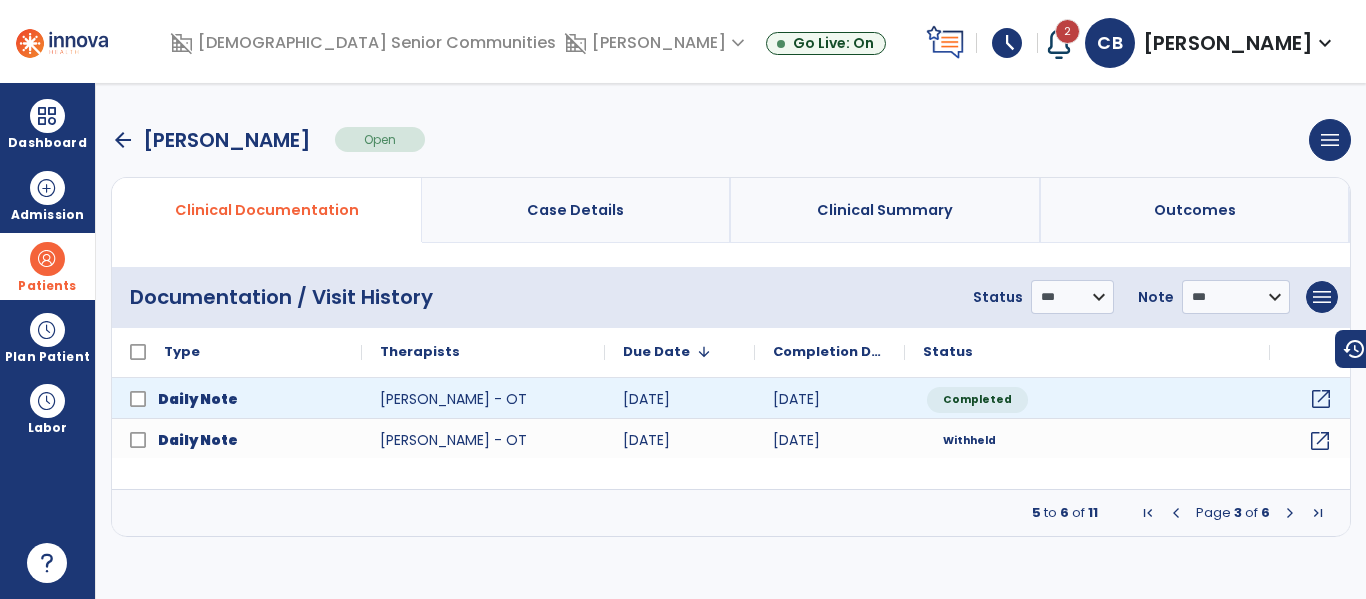 click on "open_in_new" 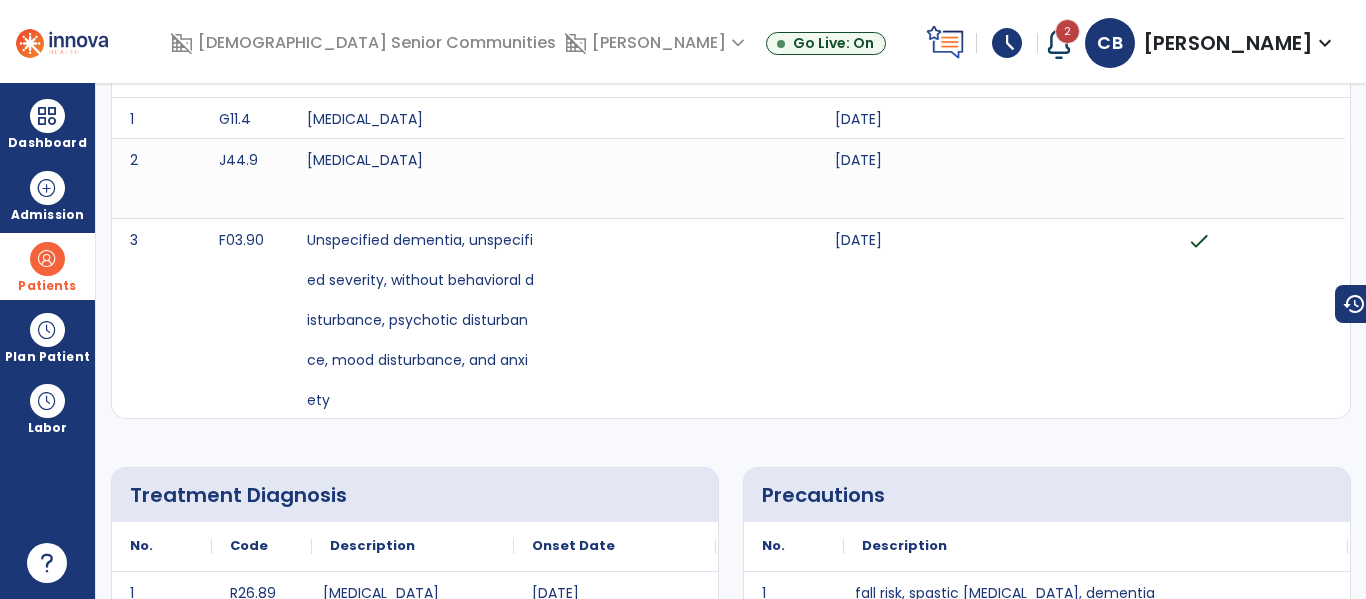 scroll, scrollTop: 0, scrollLeft: 0, axis: both 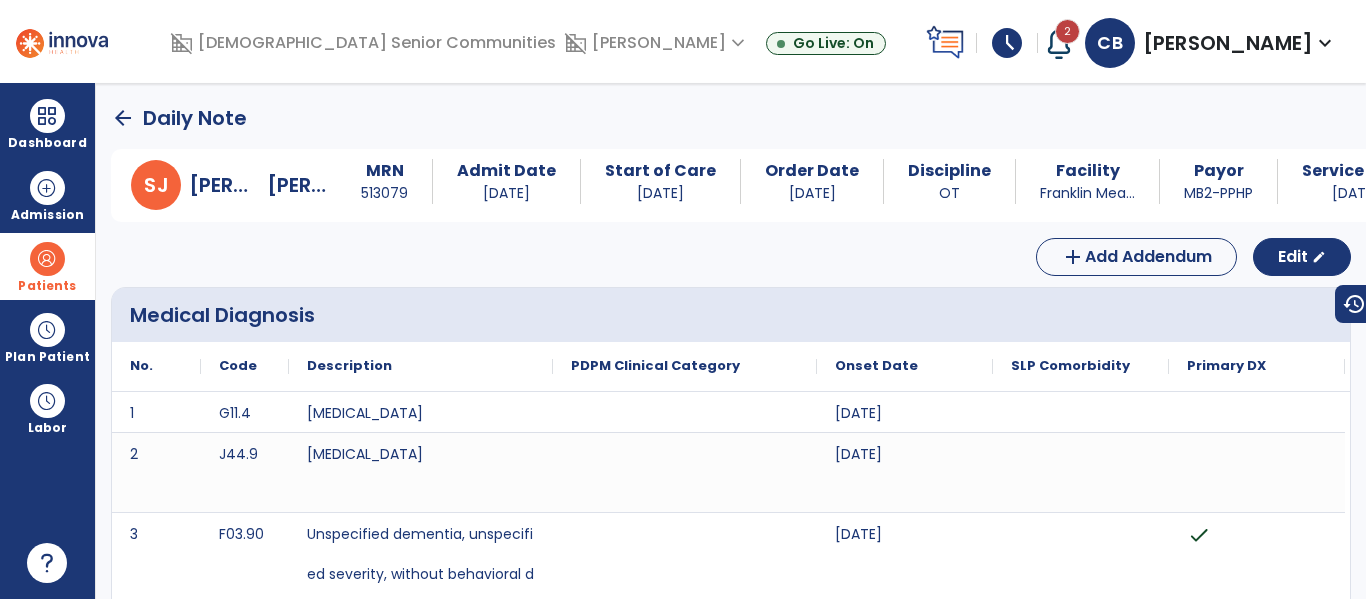click on "arrow_back" 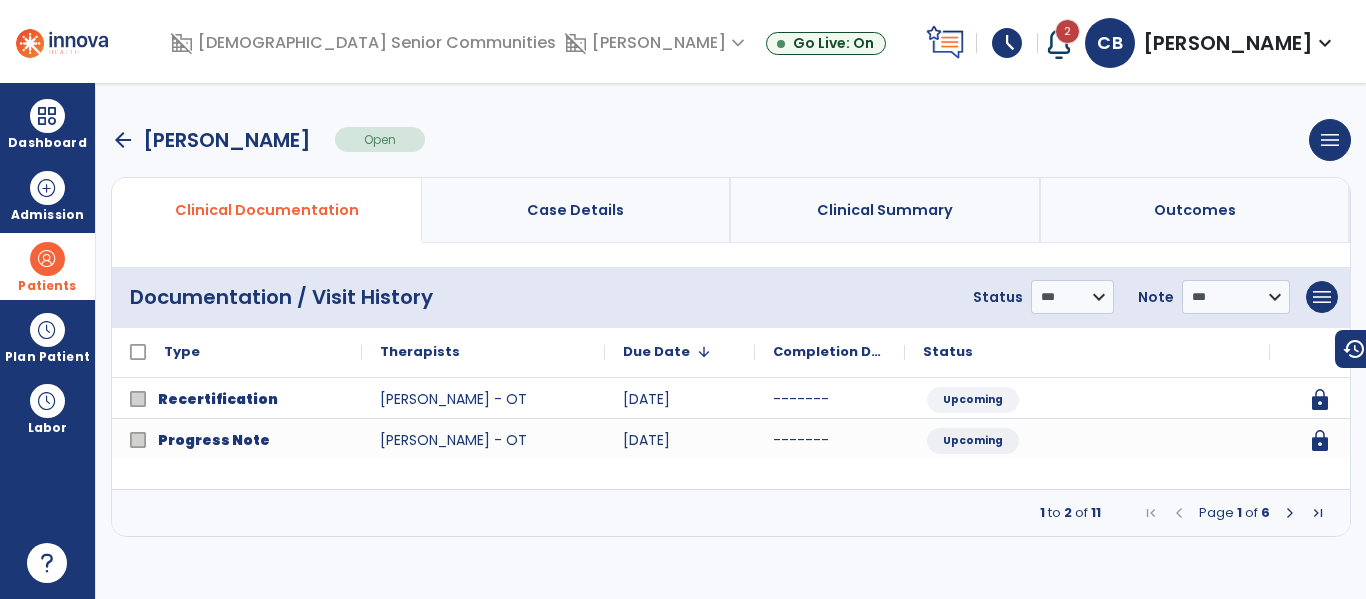 click at bounding box center [1290, 513] 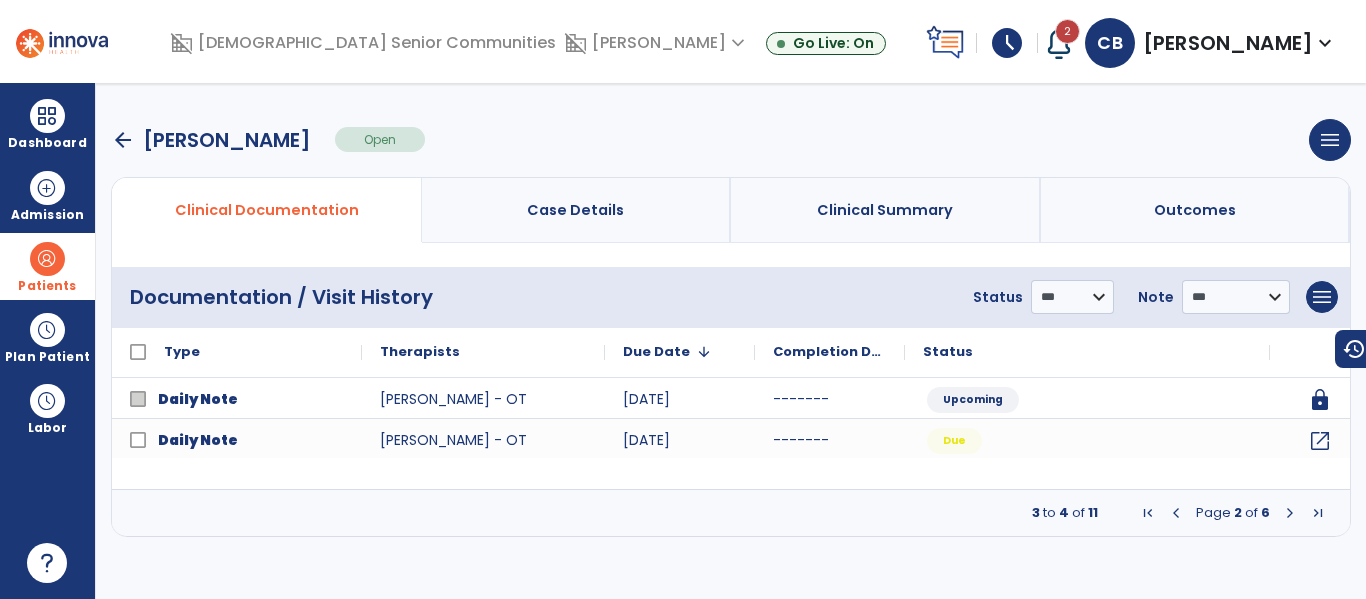 click at bounding box center (1290, 513) 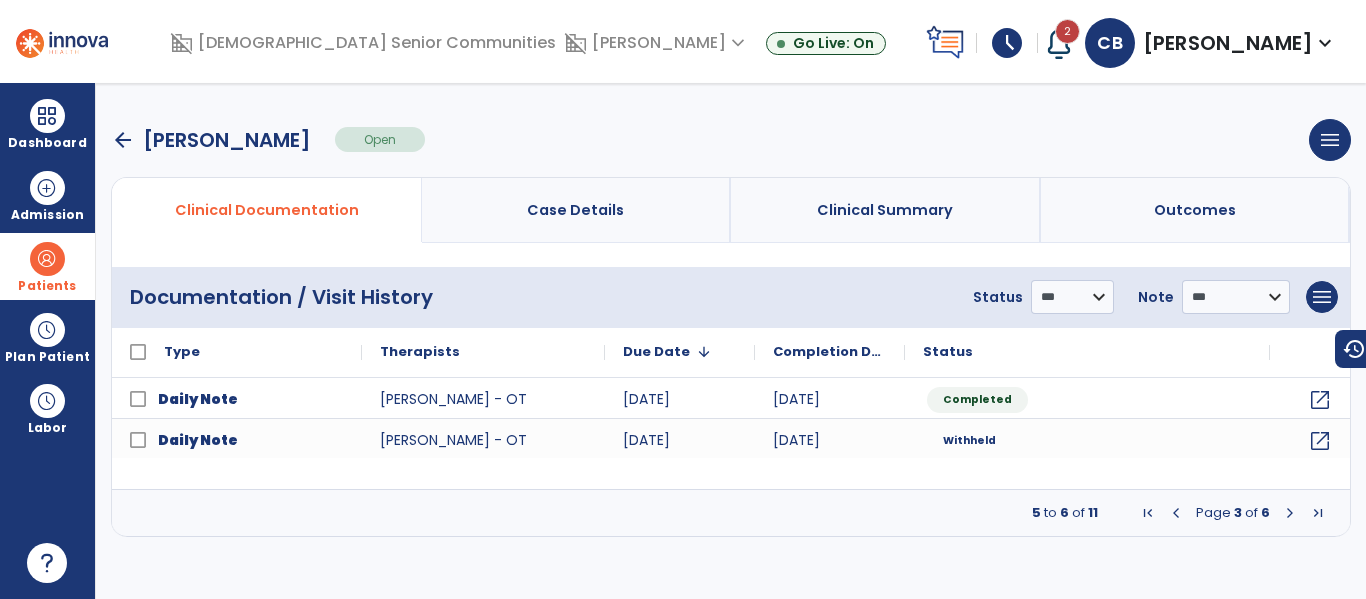 click at bounding box center [1290, 513] 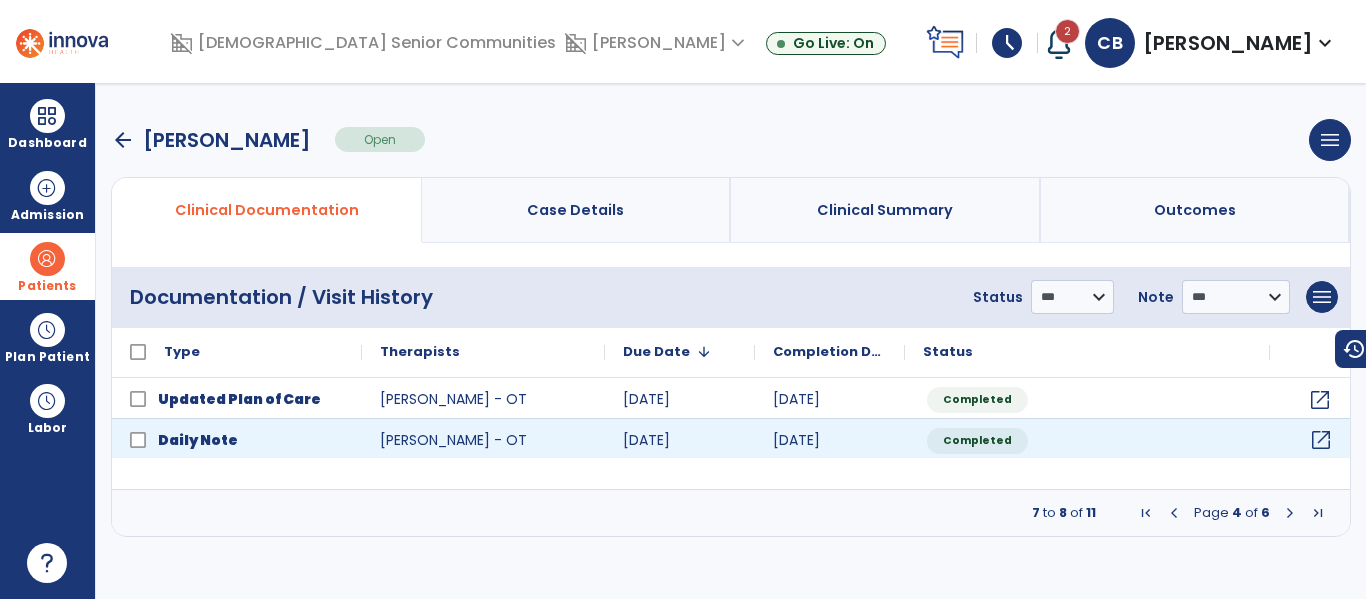 click on "open_in_new" 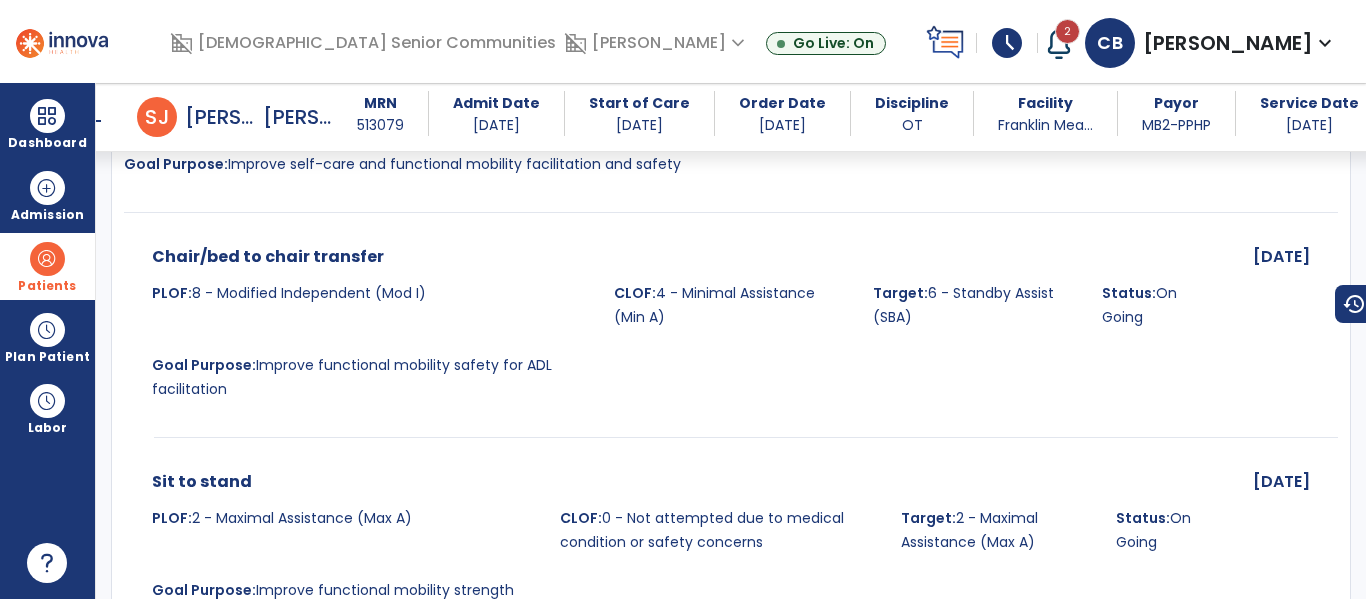 scroll, scrollTop: 3089, scrollLeft: 0, axis: vertical 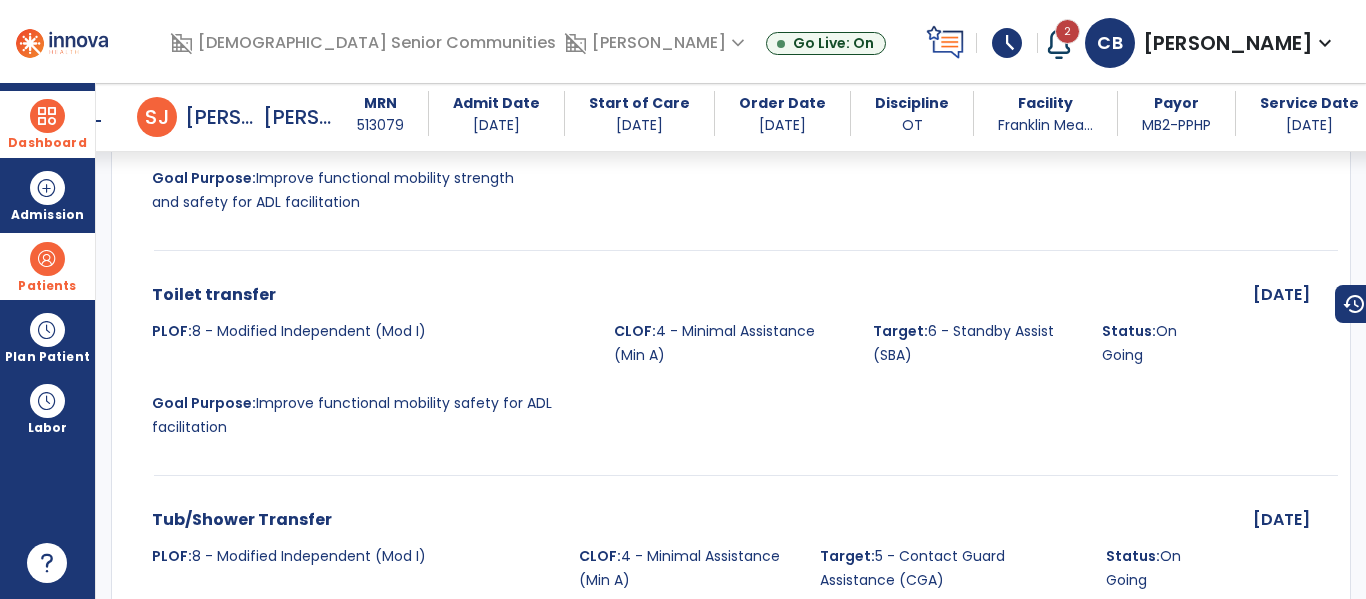 click on "Dashboard" at bounding box center [47, 143] 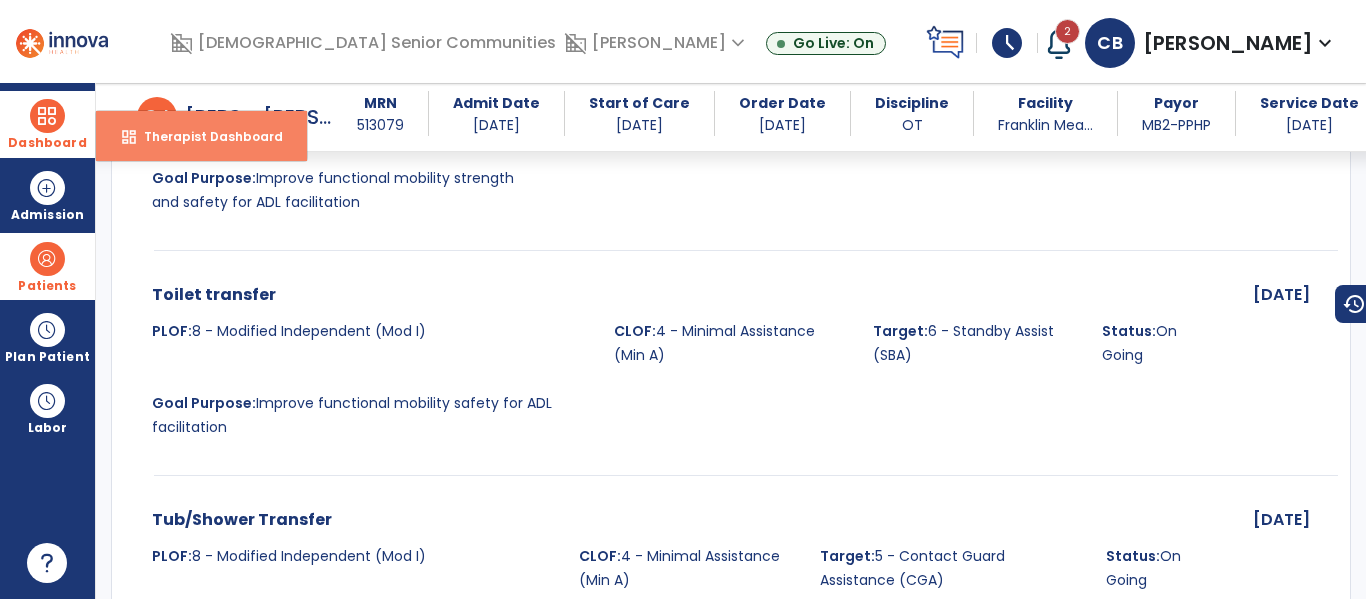 click on "dashboard  Therapist Dashboard" at bounding box center (201, 136) 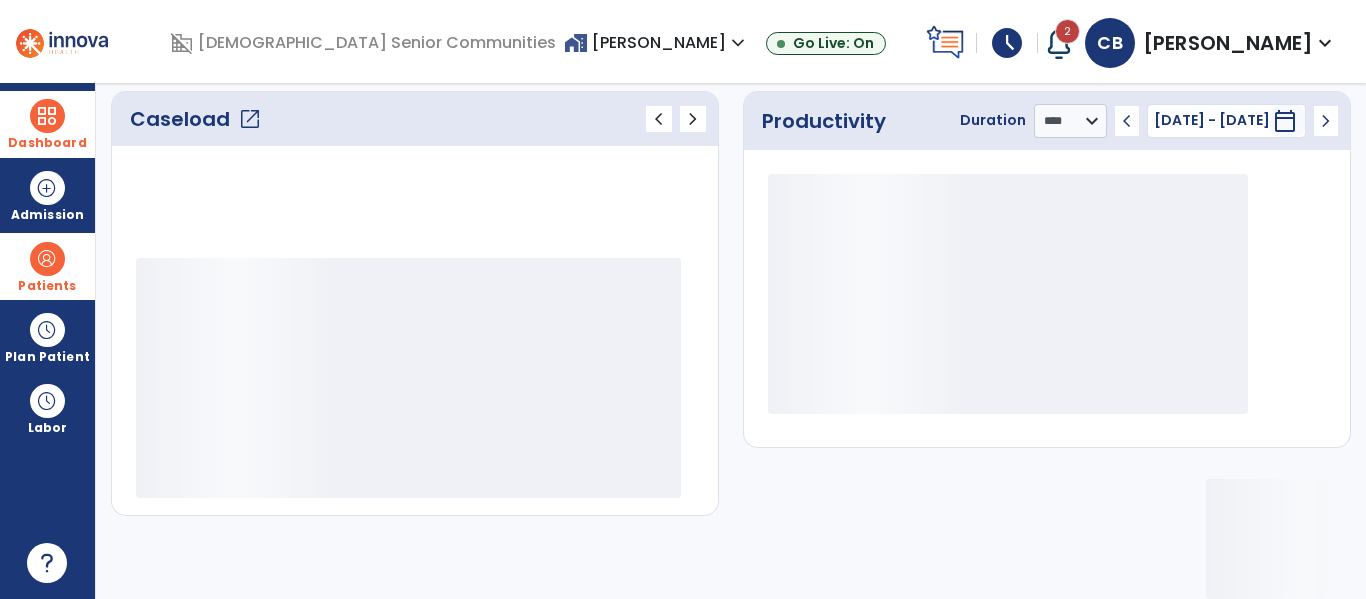scroll, scrollTop: 278, scrollLeft: 0, axis: vertical 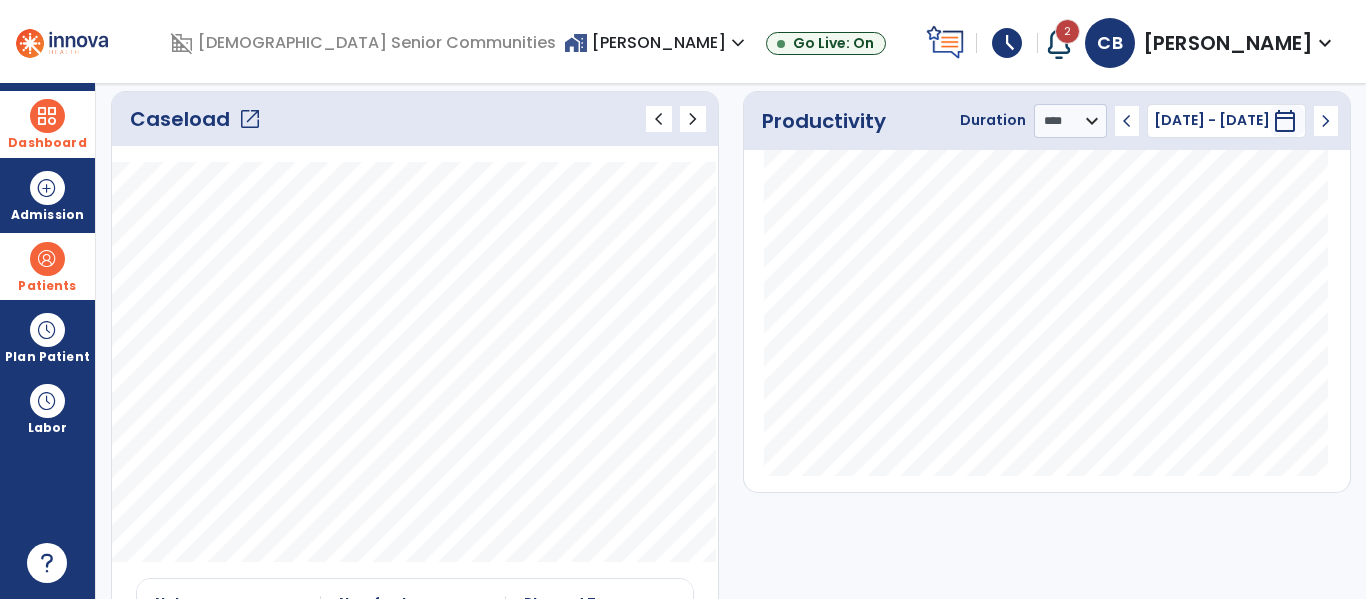 click at bounding box center (47, 259) 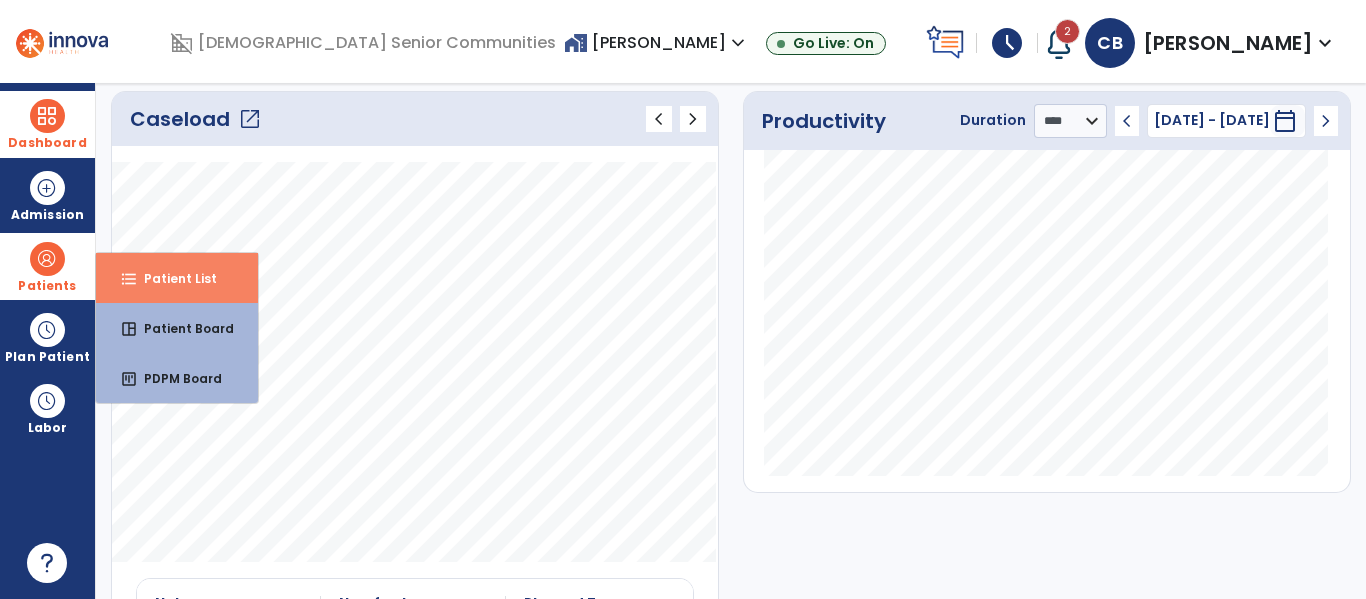 click on "Patient List" at bounding box center [172, 278] 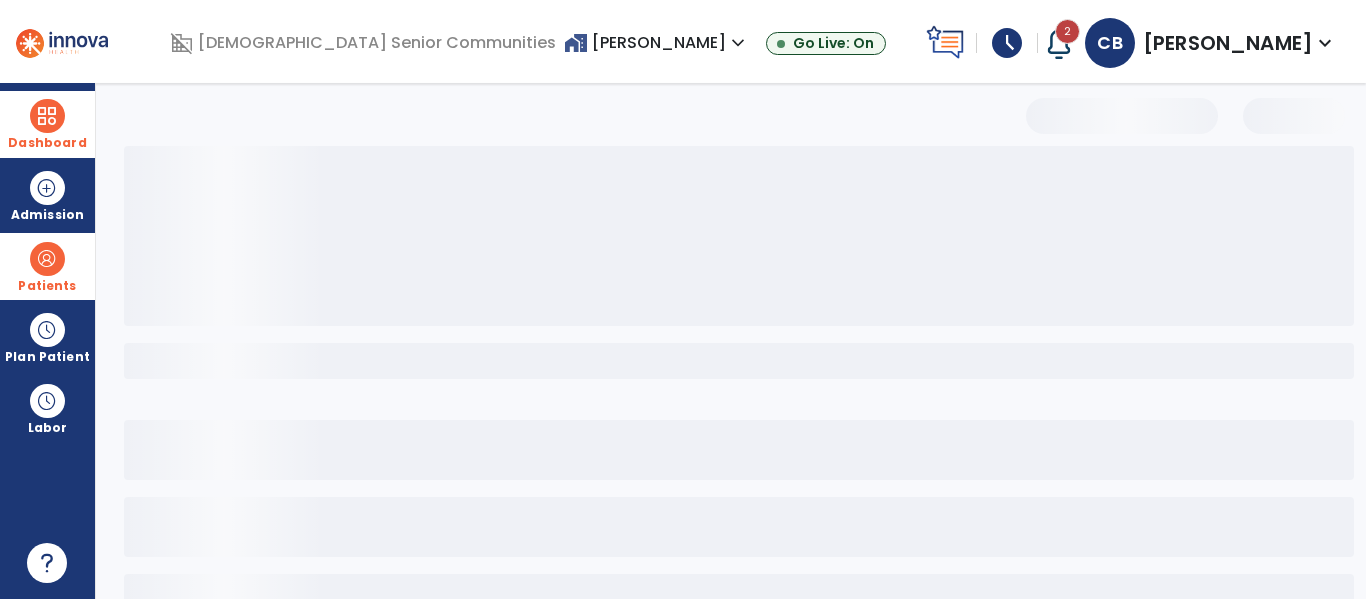 scroll, scrollTop: 144, scrollLeft: 0, axis: vertical 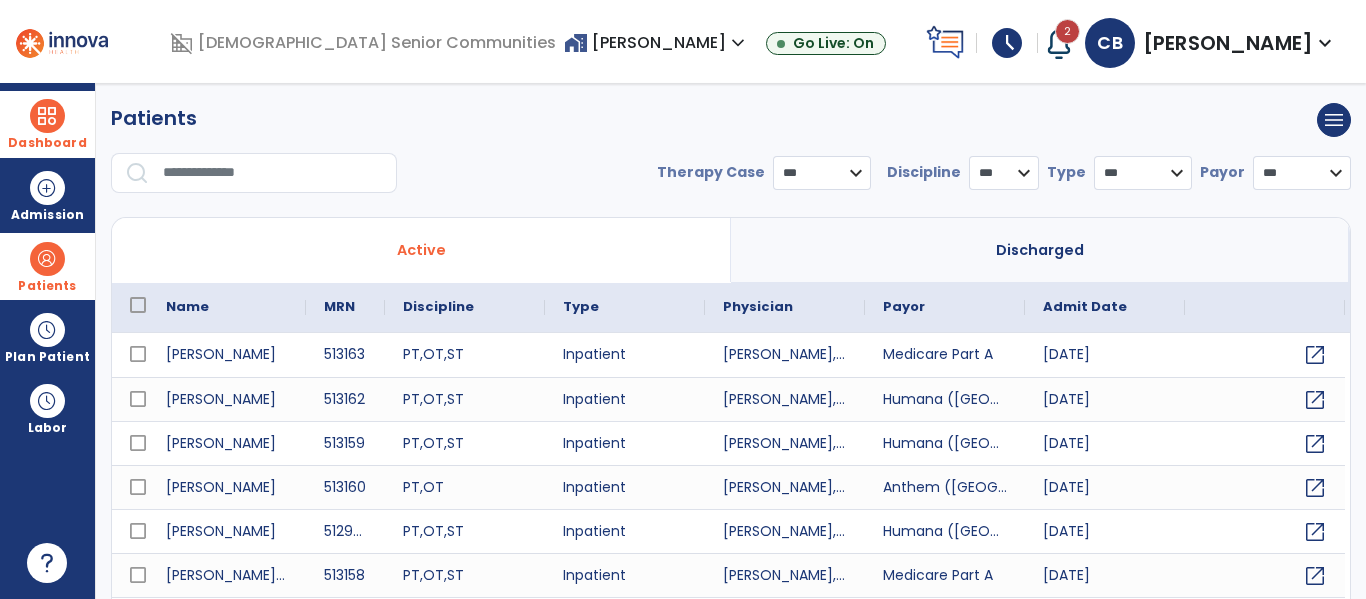 click at bounding box center [273, 173] 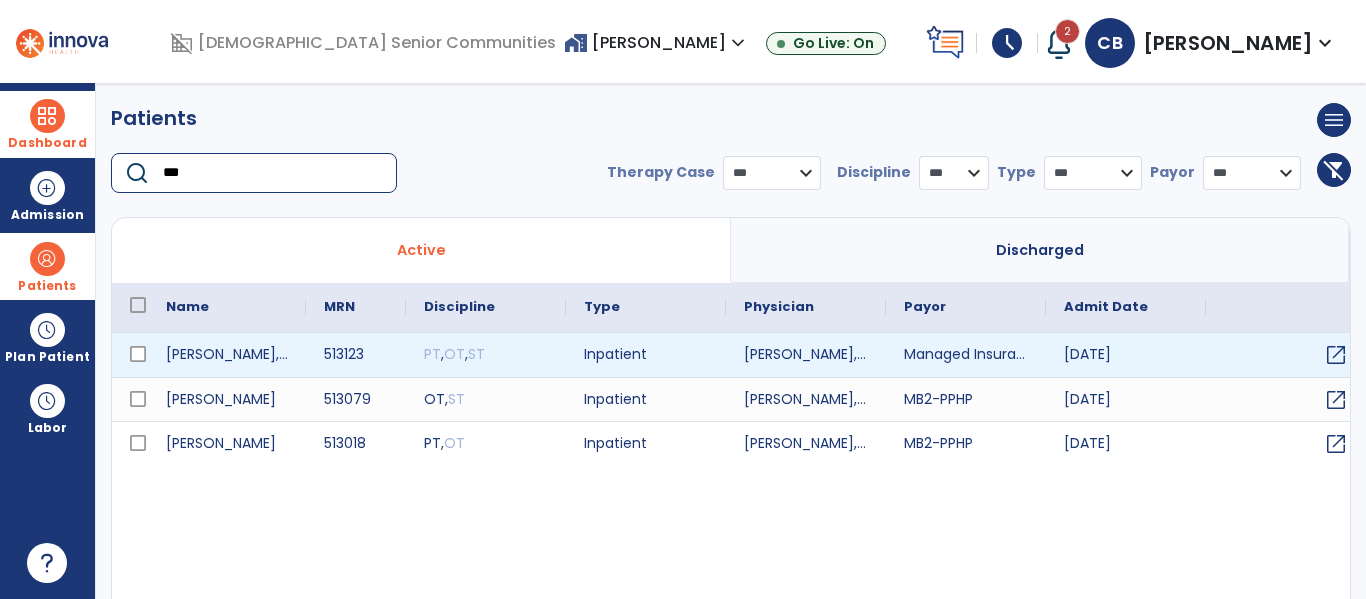 type on "***" 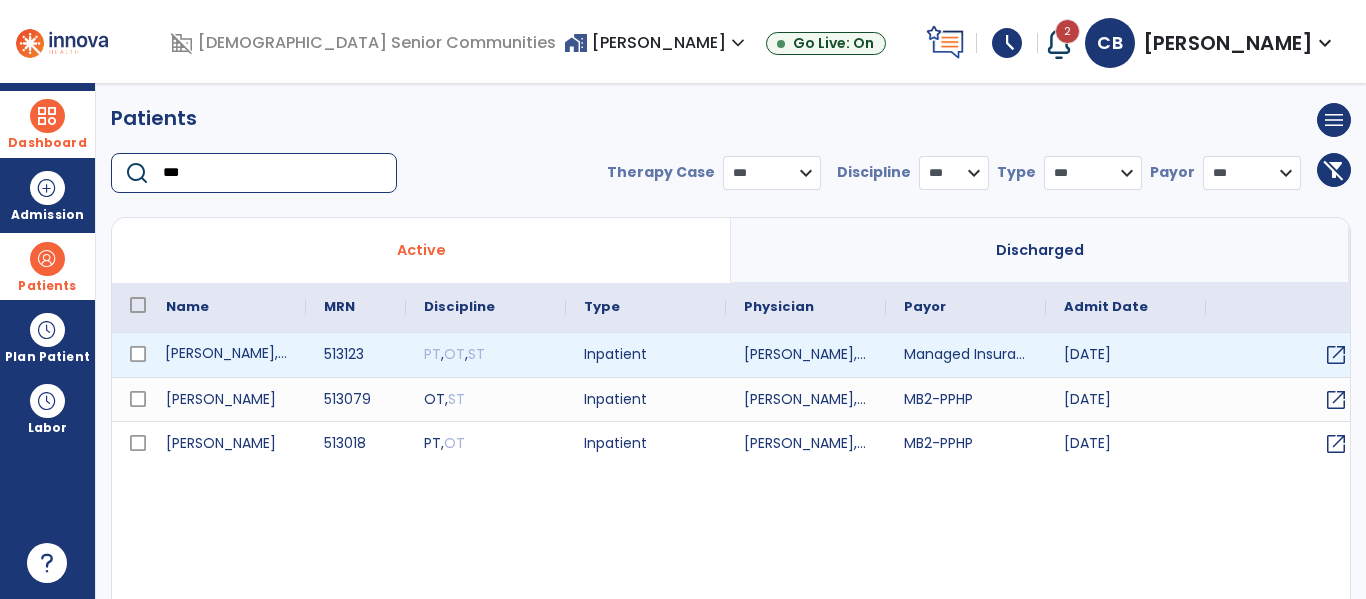 click on "Keen, Schoney" at bounding box center [227, 355] 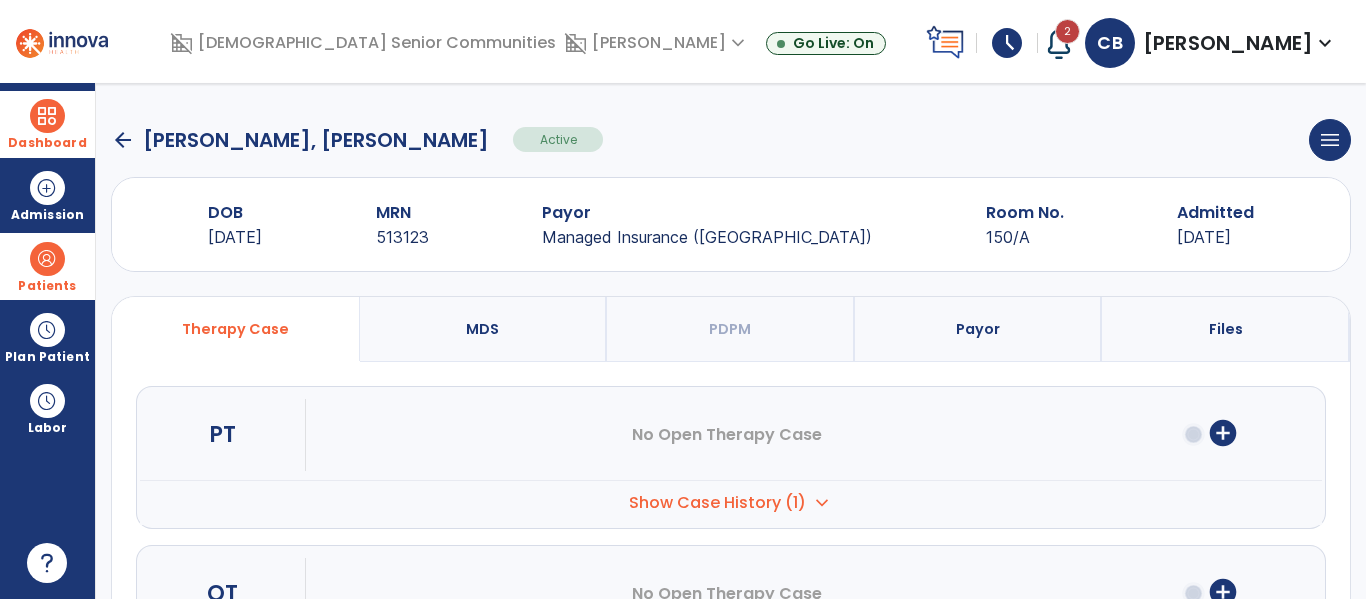 click on "arrow_back" 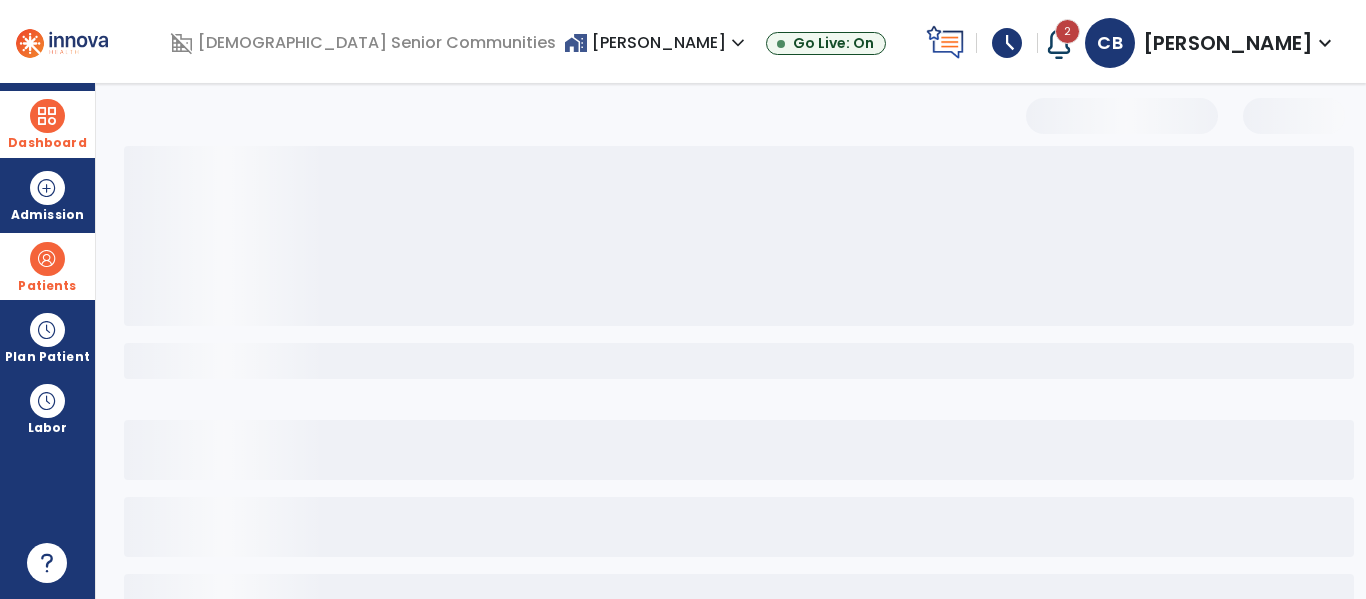 select on "***" 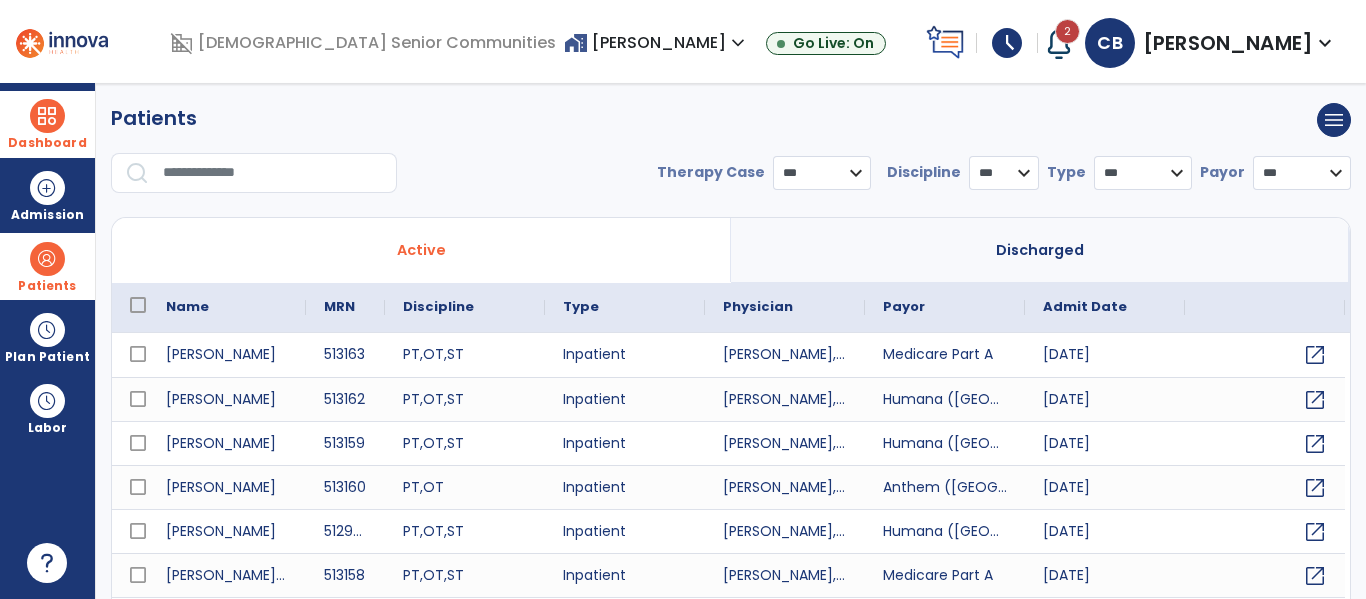 click at bounding box center (273, 173) 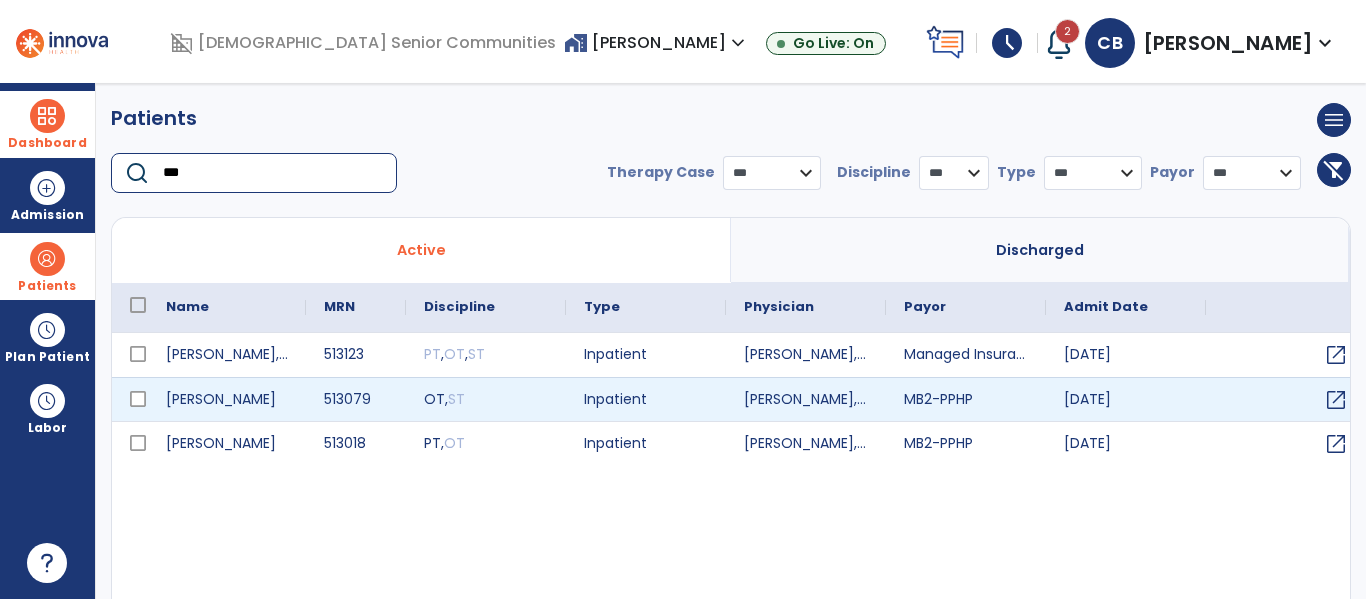 type on "***" 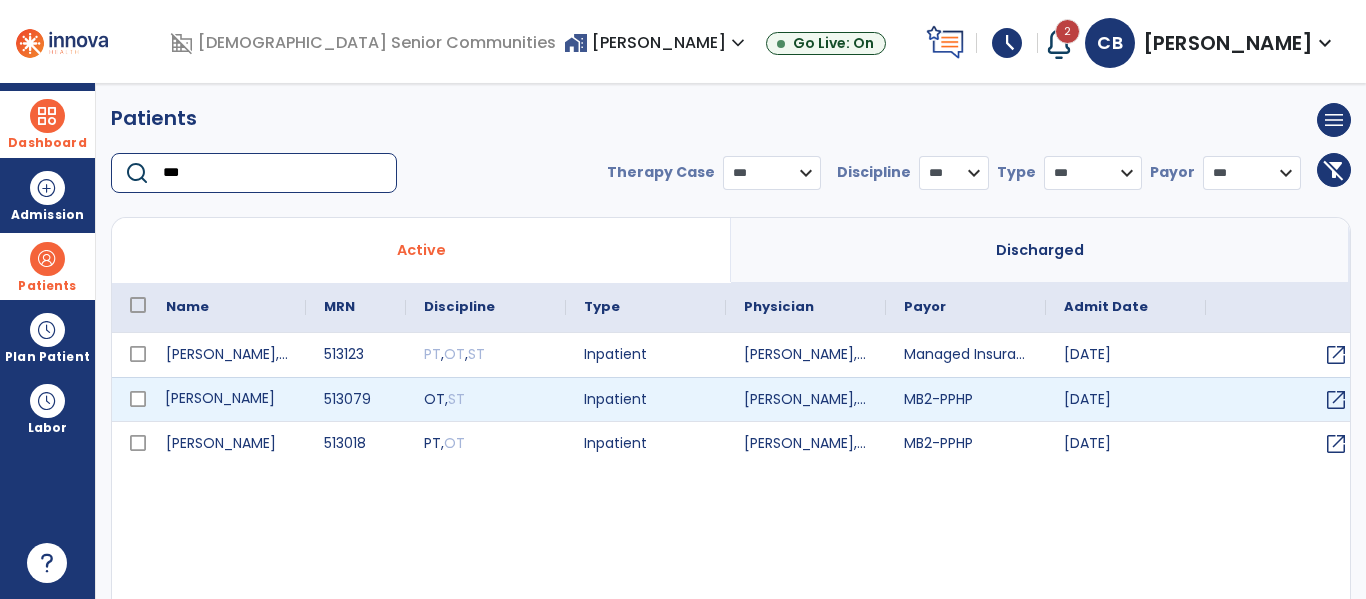 click on "Schmidt, John" at bounding box center (227, 399) 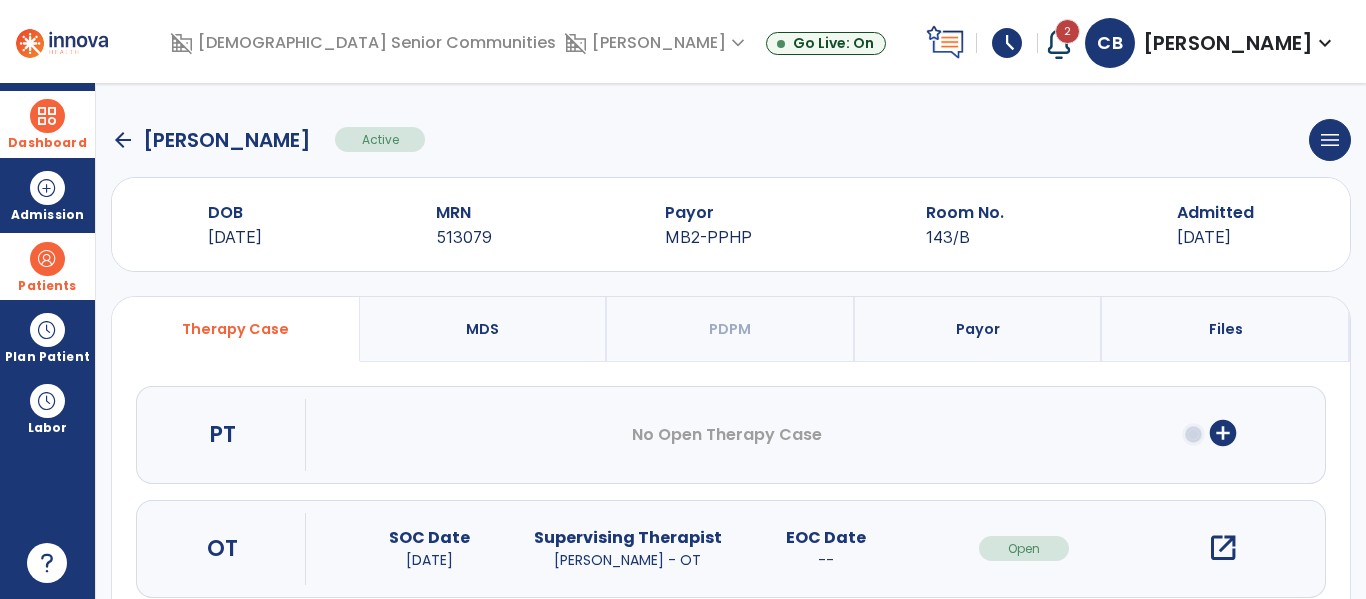 click on "open_in_new" at bounding box center [1223, 548] 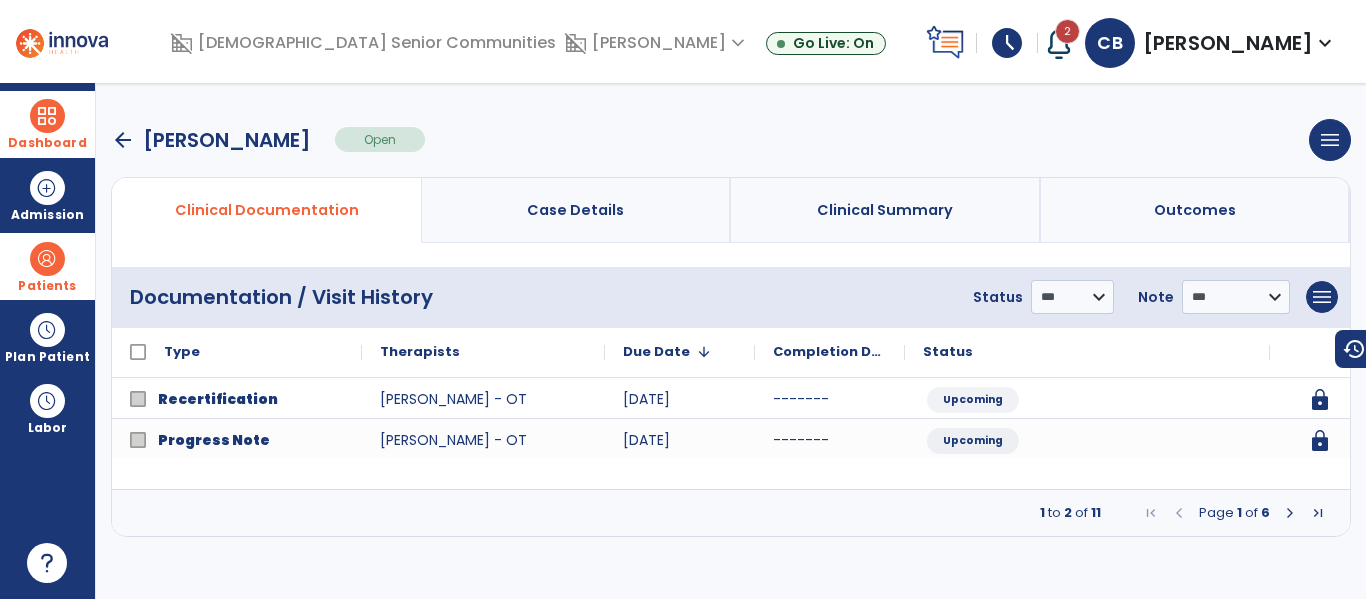 click at bounding box center [1290, 513] 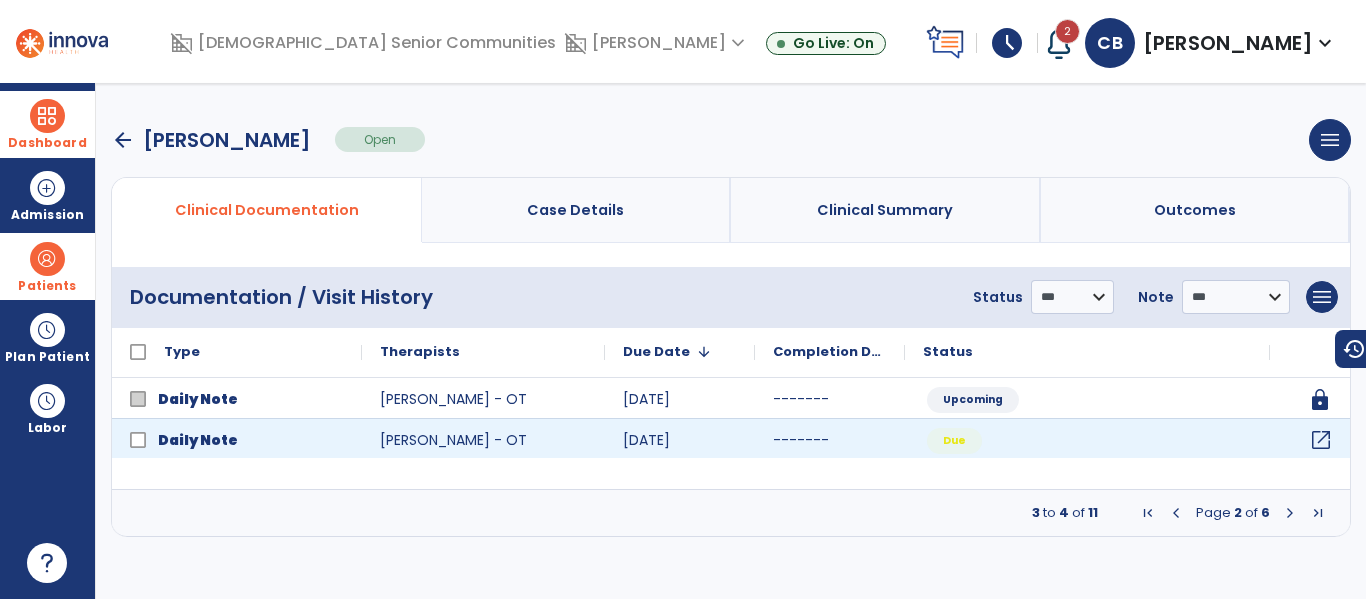 click on "open_in_new" 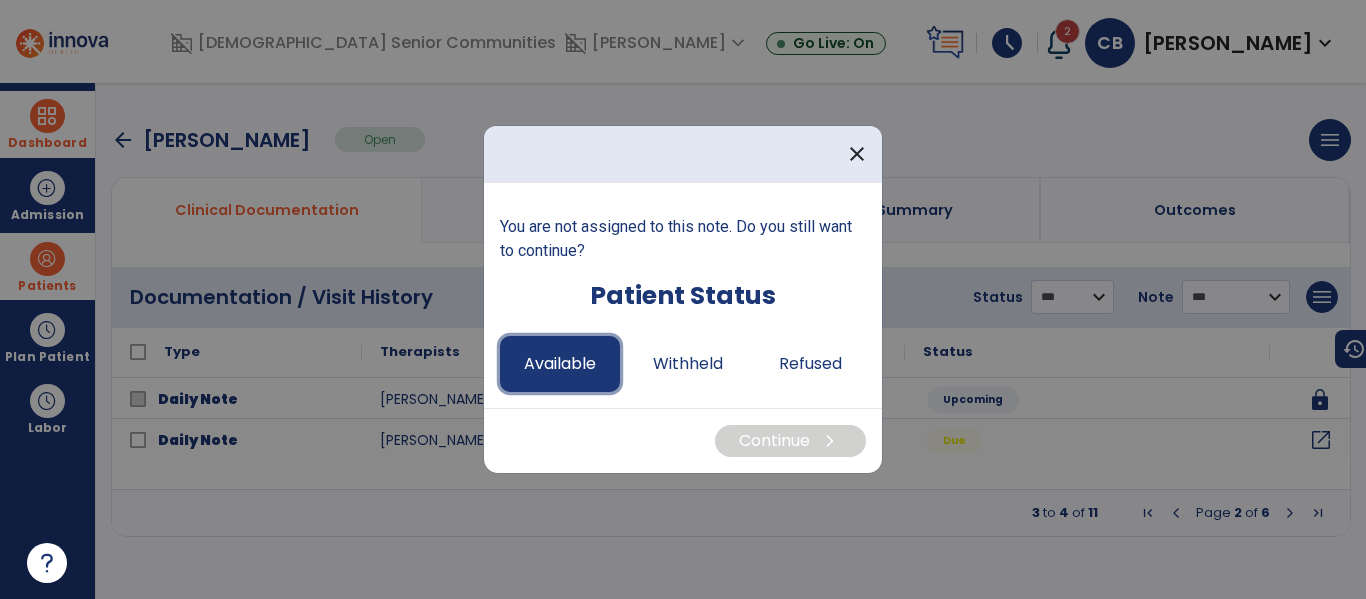 click on "Available" at bounding box center [560, 364] 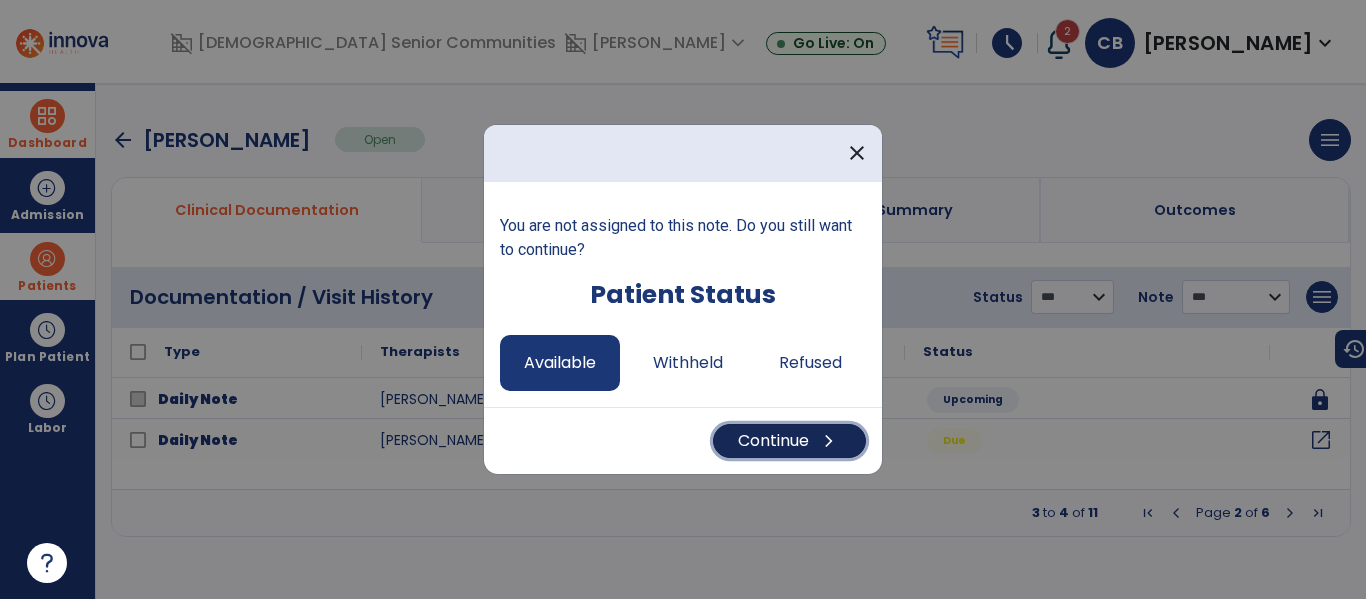 click on "Continue   chevron_right" at bounding box center [789, 441] 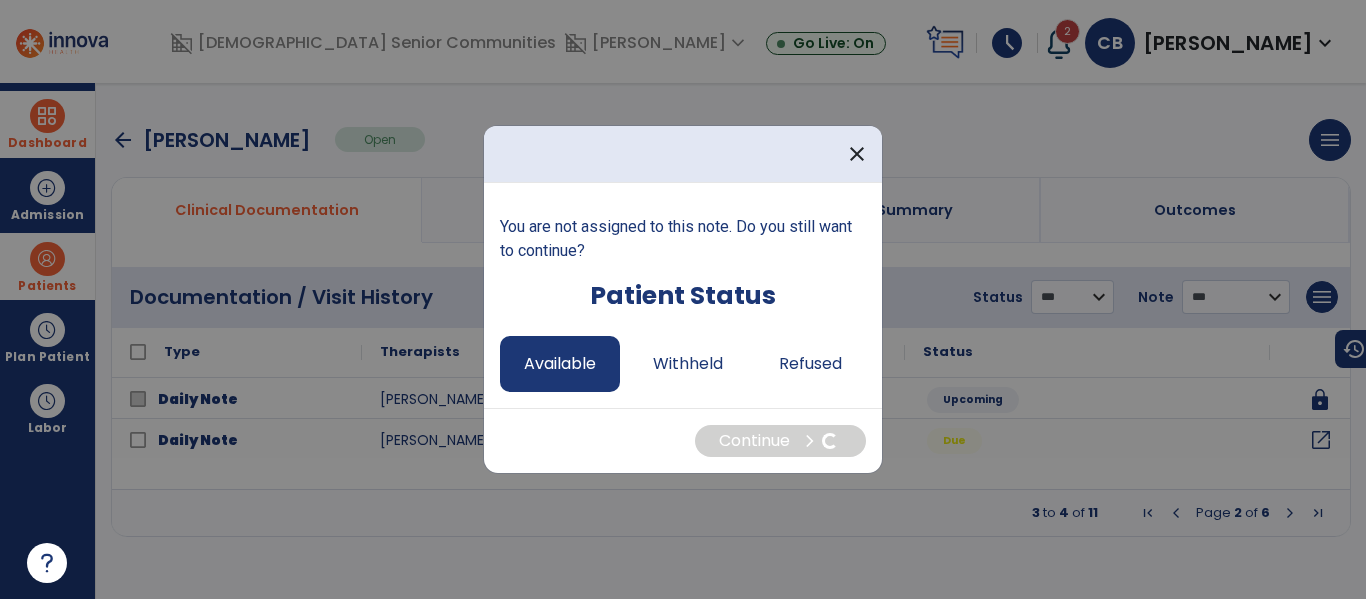 select on "*" 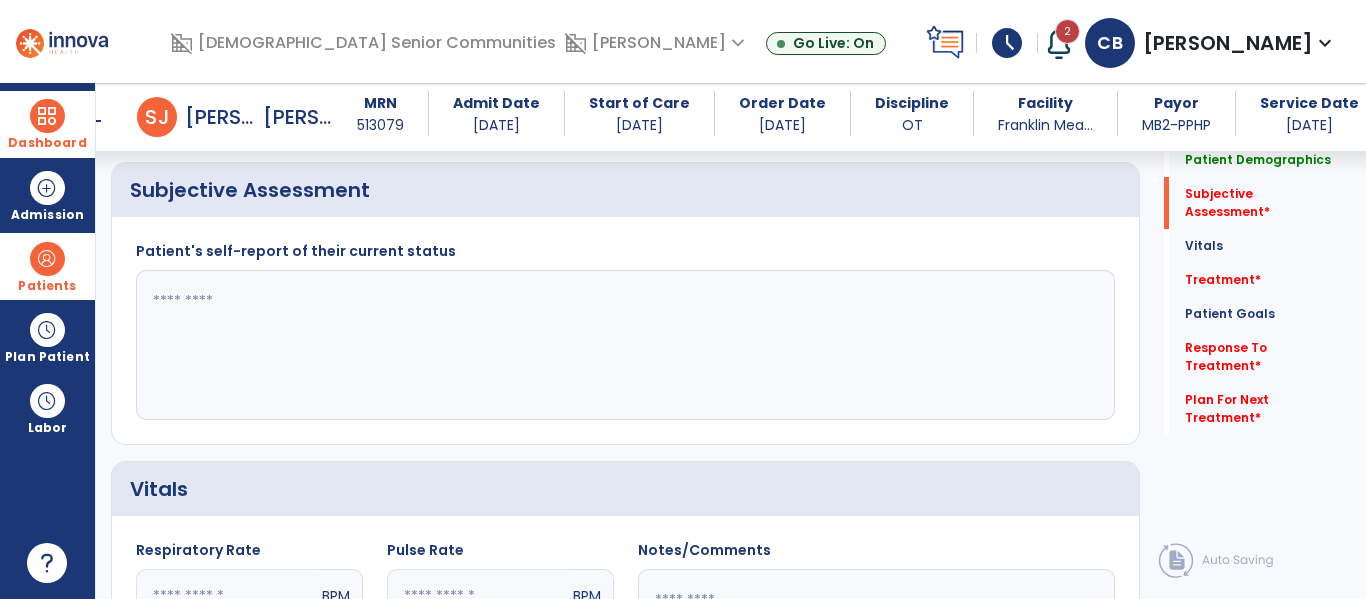 scroll, scrollTop: 462, scrollLeft: 0, axis: vertical 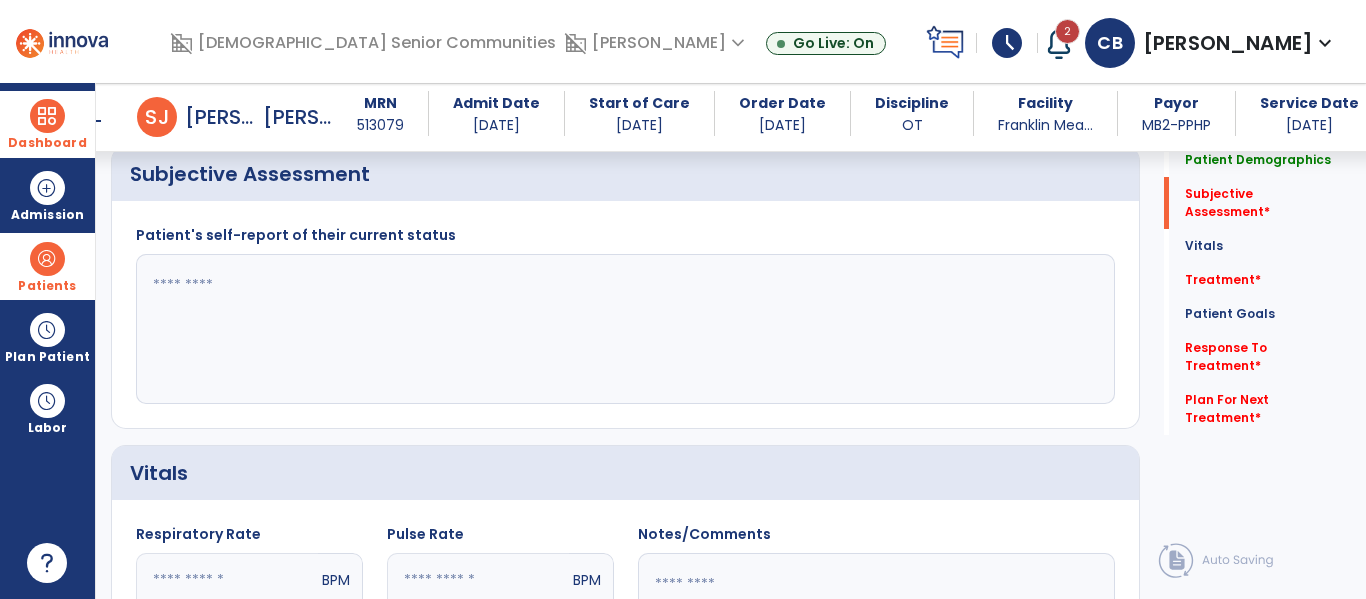 click 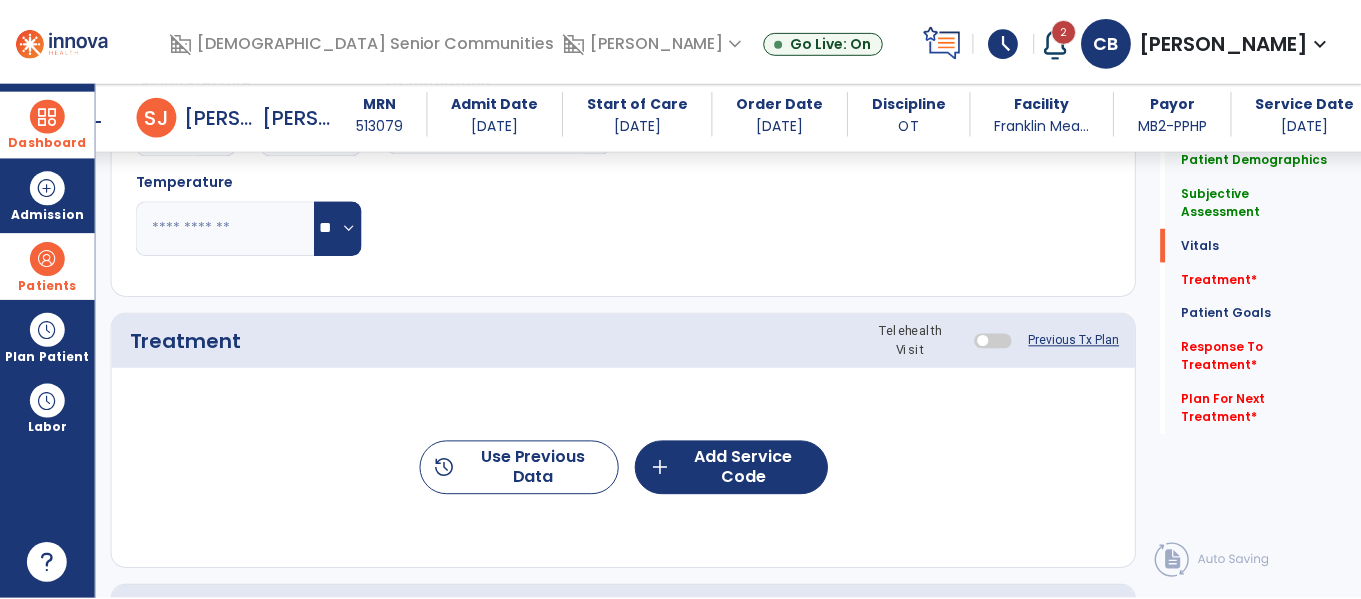 scroll, scrollTop: 1023, scrollLeft: 0, axis: vertical 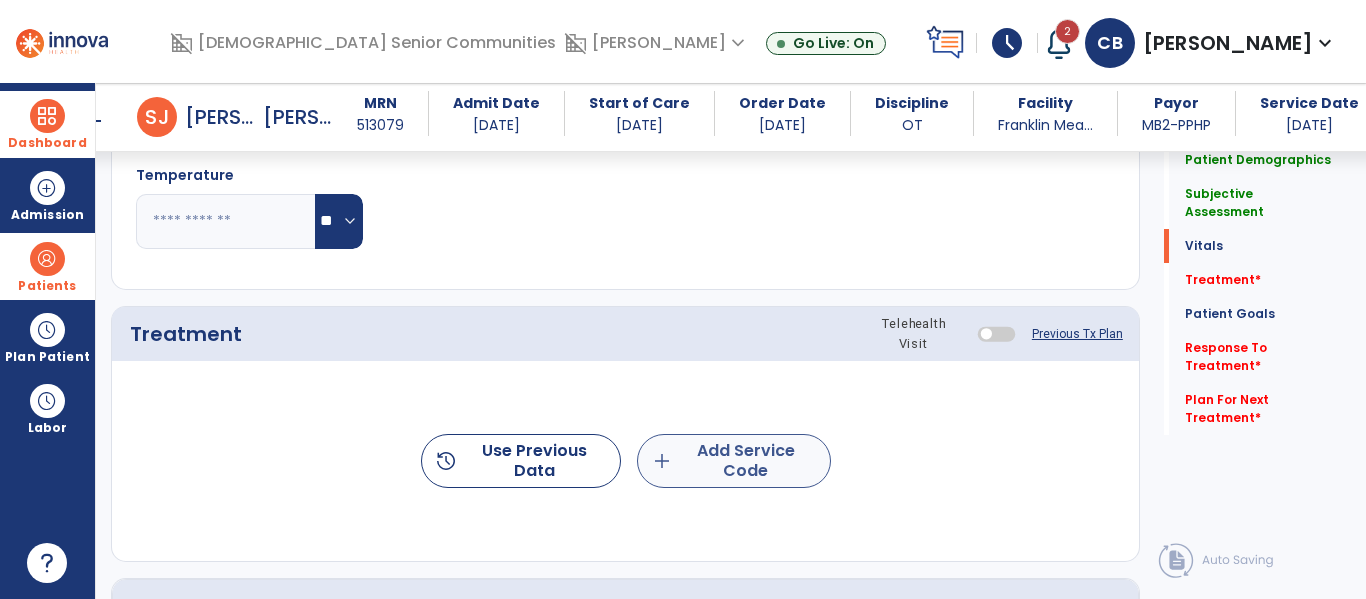 type on "**********" 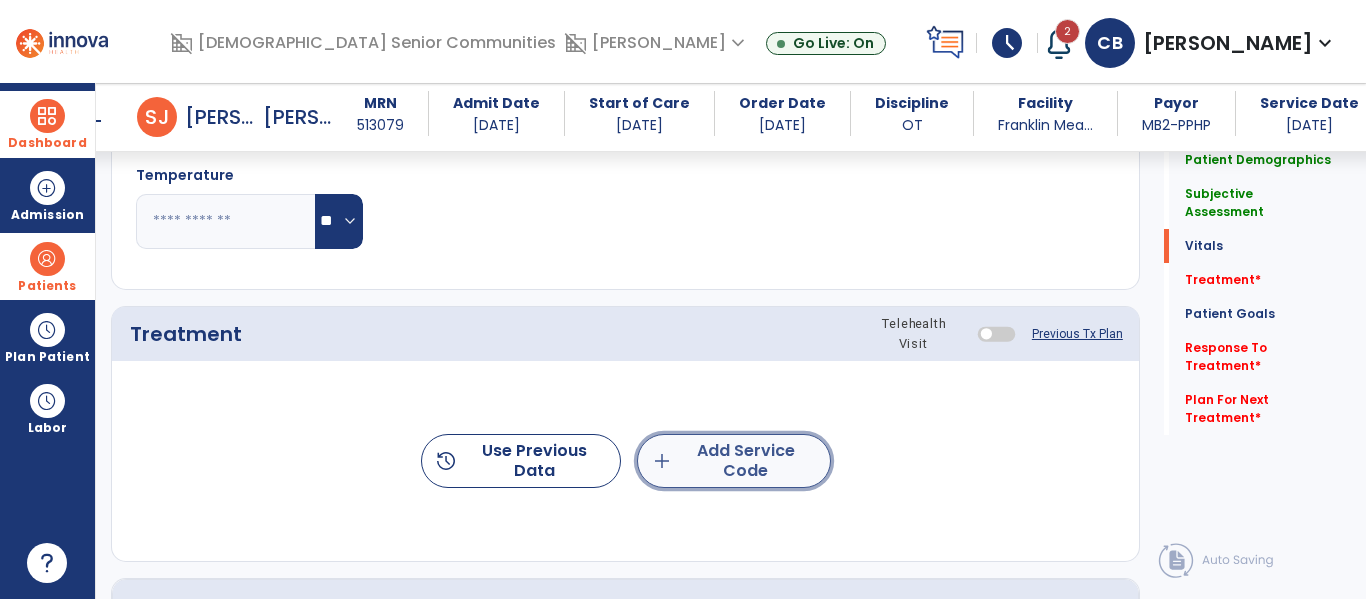 click on "add  Add Service Code" 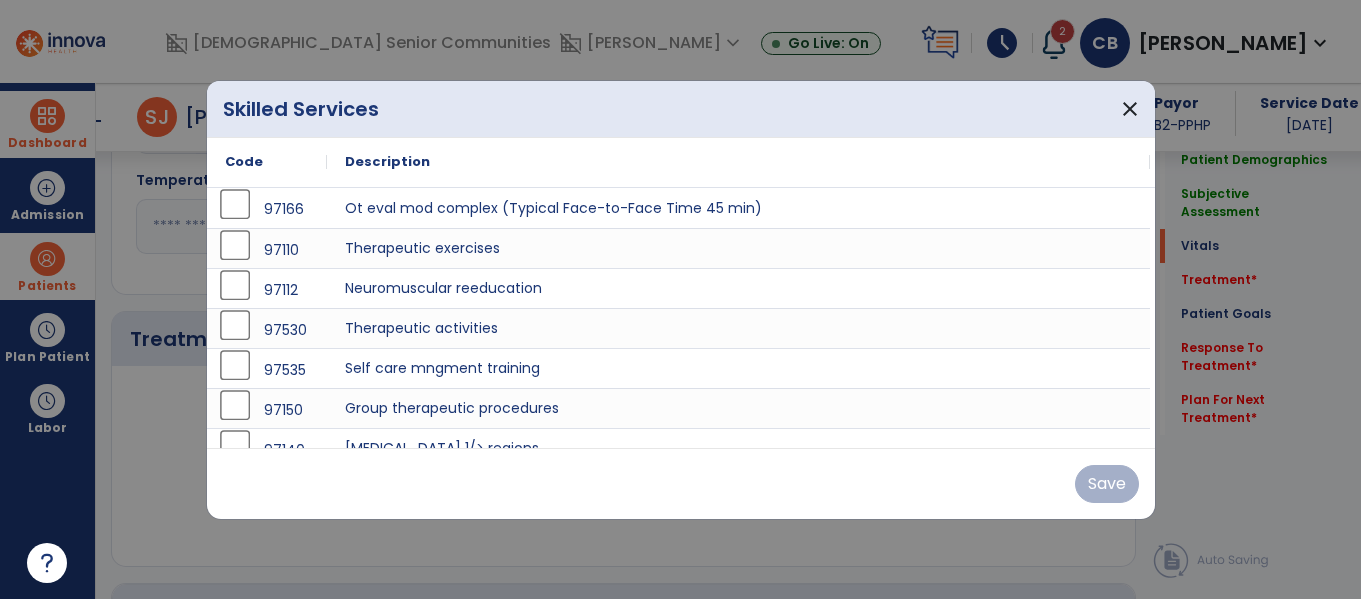 scroll, scrollTop: 1023, scrollLeft: 0, axis: vertical 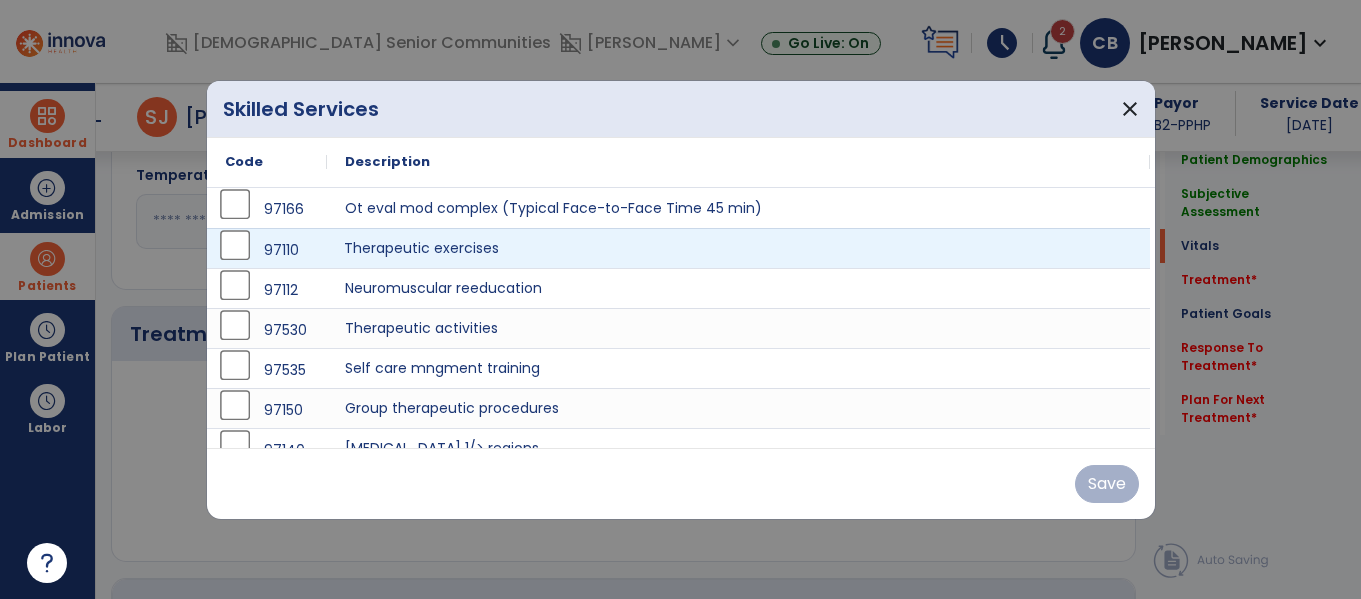 click on "Therapeutic exercises" at bounding box center (738, 248) 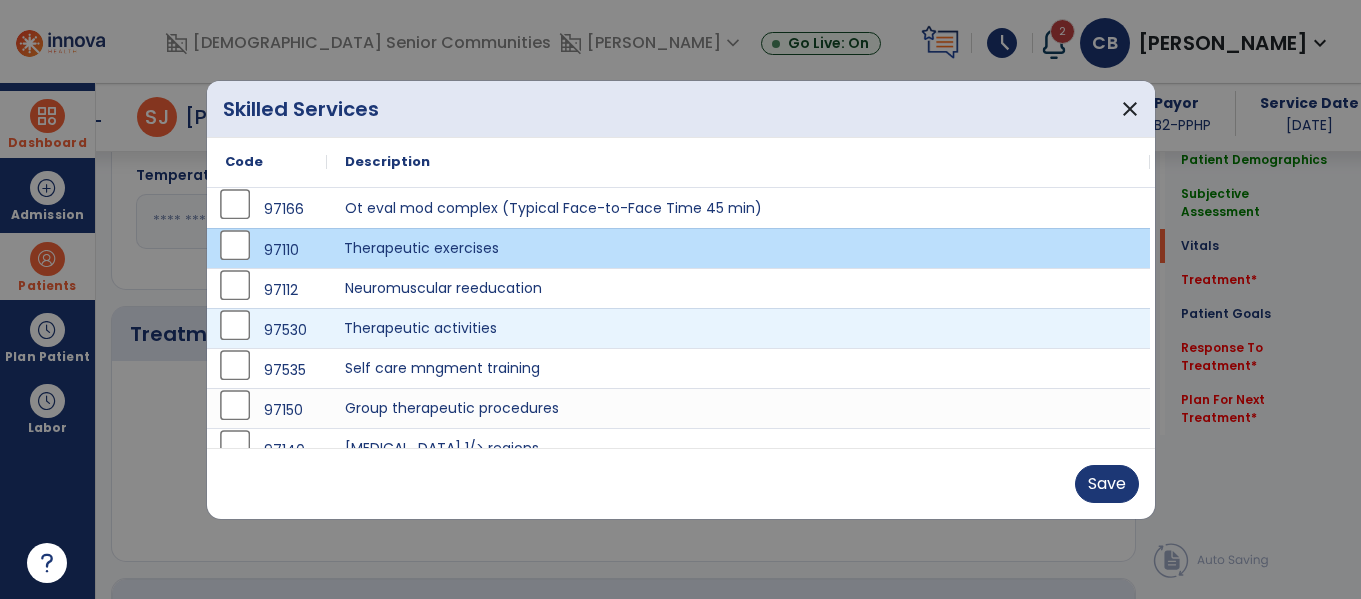 click on "Therapeutic activities" at bounding box center (738, 328) 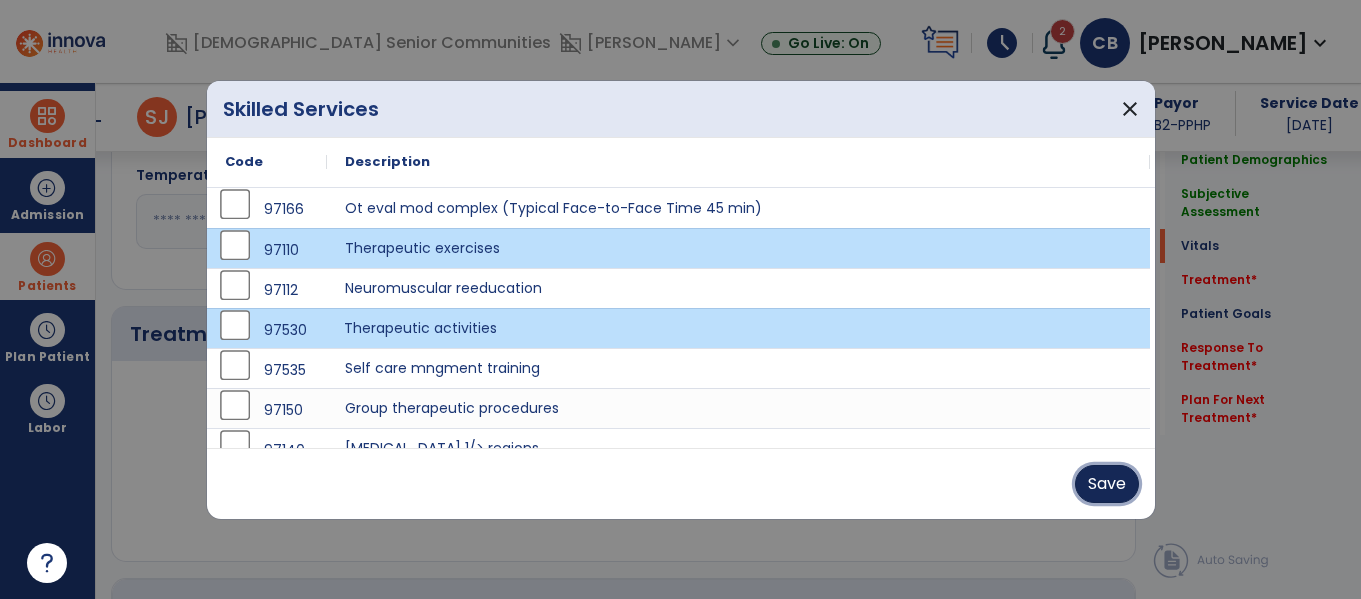 click on "Save" at bounding box center (1107, 484) 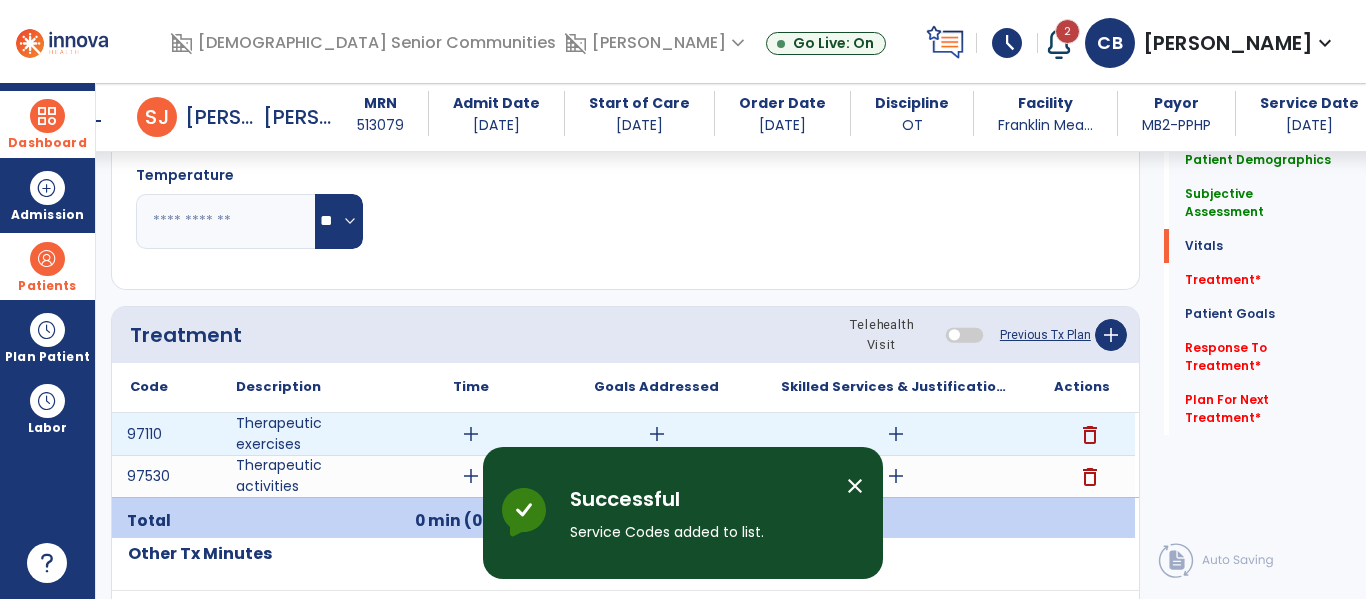 click on "add" at bounding box center (471, 434) 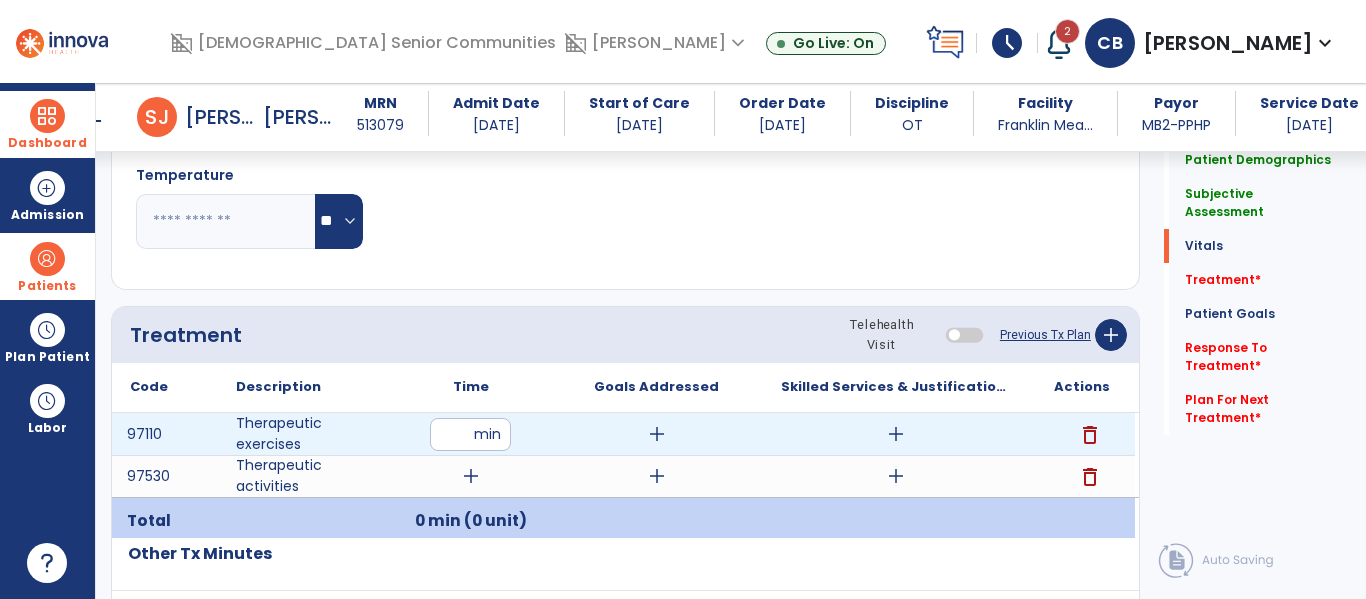 type on "**" 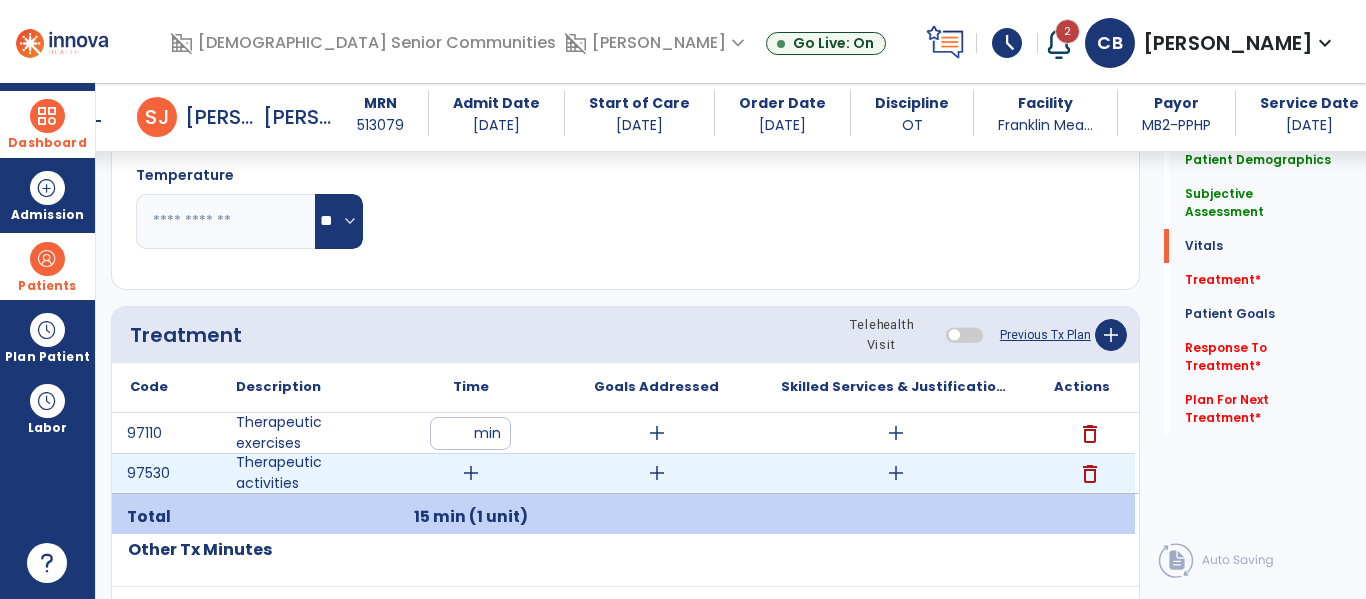 click on "add" at bounding box center [471, 473] 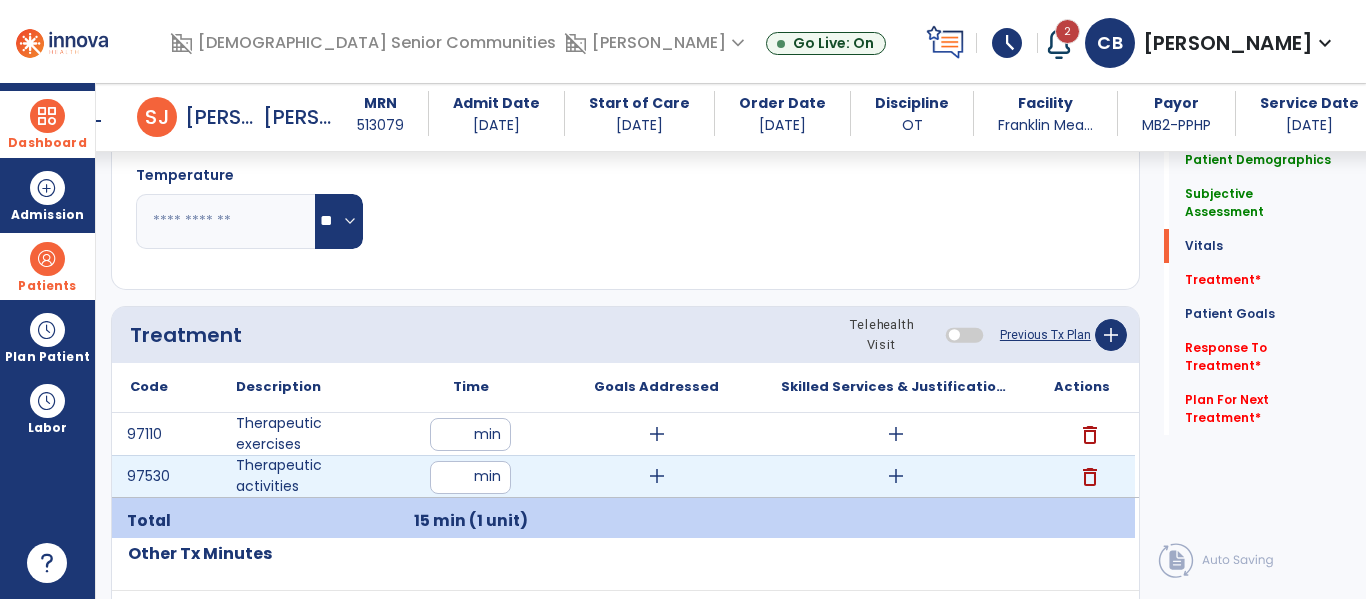 type on "**" 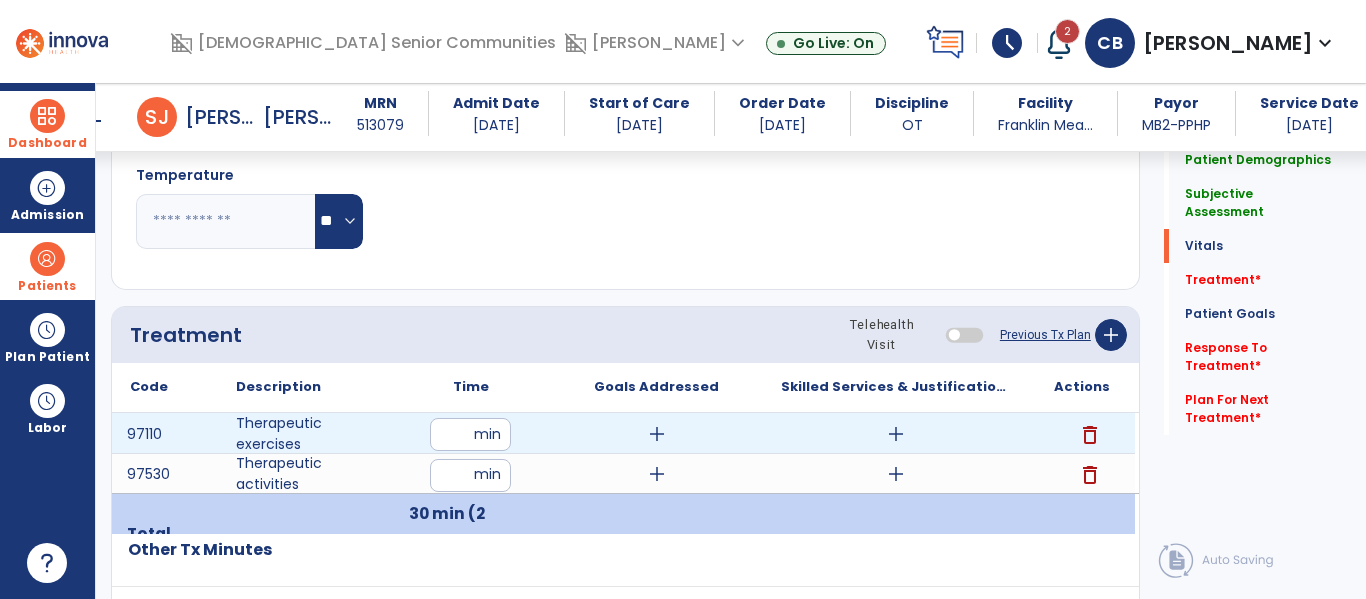 click on "add" at bounding box center [896, 474] 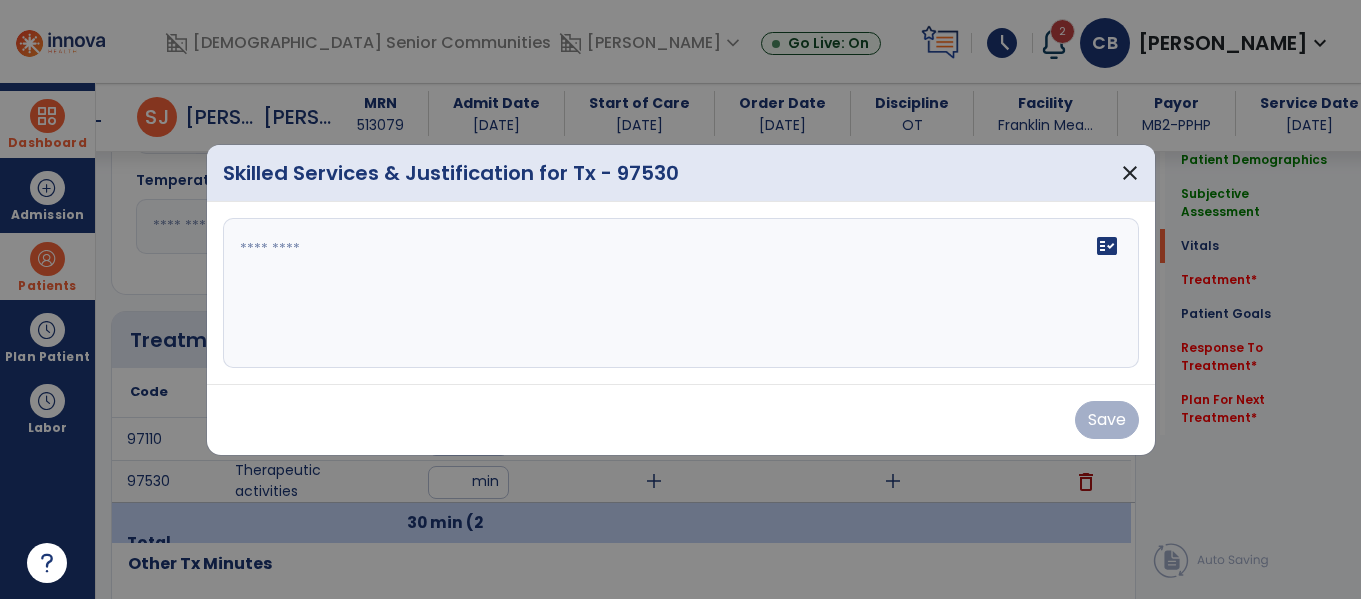 scroll, scrollTop: 1023, scrollLeft: 0, axis: vertical 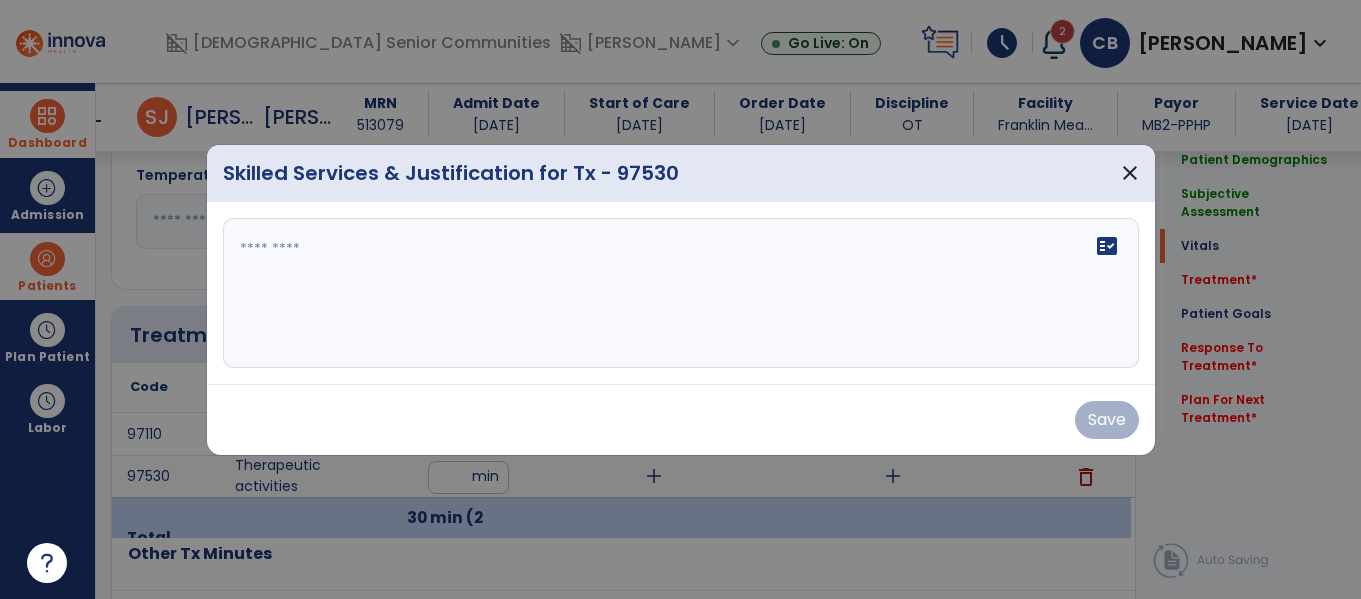 click on "fact_check" at bounding box center [681, 293] 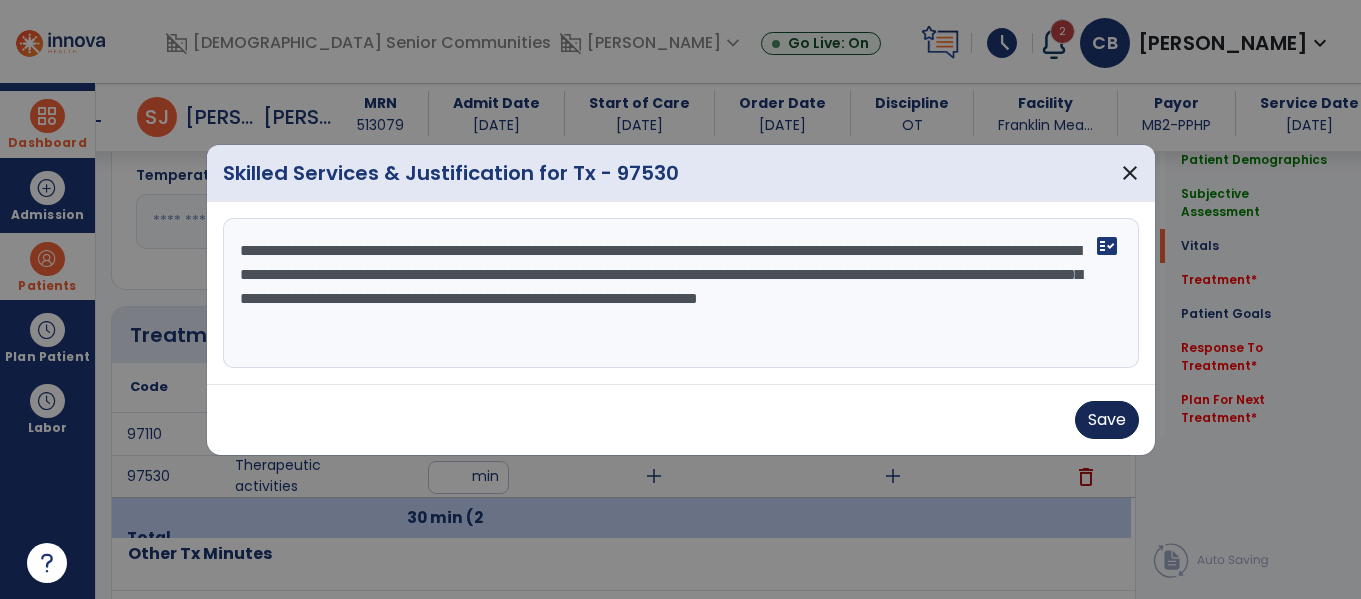 type on "**********" 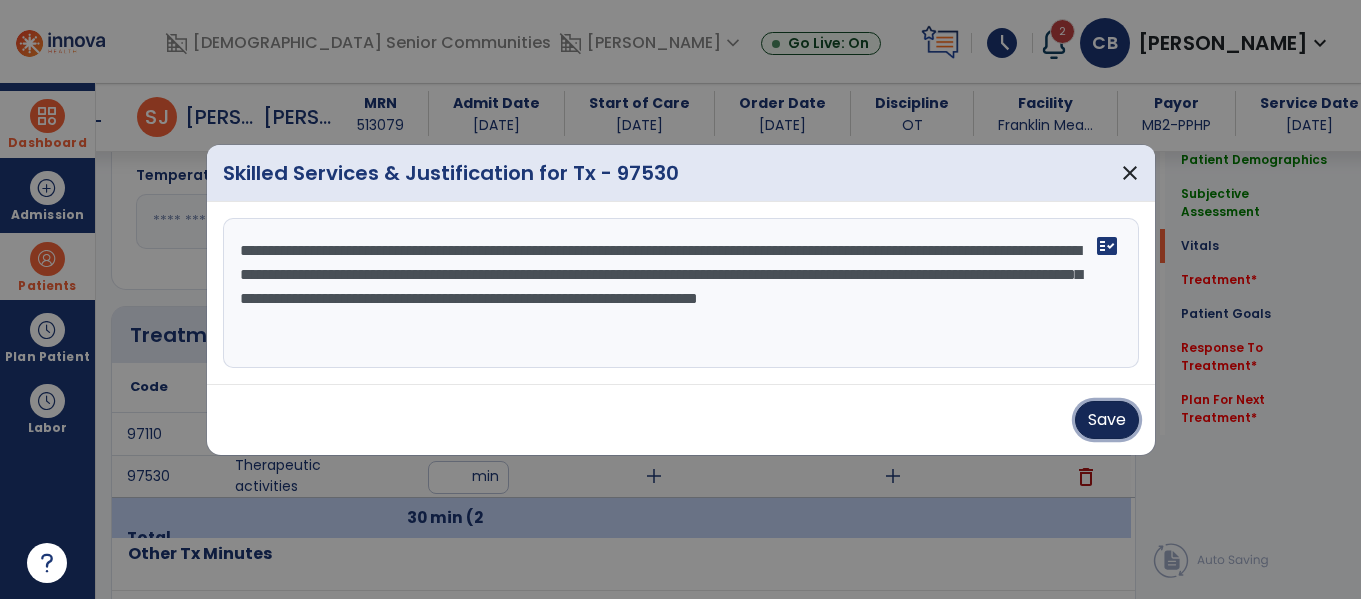 click on "Save" at bounding box center [1107, 420] 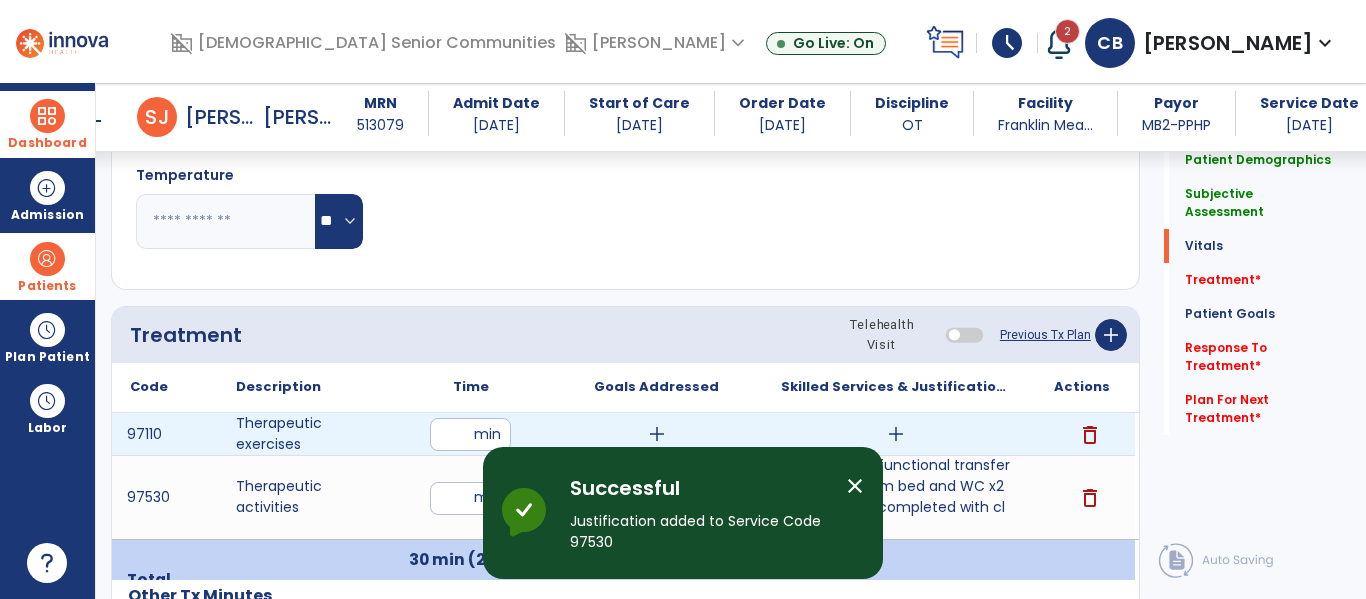 click on "add" at bounding box center [896, 434] 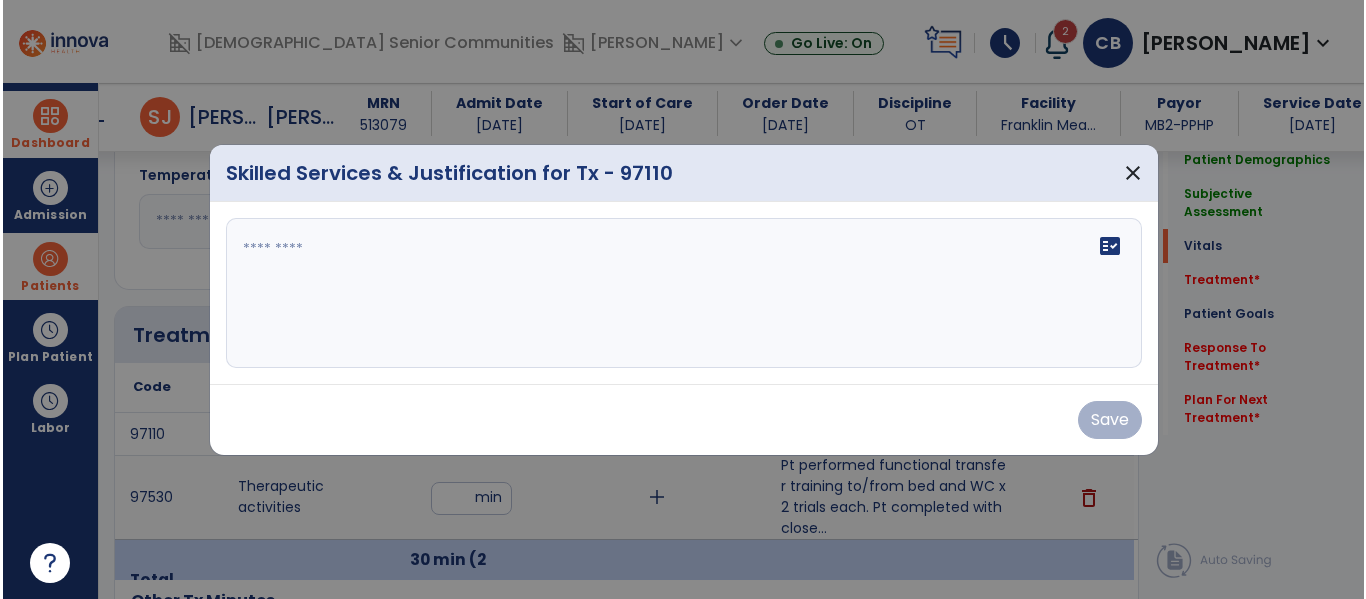 scroll, scrollTop: 1023, scrollLeft: 0, axis: vertical 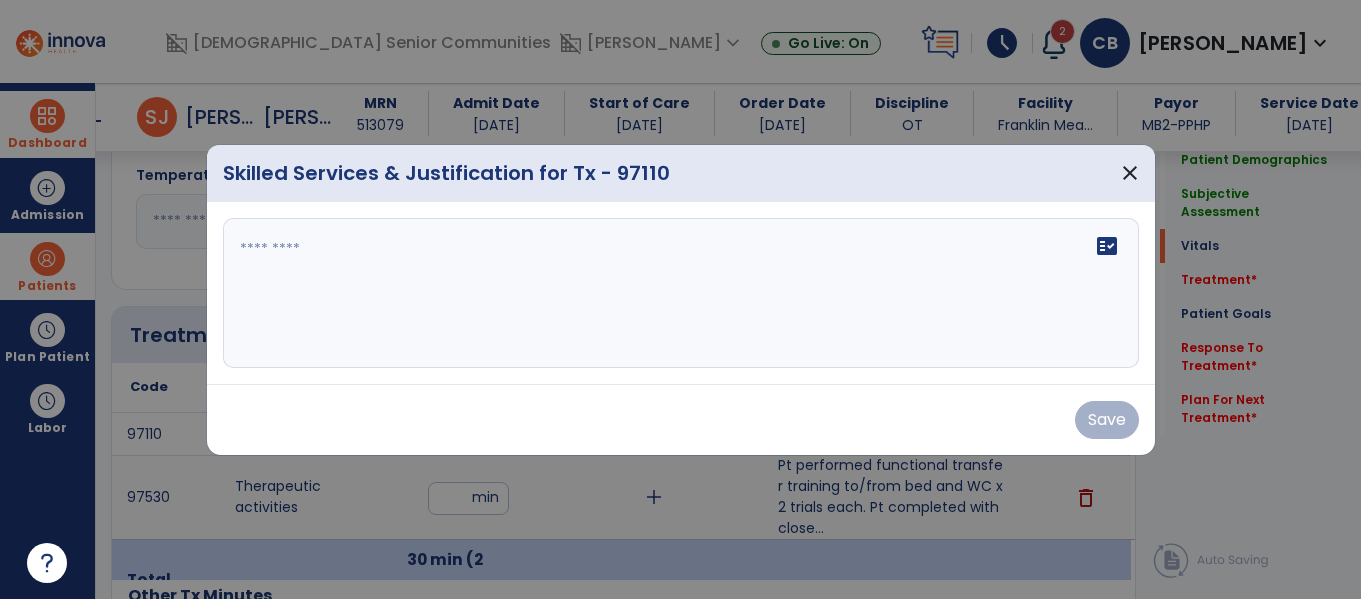 click on "fact_check" at bounding box center [681, 293] 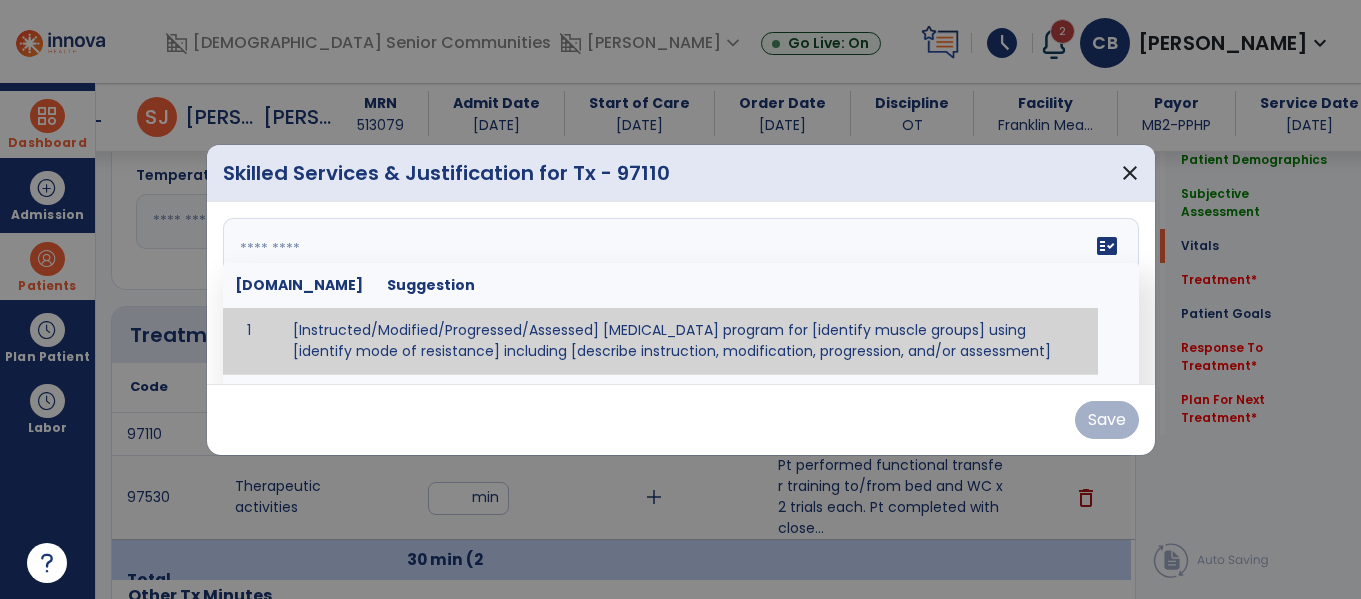 paste on "**********" 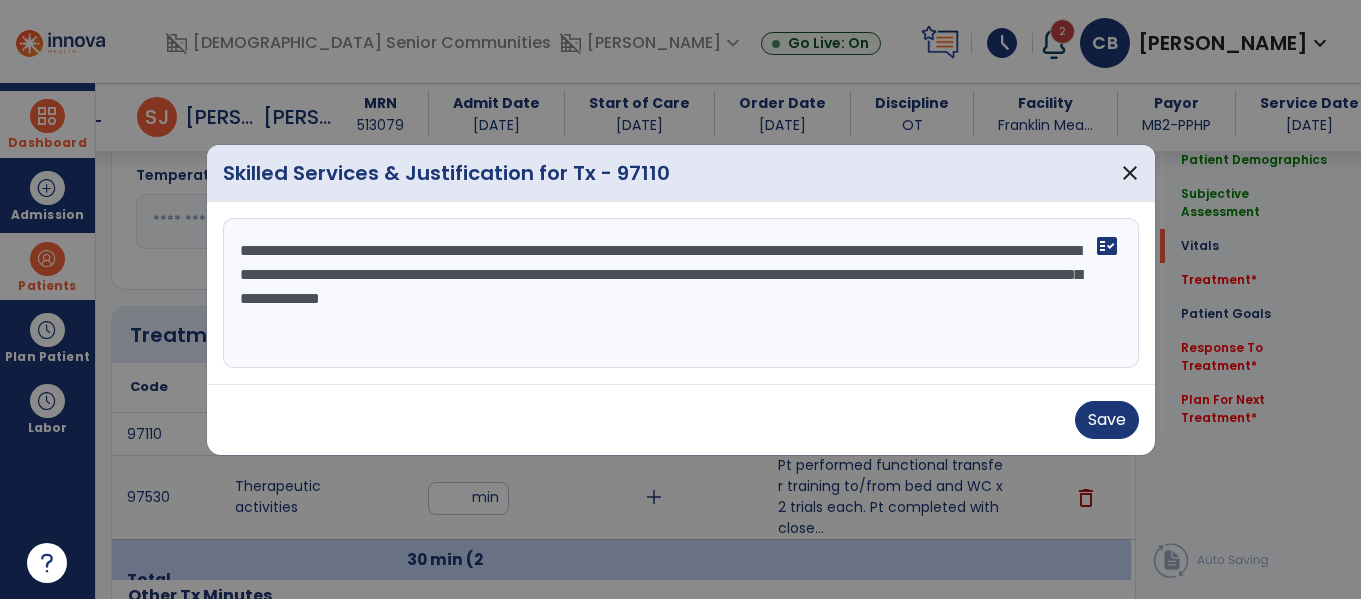 click on "**********" at bounding box center (681, 293) 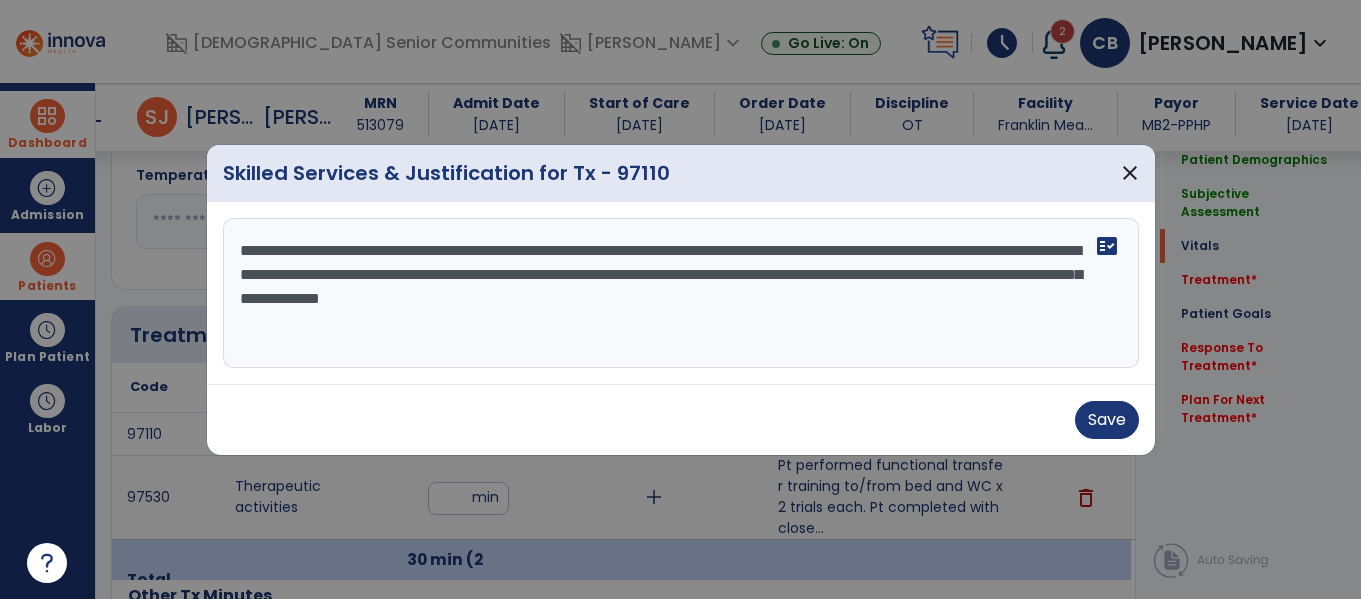 click on "**********" at bounding box center [681, 293] 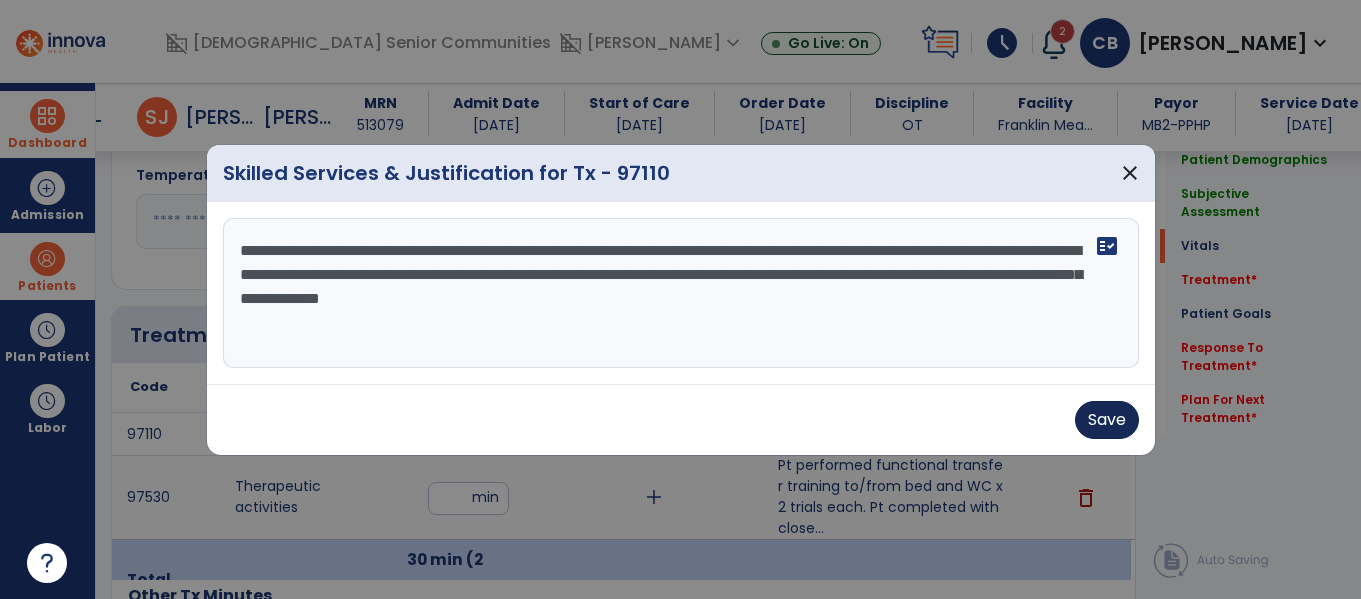 type on "**********" 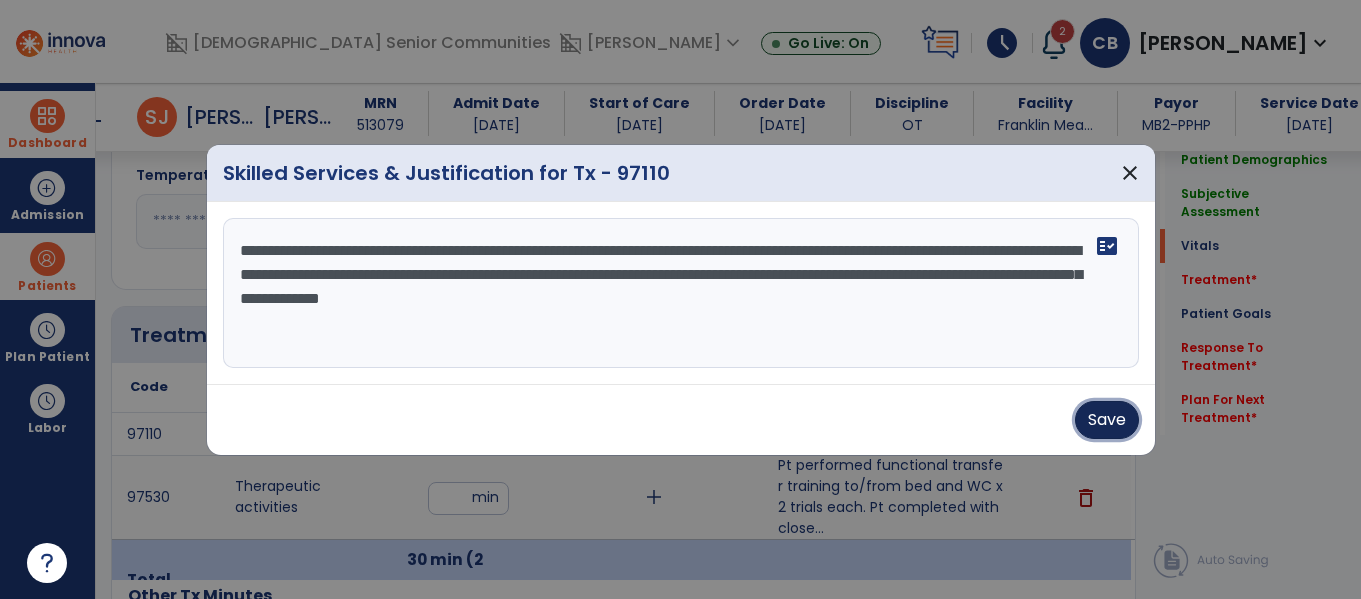 click on "Save" at bounding box center [1107, 420] 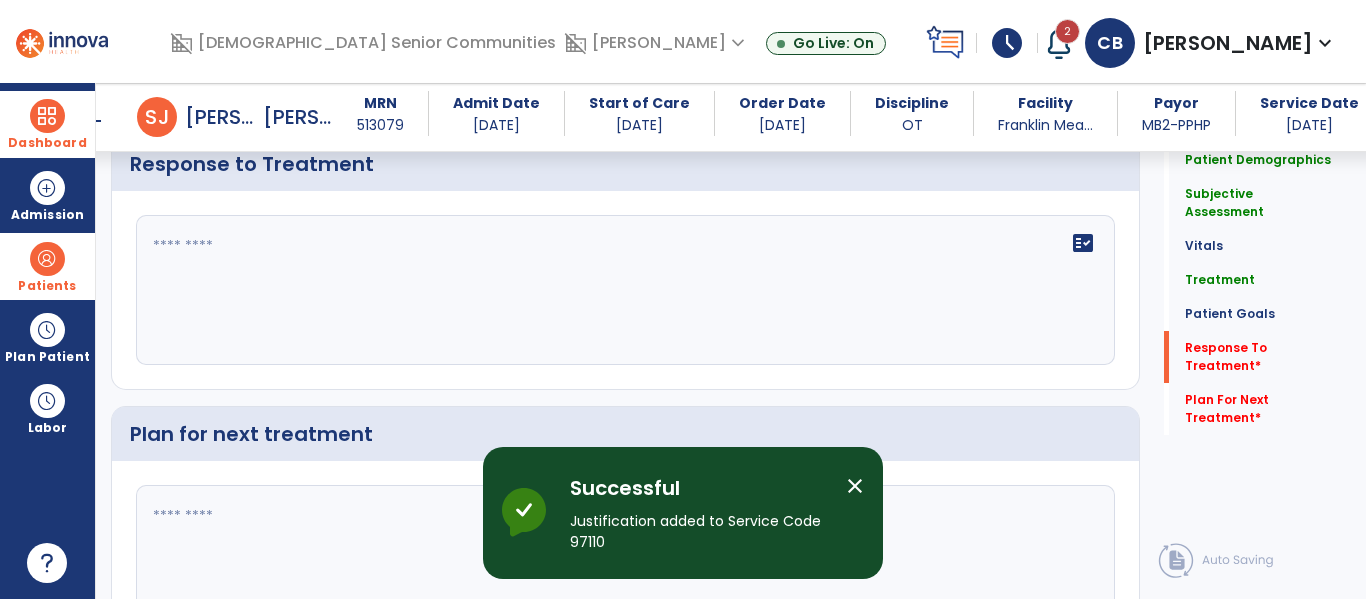 scroll, scrollTop: 2875, scrollLeft: 0, axis: vertical 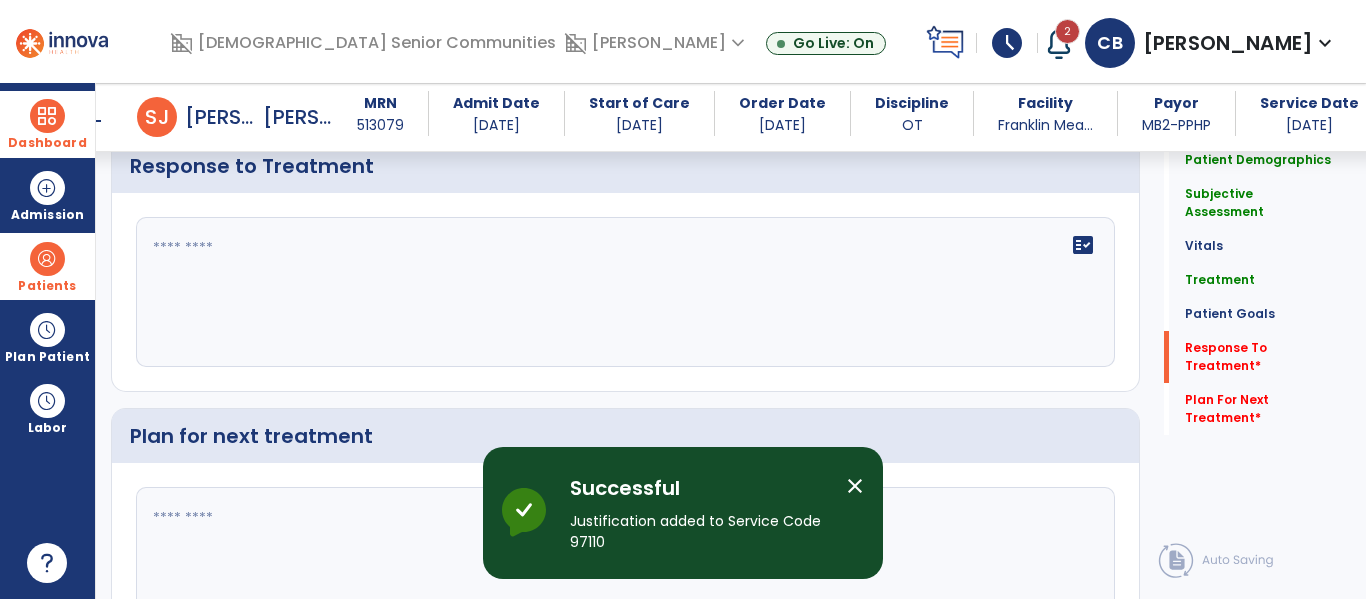 click 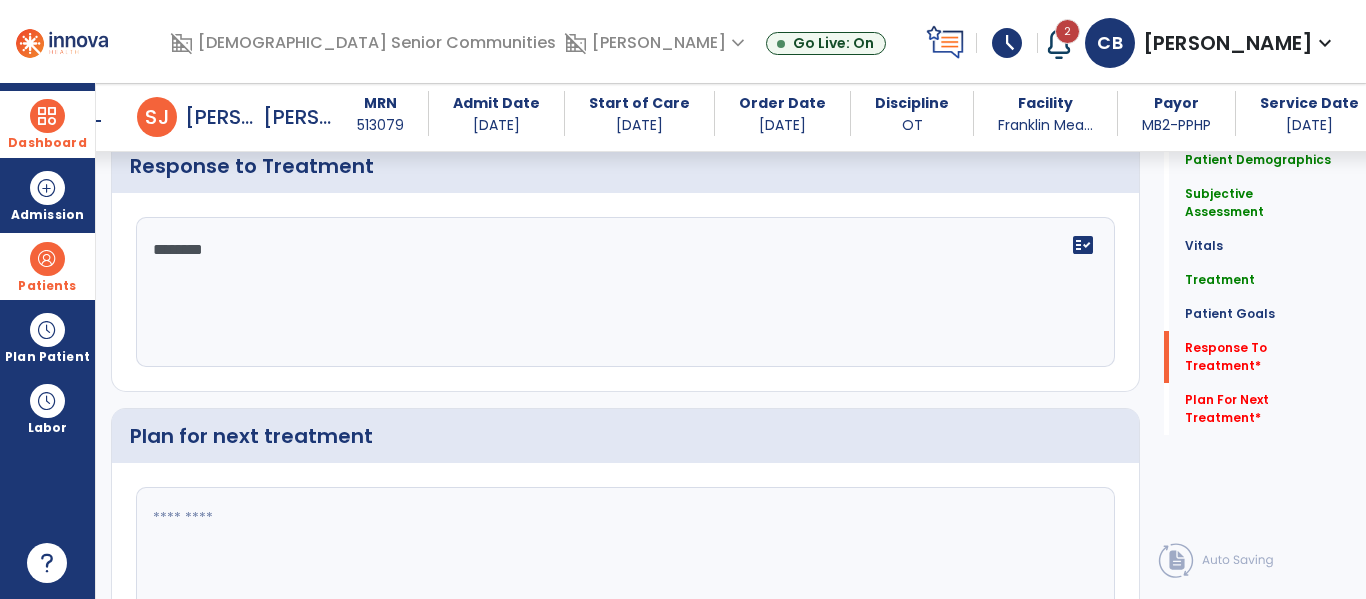 type on "*********" 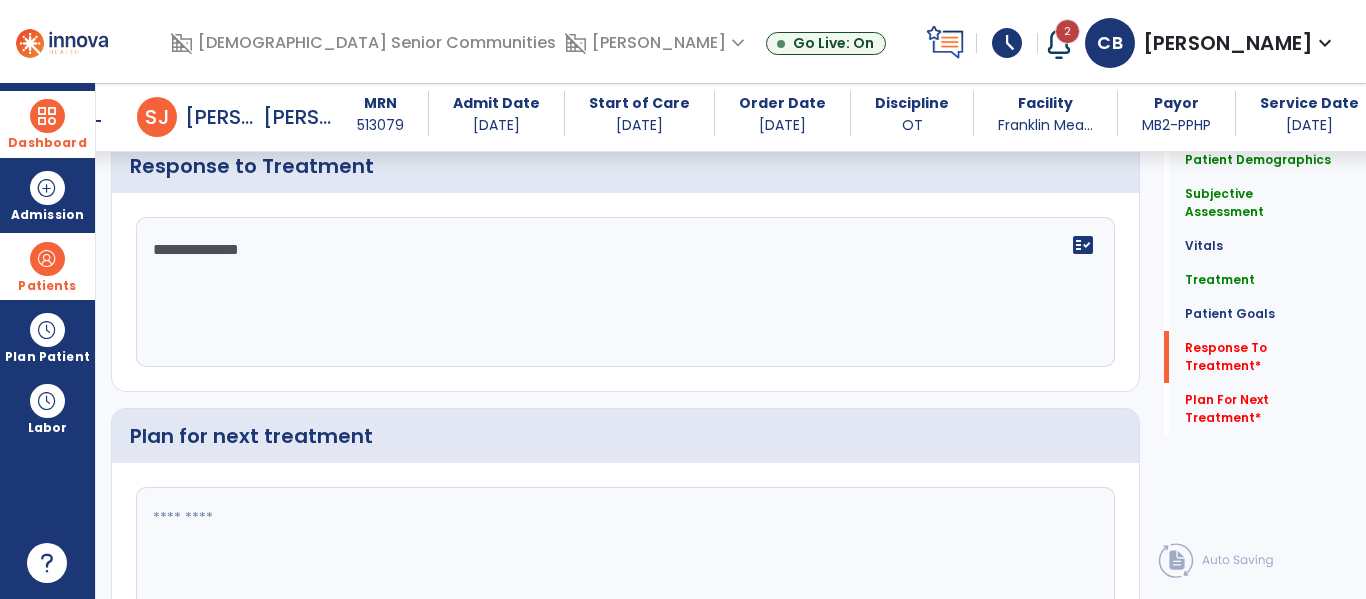 type on "**********" 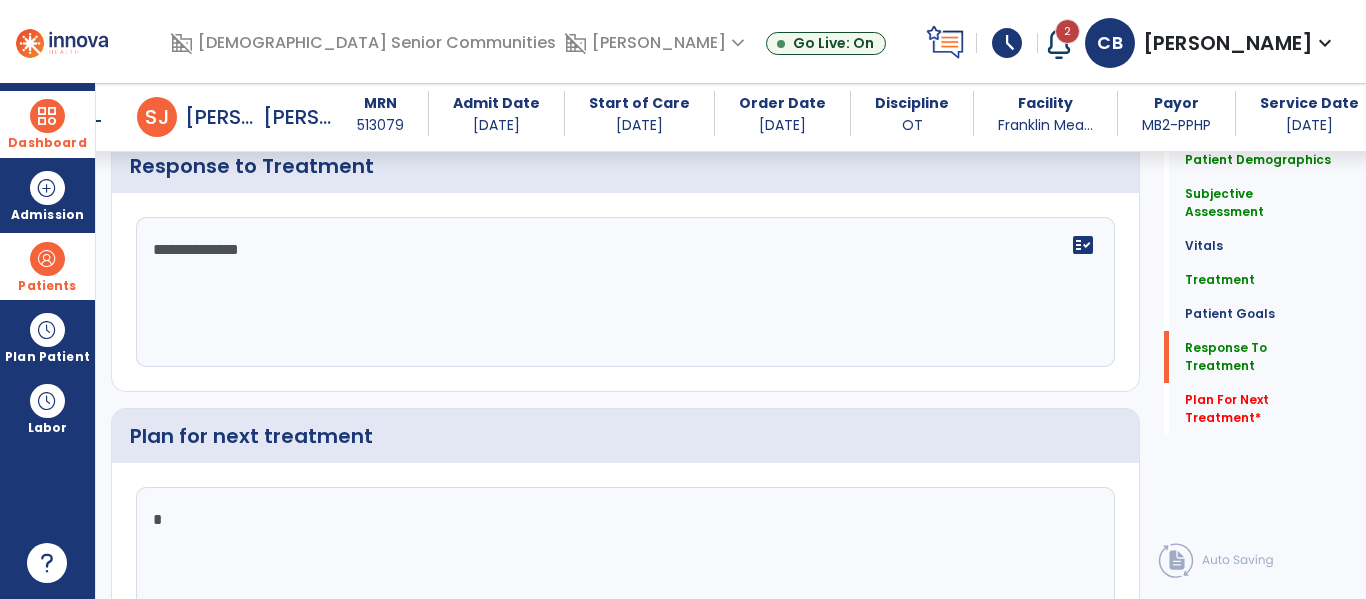 type on "*" 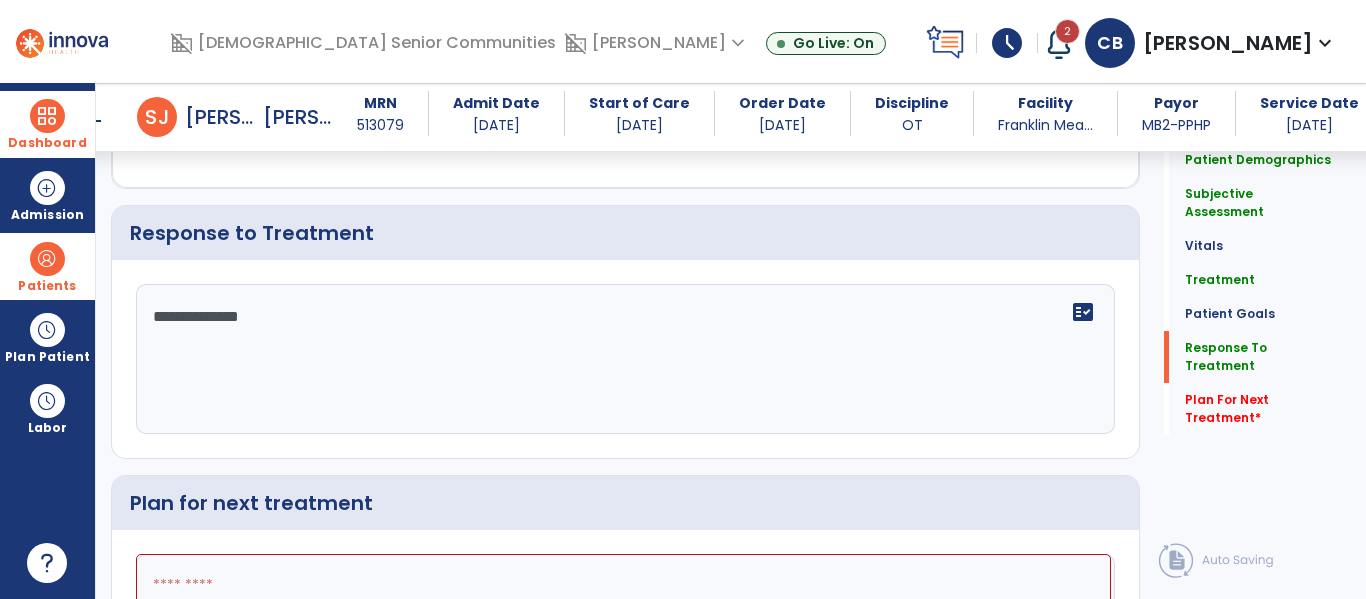 scroll, scrollTop: 2875, scrollLeft: 0, axis: vertical 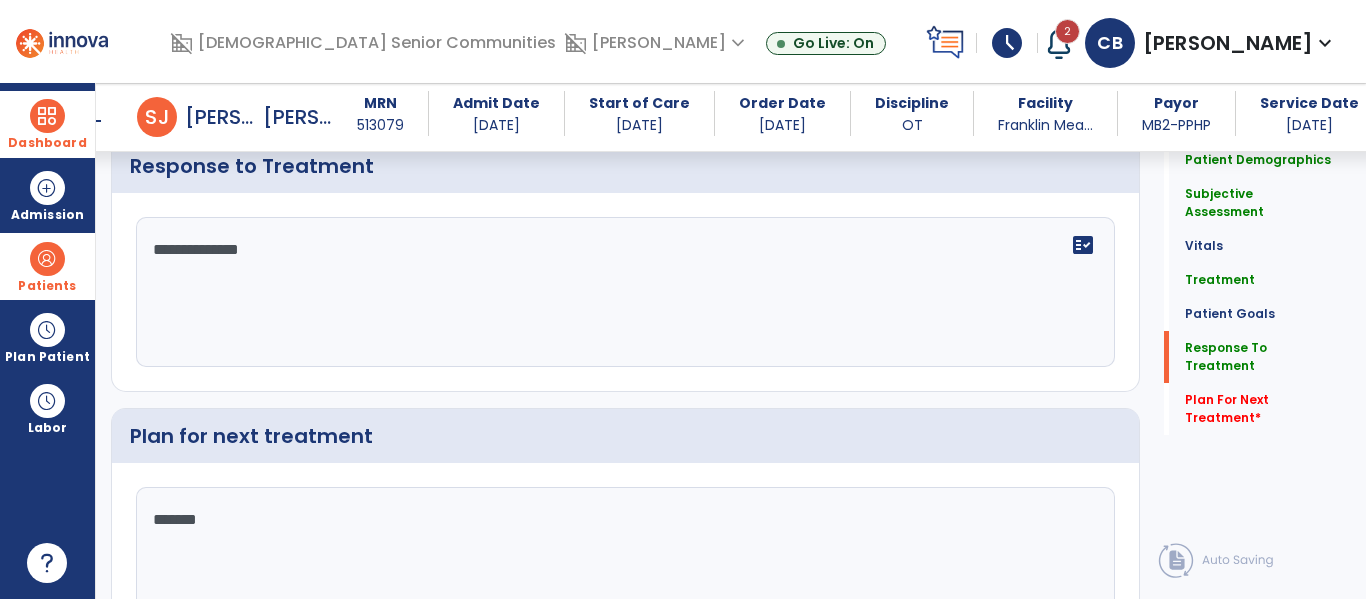 type on "********" 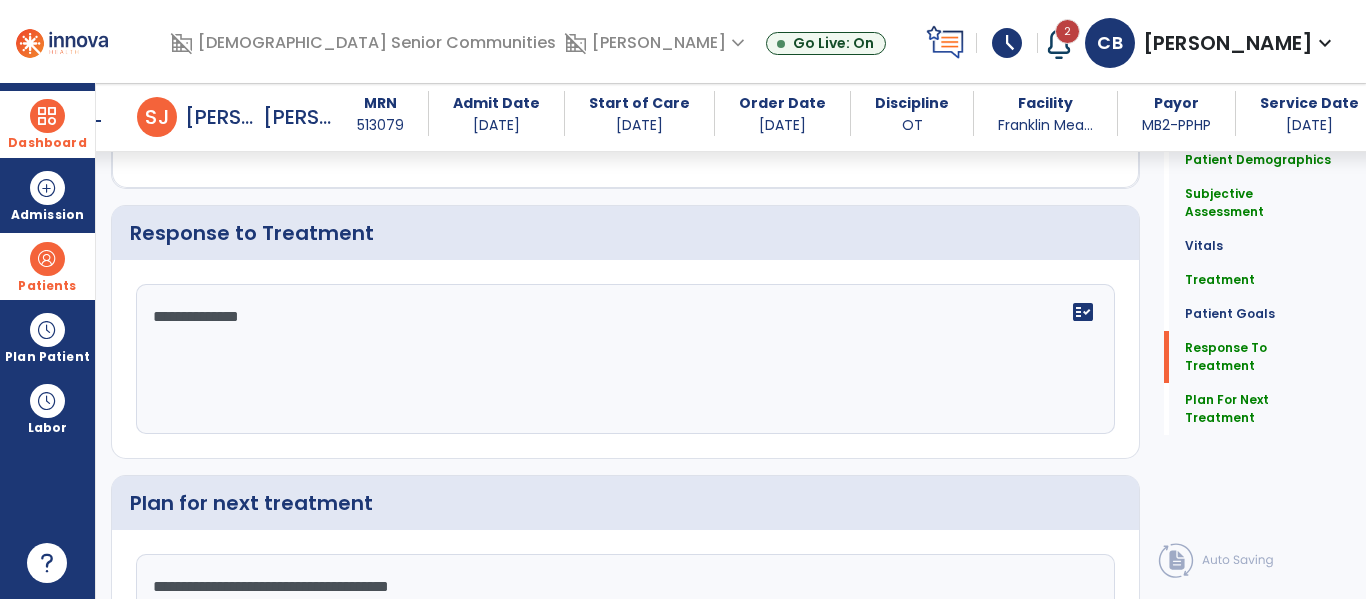 scroll, scrollTop: 2875, scrollLeft: 0, axis: vertical 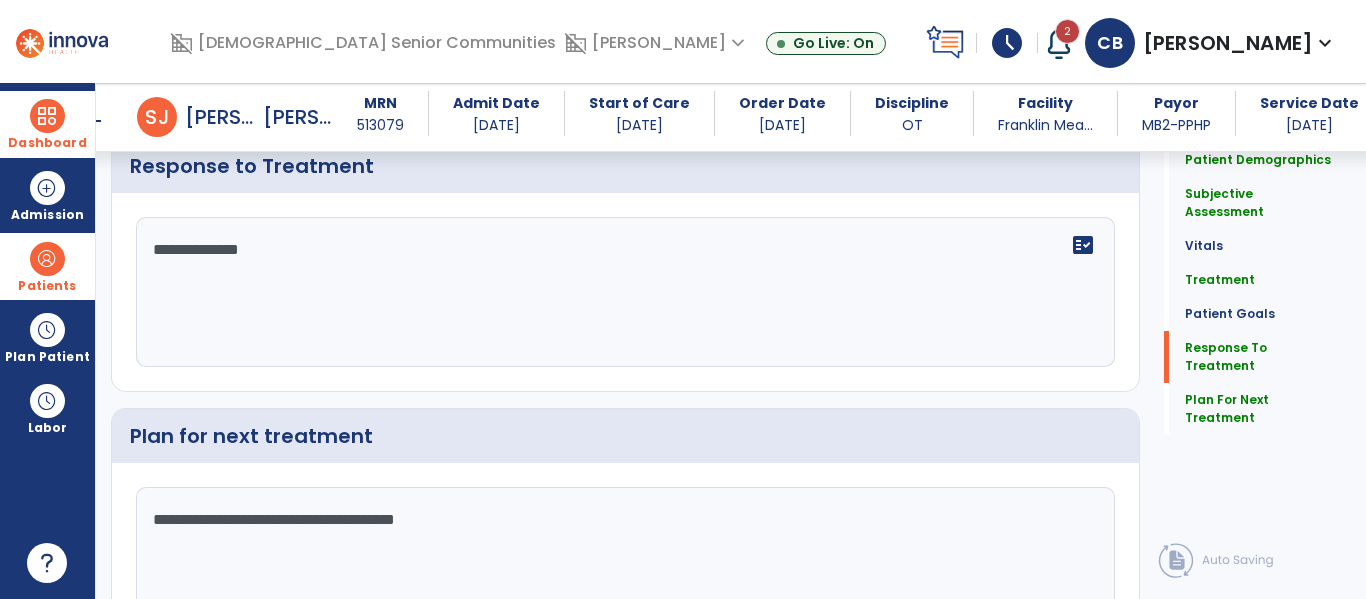 click on "**********" 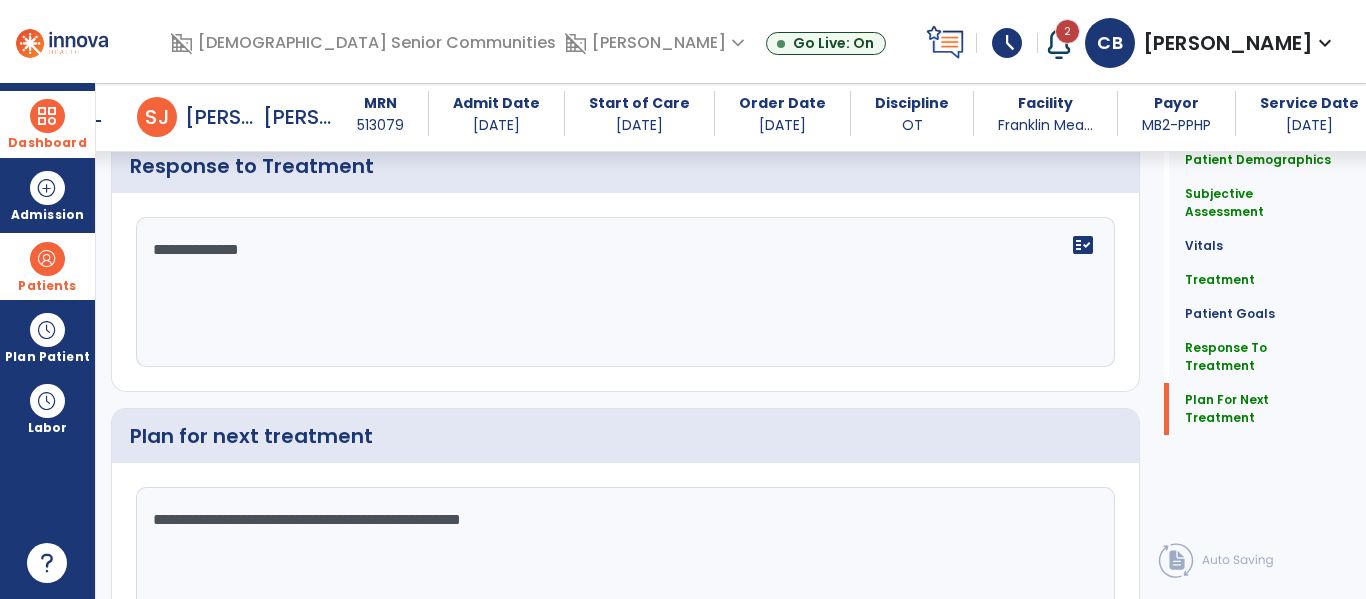 scroll, scrollTop: 3004, scrollLeft: 0, axis: vertical 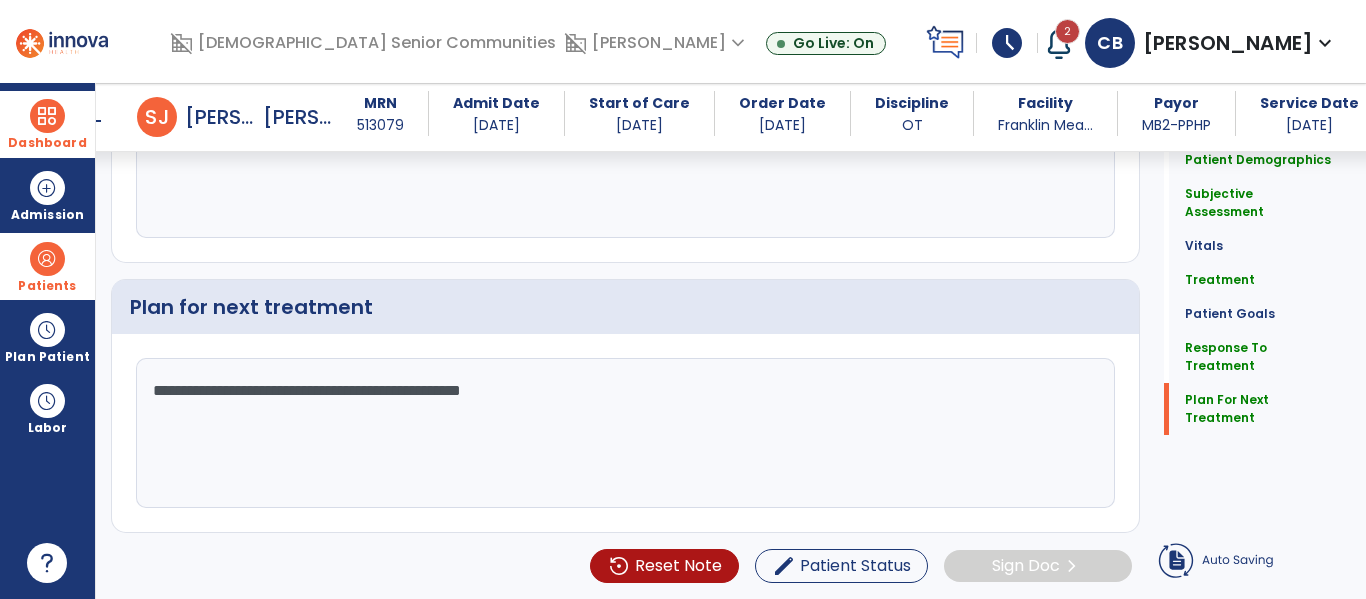 type on "**********" 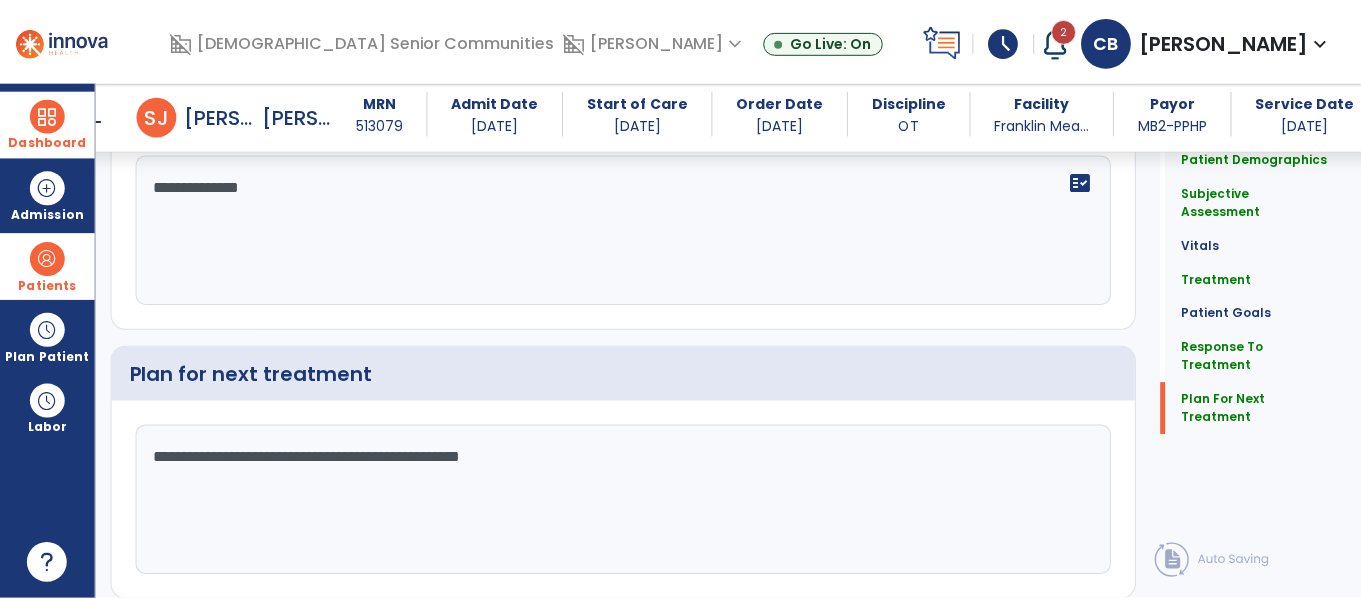 scroll, scrollTop: 3004, scrollLeft: 0, axis: vertical 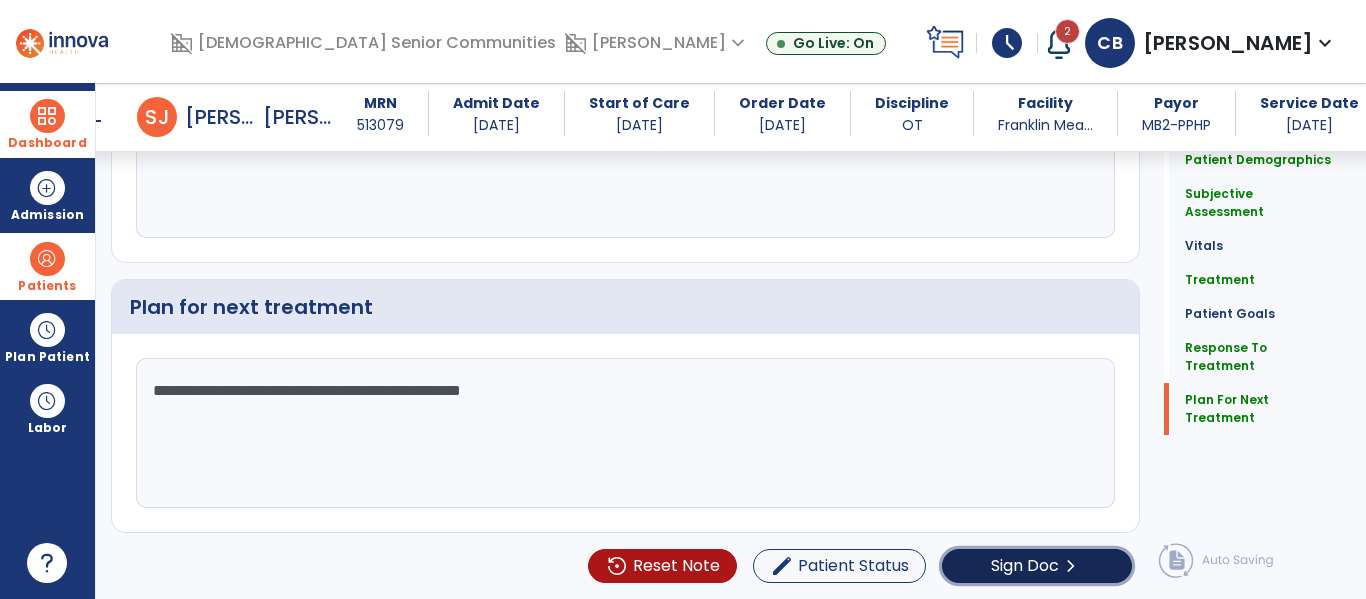 click on "Sign Doc" 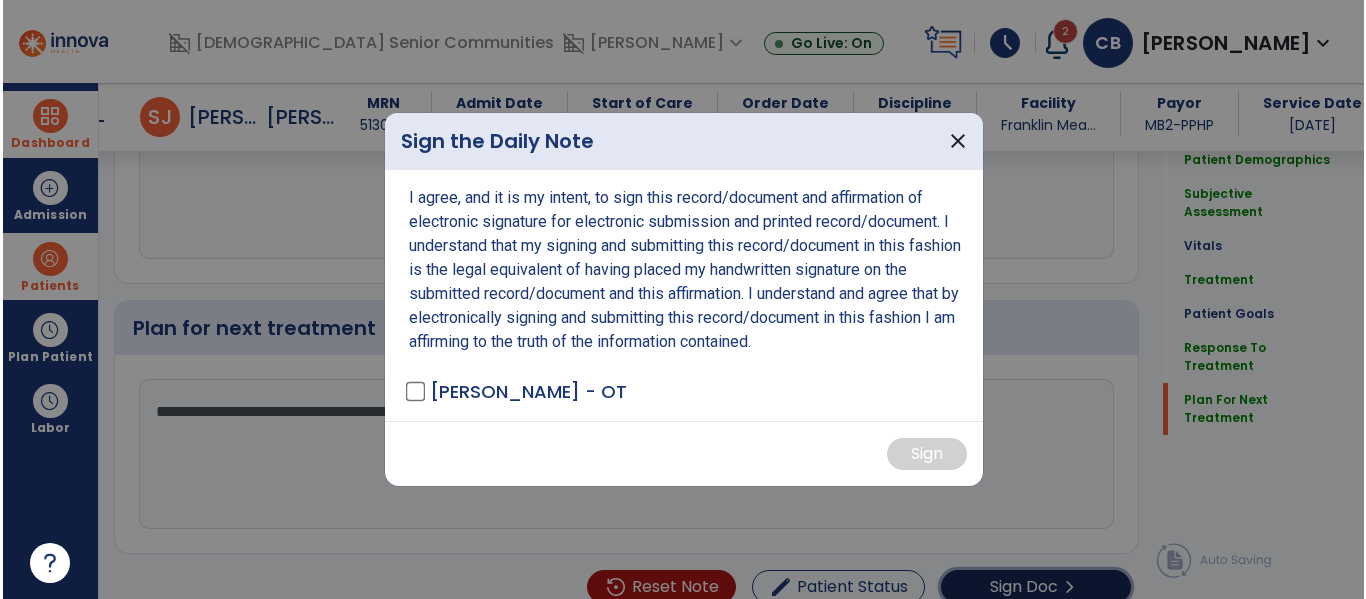 scroll, scrollTop: 3025, scrollLeft: 0, axis: vertical 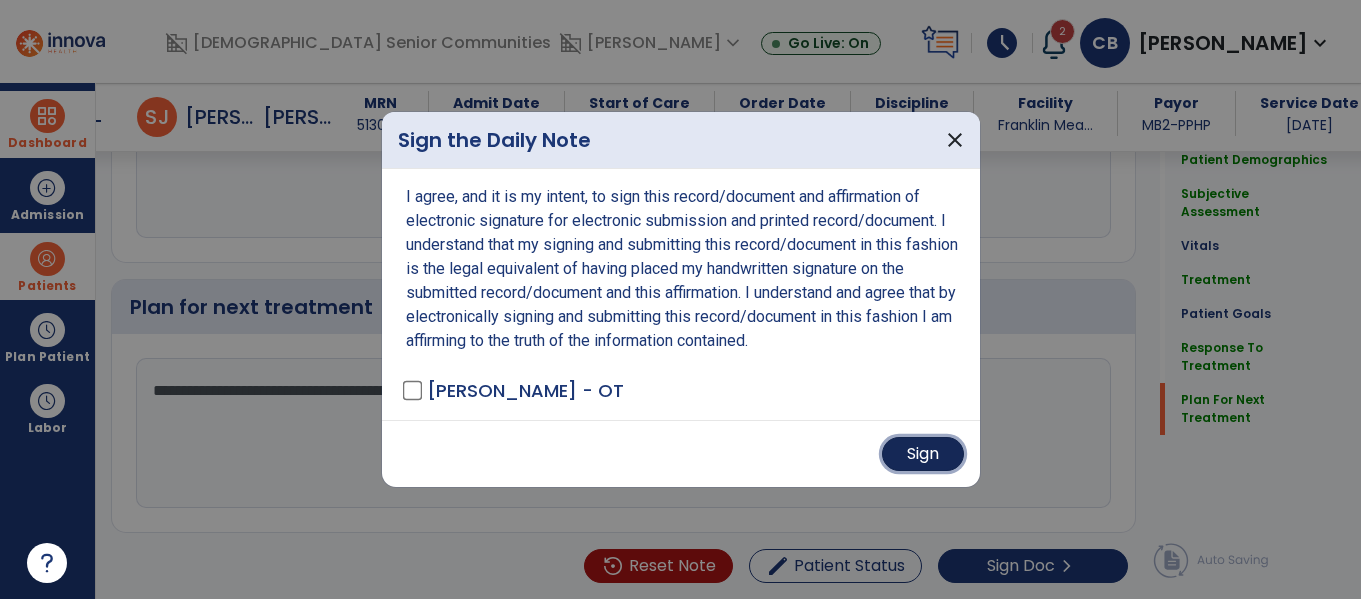click on "Sign" at bounding box center (923, 454) 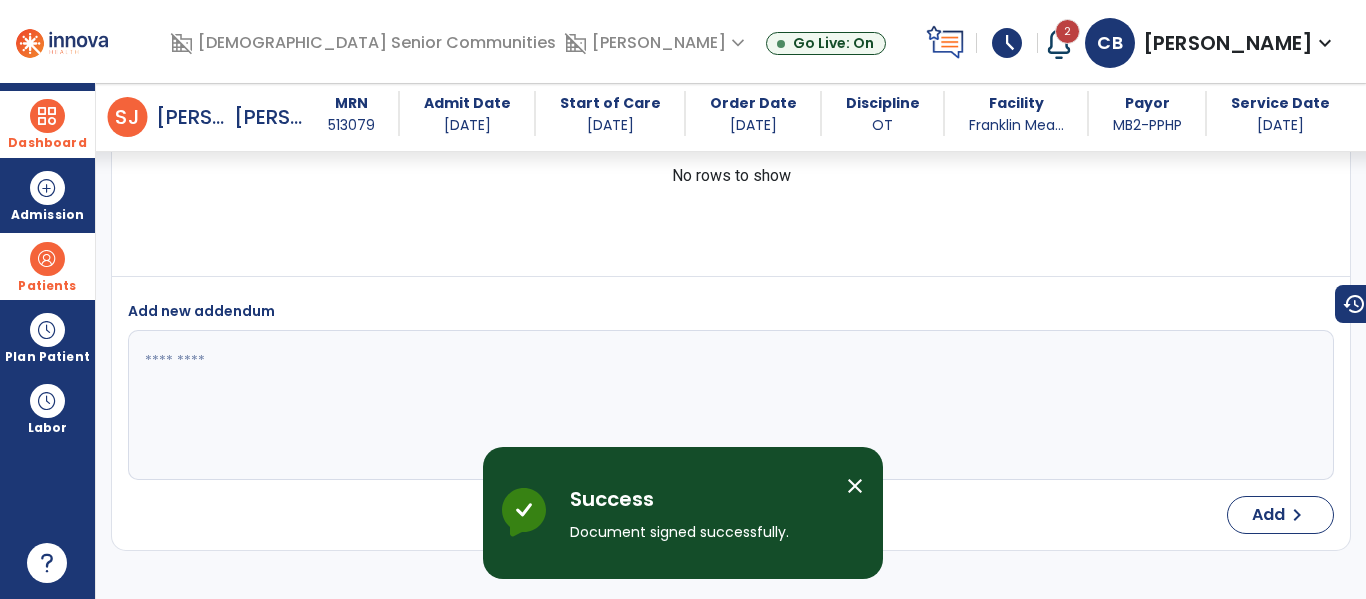 click at bounding box center (47, 116) 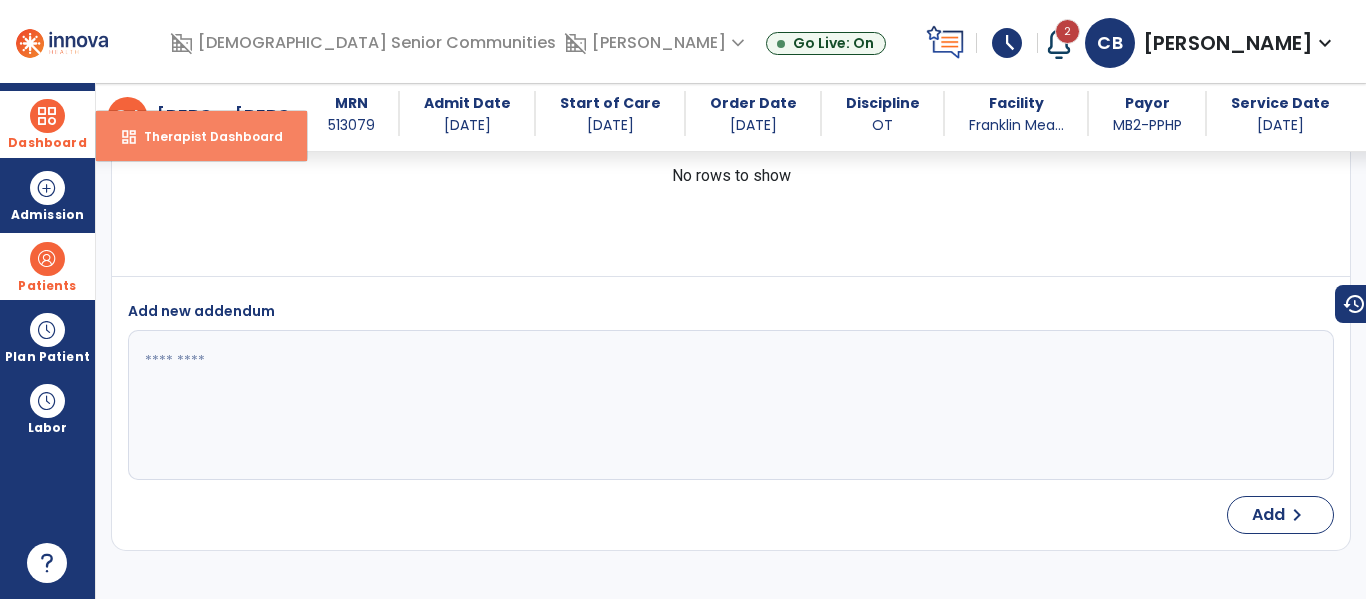 click on "dashboard  Therapist Dashboard" at bounding box center [201, 136] 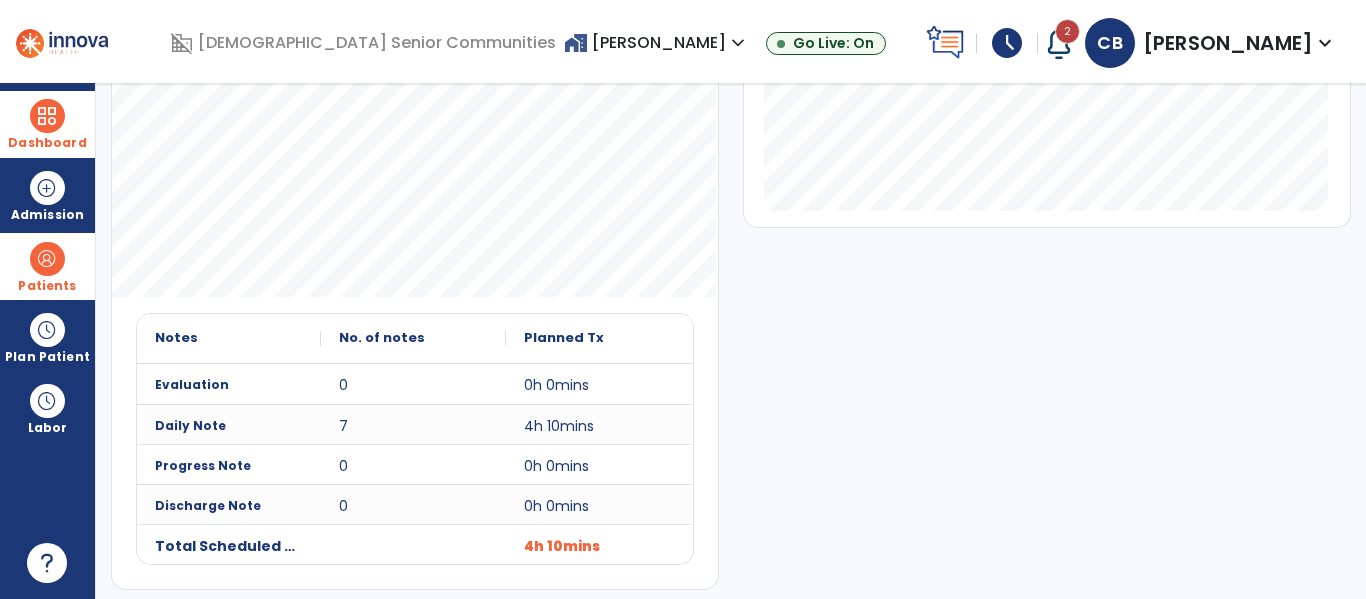 scroll, scrollTop: 0, scrollLeft: 0, axis: both 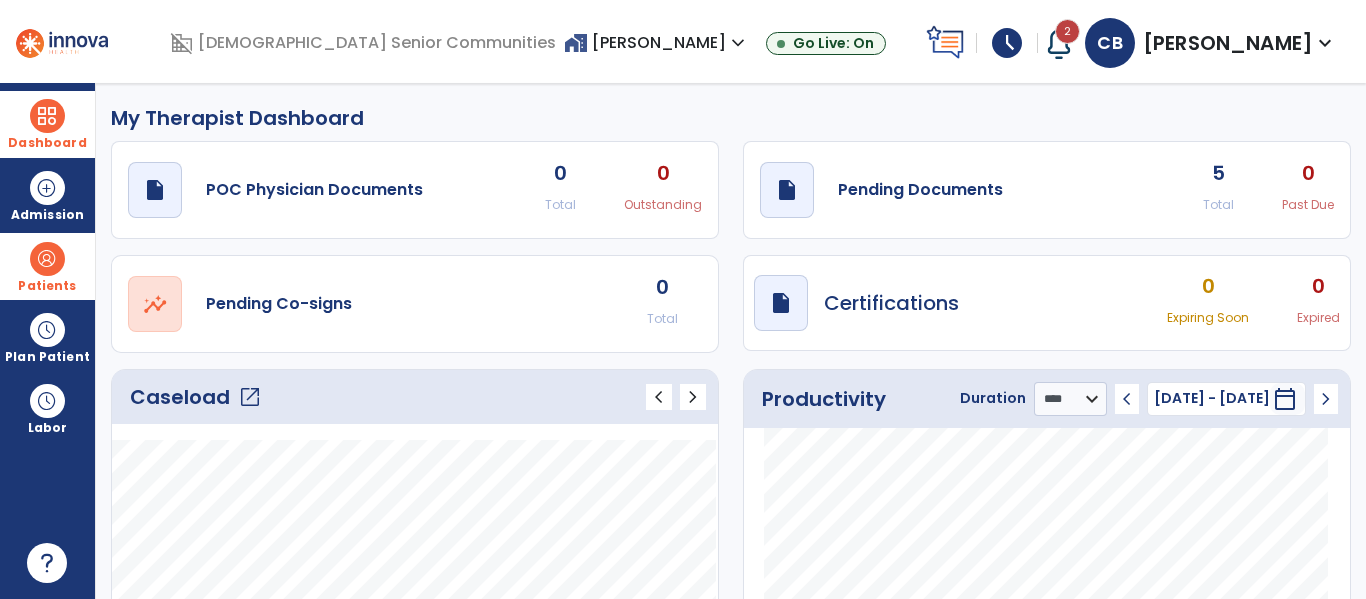click on "open_in_new" 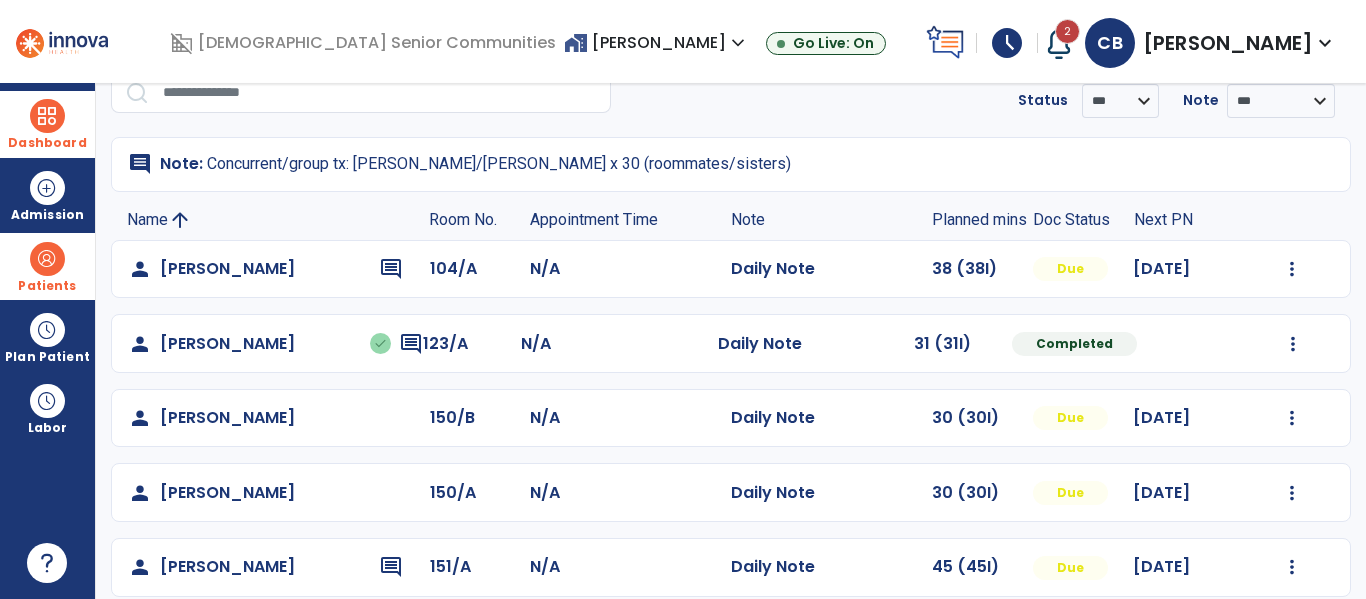 scroll, scrollTop: 0, scrollLeft: 0, axis: both 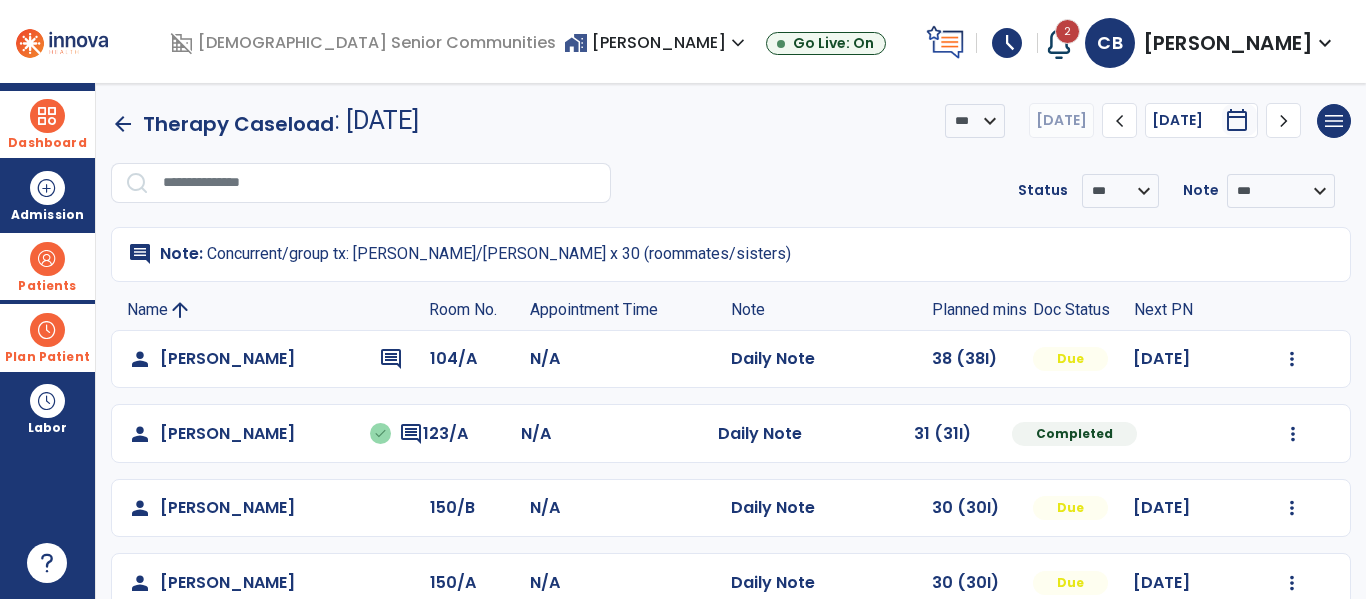 click at bounding box center [47, 330] 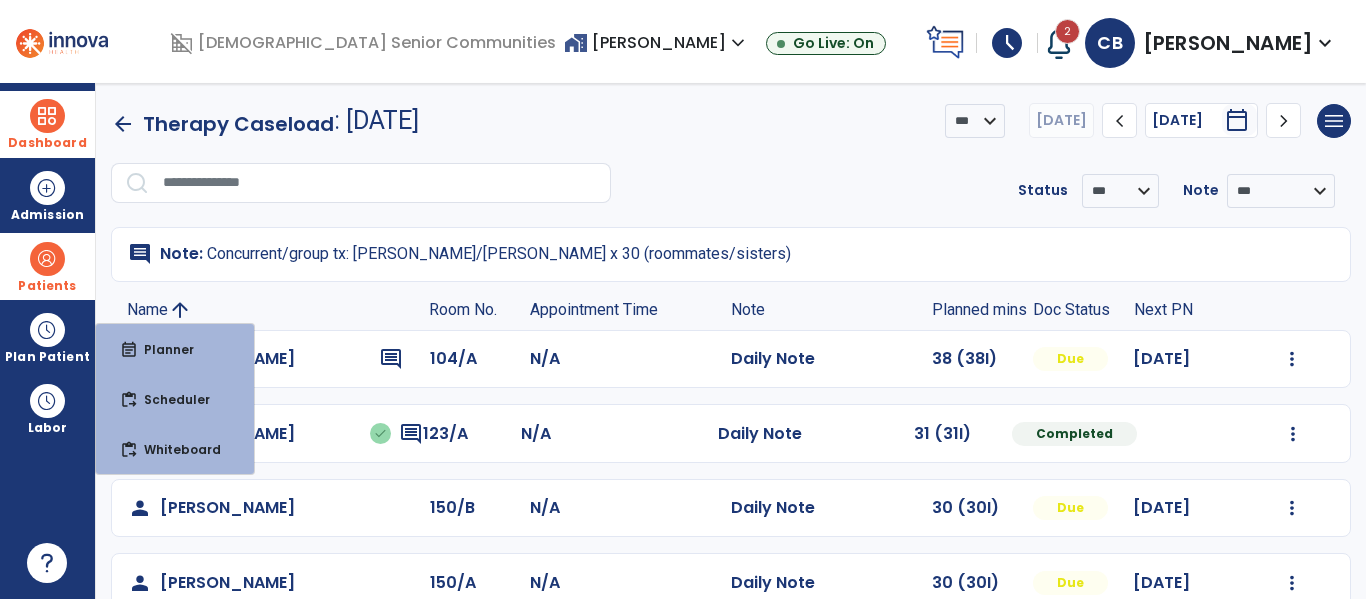 click on "Patients" at bounding box center (47, 286) 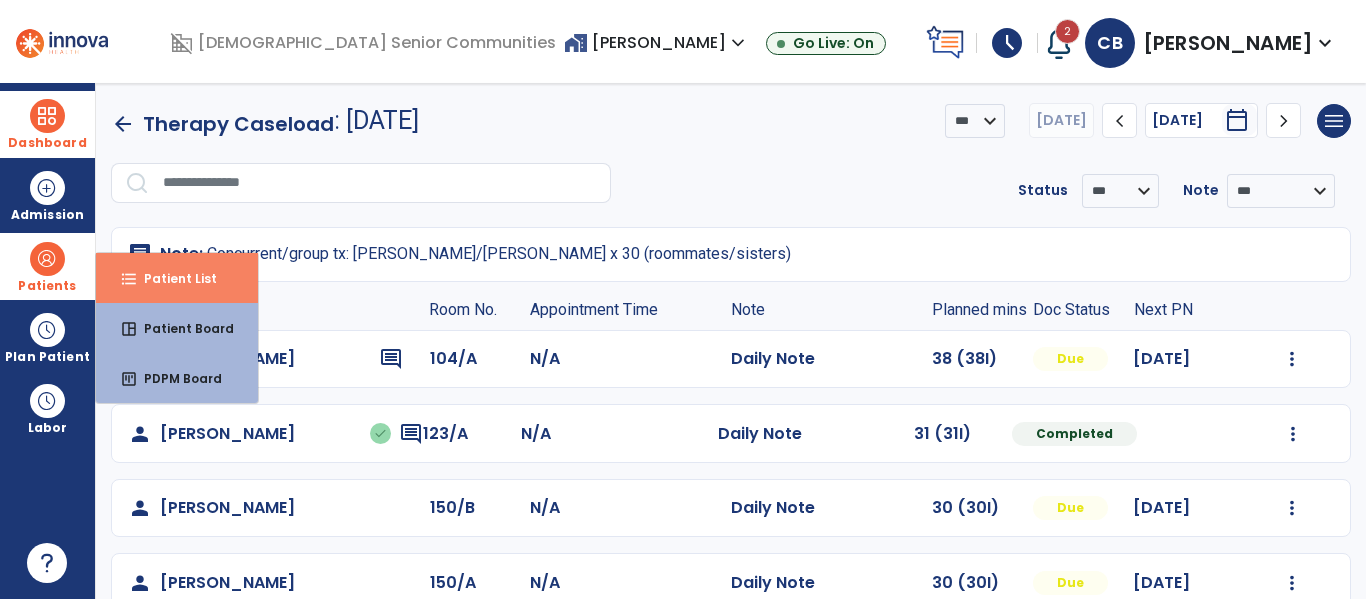 click on "format_list_bulleted  Patient List" at bounding box center (177, 278) 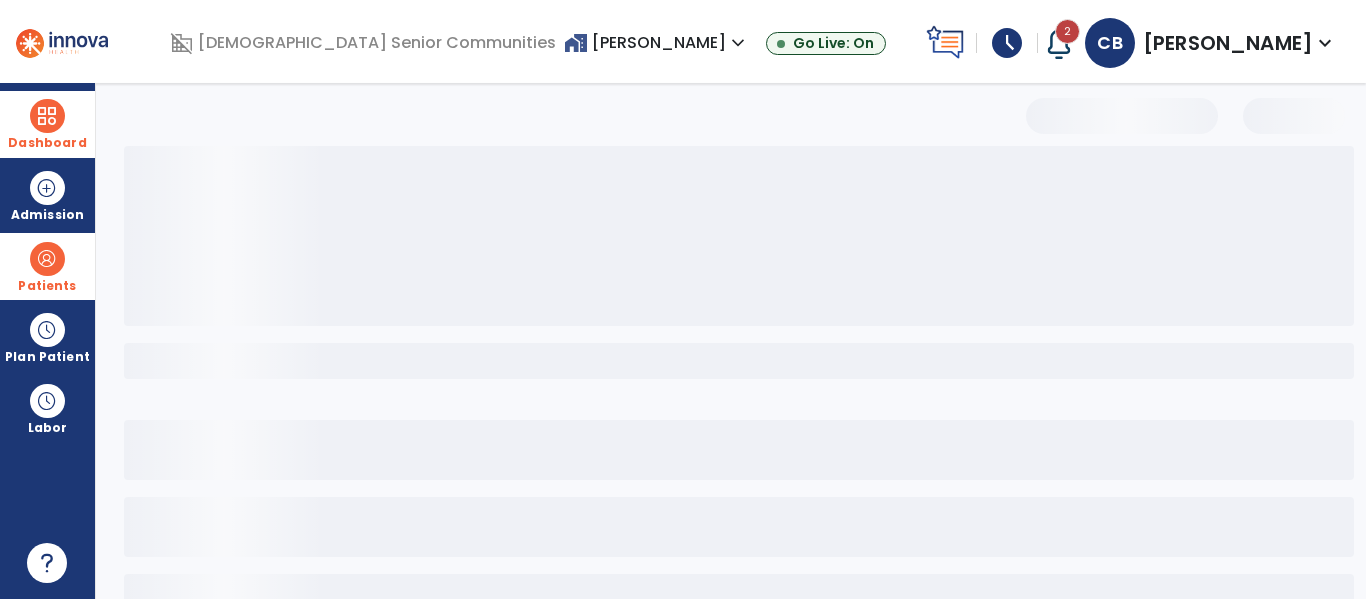 select on "***" 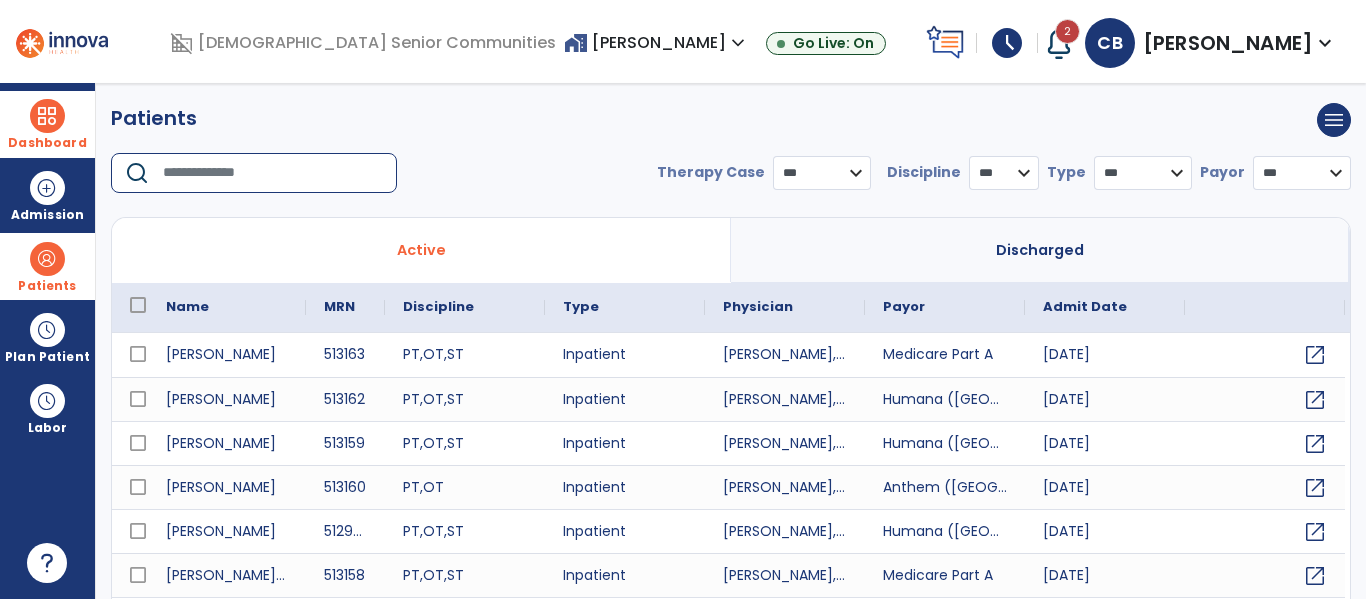 click at bounding box center [273, 173] 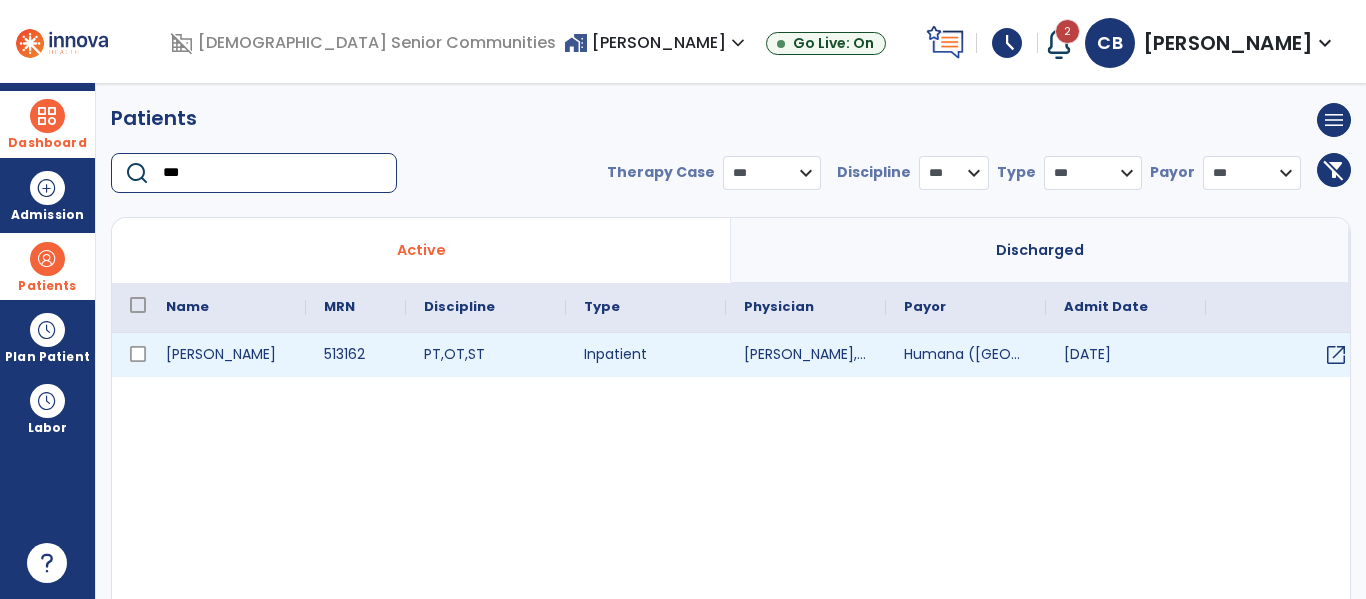 type on "***" 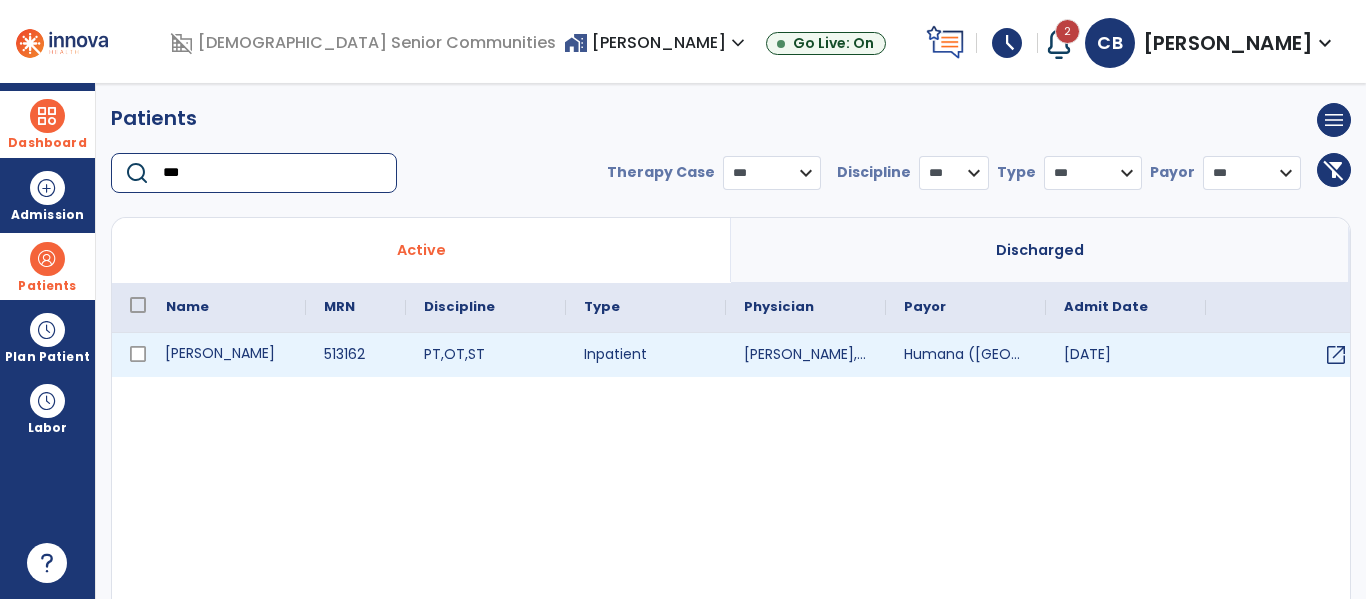 click on "Sayer, Nina" at bounding box center [227, 355] 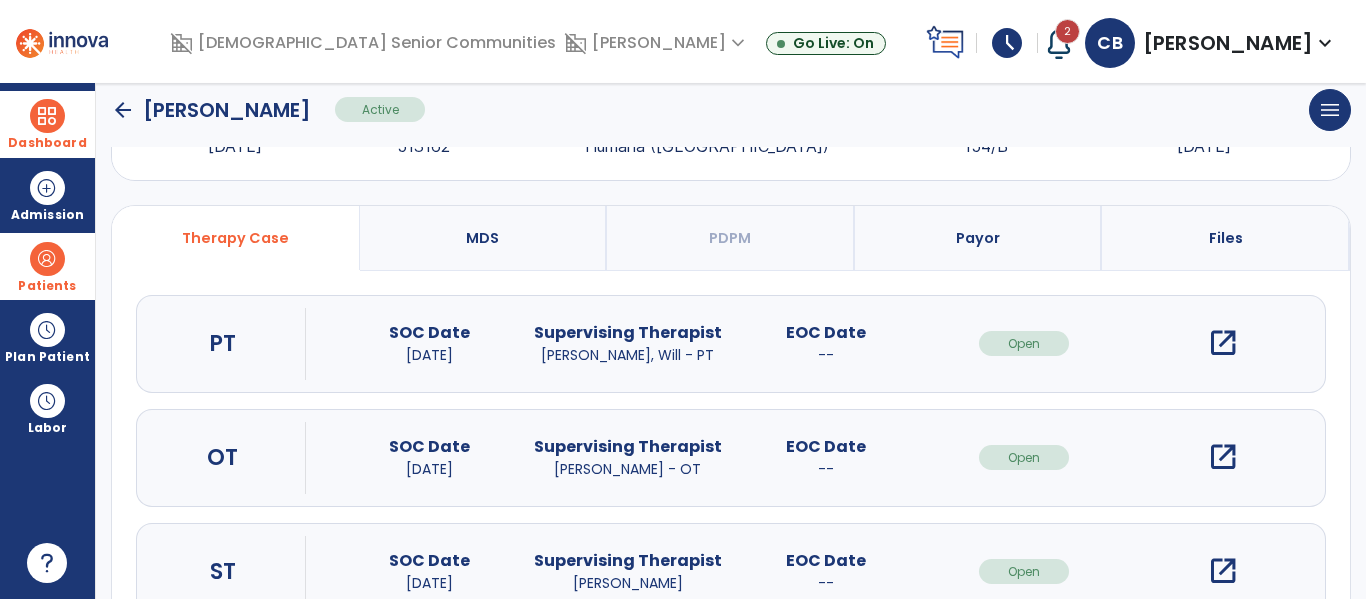 scroll, scrollTop: 108, scrollLeft: 0, axis: vertical 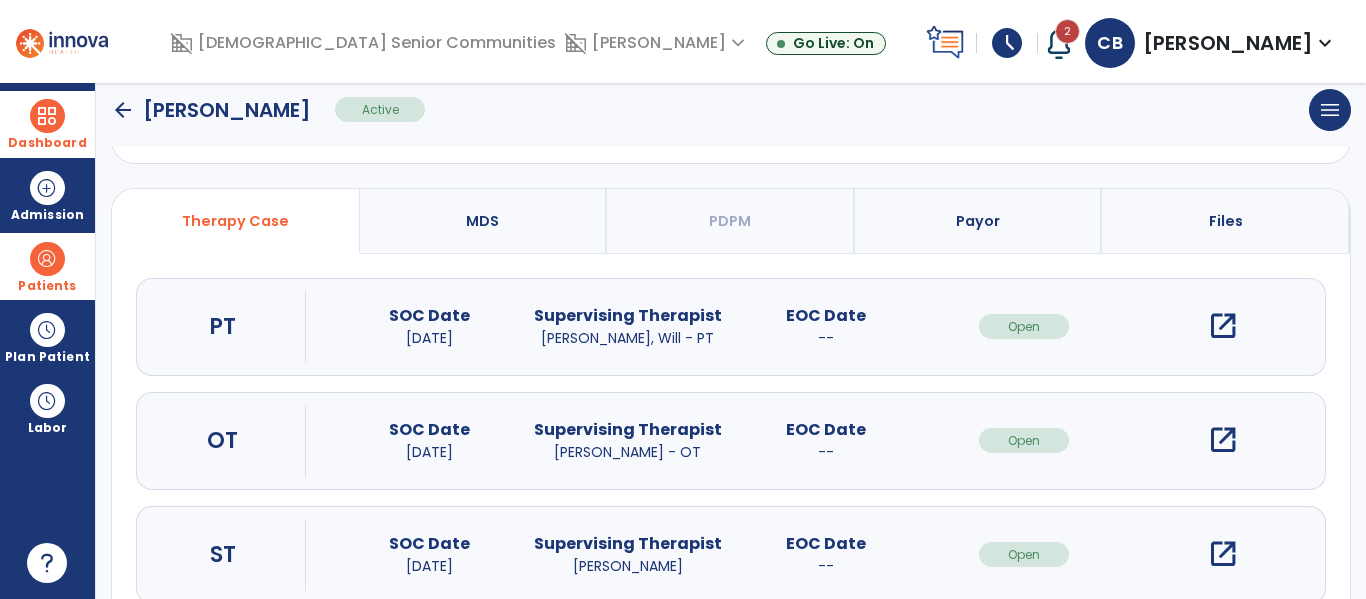 click on "open_in_new" at bounding box center (1223, 440) 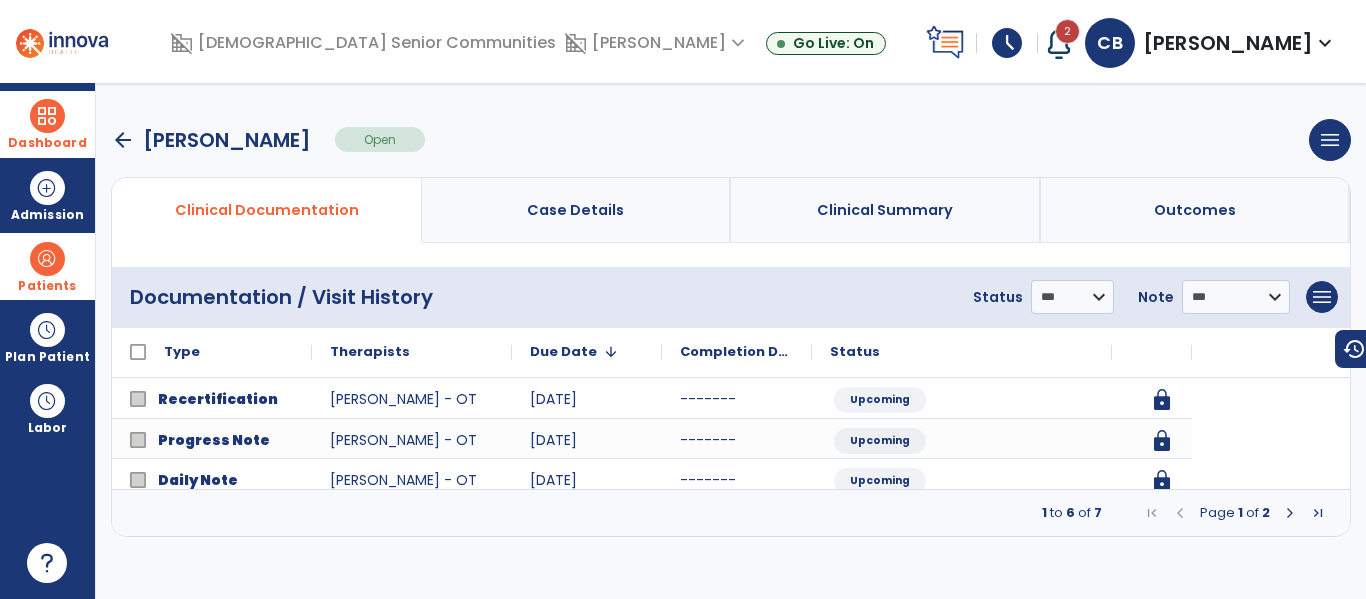scroll, scrollTop: 0, scrollLeft: 0, axis: both 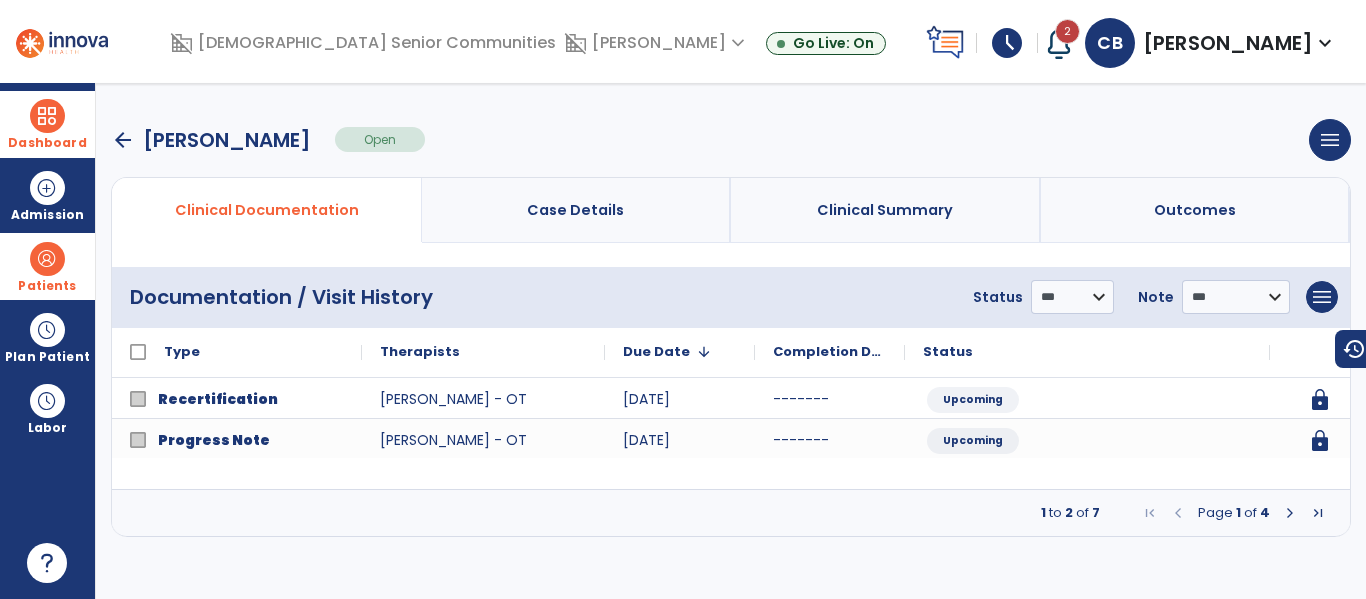click at bounding box center [1290, 513] 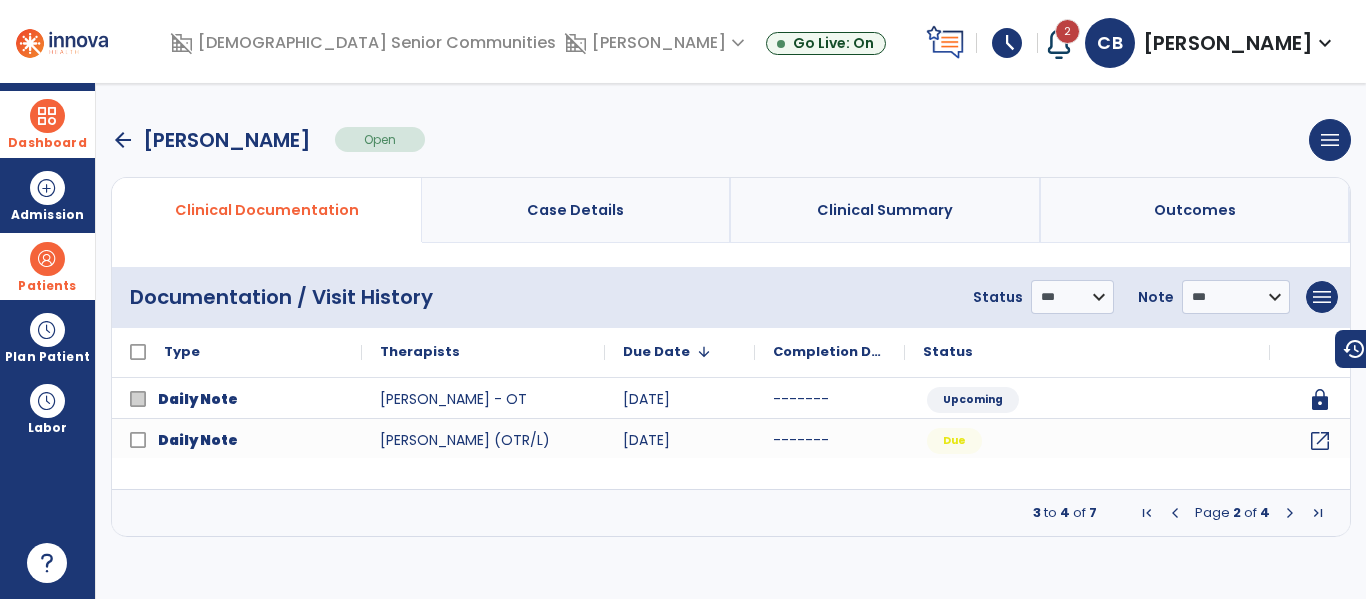 click at bounding box center (1290, 513) 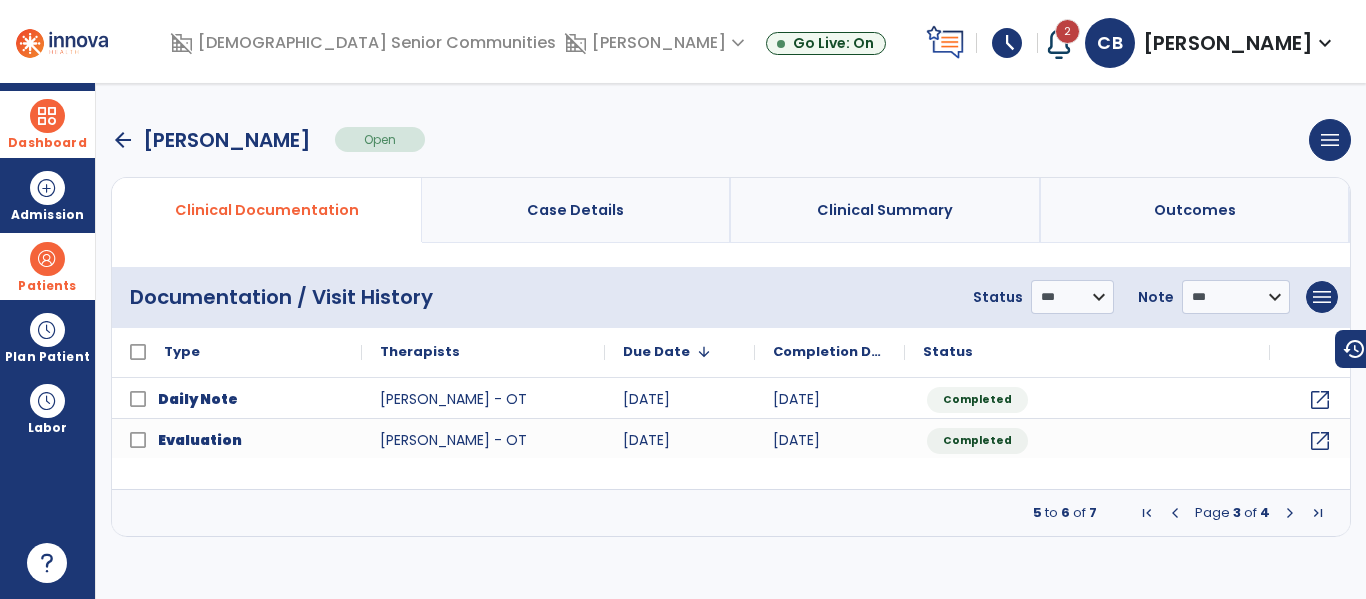 click at bounding box center [1175, 513] 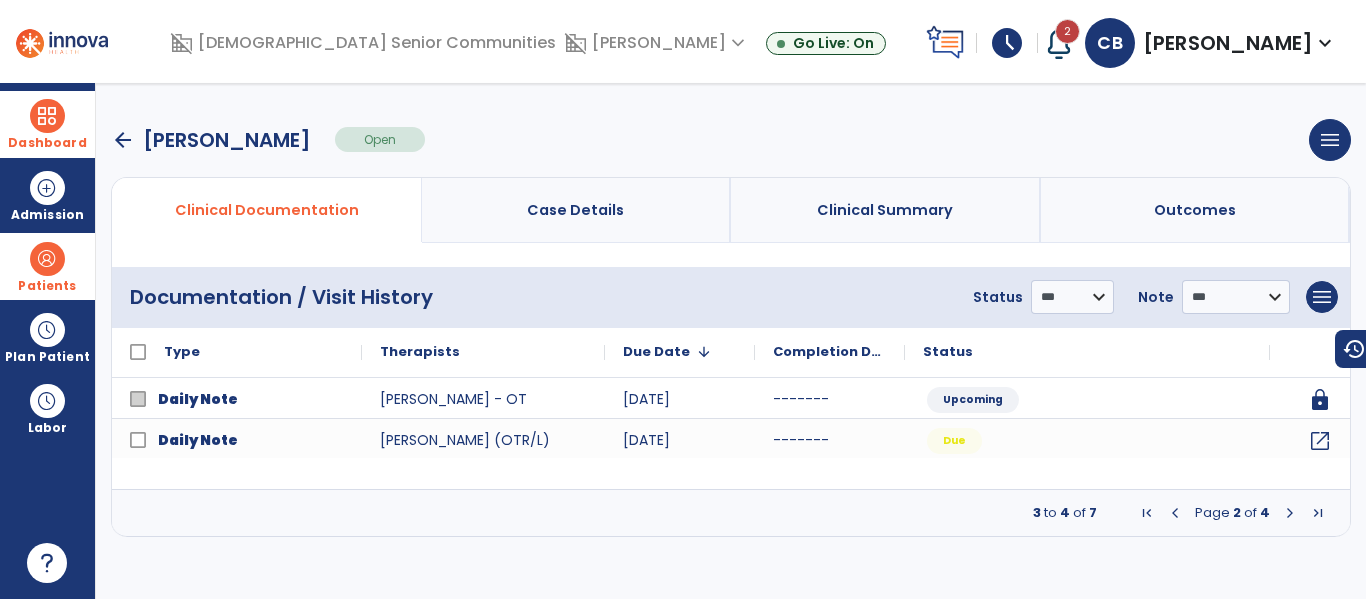 click at bounding box center [1175, 513] 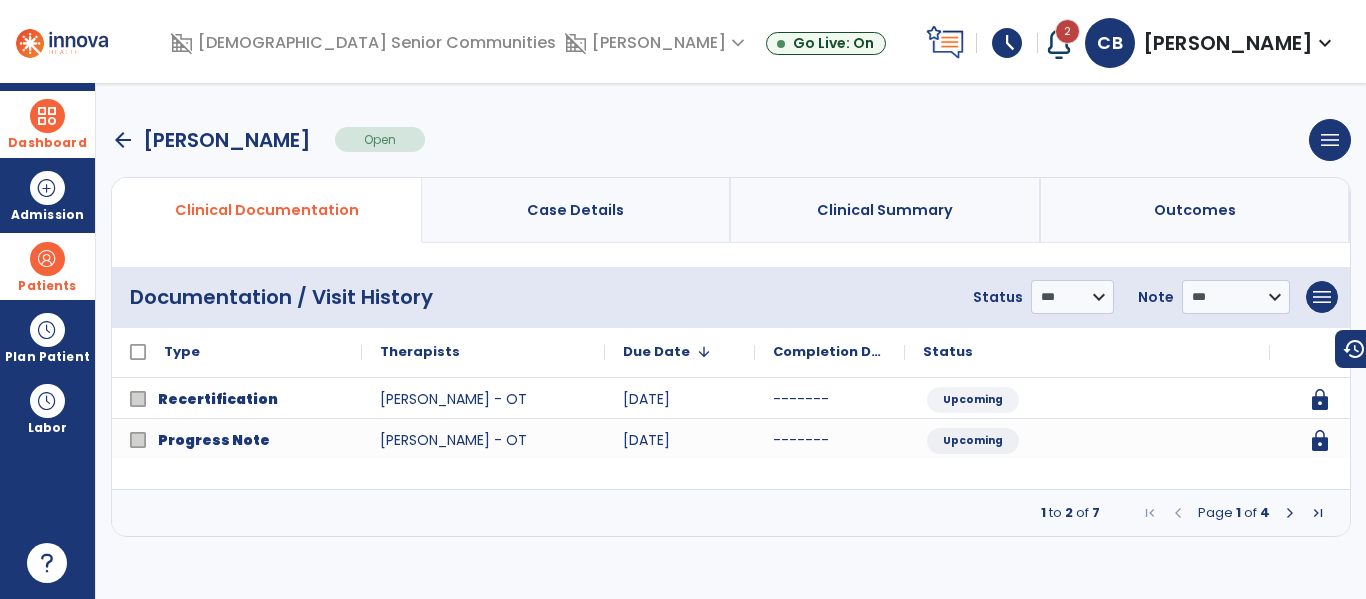 click at bounding box center [1178, 513] 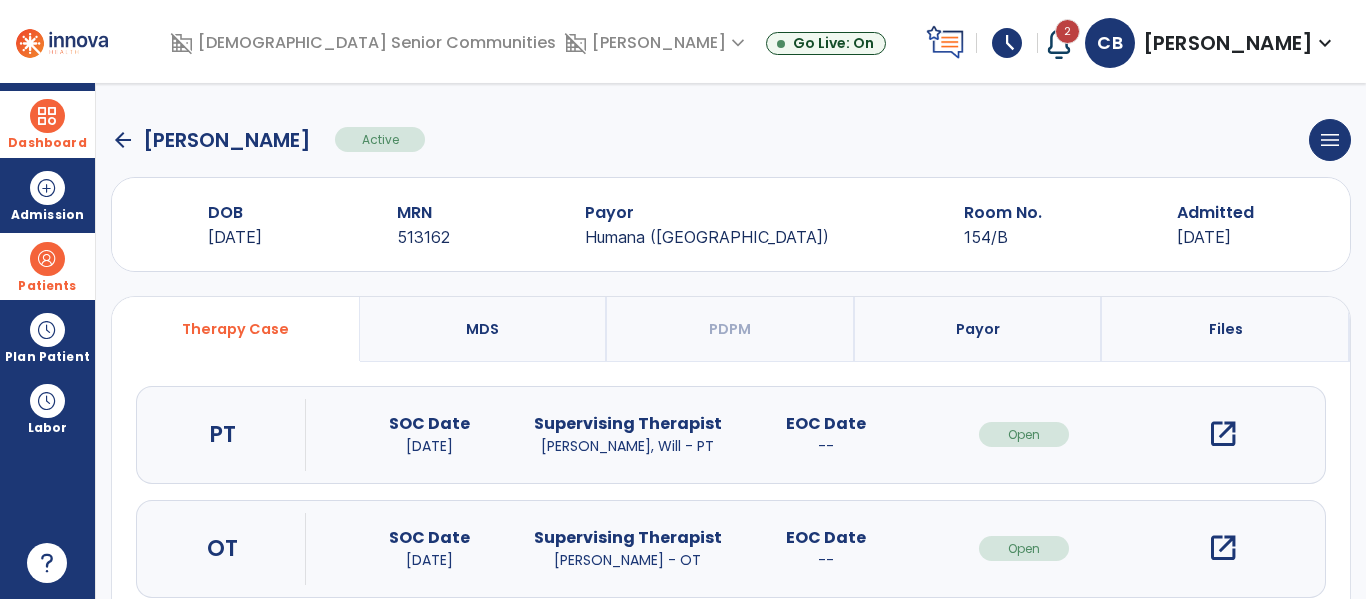 click on "Dashboard" at bounding box center [47, 143] 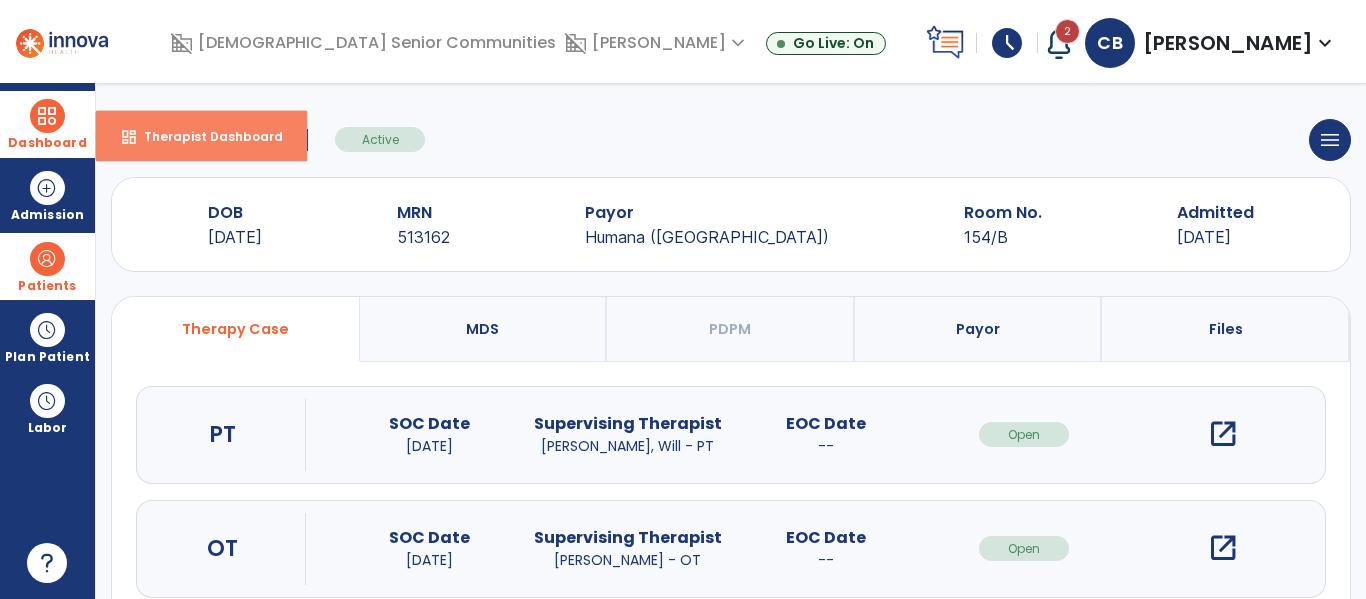 click on "Therapist Dashboard" at bounding box center [205, 136] 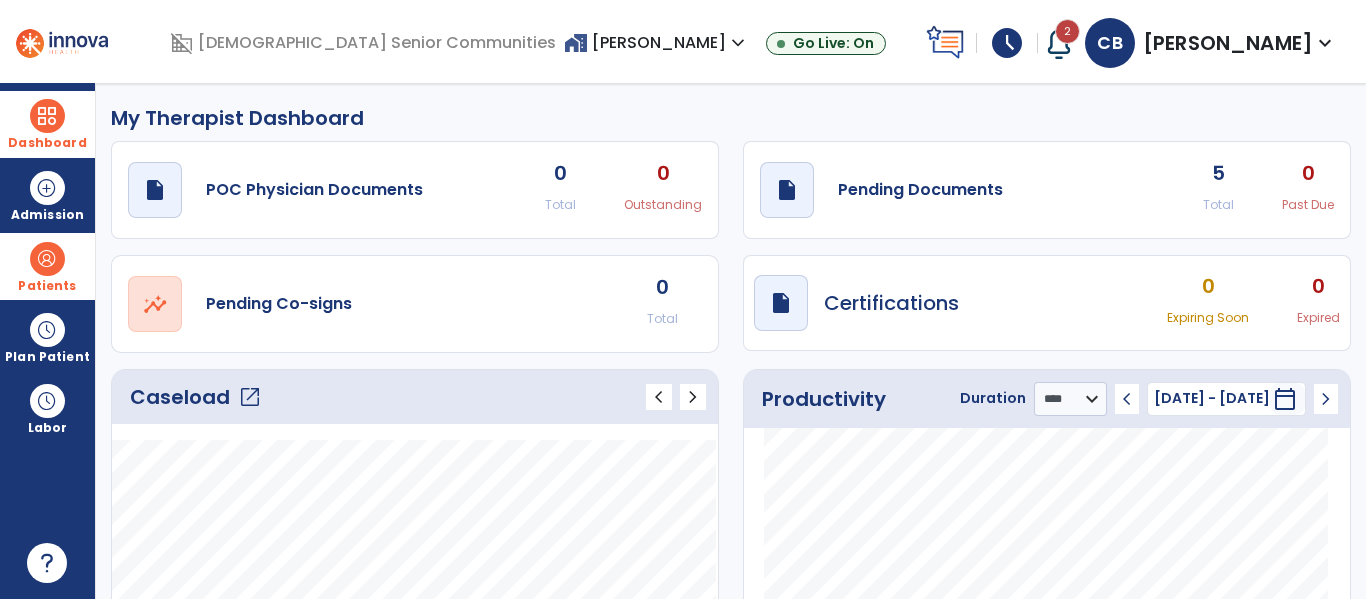 click on "open_in_new" 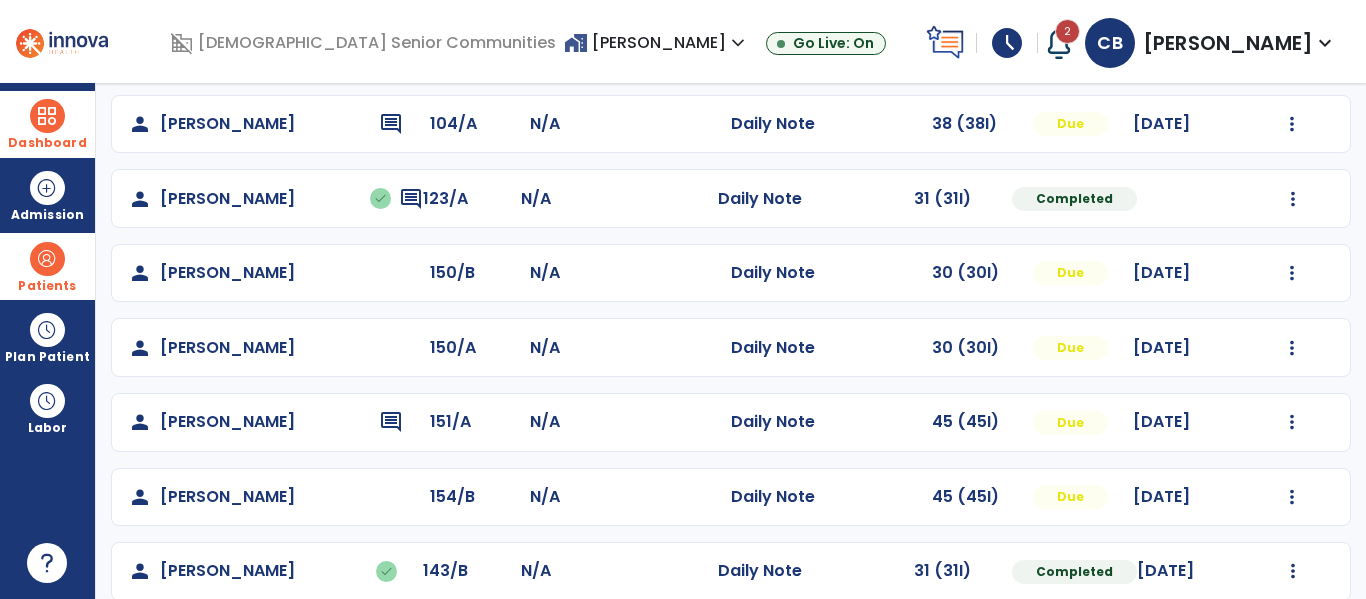 scroll, scrollTop: 261, scrollLeft: 0, axis: vertical 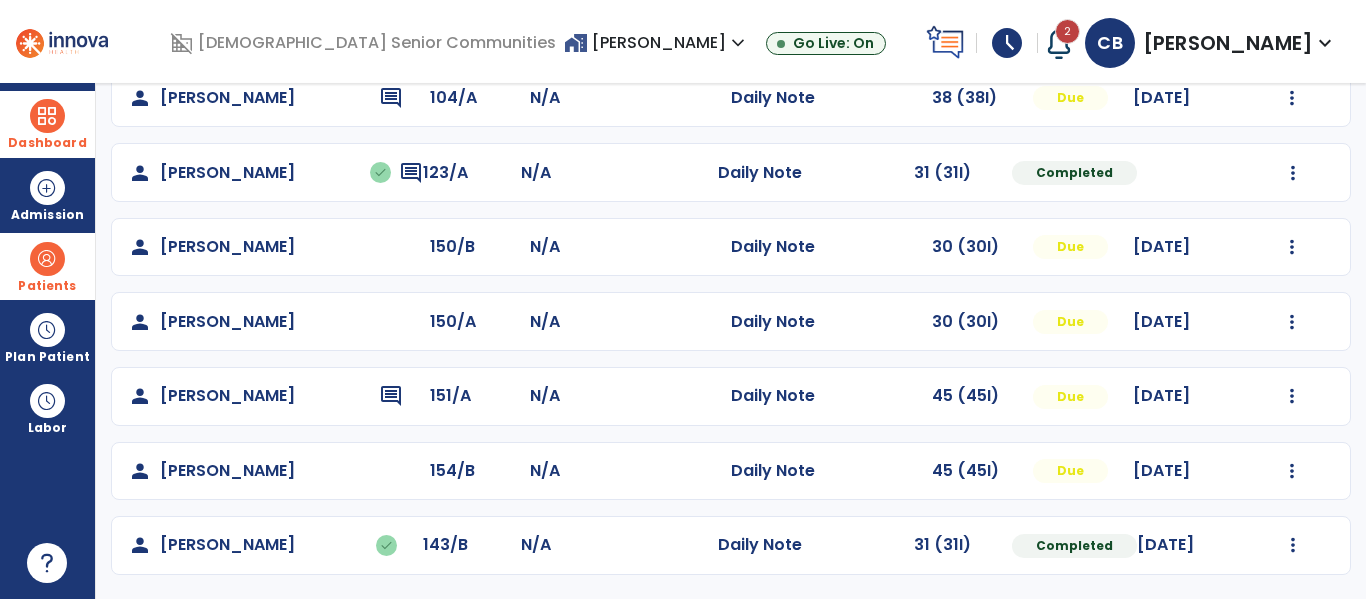 click on "2" at bounding box center (1067, 31) 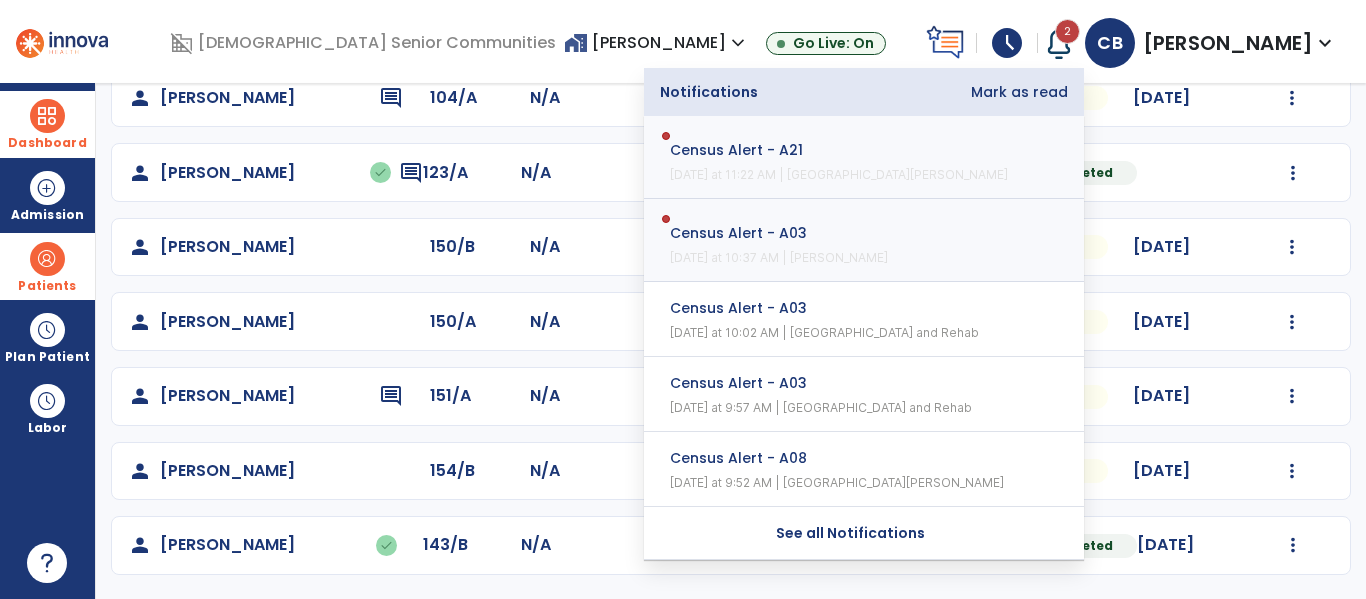 click on "Mark as read" at bounding box center (1019, 92) 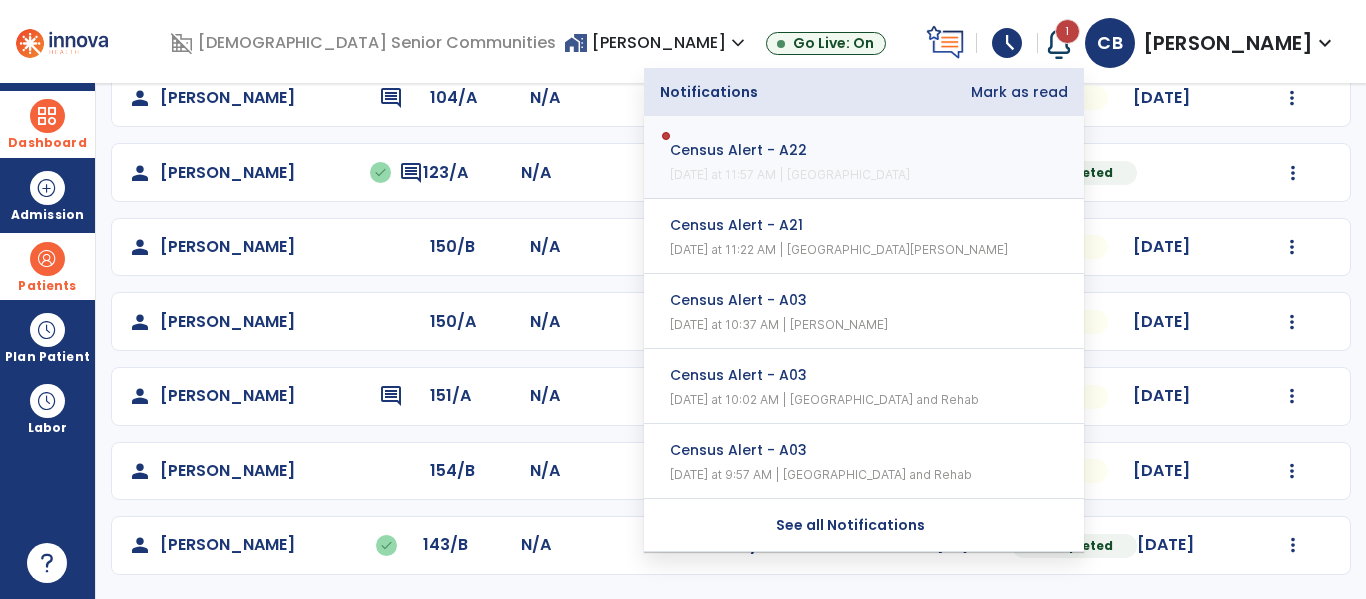 click on "person   Albertson, Charles  comment 104/A N/A  Daily Note   38 (38I)  Due 07/11/2025  Mark Visit As Complete   Reset Note   Open Document   G + C Mins   person   Cline, Vicki   done  comment 123/A N/A  Daily Note   31 (31I)  Completed  Undo Visit Status   Reset Note   Open Document   G + C Mins   person   Heath, Barbara  150/B N/A  Daily Note   30 (30I)  Due 07/11/2025  Mark Visit As Complete   Reset Note   Open Document   G + C Mins   person   Heath, Sandra  150/A N/A  Daily Note   30 (30I)  Due 07/11/2025  Mark Visit As Complete   Reset Note   Open Document   G + C Mins   person   Johnson, Mary  comment 151/A N/A  Daily Note   45 (45I)  Due 07/15/2025  Mark Visit As Complete   Reset Note   Open Document   G + C Mins   person   Sayer, Nina  154/B N/A  Daily Note   45 (45I)  Due 07/14/2025  Mark Visit As Complete   Reset Note   Open Document   G + C Mins   person   Schmidt, John   done  143/B N/A  Daily Note   31 (31I)  Completed 07/22/2025  Undo Visit Status   Reset Note   Open Document   G + C Mins" 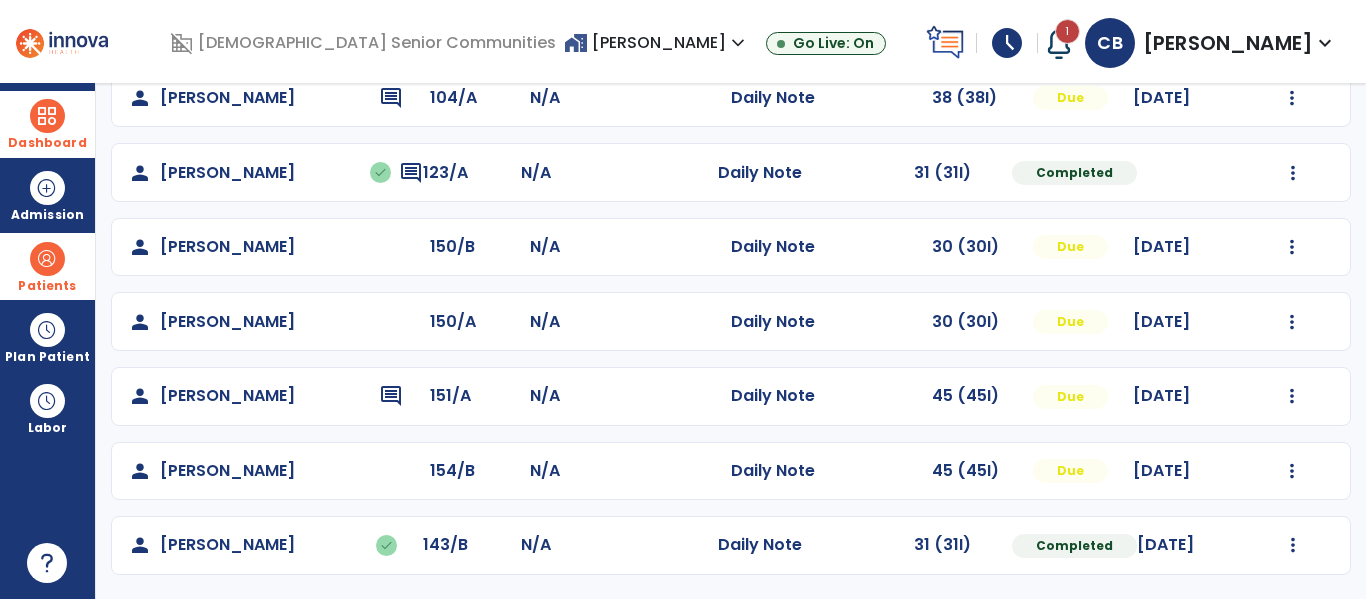 scroll, scrollTop: 0, scrollLeft: 0, axis: both 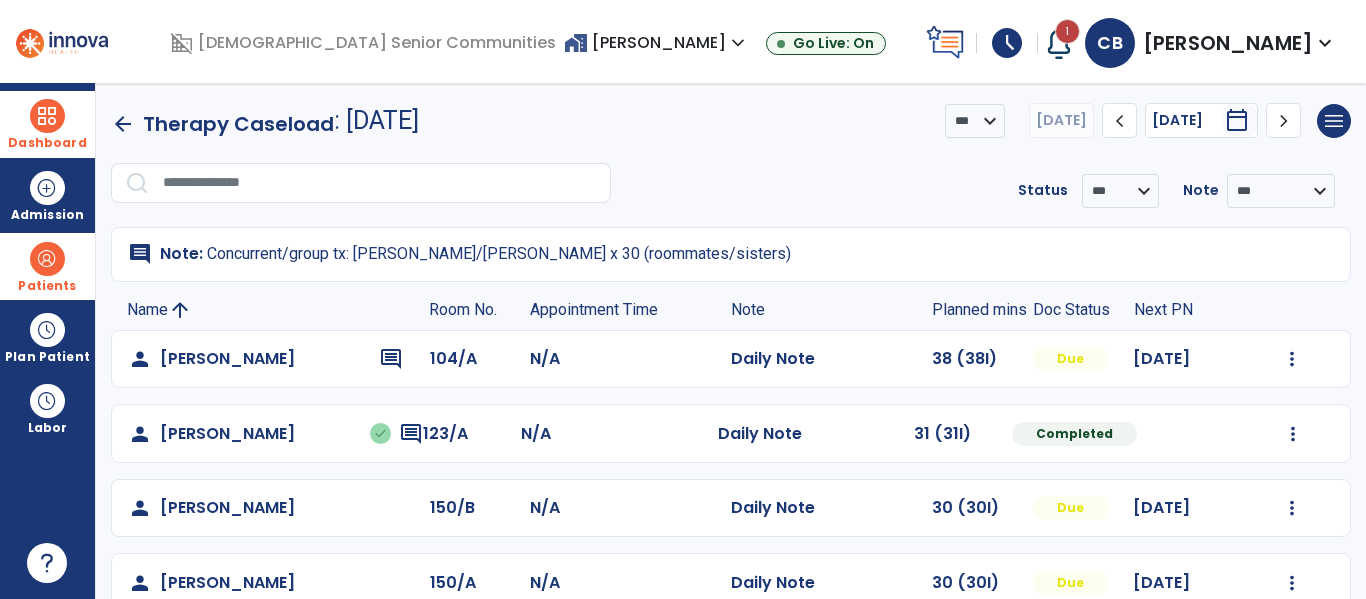 click on "1" at bounding box center (1067, 31) 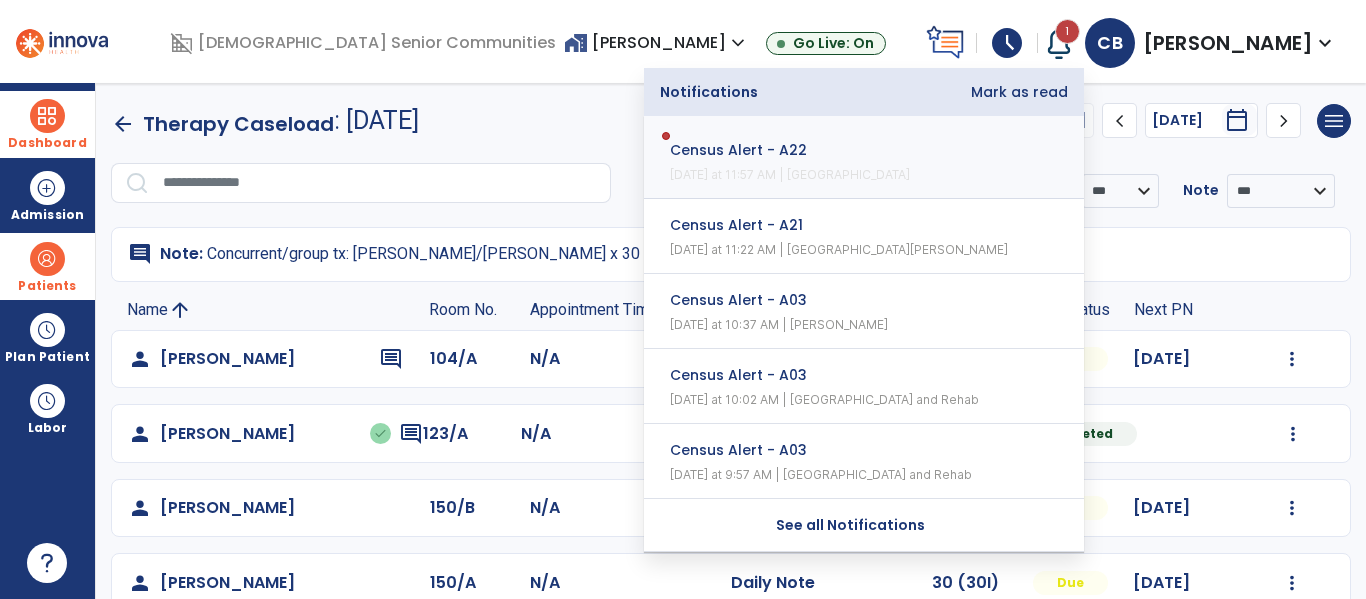 click on "Mark as read" at bounding box center [1019, 92] 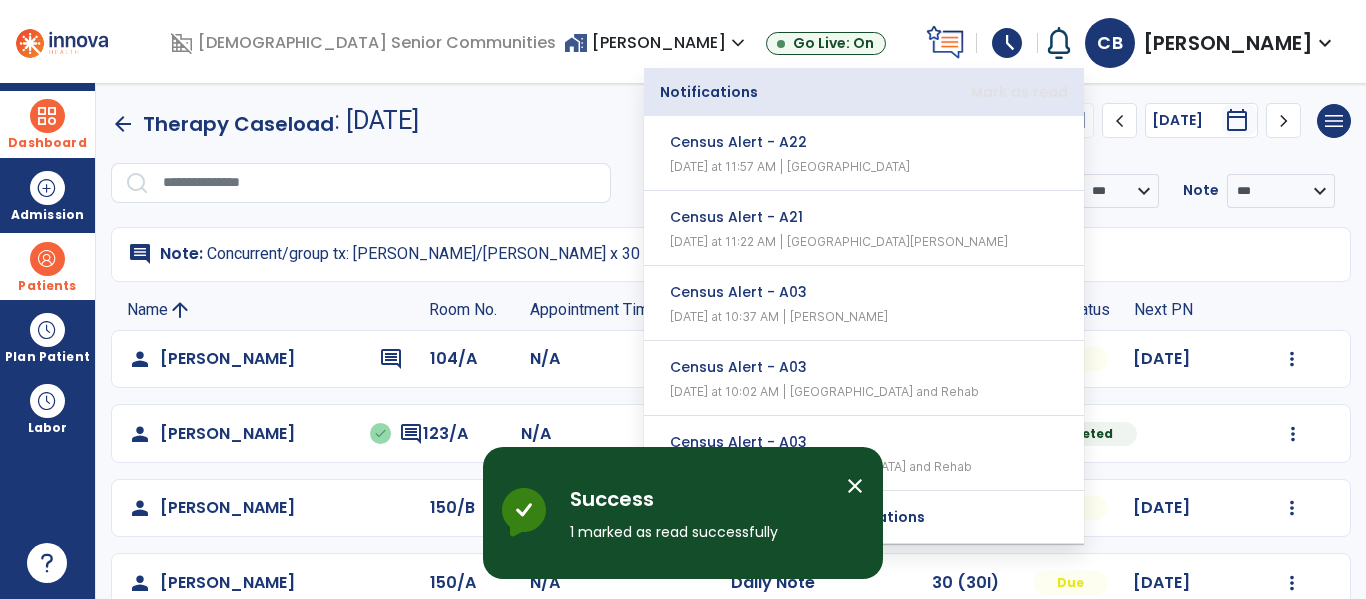 click on "**********" 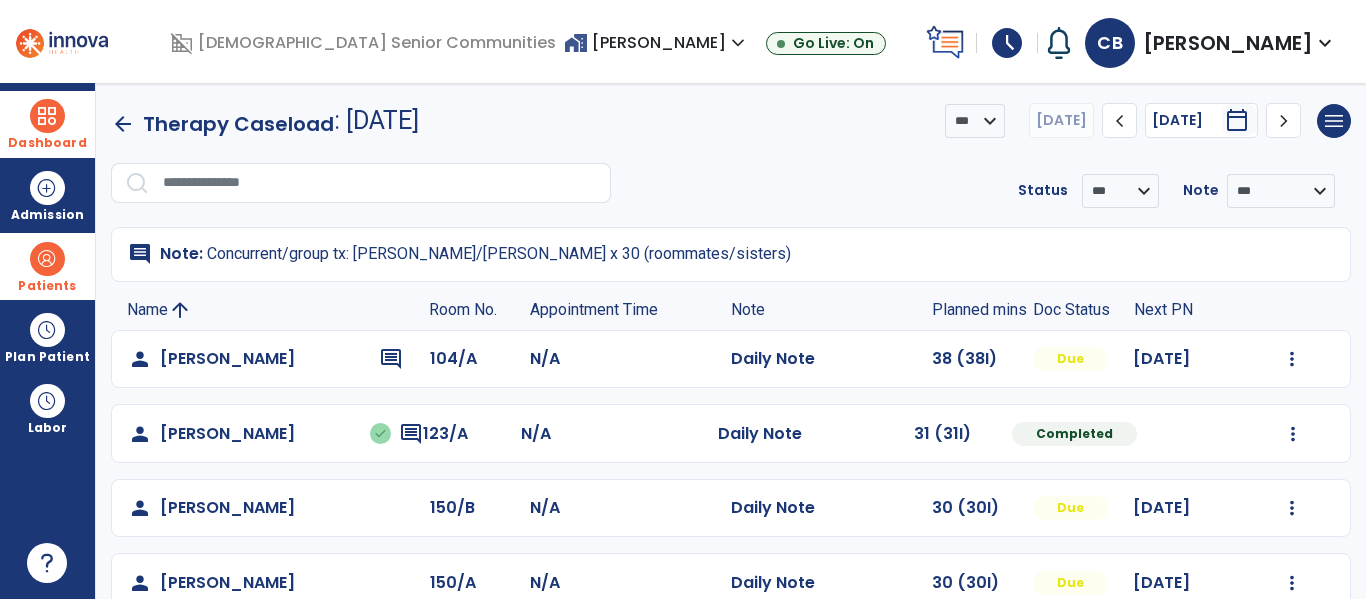 click on "Dashboard" at bounding box center [47, 124] 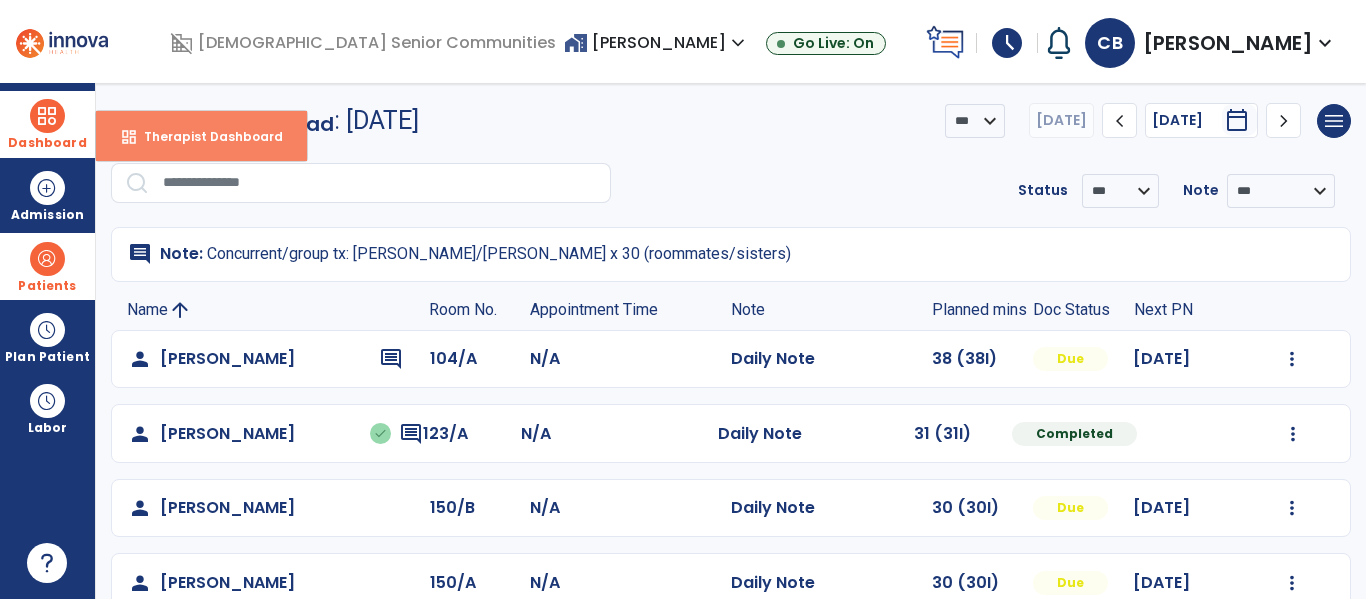 click on "Therapist Dashboard" at bounding box center [205, 136] 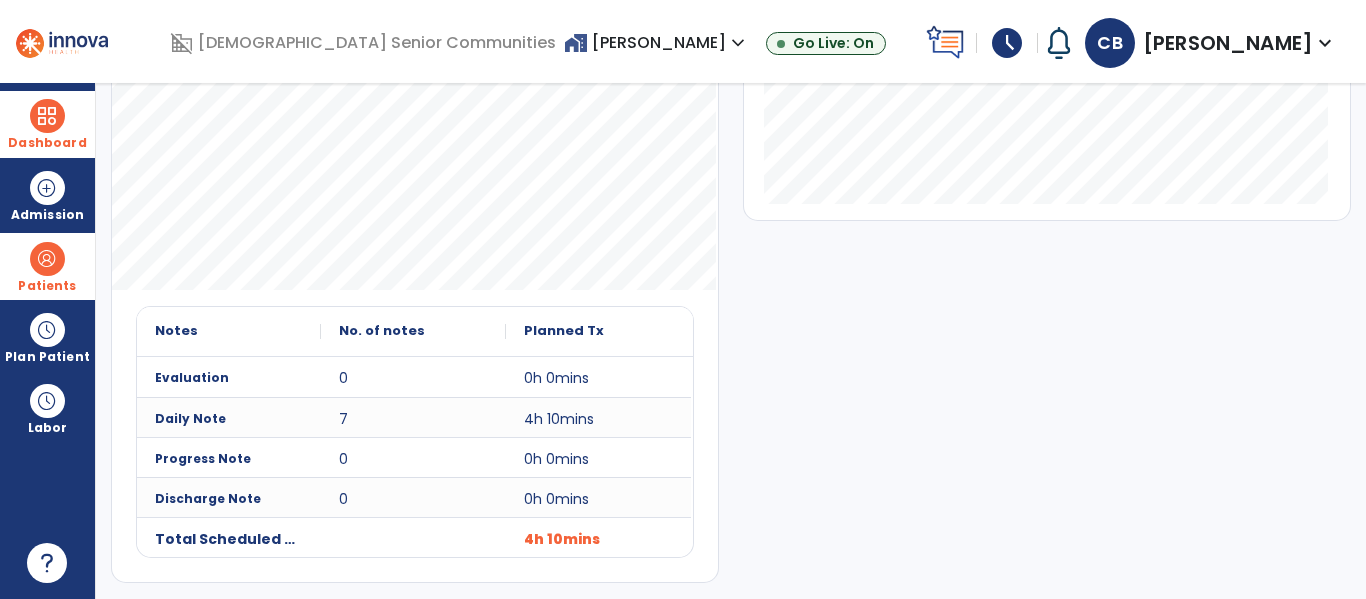 scroll, scrollTop: 0, scrollLeft: 0, axis: both 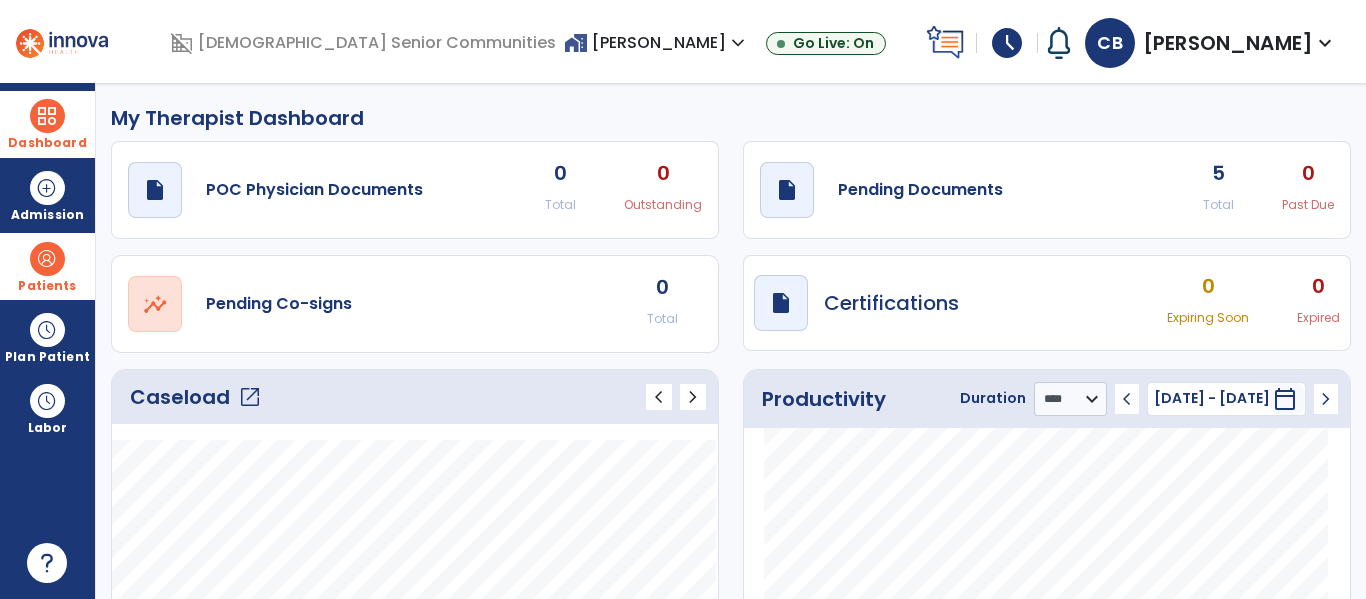 click on "open_in_new" 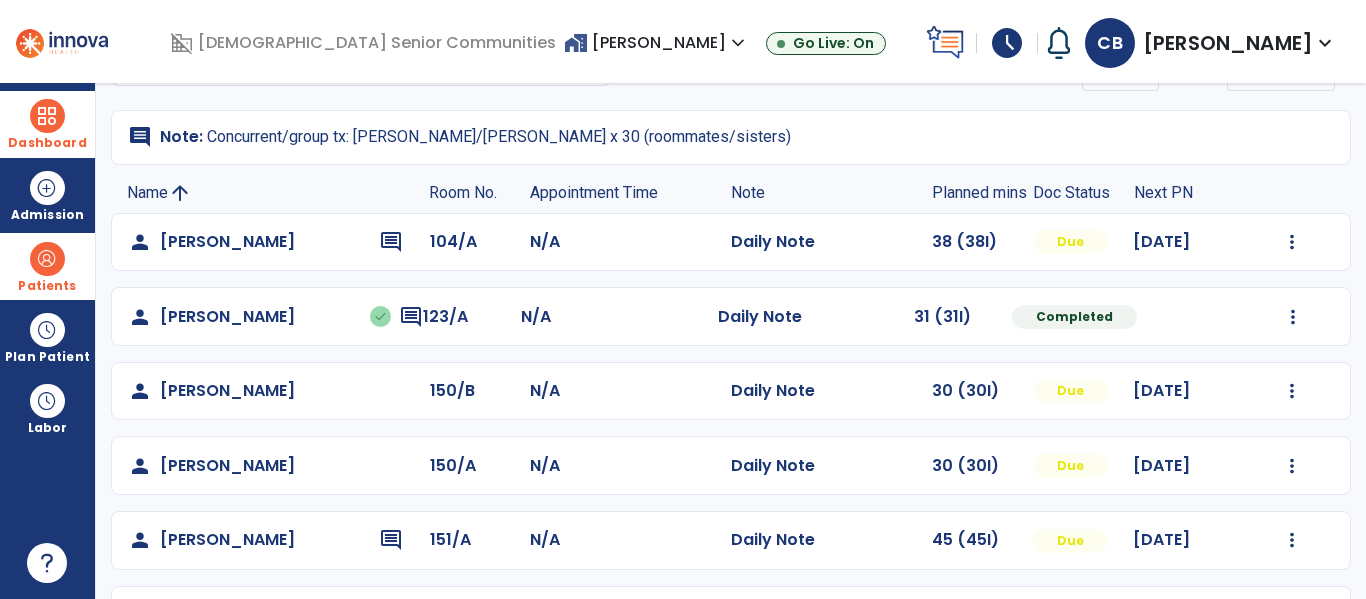 scroll, scrollTop: 0, scrollLeft: 0, axis: both 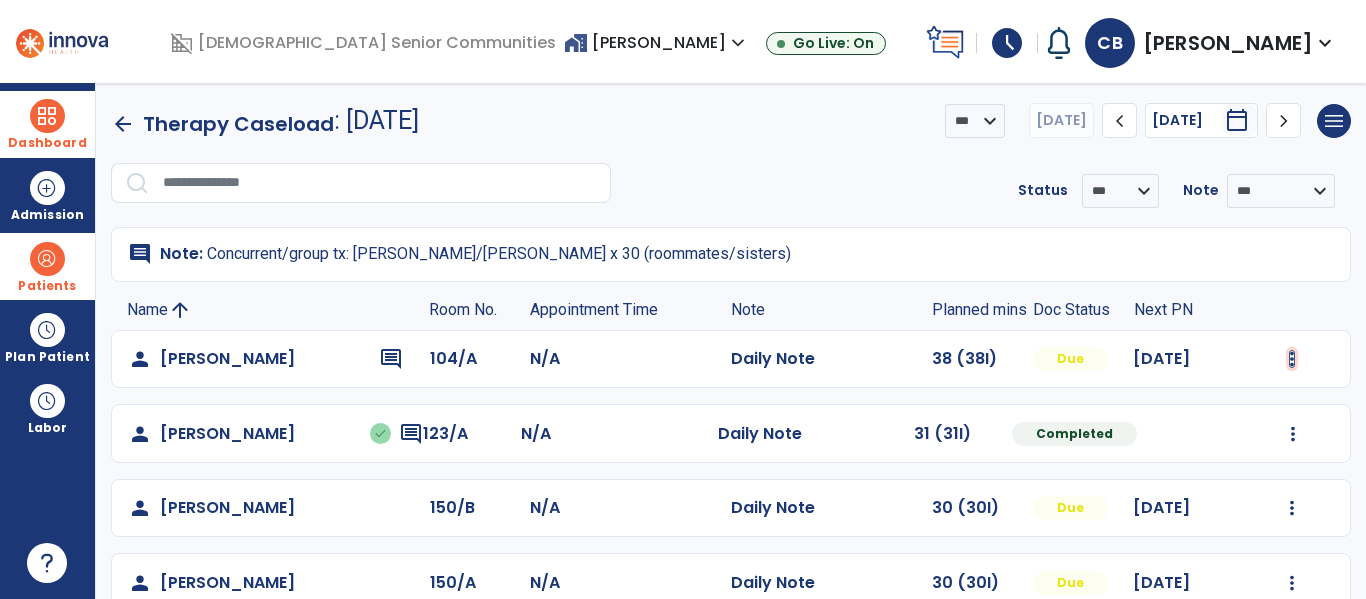 click at bounding box center [1292, 359] 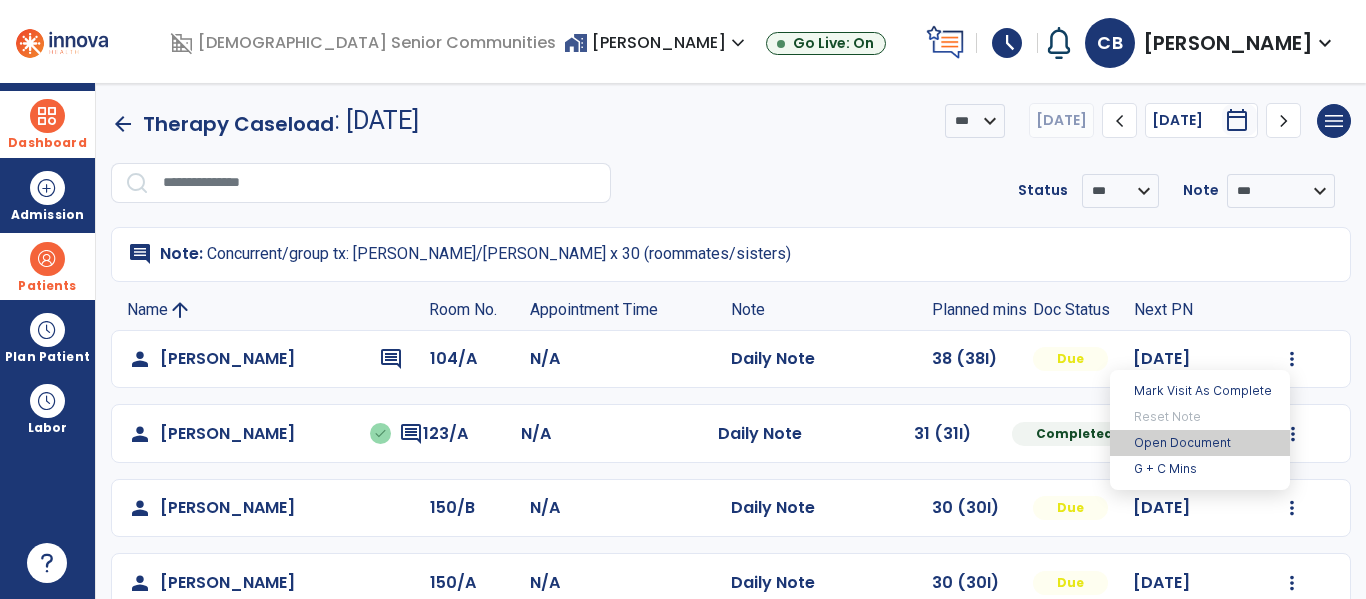 click on "Open Document" at bounding box center (1200, 443) 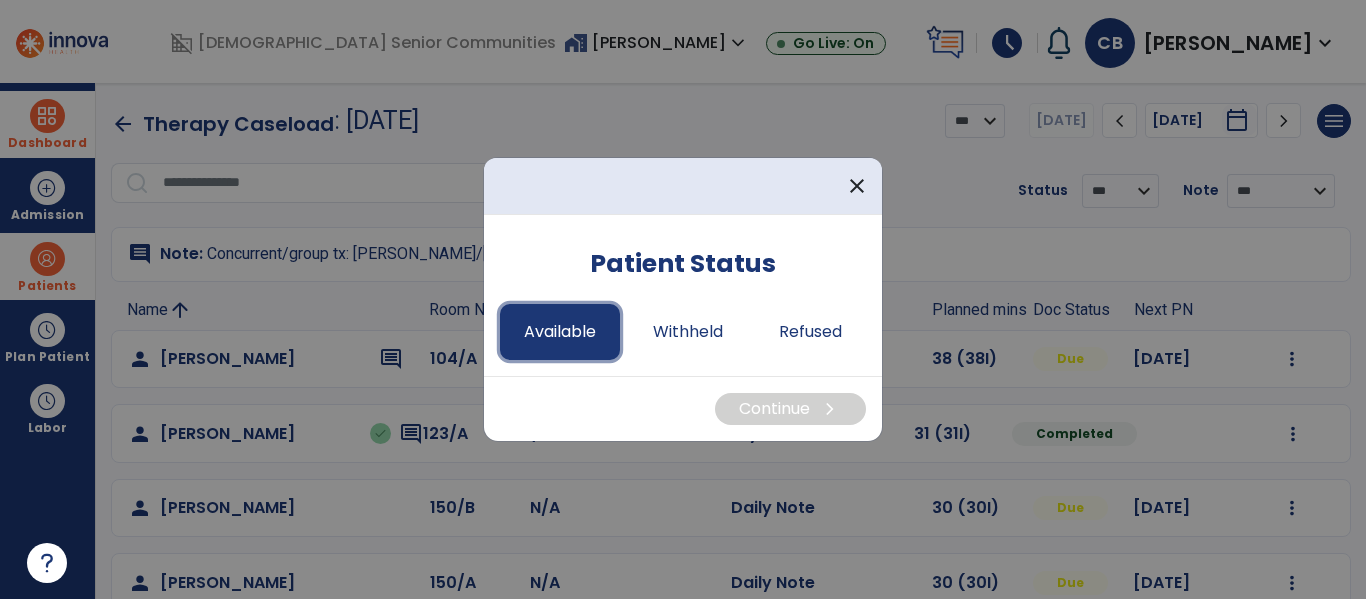 click on "Available" at bounding box center [560, 332] 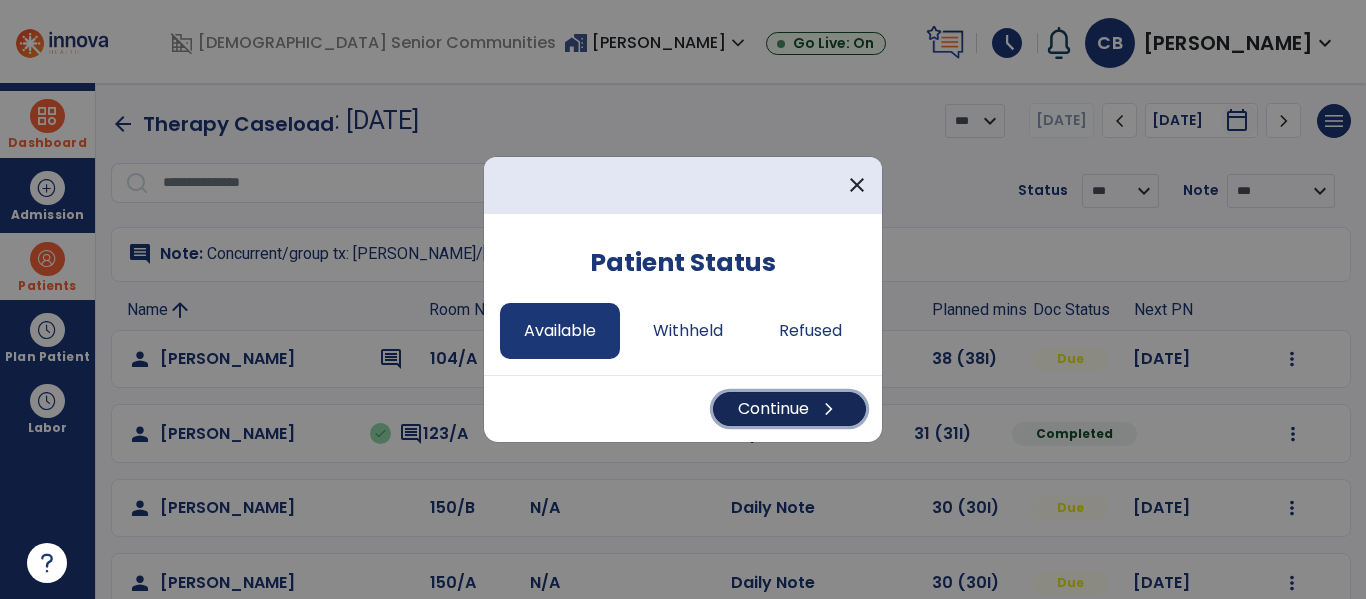 click on "Continue   chevron_right" at bounding box center [789, 409] 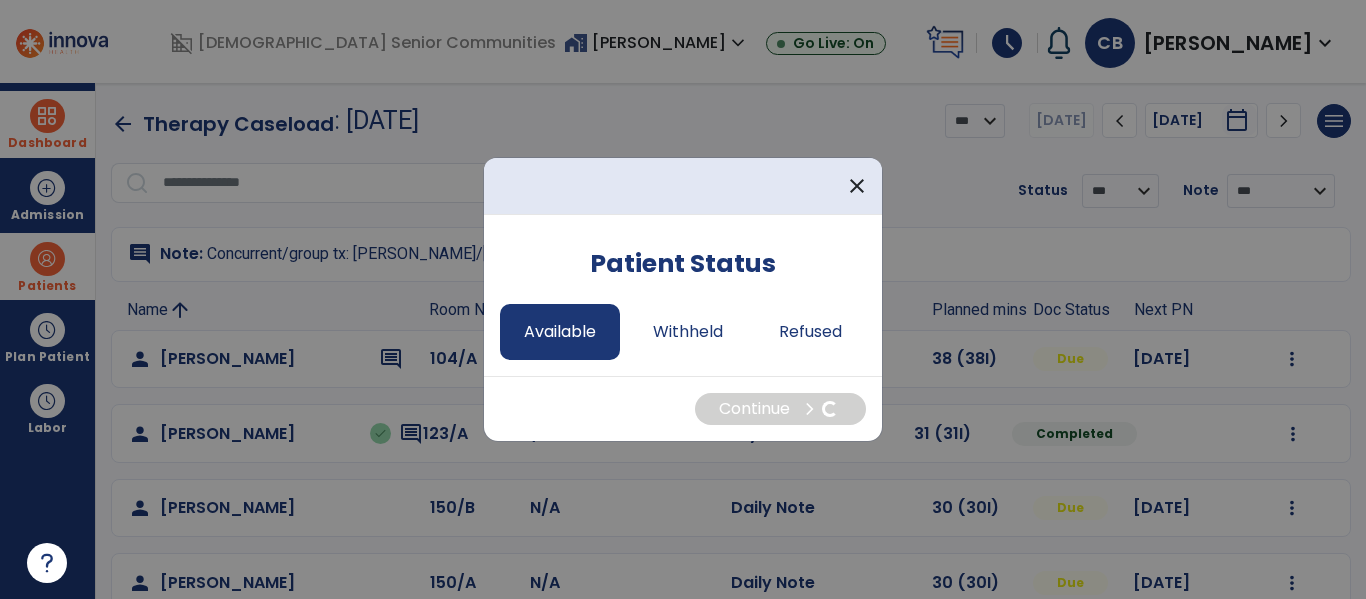 select on "*" 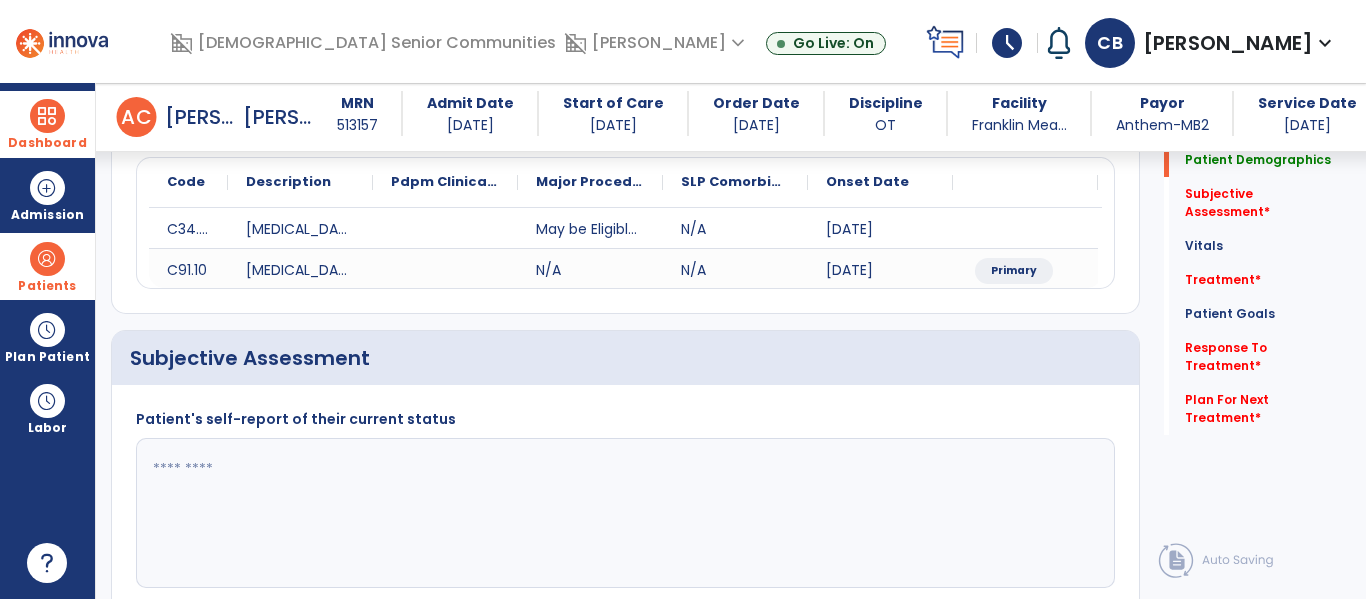 scroll, scrollTop: 240, scrollLeft: 0, axis: vertical 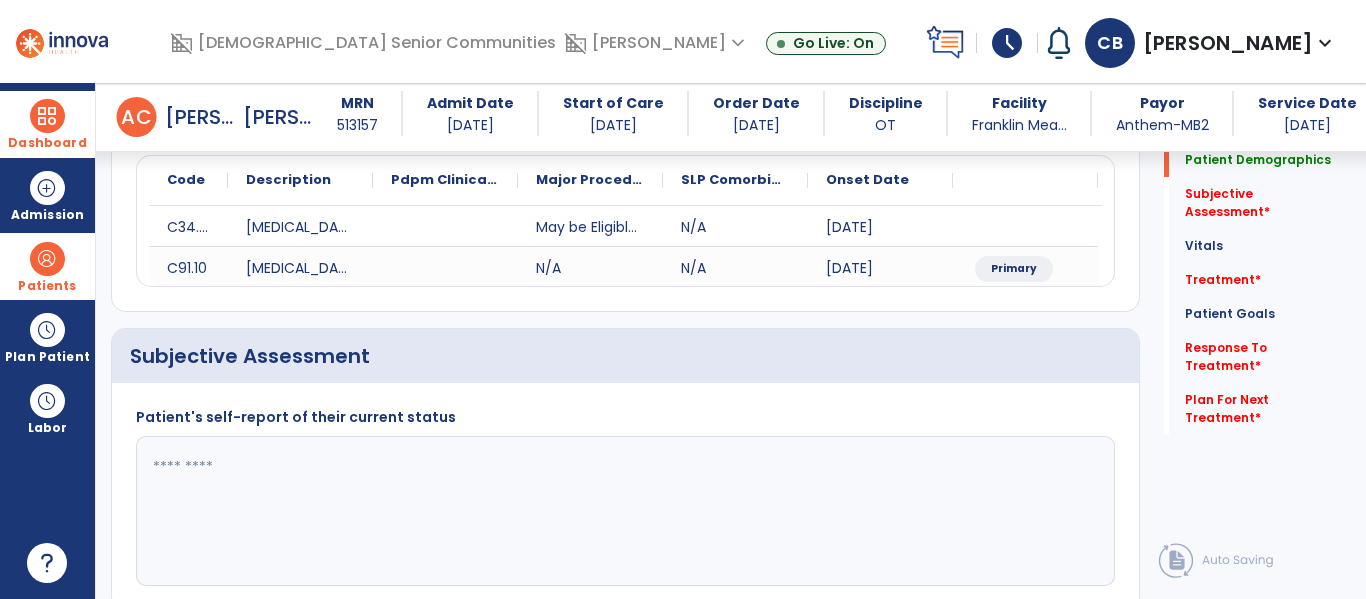 click 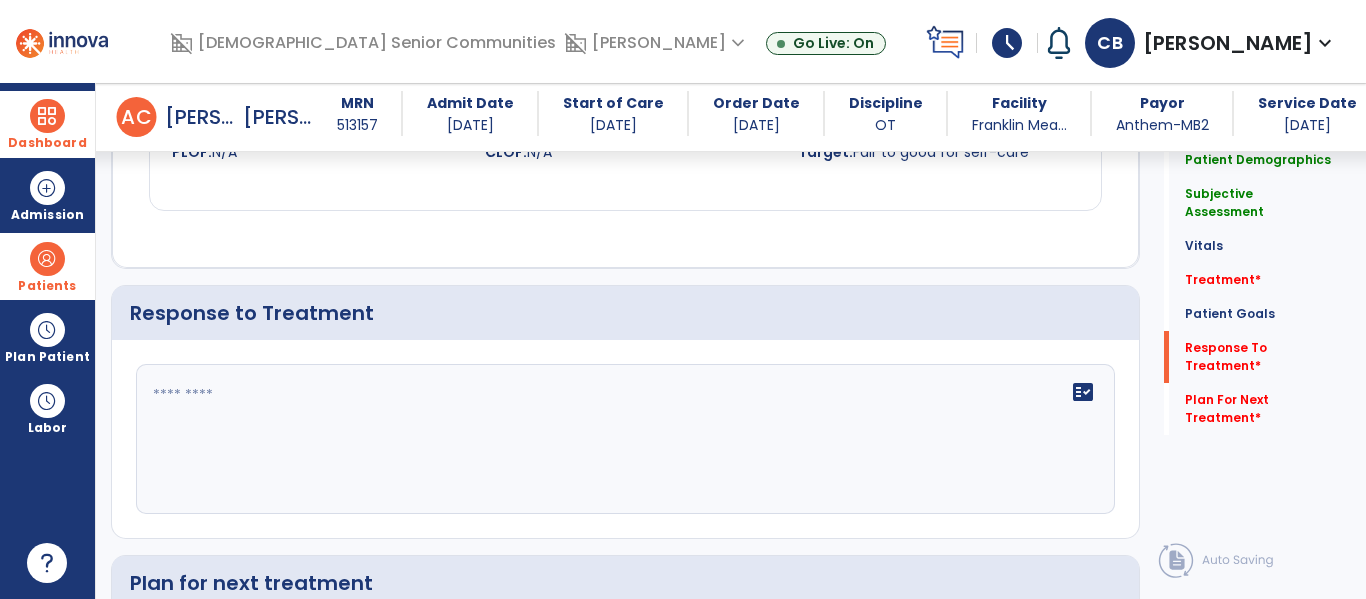 scroll, scrollTop: 3108, scrollLeft: 0, axis: vertical 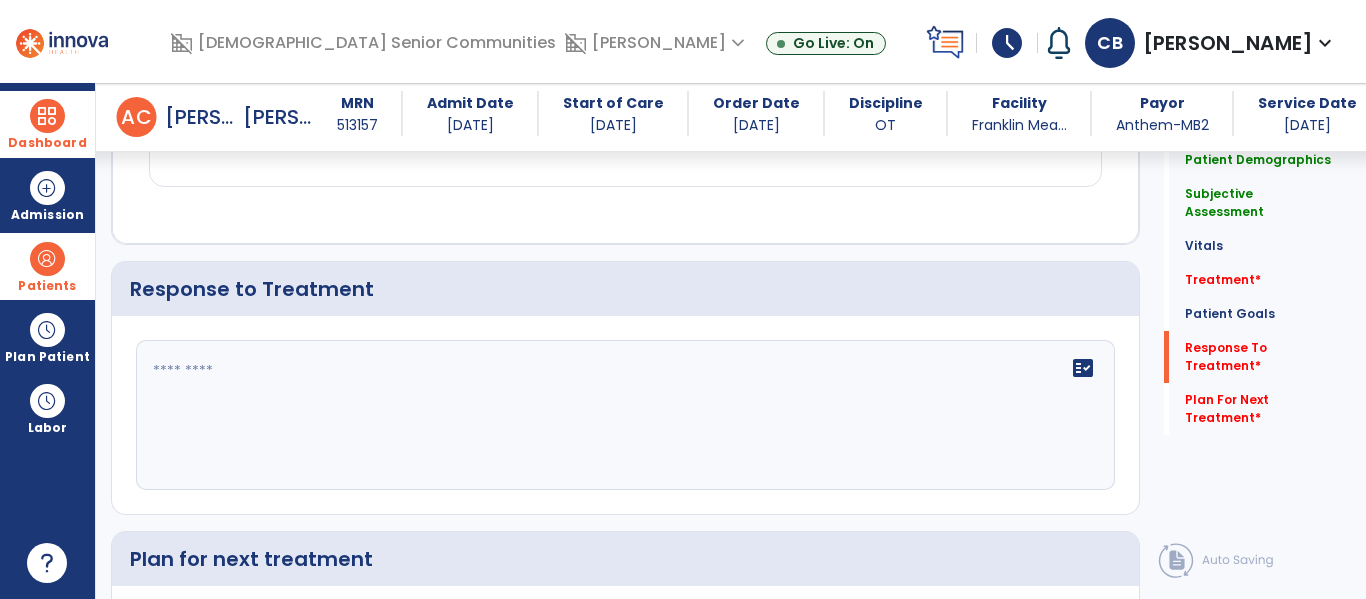 type on "**********" 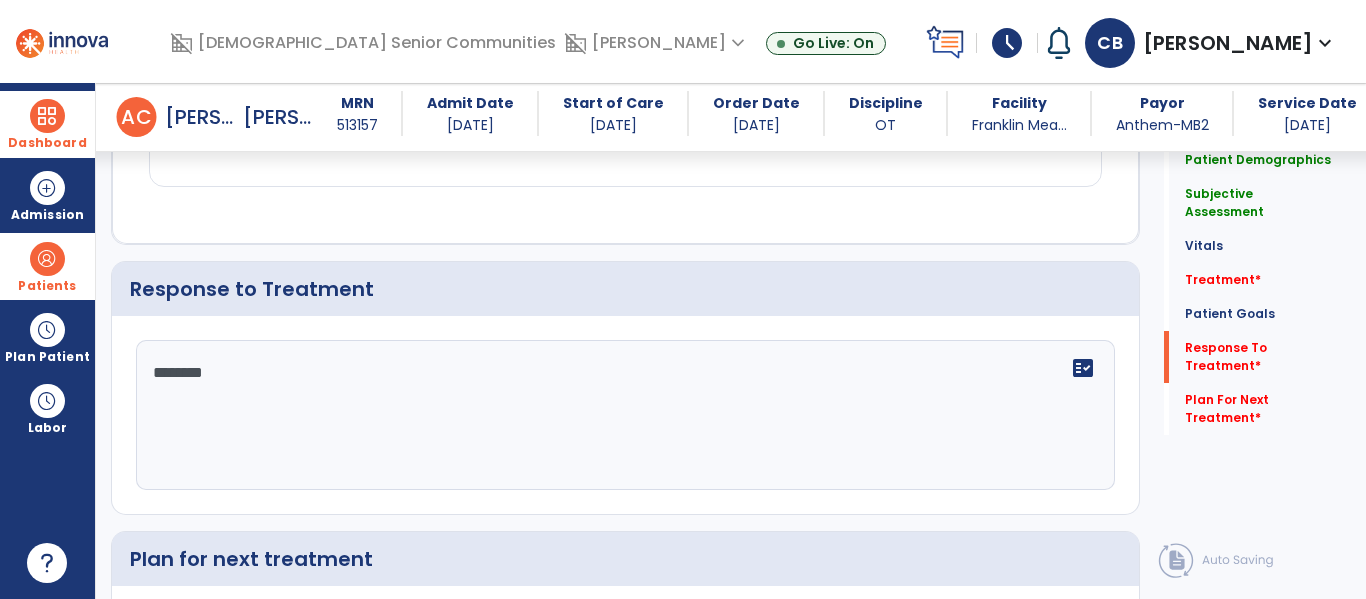 type on "*********" 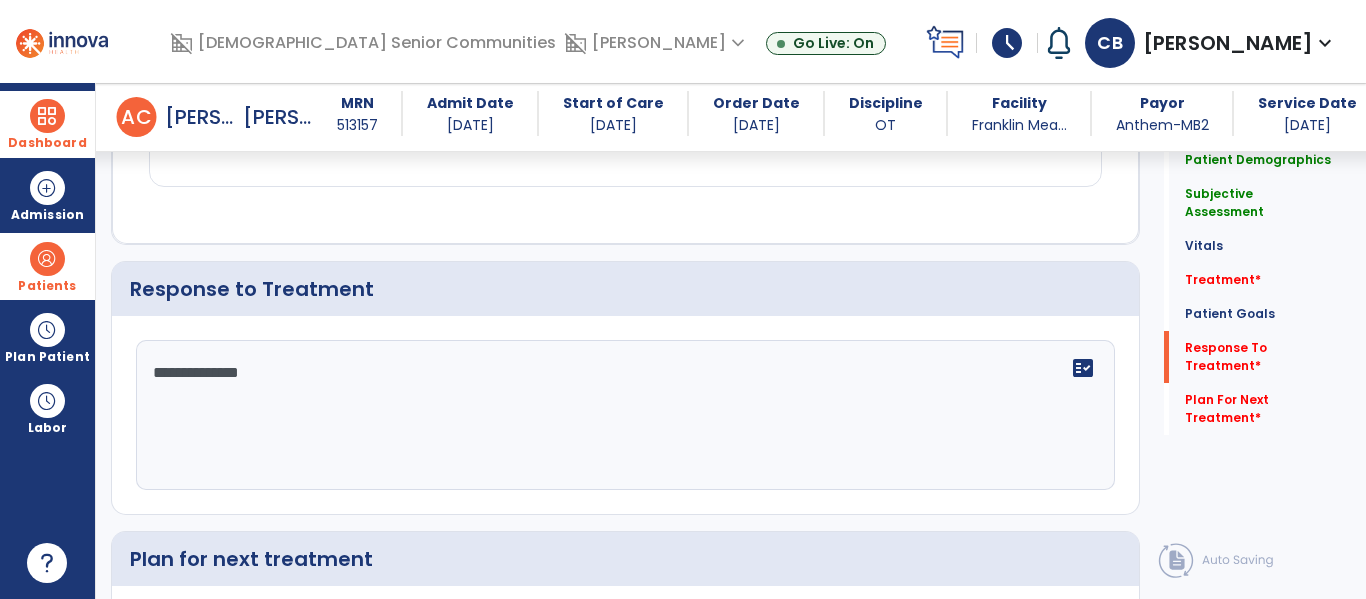 type on "**********" 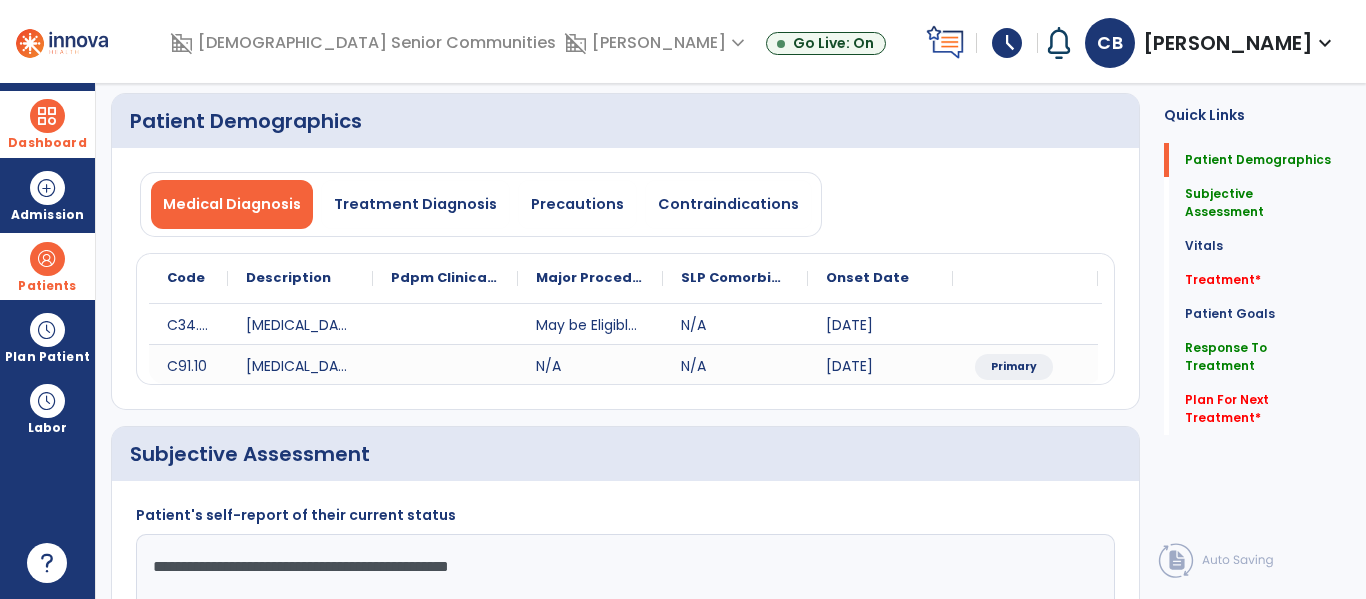 scroll, scrollTop: 0, scrollLeft: 0, axis: both 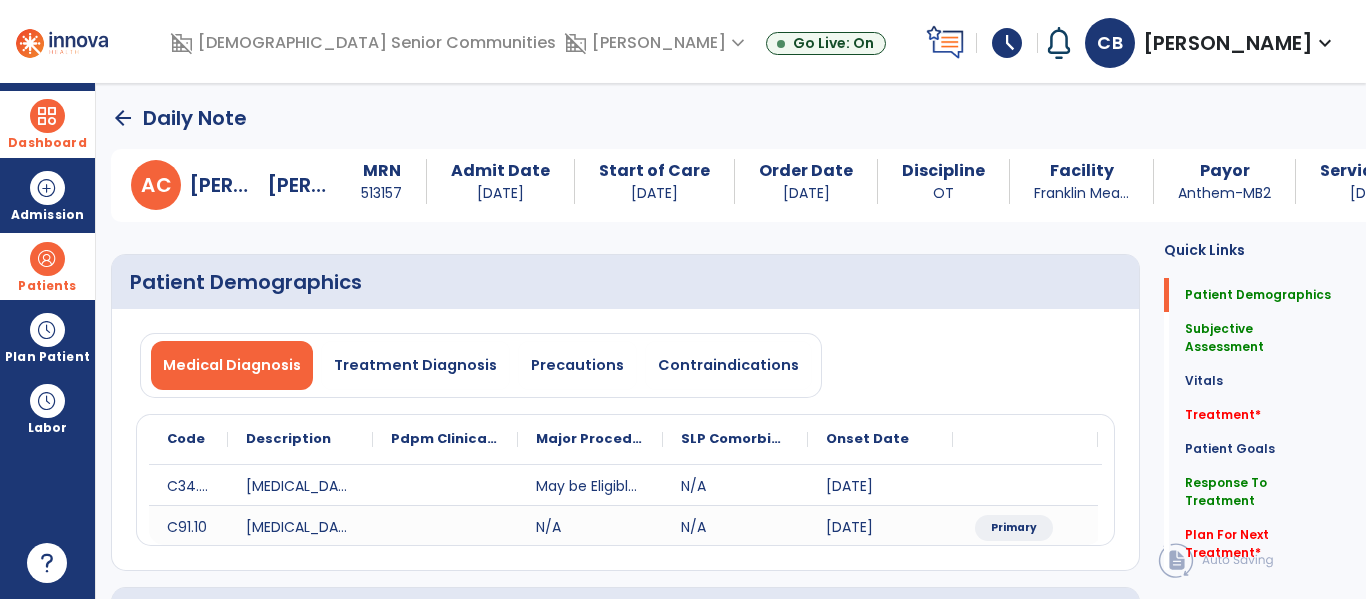 click on "arrow_back" 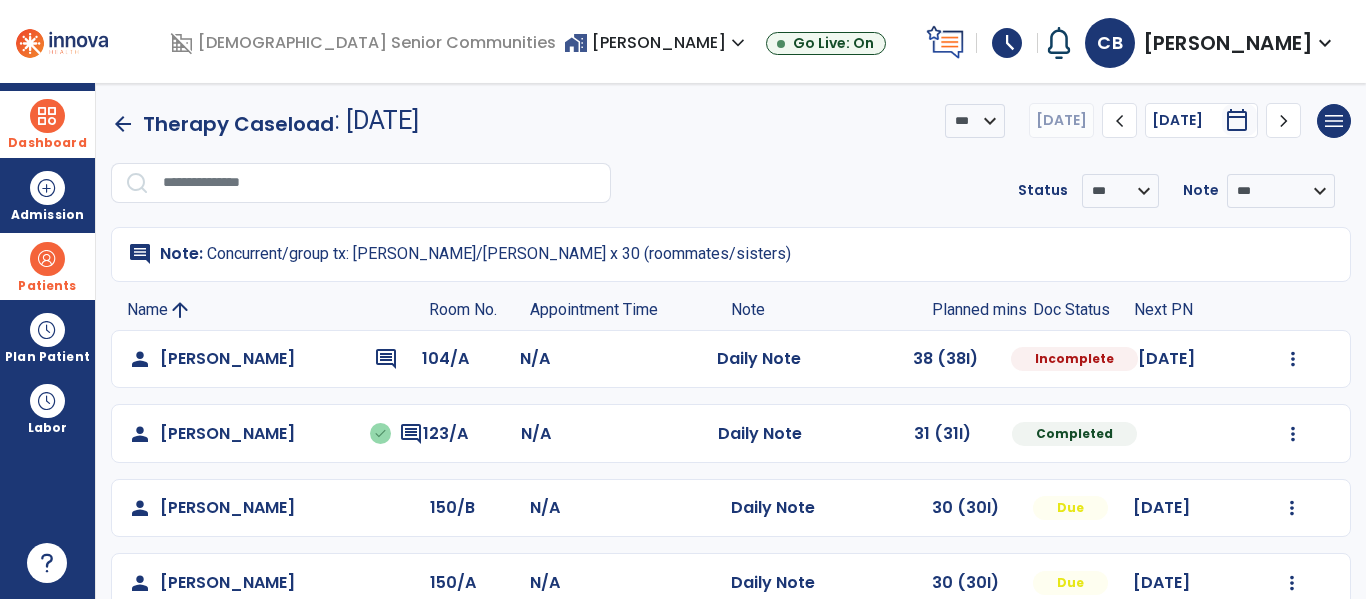 click on "Patients" at bounding box center [47, 286] 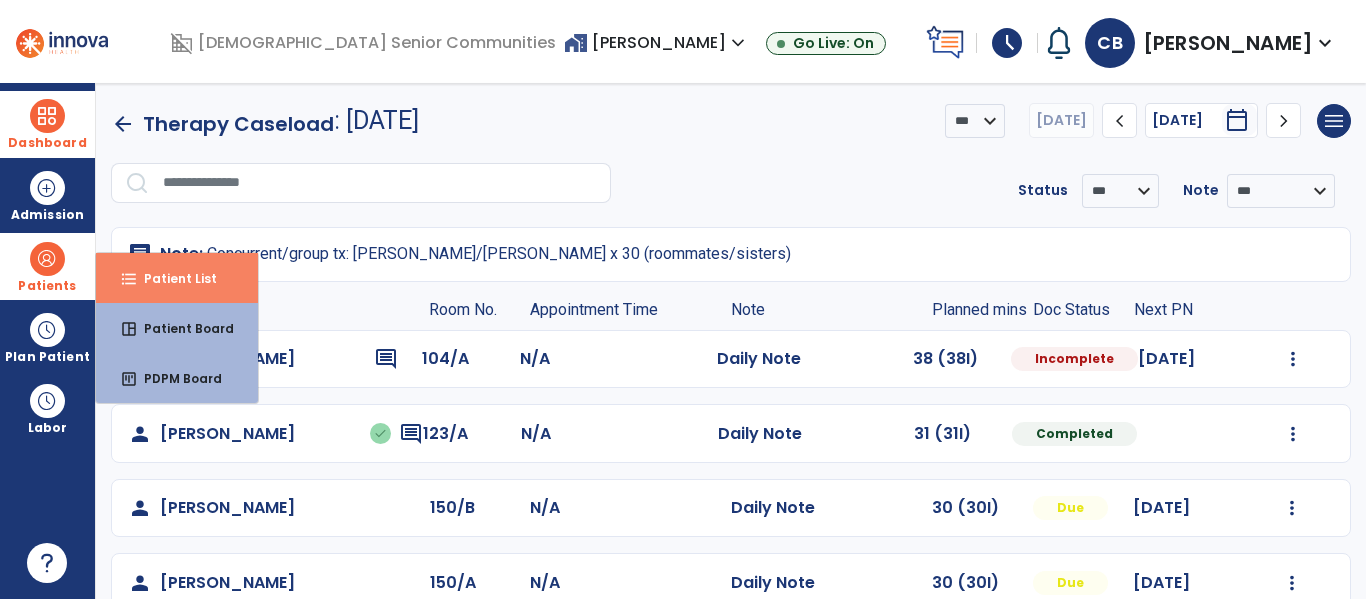 click on "format_list_bulleted" at bounding box center [129, 279] 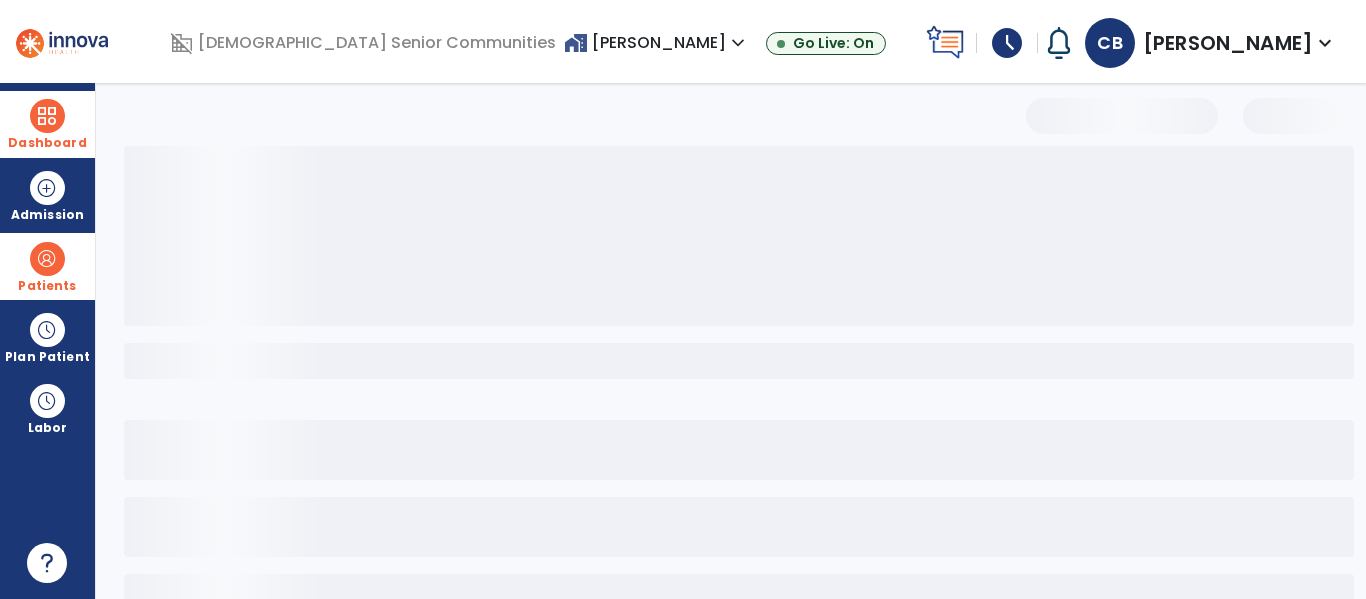 select on "***" 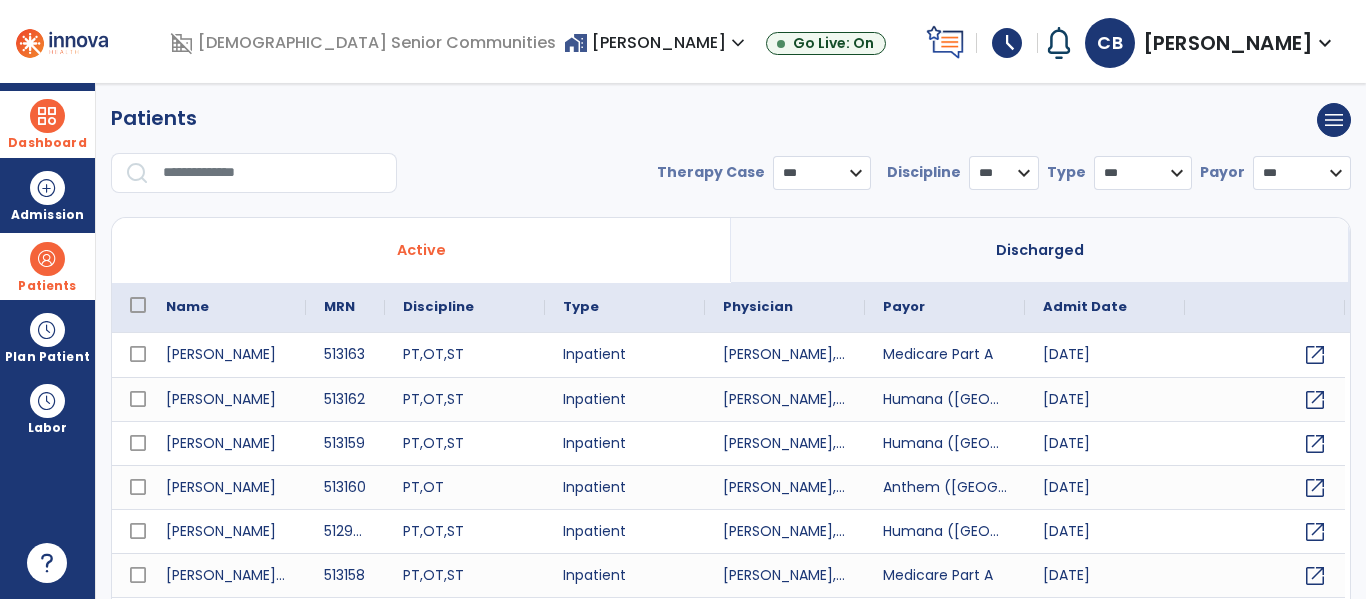 click at bounding box center (273, 173) 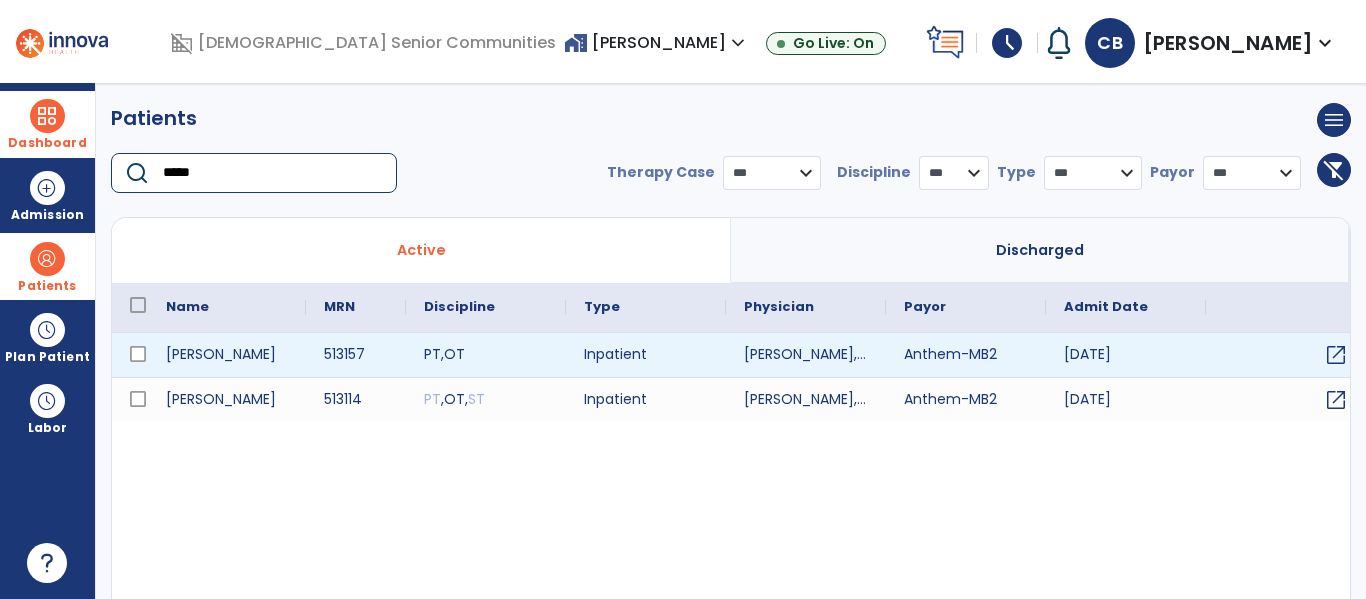 type on "*****" 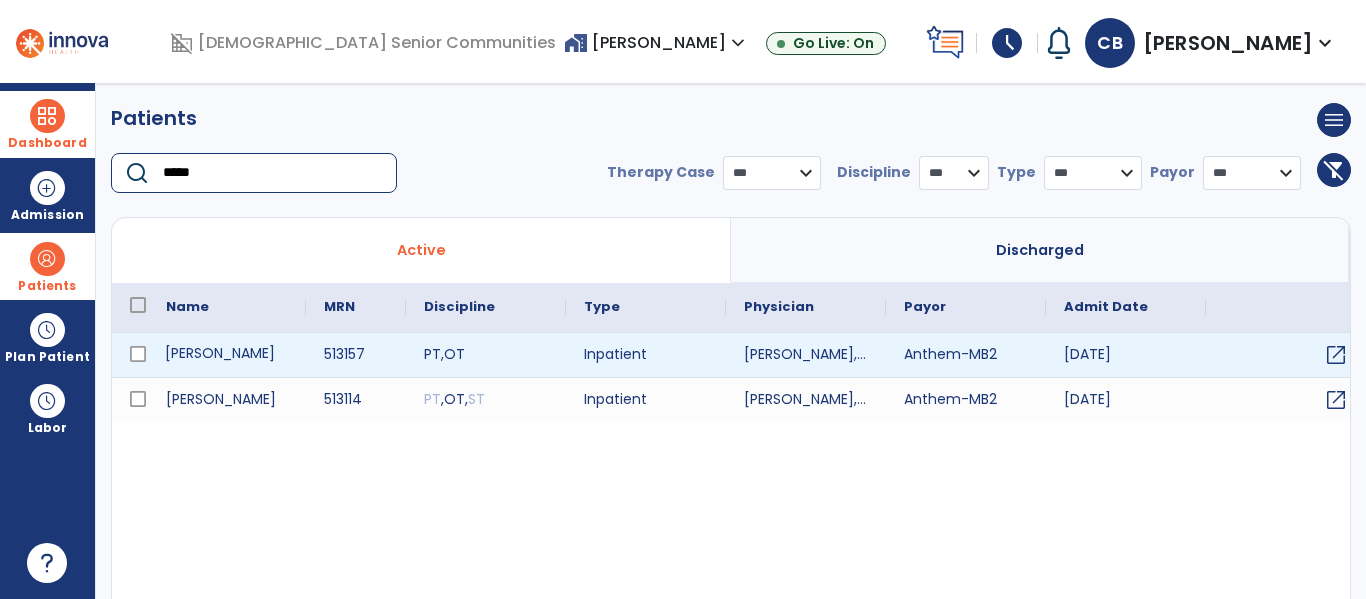 click on "Albertson, Charles" at bounding box center (227, 355) 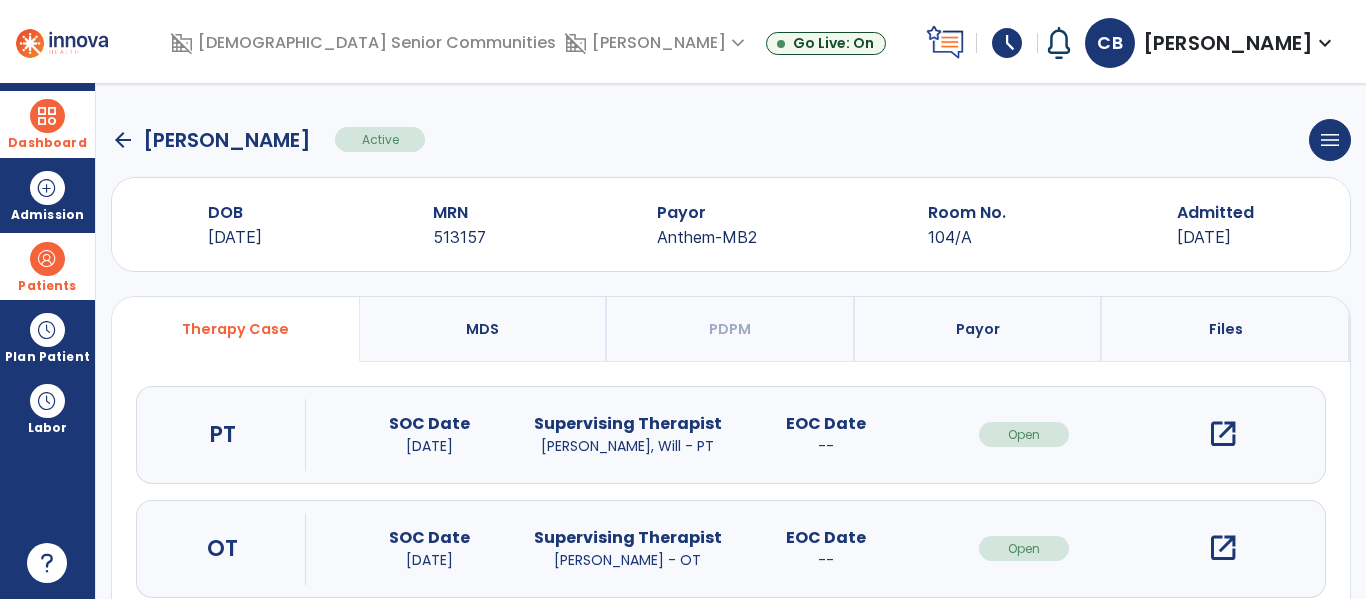 click on "open_in_new" at bounding box center (1223, 548) 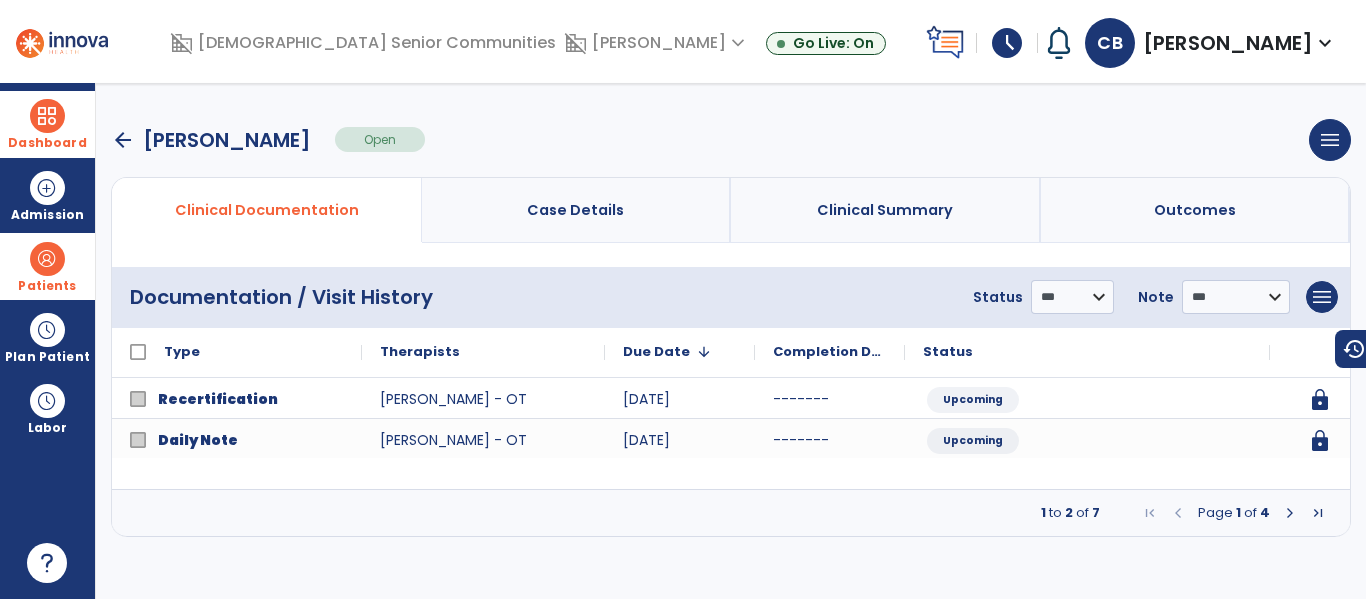 click at bounding box center (1290, 513) 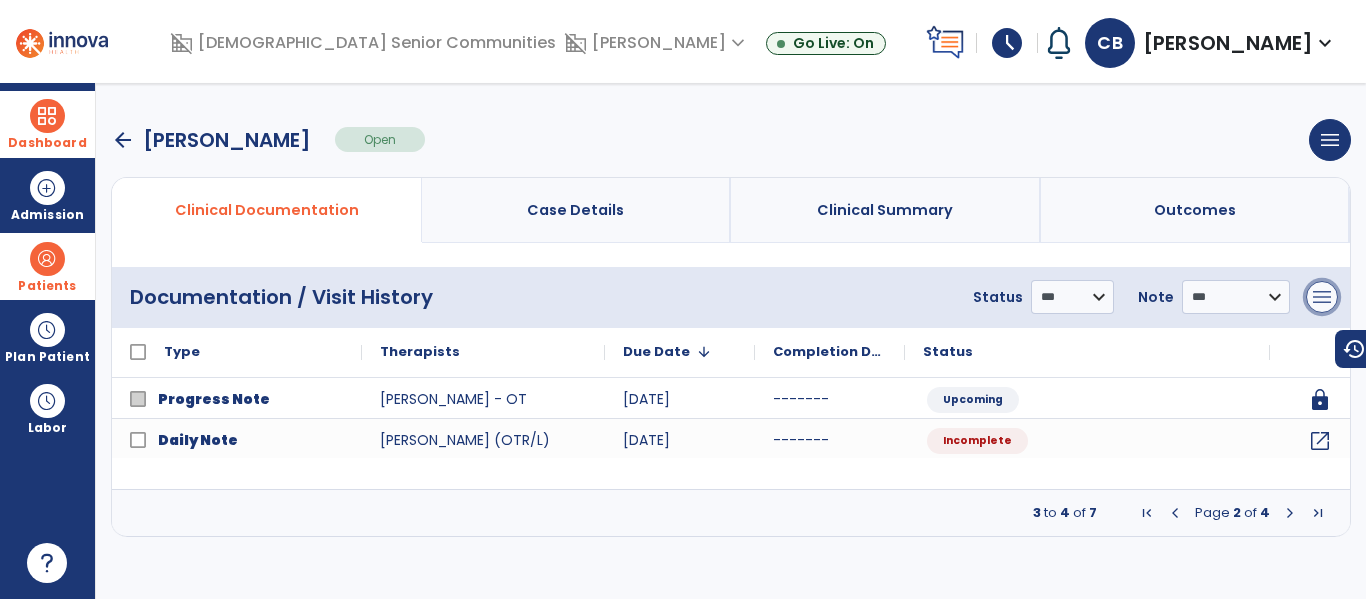 click on "menu" at bounding box center (1322, 297) 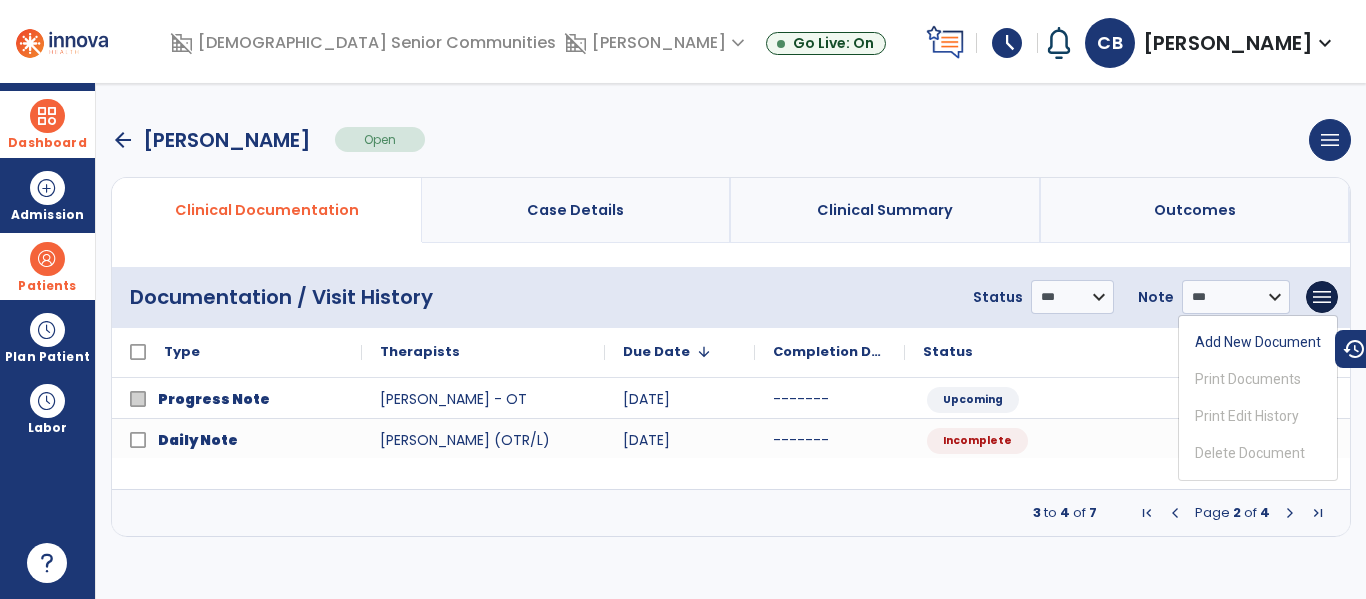 click on "**********" at bounding box center (731, 297) 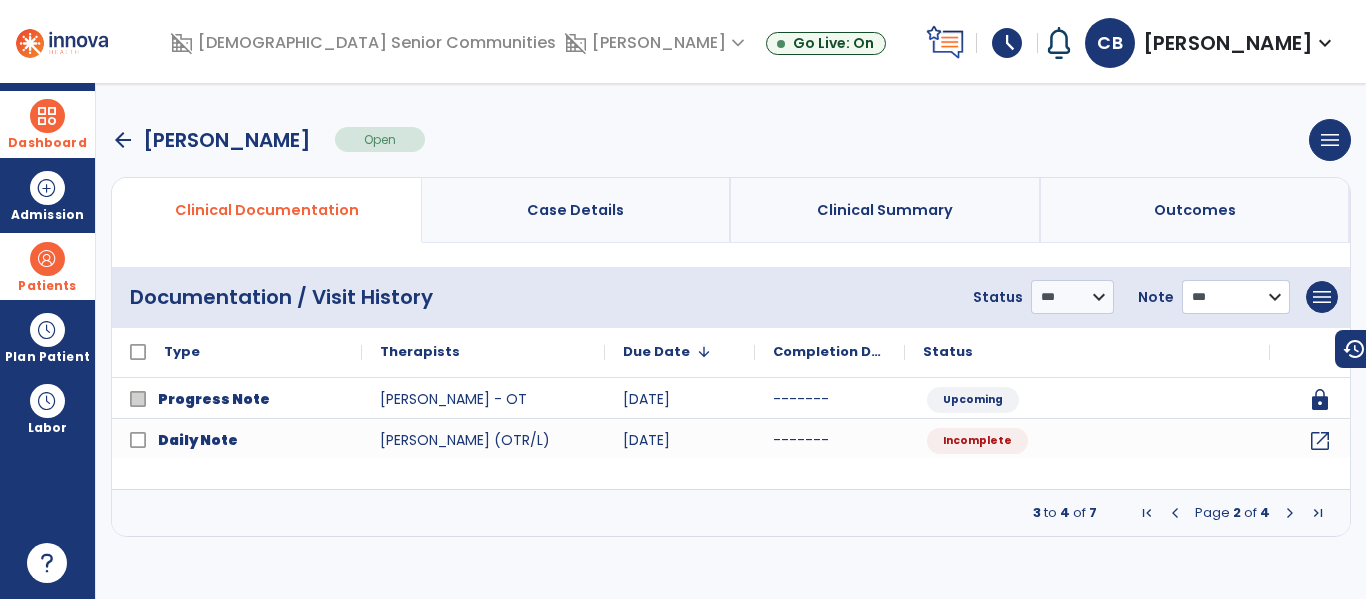 click on "**********" at bounding box center (1072, 297) 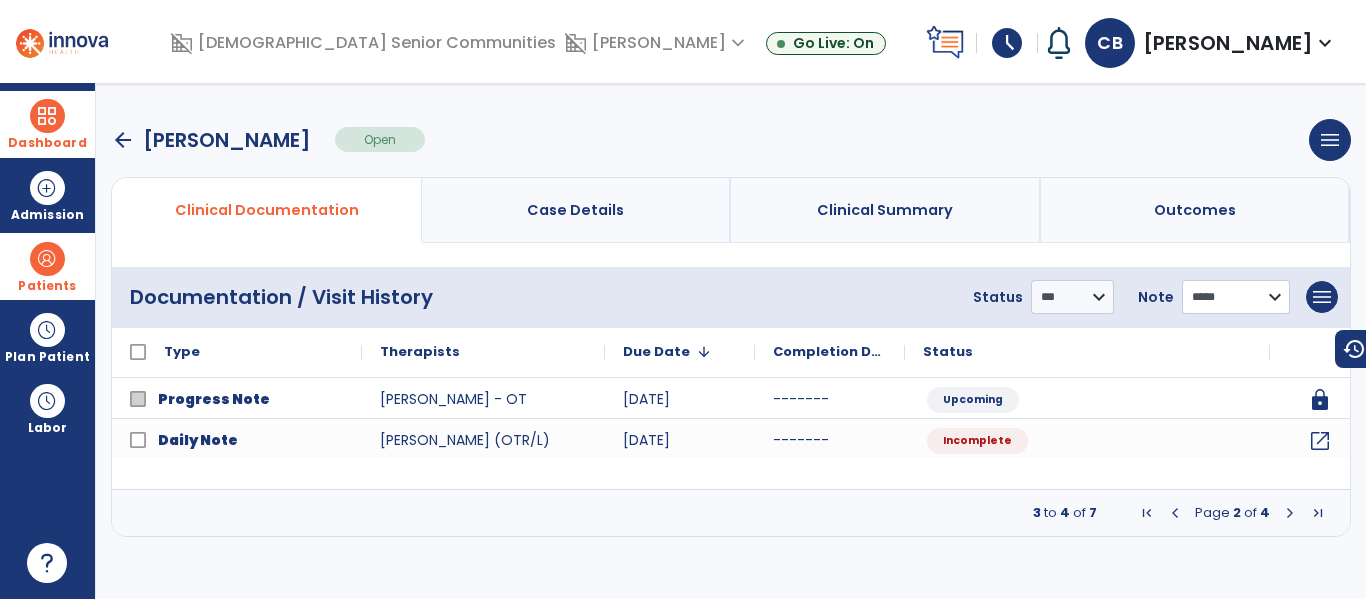click on "**********" at bounding box center (1072, 297) 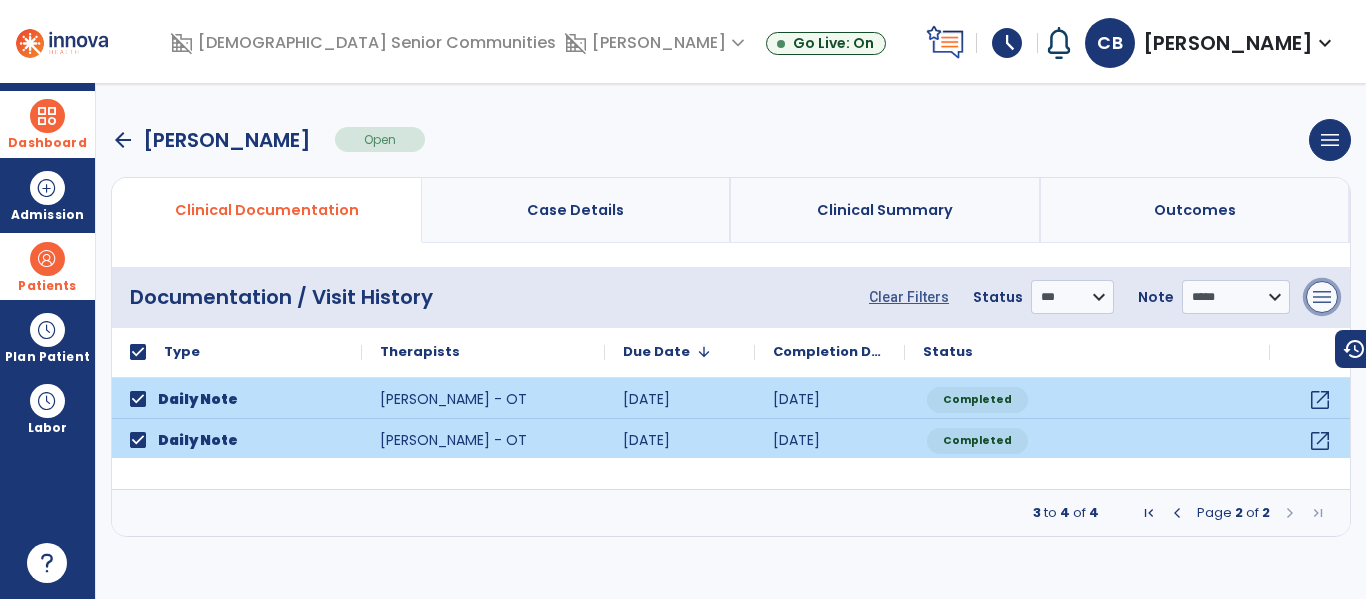 click on "menu" at bounding box center (1322, 297) 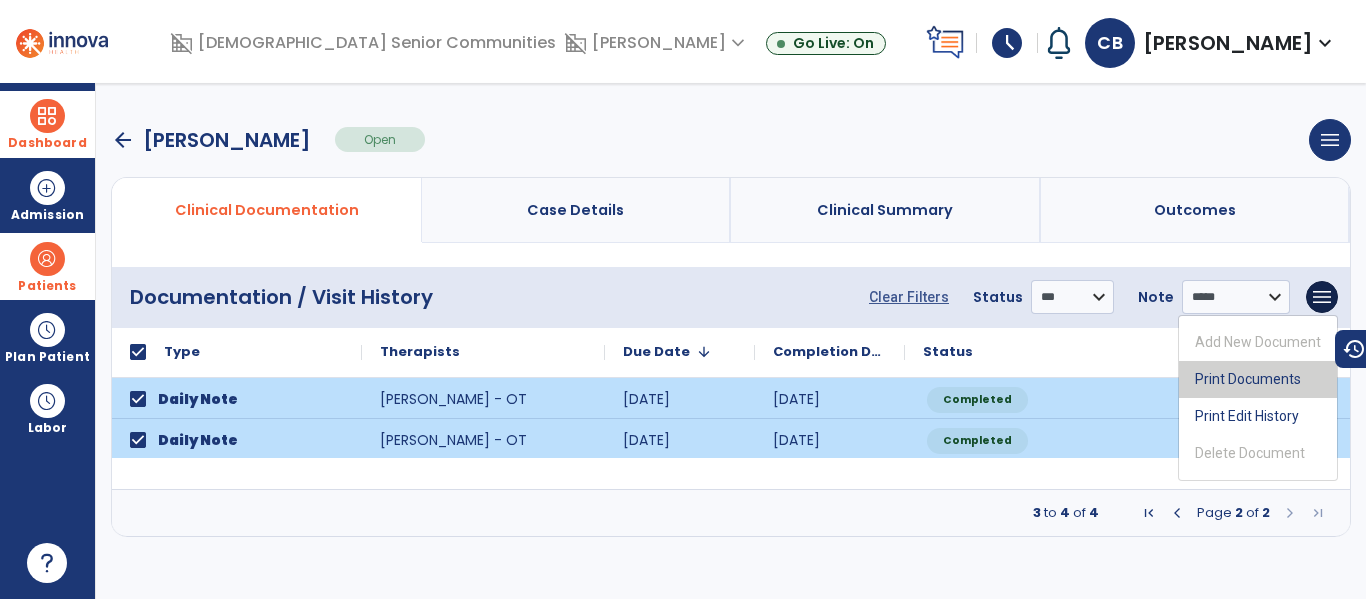 click on "Print Documents" at bounding box center (1258, 379) 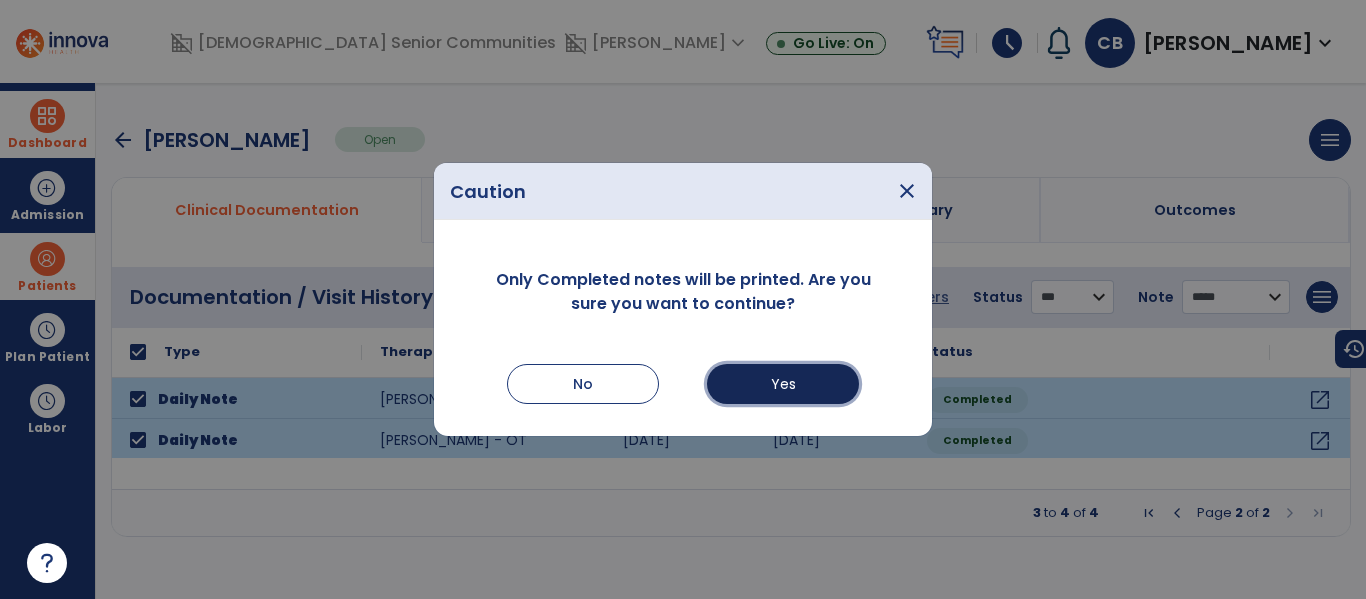 click on "Yes" at bounding box center [783, 384] 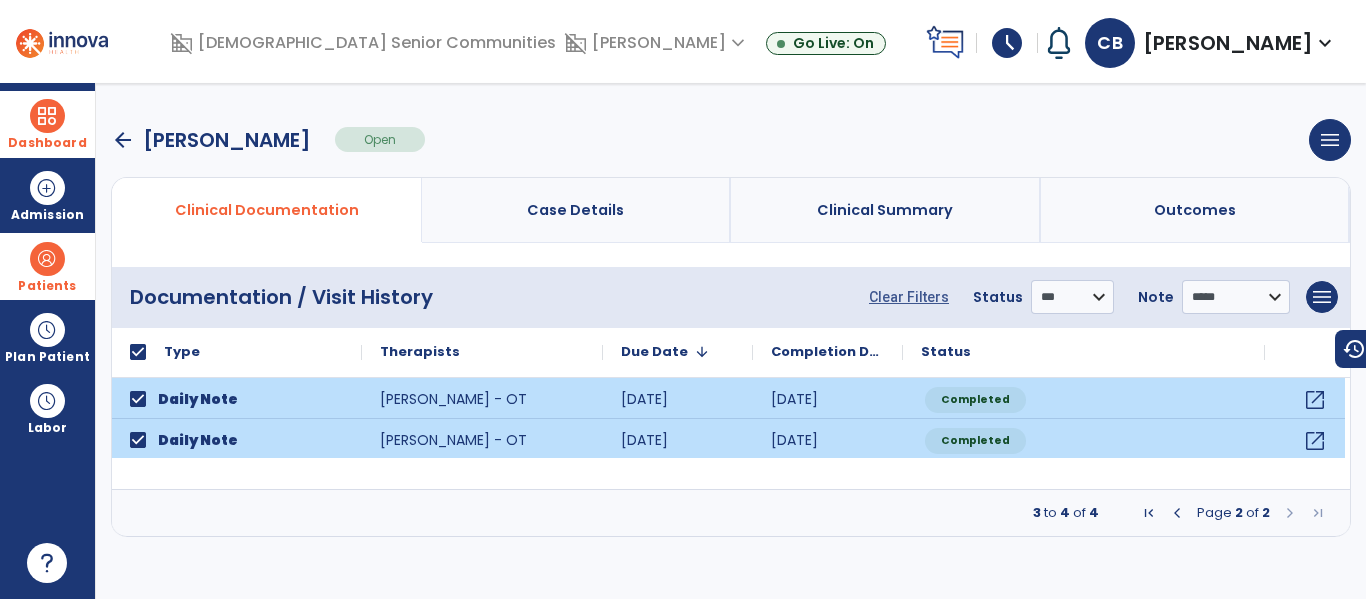 select on "***" 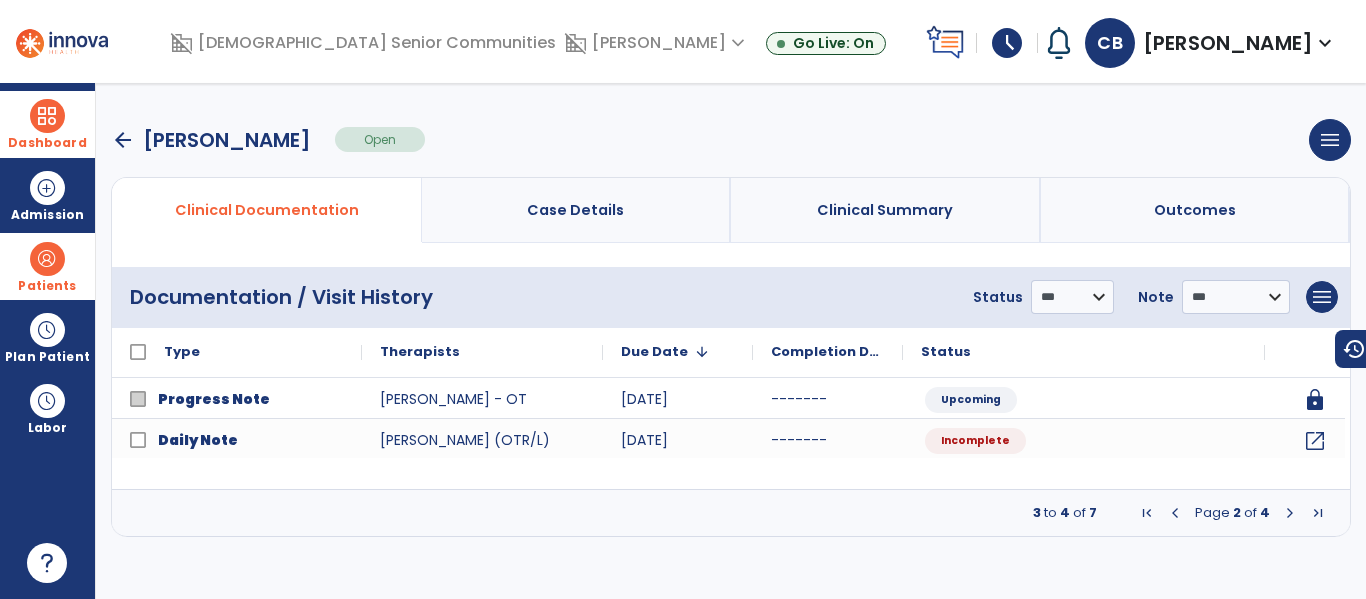 click at bounding box center (47, 116) 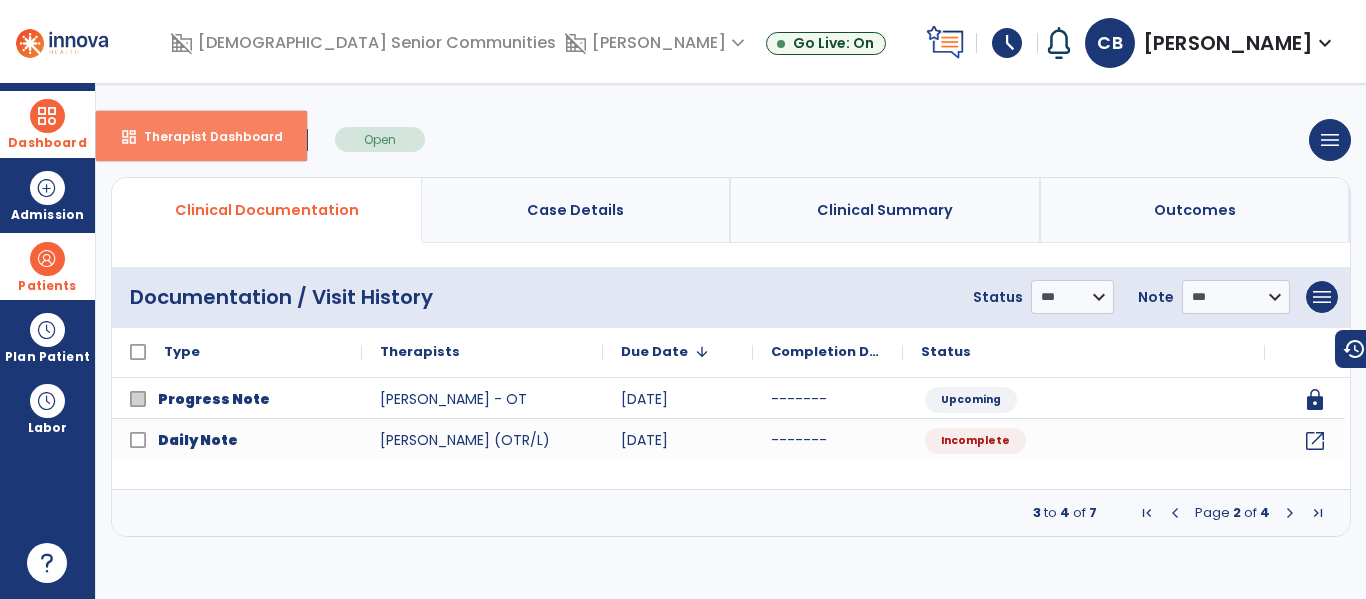 click on "dashboard  Therapist Dashboard" at bounding box center [201, 136] 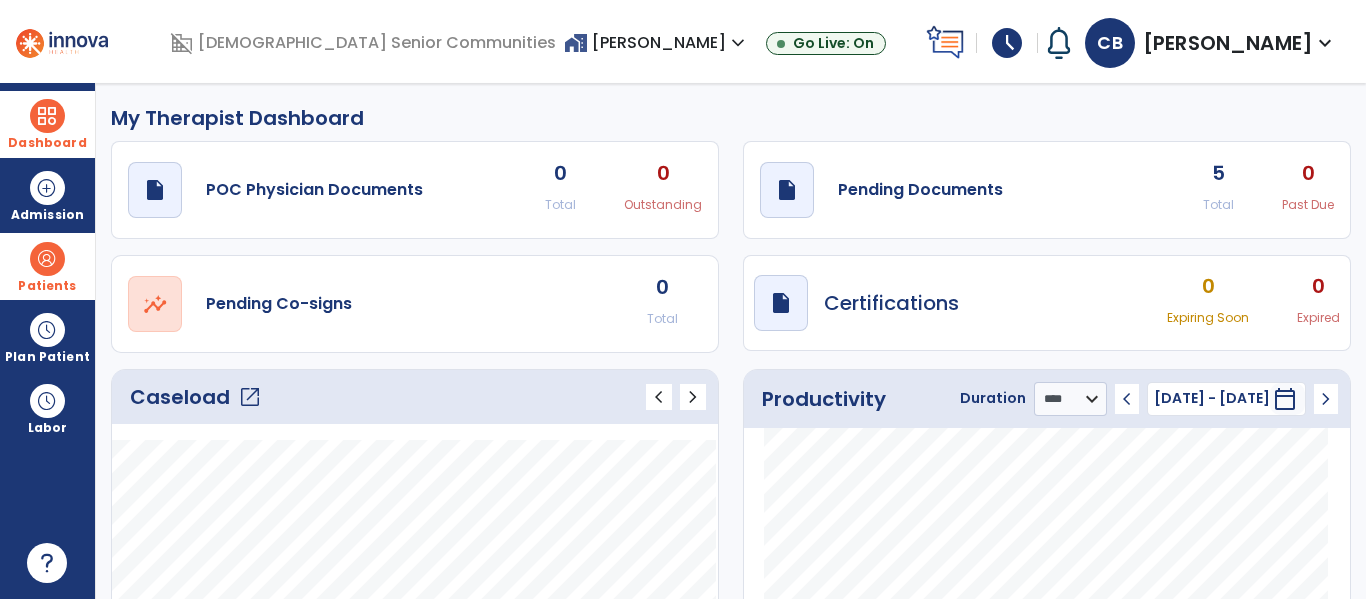 click at bounding box center [47, 259] 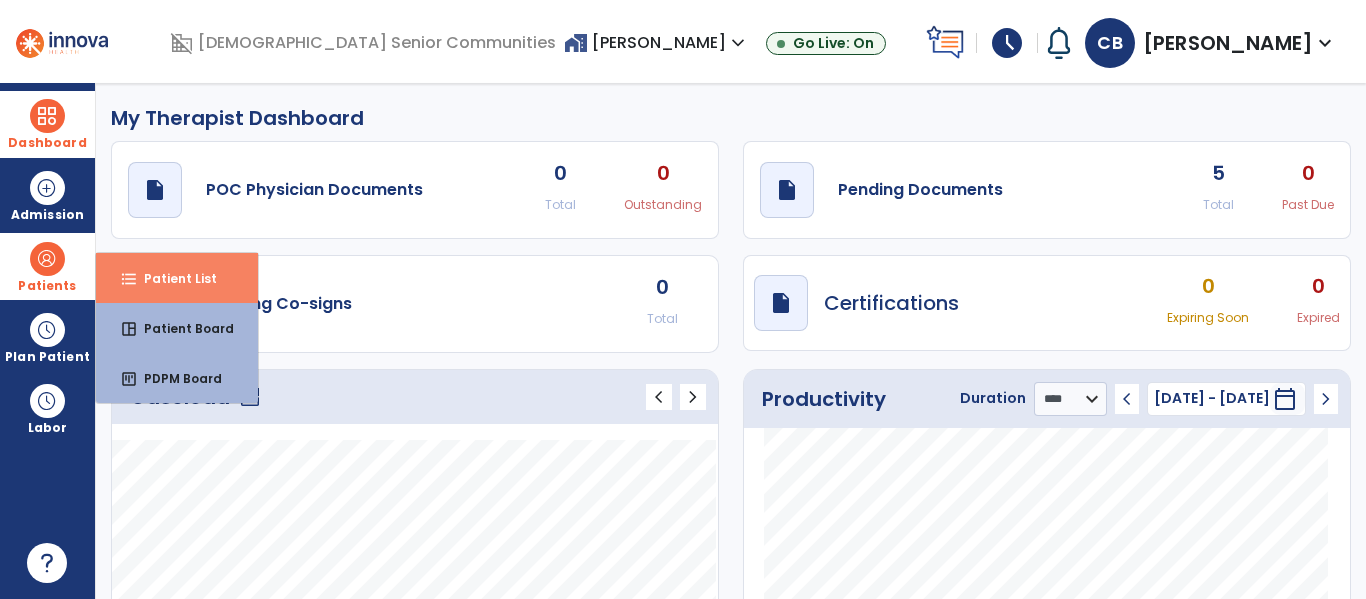 click on "format_list_bulleted  Patient List" at bounding box center [177, 278] 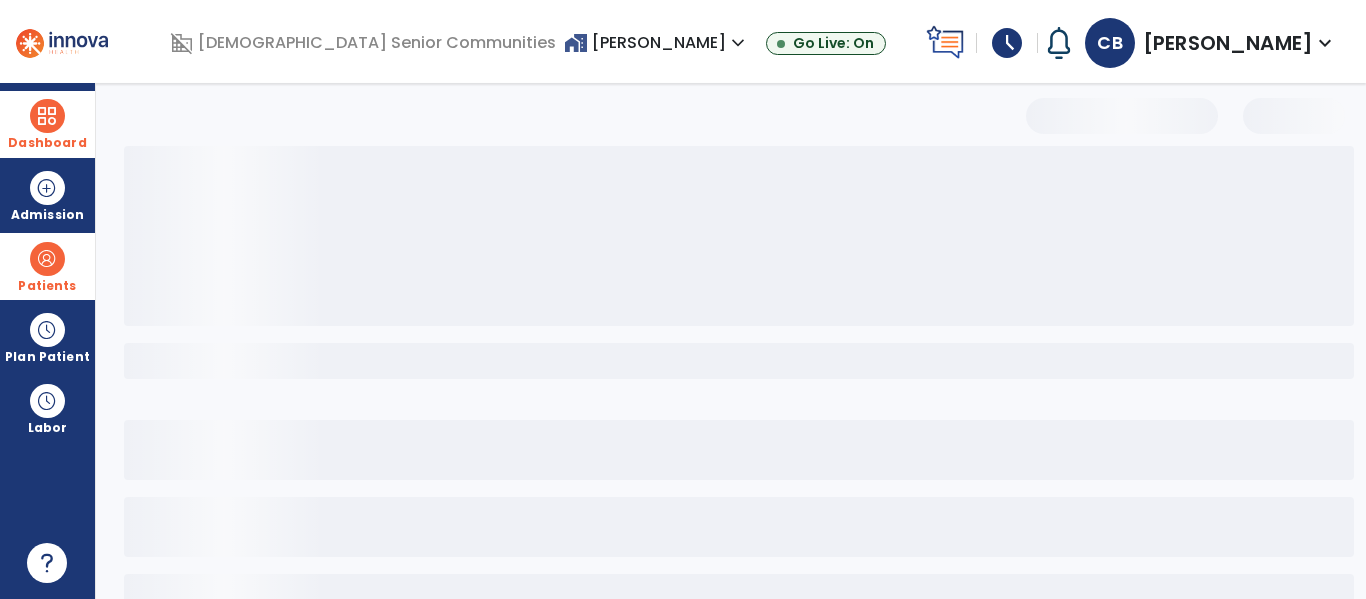select on "***" 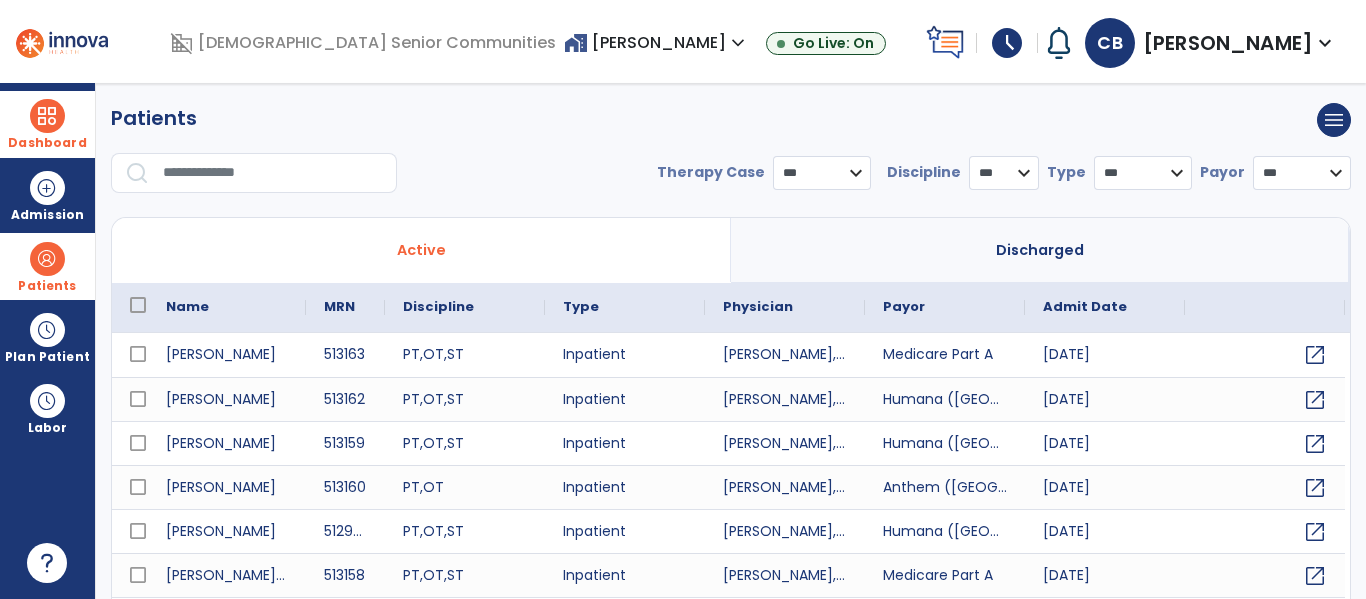 click at bounding box center (273, 173) 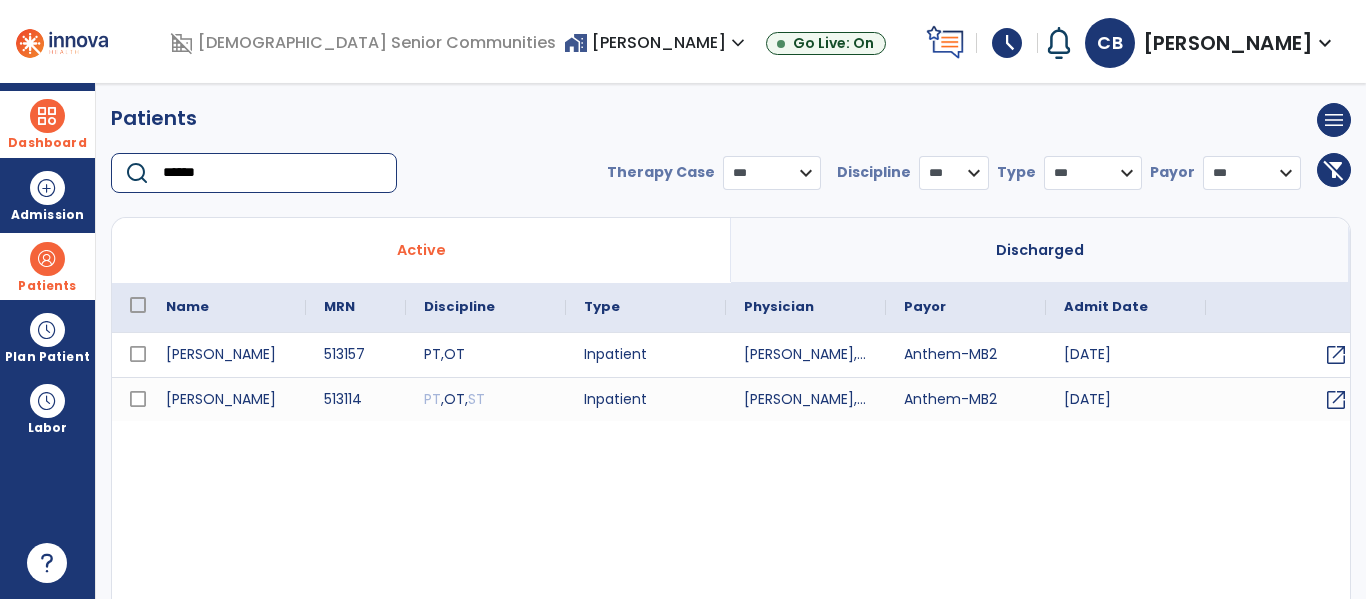 type on "******" 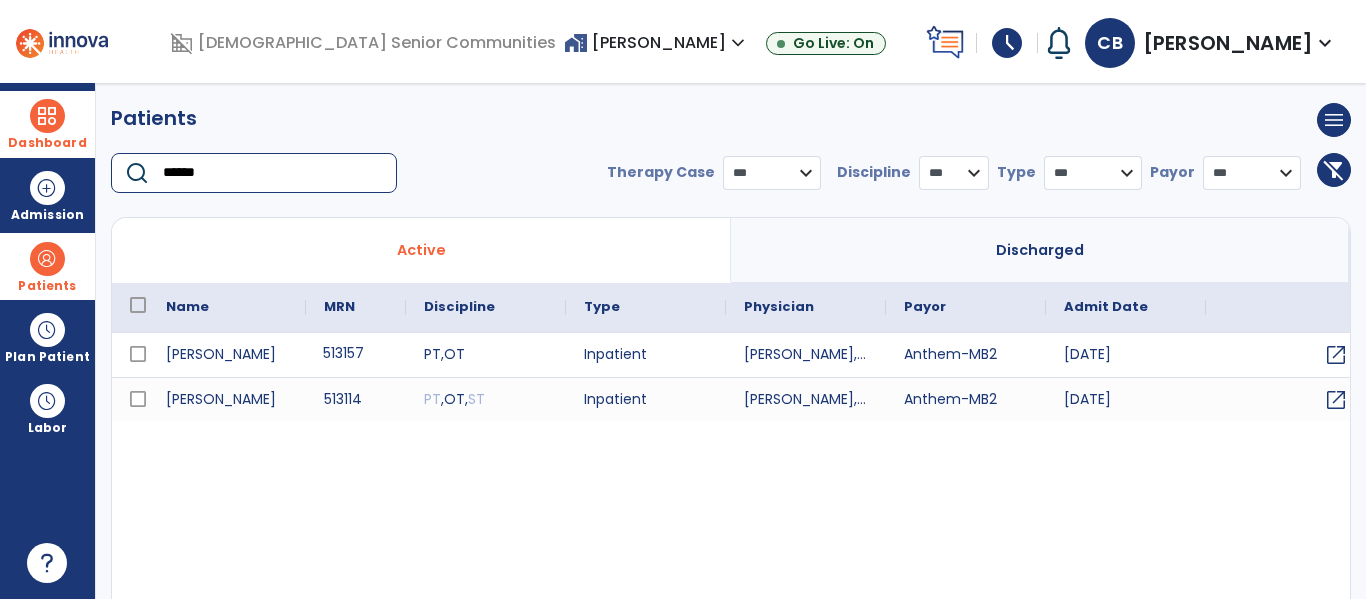 click on "513157" at bounding box center [356, 355] 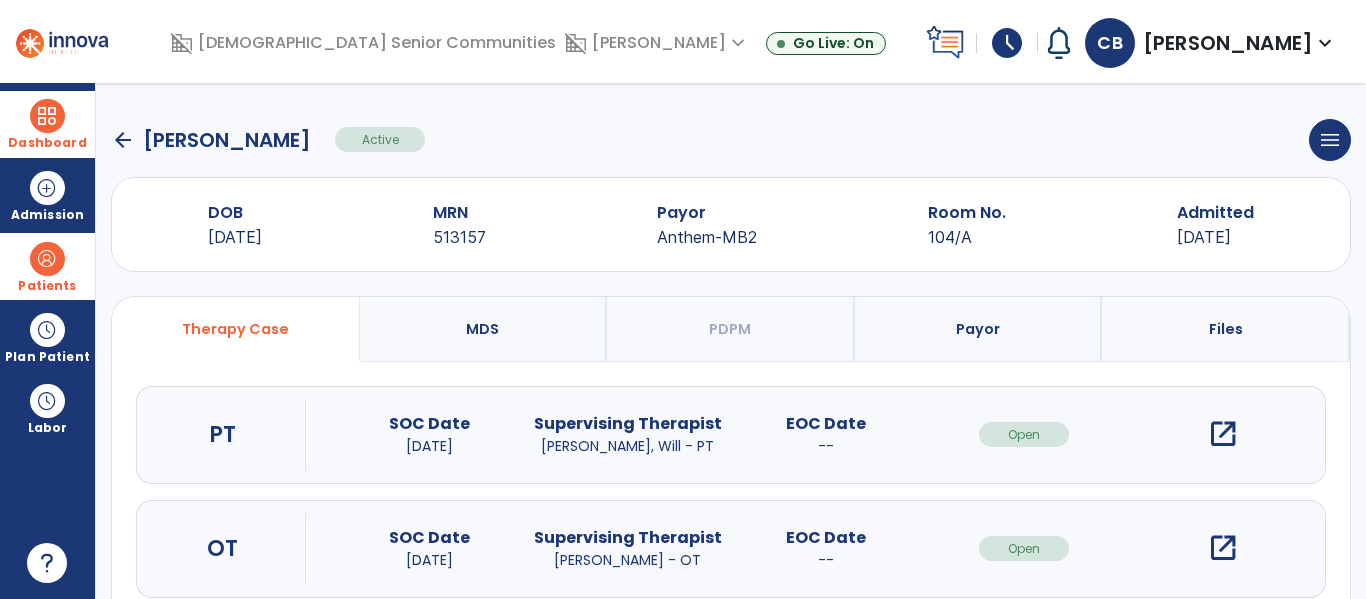 click on "open_in_new" at bounding box center [1223, 548] 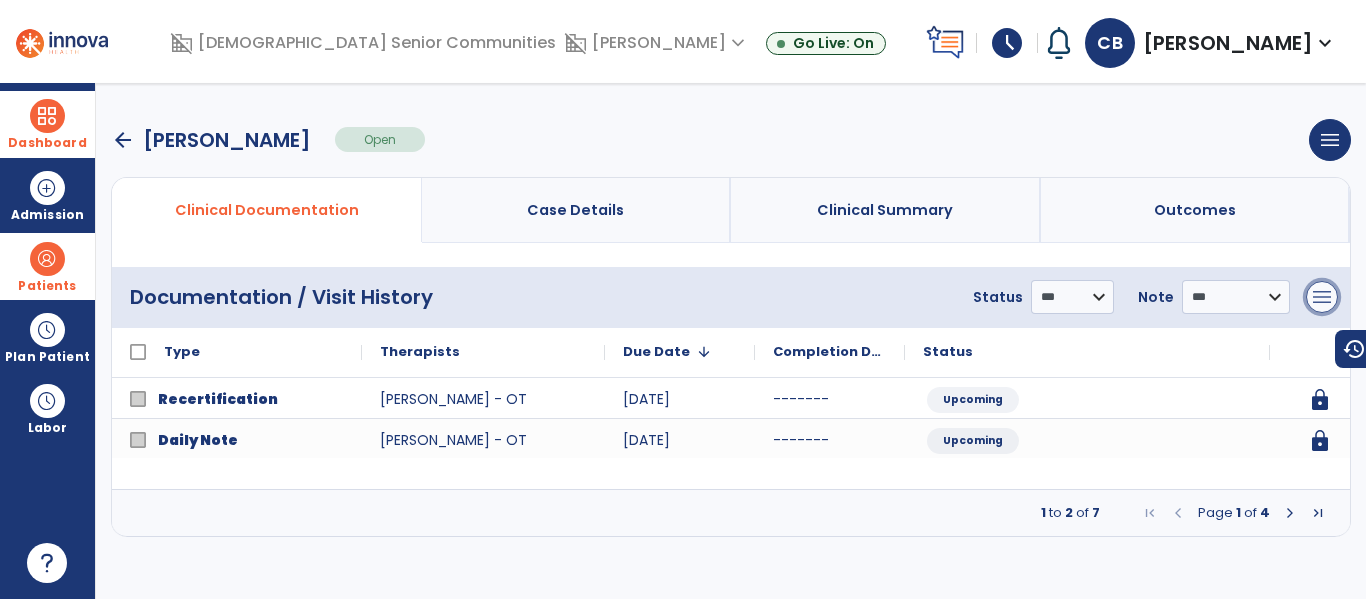 click on "menu" at bounding box center [1322, 297] 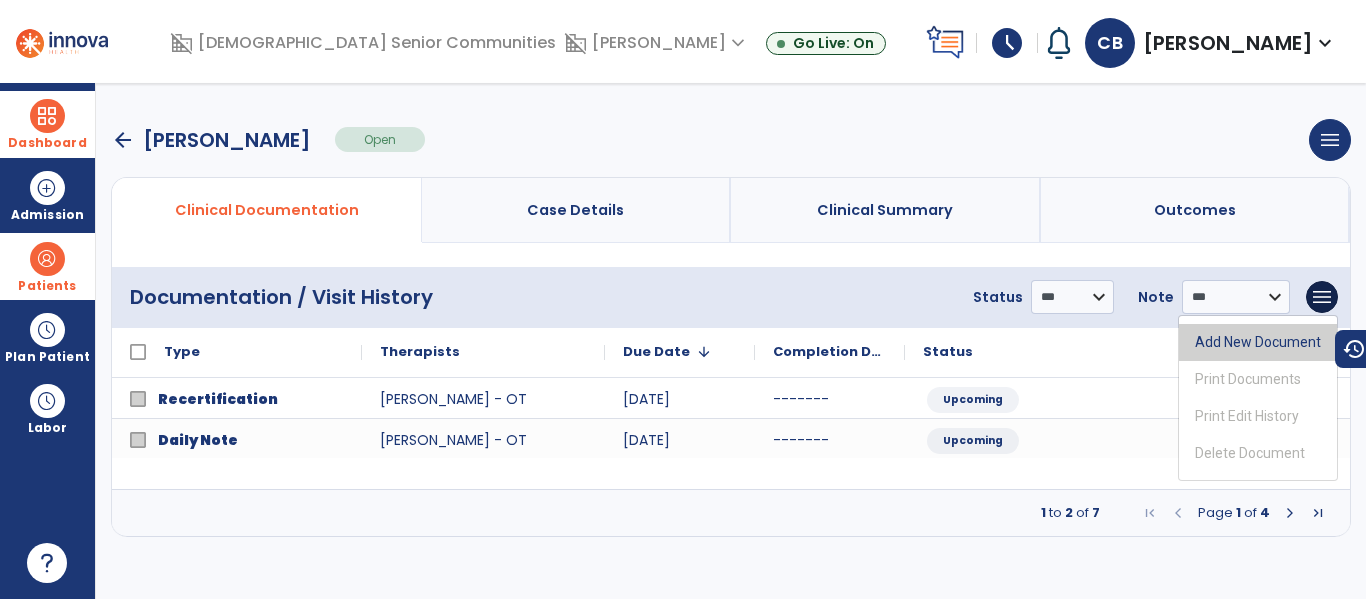 click on "Add New Document" at bounding box center (1258, 342) 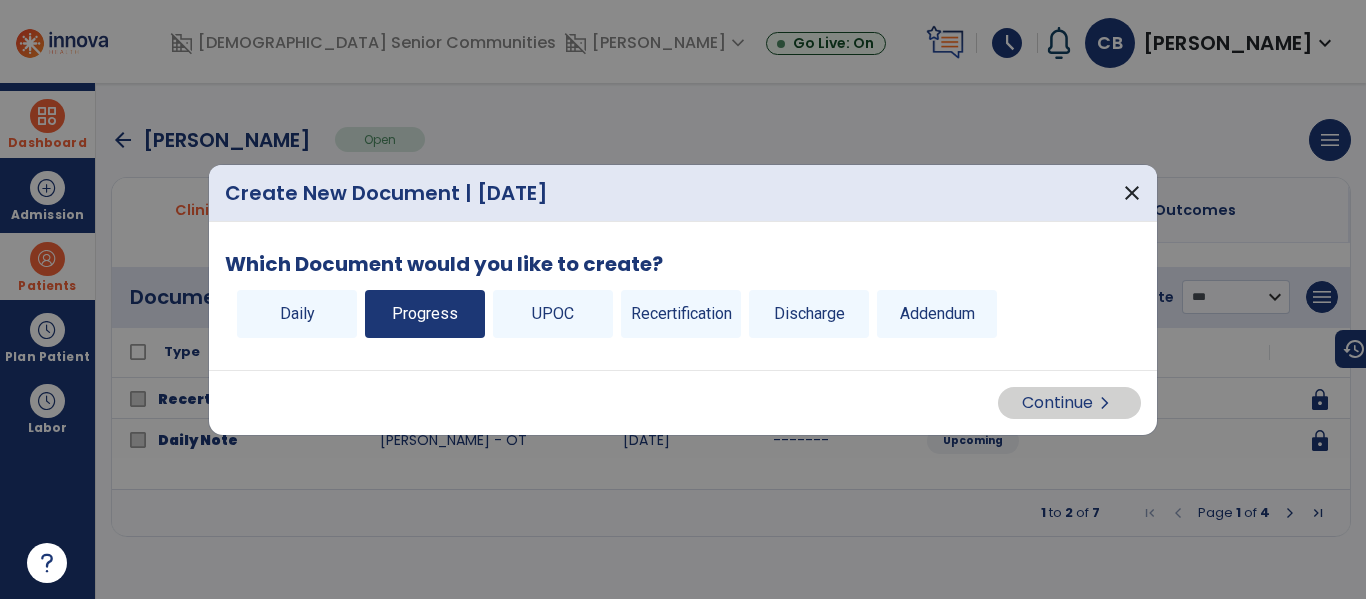 click on "Progress" at bounding box center [425, 314] 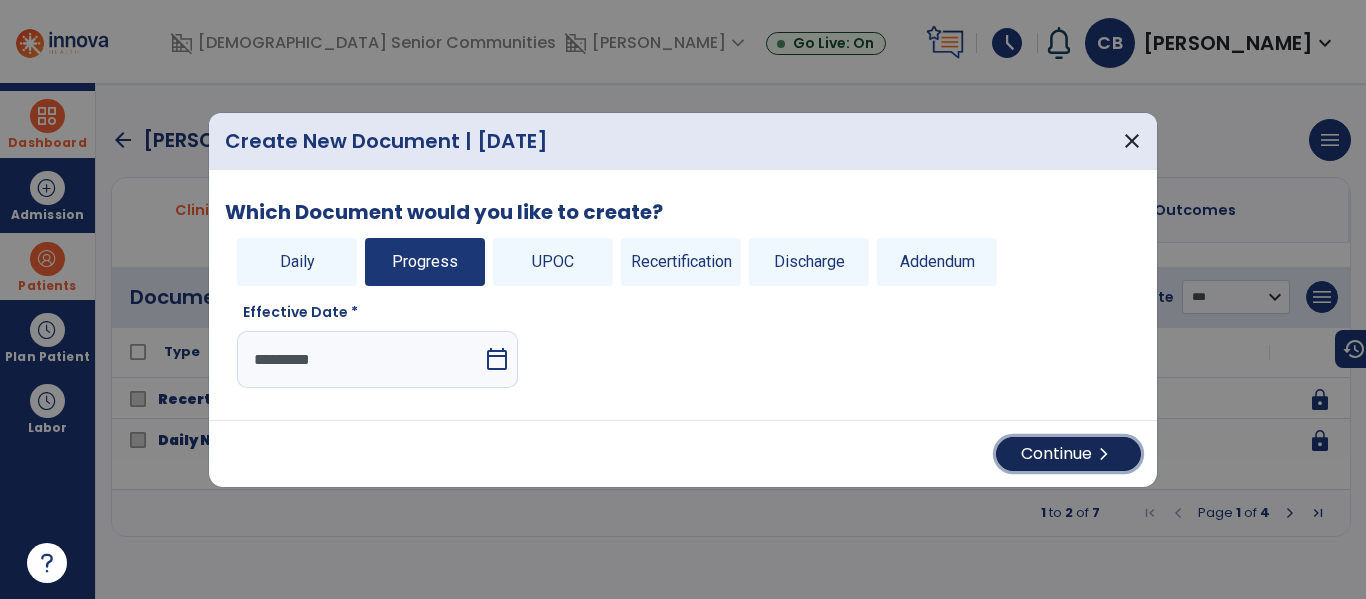 click on "Continue   chevron_right" at bounding box center [1068, 454] 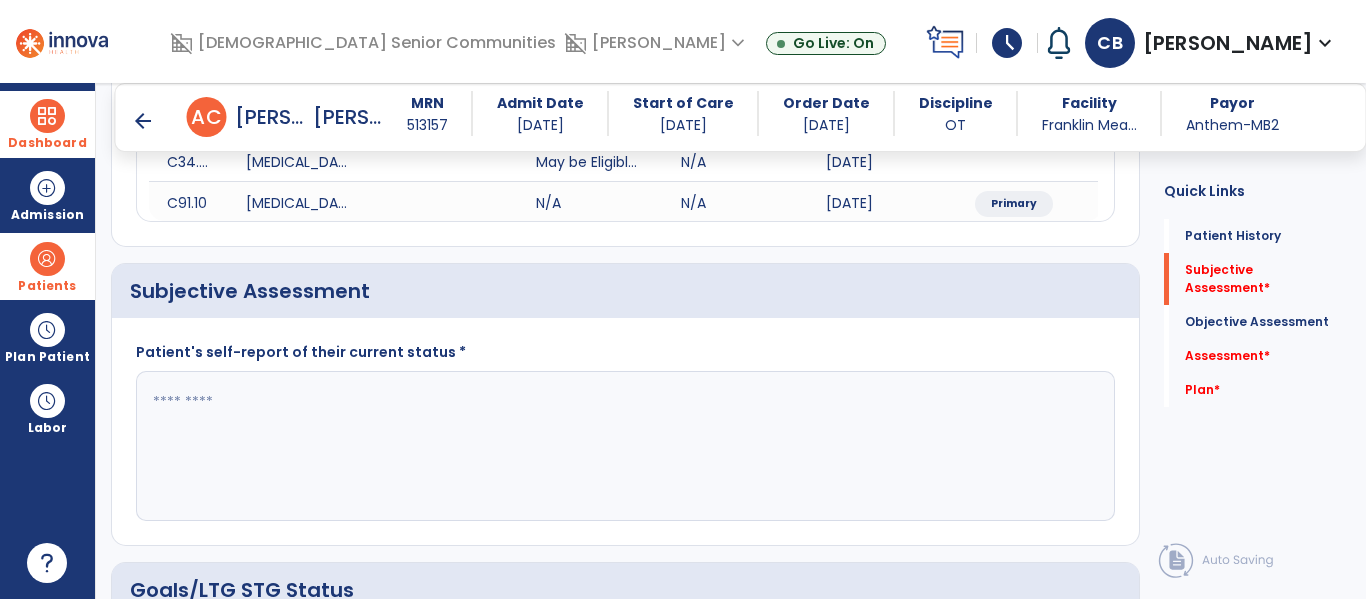 scroll, scrollTop: 331, scrollLeft: 0, axis: vertical 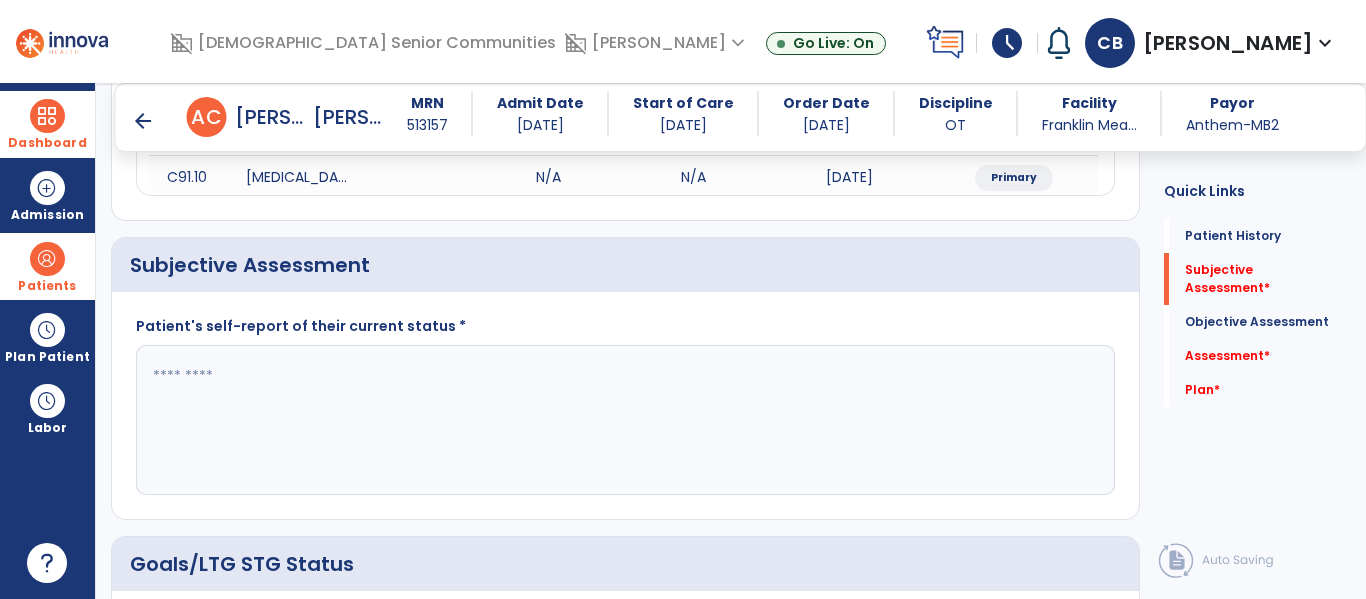 click 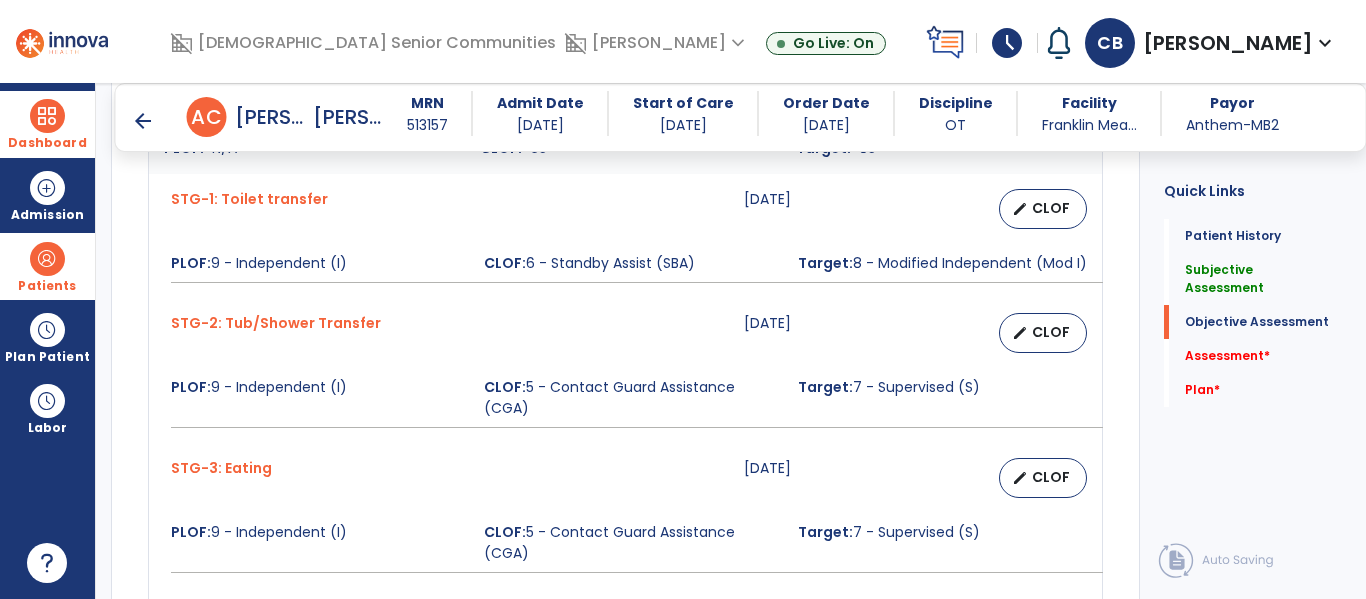 scroll, scrollTop: 909, scrollLeft: 0, axis: vertical 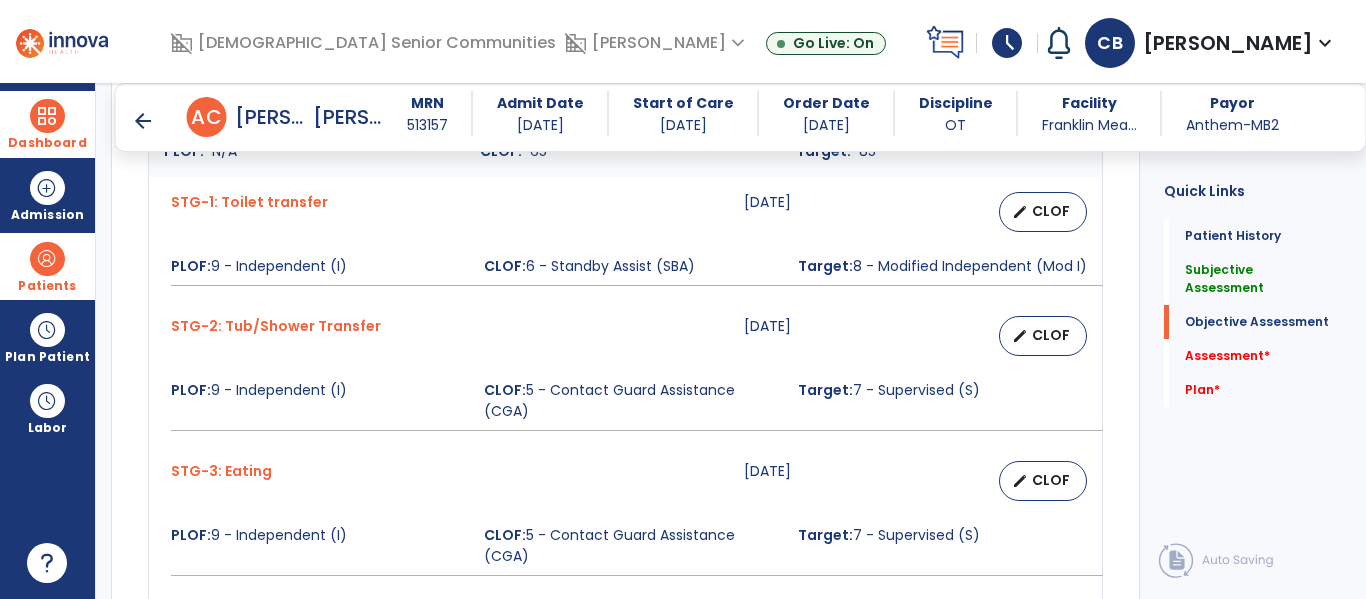 type on "**********" 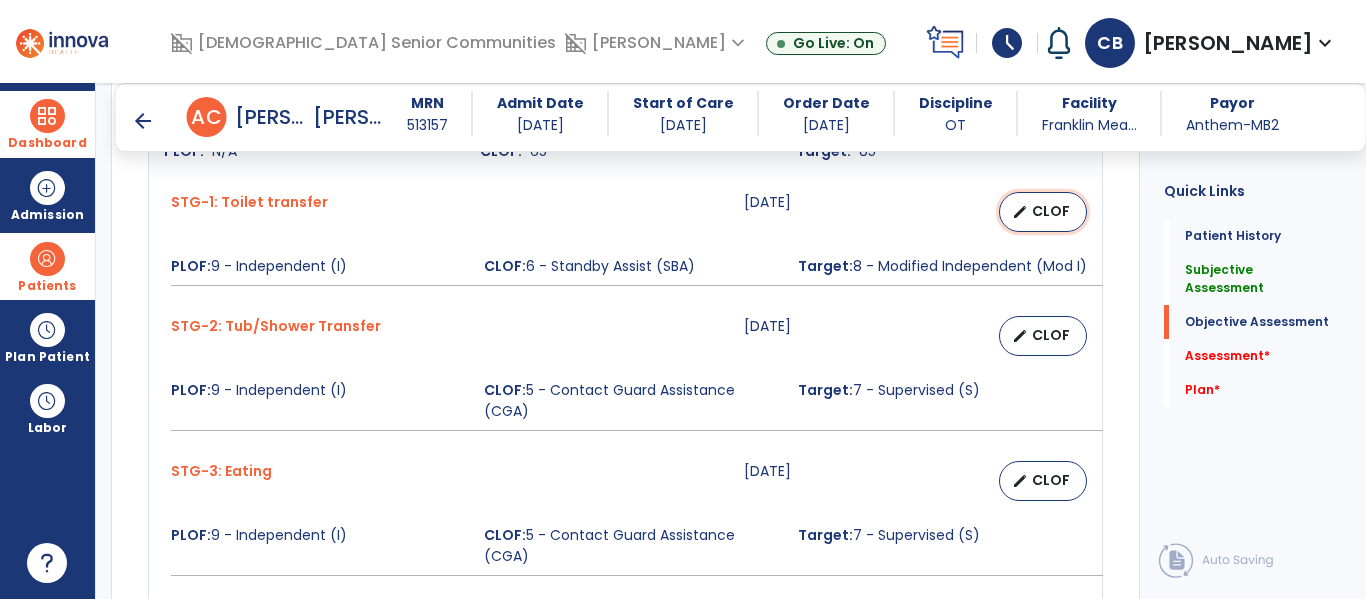 click on "edit   CLOF" at bounding box center [1043, 212] 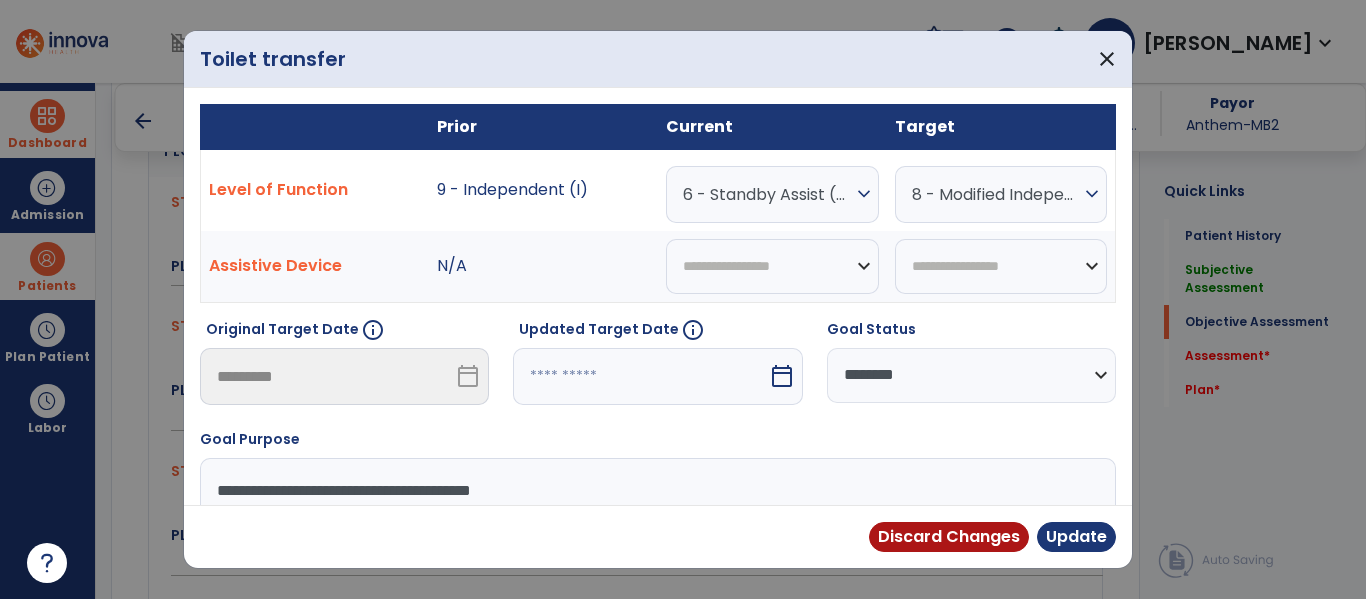 click at bounding box center (640, 376) 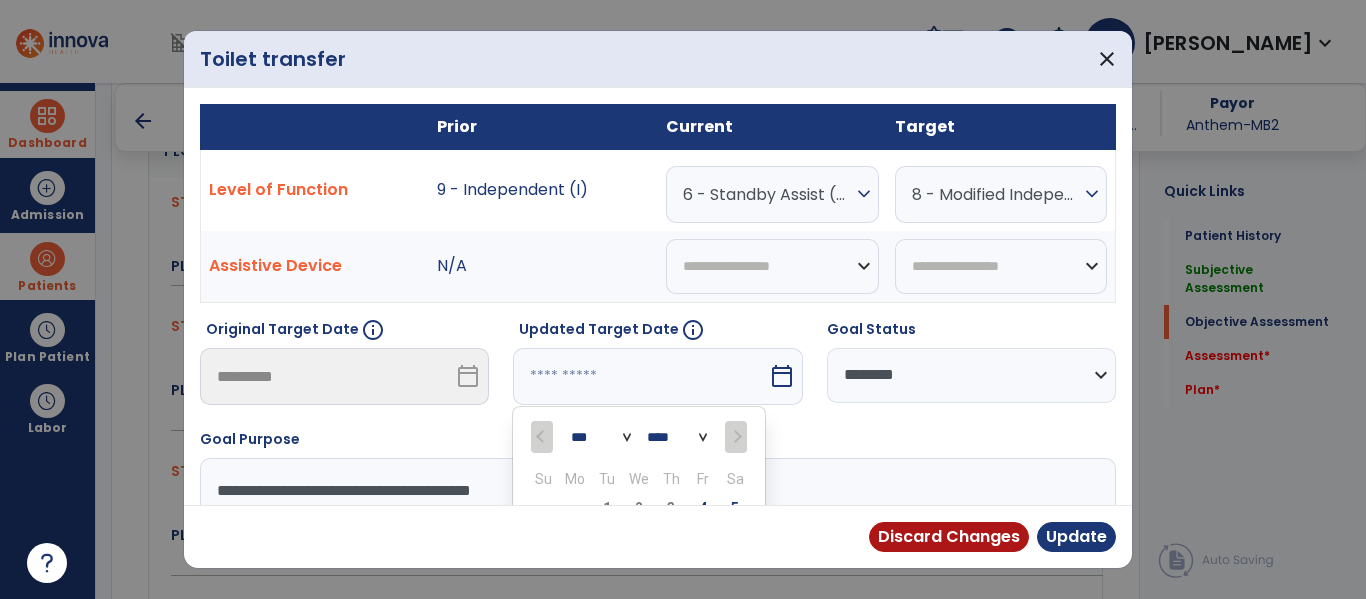 scroll, scrollTop: 197, scrollLeft: 0, axis: vertical 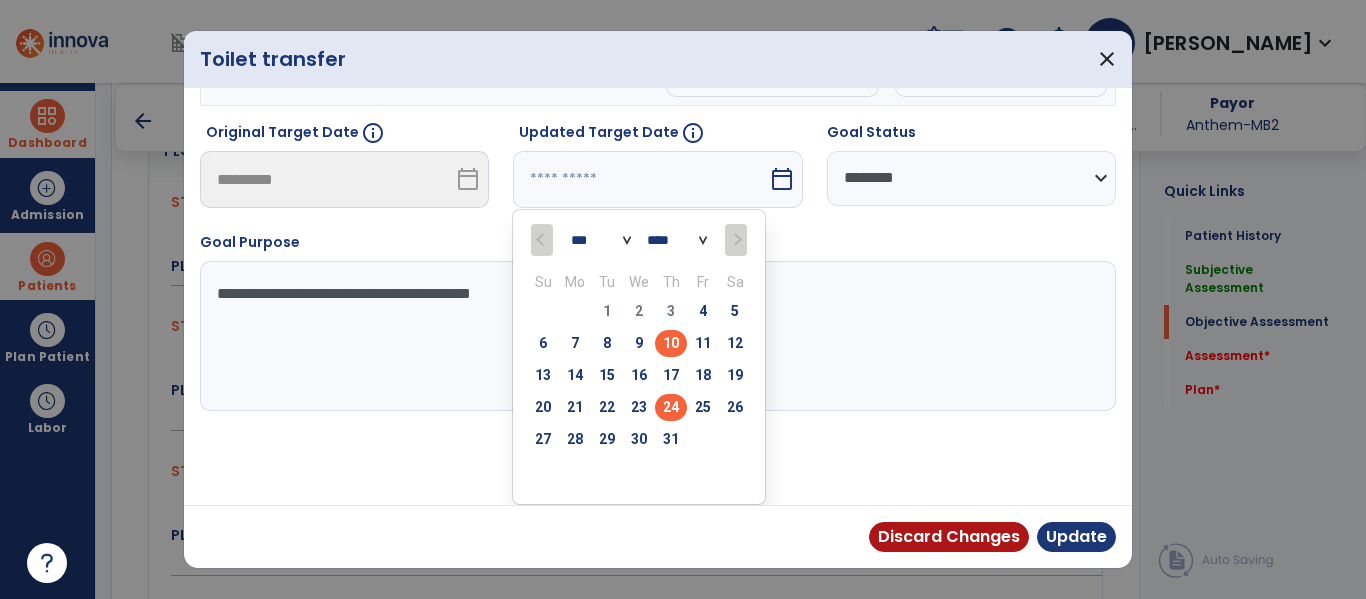 click on "24" at bounding box center [671, 407] 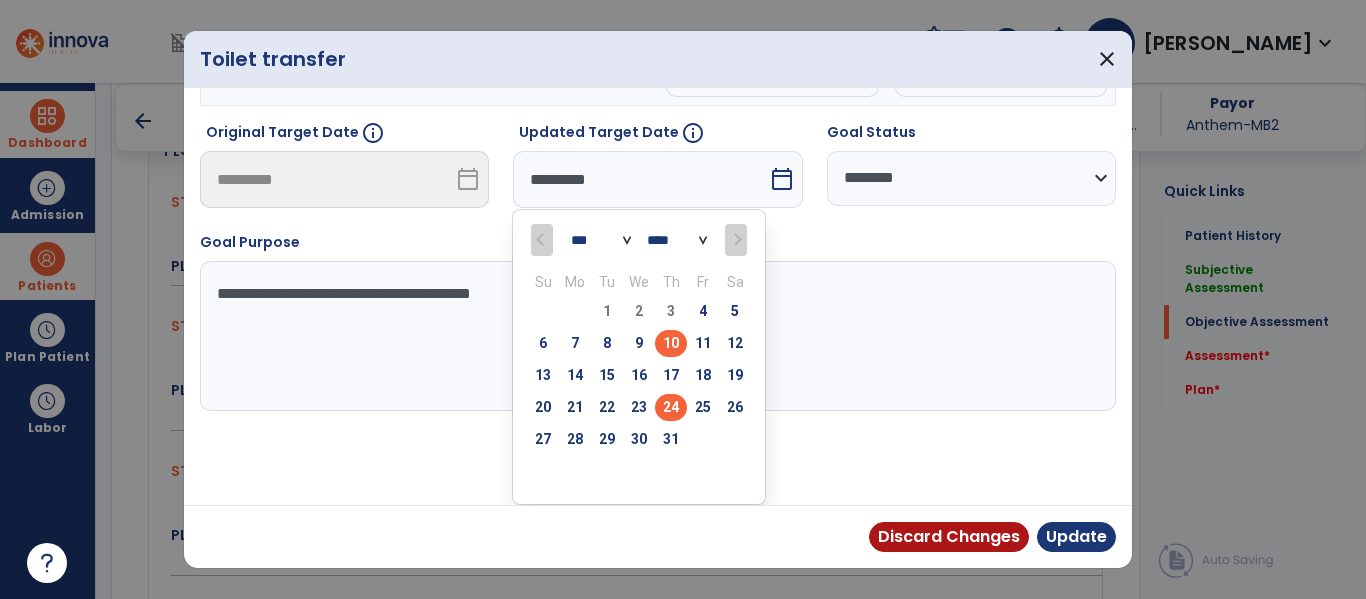 scroll, scrollTop: 119, scrollLeft: 0, axis: vertical 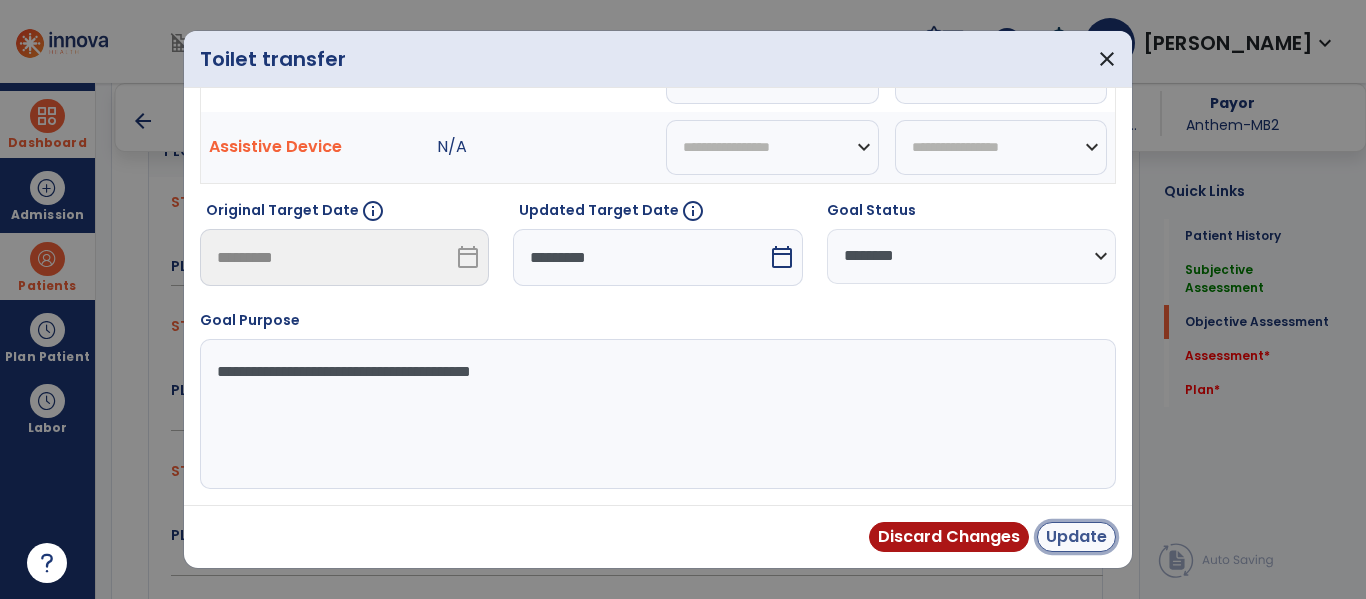 click on "Update" at bounding box center [1076, 537] 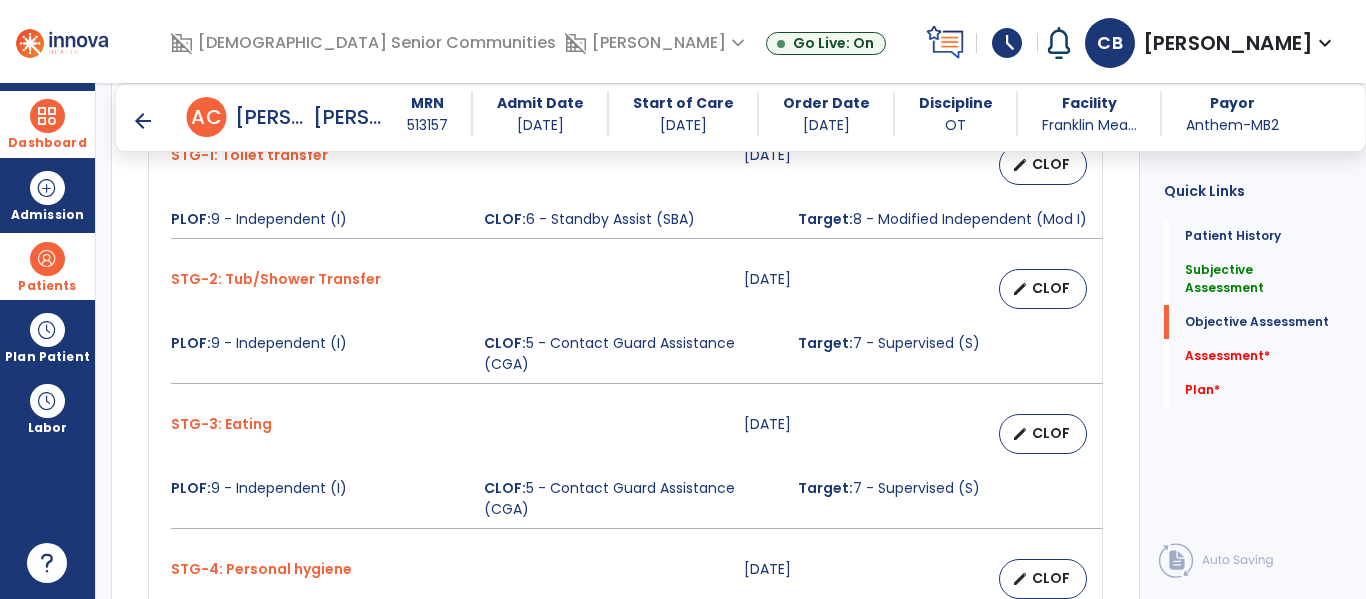 scroll, scrollTop: 961, scrollLeft: 0, axis: vertical 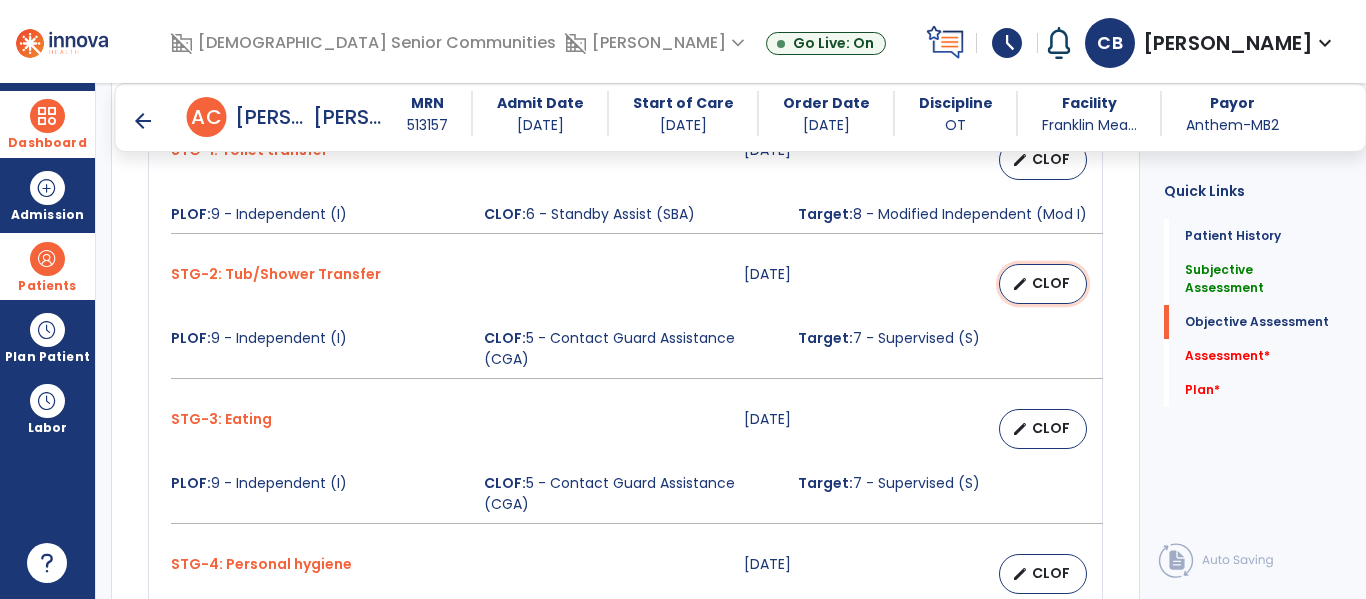 click on "CLOF" at bounding box center [1051, 283] 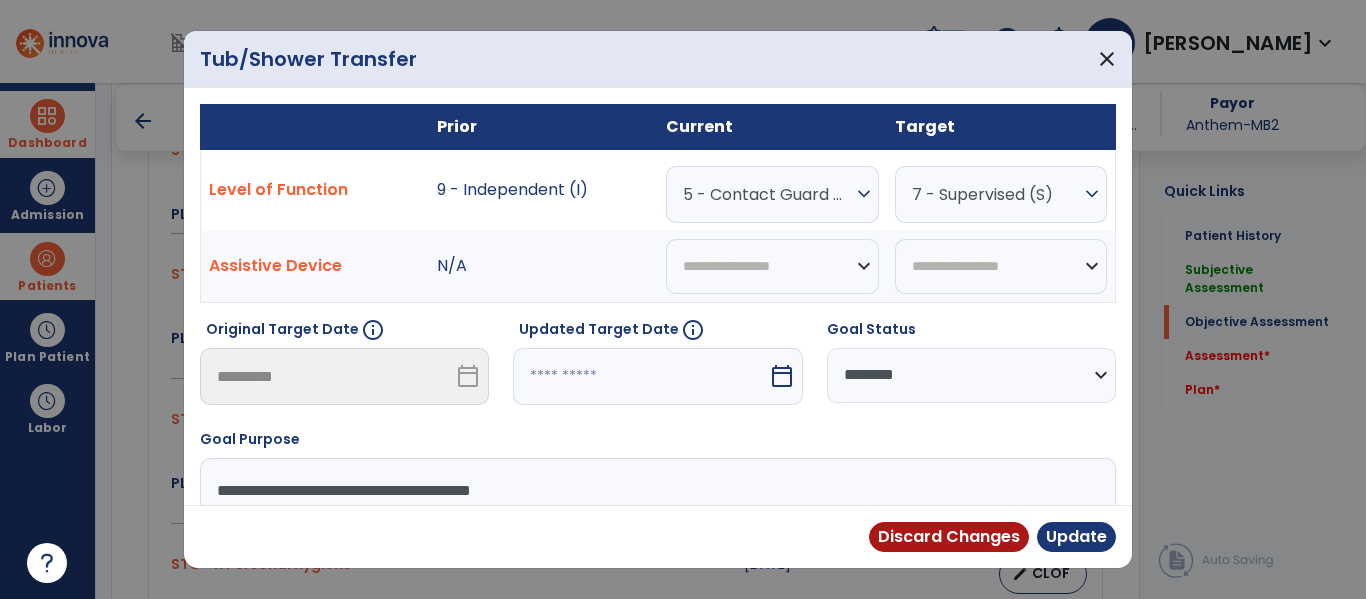 click at bounding box center (640, 376) 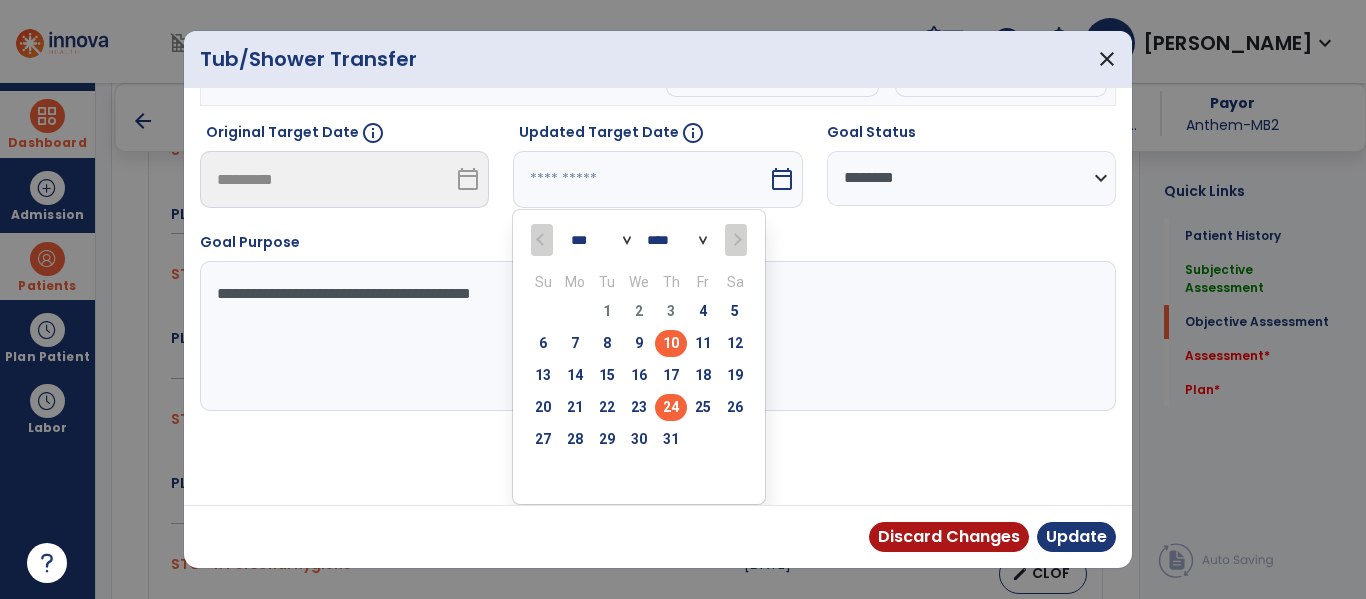 click on "24" at bounding box center (671, 407) 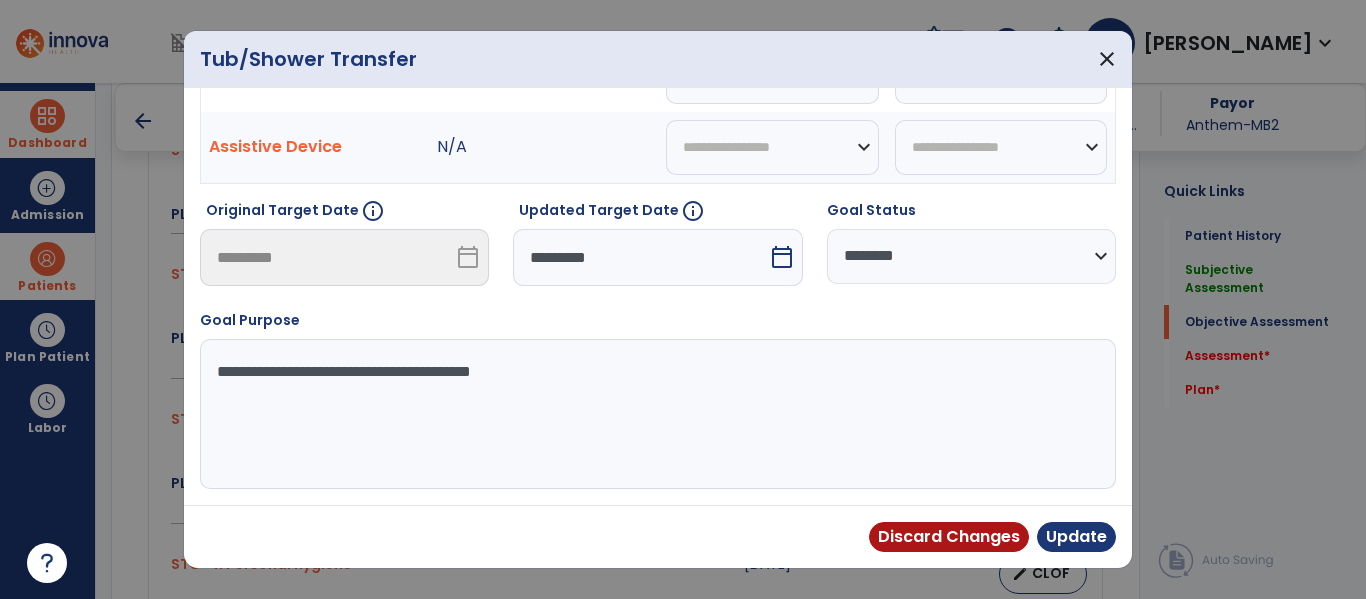 scroll, scrollTop: 119, scrollLeft: 0, axis: vertical 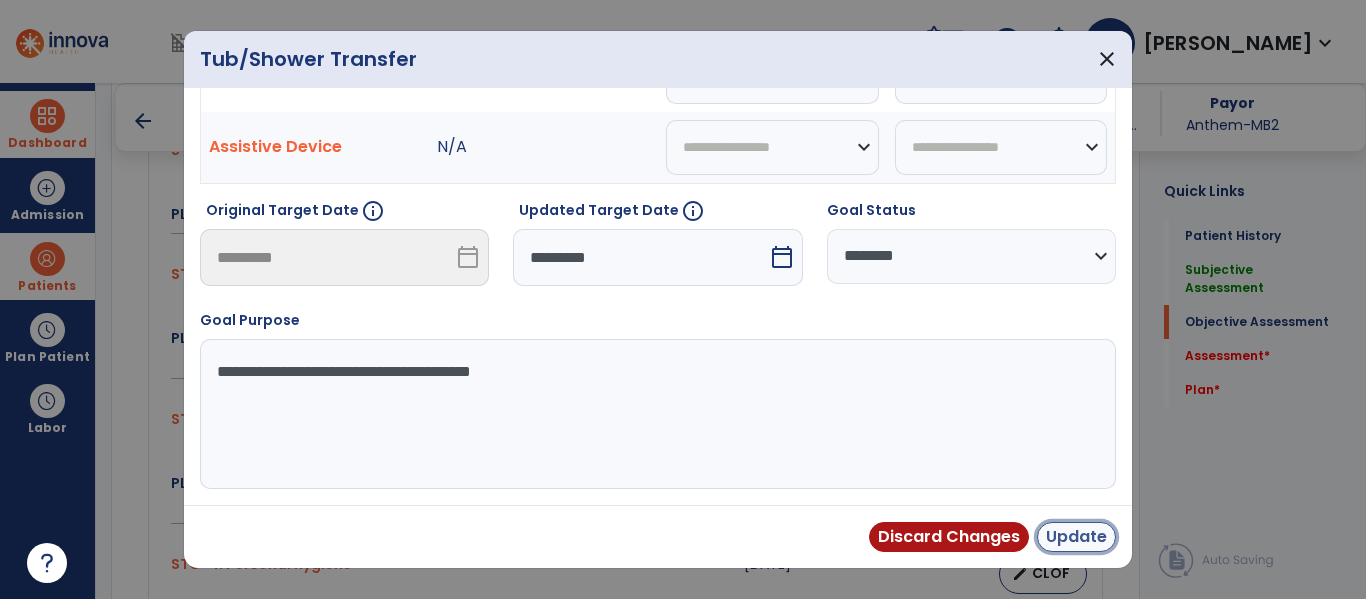 click on "Update" at bounding box center [1076, 537] 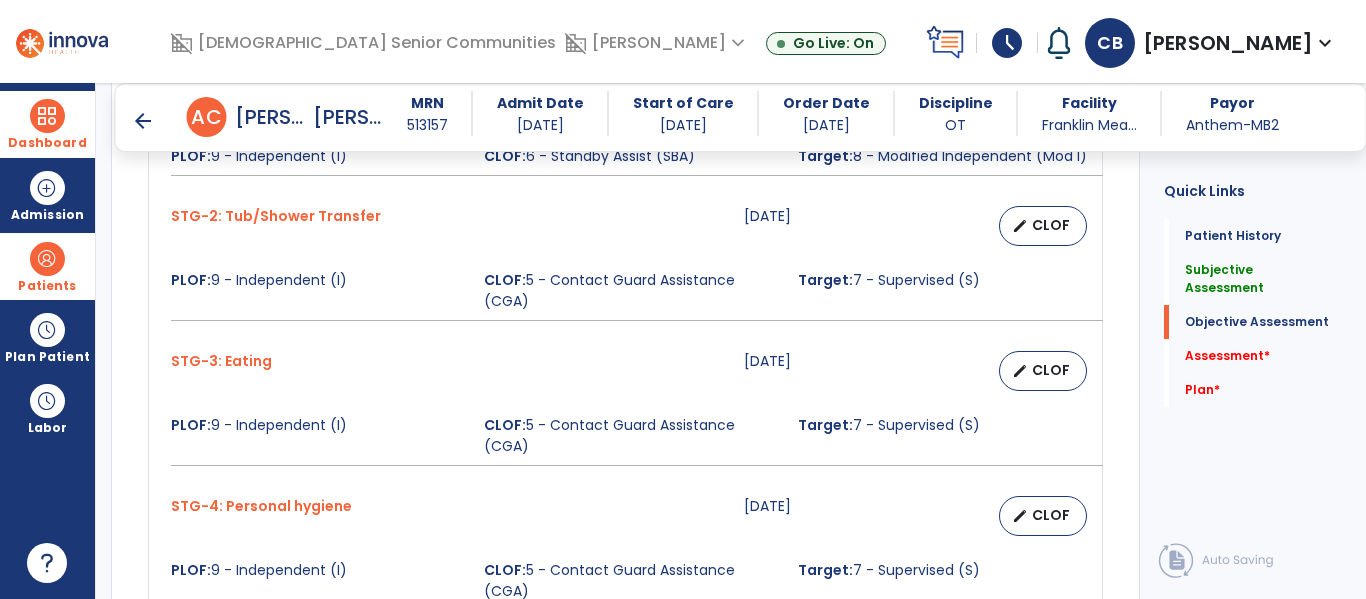 scroll, scrollTop: 1033, scrollLeft: 0, axis: vertical 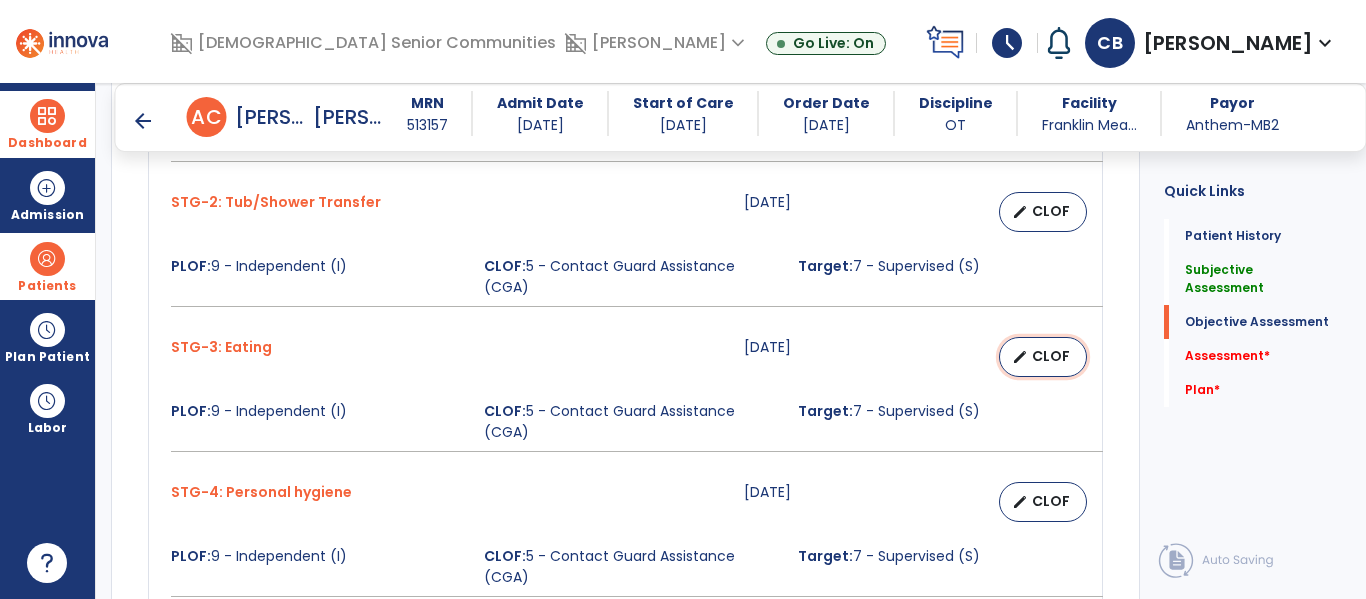 click on "edit" at bounding box center (1020, 357) 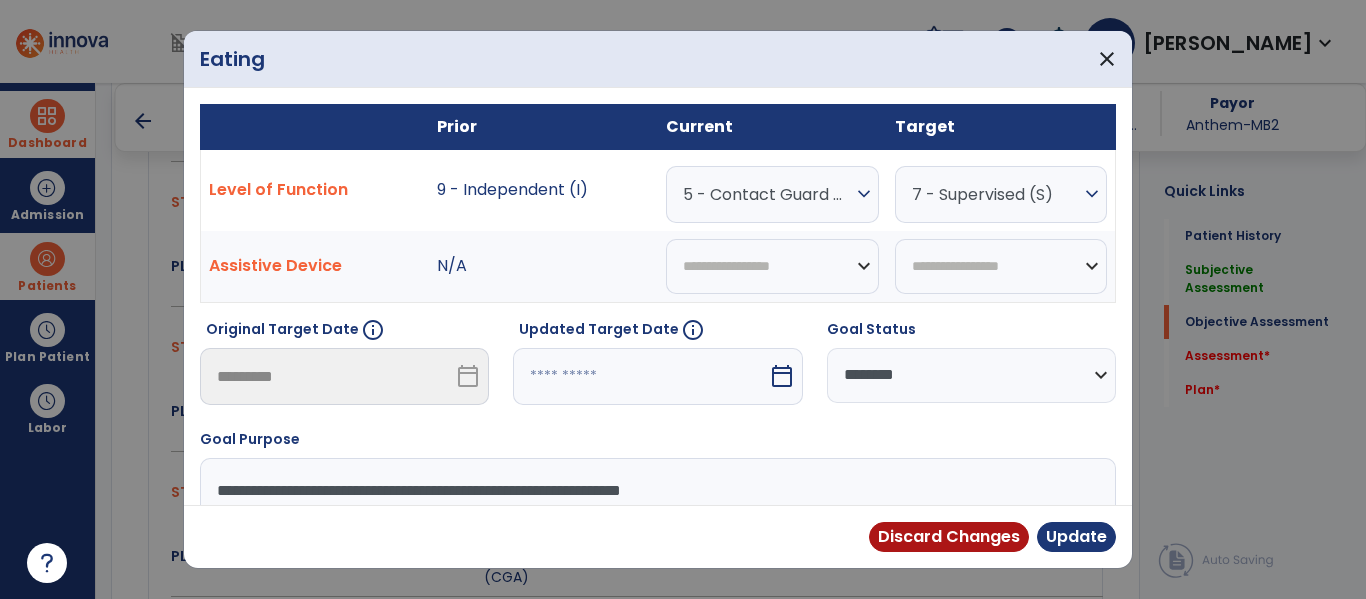 click on "5 - Contact Guard Assistance (CGA)" at bounding box center [767, 194] 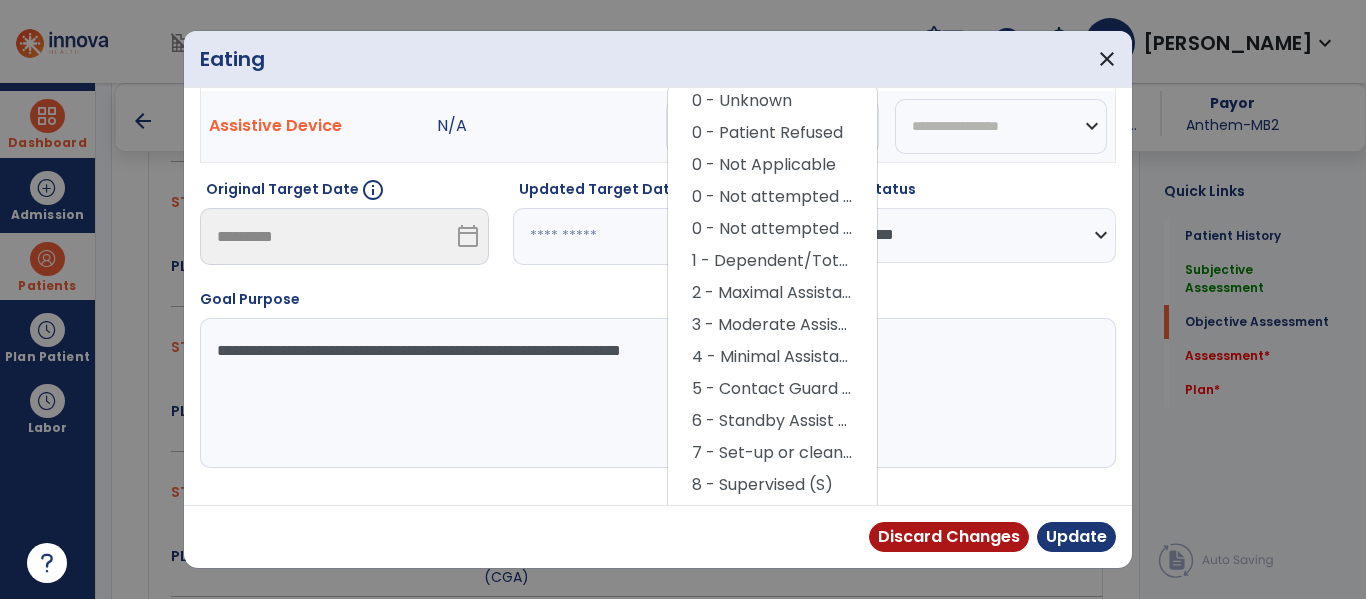 scroll, scrollTop: 201, scrollLeft: 0, axis: vertical 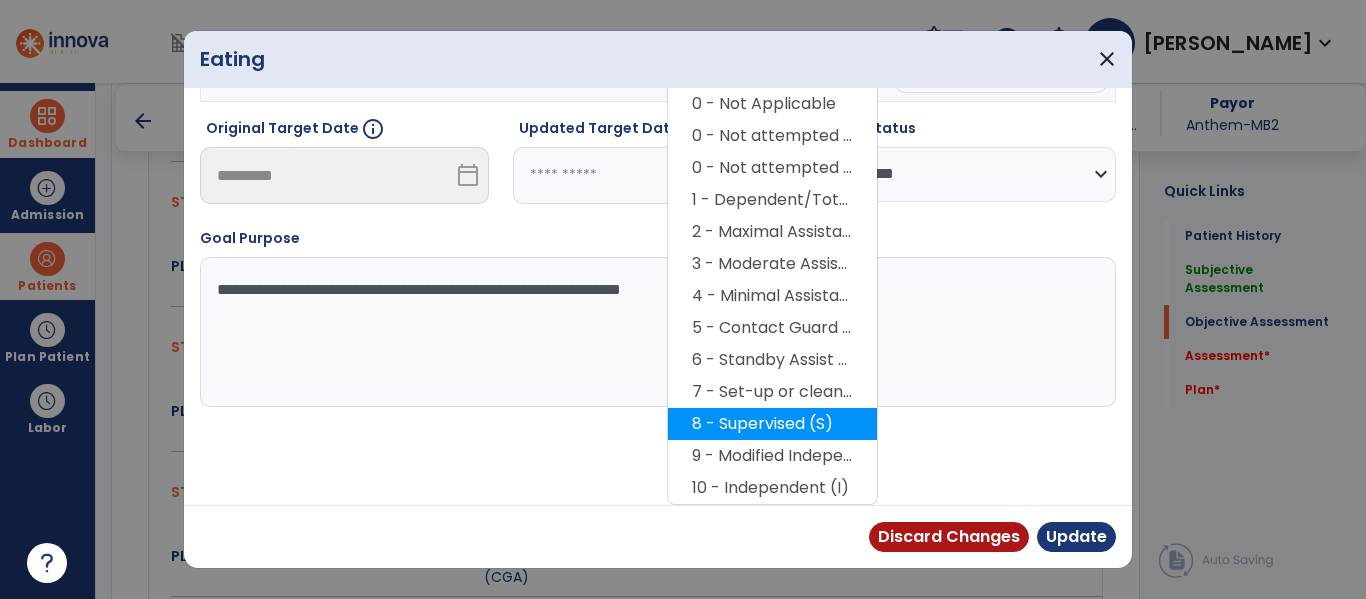 click on "8 - Supervised (S)" at bounding box center [772, 424] 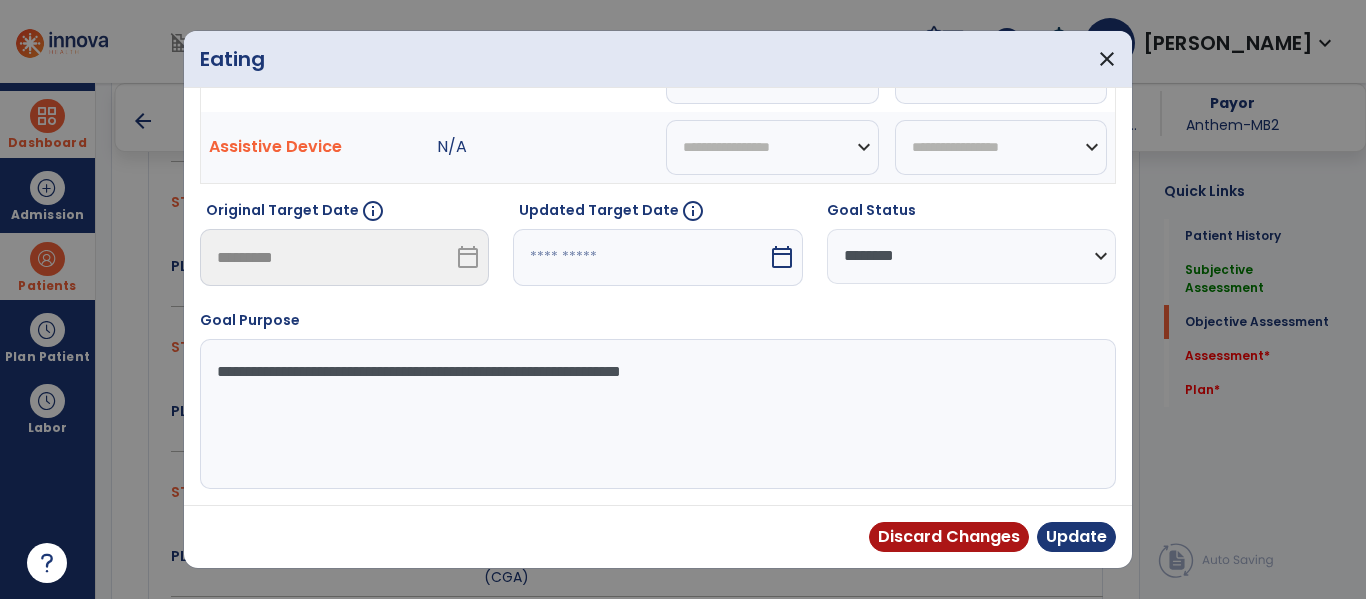 scroll, scrollTop: 119, scrollLeft: 0, axis: vertical 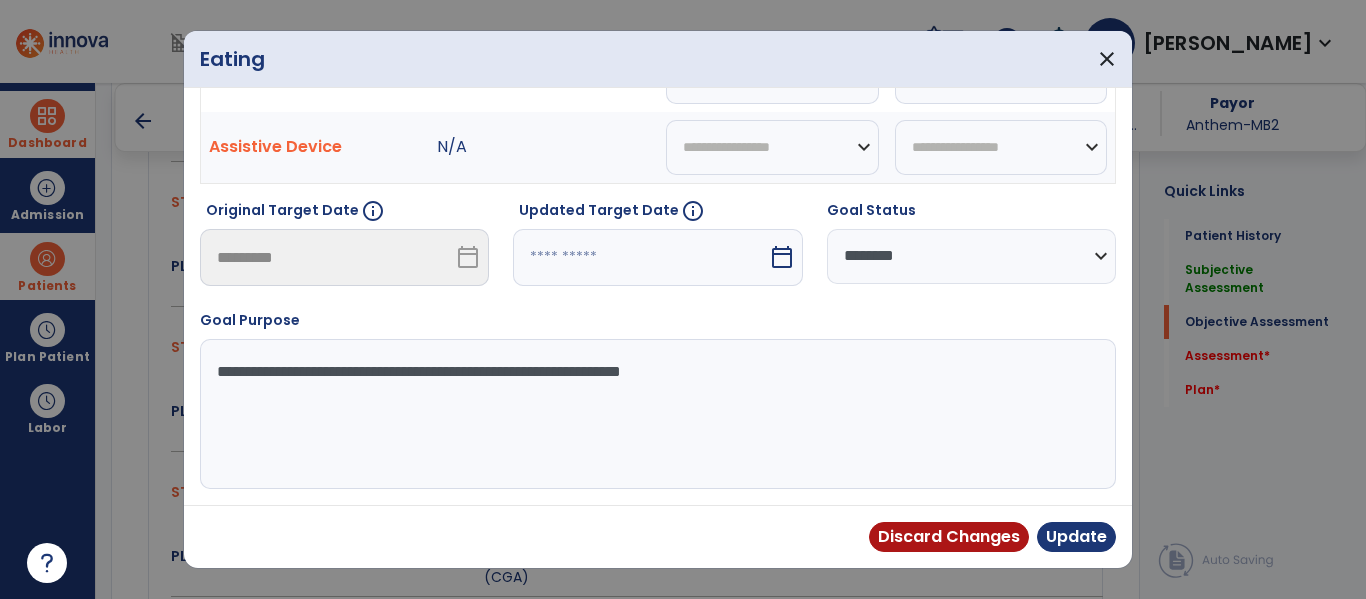 click on "**********" at bounding box center [971, 256] 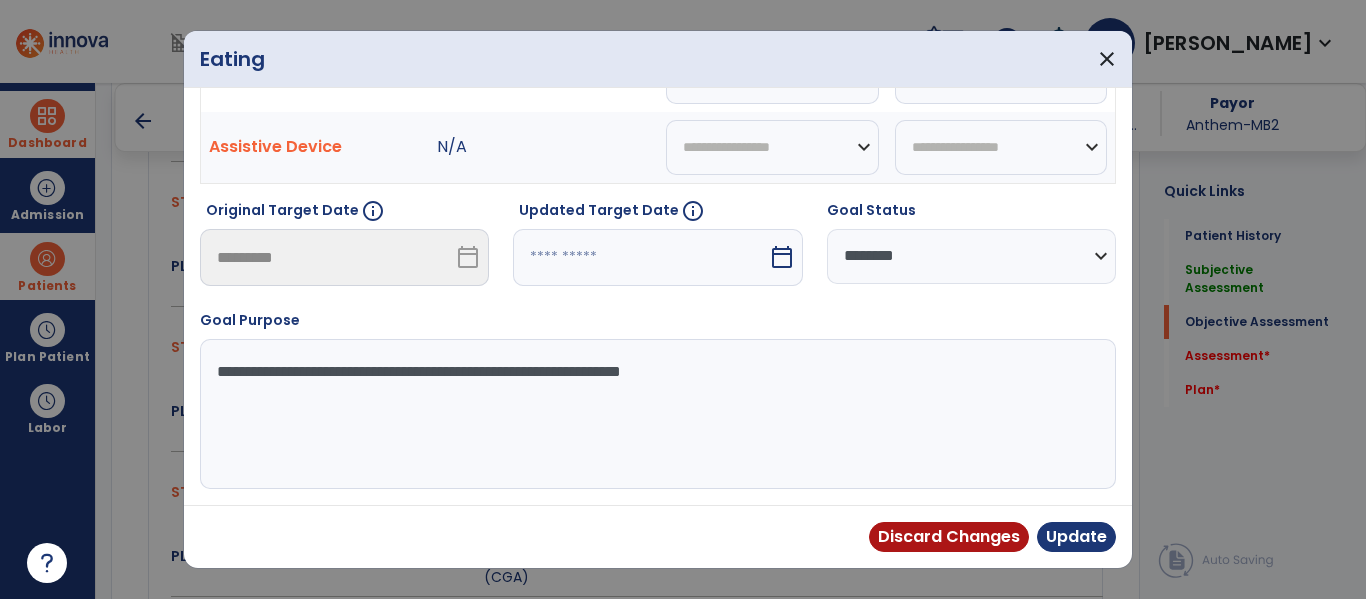 select on "********" 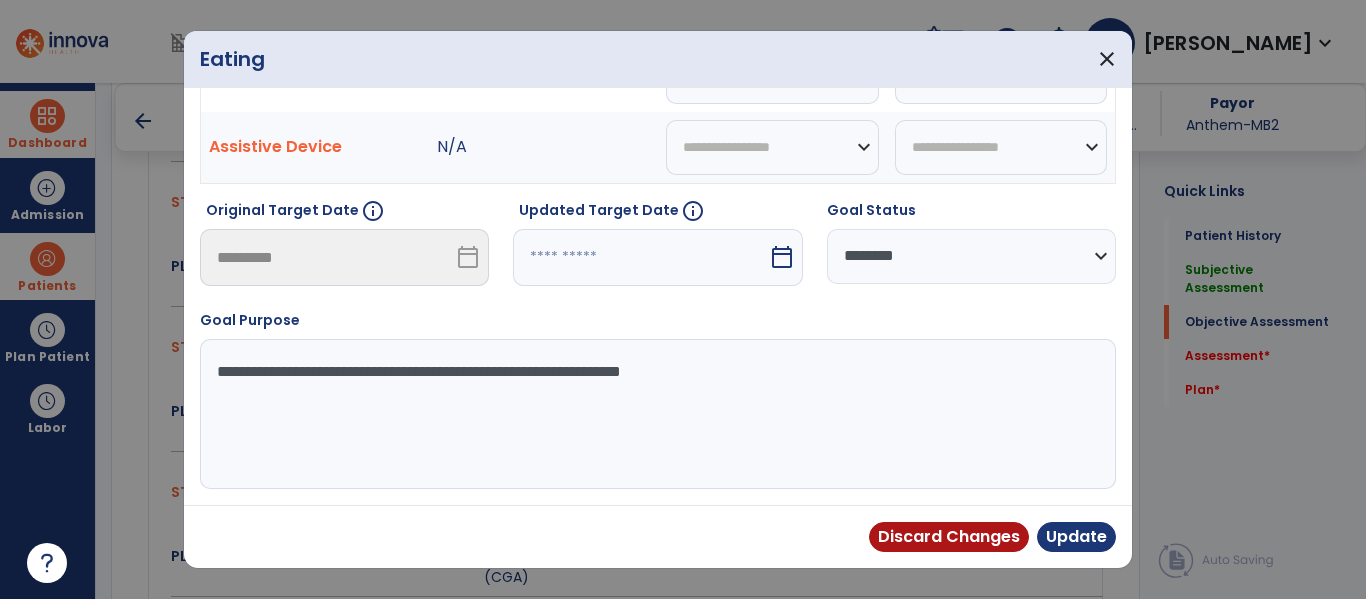 click on "**********" at bounding box center (971, 256) 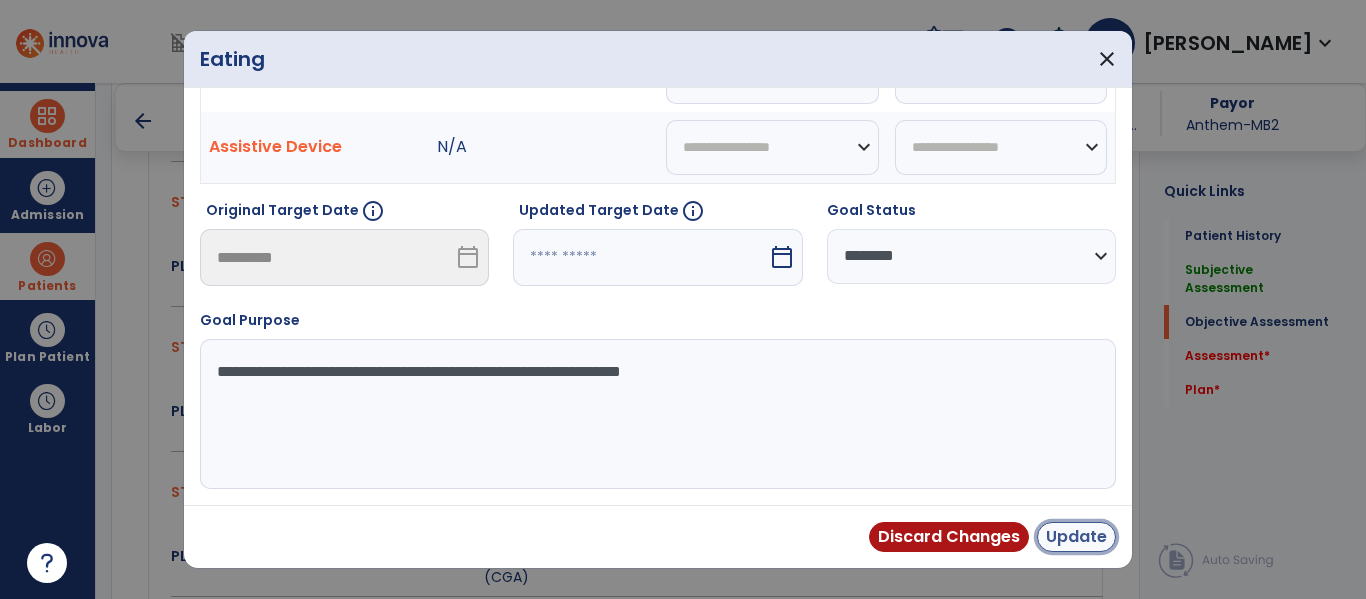 click on "Update" at bounding box center [1076, 537] 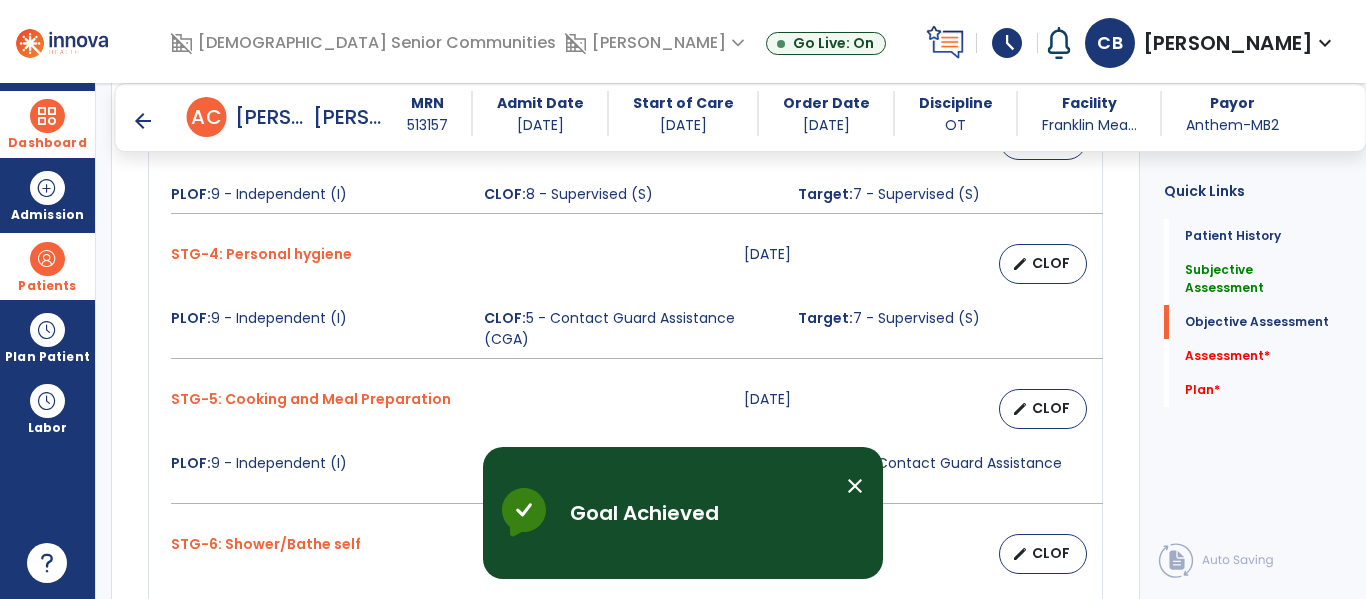 scroll, scrollTop: 1252, scrollLeft: 0, axis: vertical 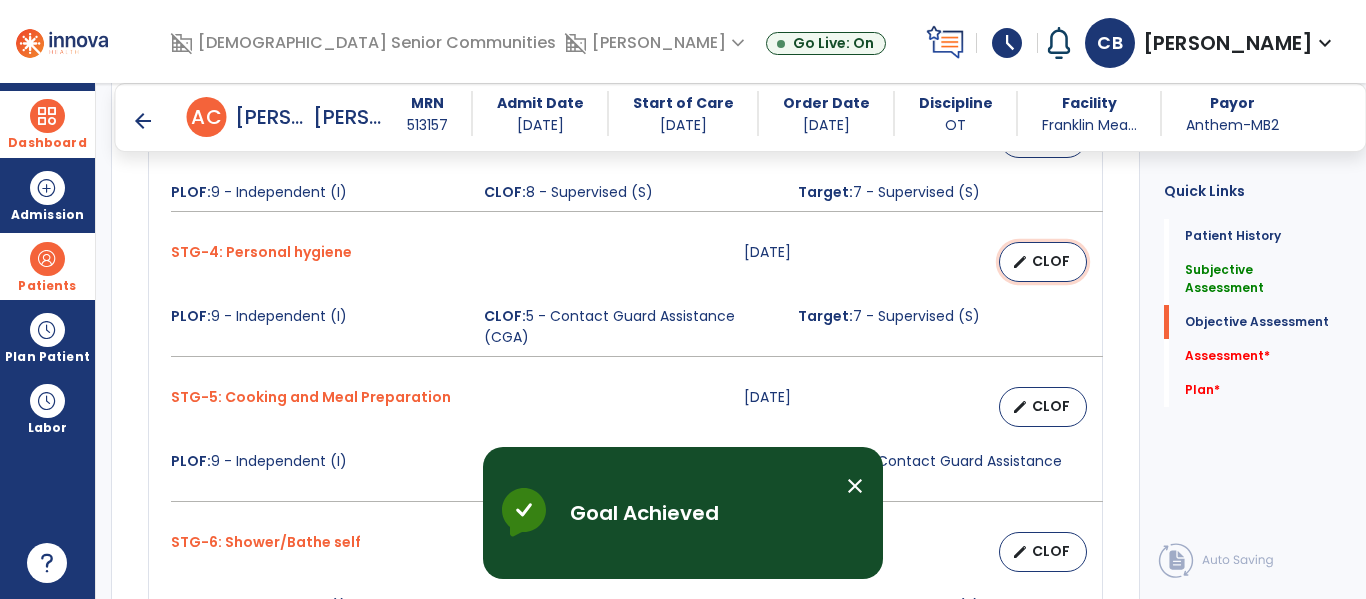 click on "CLOF" at bounding box center (1051, 261) 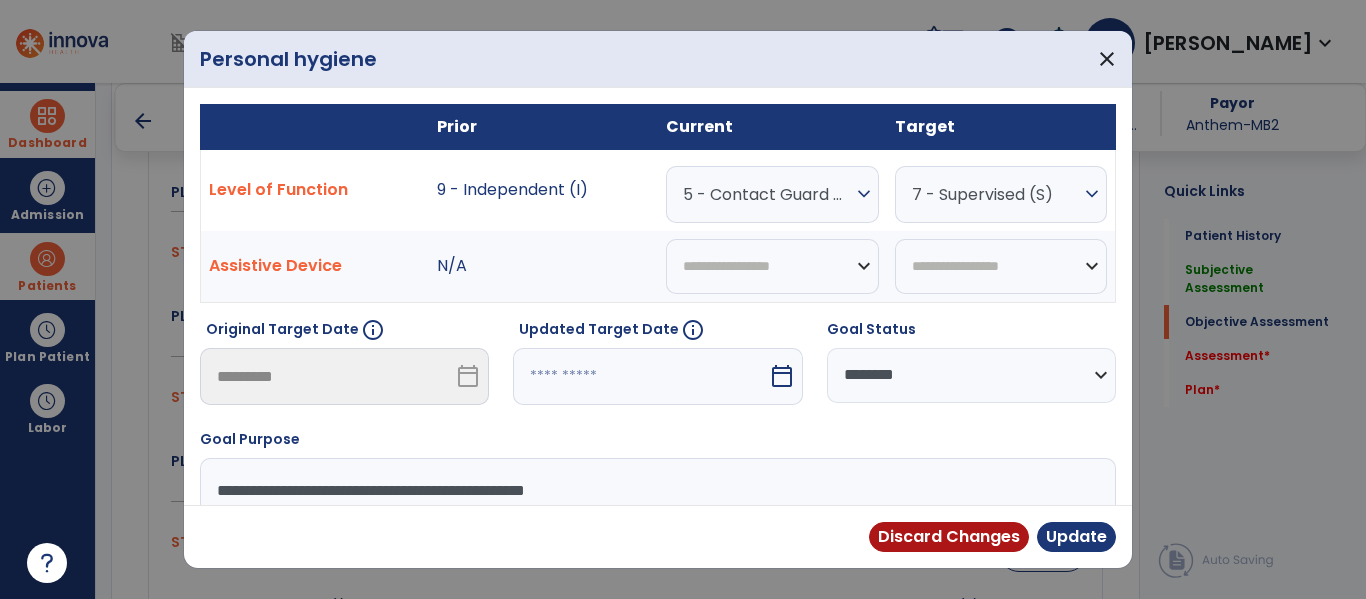 click on "5 - Contact Guard Assistance (CGA)" at bounding box center (767, 194) 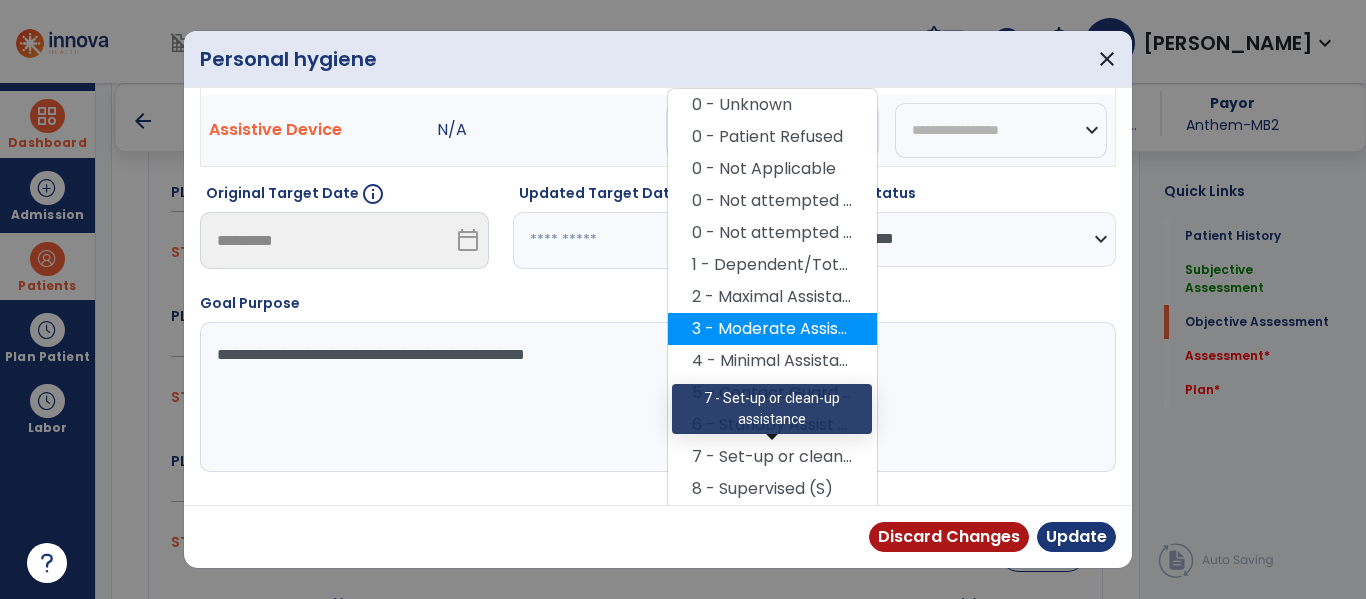 scroll, scrollTop: 132, scrollLeft: 0, axis: vertical 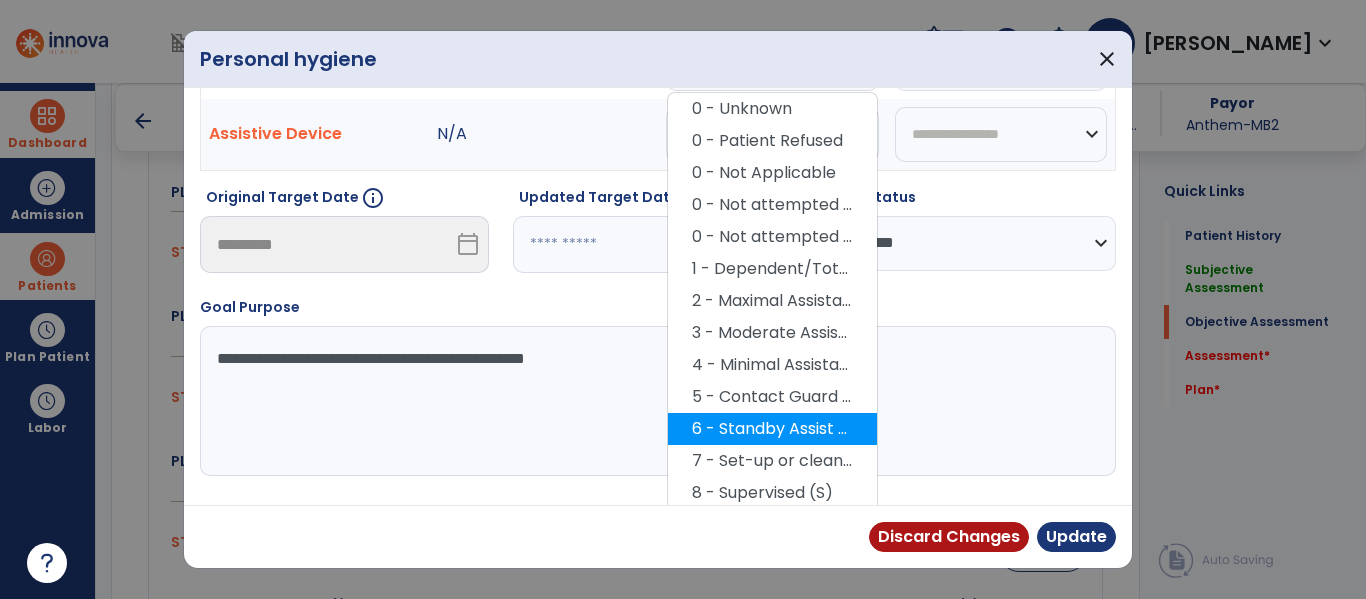 click on "6 - Standby Assist (SBA)" at bounding box center (772, 429) 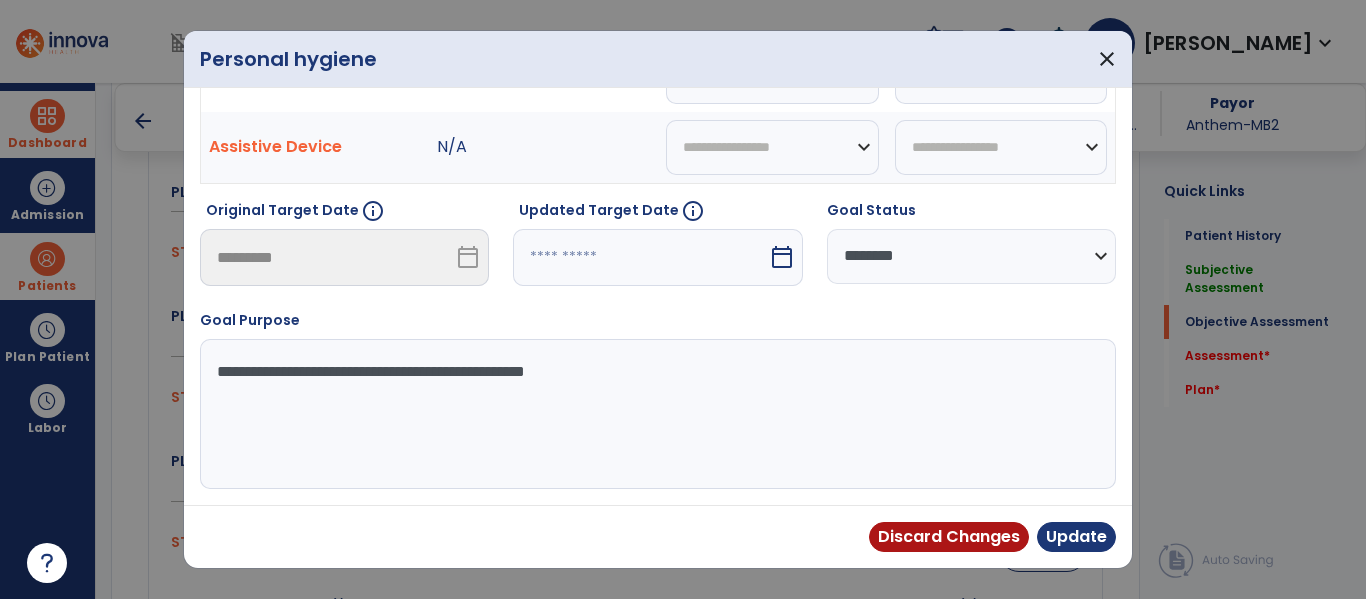 scroll, scrollTop: 119, scrollLeft: 0, axis: vertical 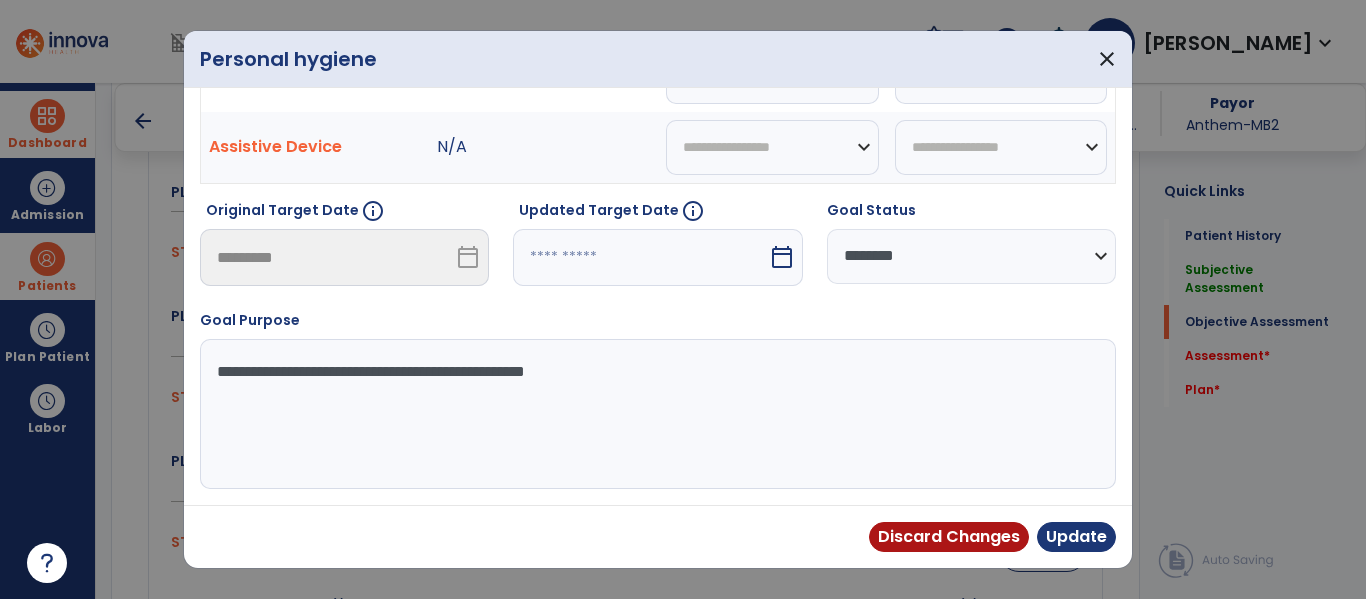 click at bounding box center (640, 257) 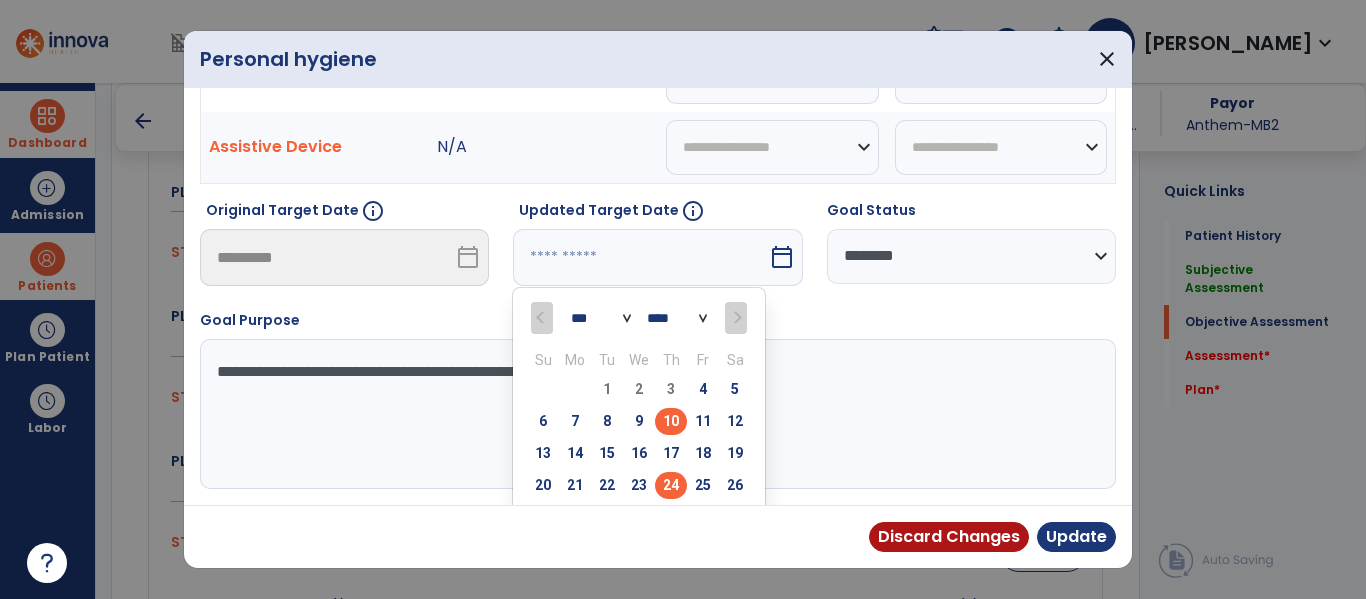 click on "24" at bounding box center [671, 485] 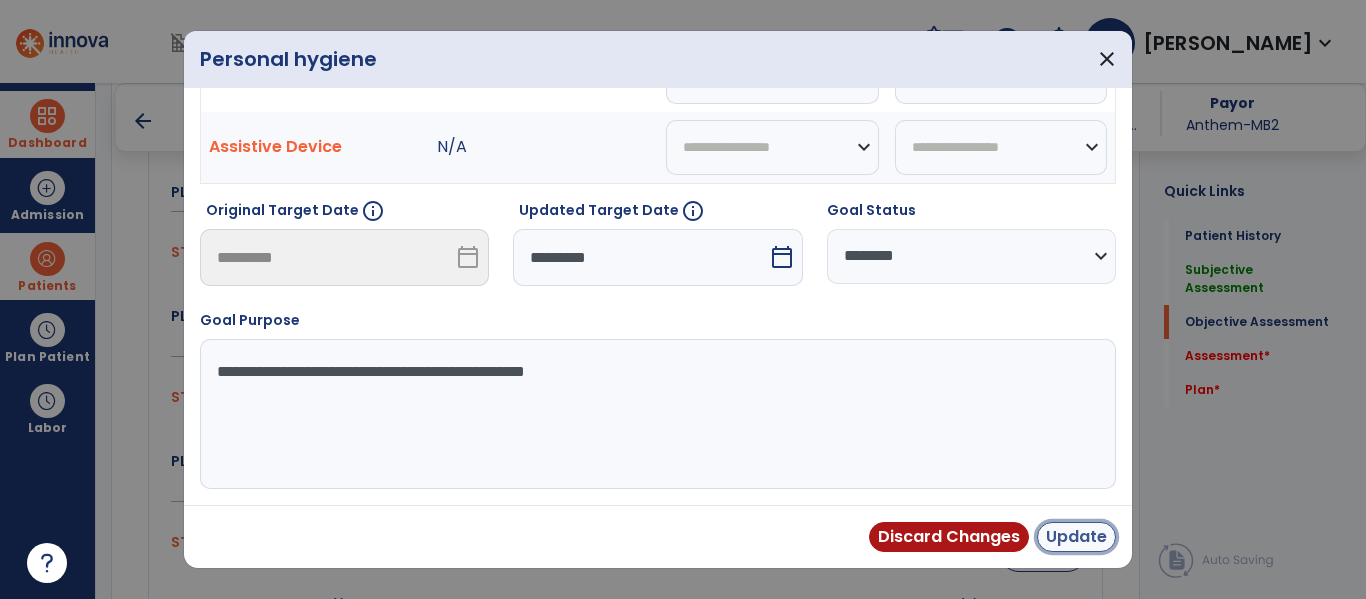 click on "Update" at bounding box center [1076, 537] 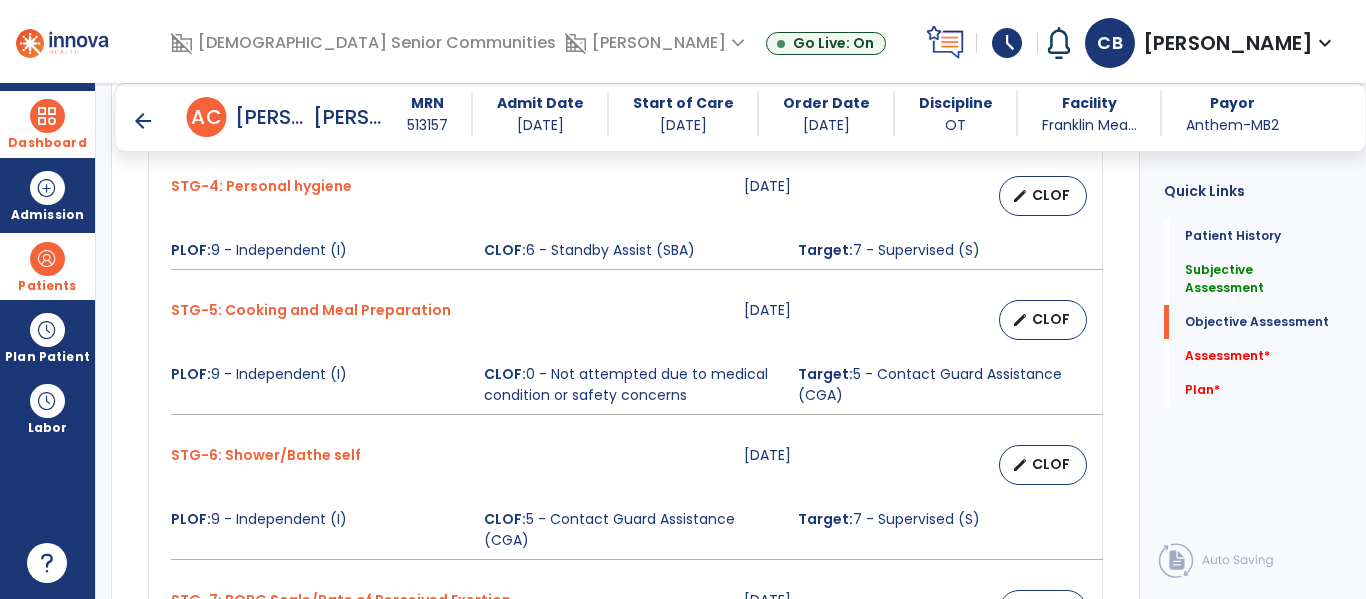 scroll, scrollTop: 1327, scrollLeft: 0, axis: vertical 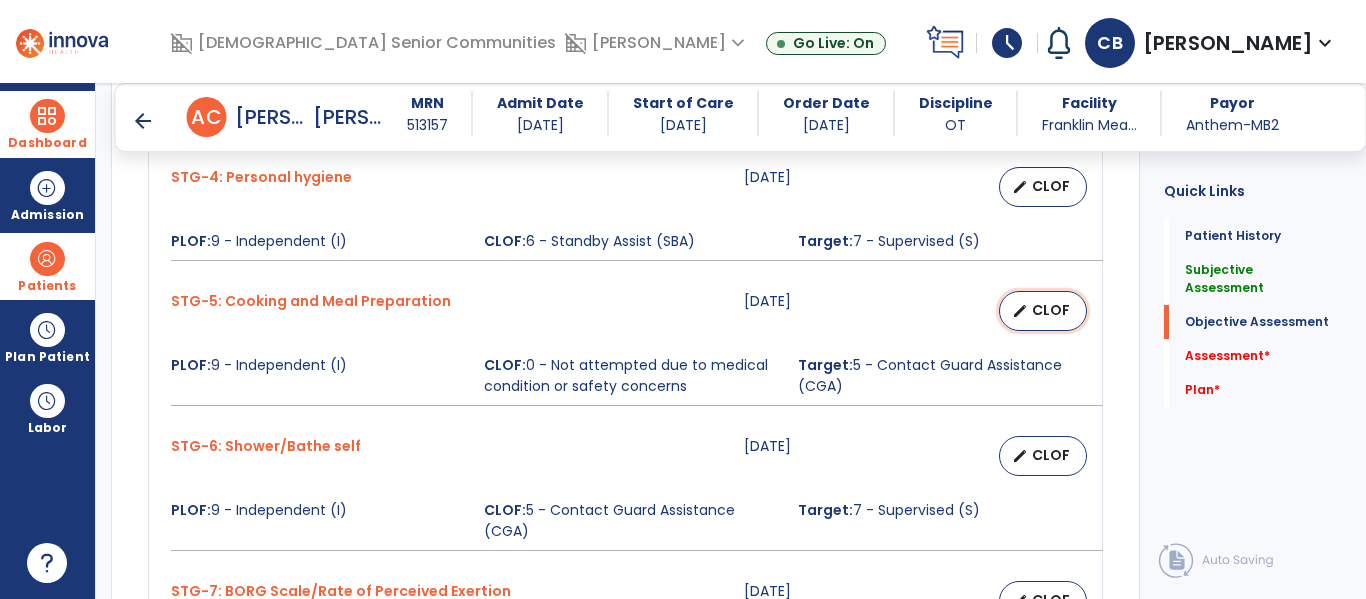 click on "edit" at bounding box center (1020, 311) 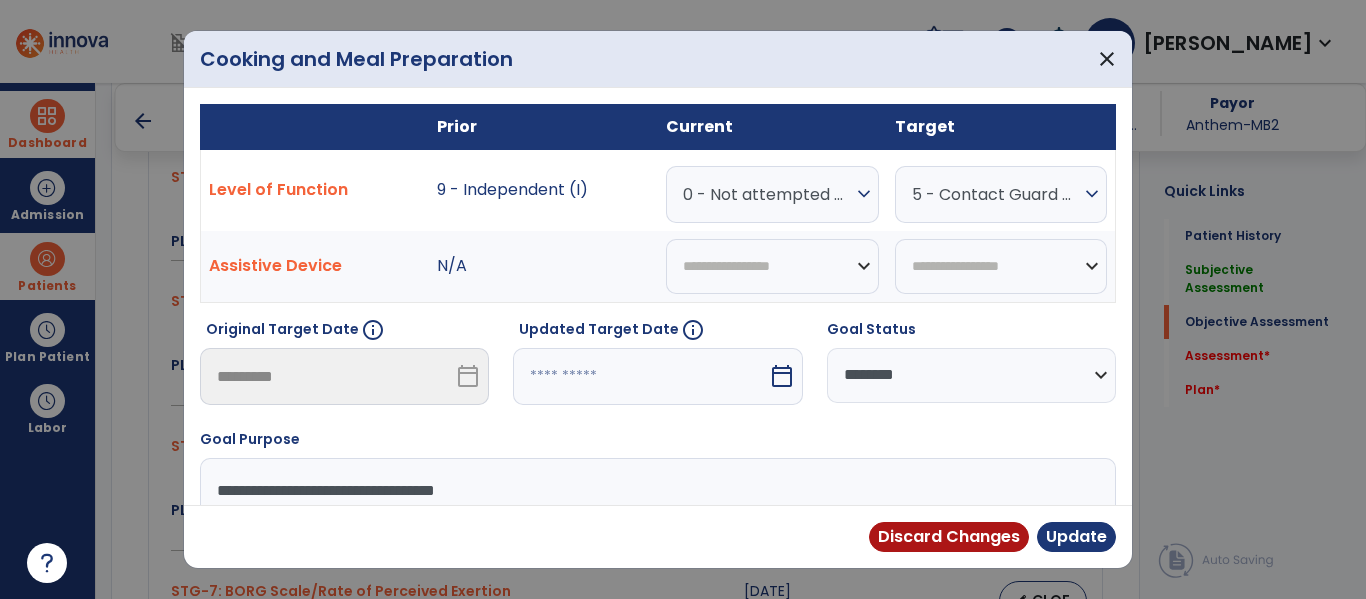 click on "0 - Not attempted due to medical condition or safety concerns" at bounding box center (767, 194) 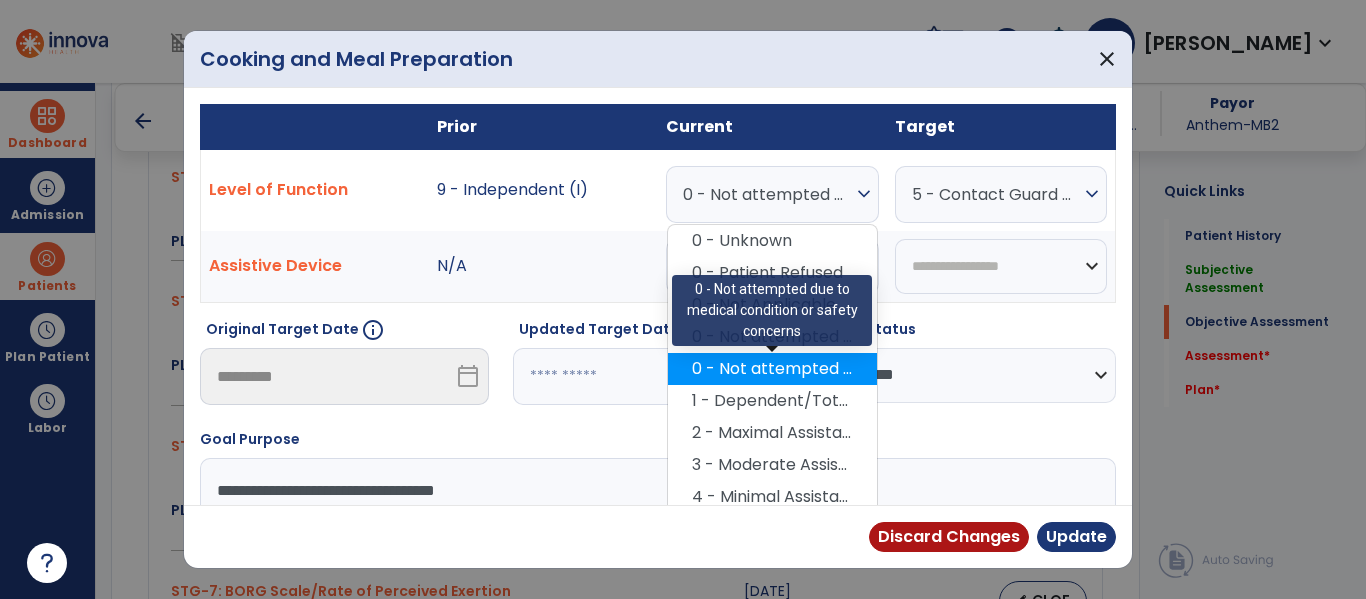 click on "0 - Not attempted due to medical condition or safety concerns" at bounding box center [772, 369] 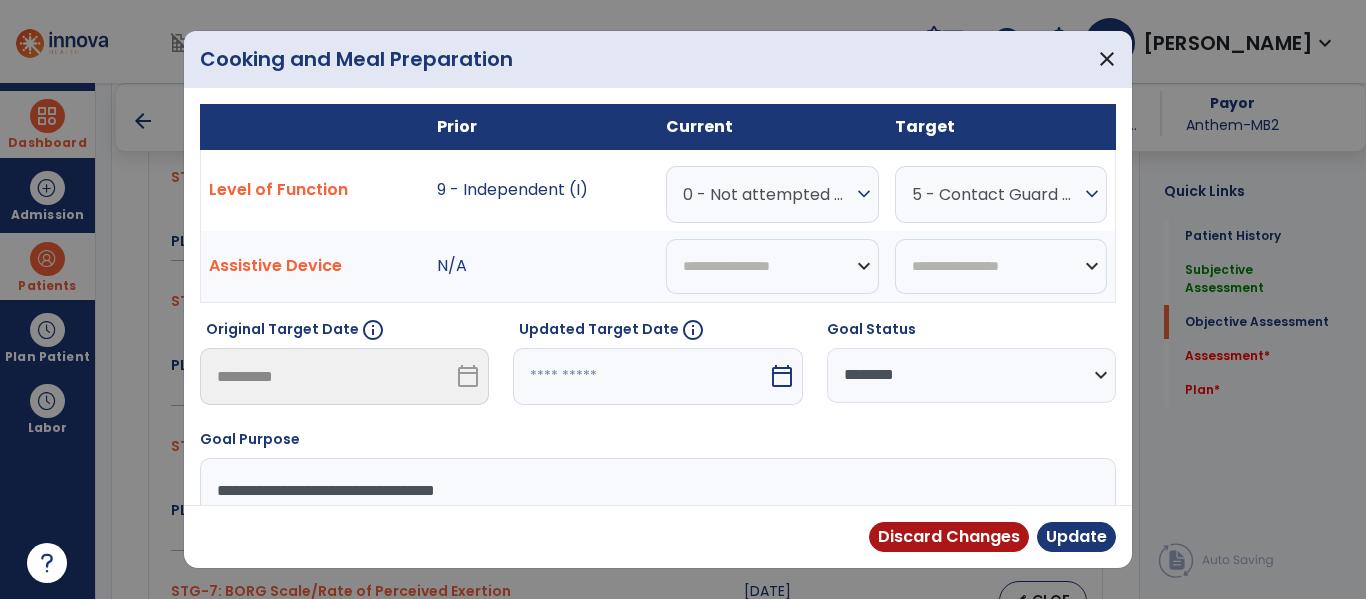 click at bounding box center (640, 376) 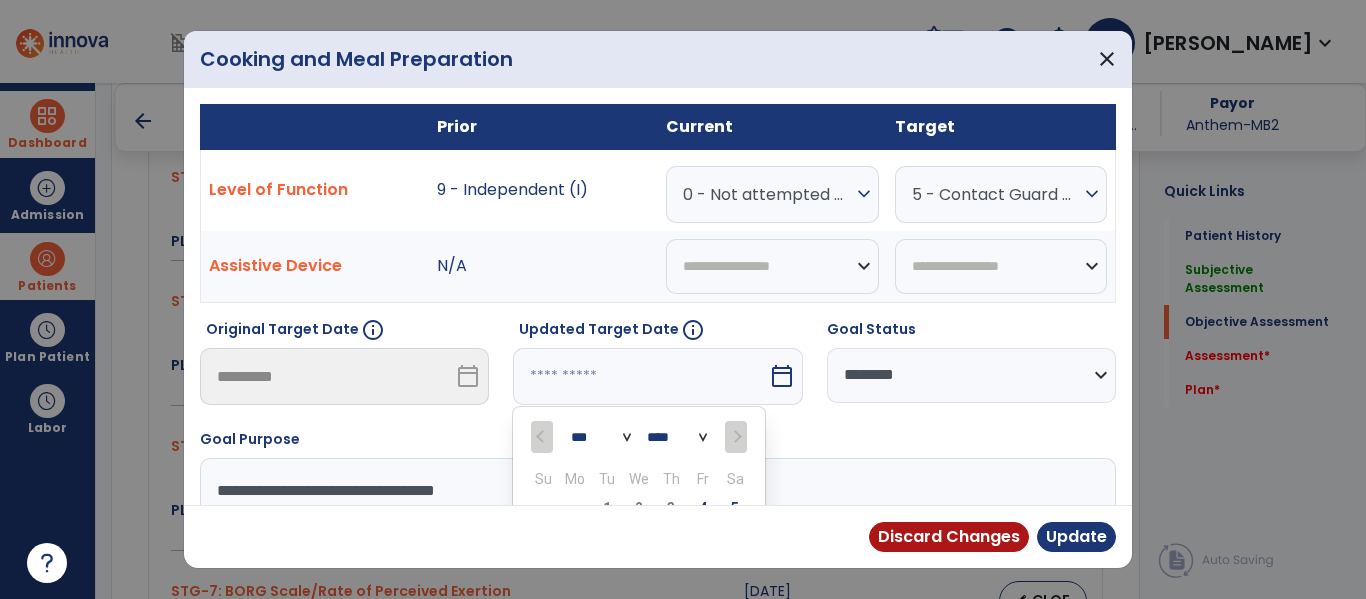 scroll, scrollTop: 197, scrollLeft: 0, axis: vertical 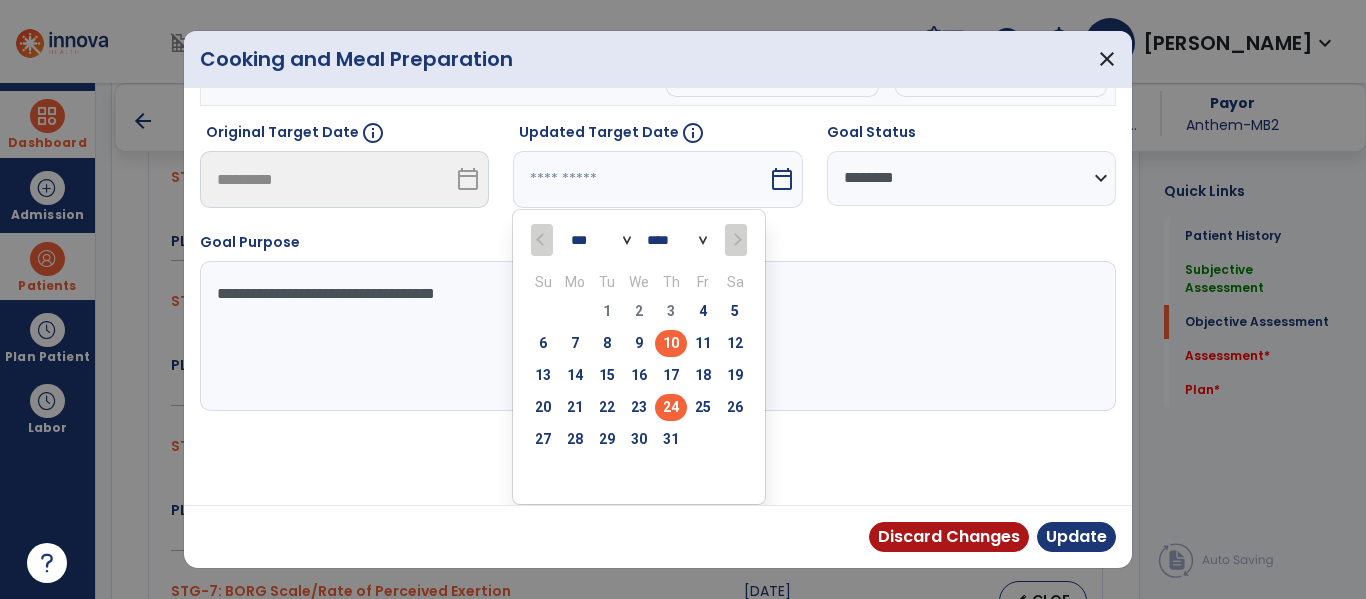 click on "24" at bounding box center [671, 407] 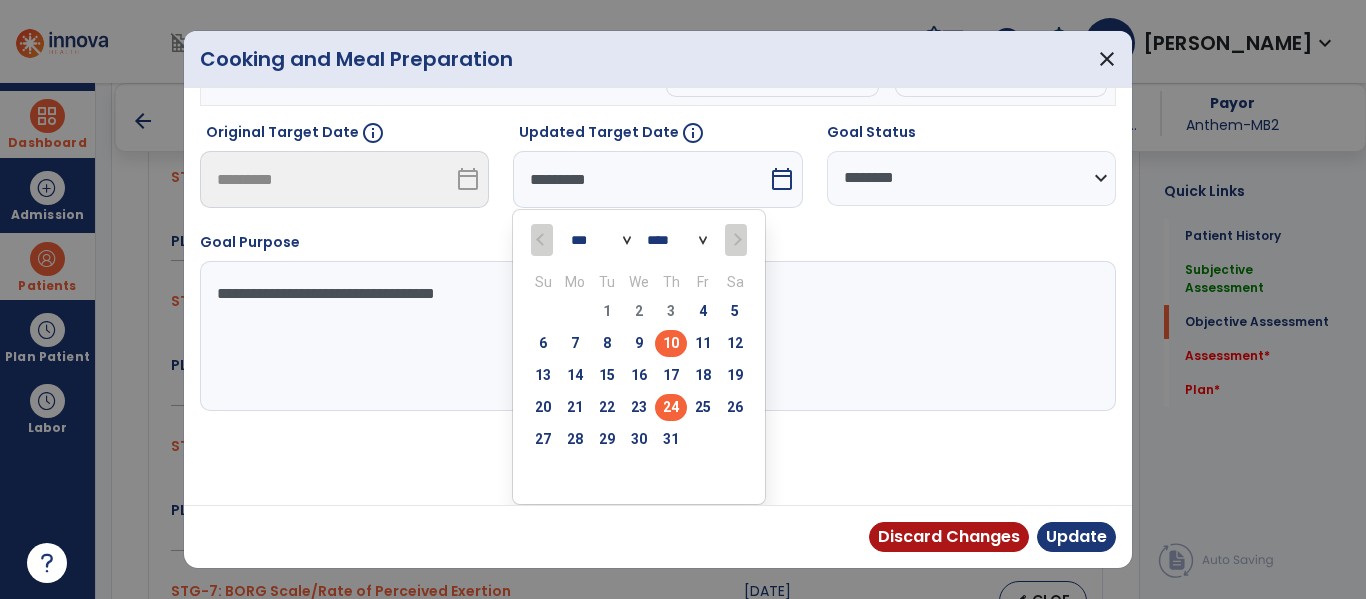 scroll, scrollTop: 119, scrollLeft: 0, axis: vertical 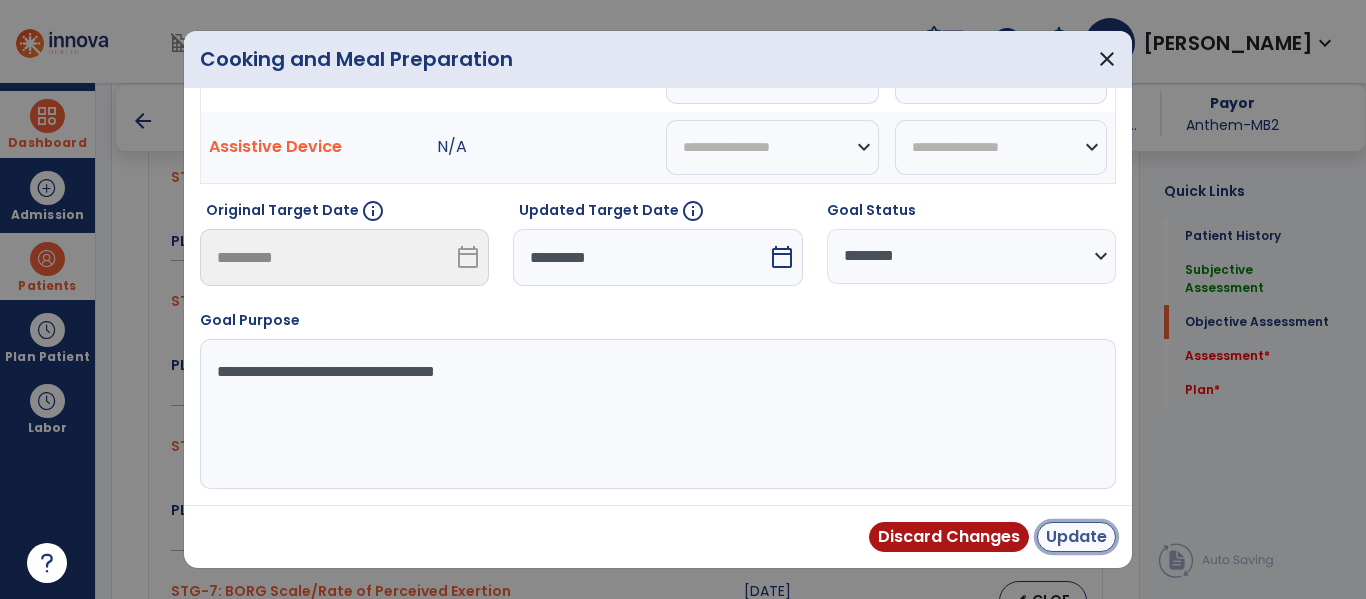 click on "Update" at bounding box center [1076, 537] 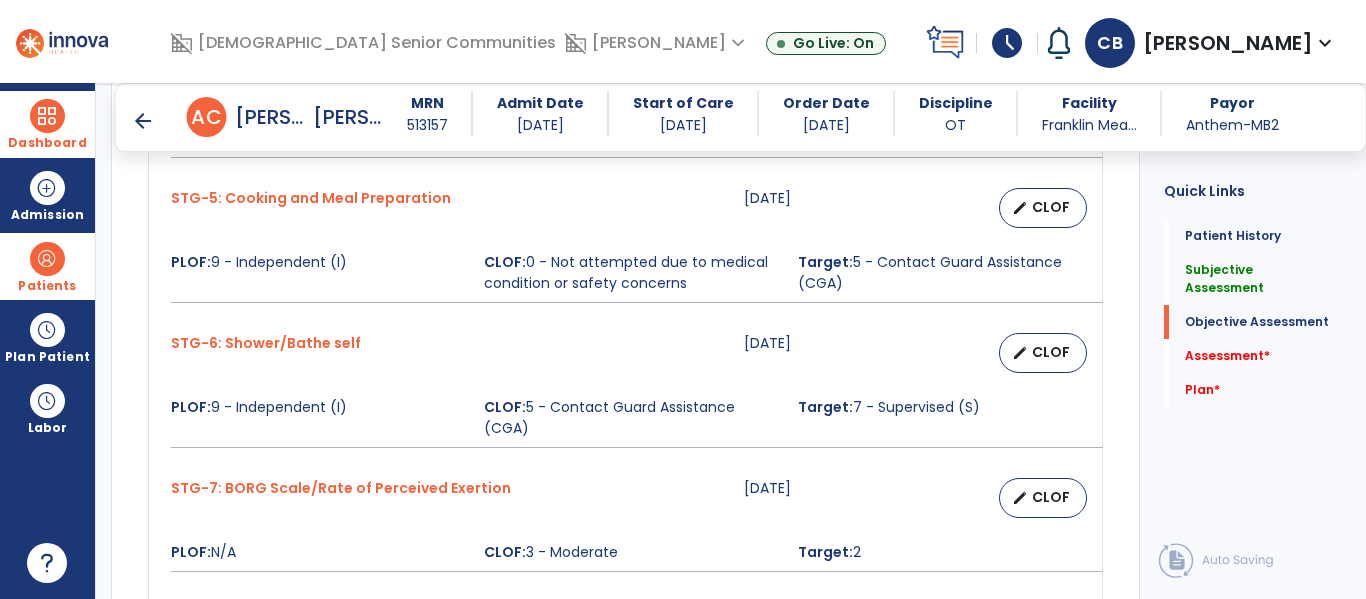 scroll, scrollTop: 1438, scrollLeft: 0, axis: vertical 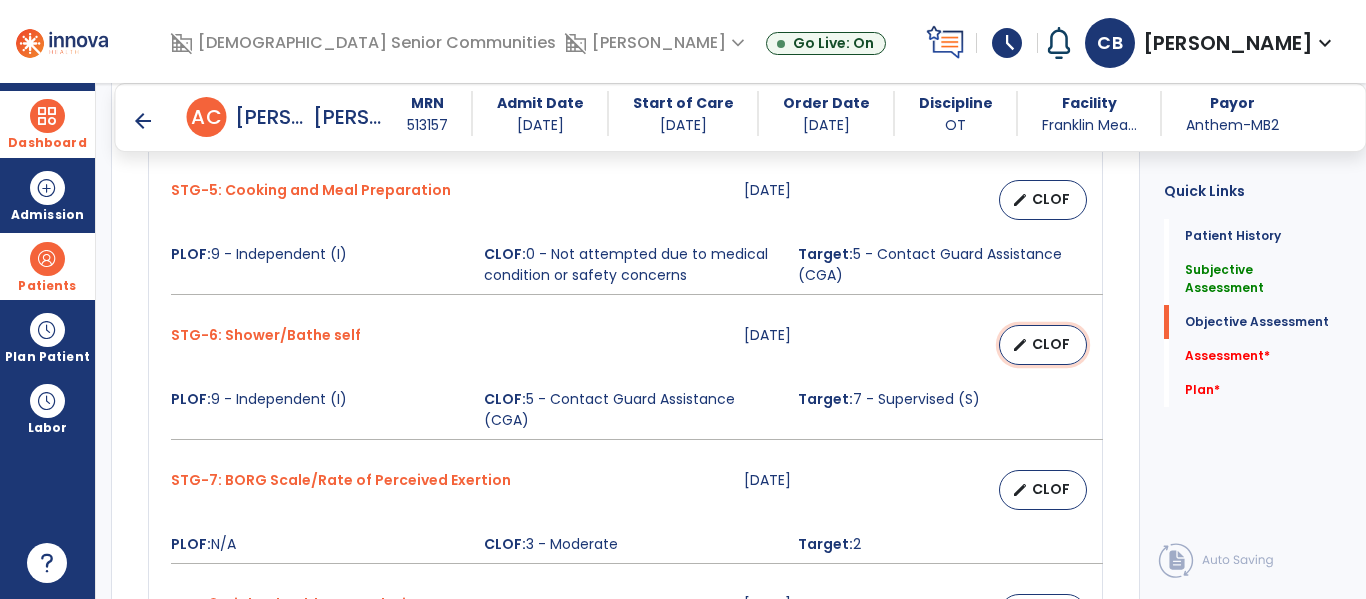 click on "CLOF" at bounding box center [1051, 344] 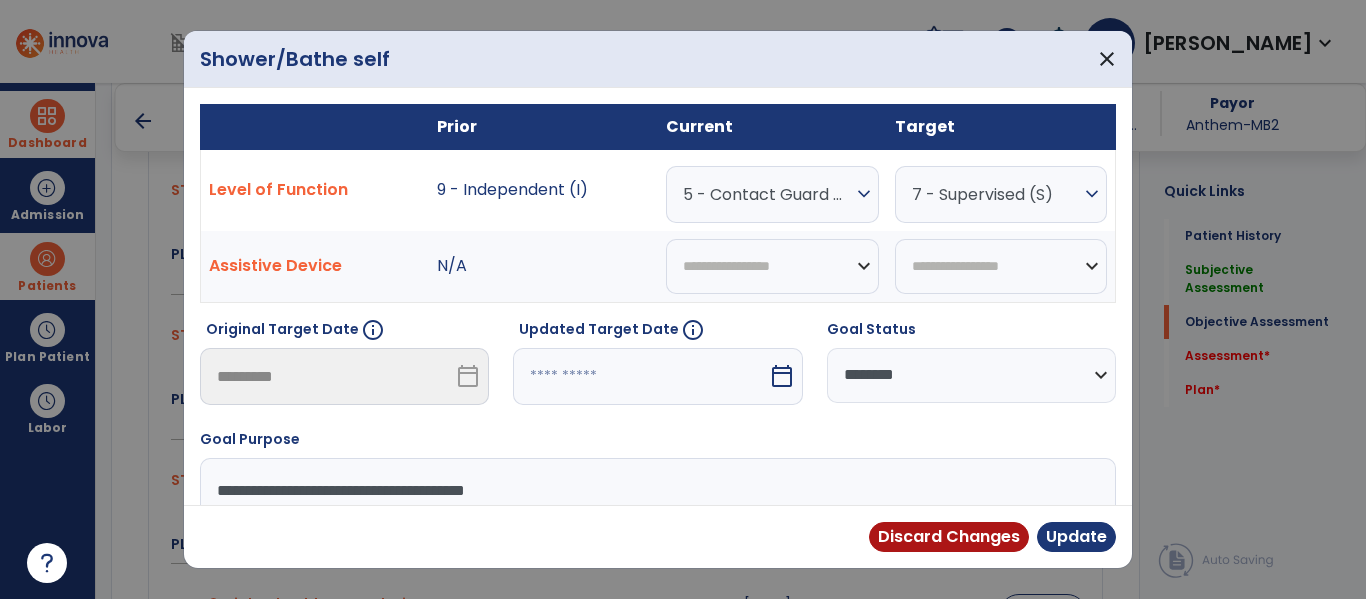 click at bounding box center [640, 376] 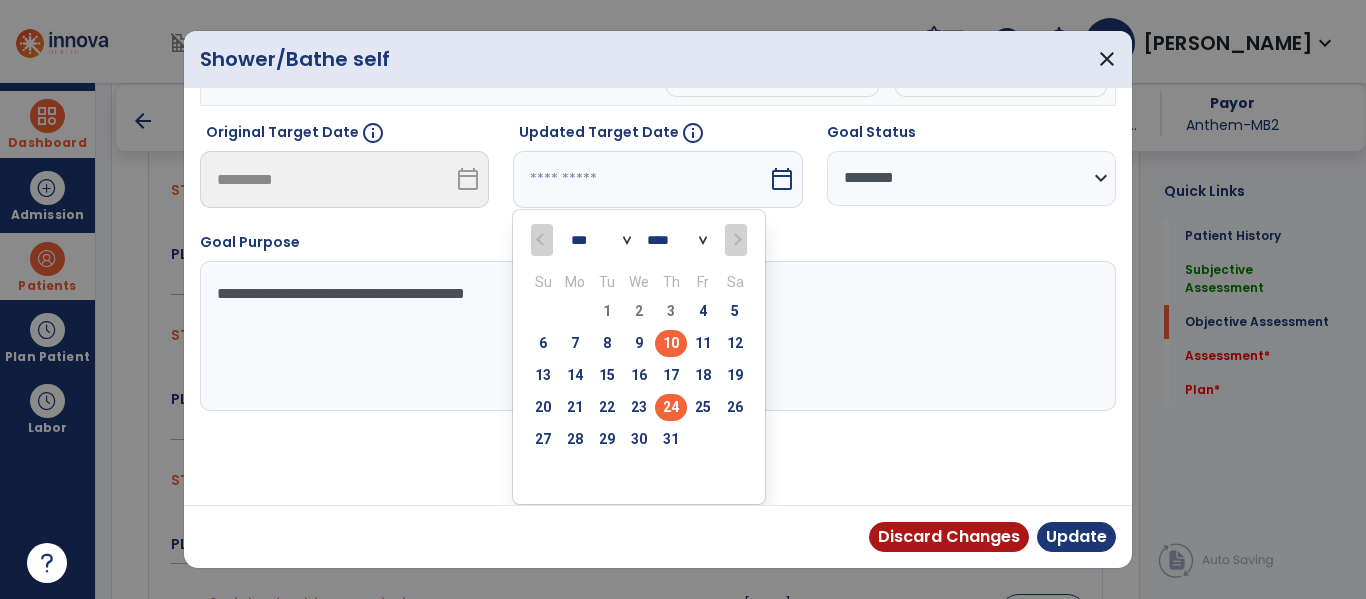 click on "24" at bounding box center (671, 407) 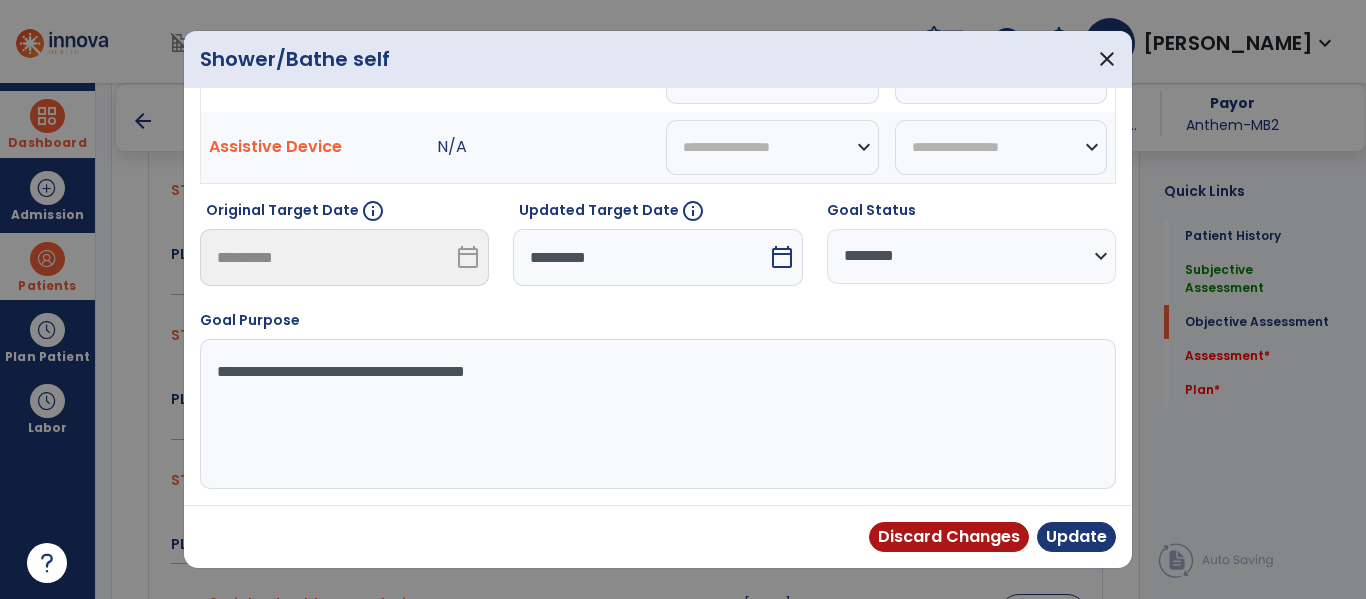 scroll, scrollTop: 119, scrollLeft: 0, axis: vertical 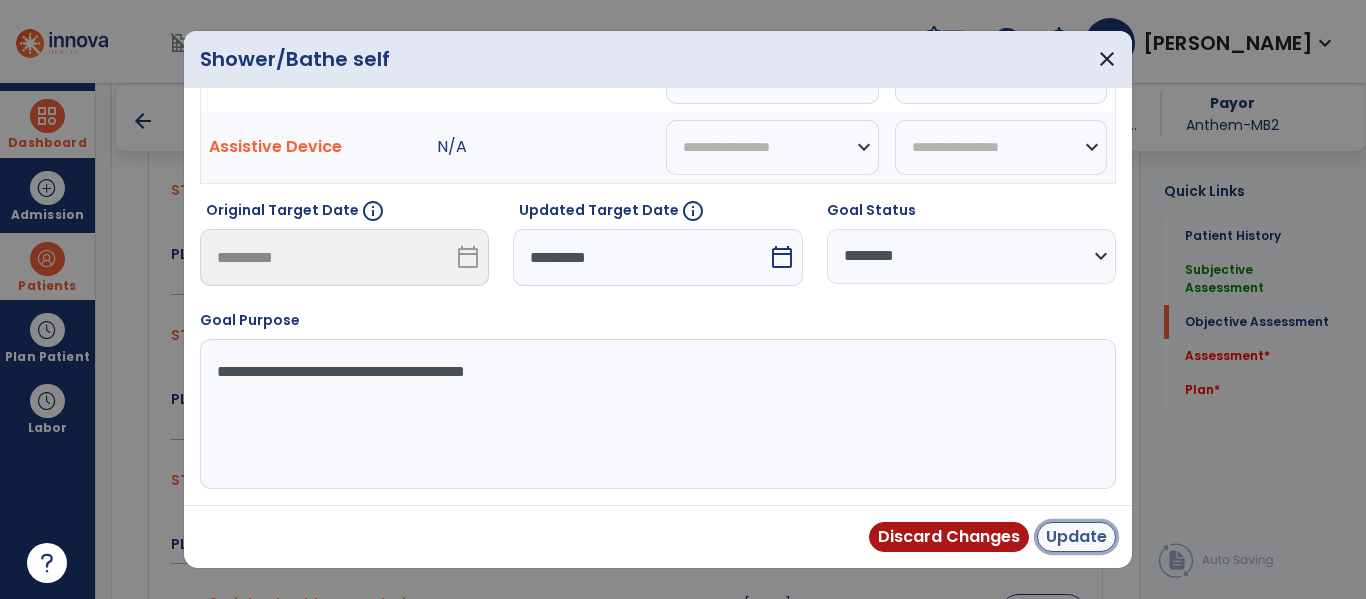 click on "Update" at bounding box center (1076, 537) 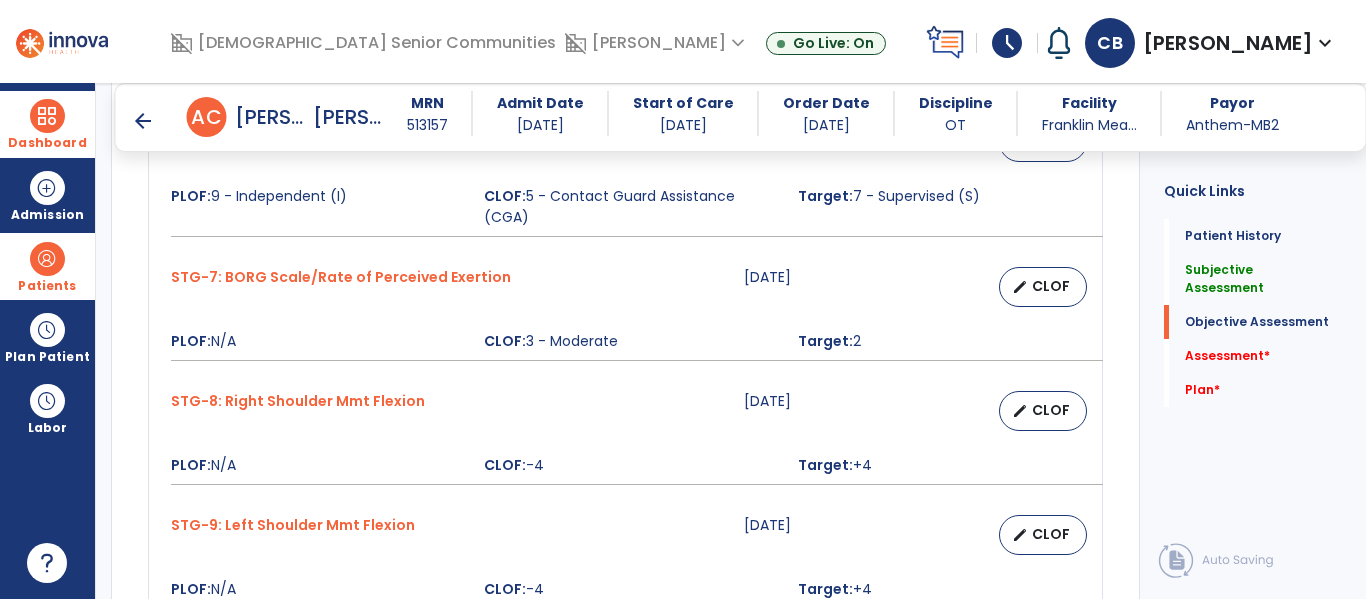 scroll, scrollTop: 1642, scrollLeft: 0, axis: vertical 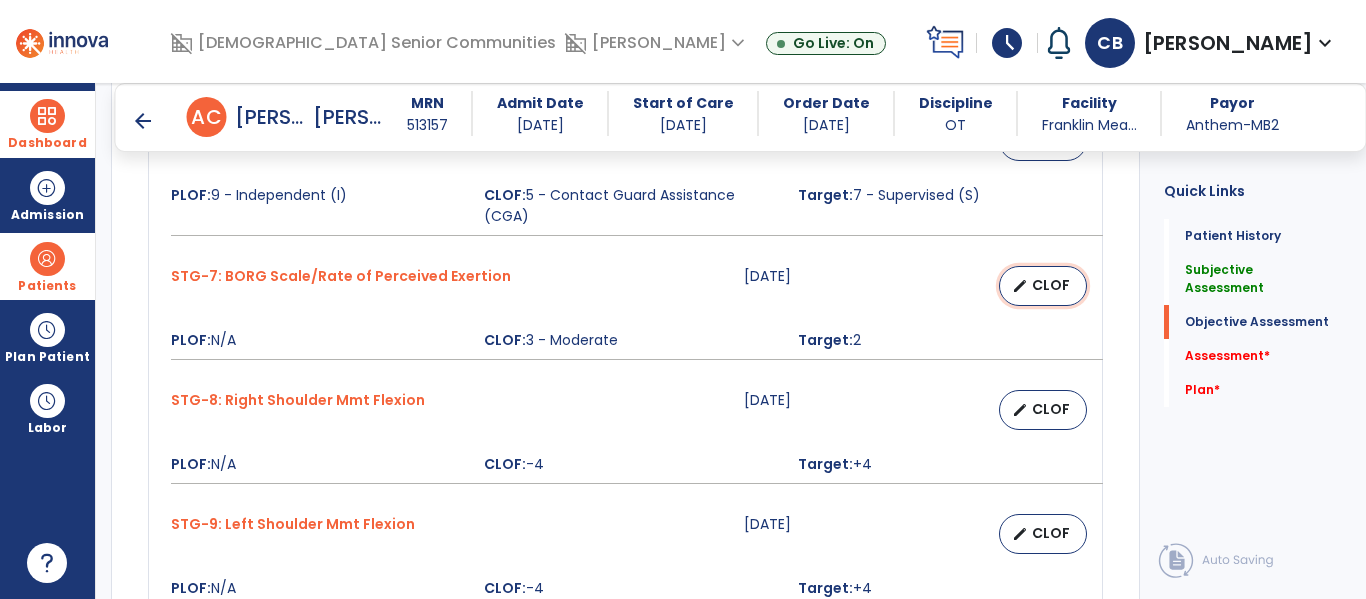 click on "CLOF" at bounding box center [1051, 285] 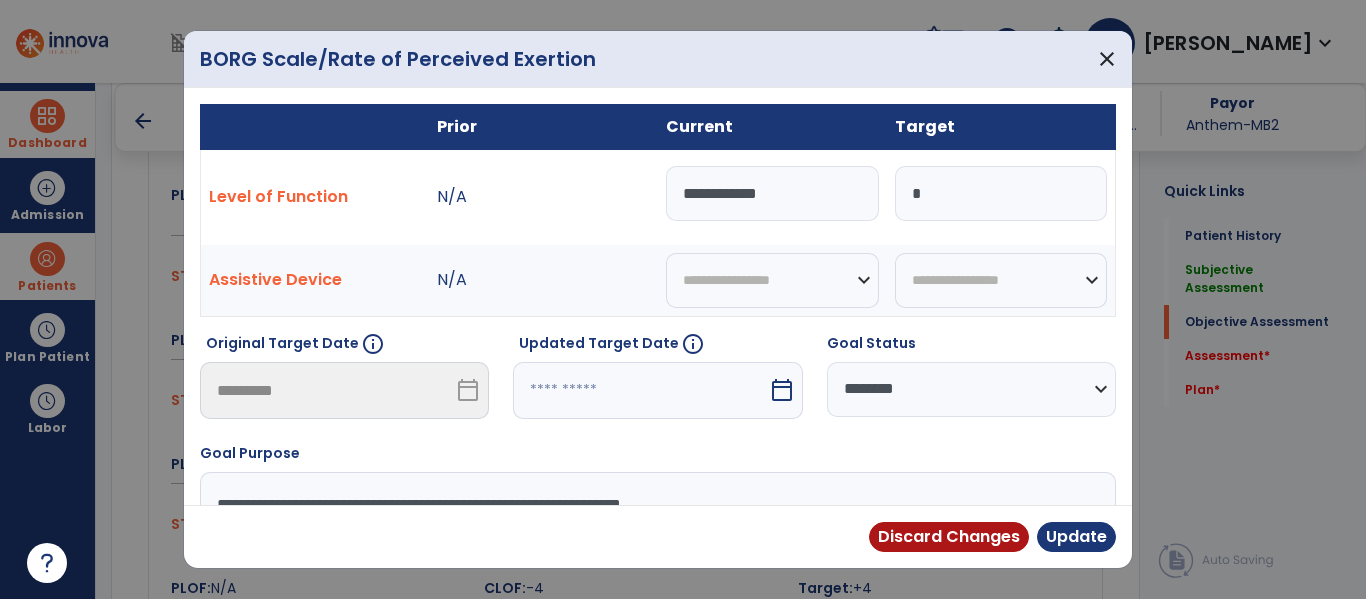 click at bounding box center (640, 390) 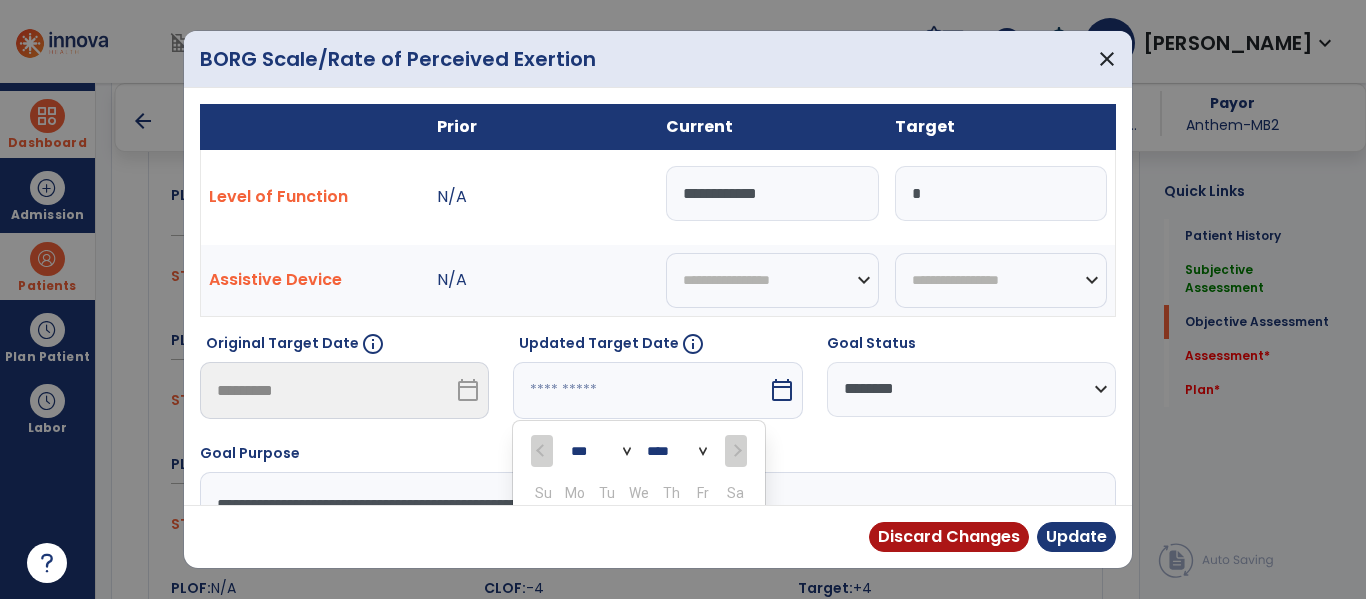 scroll, scrollTop: 211, scrollLeft: 0, axis: vertical 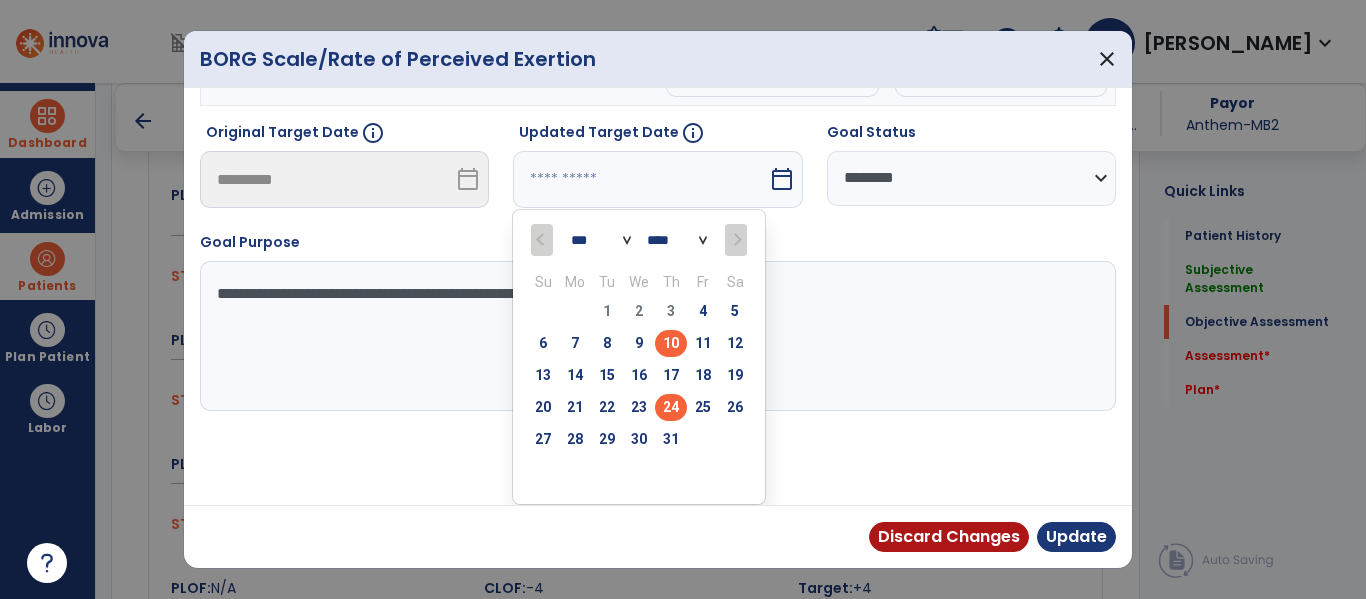 click on "24" at bounding box center [671, 407] 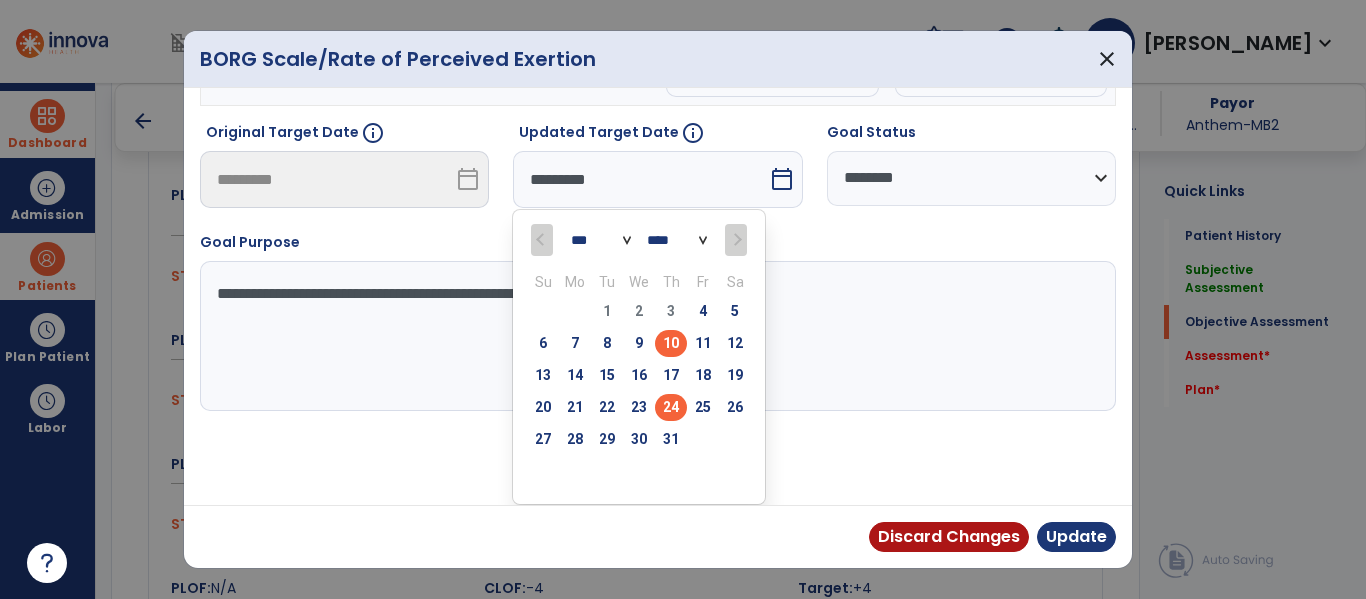 scroll, scrollTop: 133, scrollLeft: 0, axis: vertical 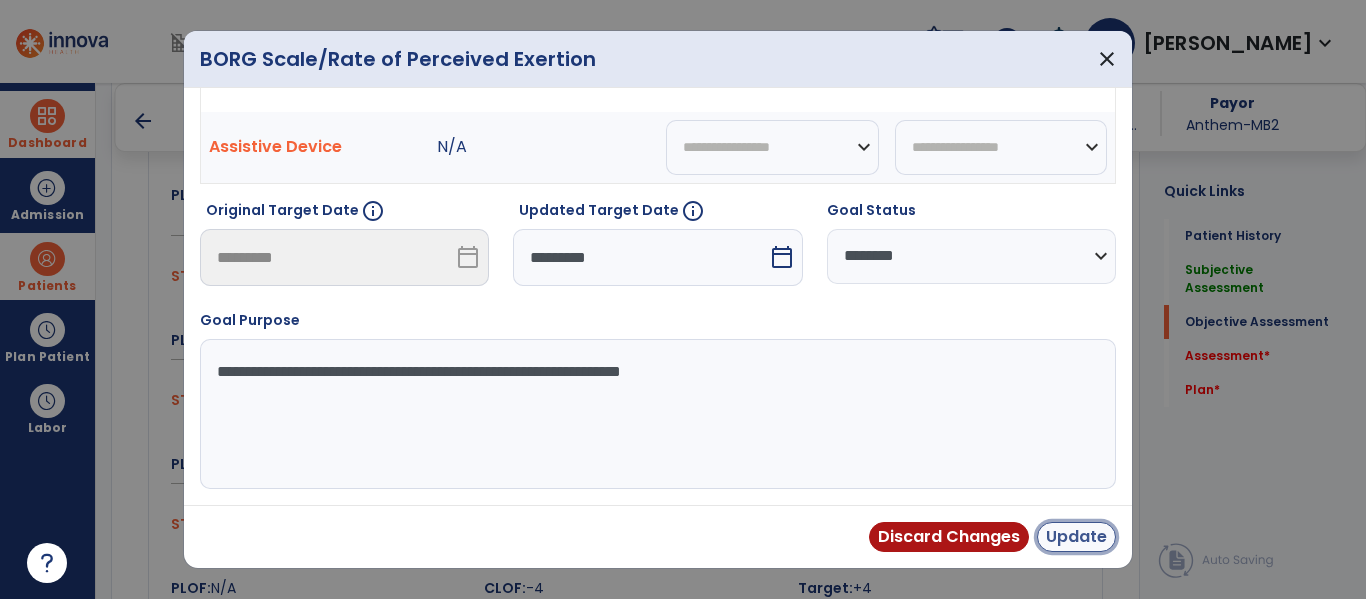 click on "Update" at bounding box center (1076, 537) 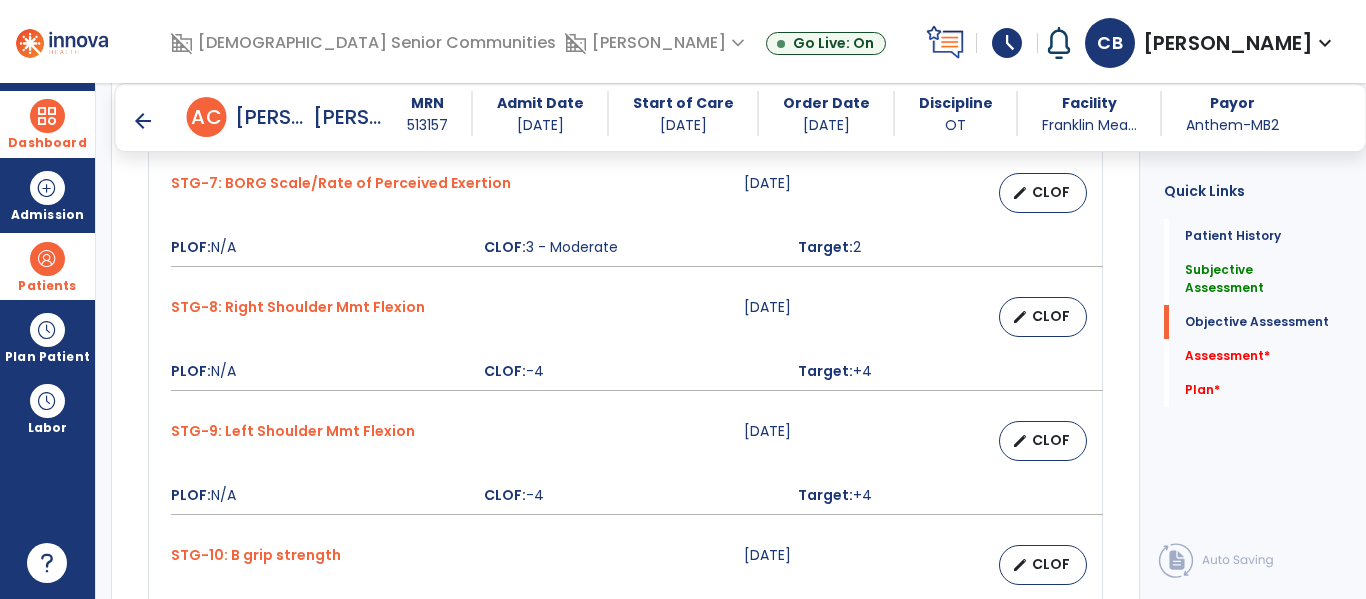 scroll, scrollTop: 1736, scrollLeft: 0, axis: vertical 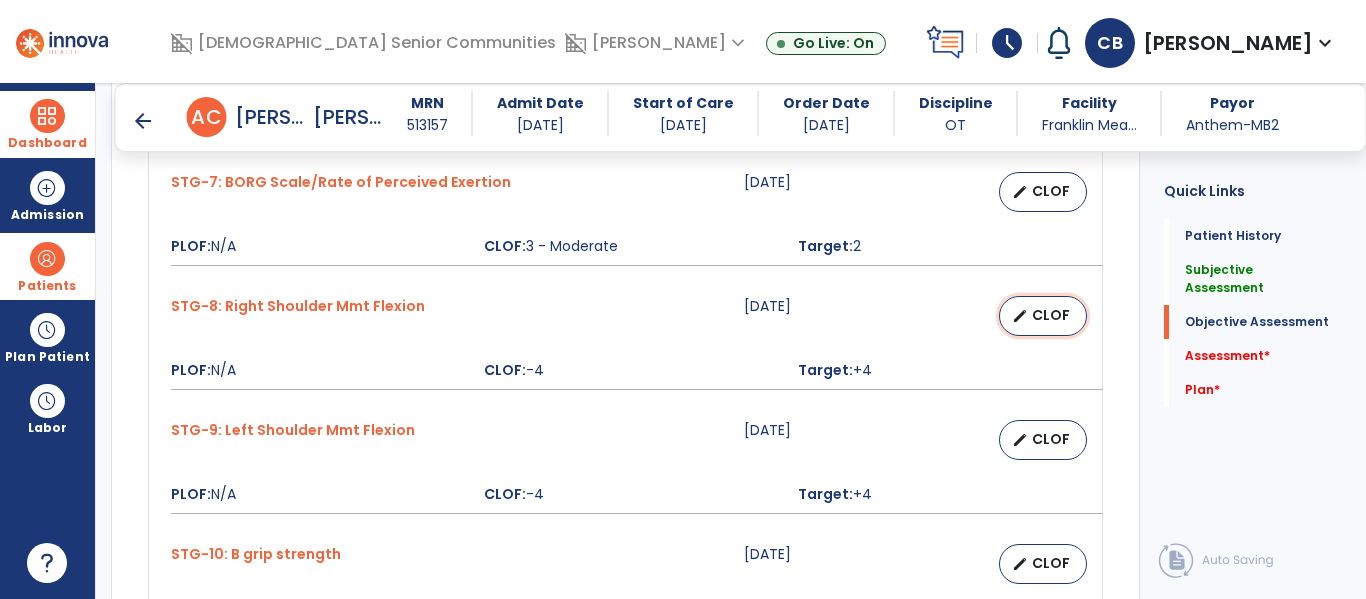 click on "CLOF" at bounding box center [1051, 315] 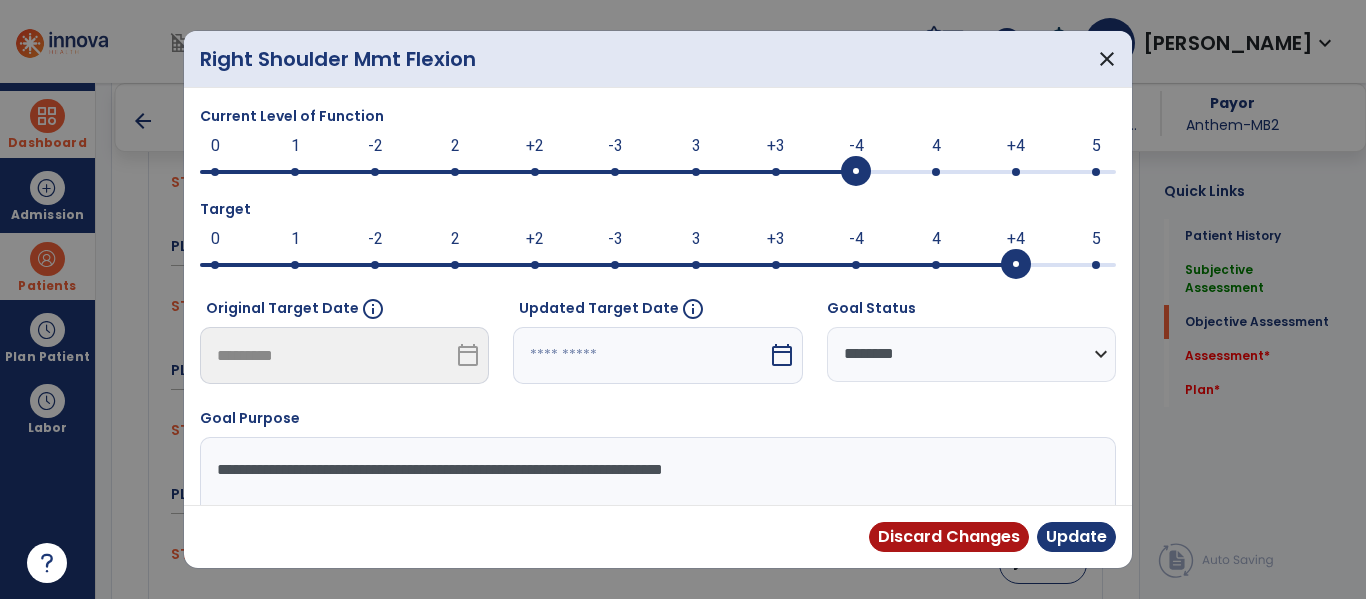 click at bounding box center [640, 355] 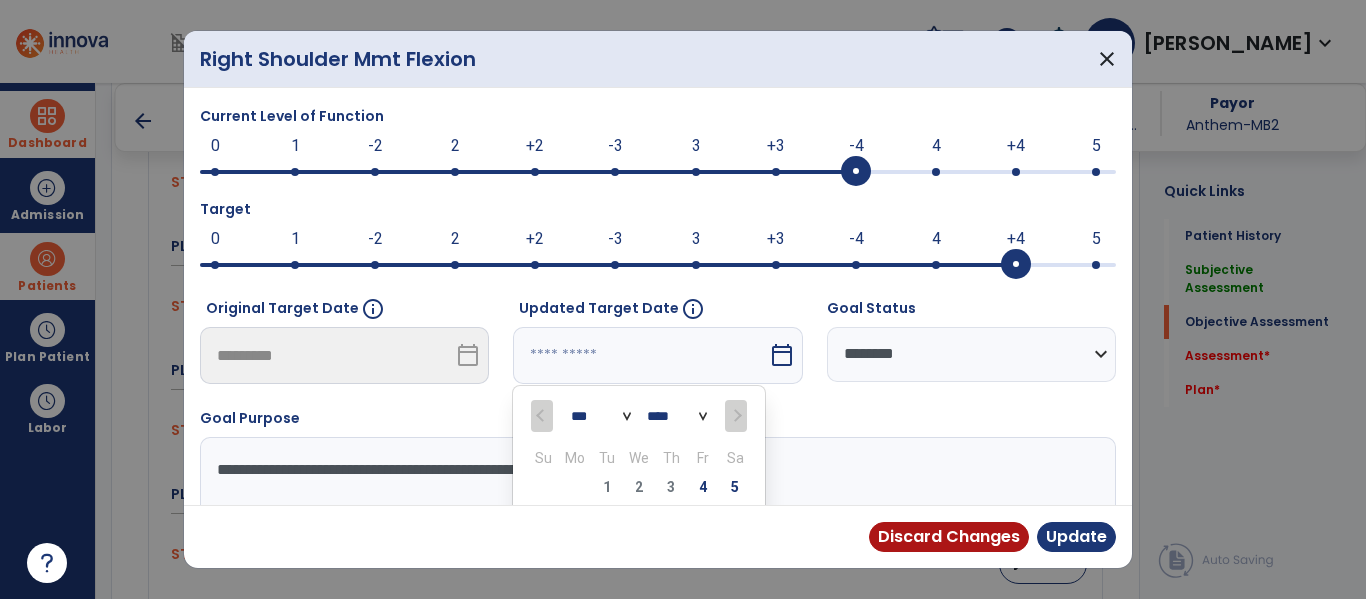 scroll, scrollTop: 176, scrollLeft: 0, axis: vertical 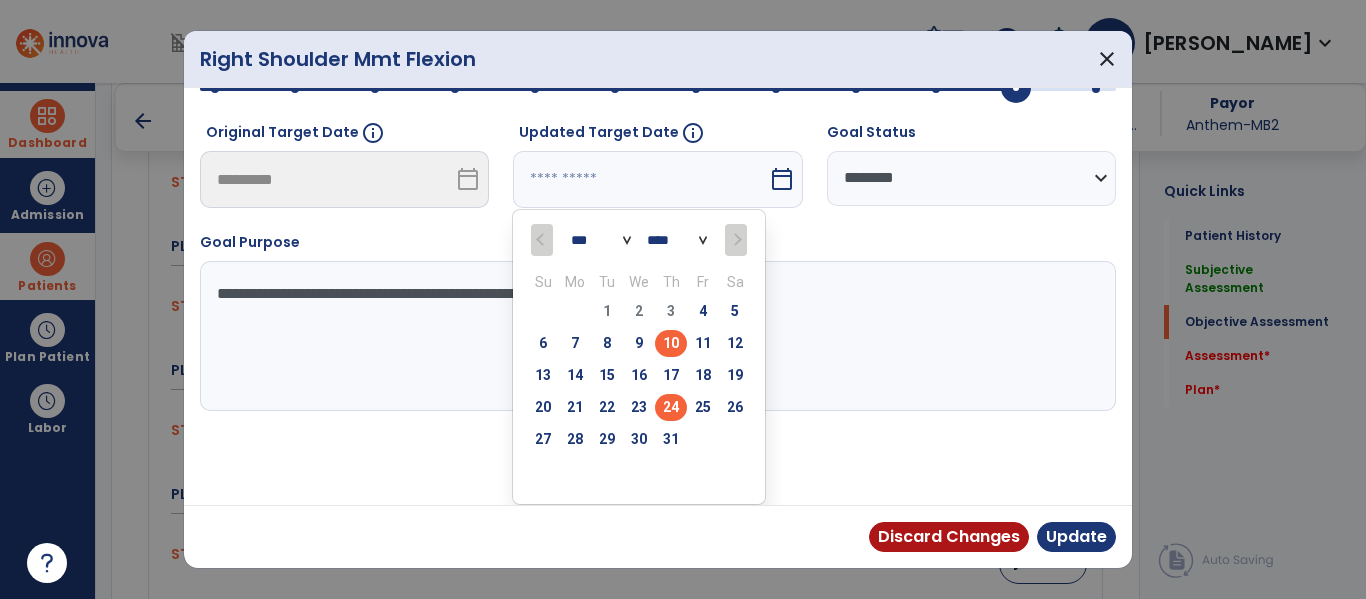 click on "24" at bounding box center [671, 407] 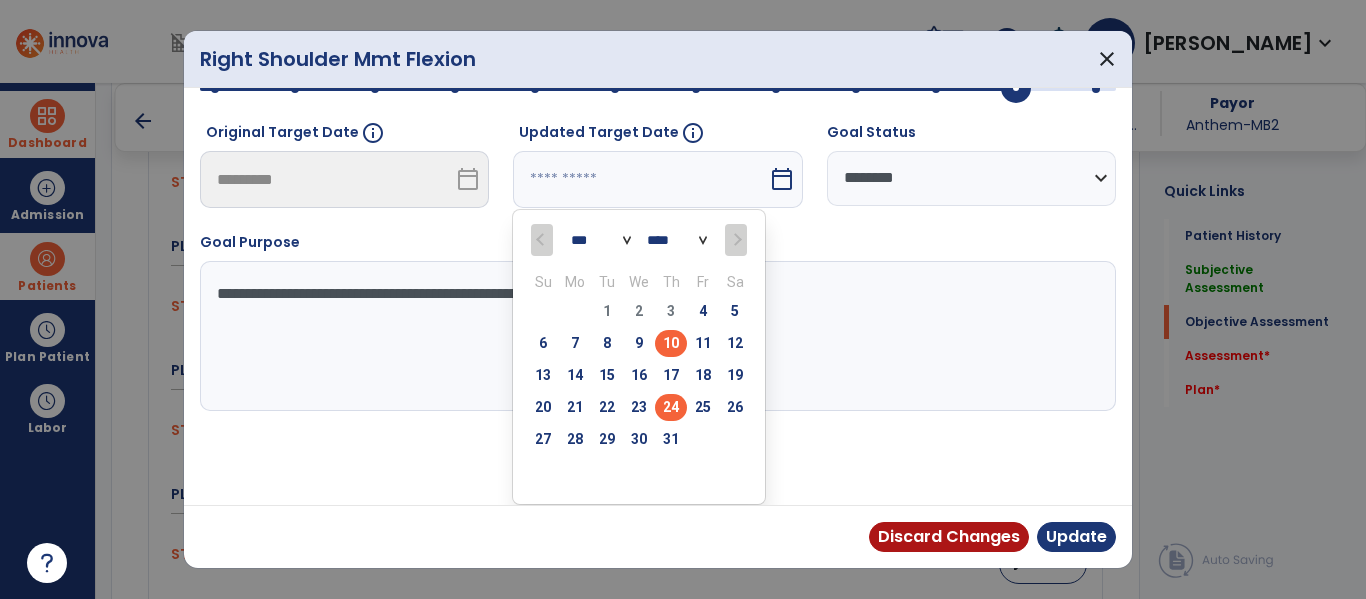 type on "*********" 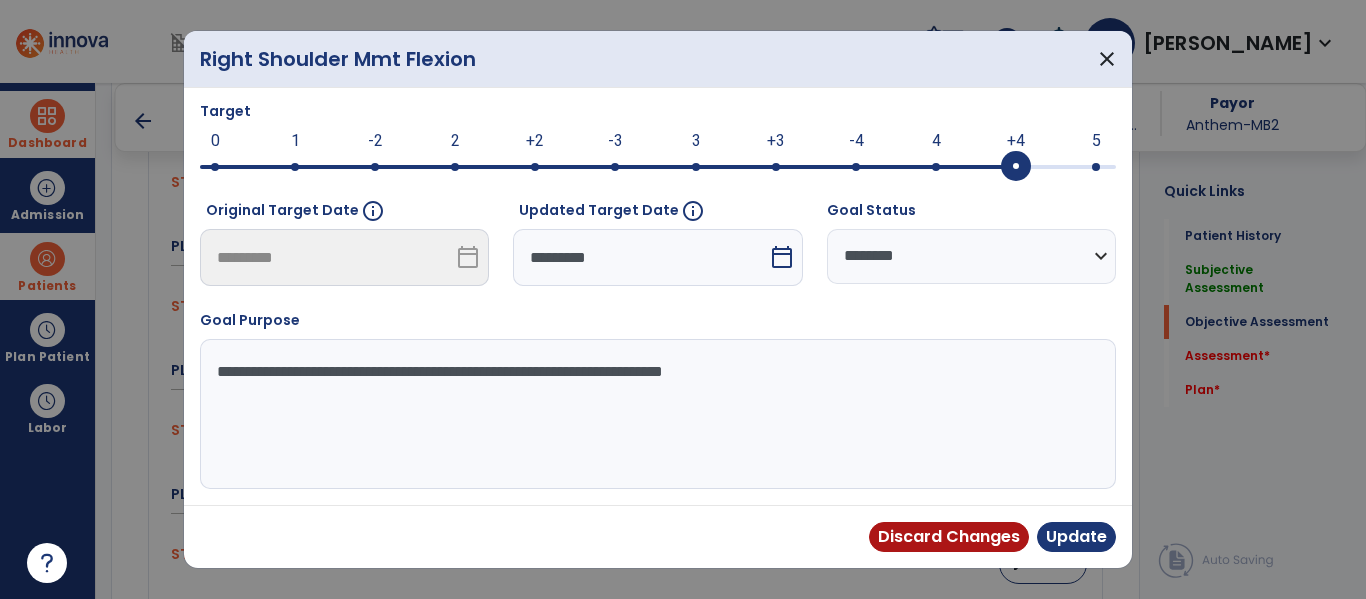 scroll, scrollTop: 98, scrollLeft: 0, axis: vertical 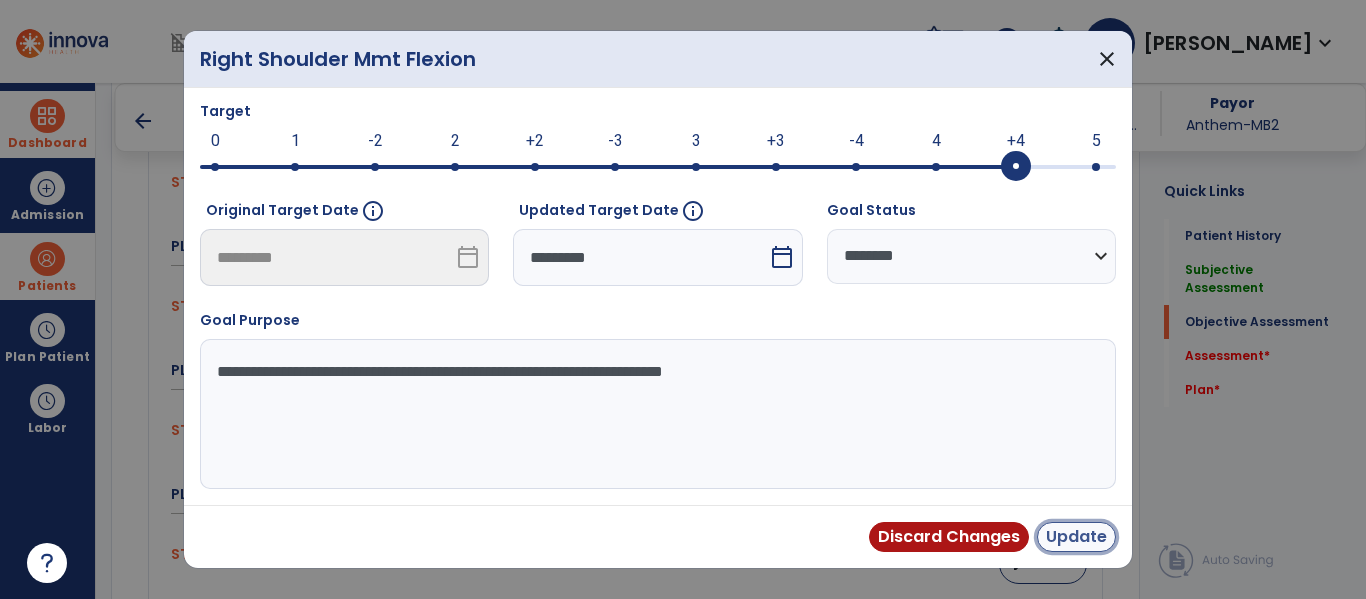 click on "Update" at bounding box center (1076, 537) 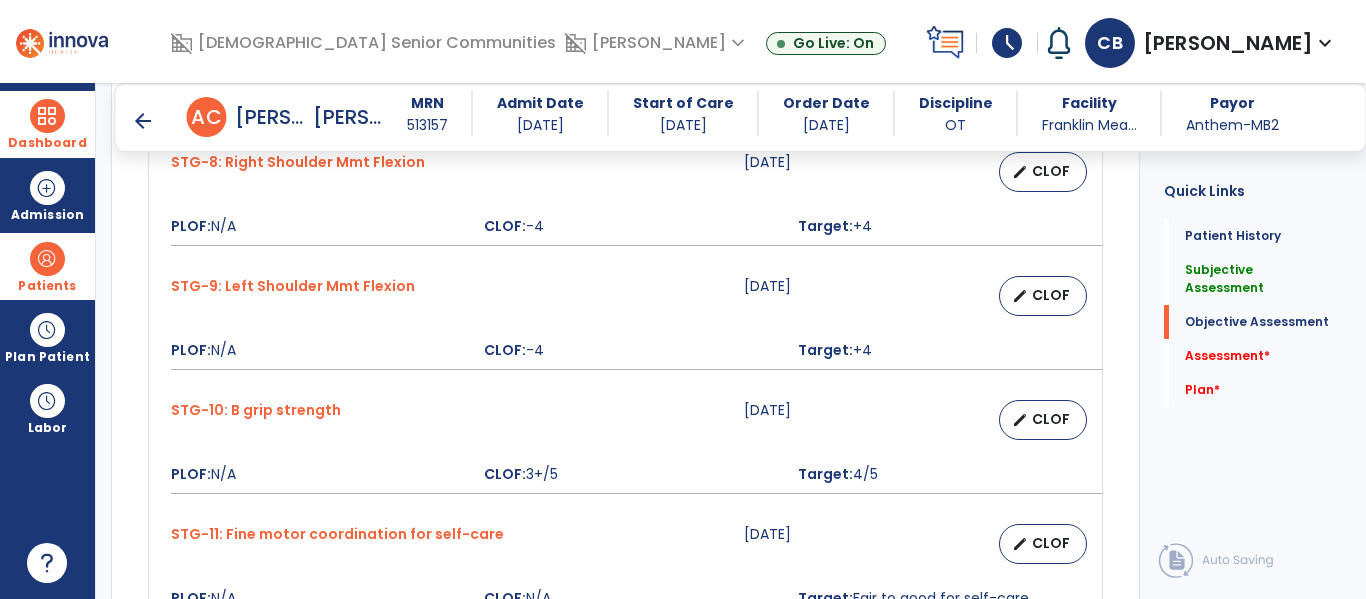 scroll, scrollTop: 1887, scrollLeft: 0, axis: vertical 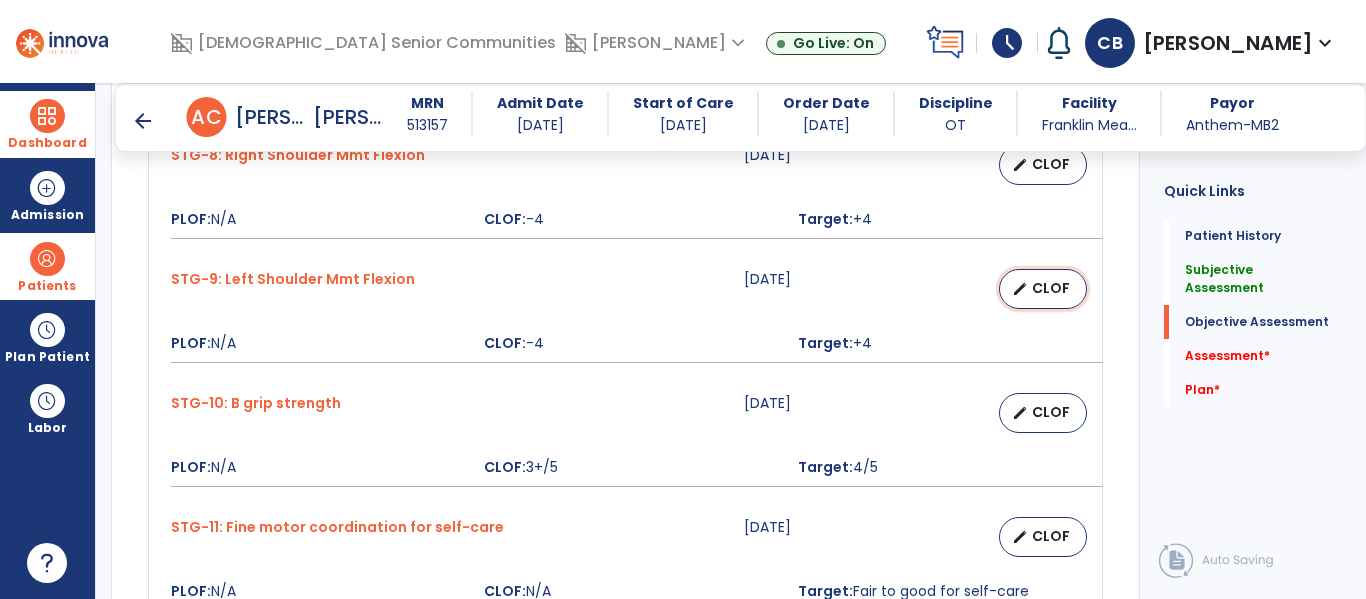 click on "edit" at bounding box center [1020, 289] 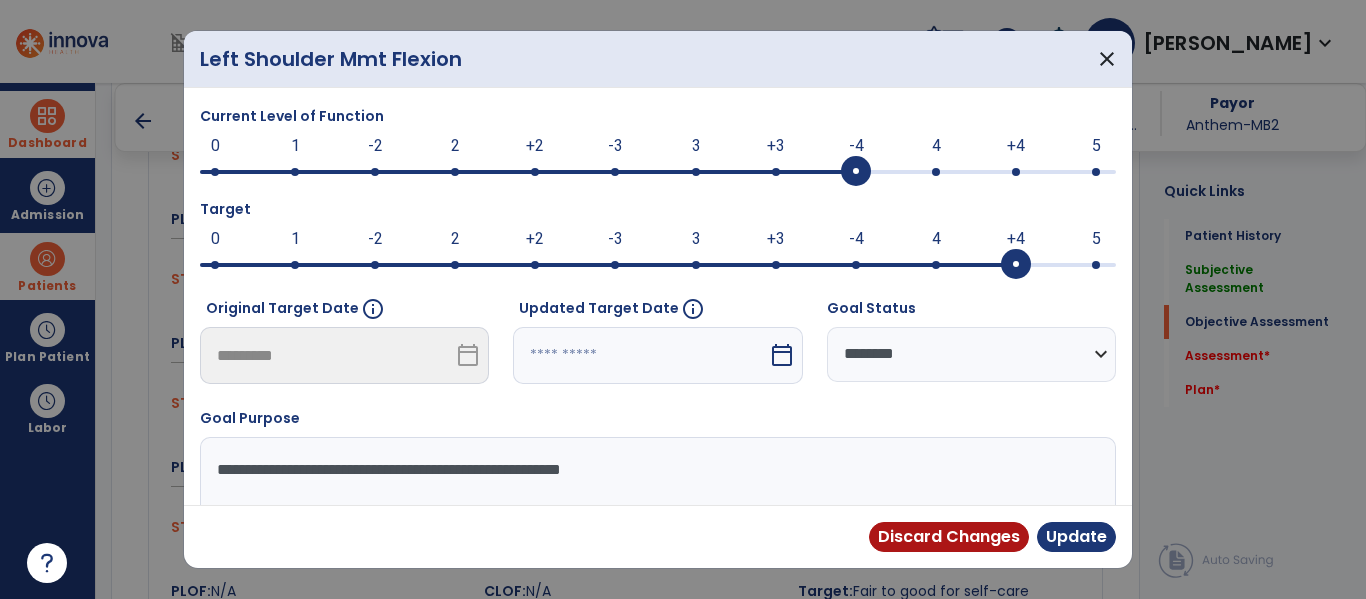 click at bounding box center (640, 355) 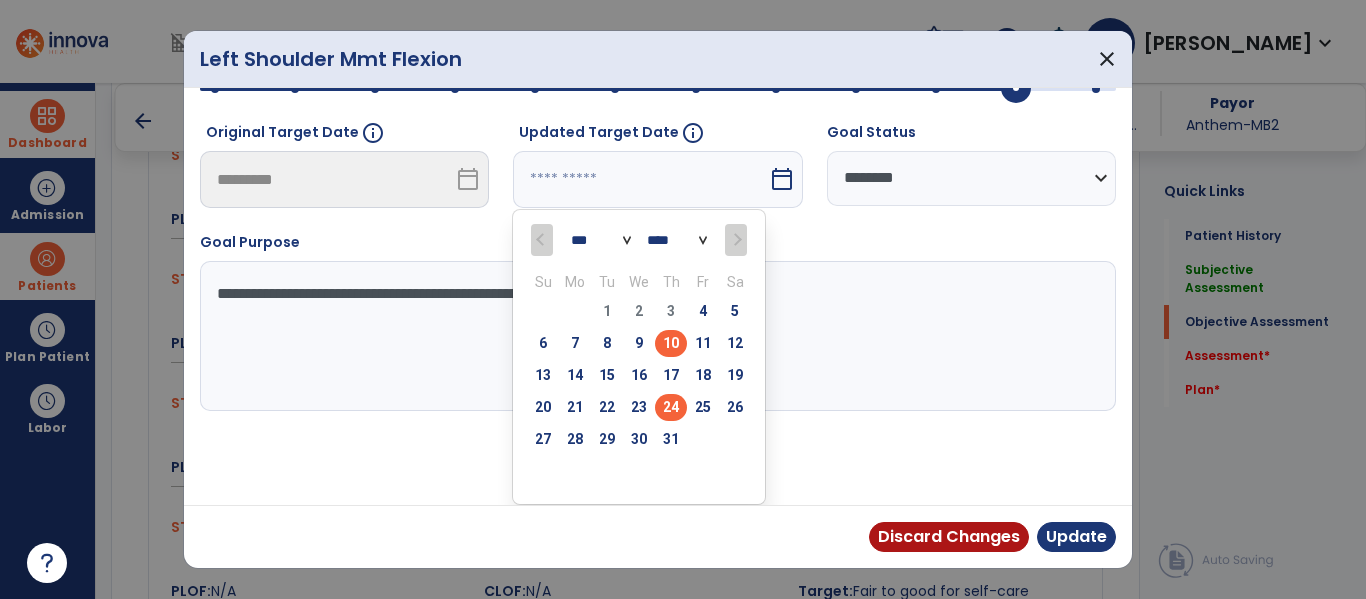 click on "24" at bounding box center [671, 407] 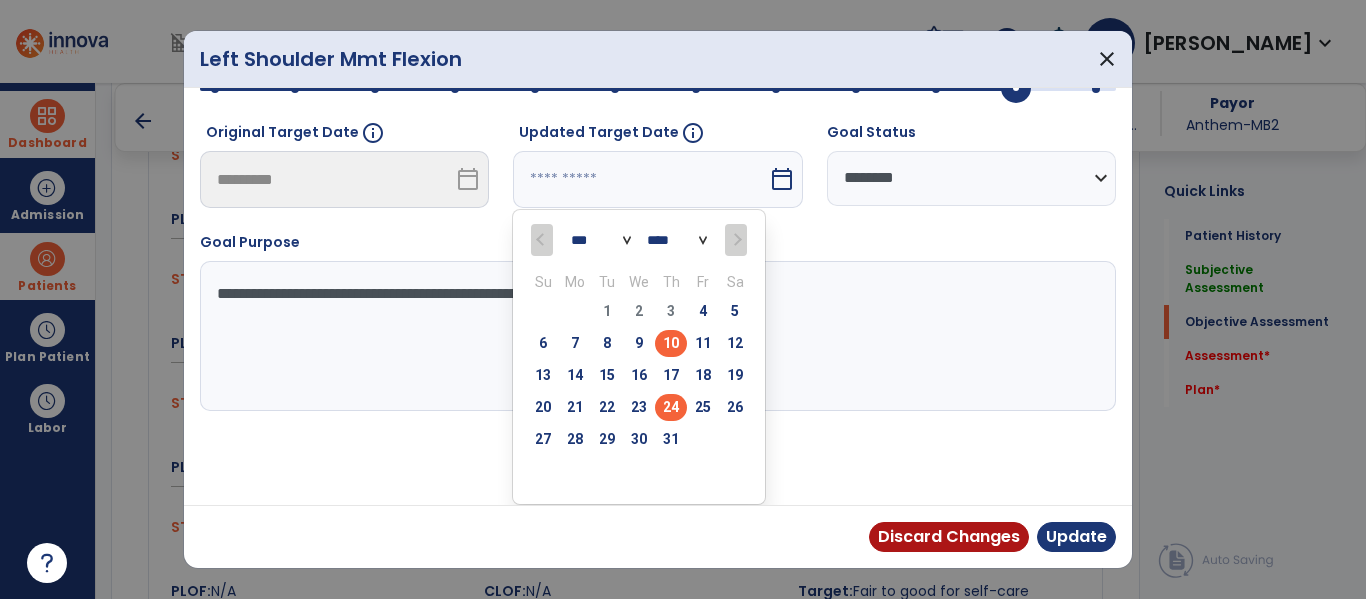 type on "*********" 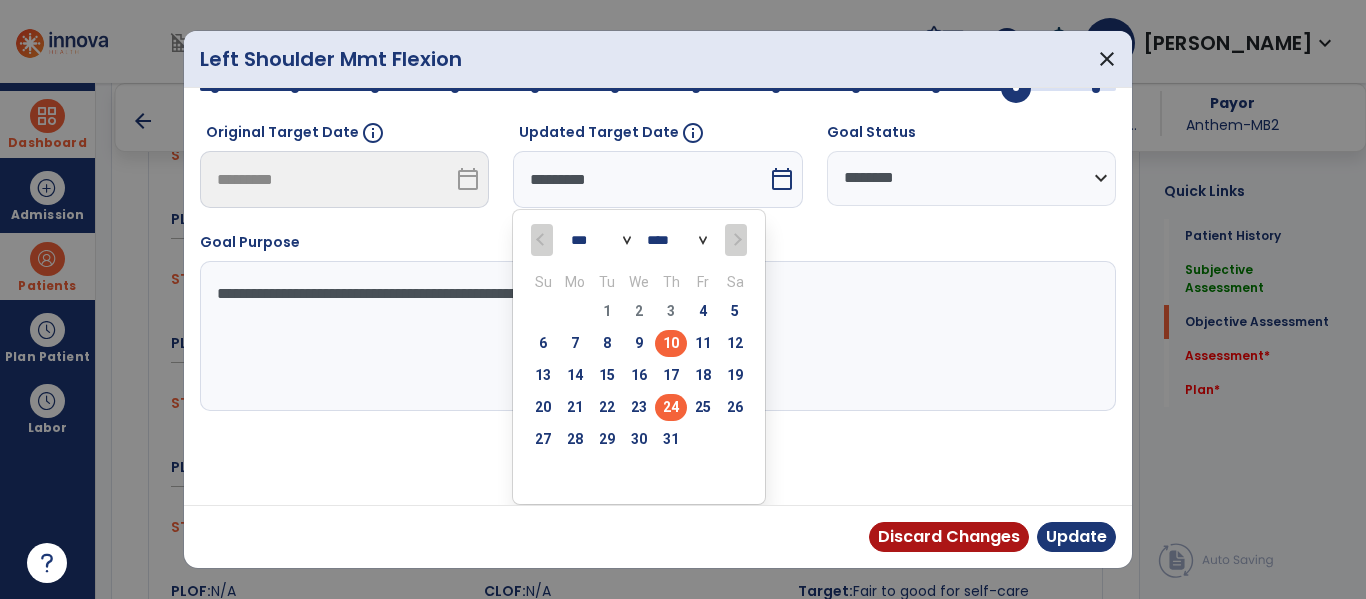scroll, scrollTop: 98, scrollLeft: 0, axis: vertical 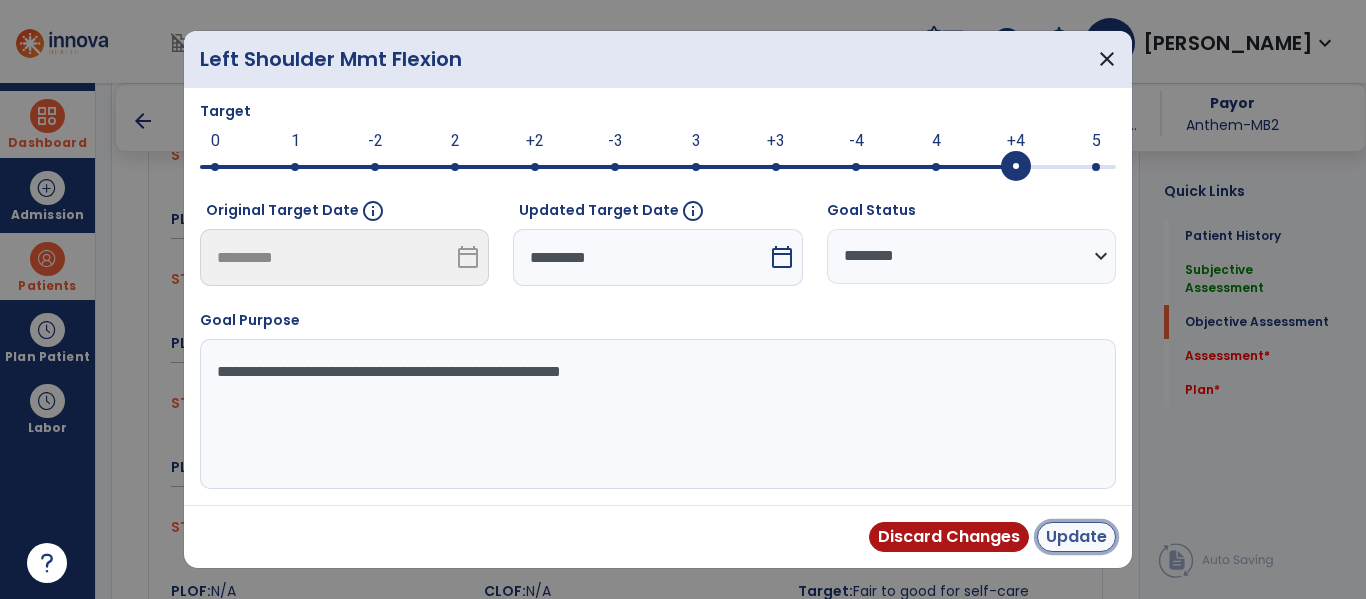 click on "Update" at bounding box center (1076, 537) 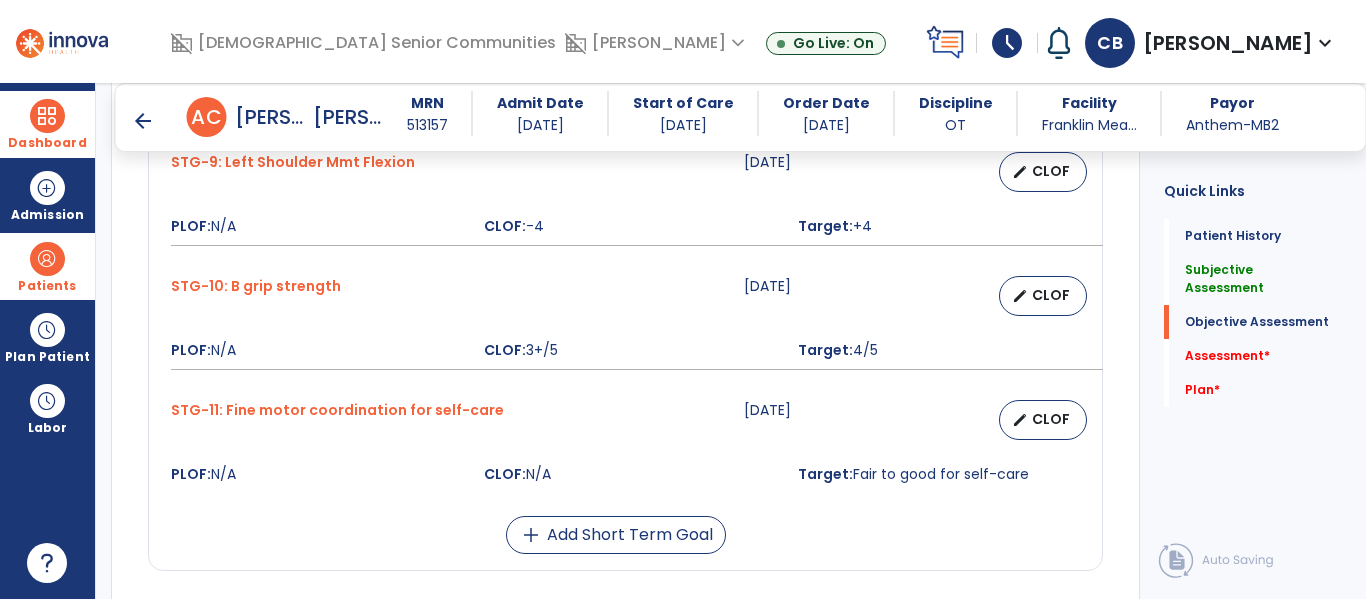 scroll, scrollTop: 2005, scrollLeft: 0, axis: vertical 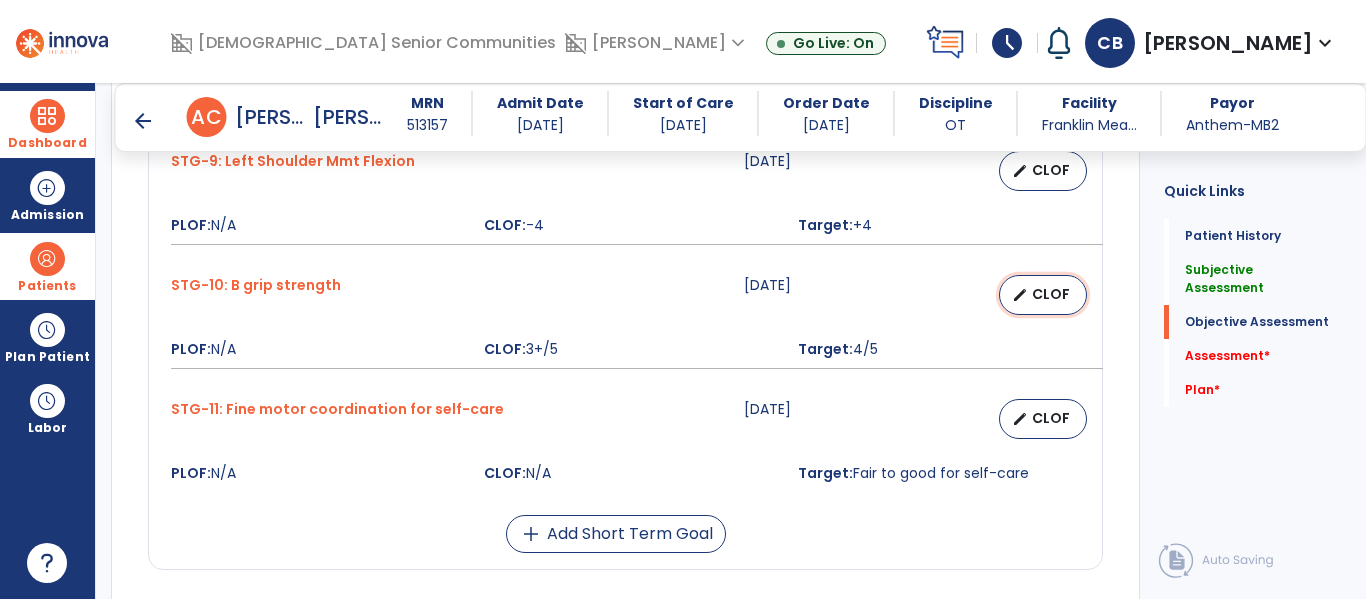 click on "edit" at bounding box center (1020, 295) 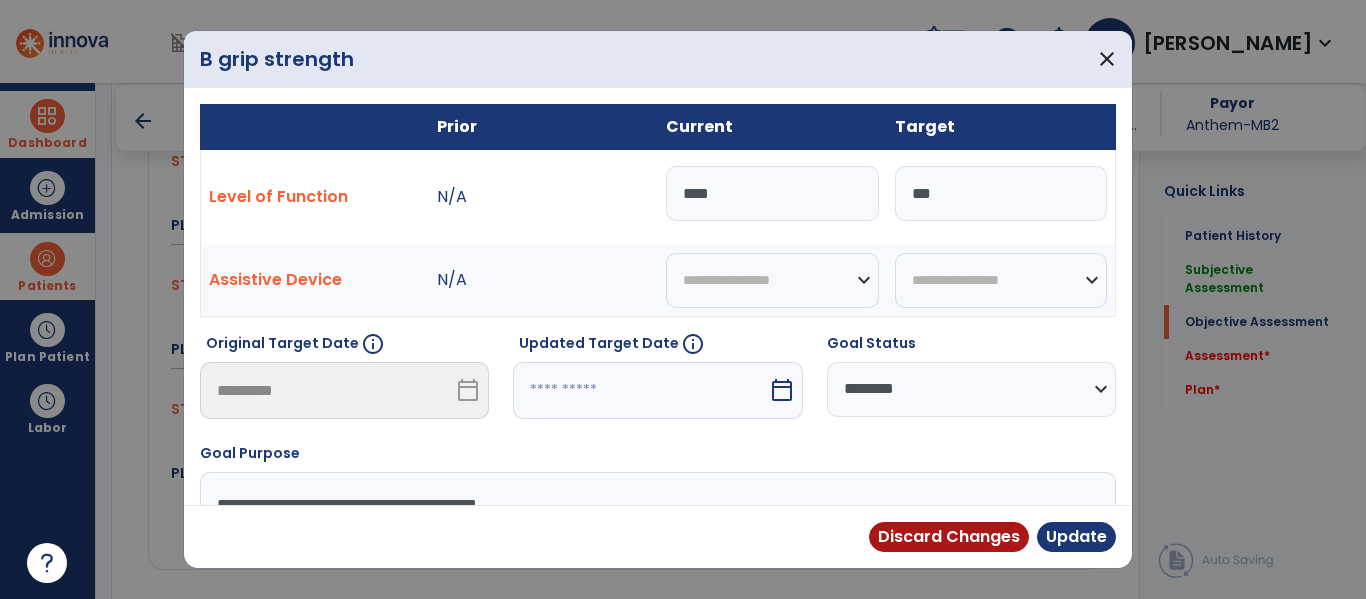 click at bounding box center [640, 390] 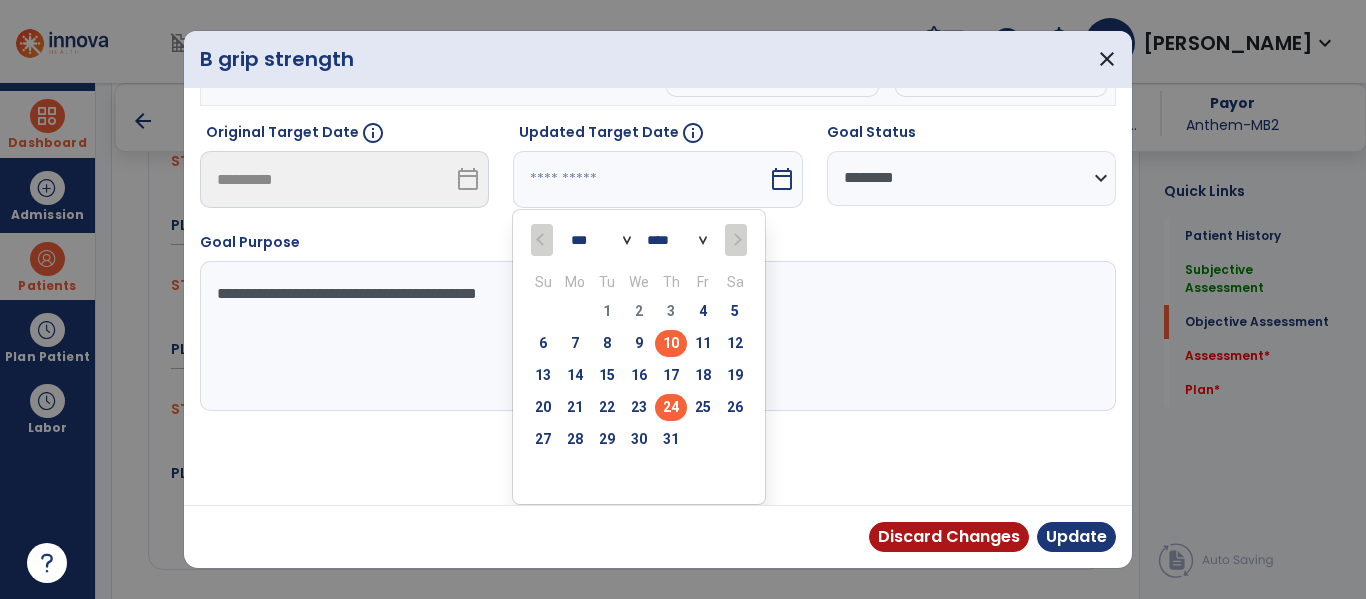 click on "24" at bounding box center (671, 407) 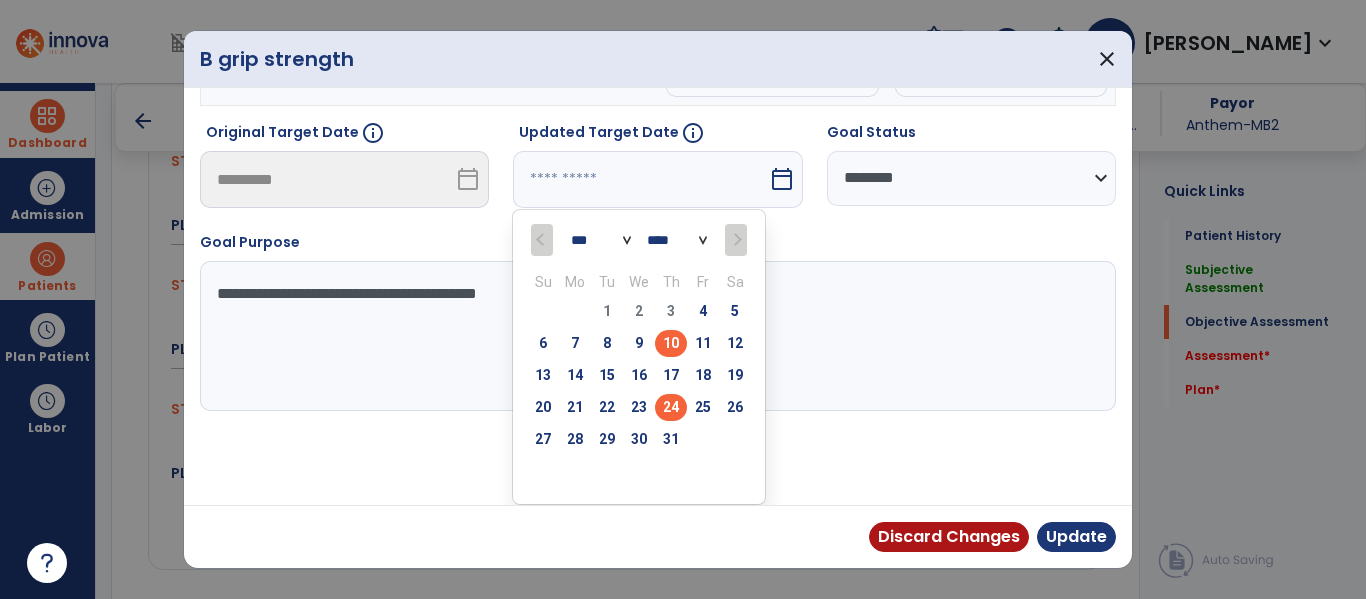 type on "*********" 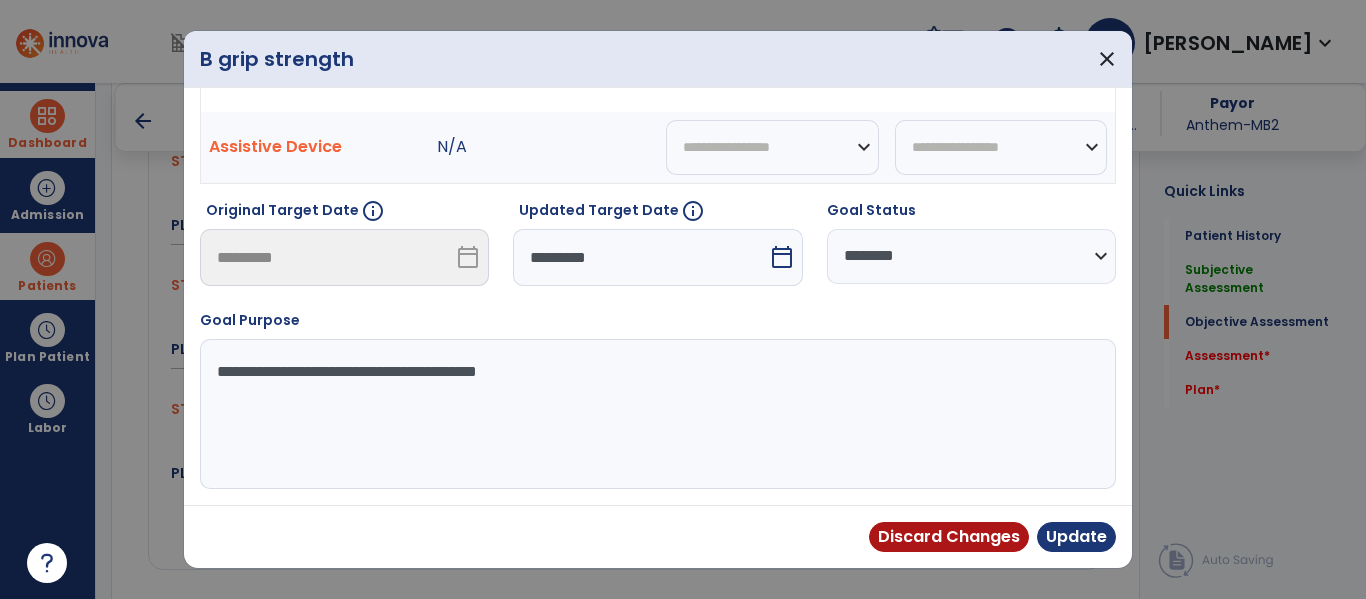 scroll, scrollTop: 133, scrollLeft: 0, axis: vertical 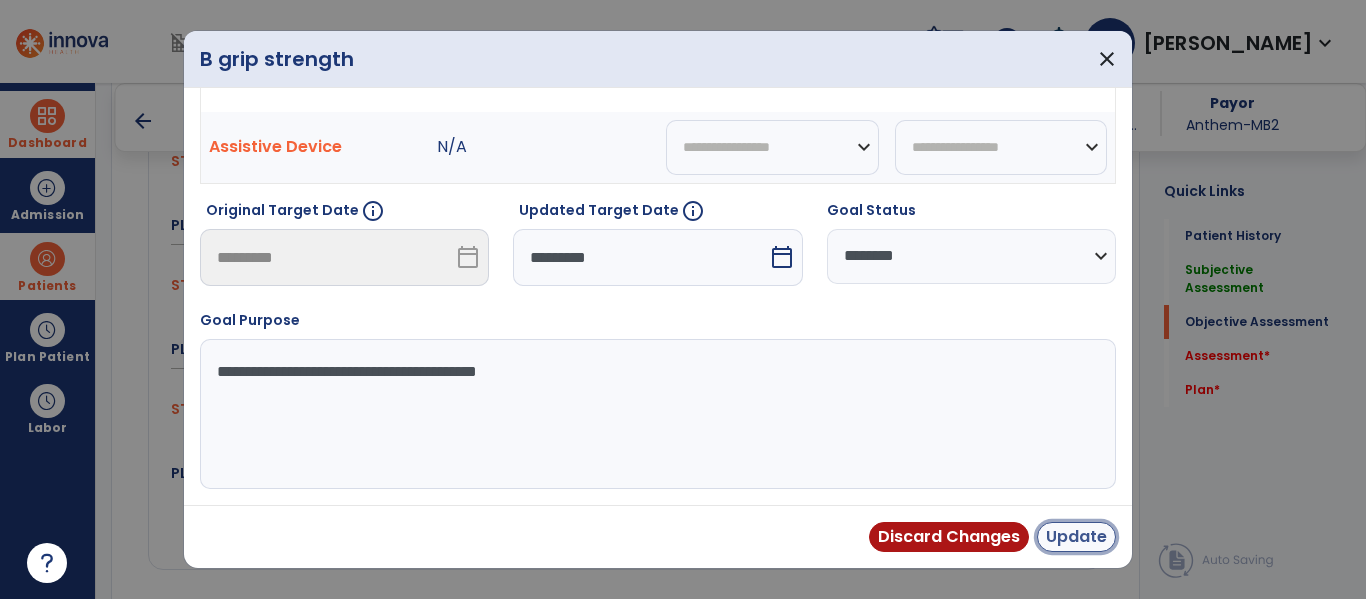 click on "Update" at bounding box center [1076, 537] 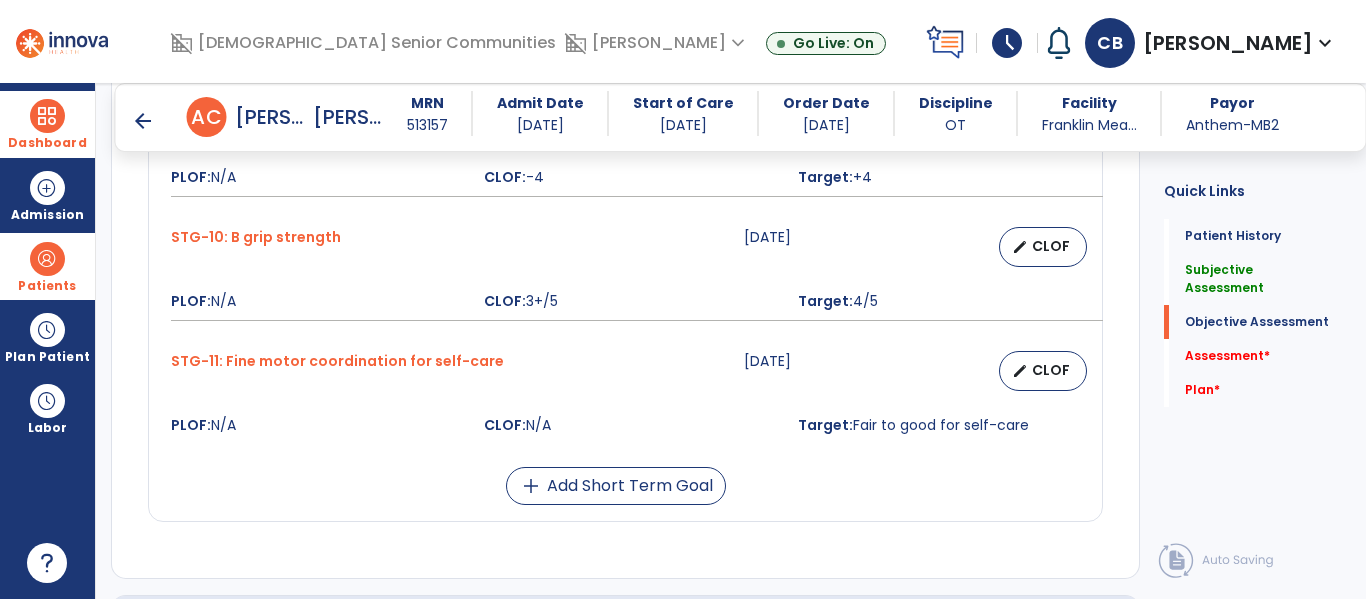 scroll, scrollTop: 2056, scrollLeft: 0, axis: vertical 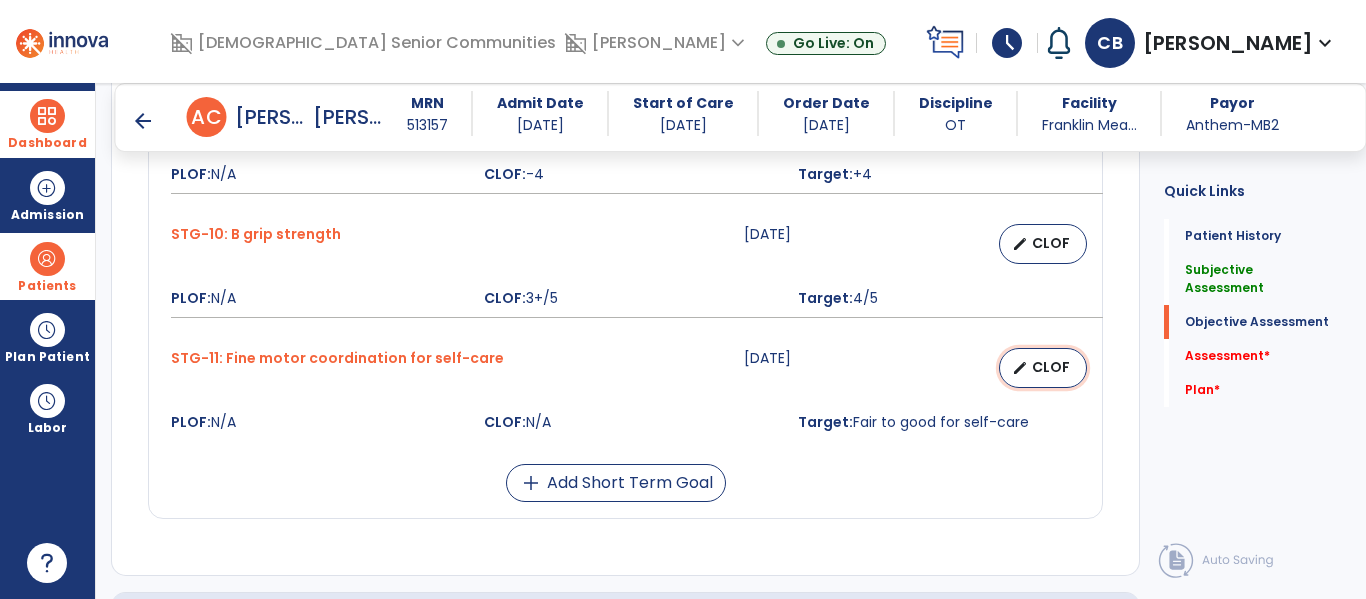 click on "edit   CLOF" at bounding box center (1043, 368) 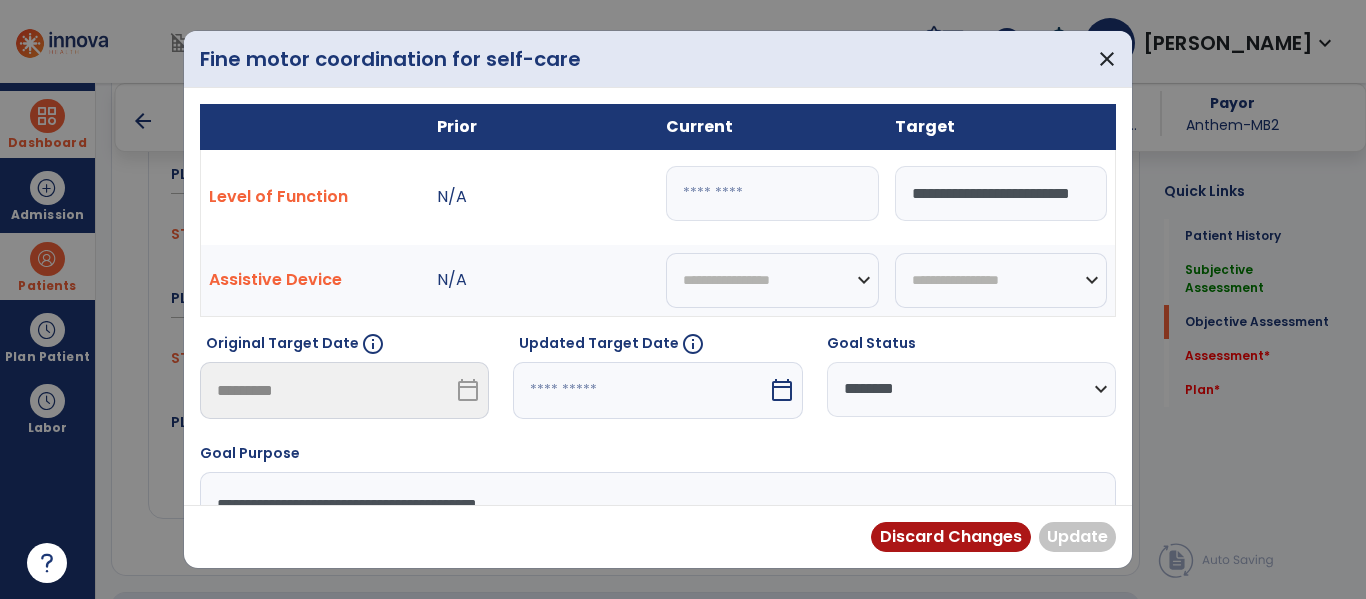 click at bounding box center (772, 193) 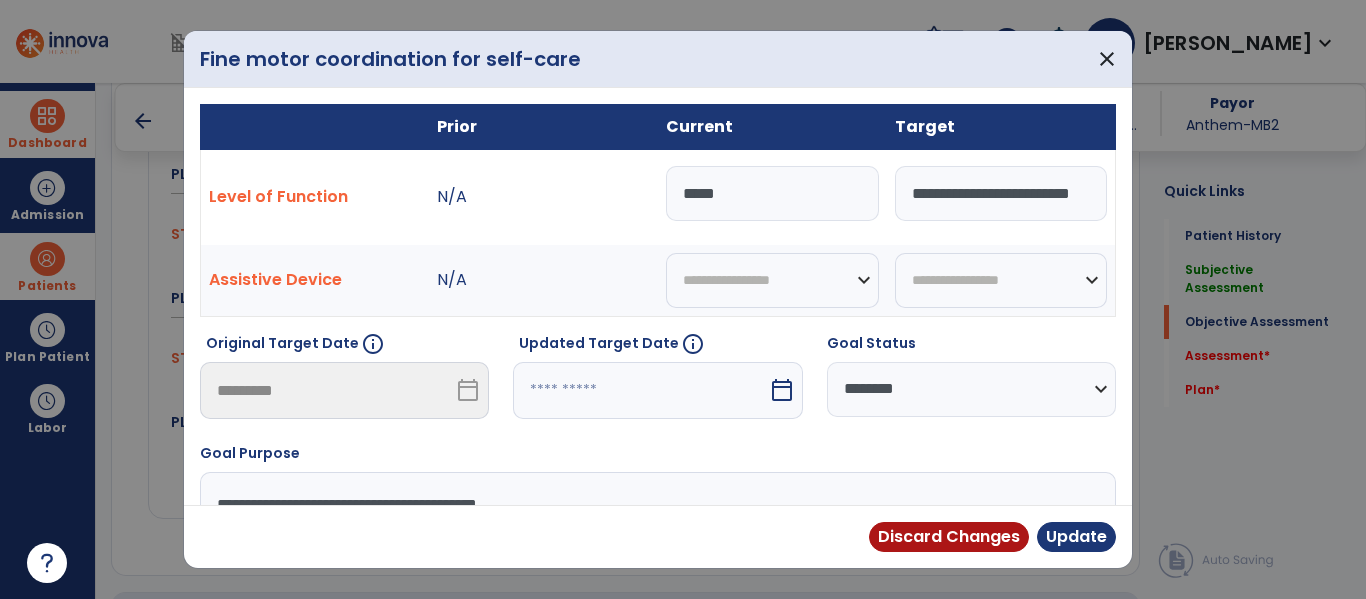 type on "****" 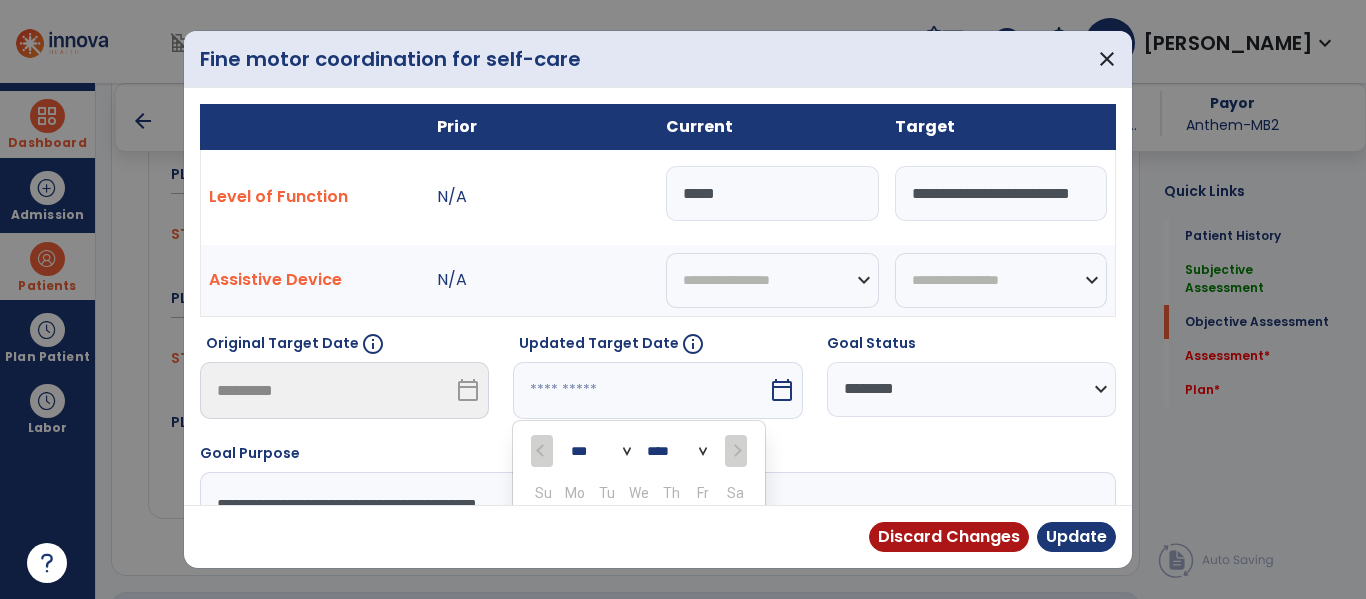 scroll, scrollTop: 211, scrollLeft: 0, axis: vertical 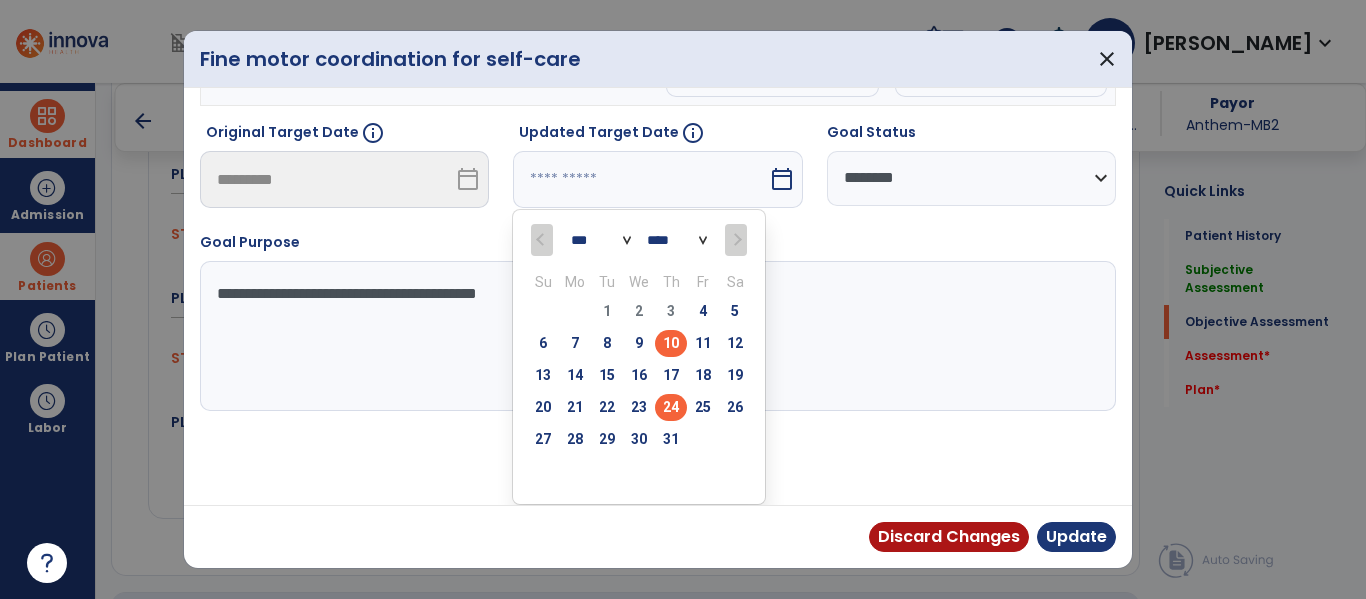 click on "24" at bounding box center (671, 407) 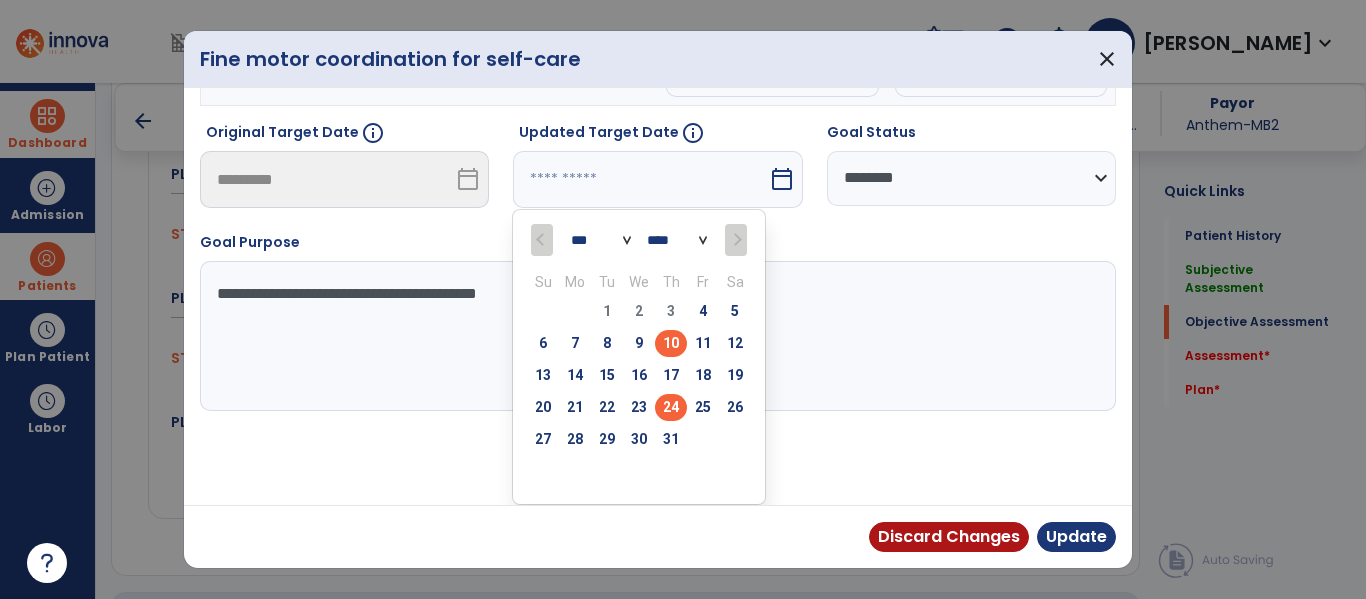 type on "*********" 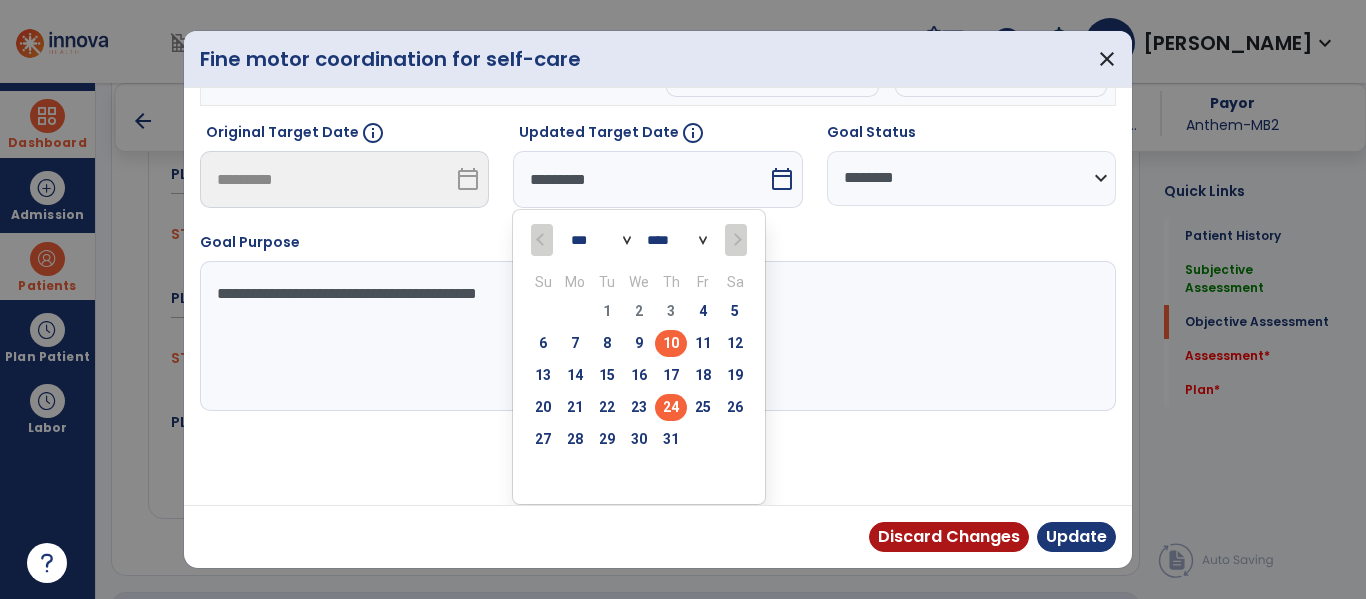scroll, scrollTop: 133, scrollLeft: 0, axis: vertical 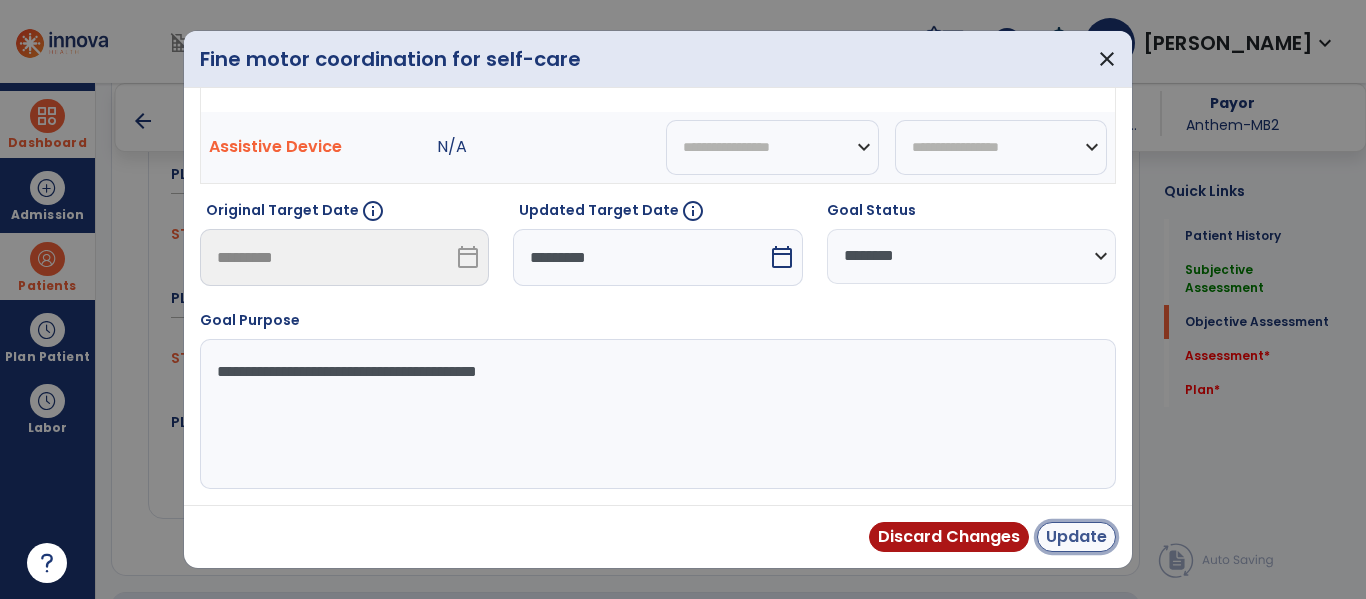 click on "Update" at bounding box center (1076, 537) 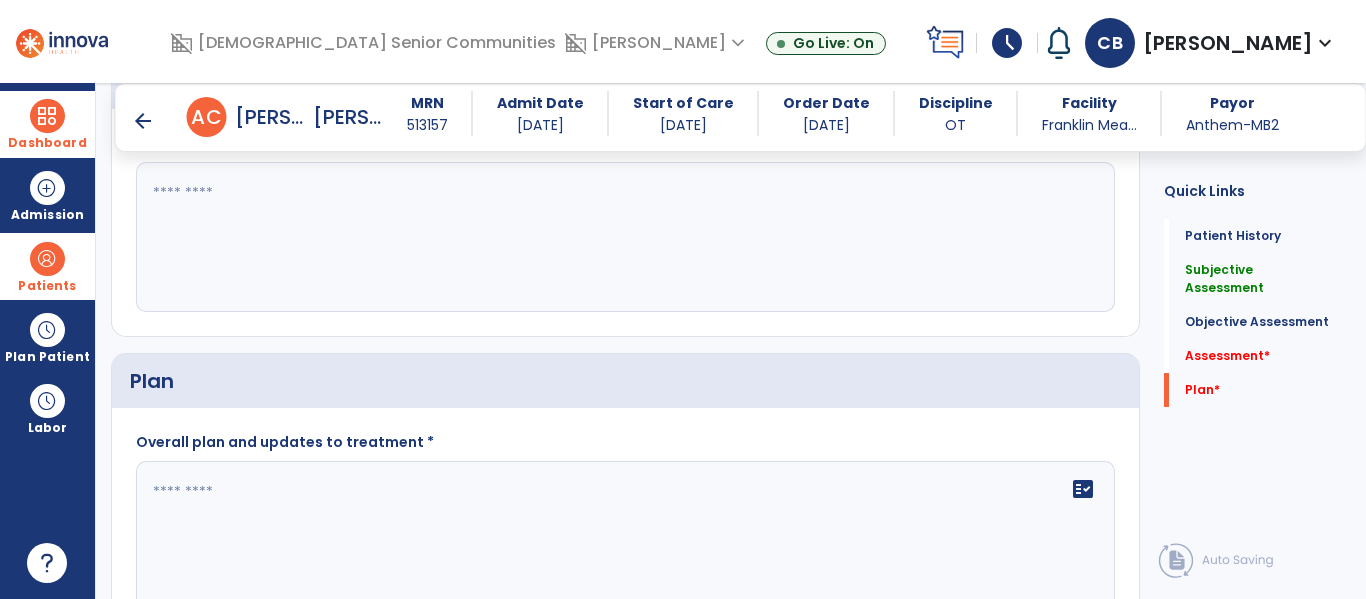 scroll, scrollTop: 2592, scrollLeft: 0, axis: vertical 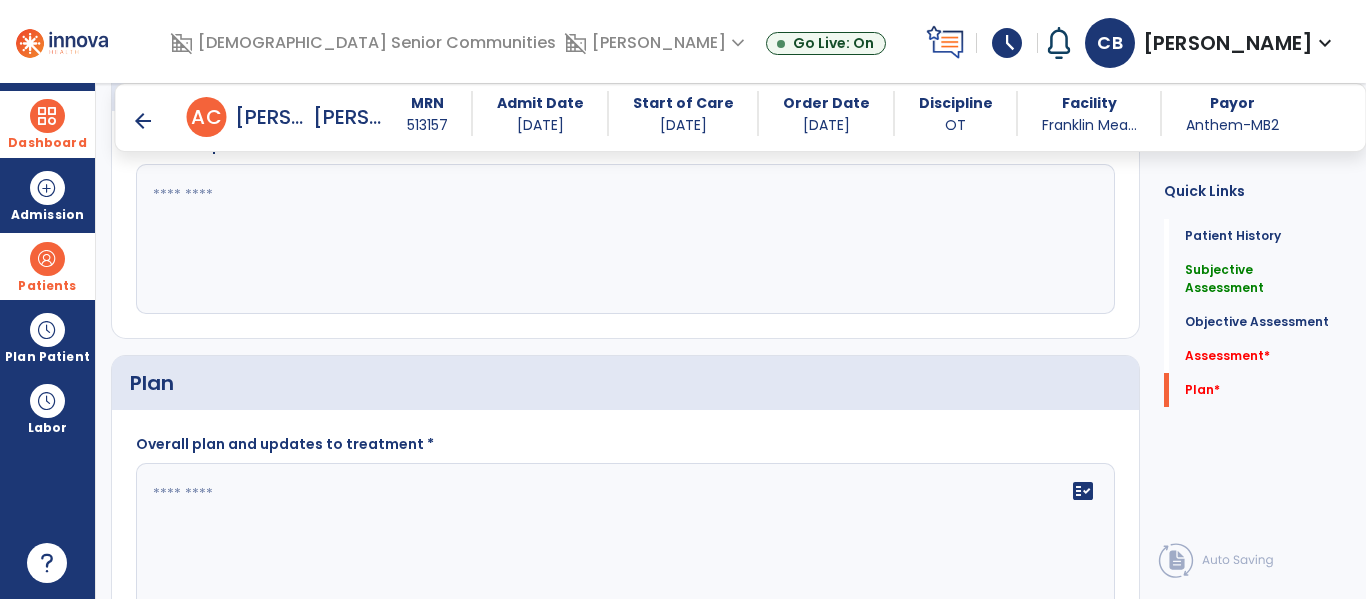 click 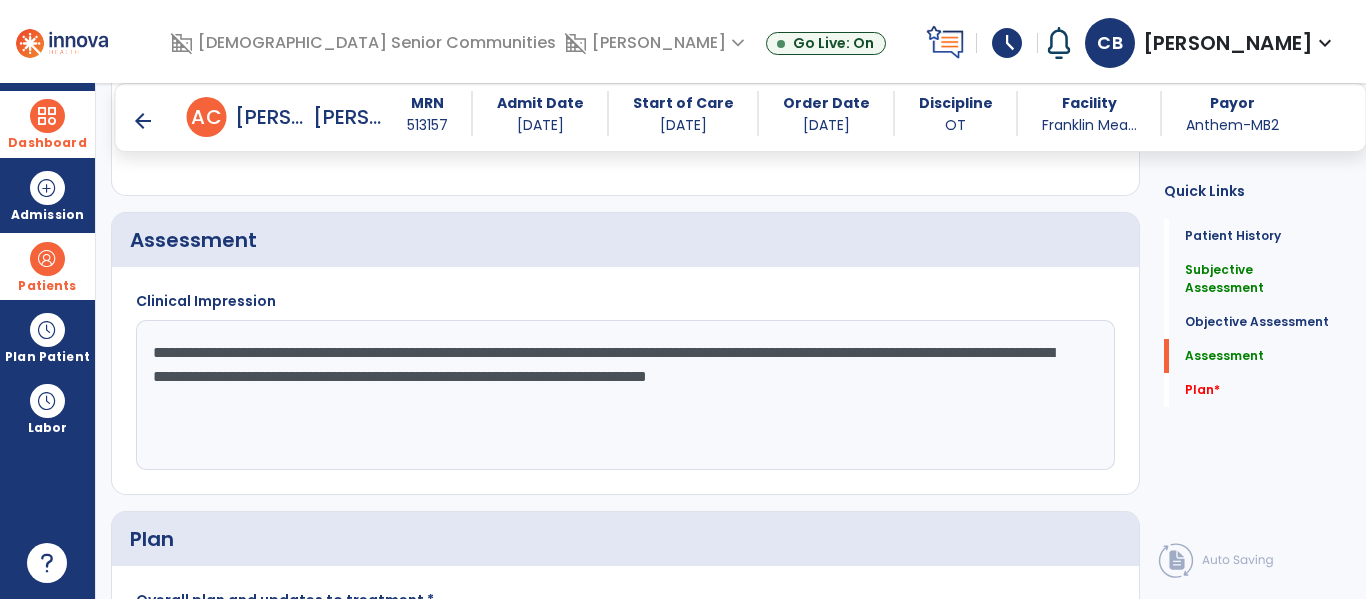 scroll, scrollTop: 2435, scrollLeft: 0, axis: vertical 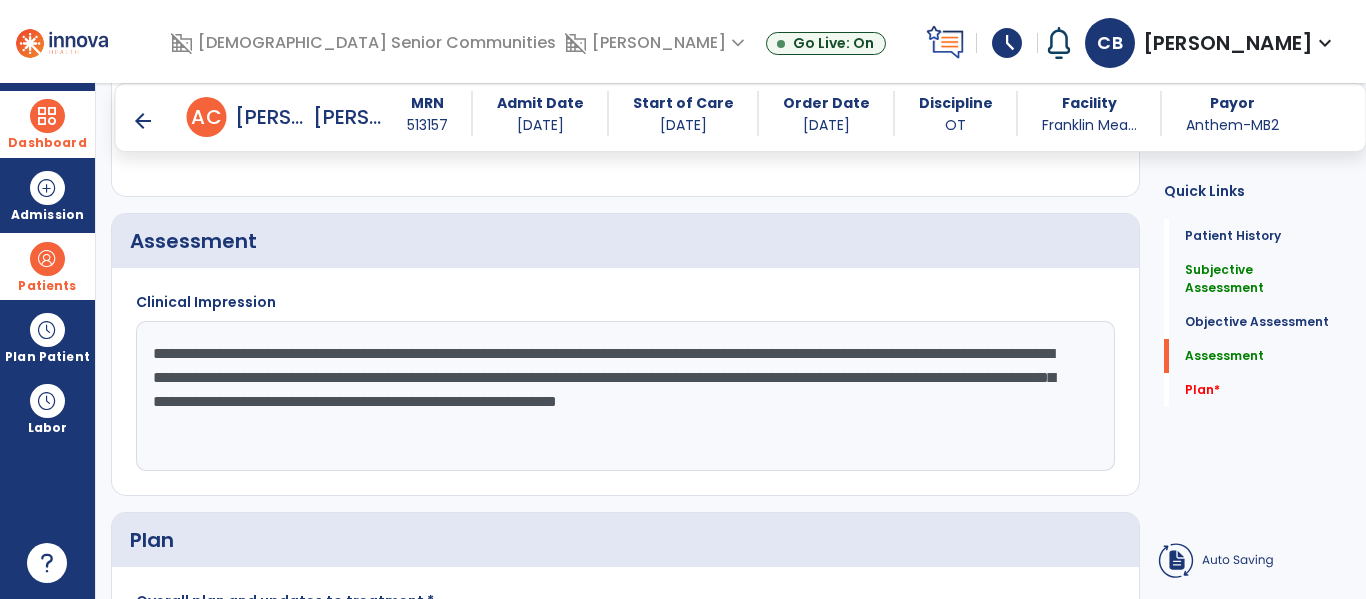 click on "**********" 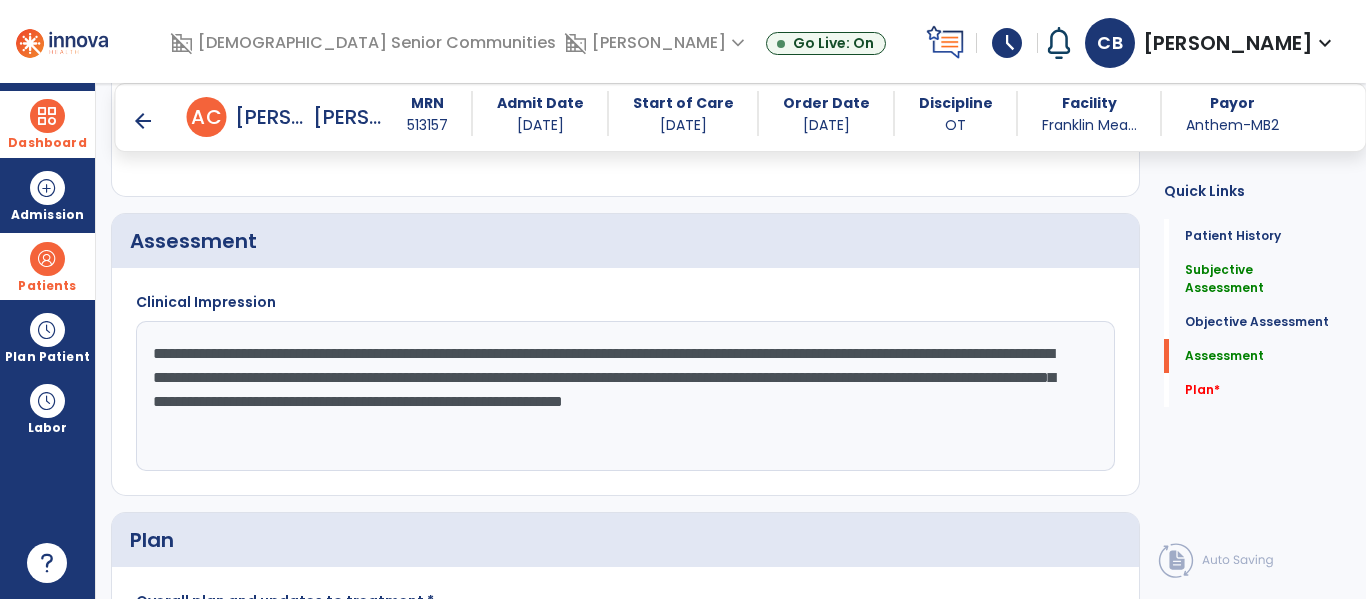 click on "**********" 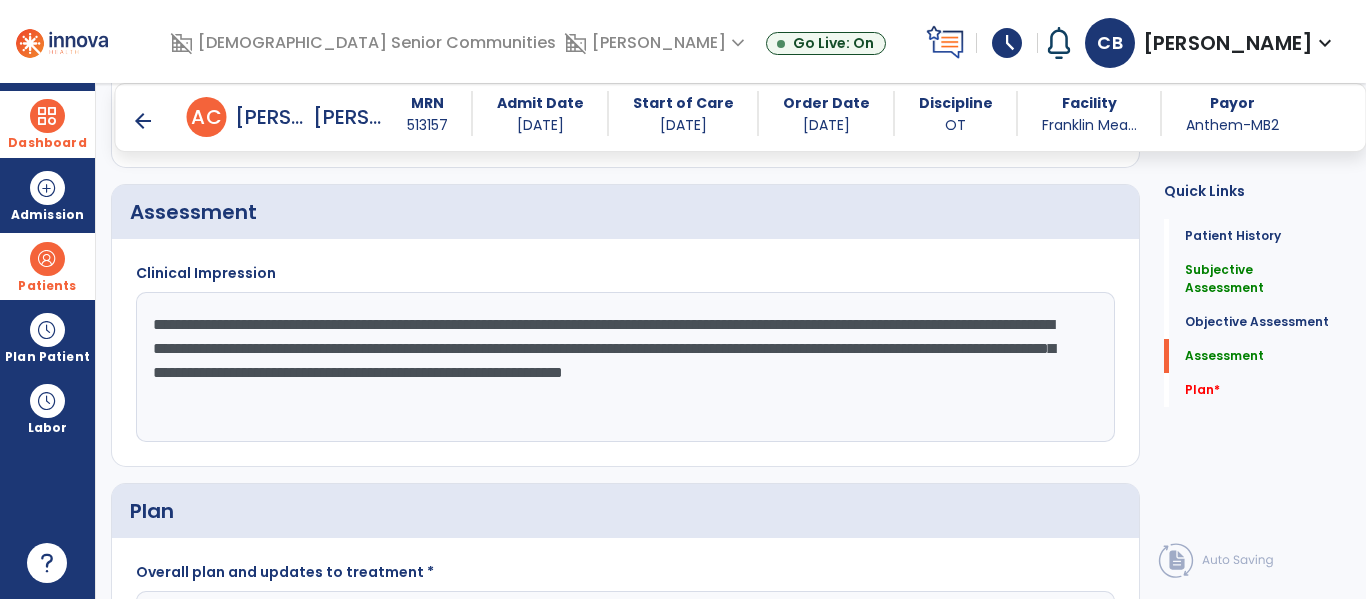scroll, scrollTop: 2496, scrollLeft: 0, axis: vertical 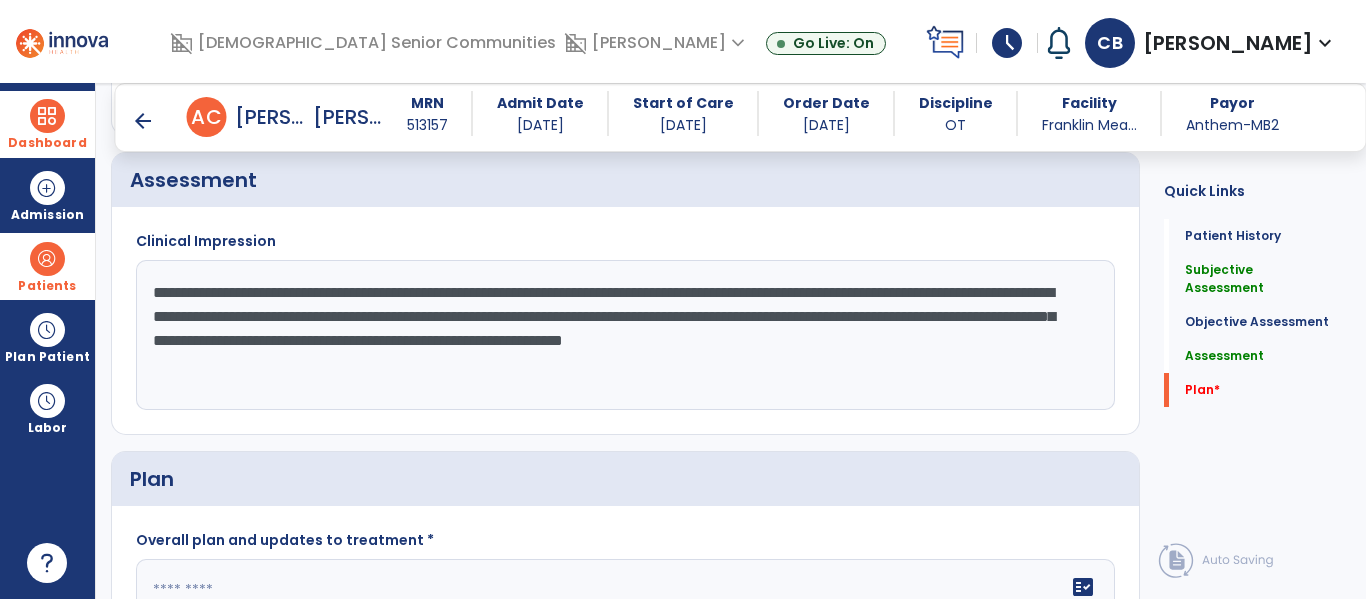 drag, startPoint x: 887, startPoint y: 346, endPoint x: 925, endPoint y: 360, distance: 40.496914 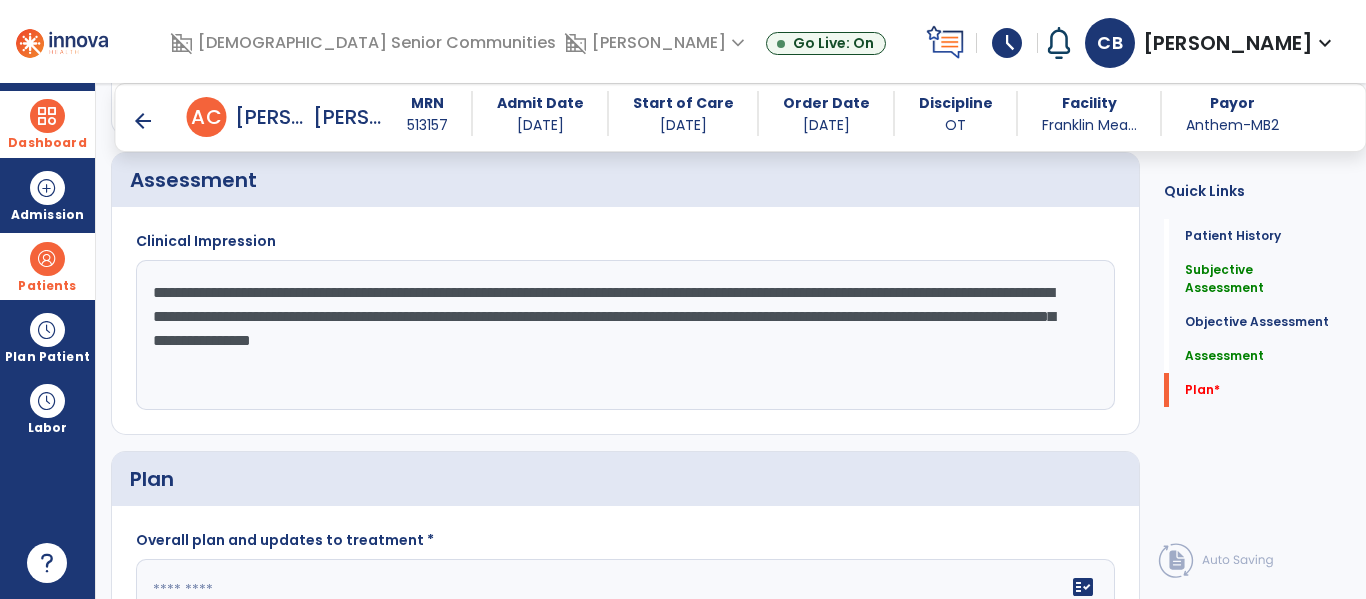 type on "**********" 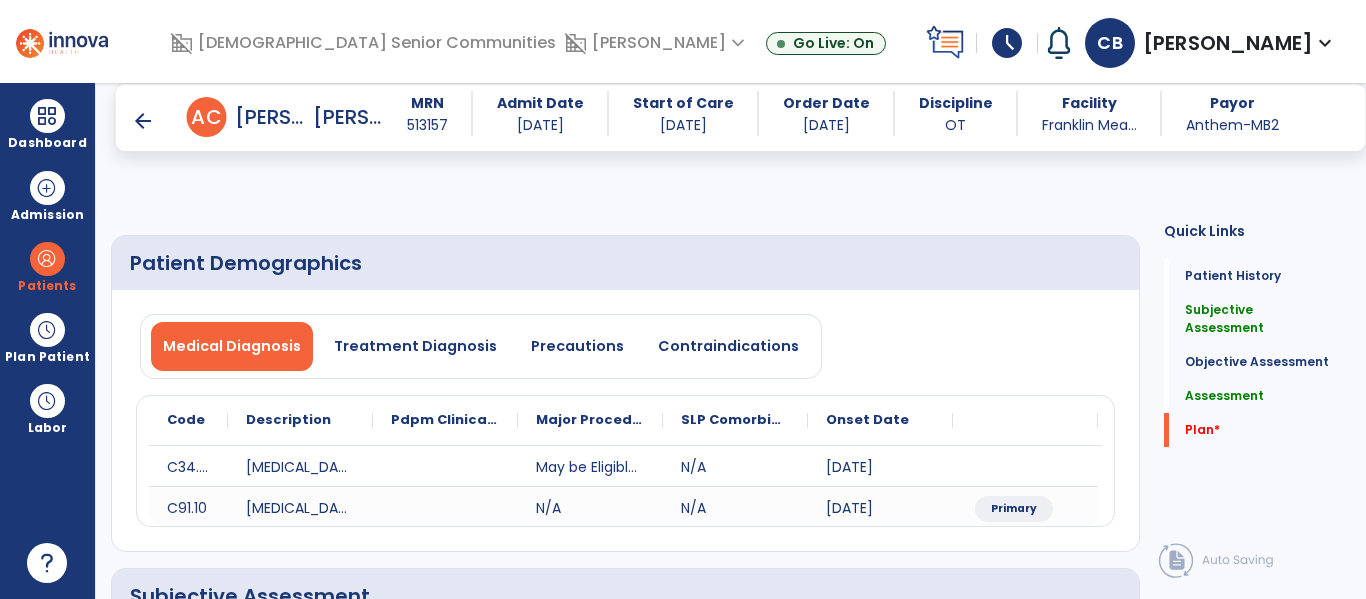 scroll, scrollTop: 0, scrollLeft: 0, axis: both 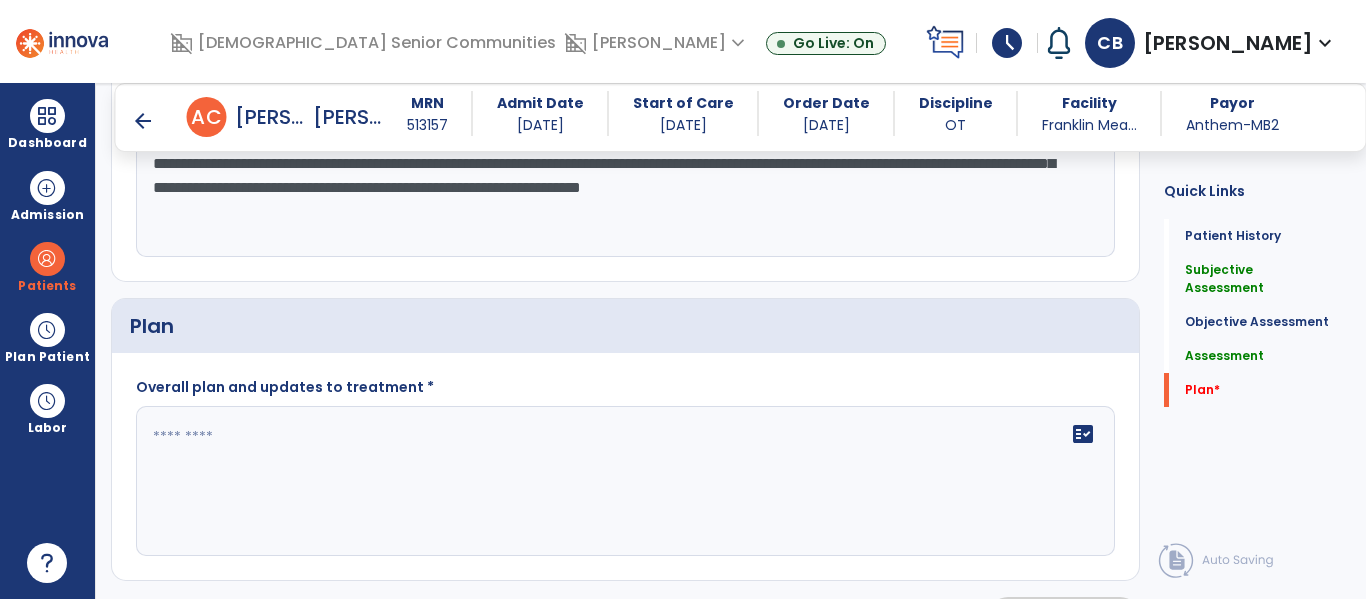 click on "**********" 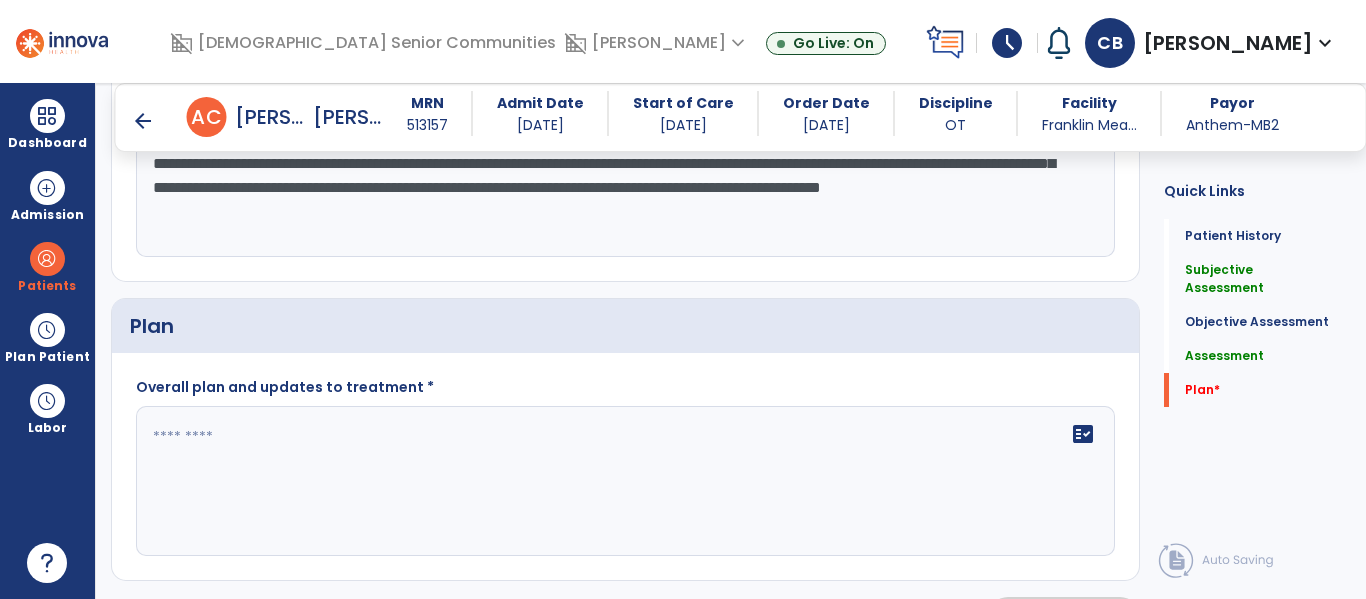 click on "**********" 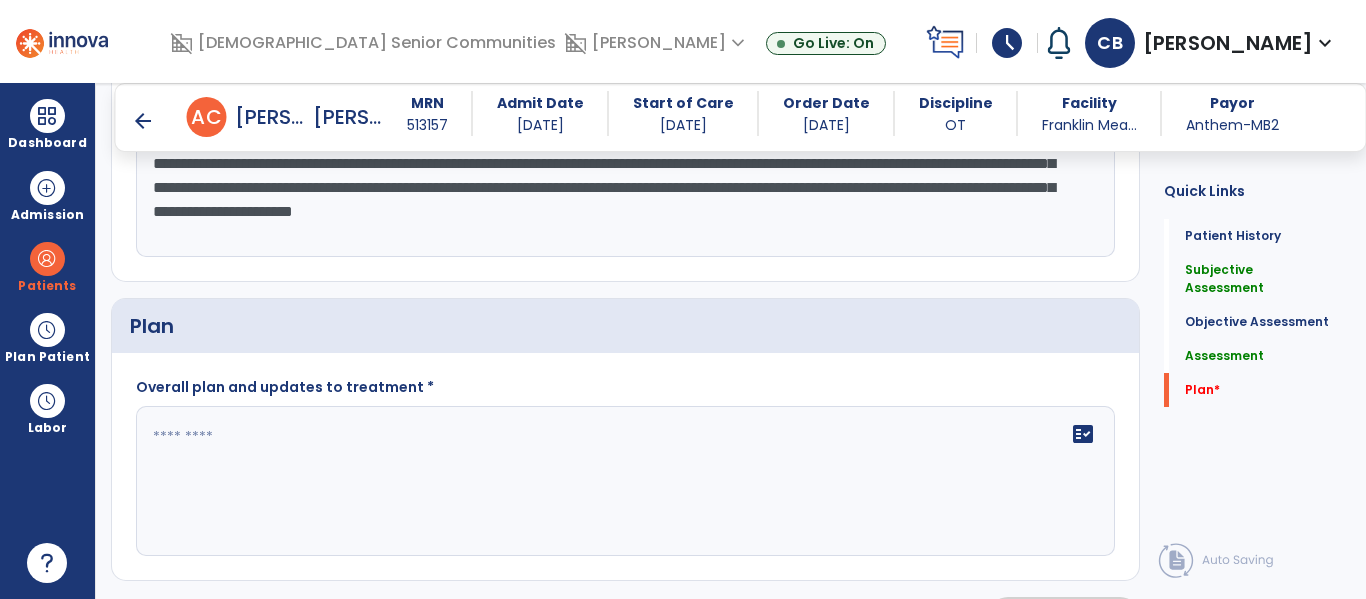 type on "**********" 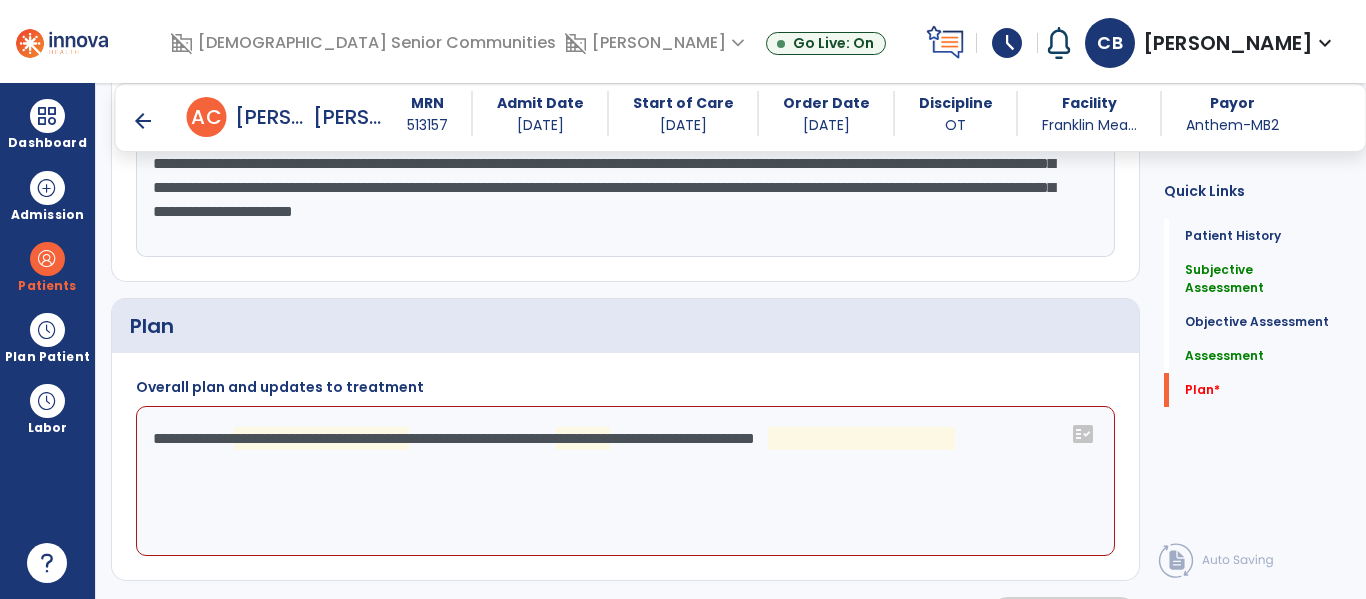 click on "**********" 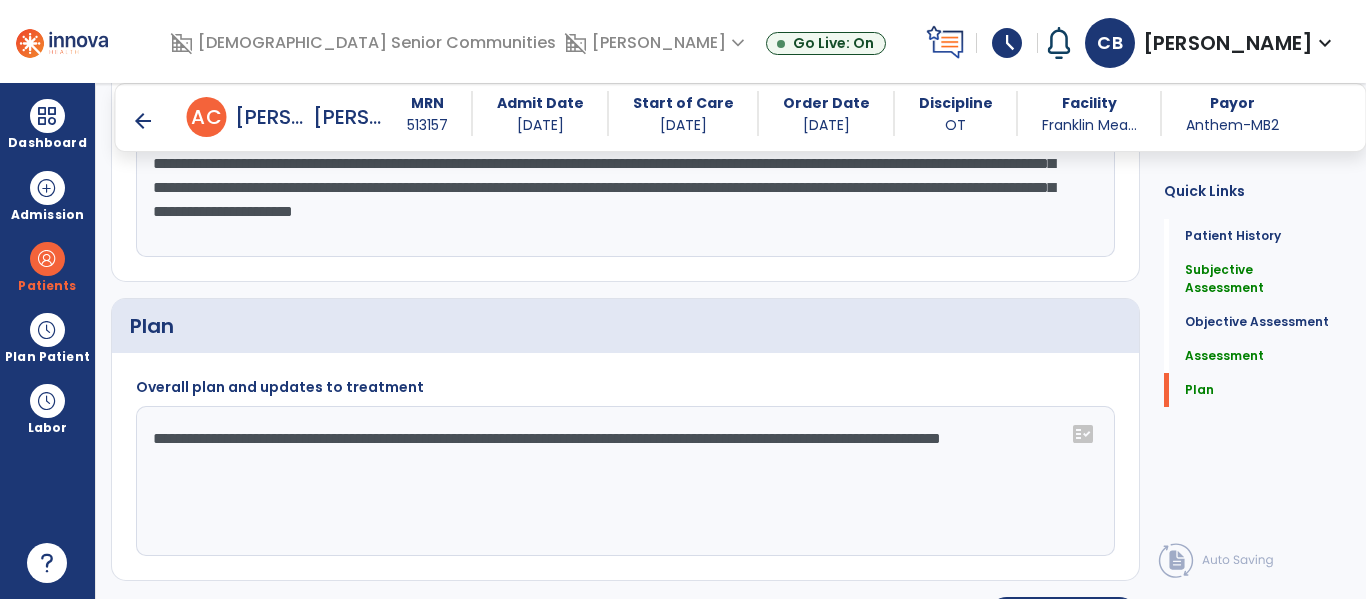 type on "**********" 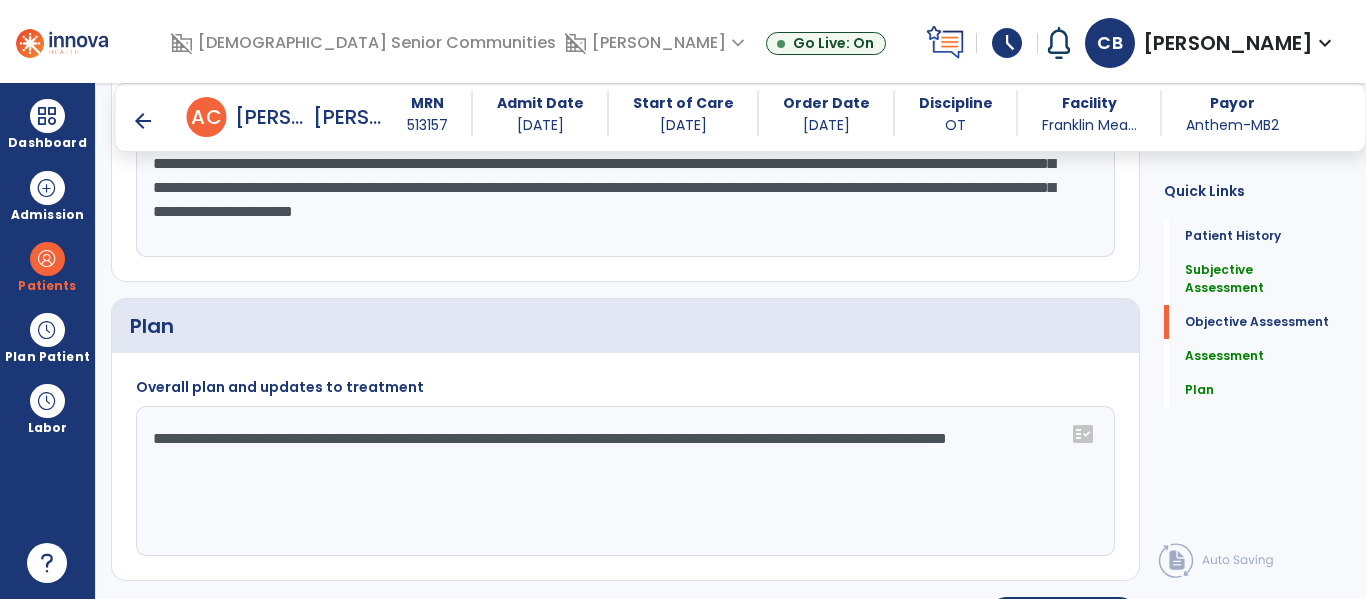 scroll, scrollTop: 0, scrollLeft: 0, axis: both 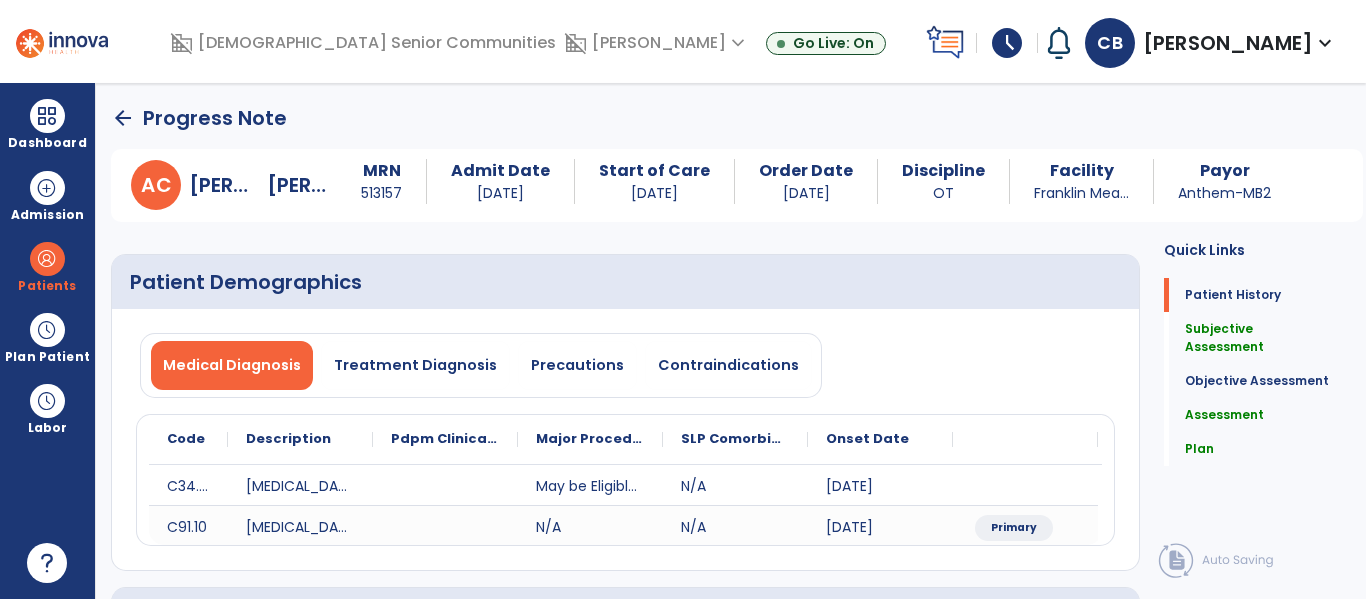 click on "arrow_back" 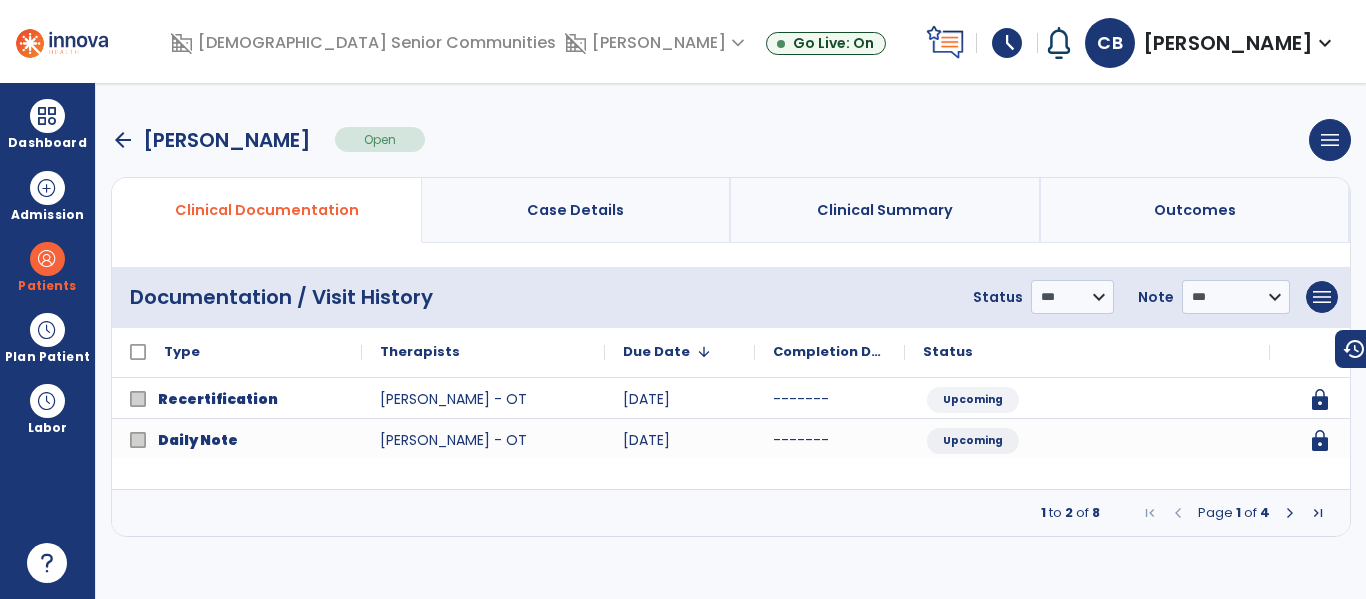 click on "arrow_back" at bounding box center [123, 140] 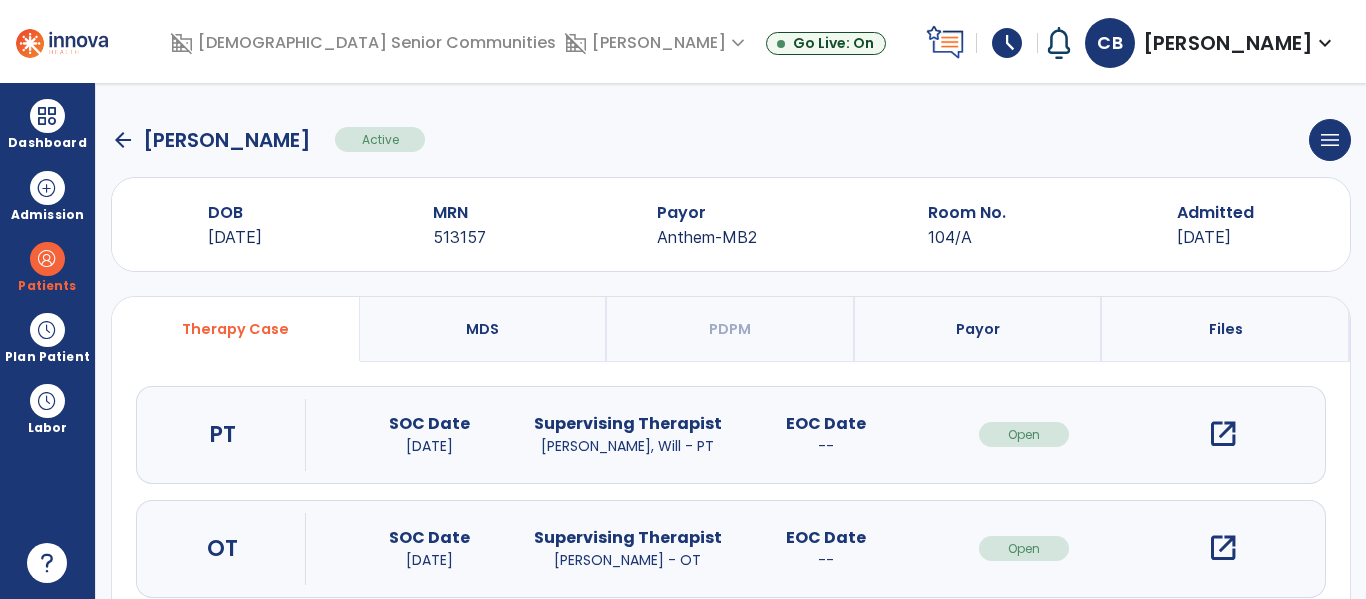 click on "arrow_back" 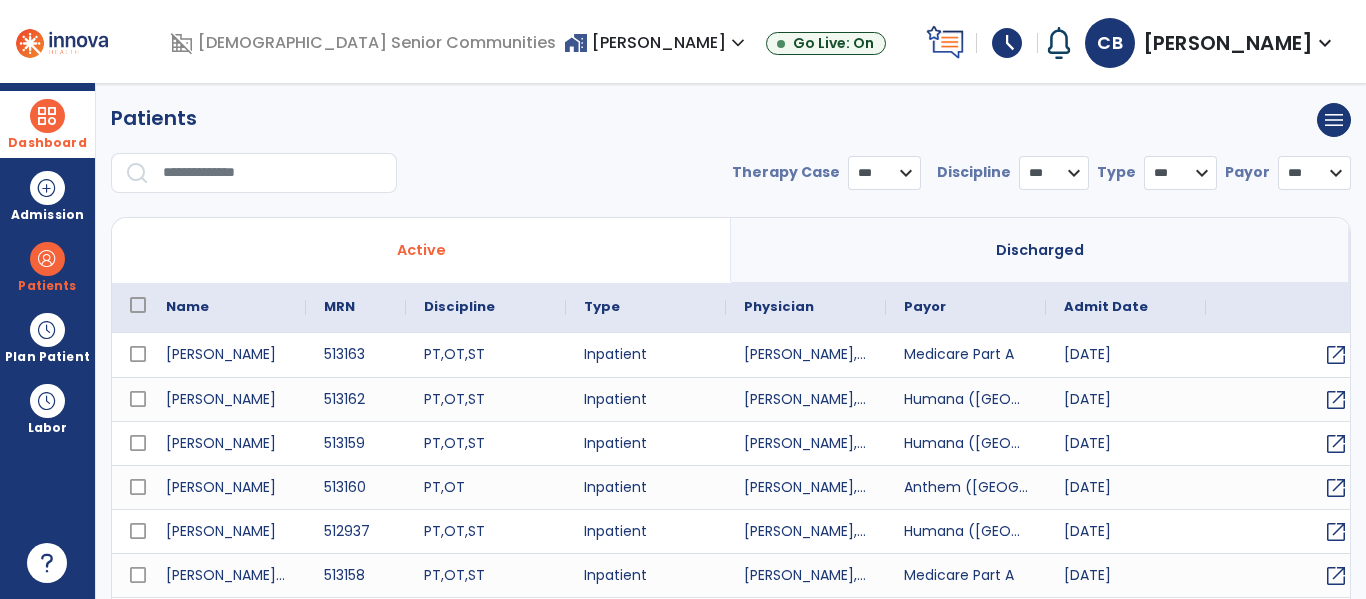 click at bounding box center (47, 116) 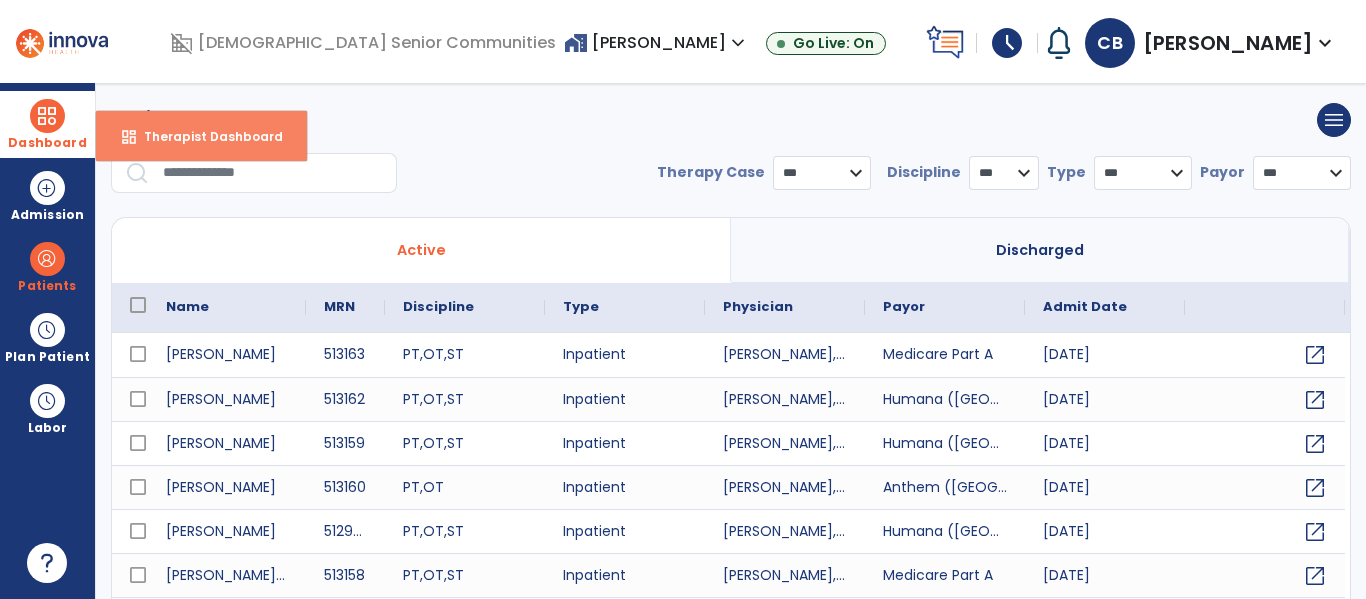click on "Therapist Dashboard" at bounding box center [205, 136] 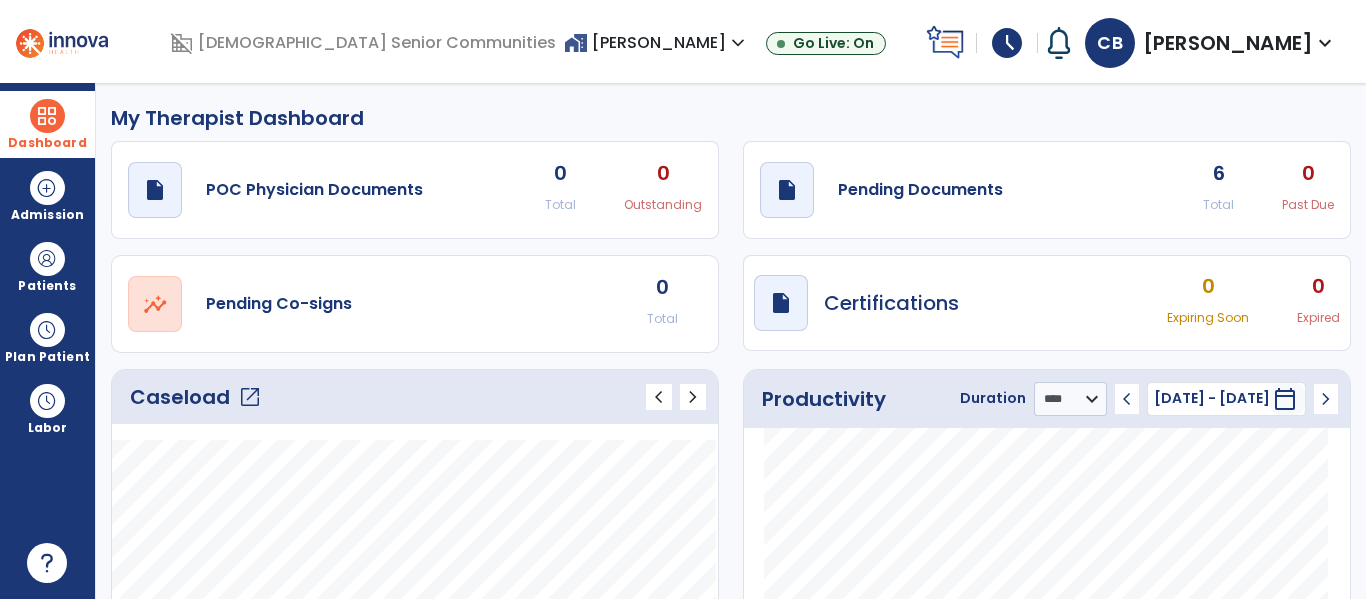 click on "open_in_new" 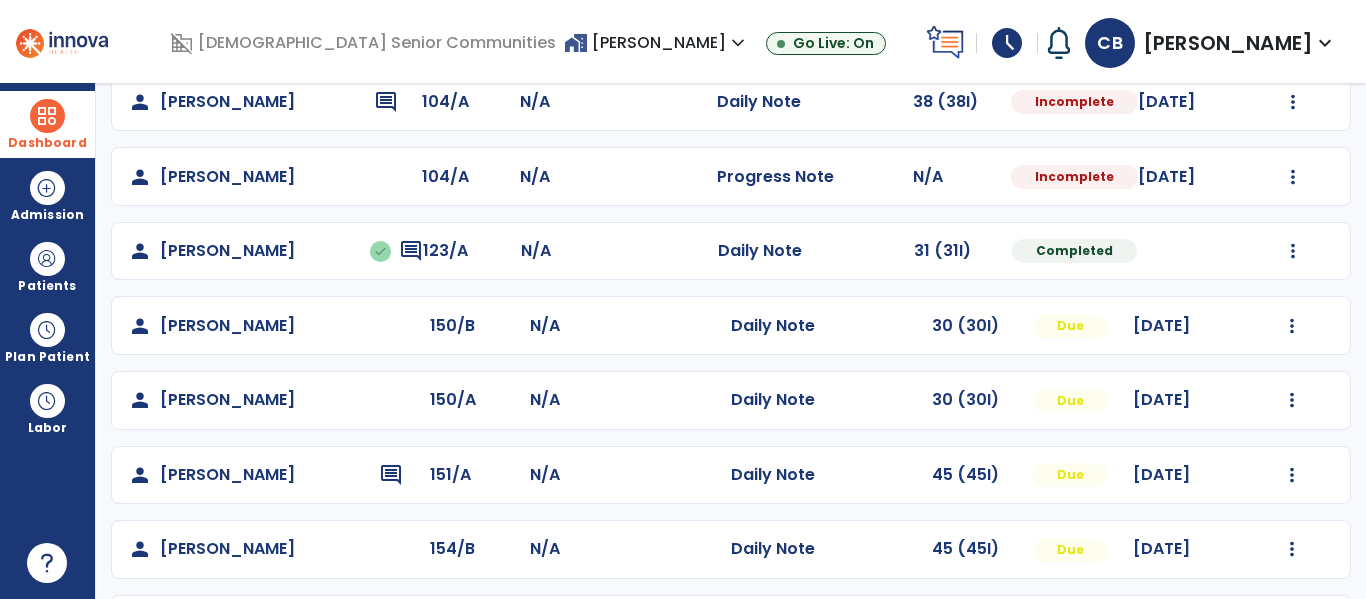 scroll, scrollTop: 335, scrollLeft: 0, axis: vertical 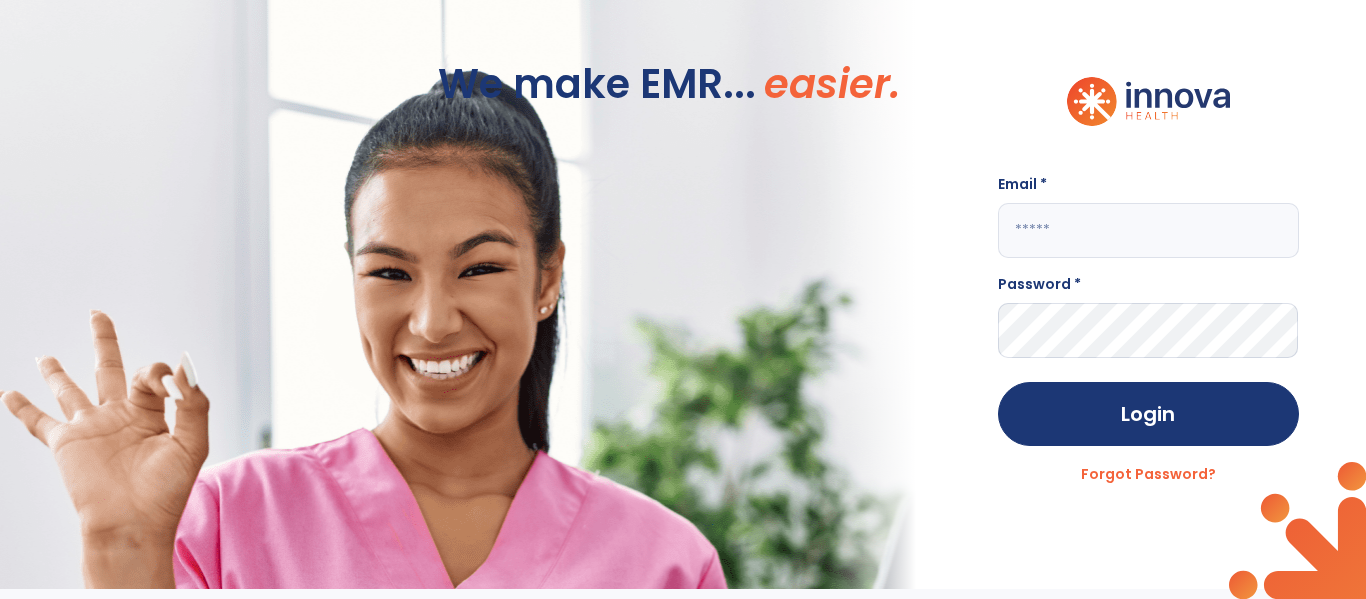 click 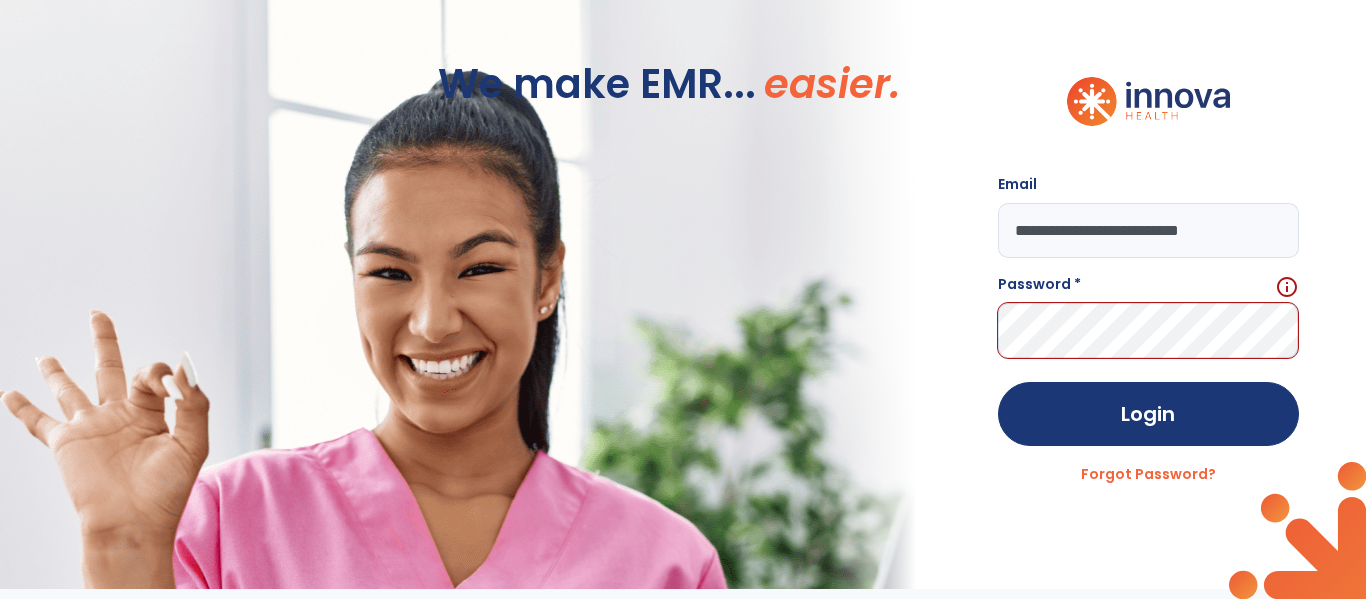 type on "**********" 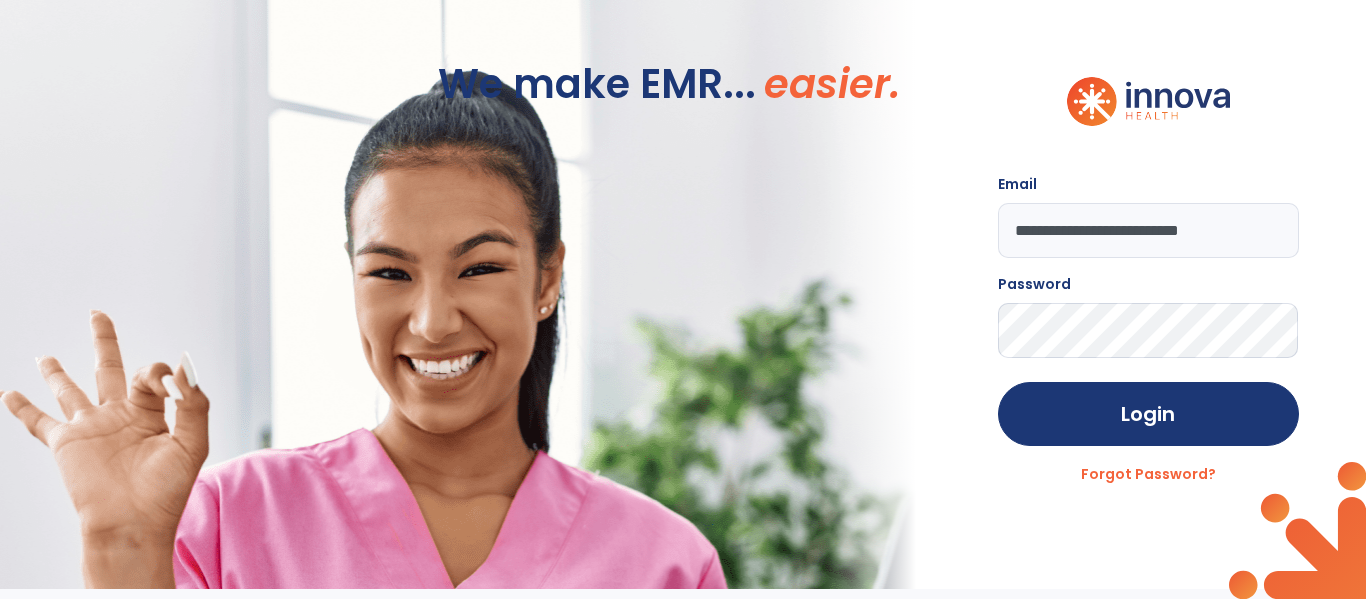 click on "Login" 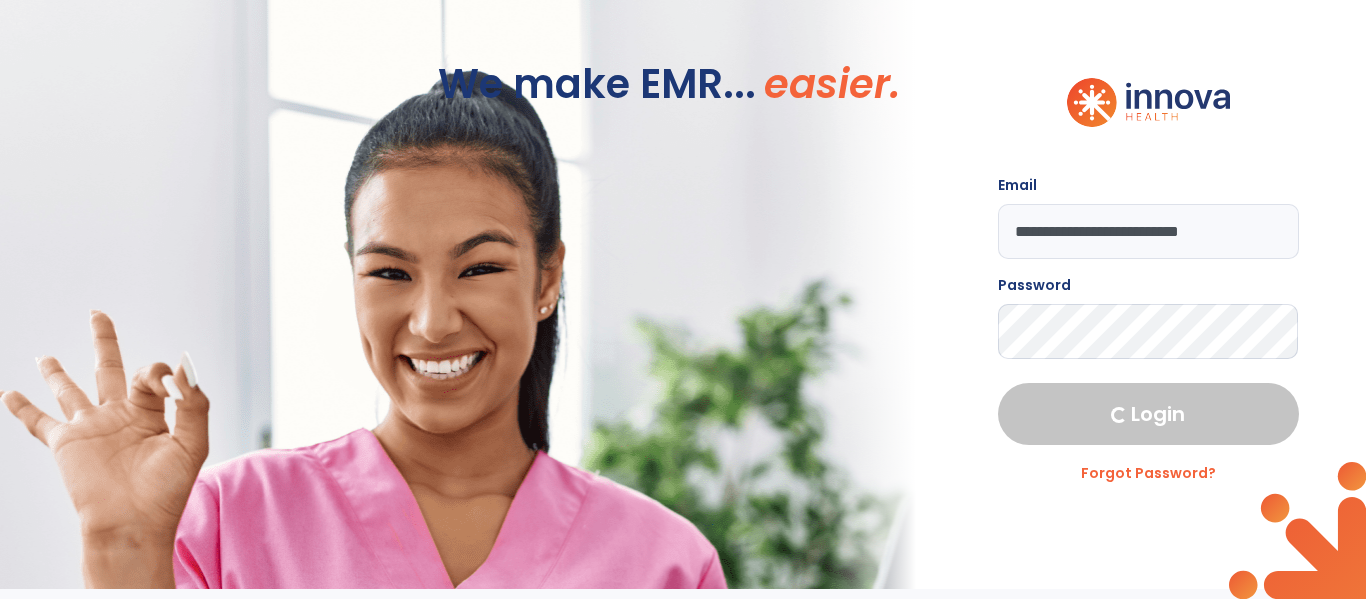 select on "****" 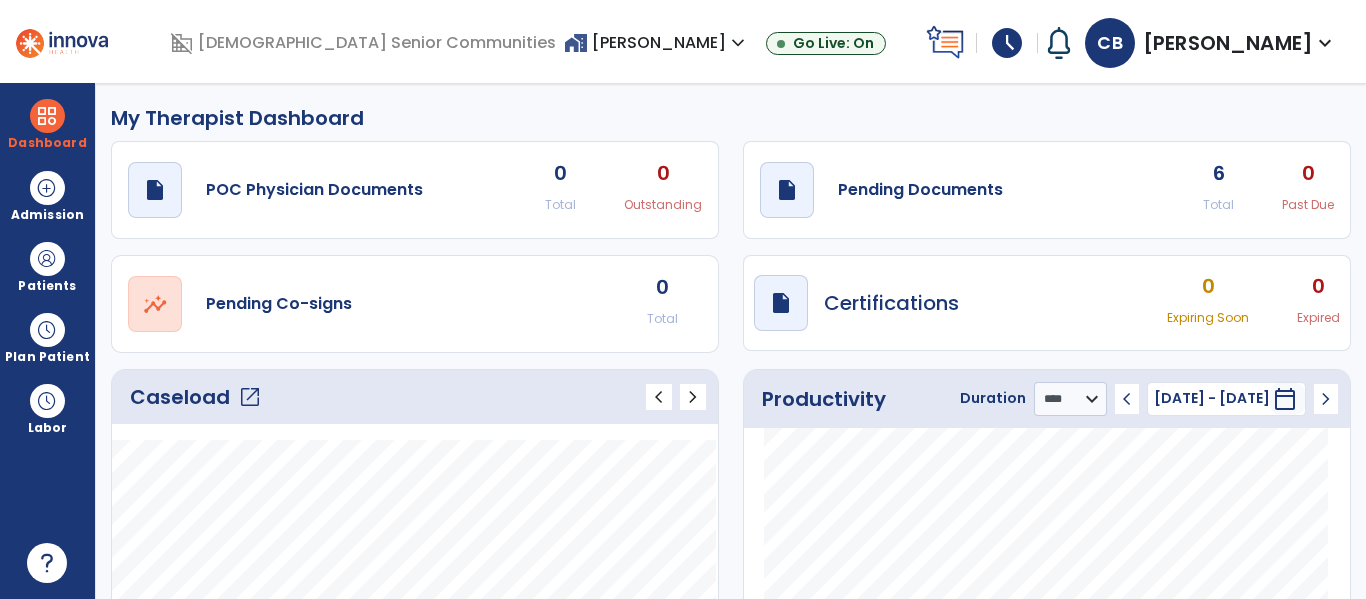 click on "open_in_new" 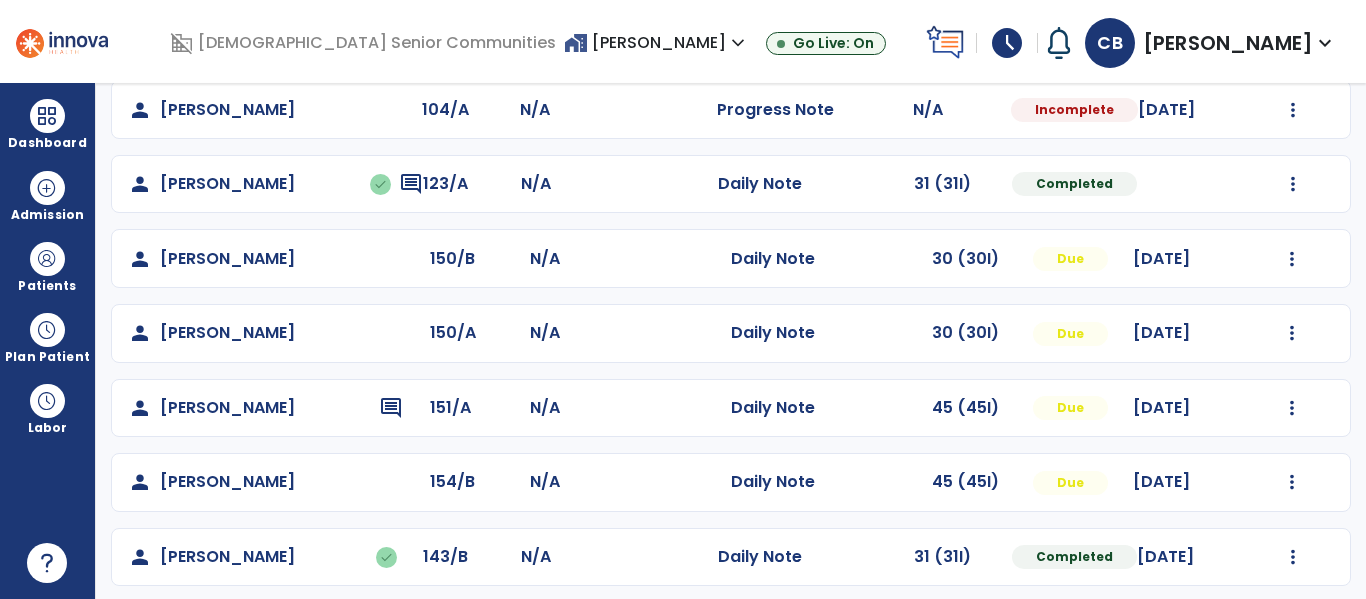 scroll, scrollTop: 335, scrollLeft: 0, axis: vertical 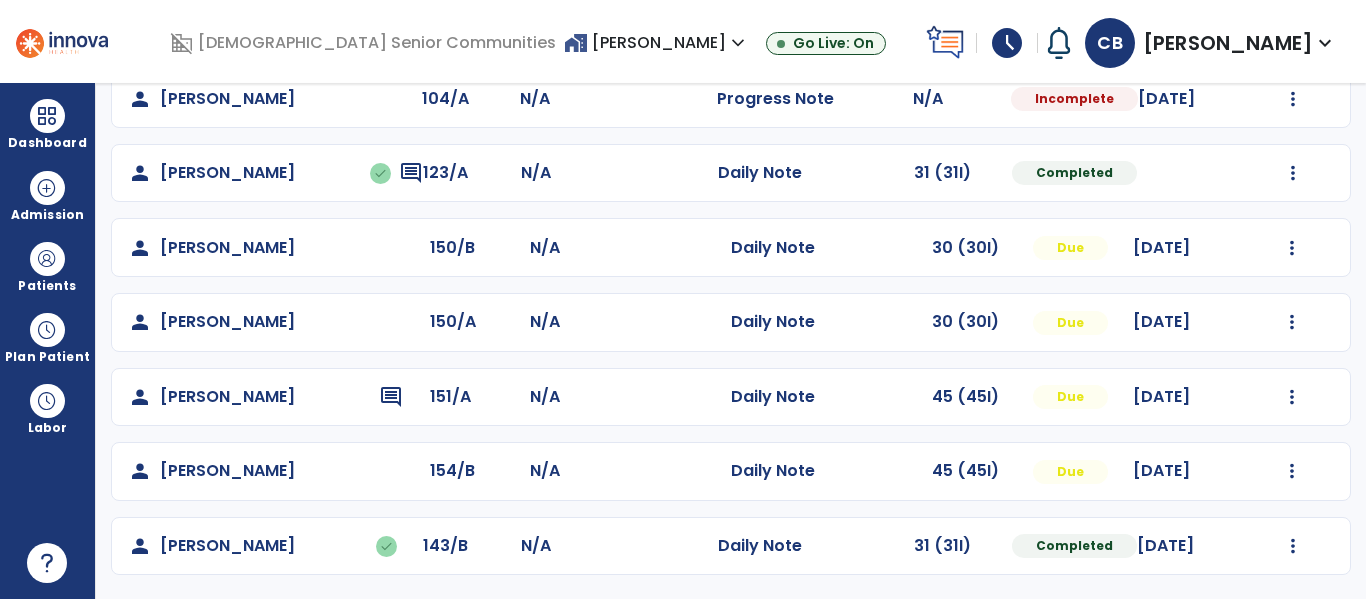click on "Mark Visit As Complete   Reset Note   Open Document   G + C Mins" 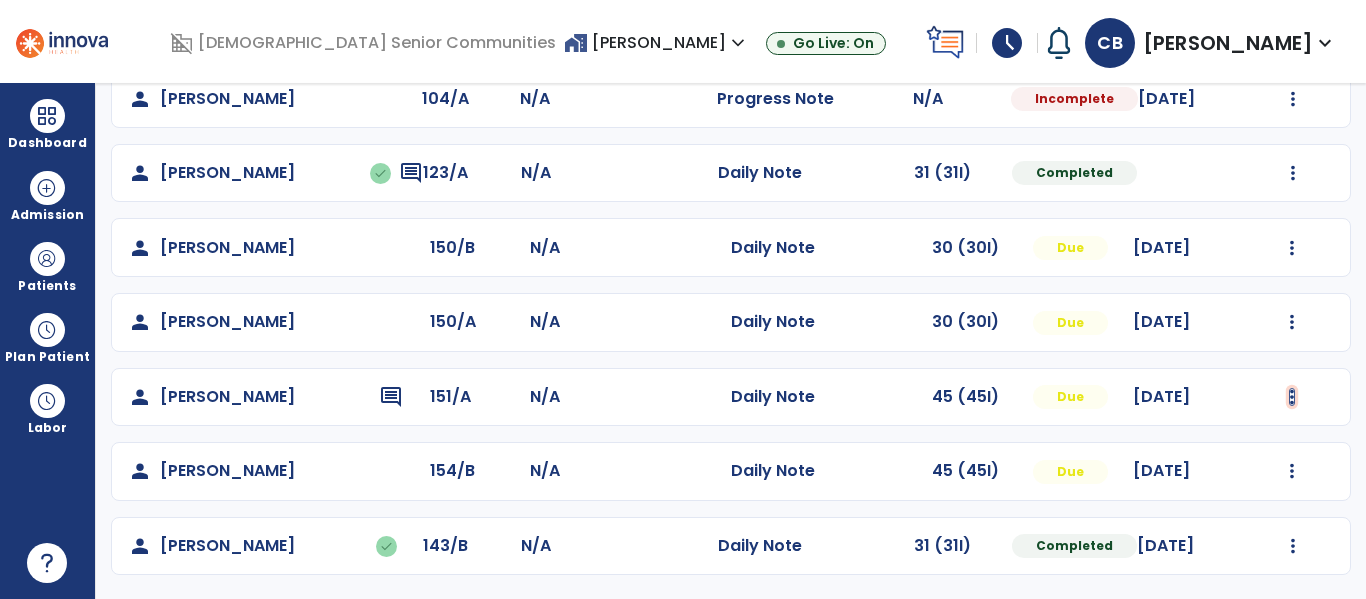 click at bounding box center [1293, 24] 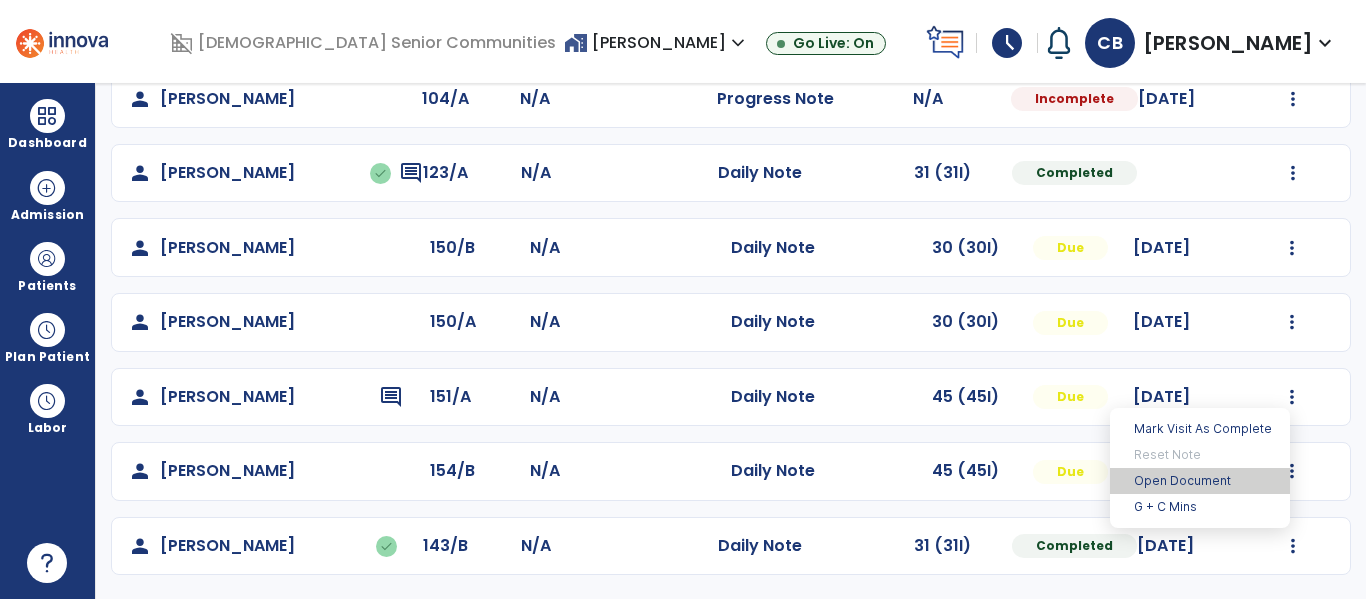 click on "Open Document" at bounding box center [1200, 481] 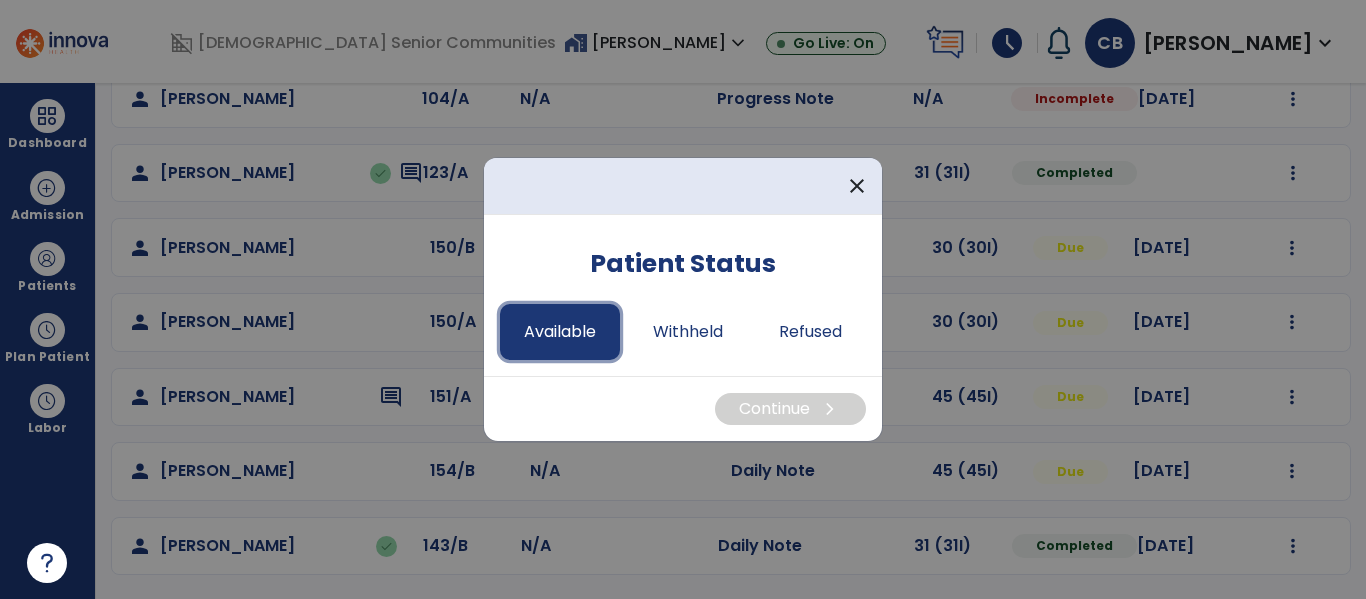 click on "Available" at bounding box center (560, 332) 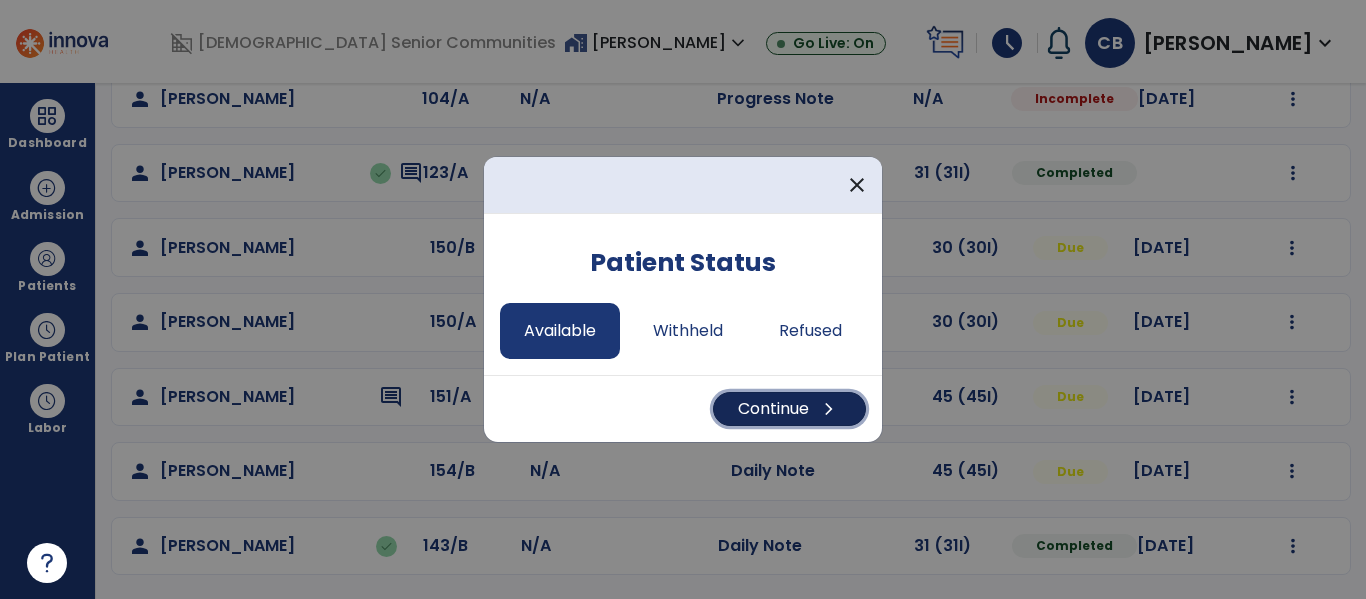 click on "Continue   chevron_right" at bounding box center [789, 409] 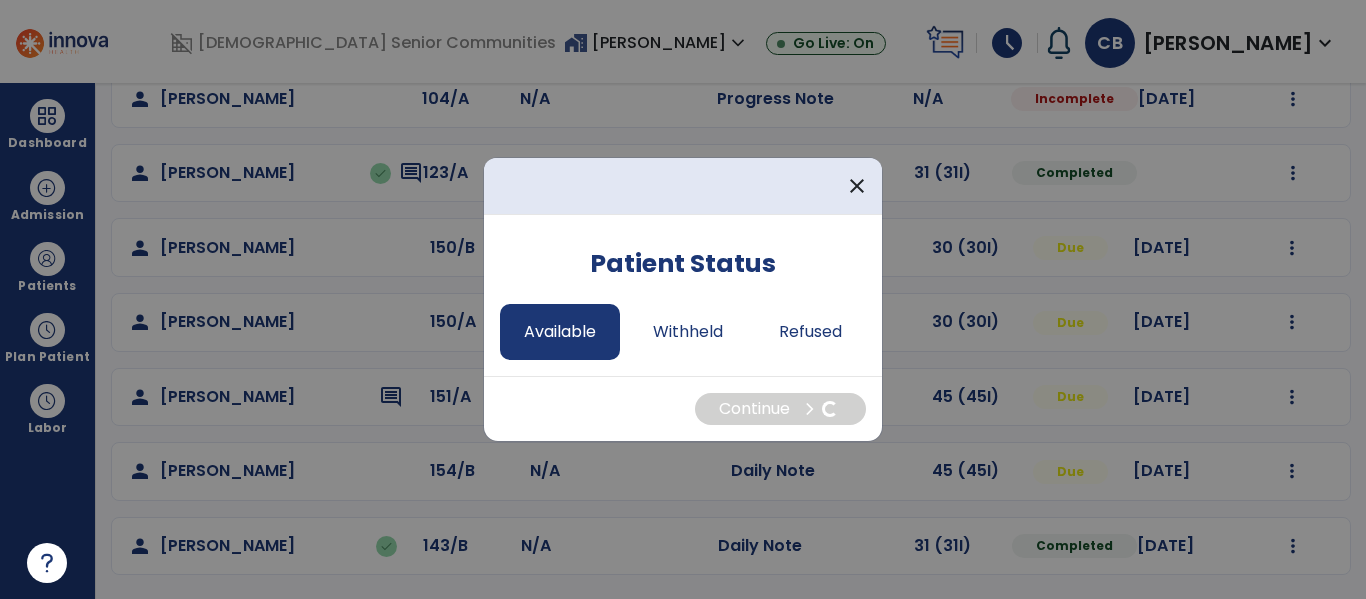 select on "*" 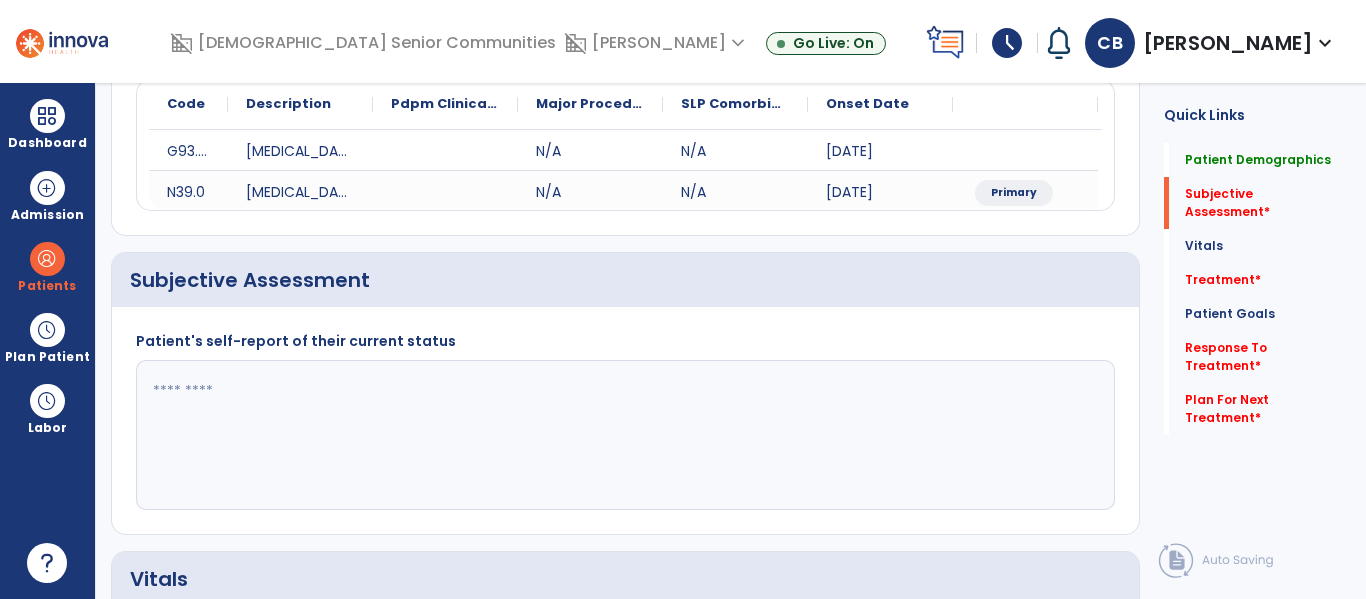 click 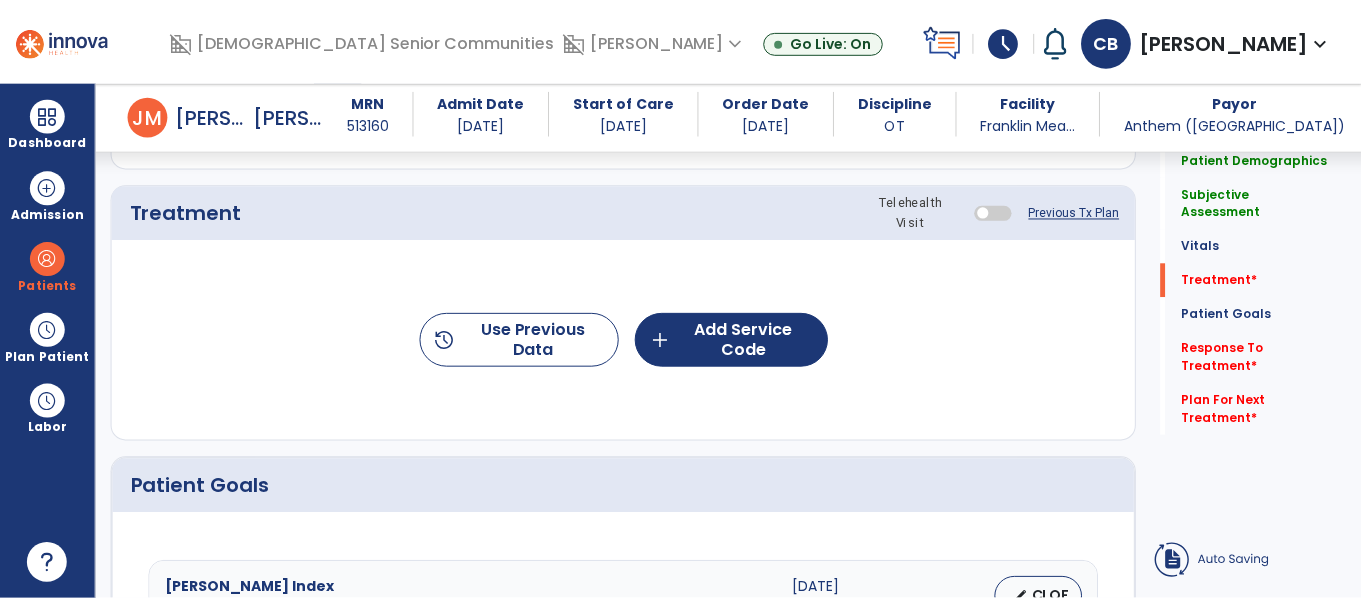 scroll, scrollTop: 1108, scrollLeft: 0, axis: vertical 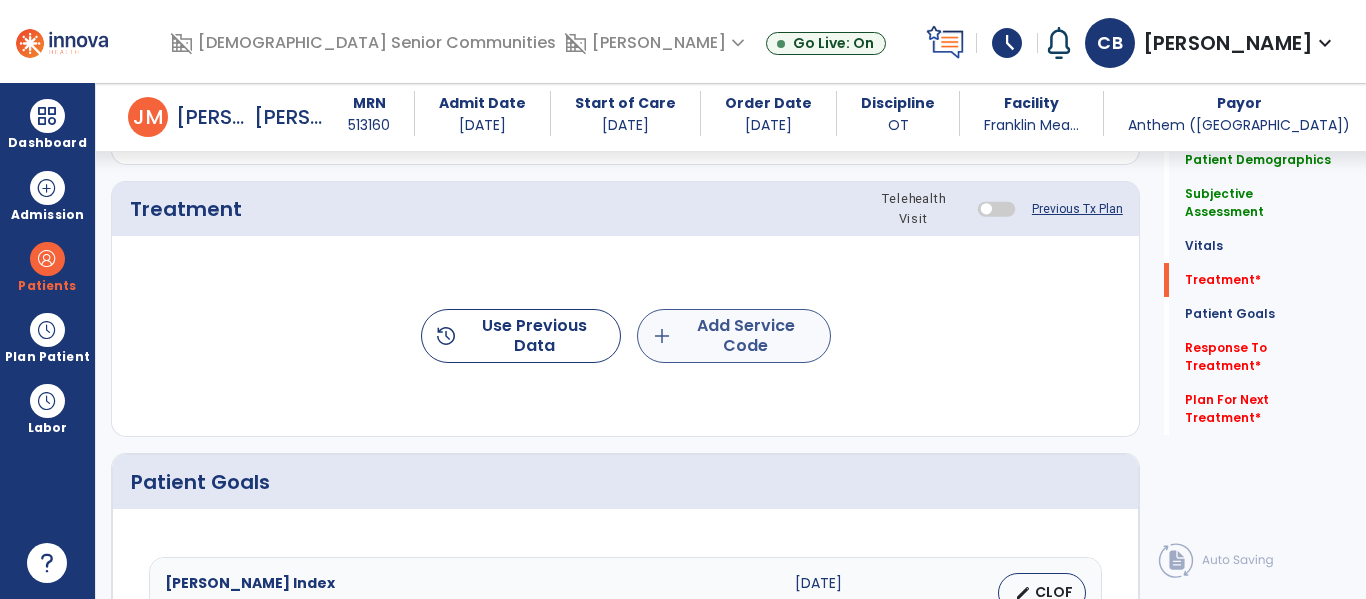 type on "**********" 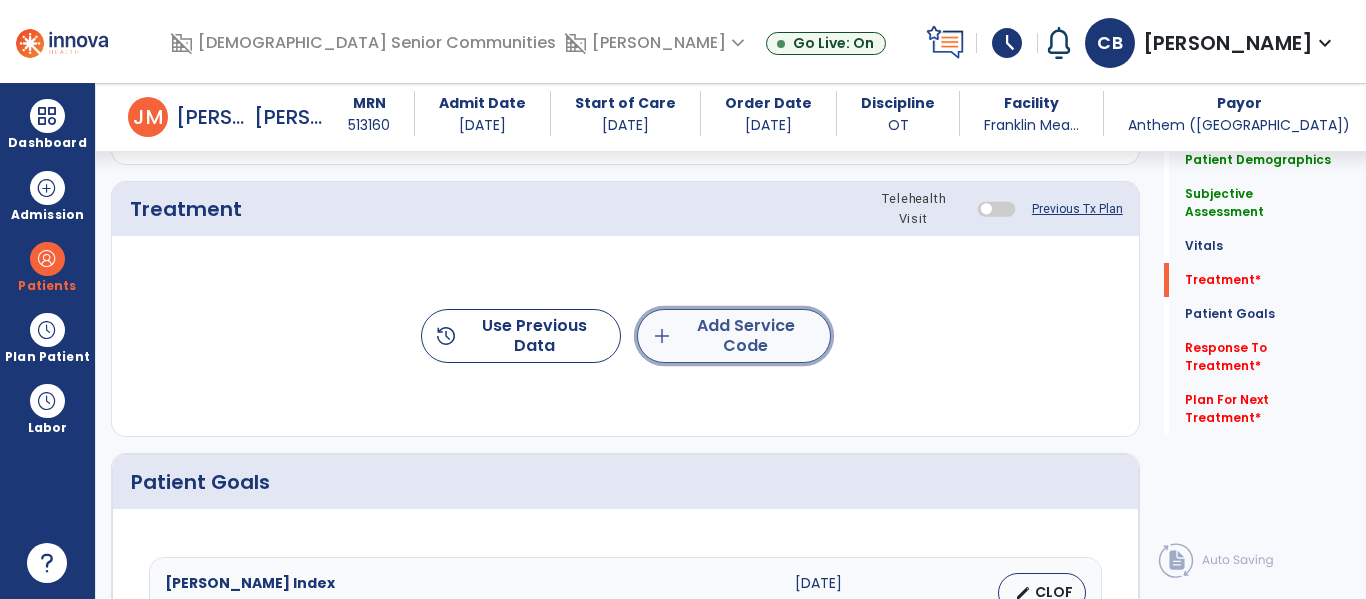 click on "add  Add Service Code" 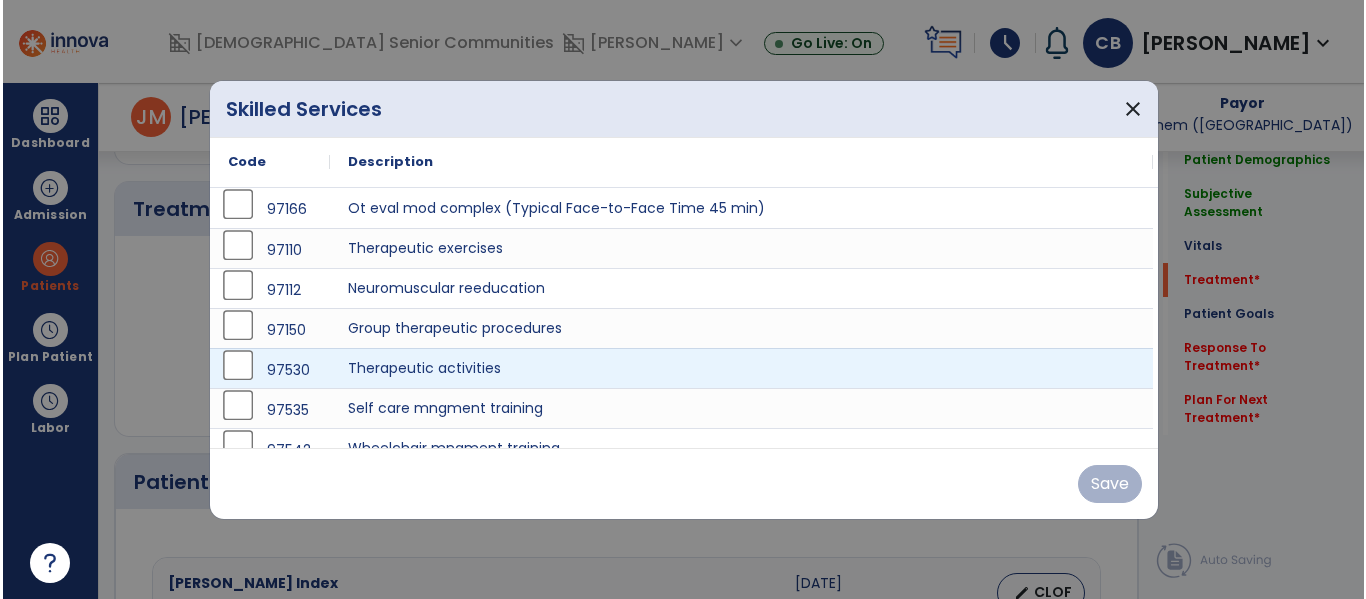scroll, scrollTop: 1108, scrollLeft: 0, axis: vertical 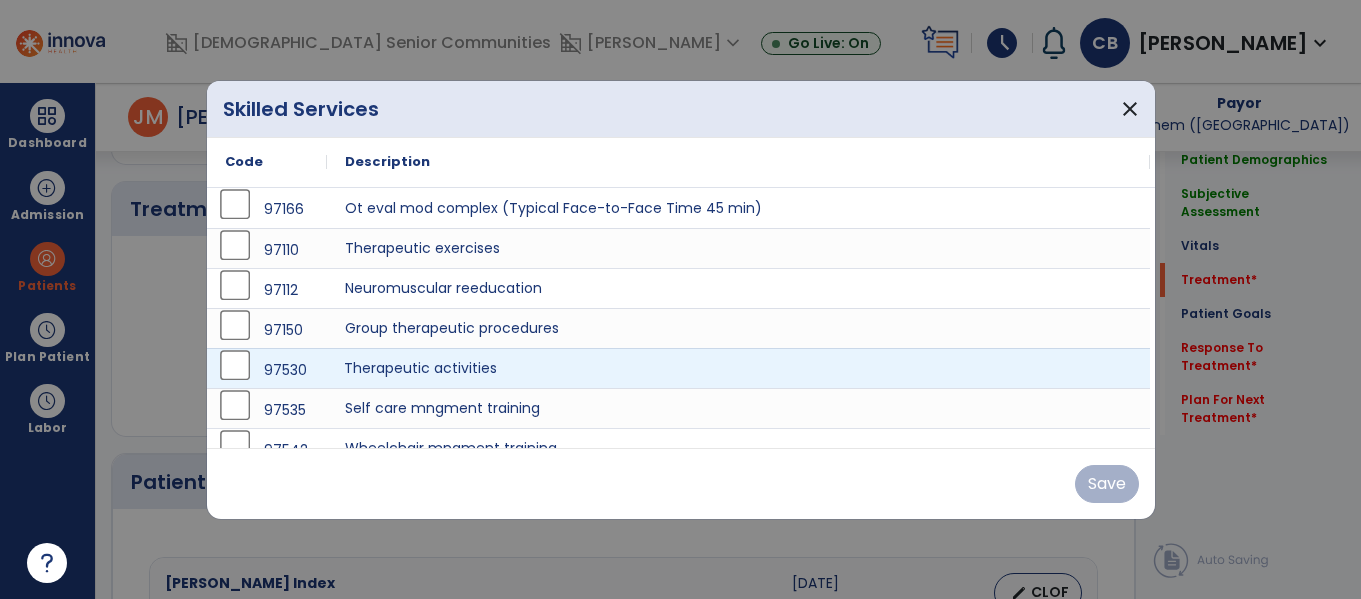 click on "Therapeutic activities" at bounding box center (738, 368) 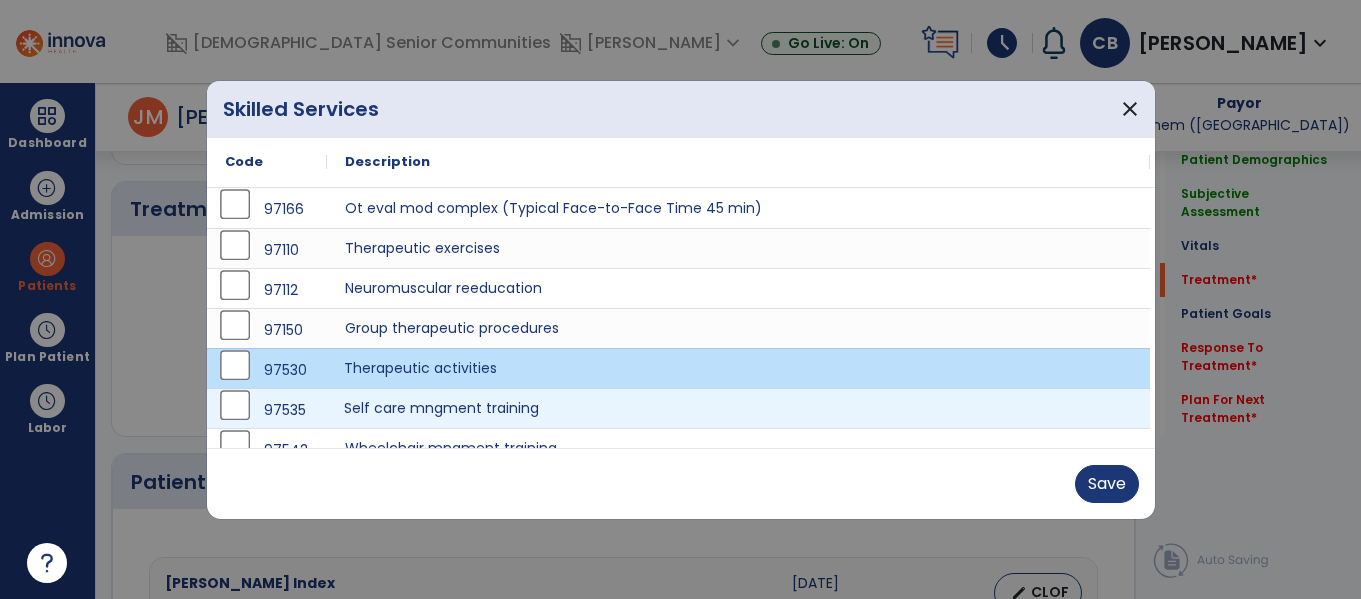 click on "Self care mngment training" at bounding box center [738, 408] 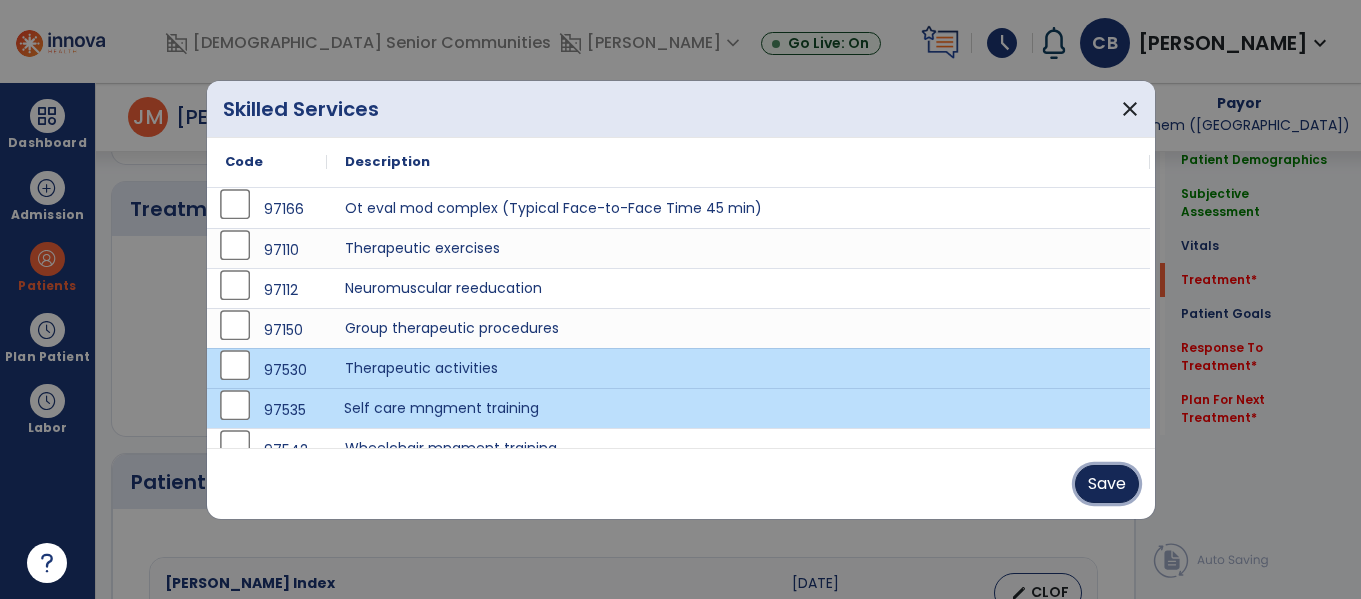 click on "Save" at bounding box center (1107, 484) 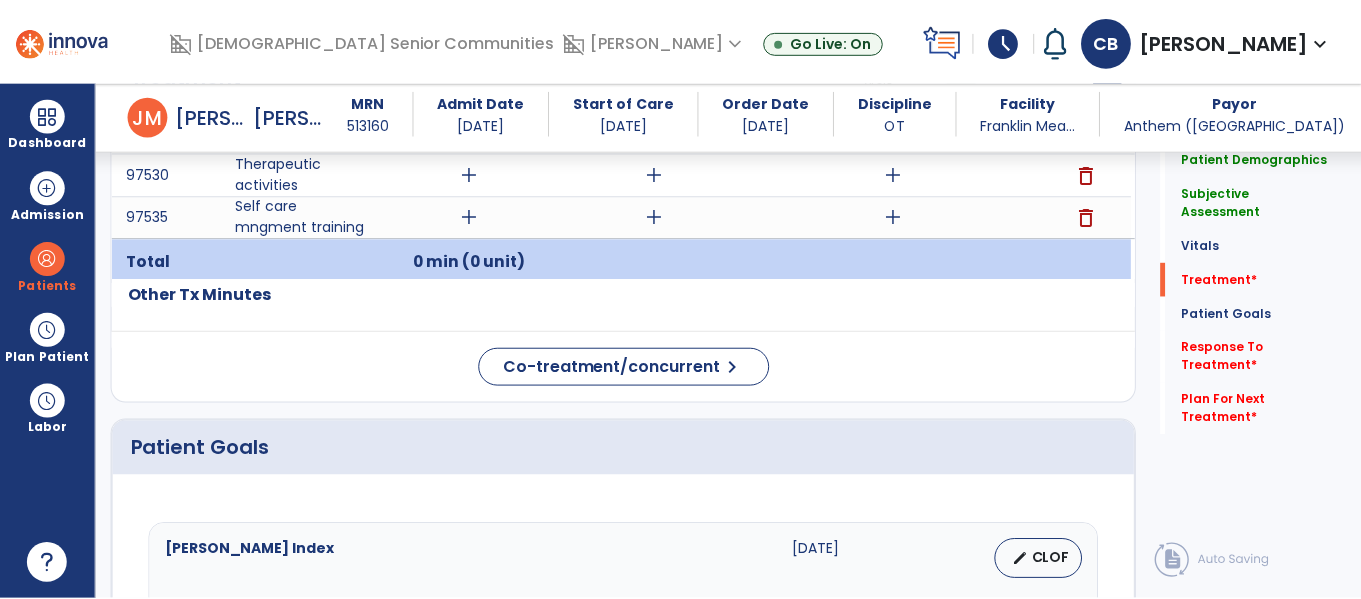 scroll, scrollTop: 1241, scrollLeft: 0, axis: vertical 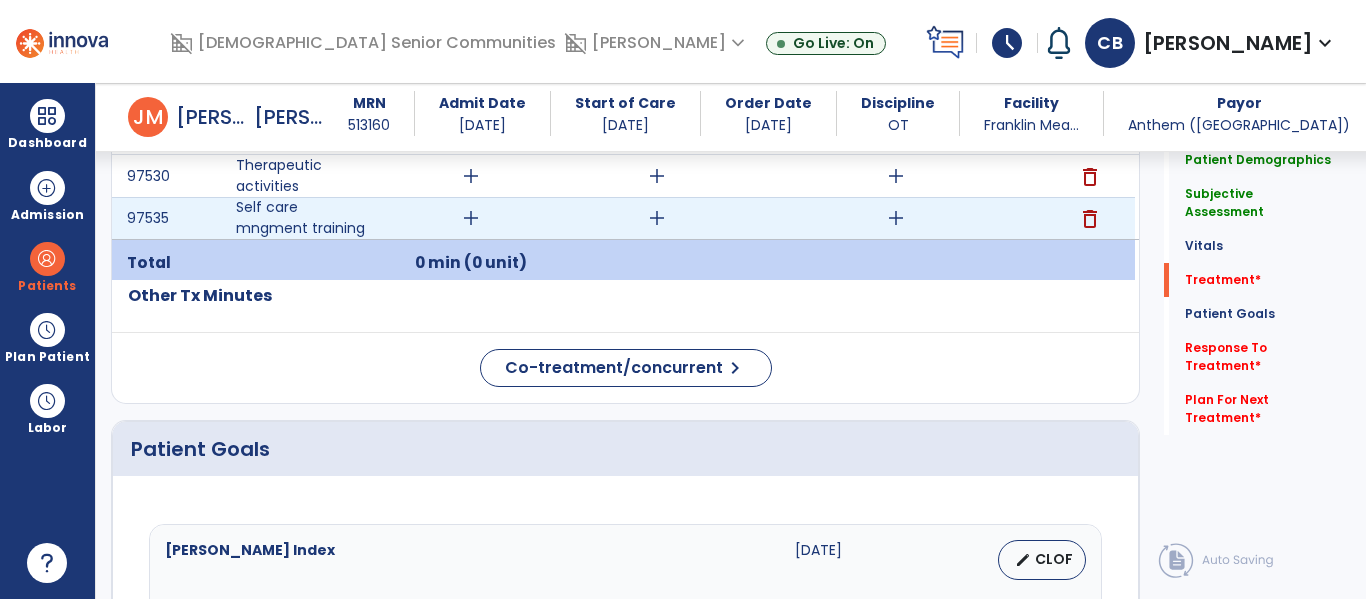 click on "add" at bounding box center (471, 218) 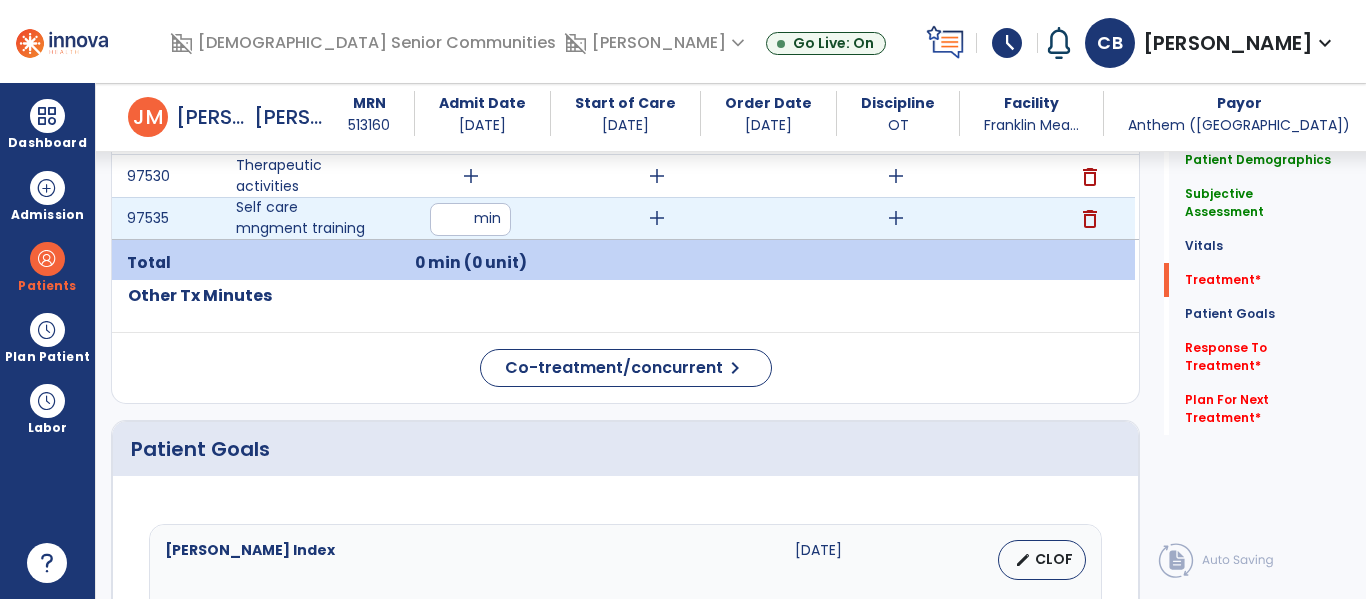 type on "*" 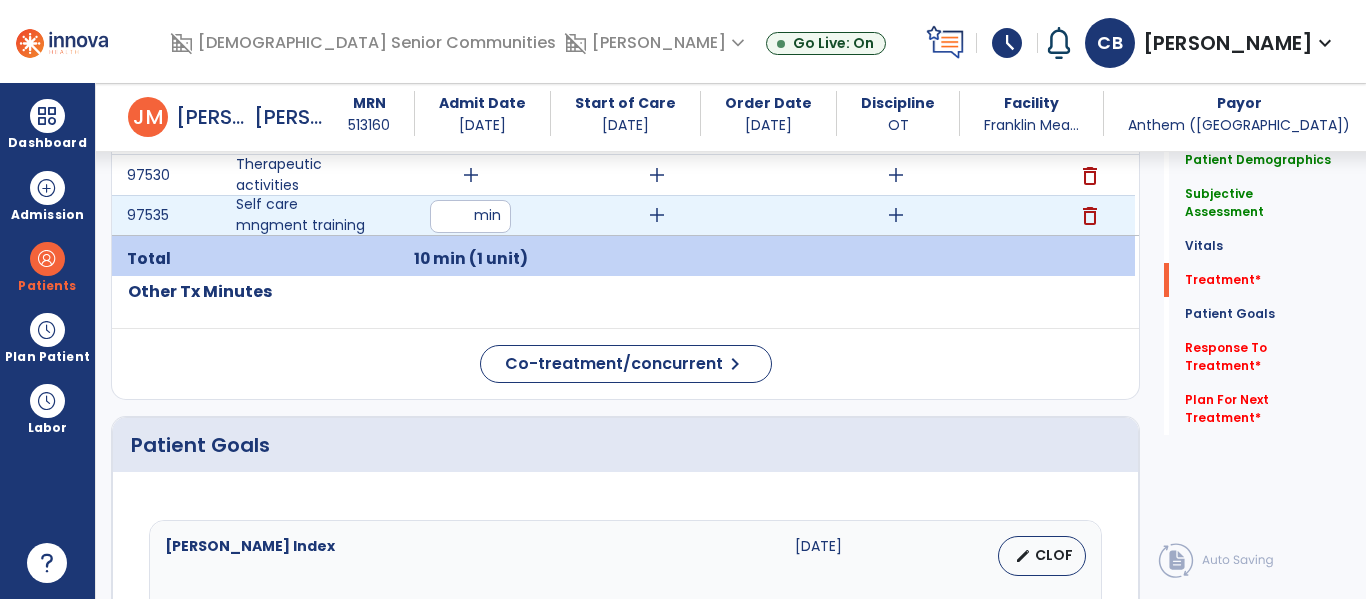 click on "add" at bounding box center [896, 215] 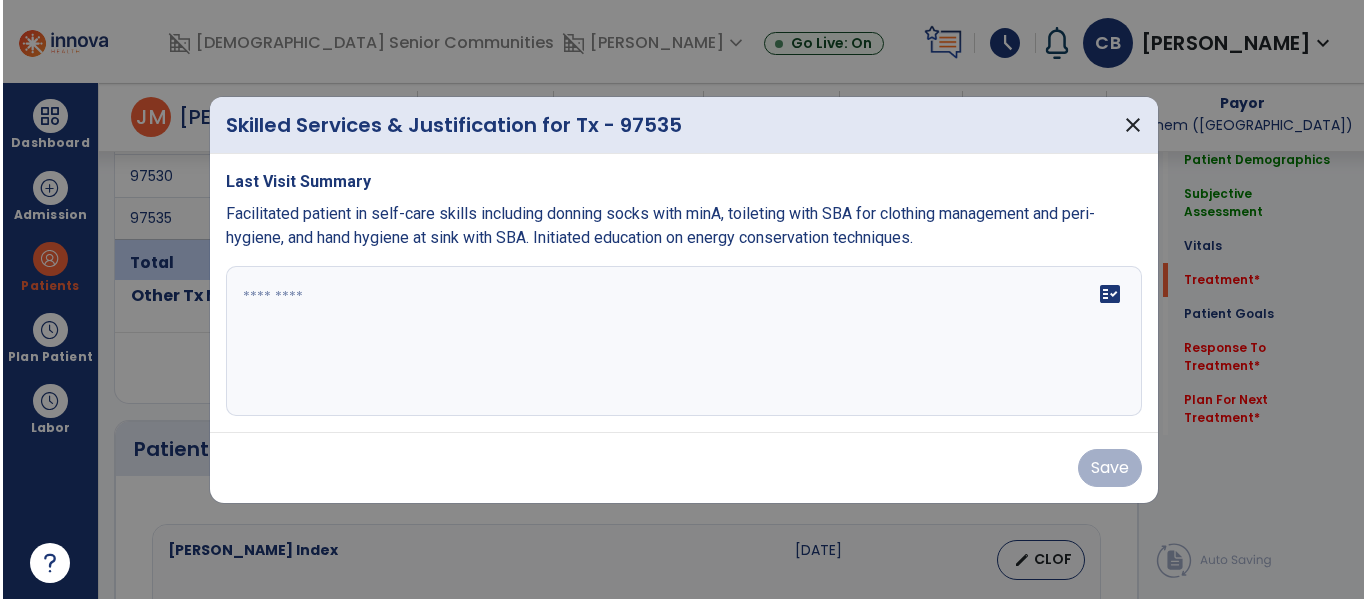 scroll, scrollTop: 1241, scrollLeft: 0, axis: vertical 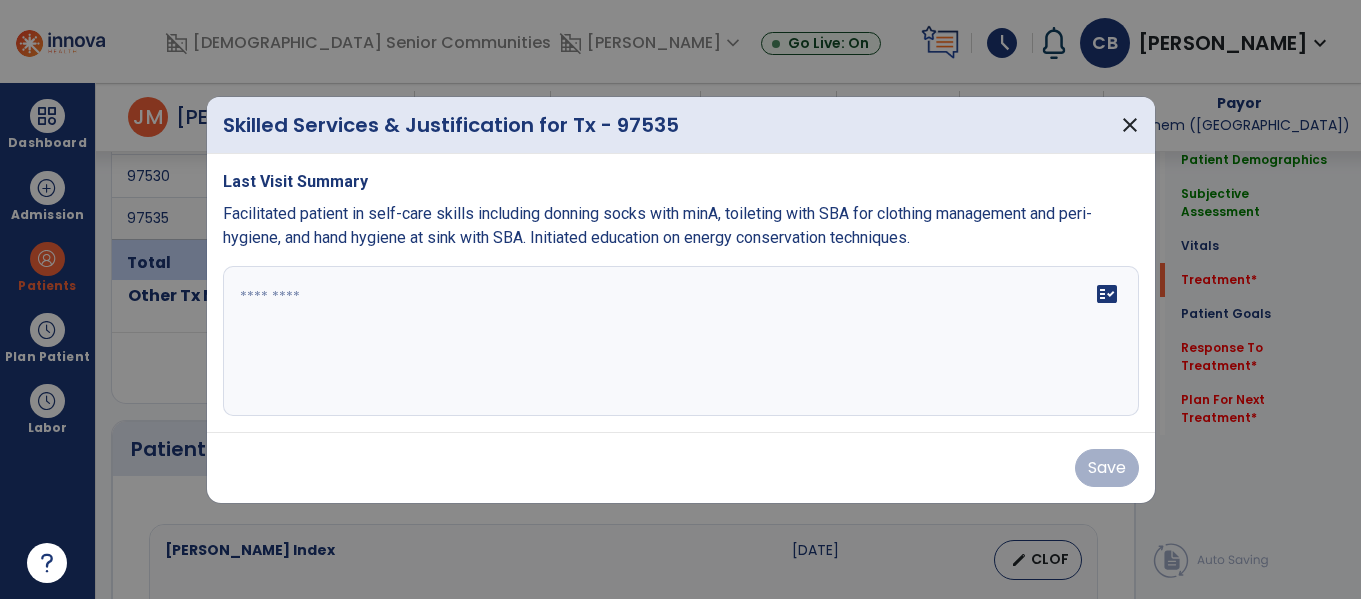 click on "fact_check" at bounding box center (681, 341) 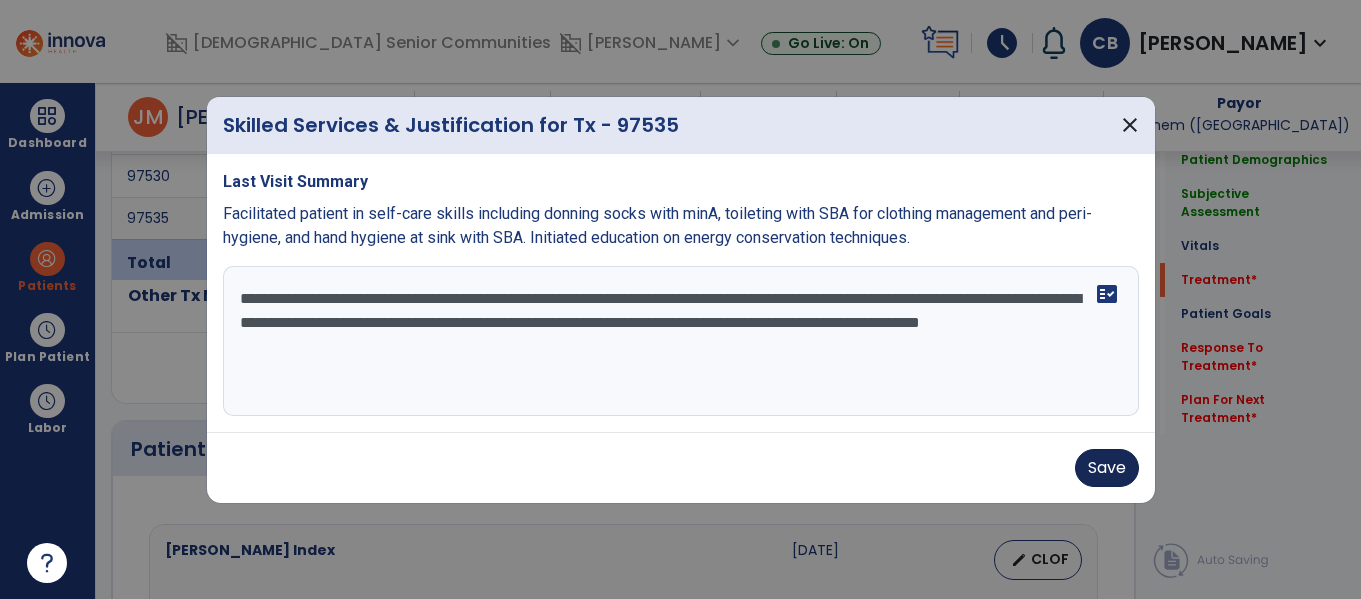 type on "**********" 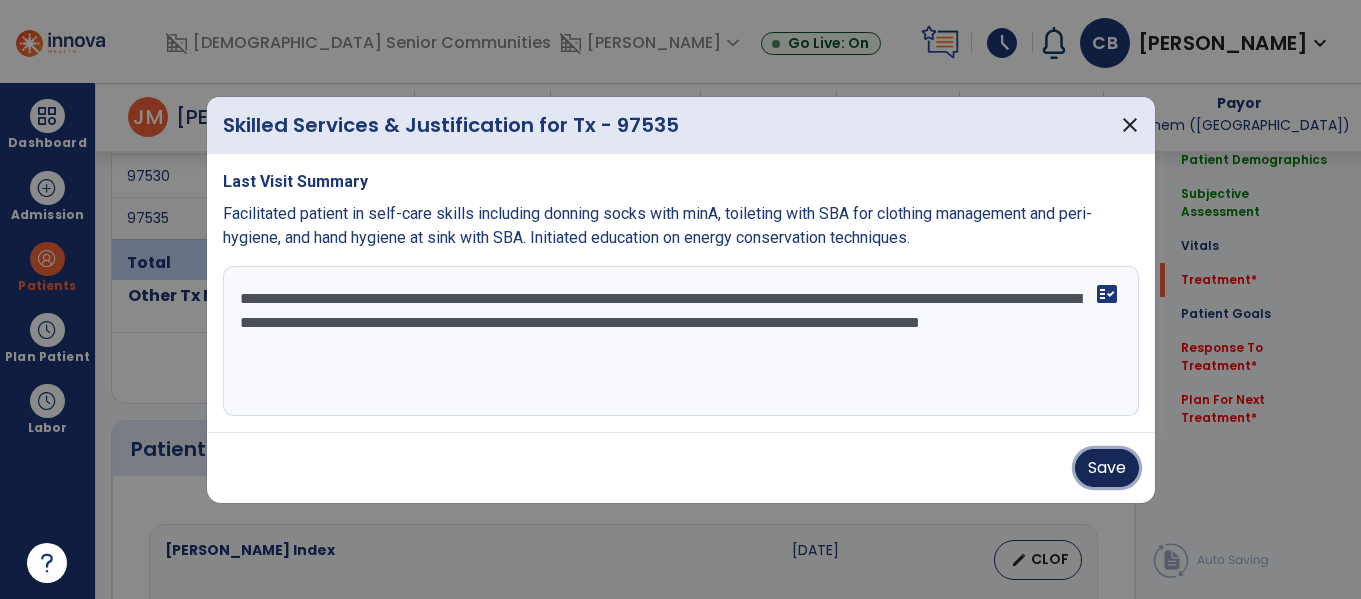 click on "Save" at bounding box center [1107, 468] 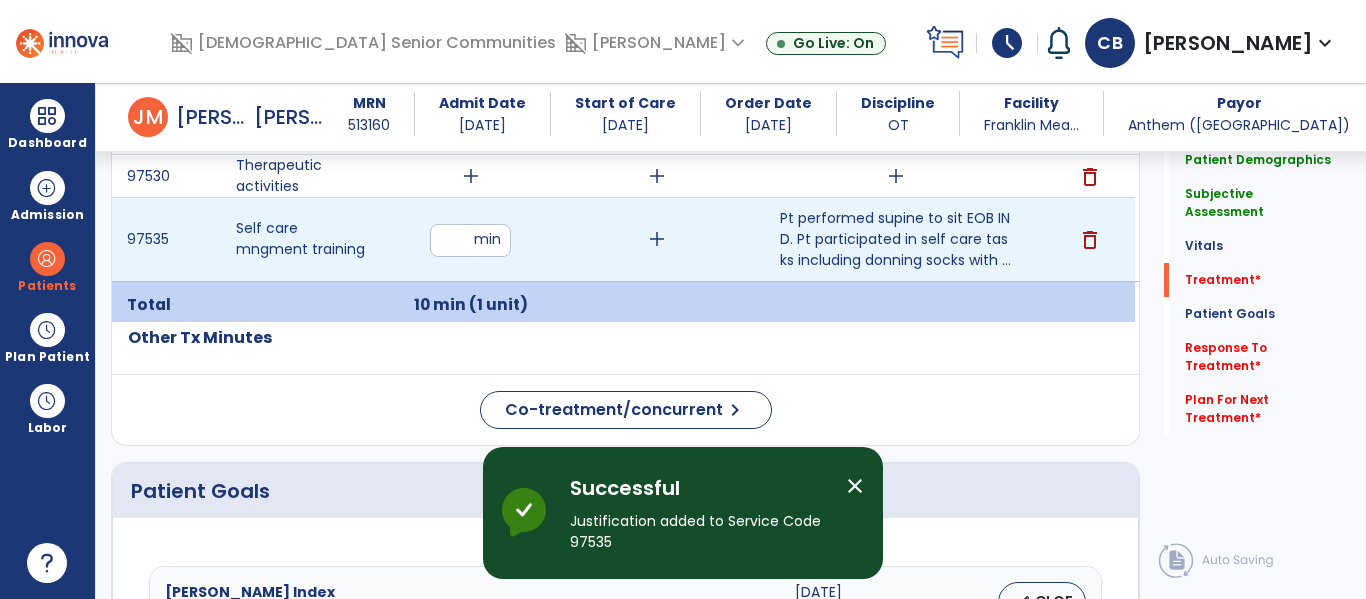click on "**" at bounding box center (470, 240) 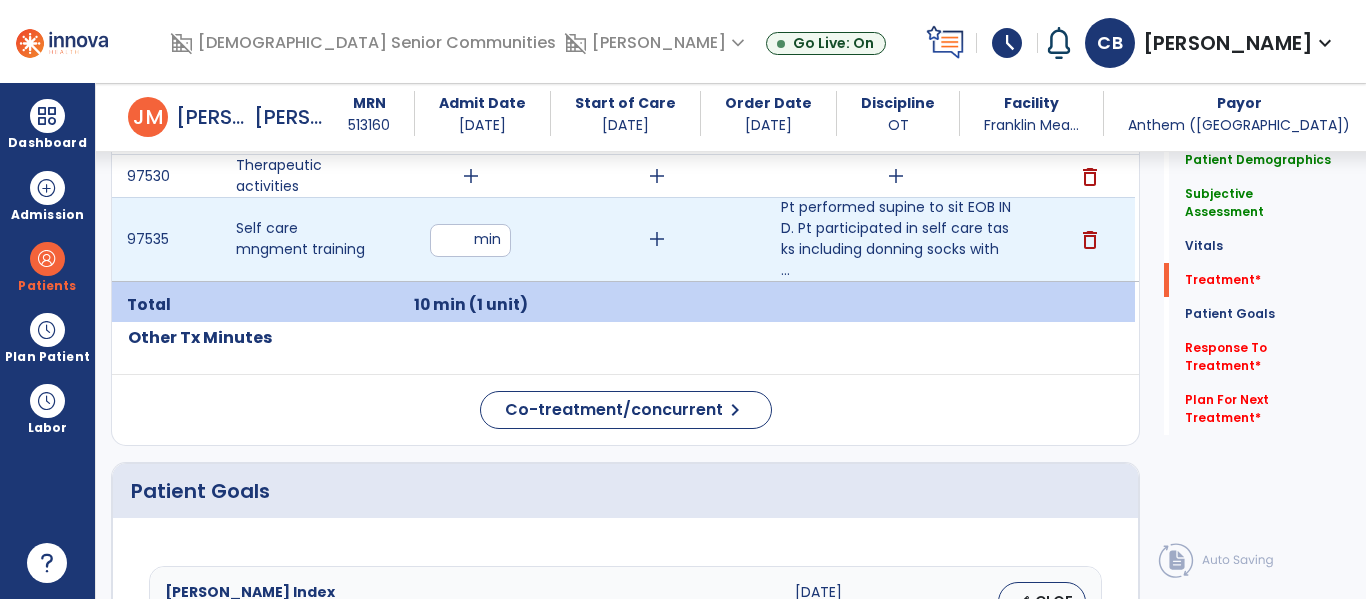 type on "**" 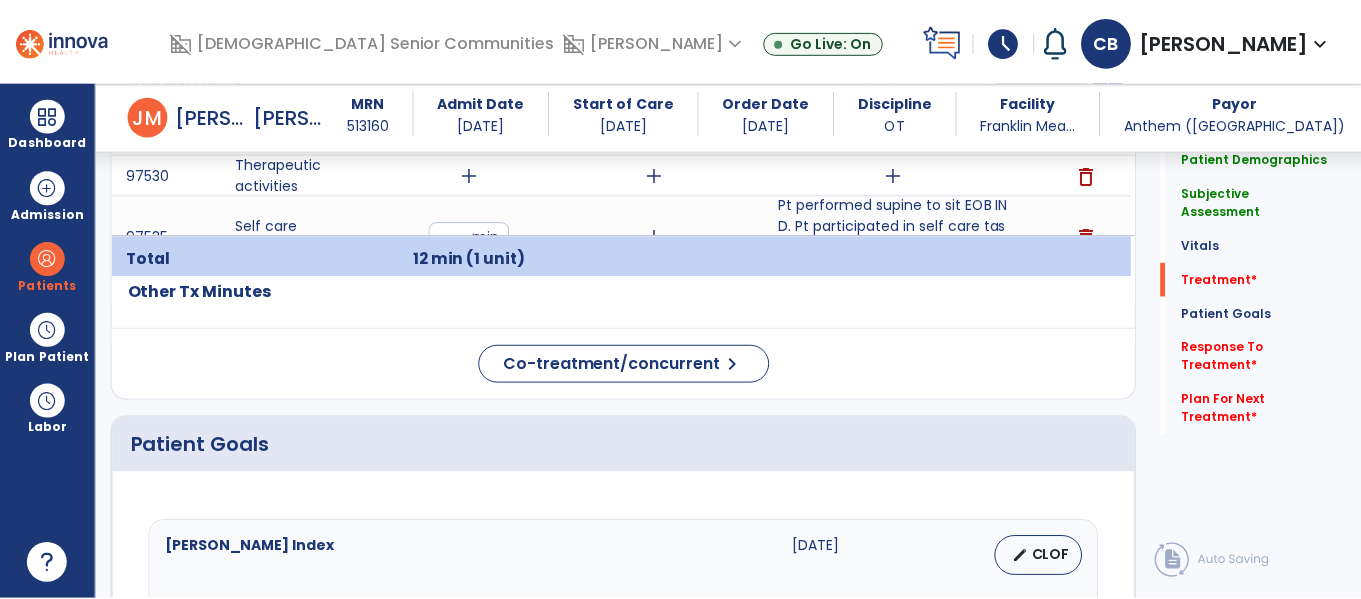 scroll, scrollTop: 1088, scrollLeft: 0, axis: vertical 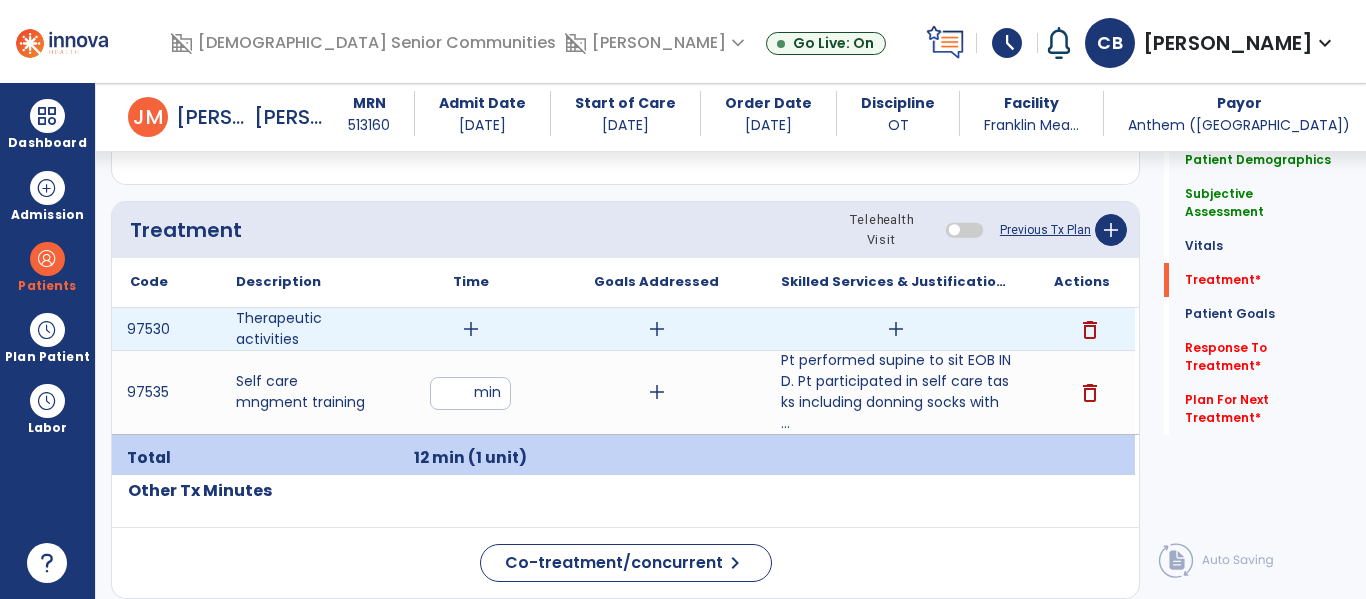click on "add" at bounding box center (471, 329) 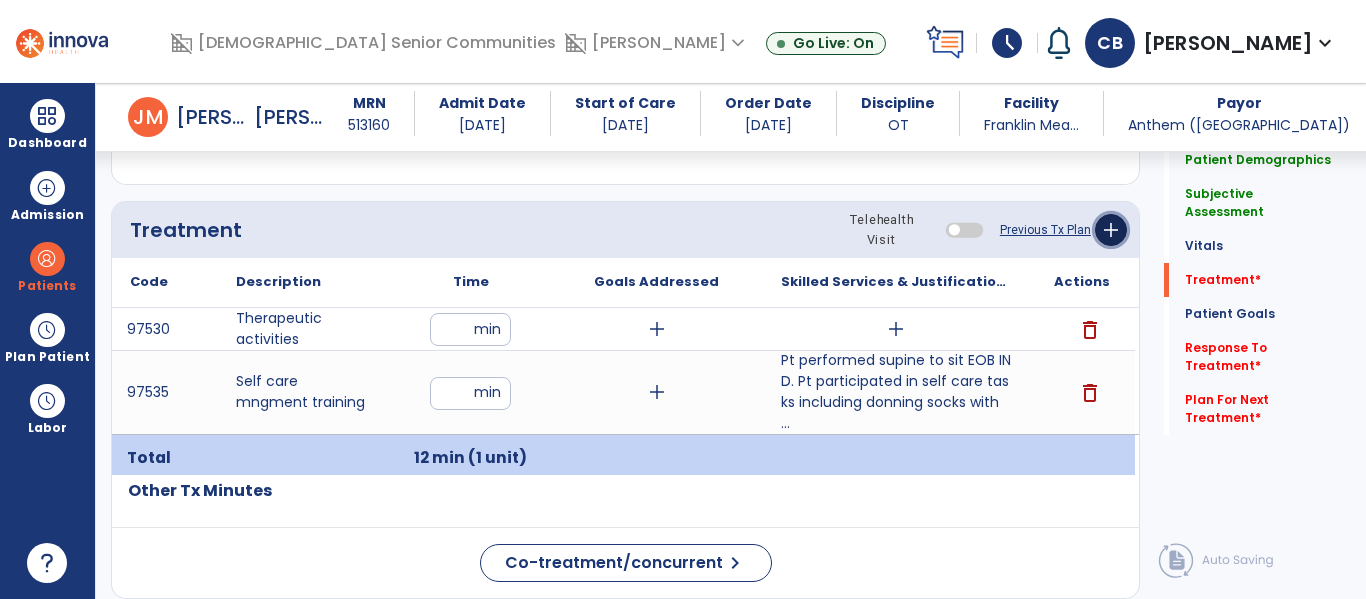 click on "add" 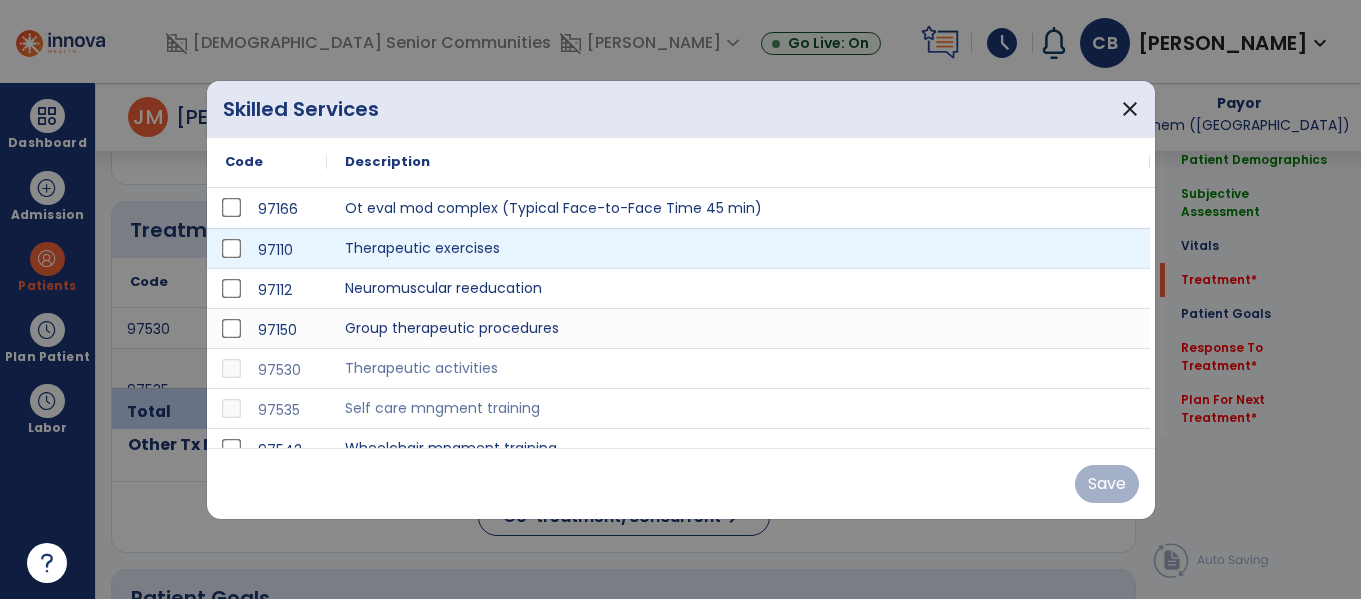 scroll, scrollTop: 1088, scrollLeft: 0, axis: vertical 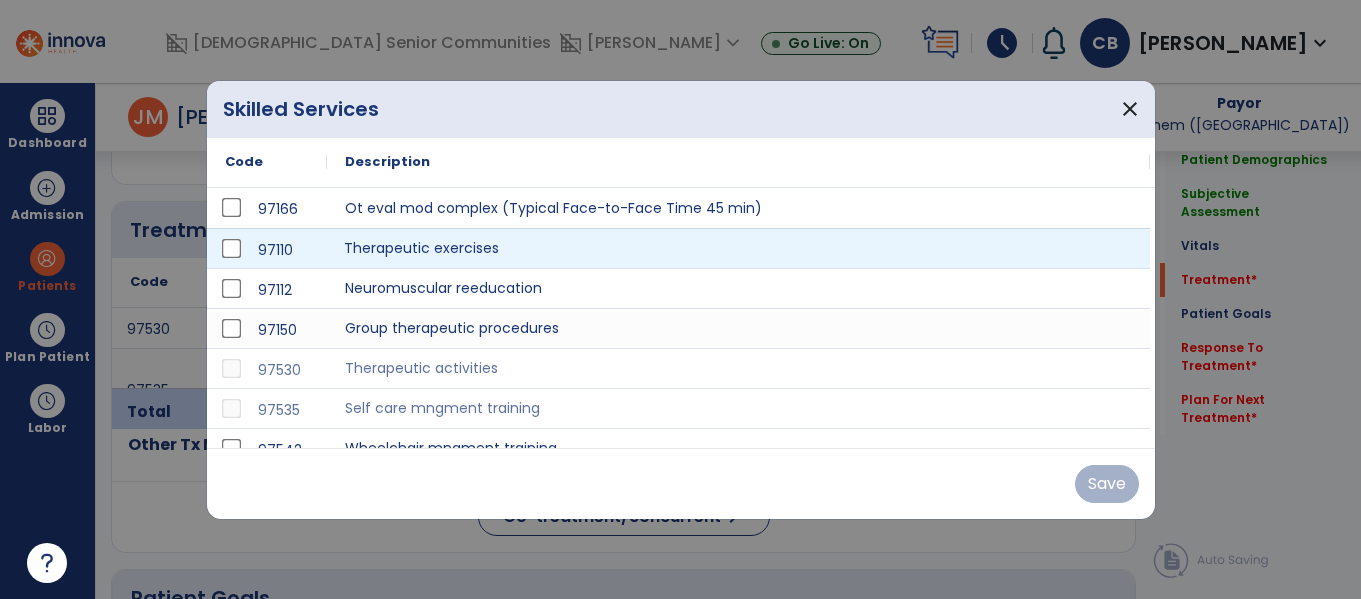 click on "Therapeutic exercises" at bounding box center (738, 248) 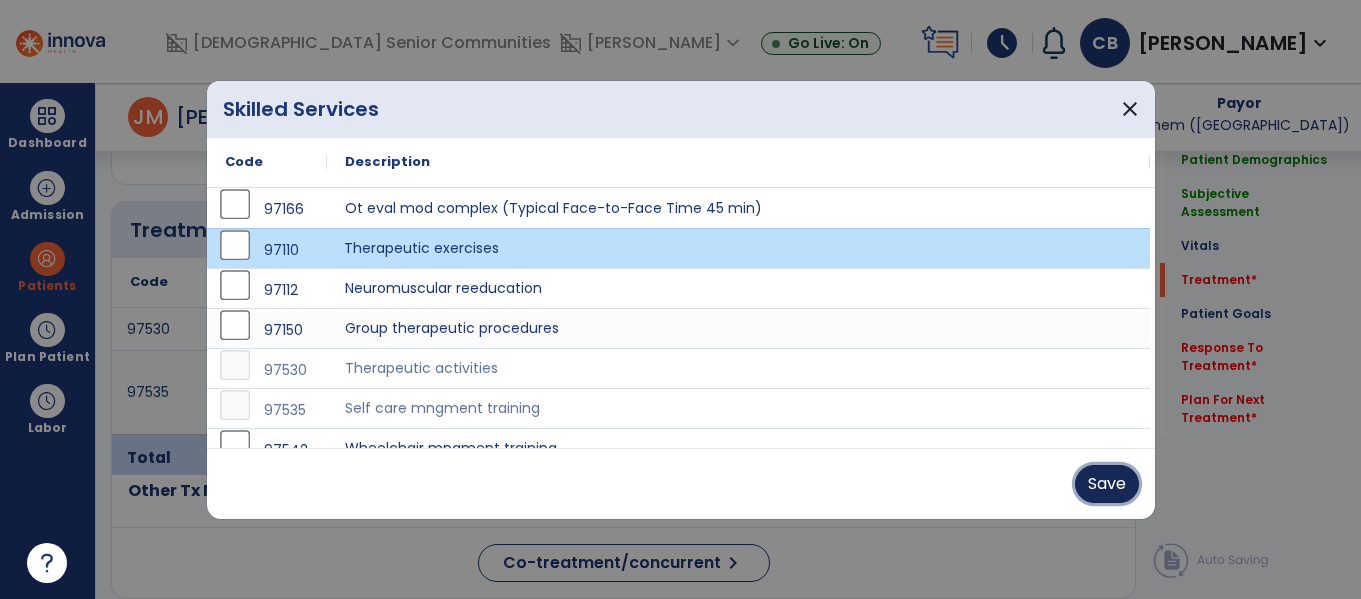 click on "Save" at bounding box center (1107, 484) 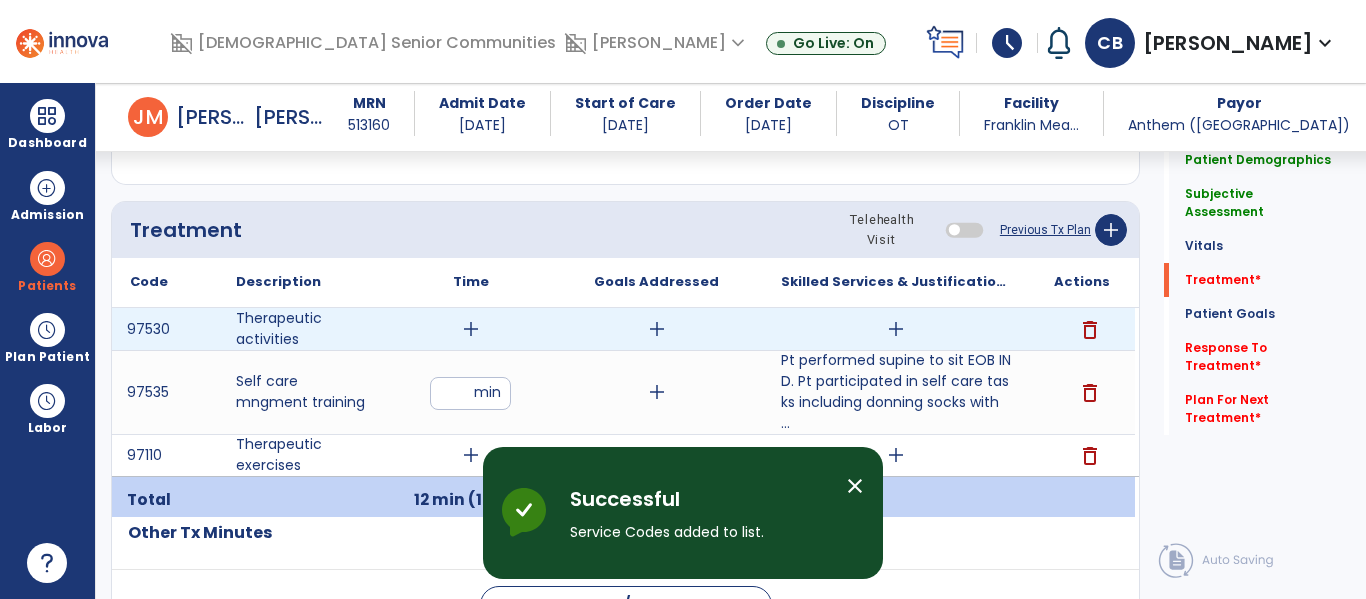 click on "add" at bounding box center (471, 329) 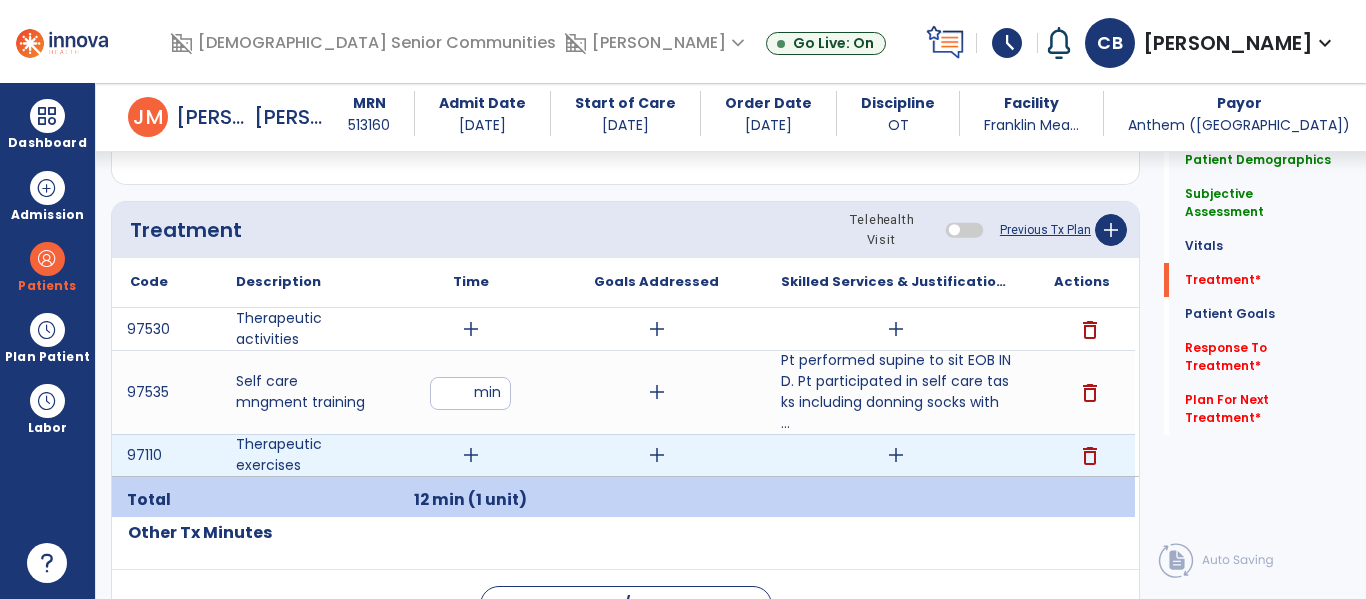 click on "add" at bounding box center (471, 455) 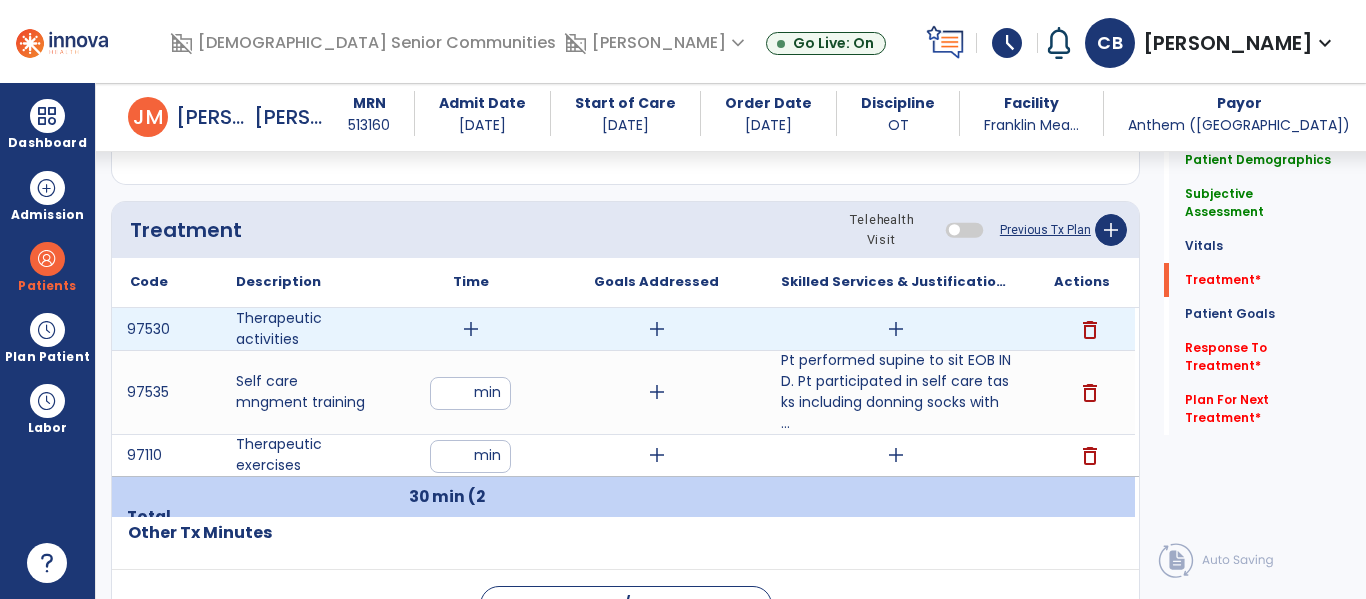 click on "add" at bounding box center (471, 329) 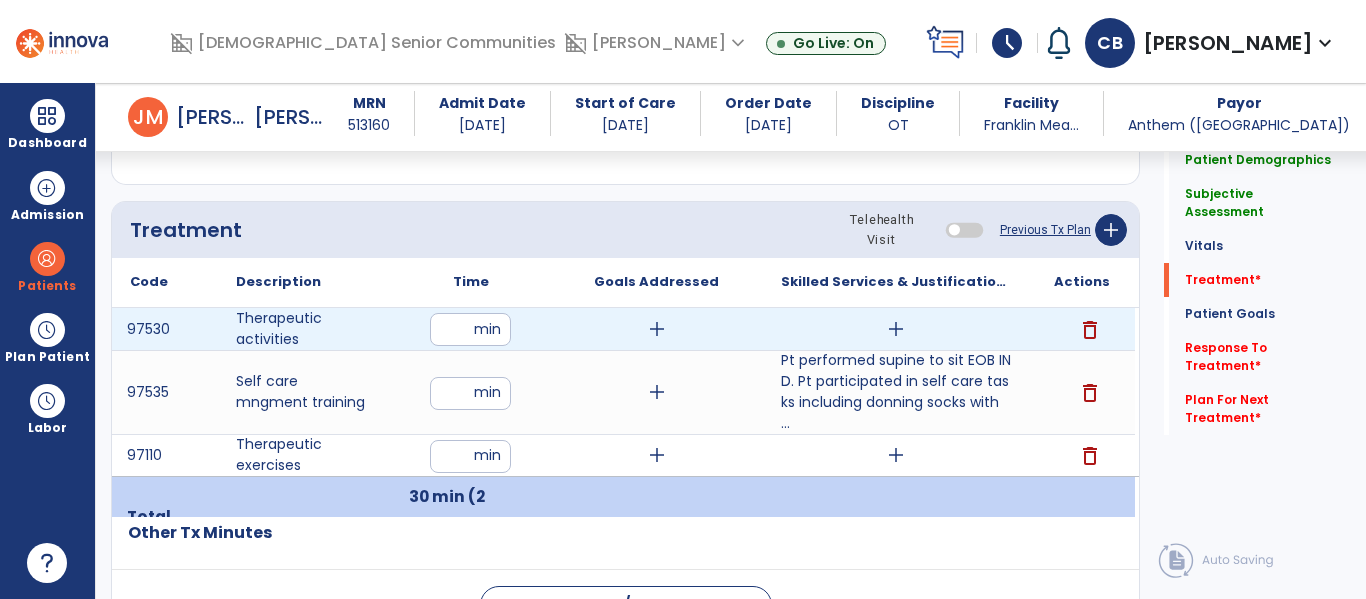 type on "**" 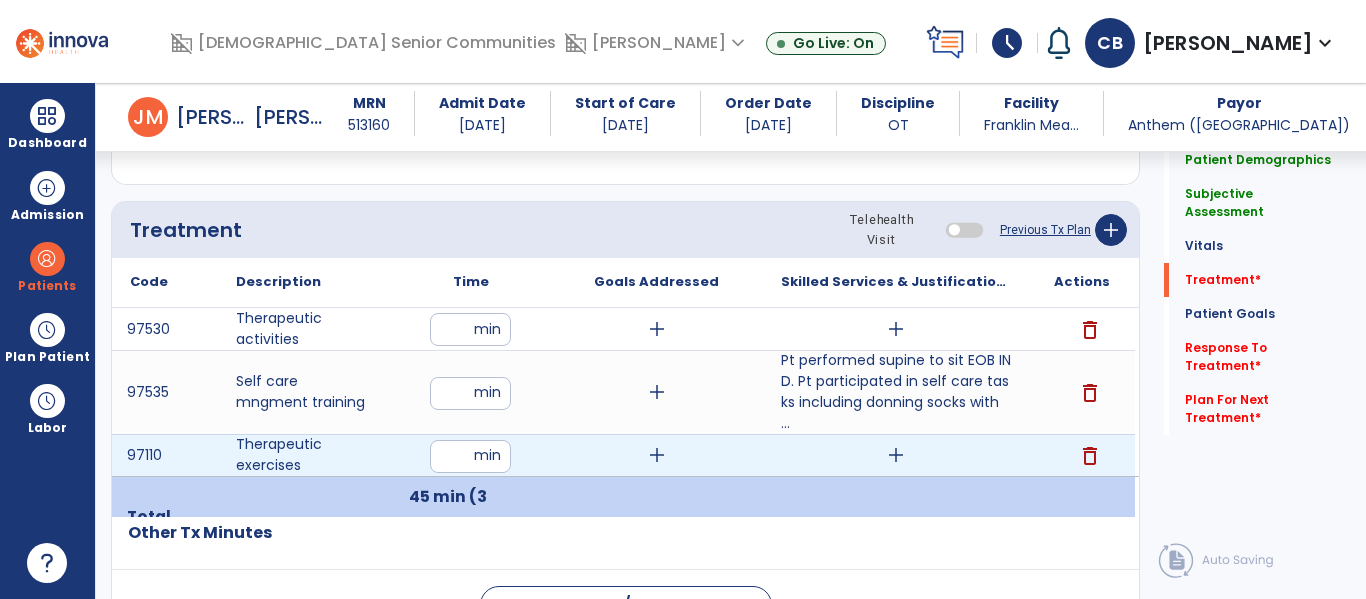click on "add" at bounding box center [896, 455] 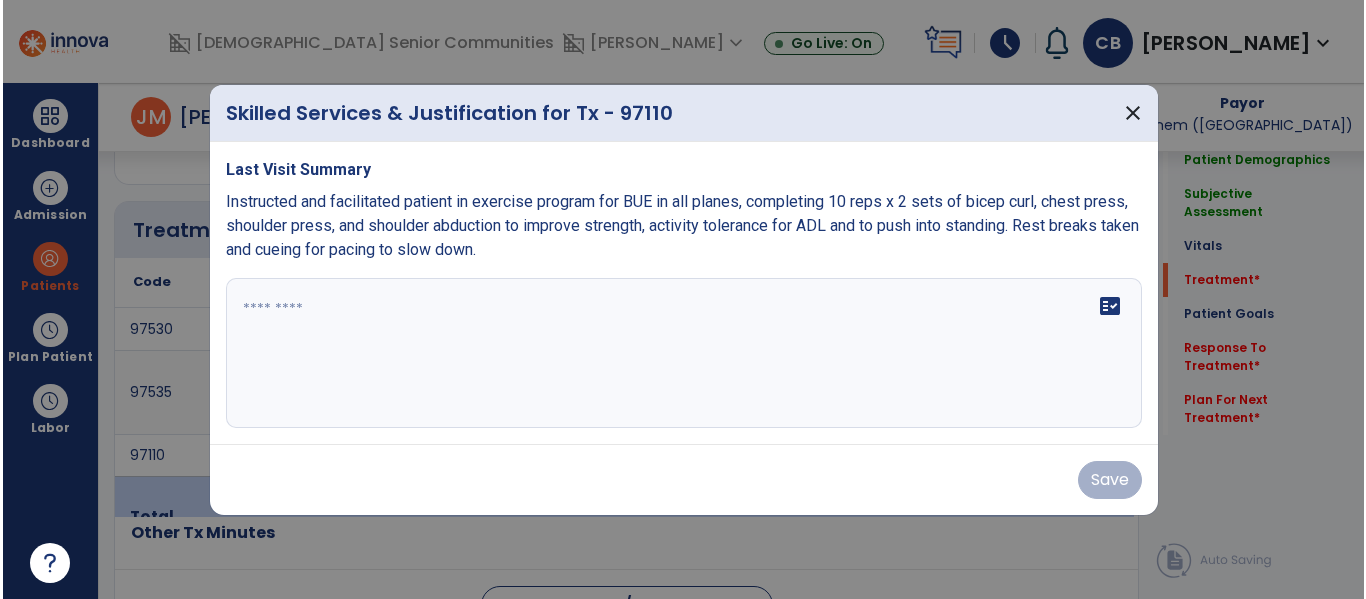 scroll, scrollTop: 1088, scrollLeft: 0, axis: vertical 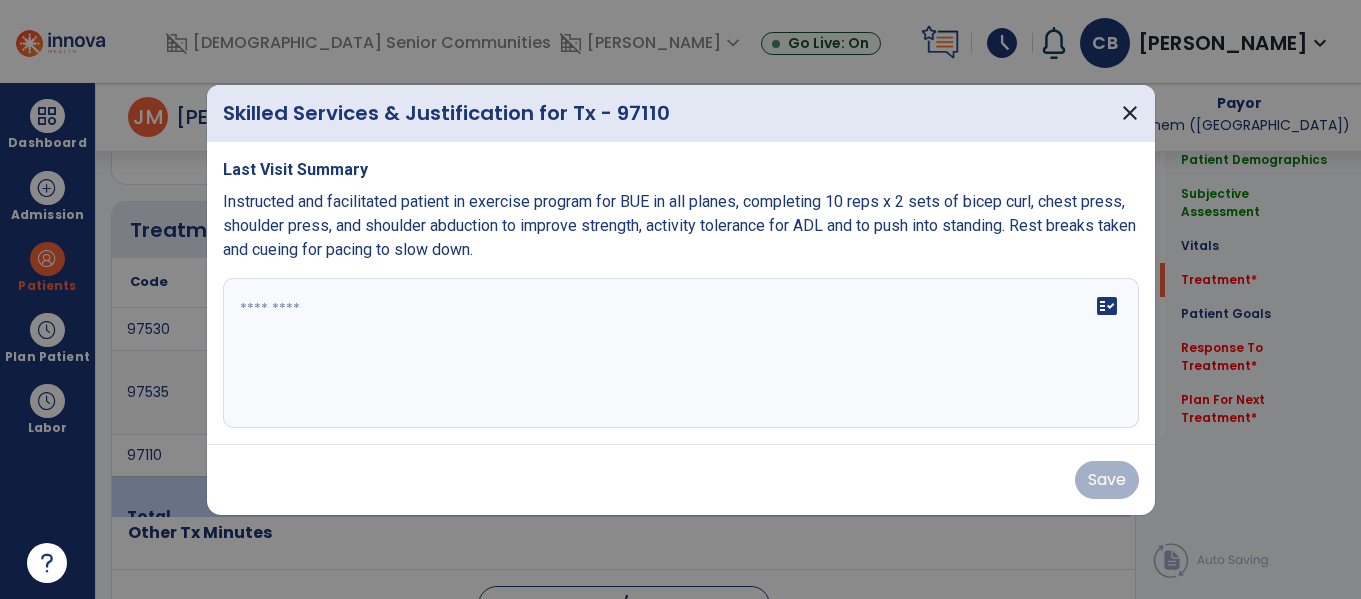 click on "fact_check" at bounding box center (681, 353) 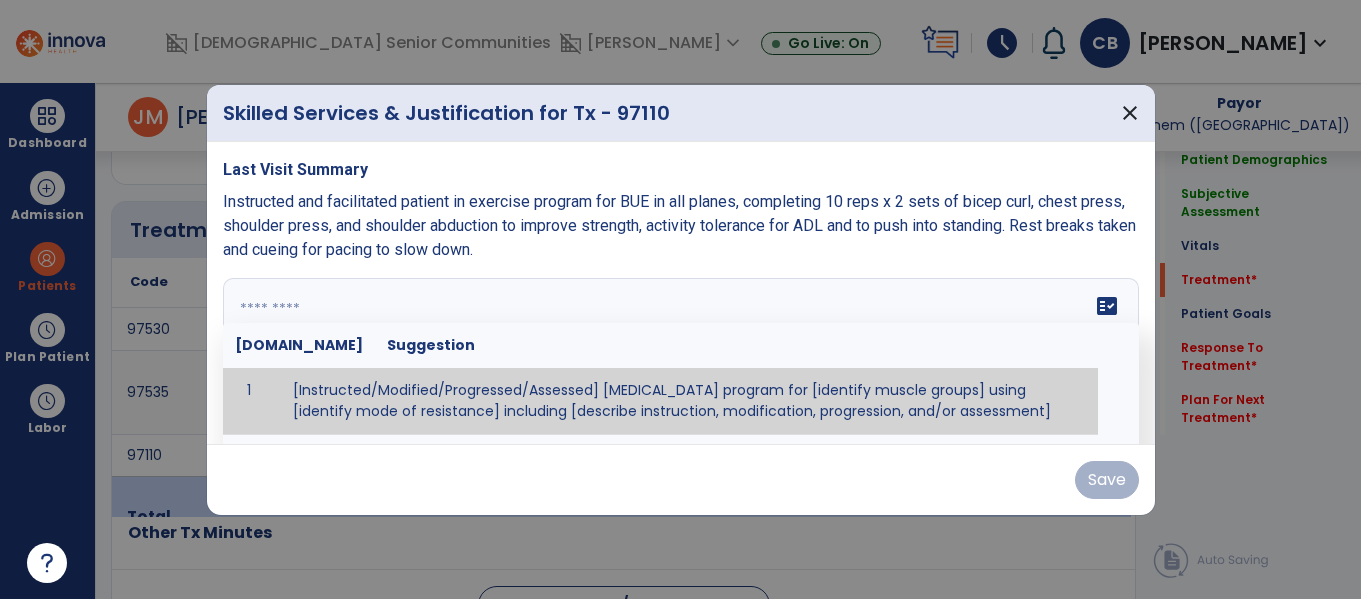 paste on "**********" 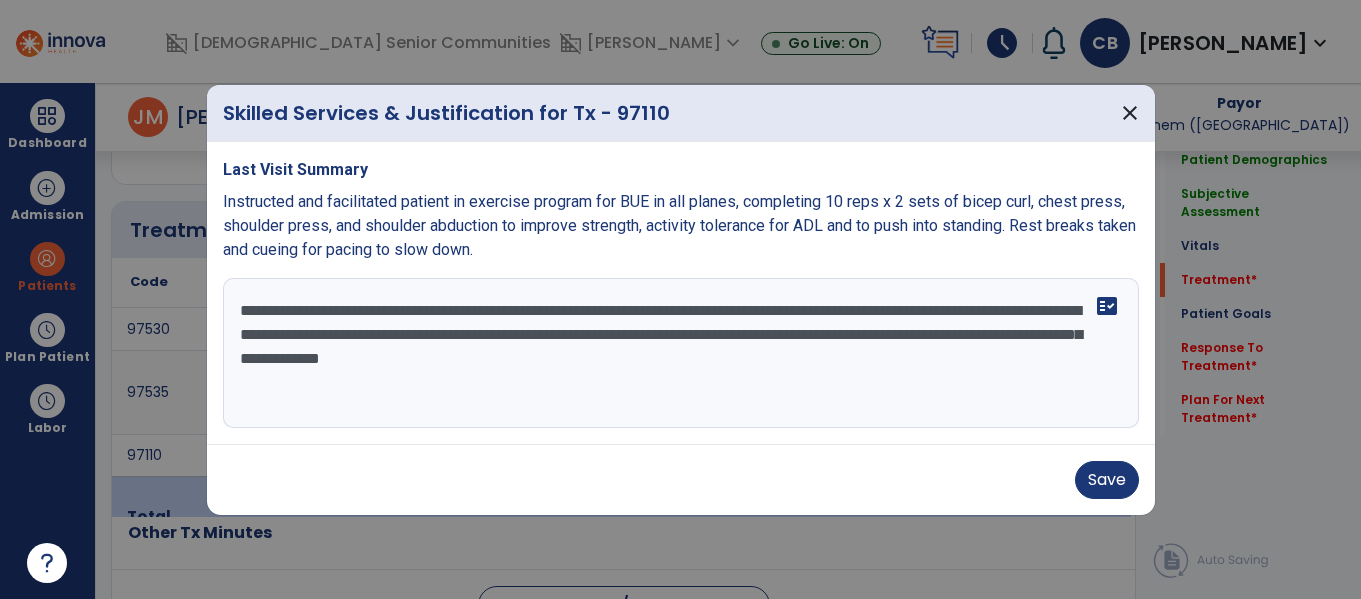 click on "**********" at bounding box center (681, 353) 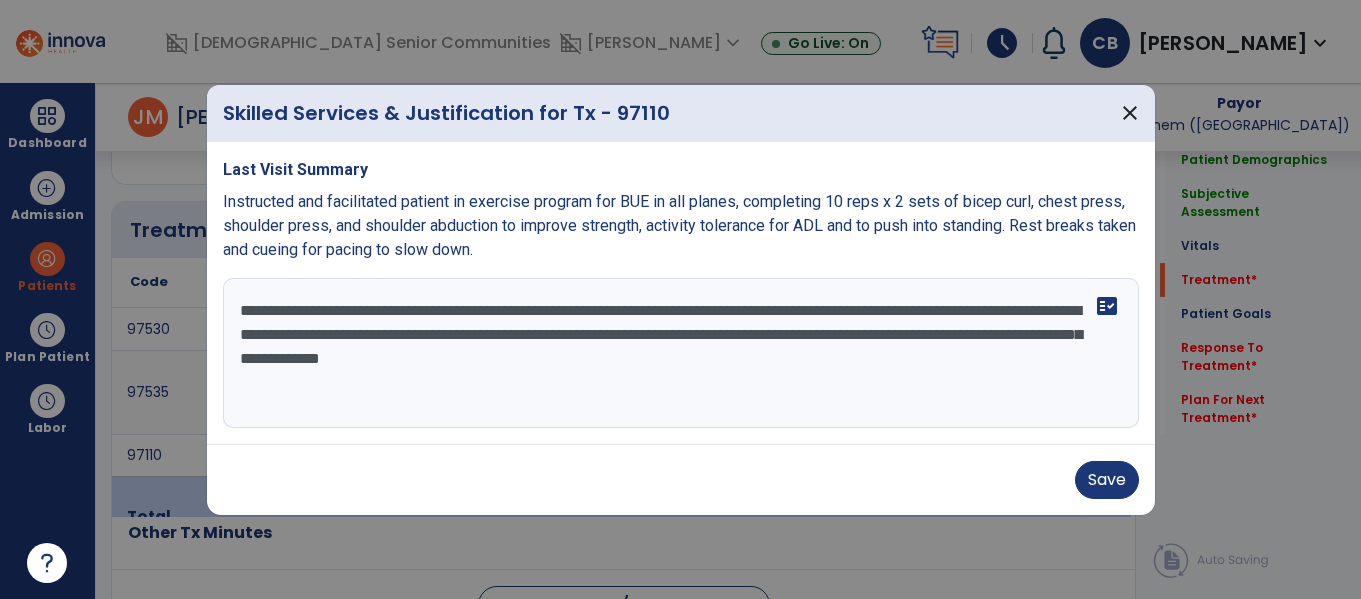 click on "**********" at bounding box center (681, 353) 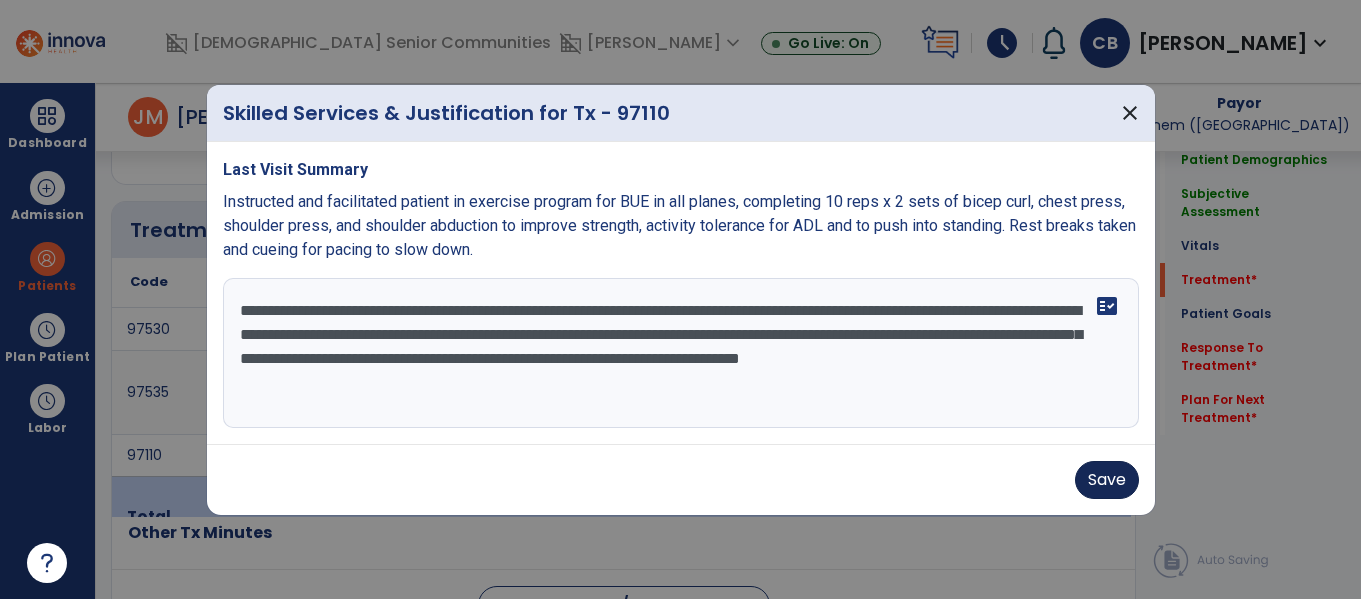 type on "**********" 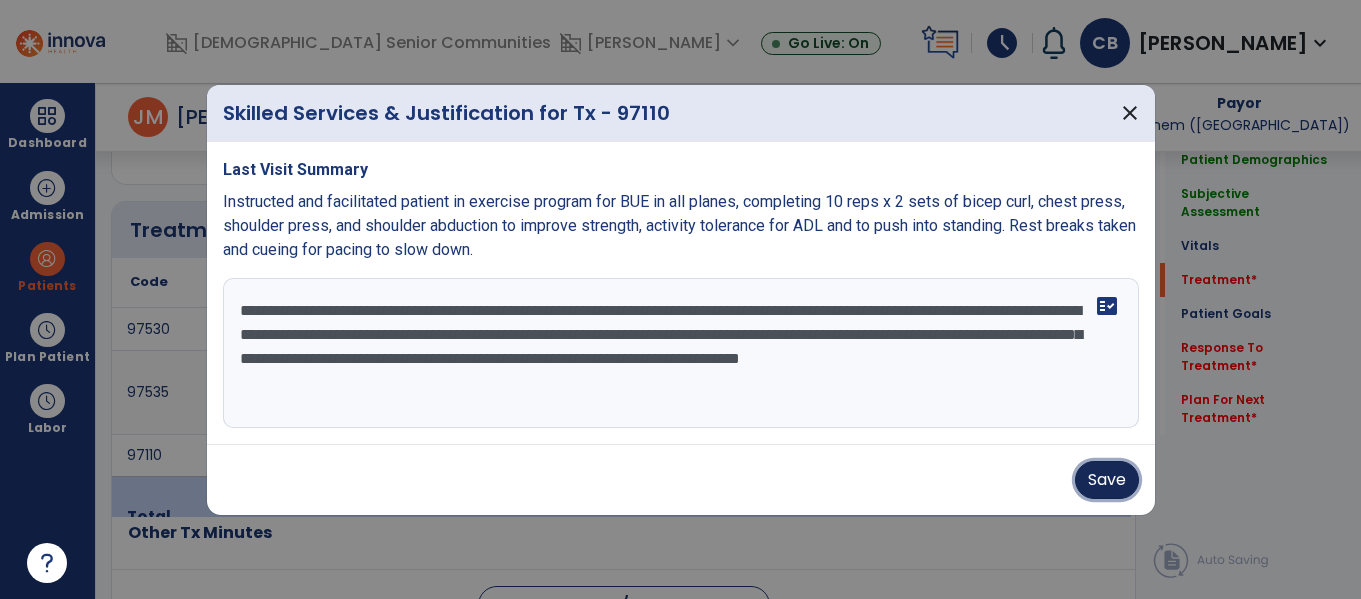 click on "Save" at bounding box center [1107, 480] 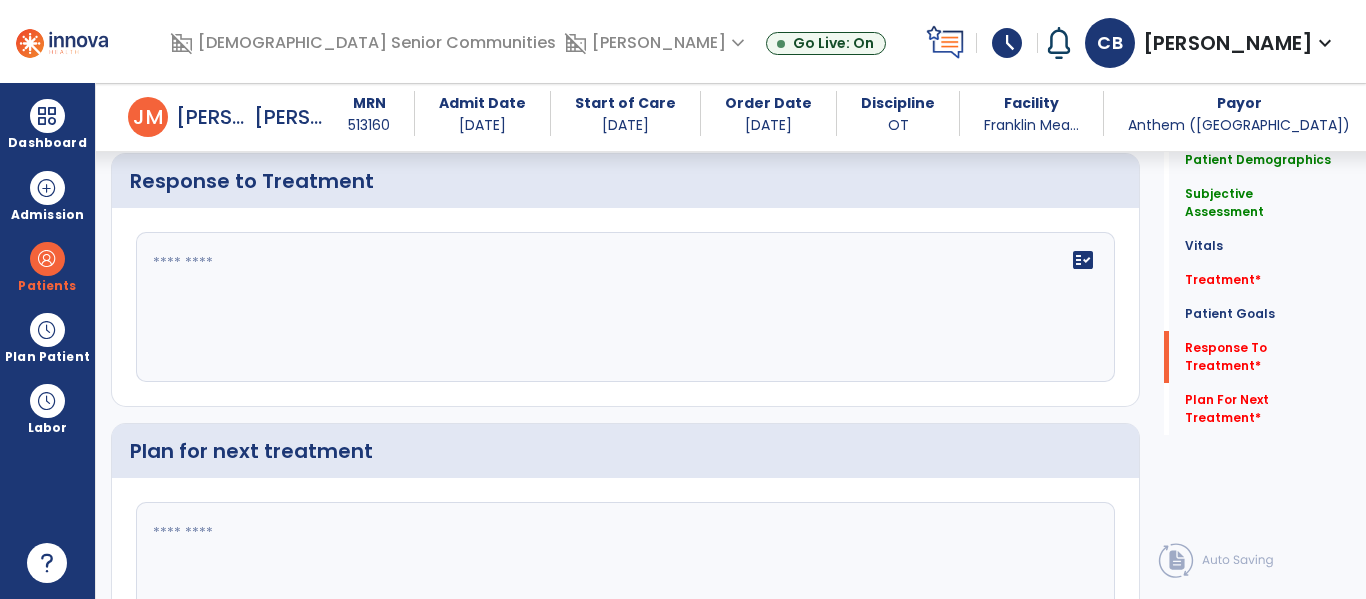click on "fact_check" 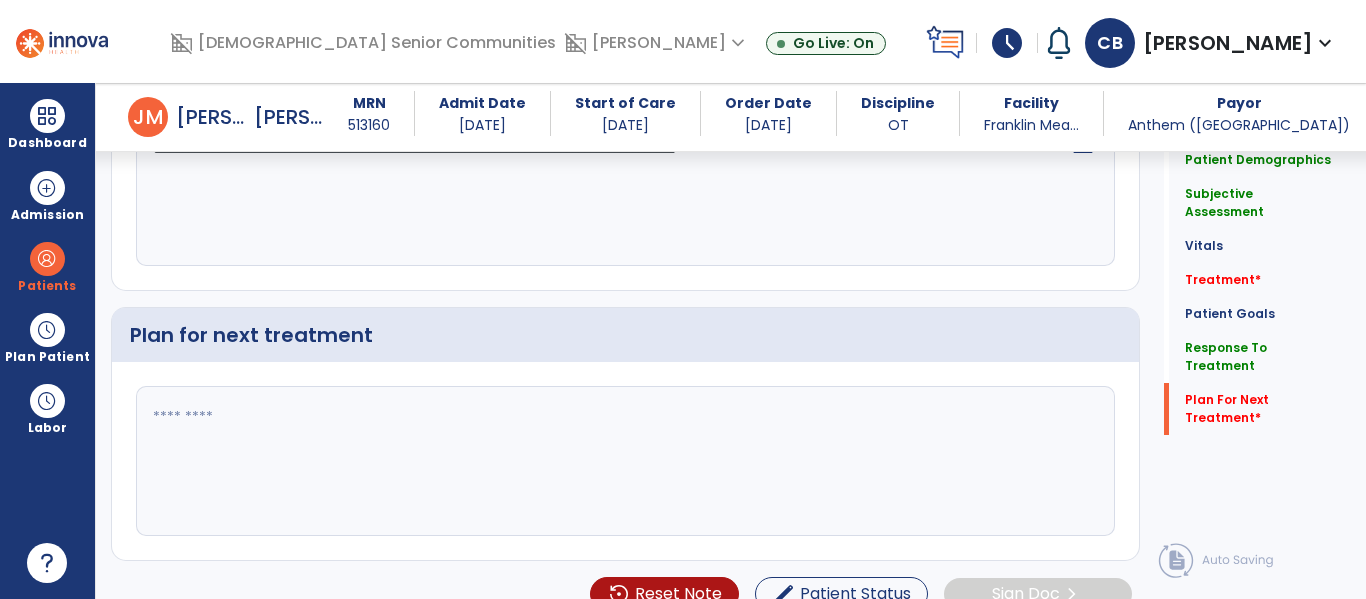 scroll, scrollTop: 3233, scrollLeft: 0, axis: vertical 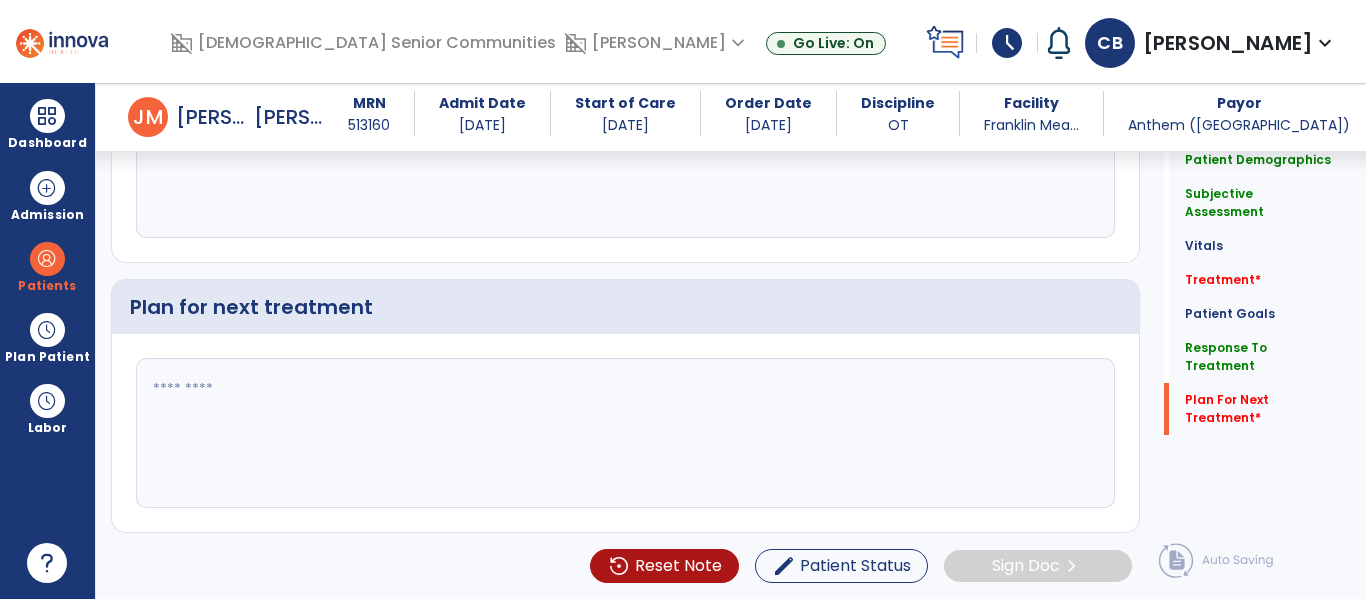 type on "**********" 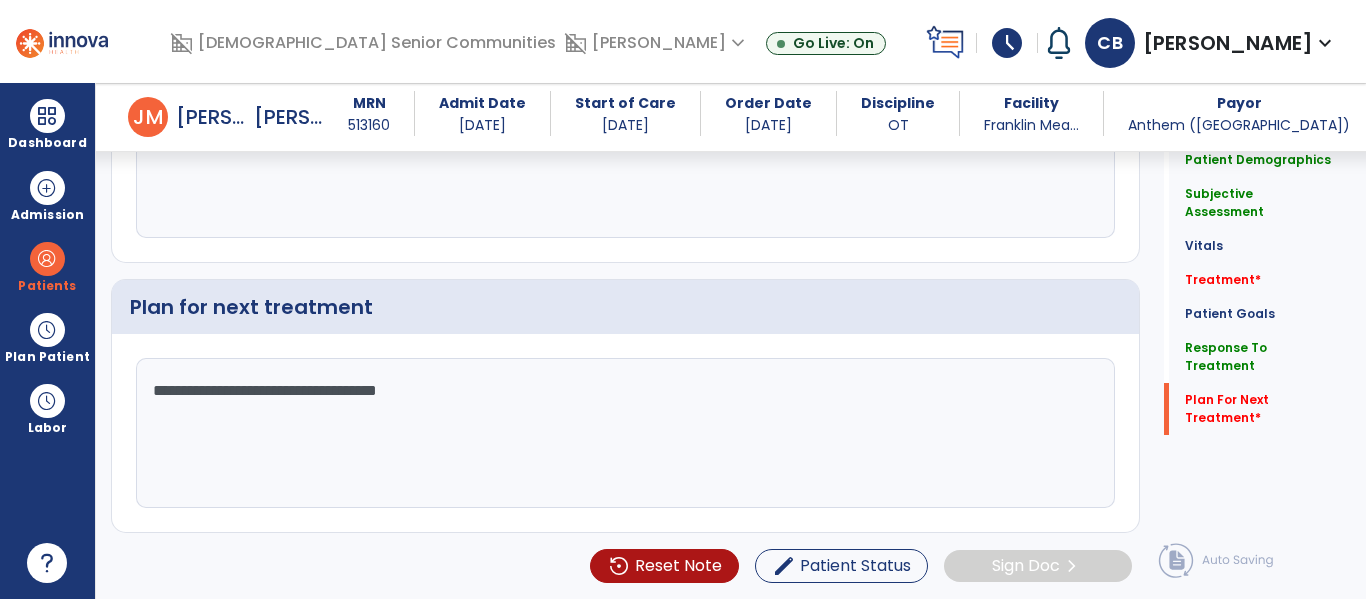 type on "**********" 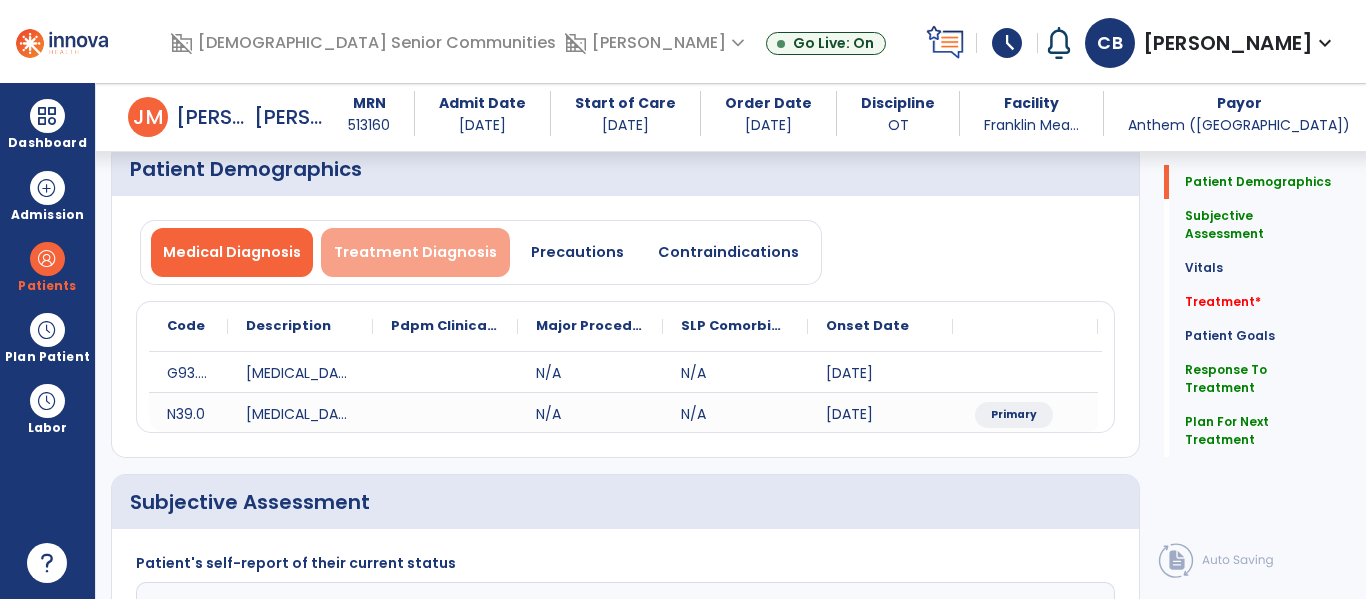 scroll, scrollTop: 0, scrollLeft: 0, axis: both 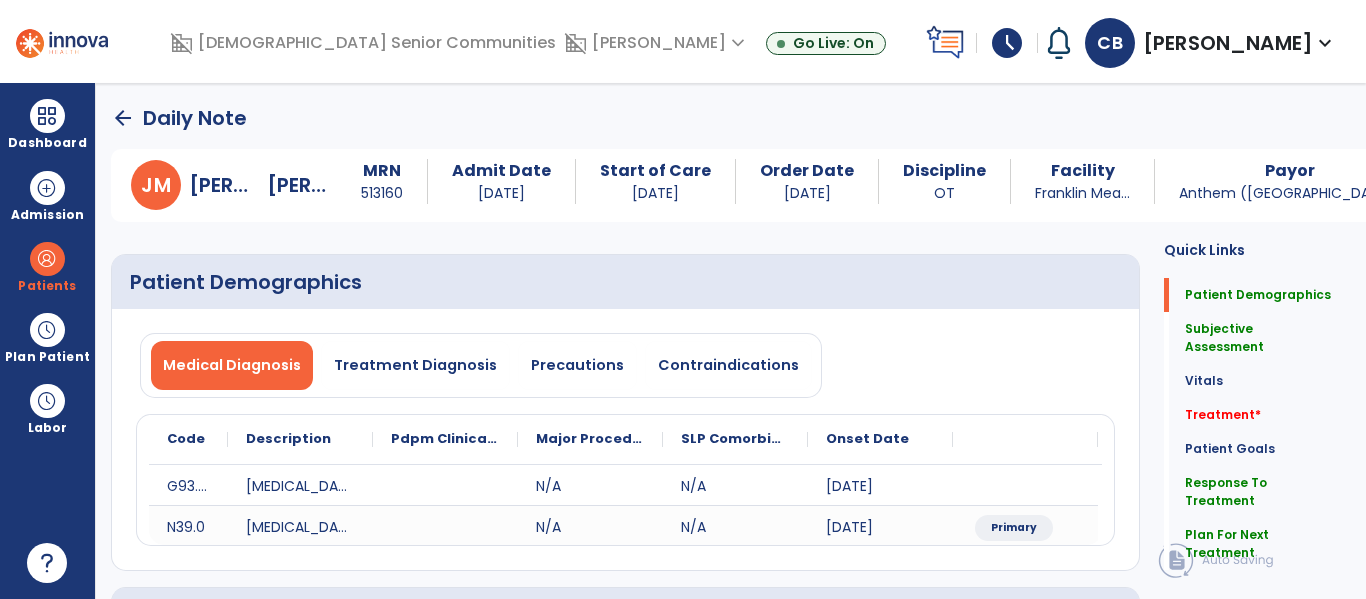 click on "arrow_back" 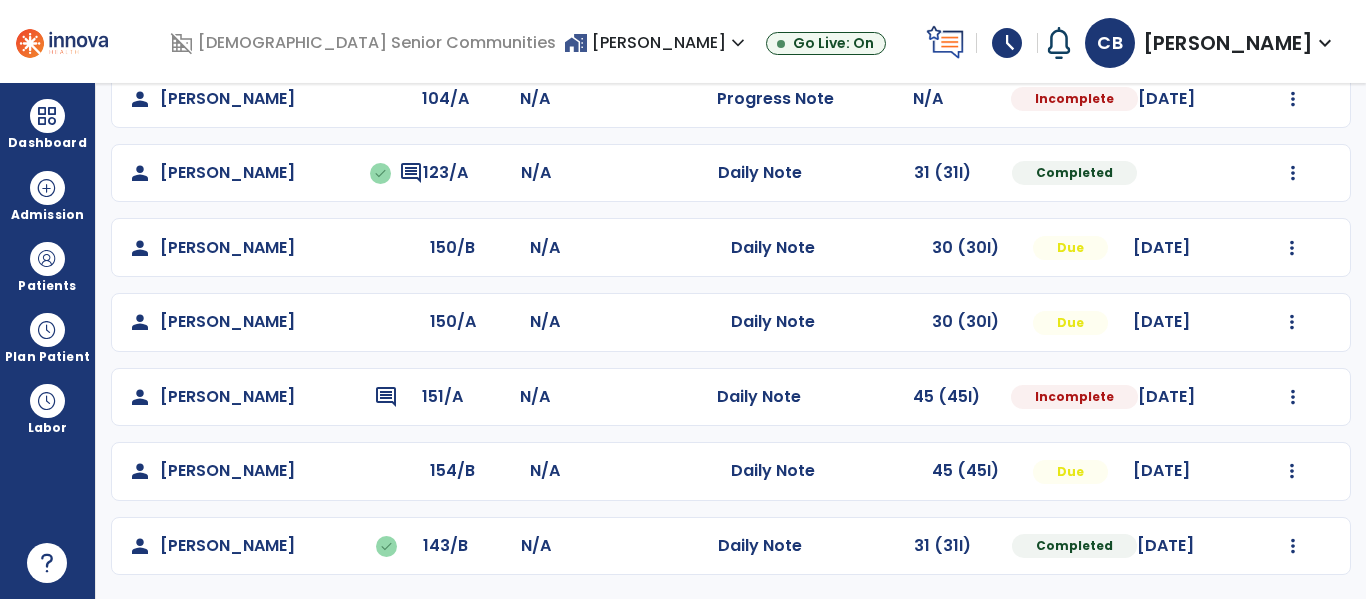 scroll, scrollTop: 0, scrollLeft: 0, axis: both 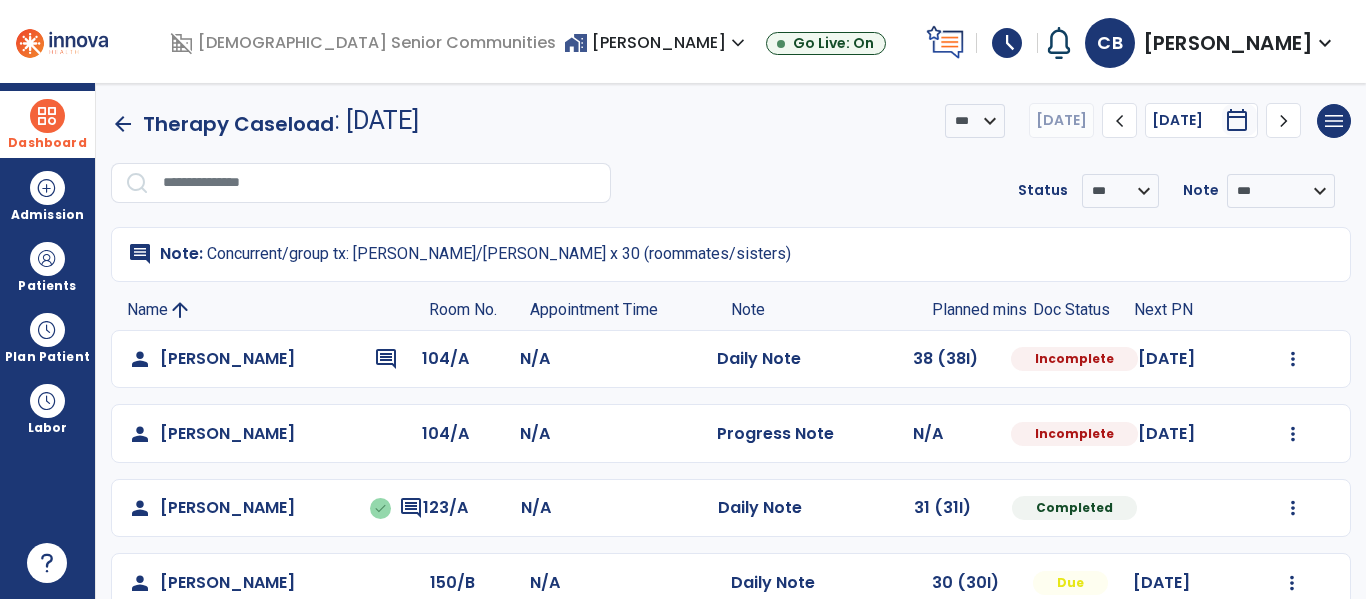 click at bounding box center [47, 116] 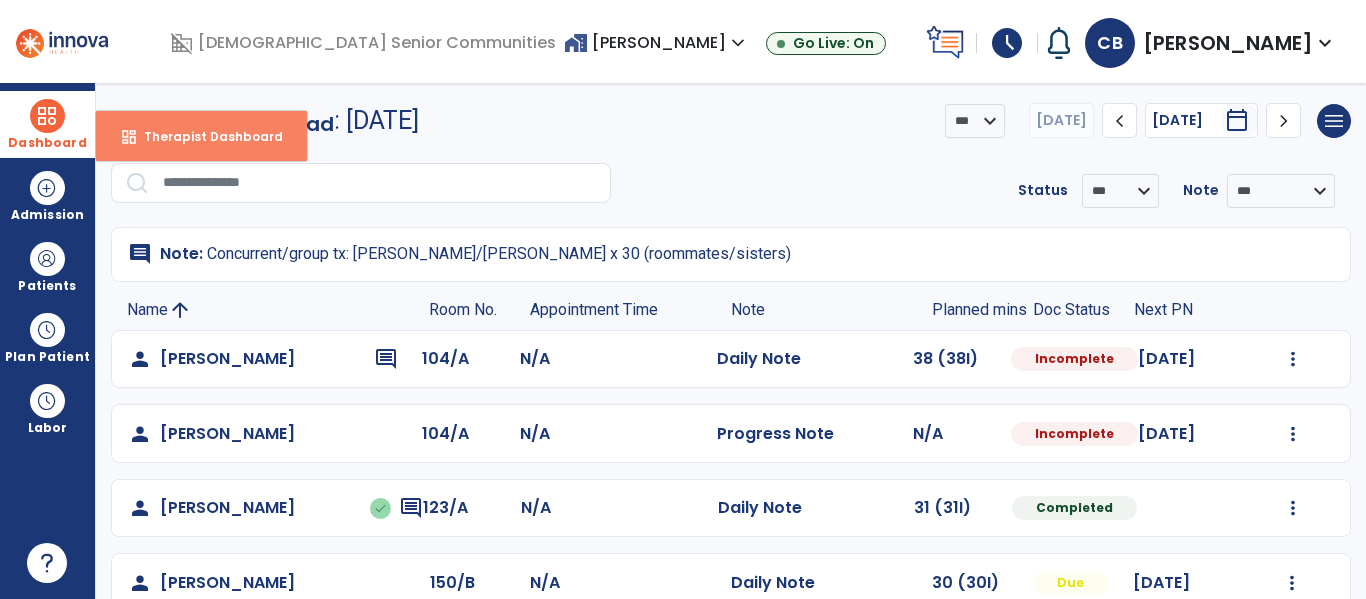 click on "dashboard  Therapist Dashboard" at bounding box center (201, 136) 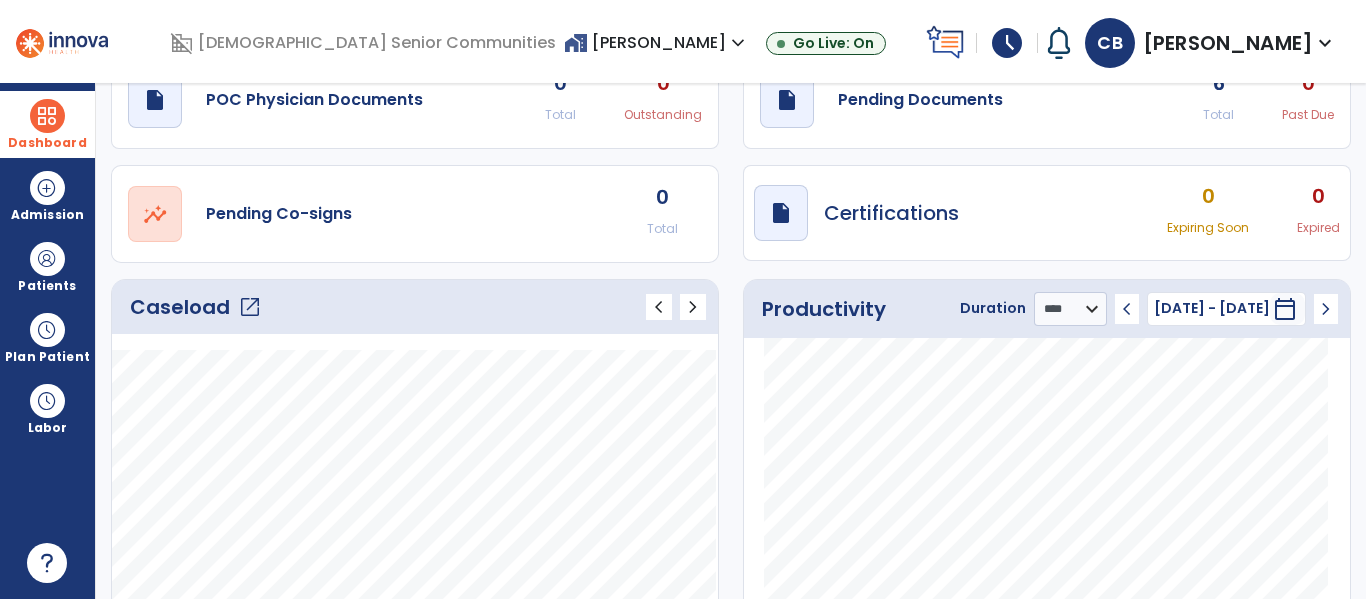 scroll, scrollTop: 78, scrollLeft: 0, axis: vertical 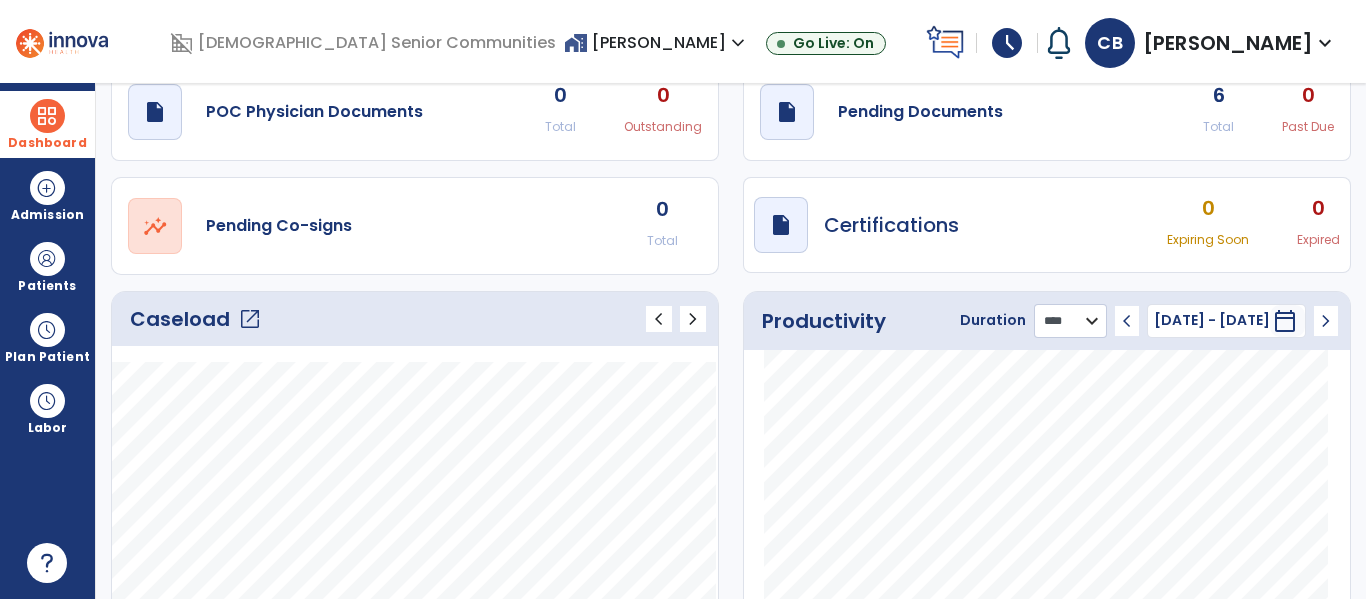 click on "******** **** ***" 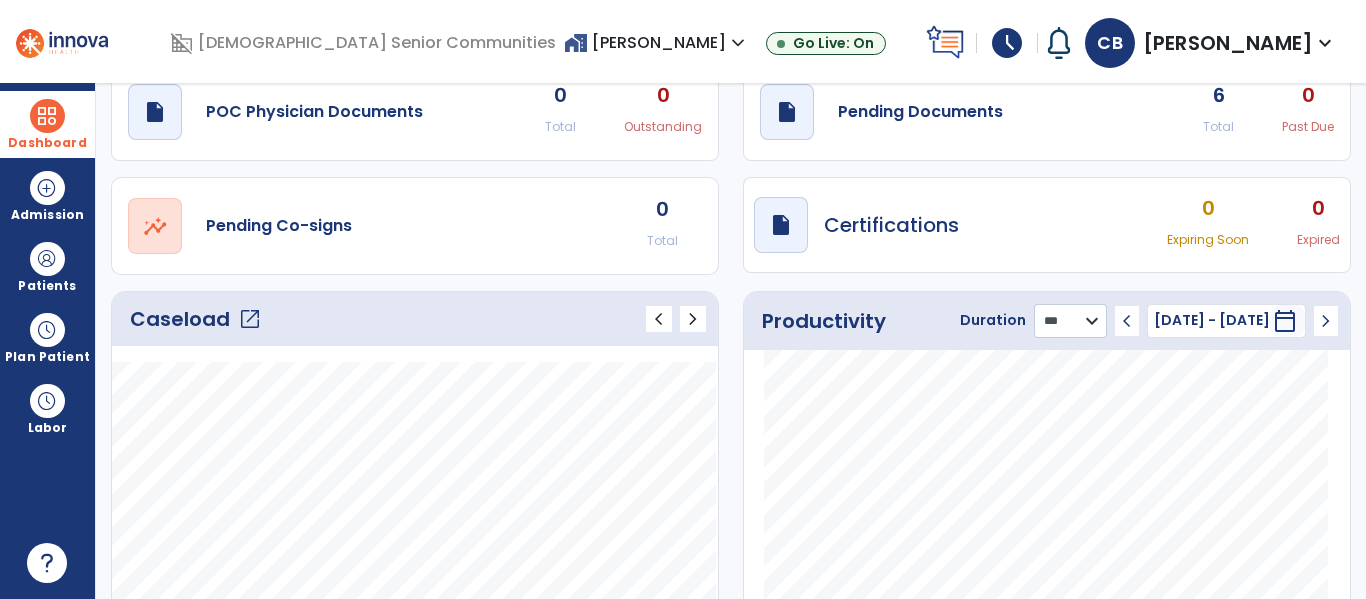 click on "******** **** ***" 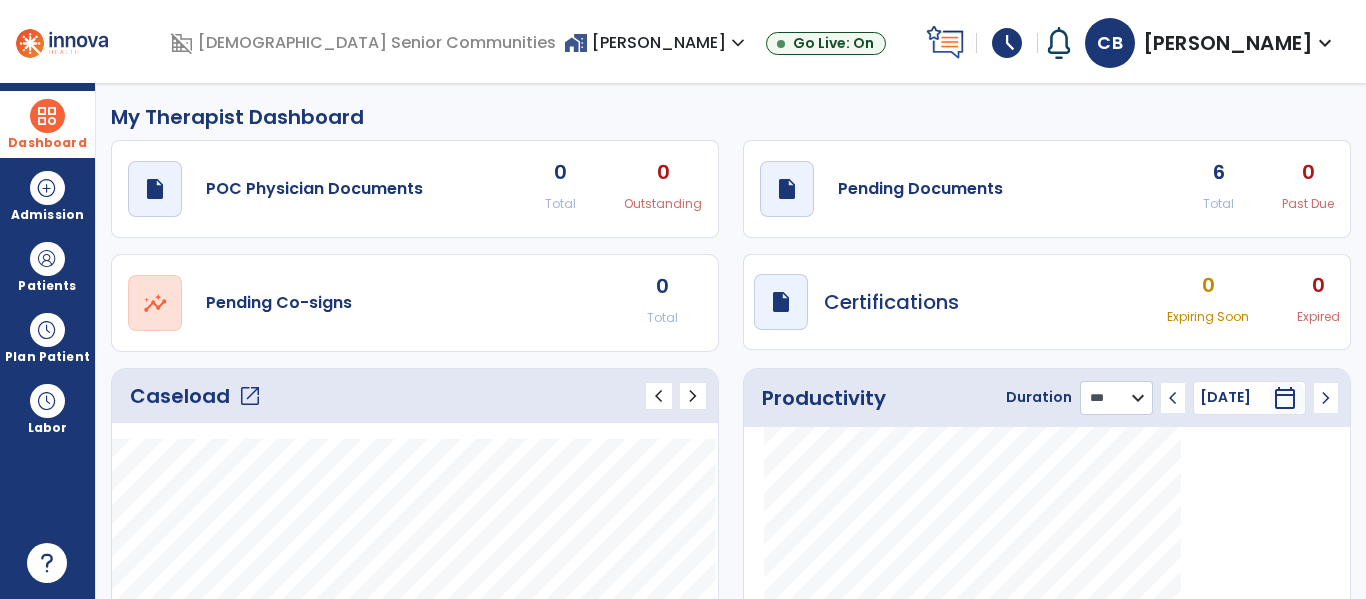 scroll, scrollTop: 0, scrollLeft: 0, axis: both 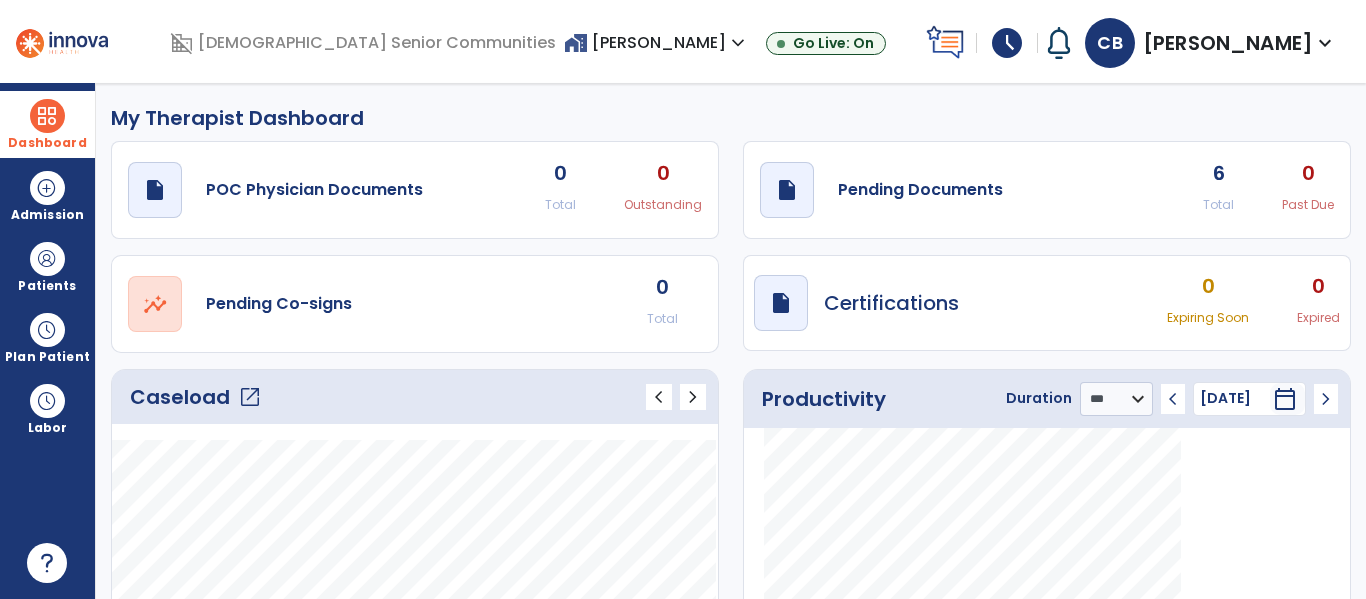 click on "home_work   Franklin Meadows   expand_more" at bounding box center (657, 42) 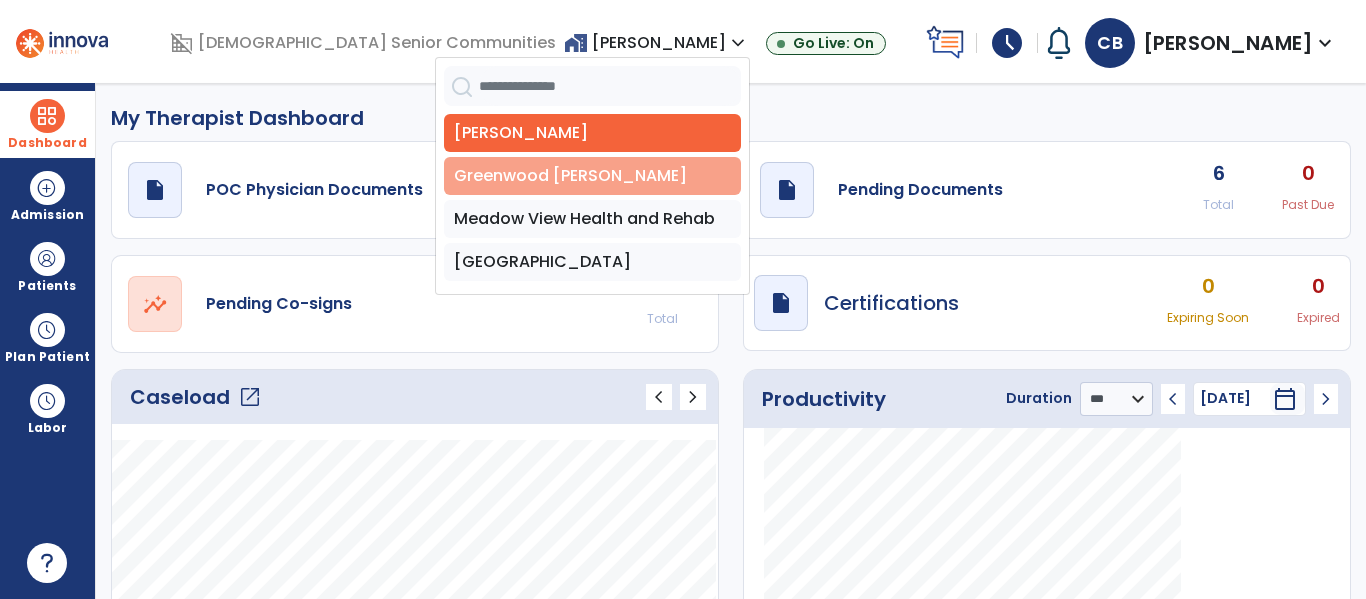click on "Greenwood [PERSON_NAME]" at bounding box center [592, 176] 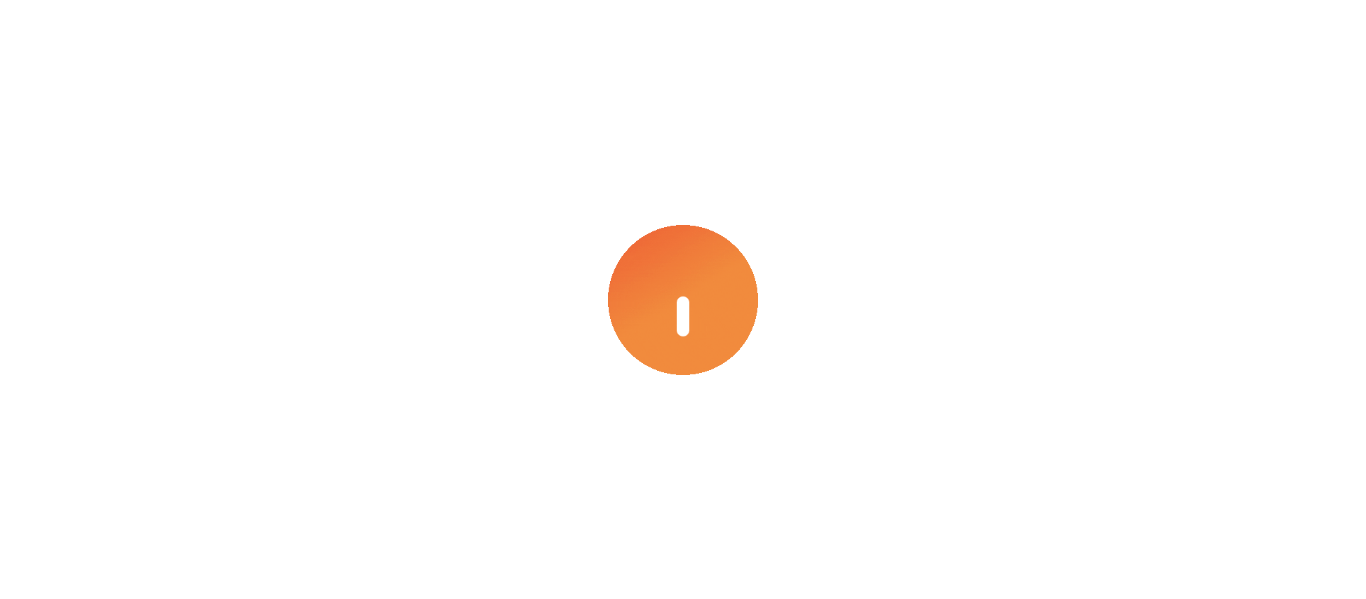 click at bounding box center (683, 299) 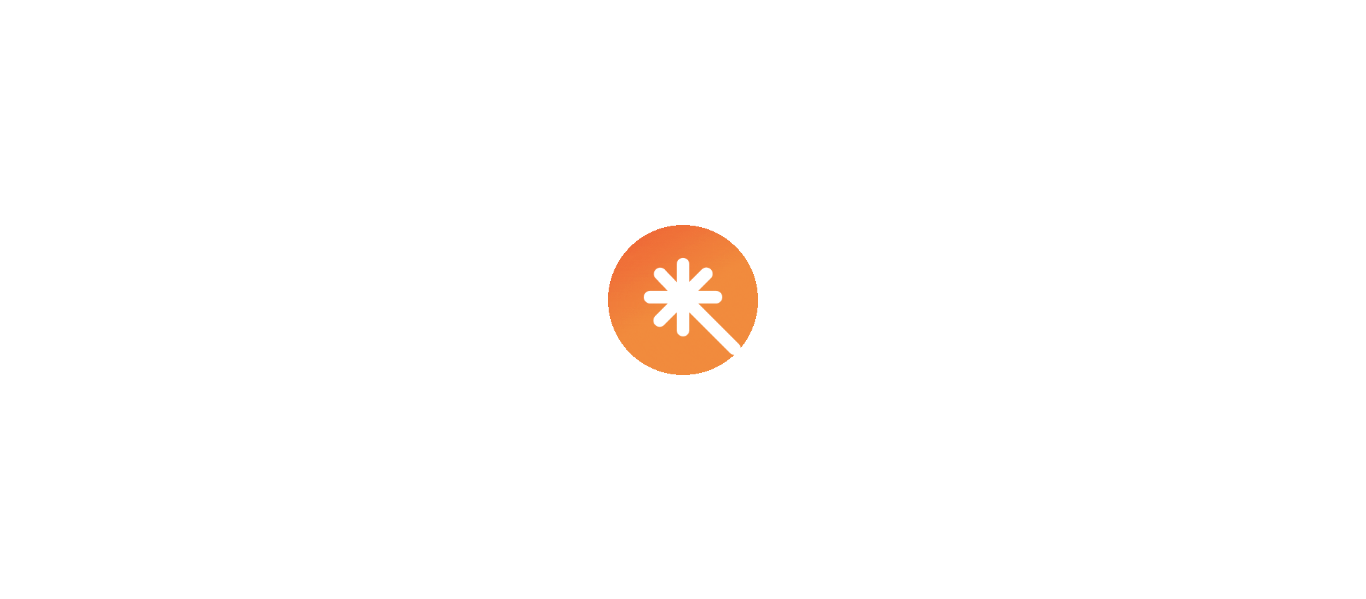 scroll, scrollTop: 0, scrollLeft: 0, axis: both 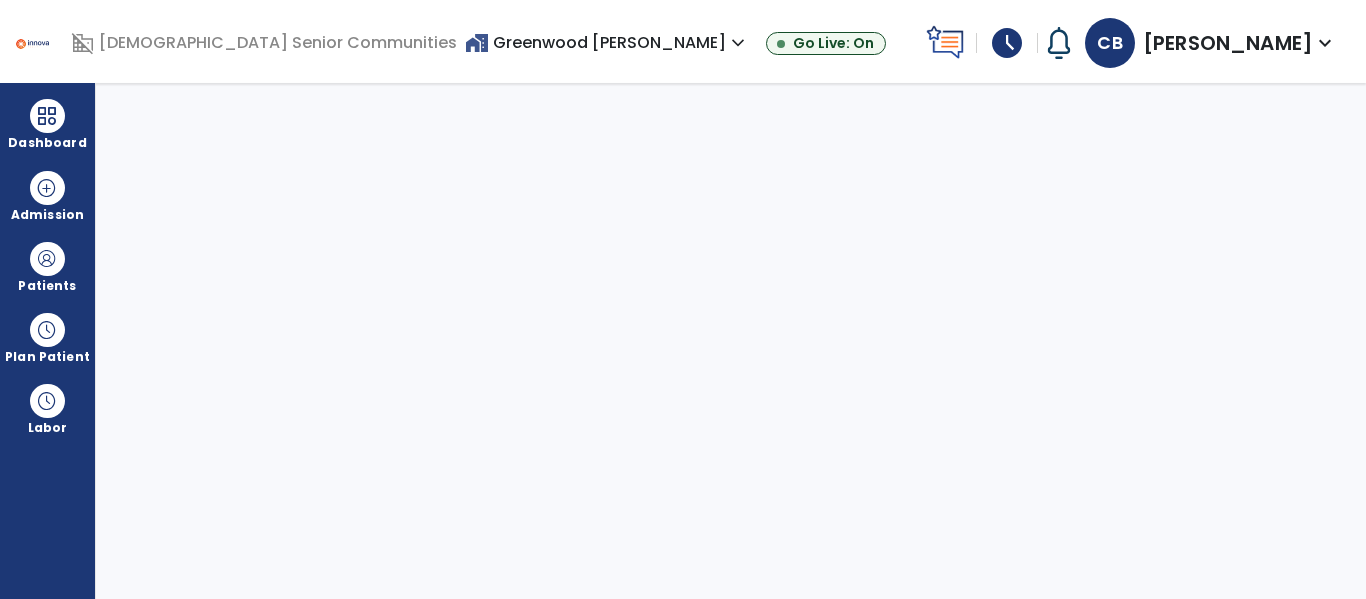 select on "****" 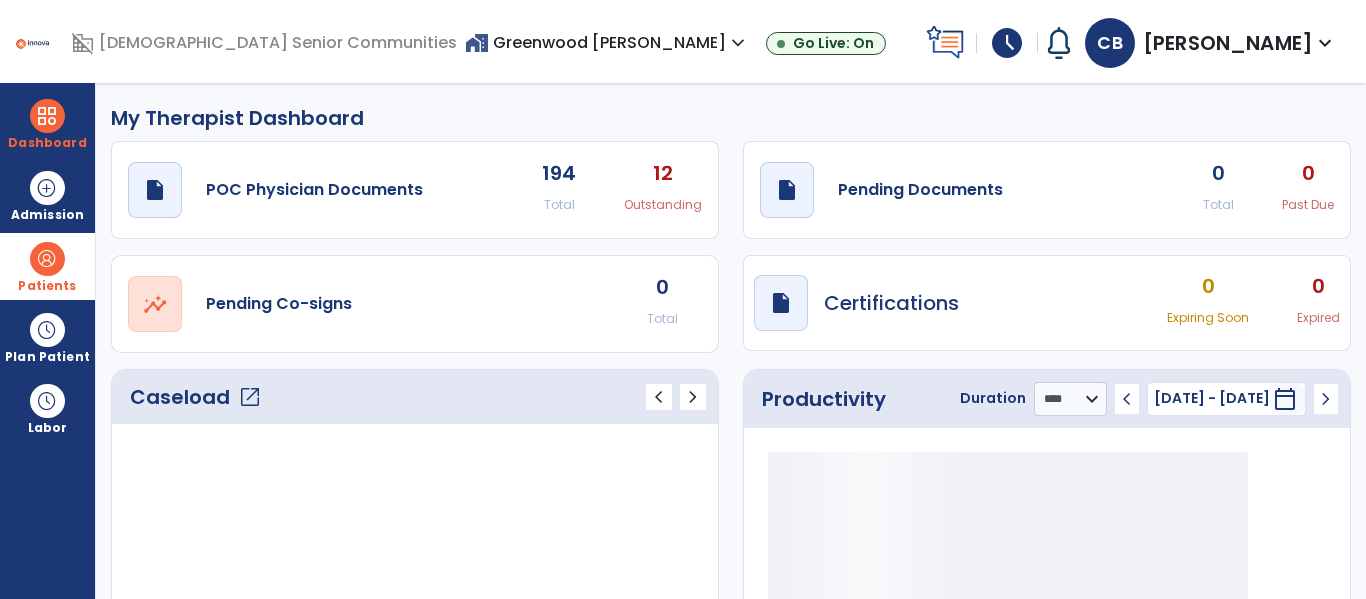 click on "Patients" at bounding box center [47, 266] 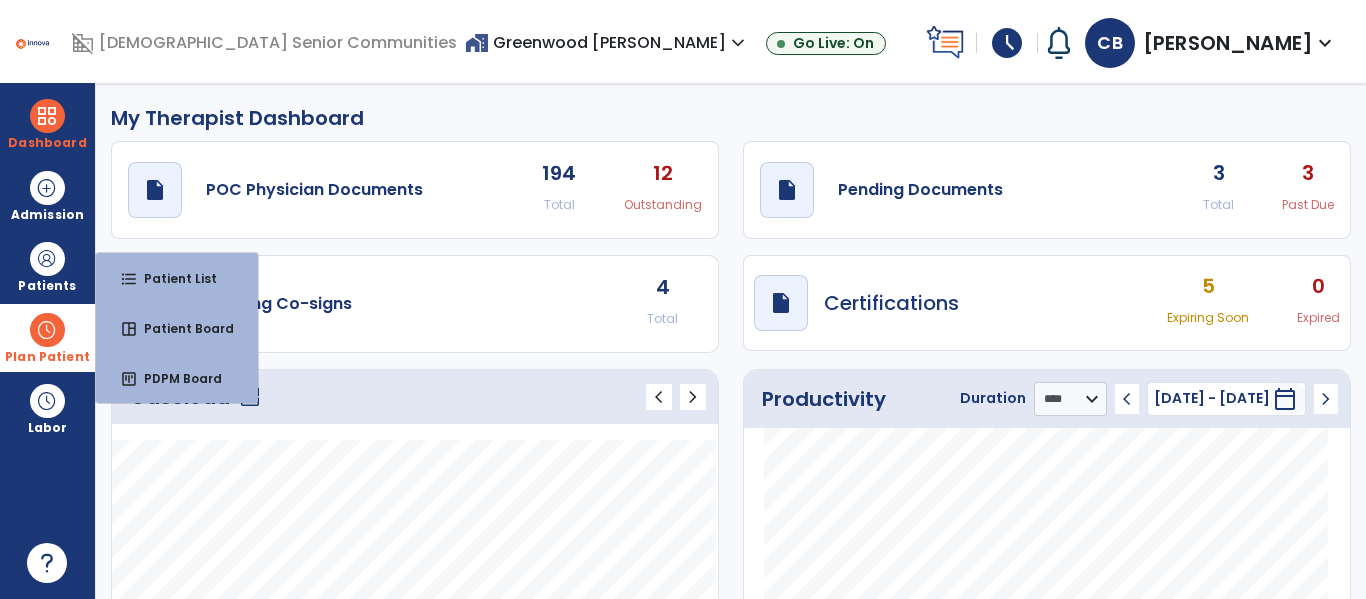 click on "Plan Patient" at bounding box center [47, 266] 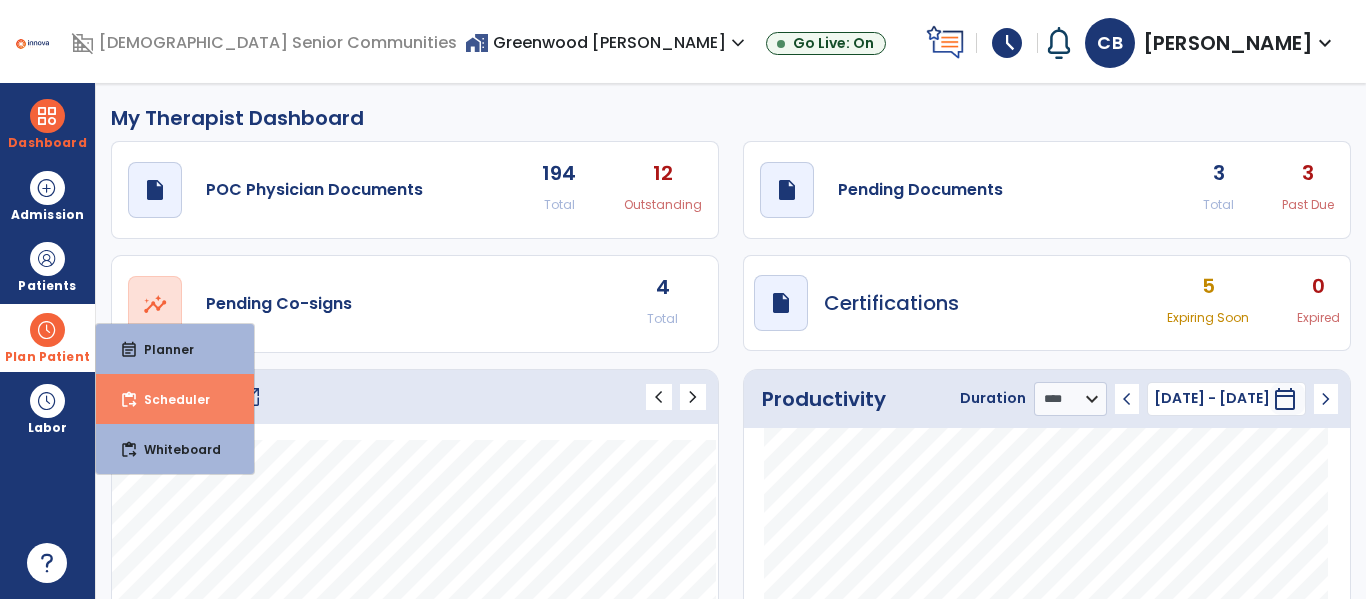 click on "content_paste_go  Scheduler" at bounding box center [175, 399] 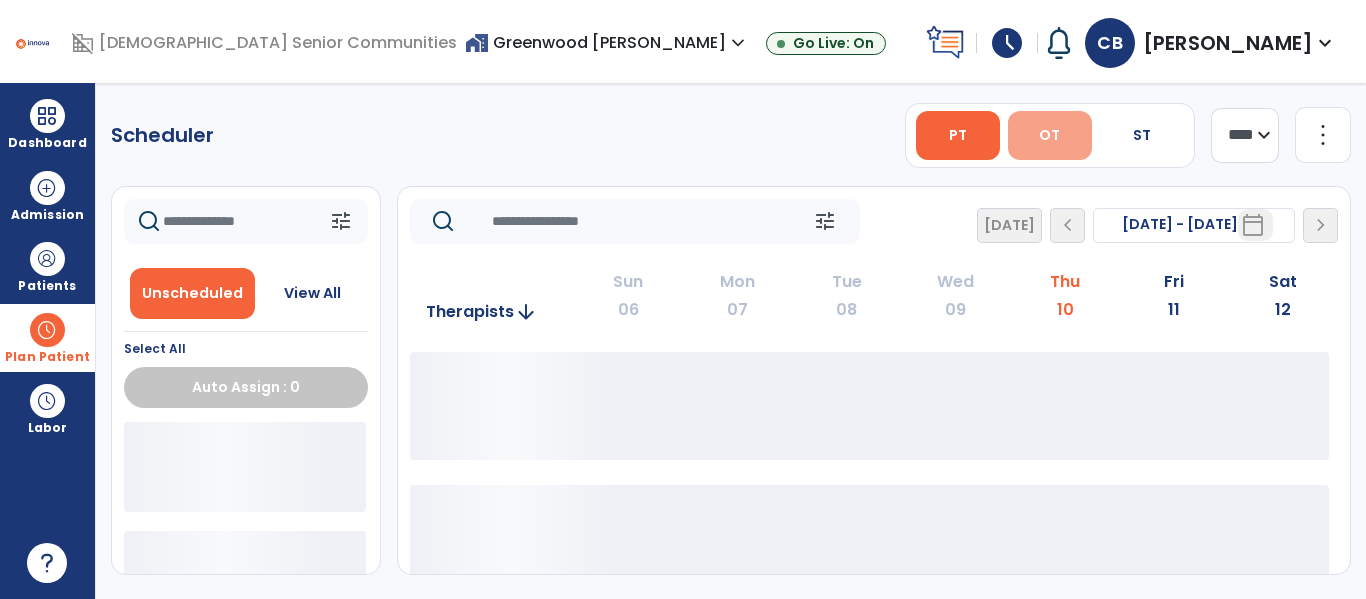 click on "OT" at bounding box center [1049, 135] 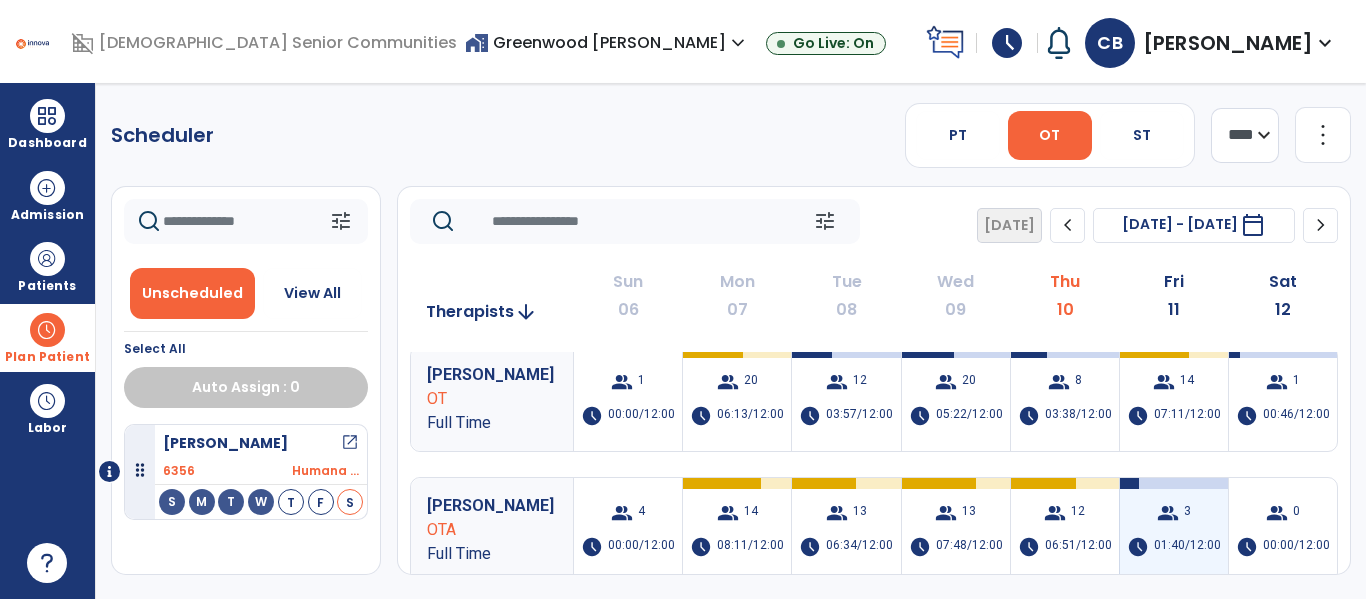 scroll, scrollTop: 0, scrollLeft: 0, axis: both 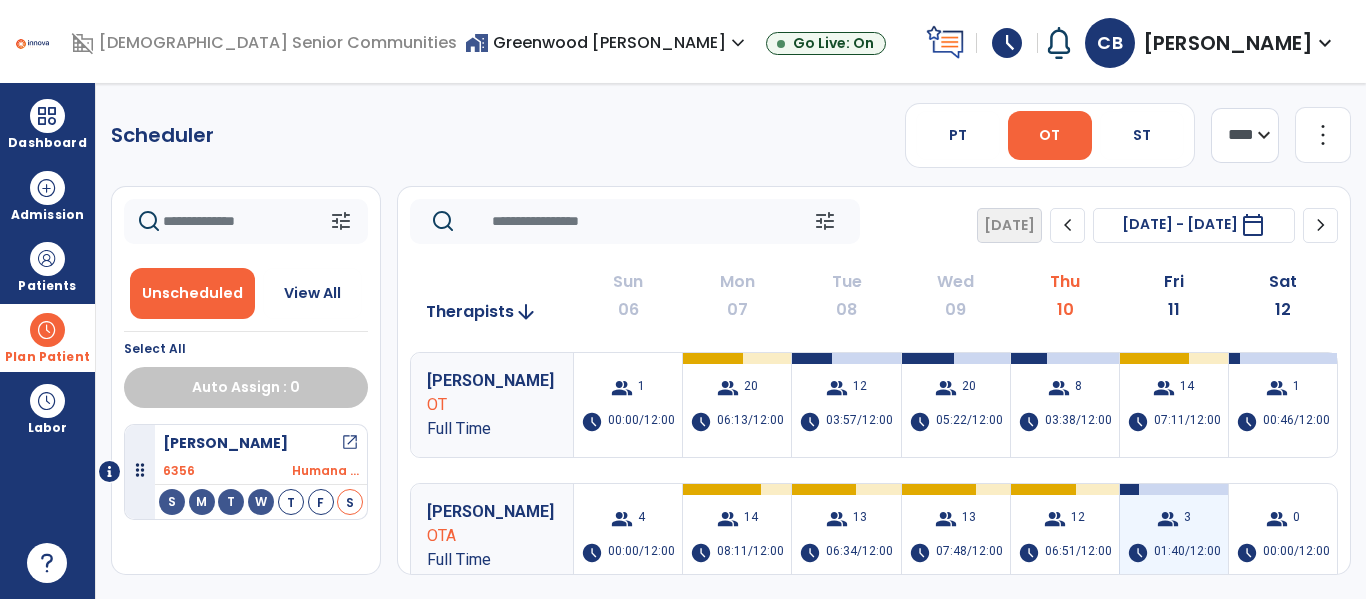 click on "group" at bounding box center [1168, 519] 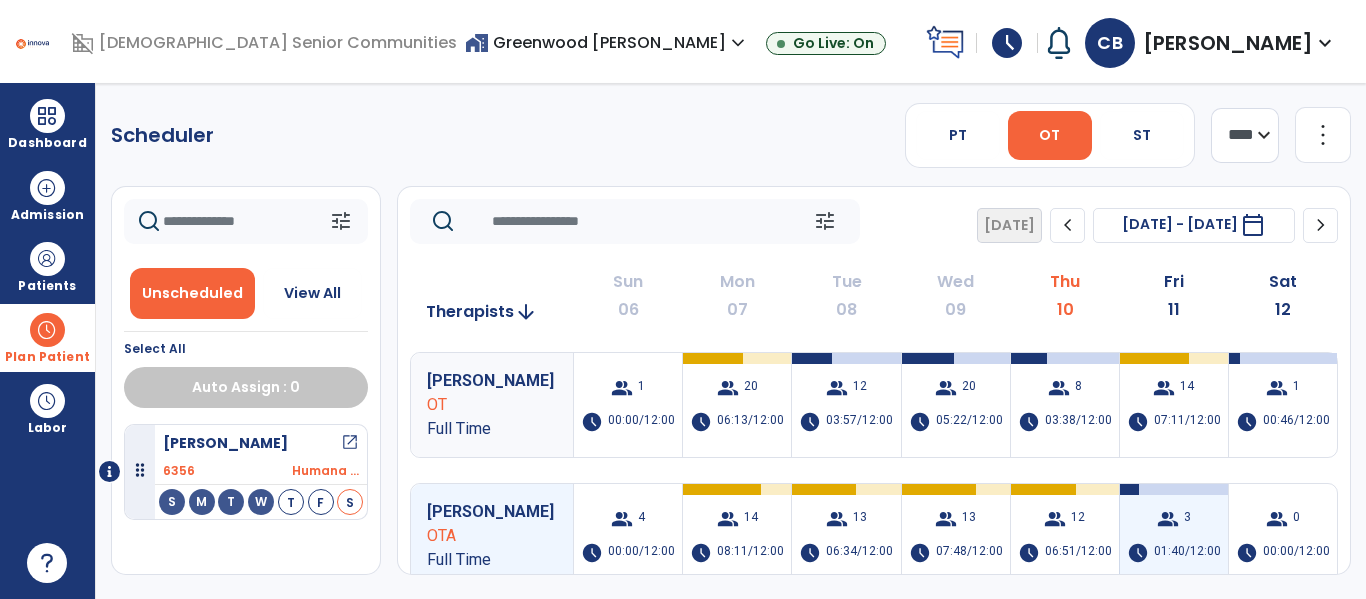 click on "group" at bounding box center (1168, 519) 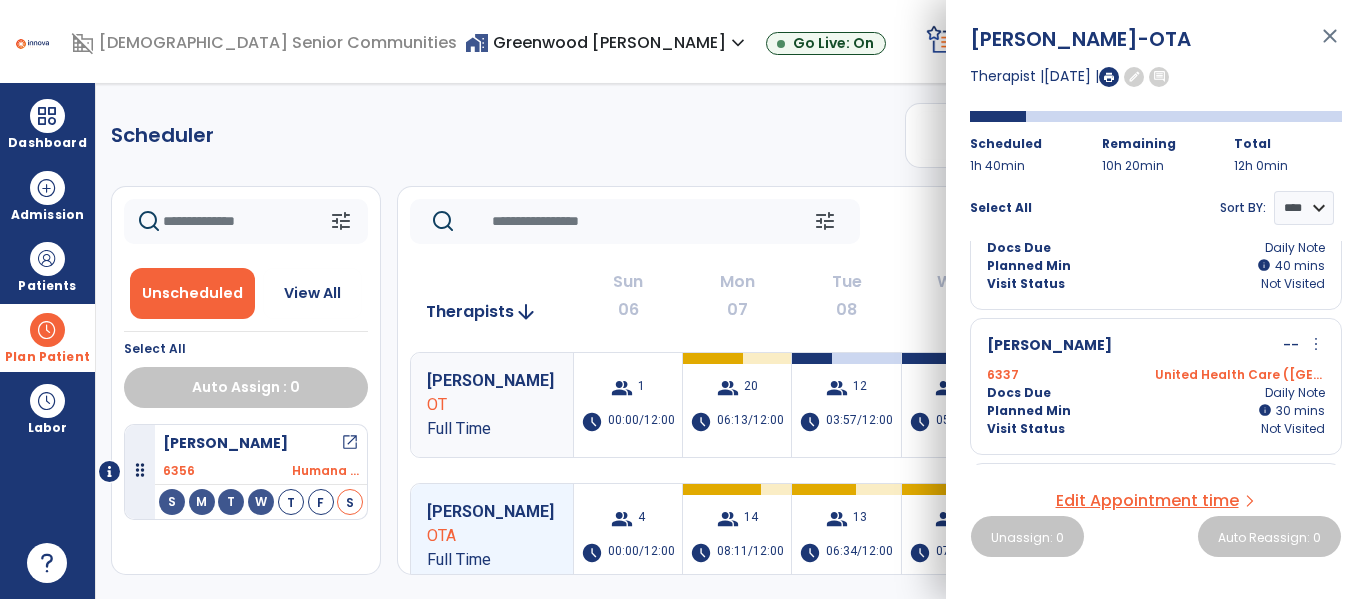scroll, scrollTop: 125, scrollLeft: 0, axis: vertical 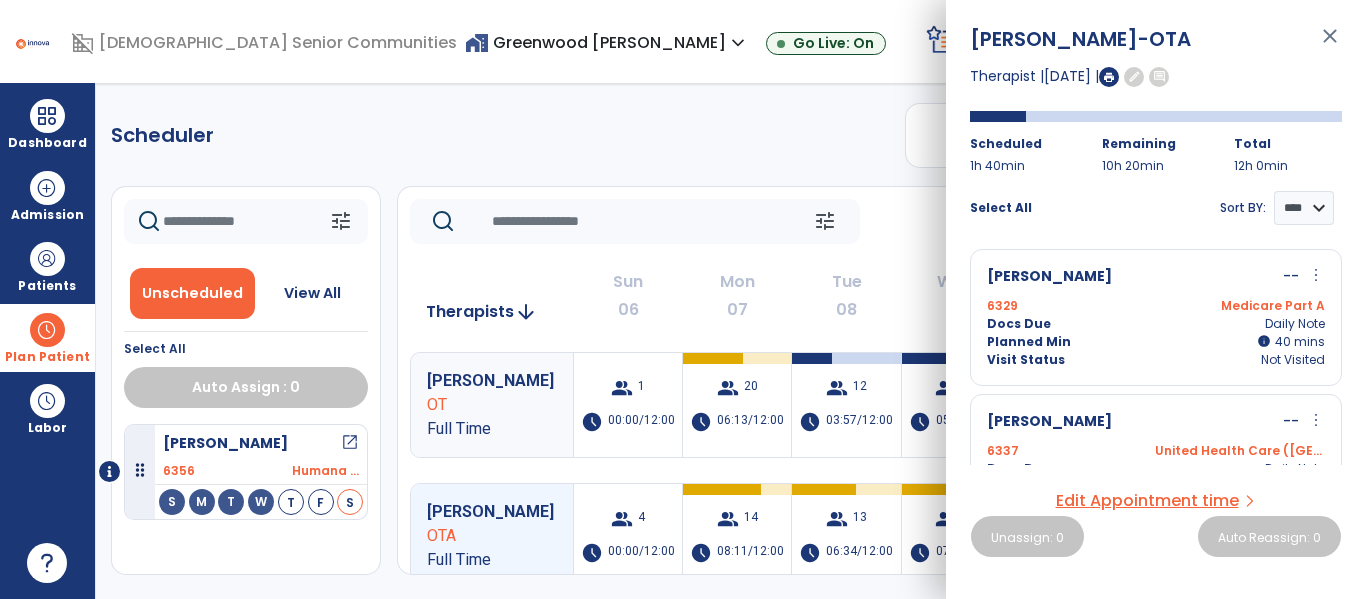 click on "close" at bounding box center (1330, 45) 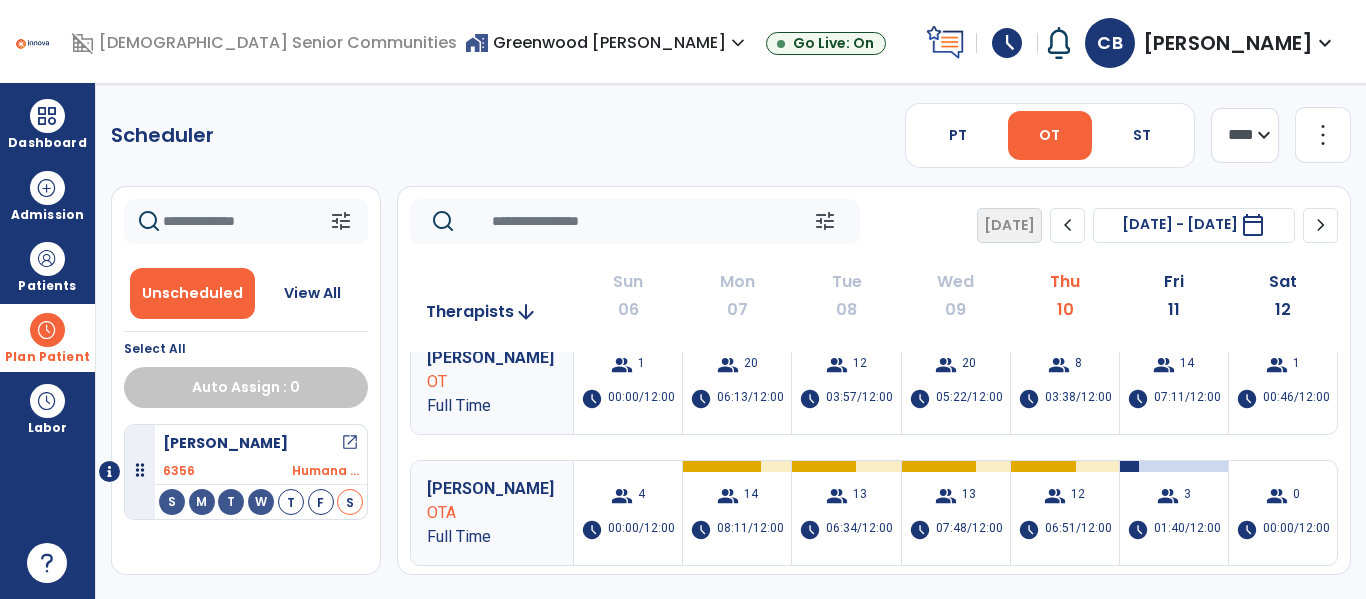 scroll, scrollTop: 0, scrollLeft: 0, axis: both 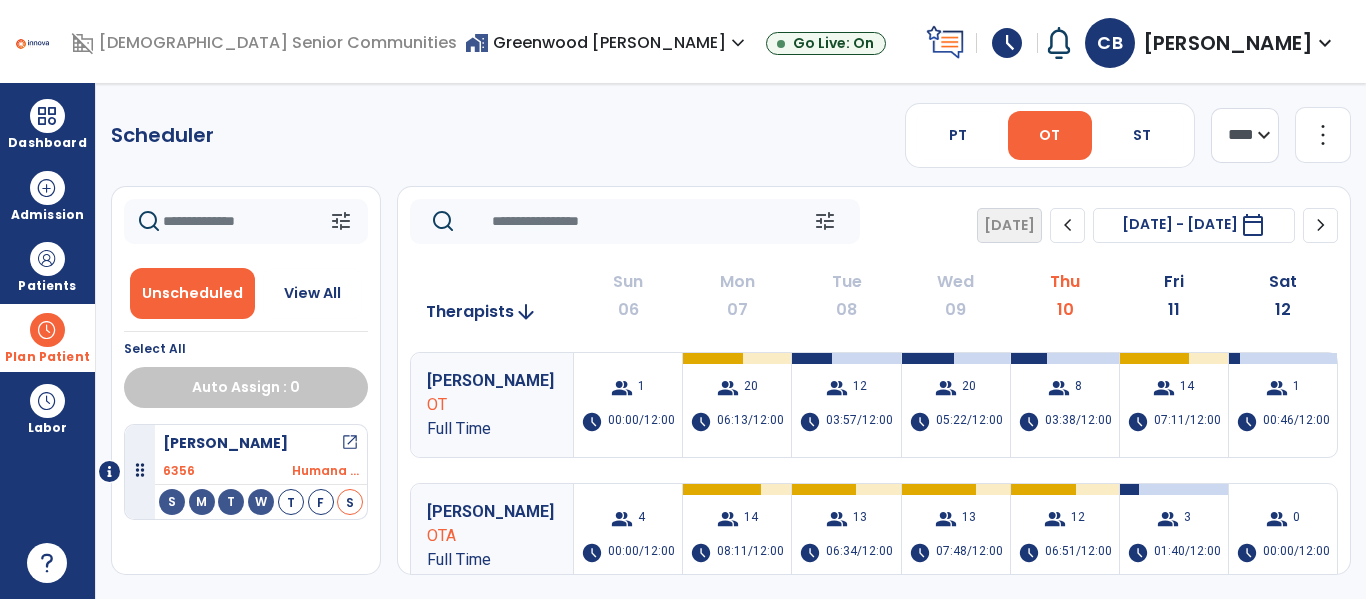 click on "chevron_right" 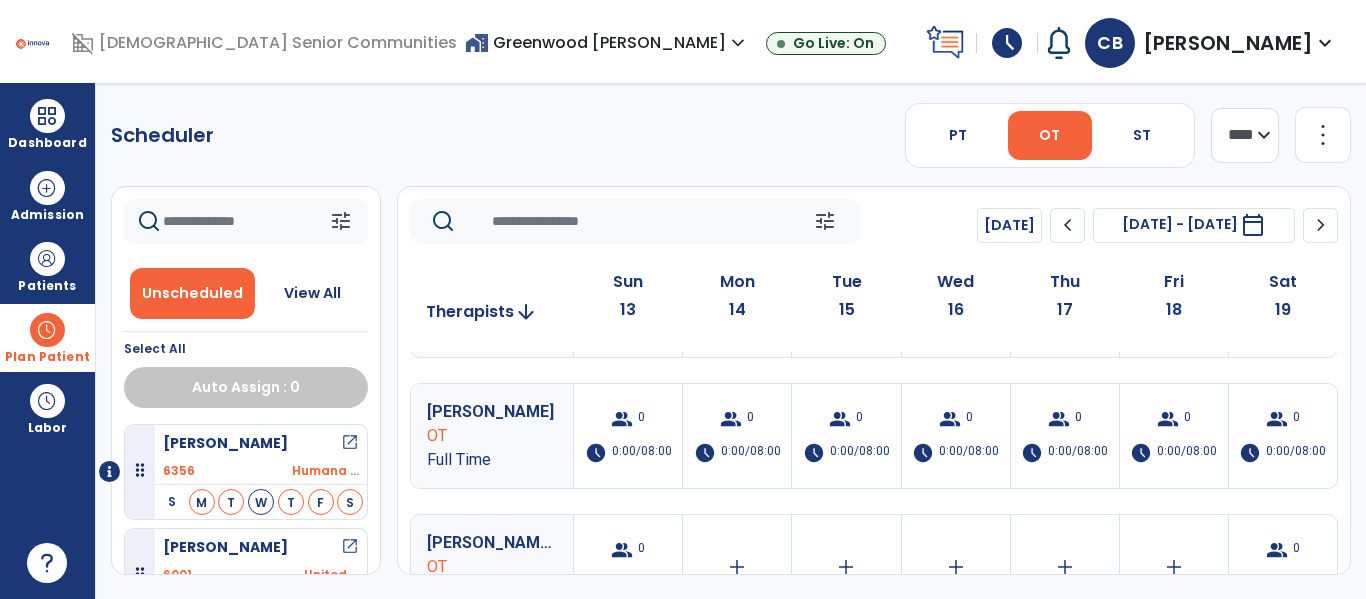 scroll, scrollTop: 0, scrollLeft: 0, axis: both 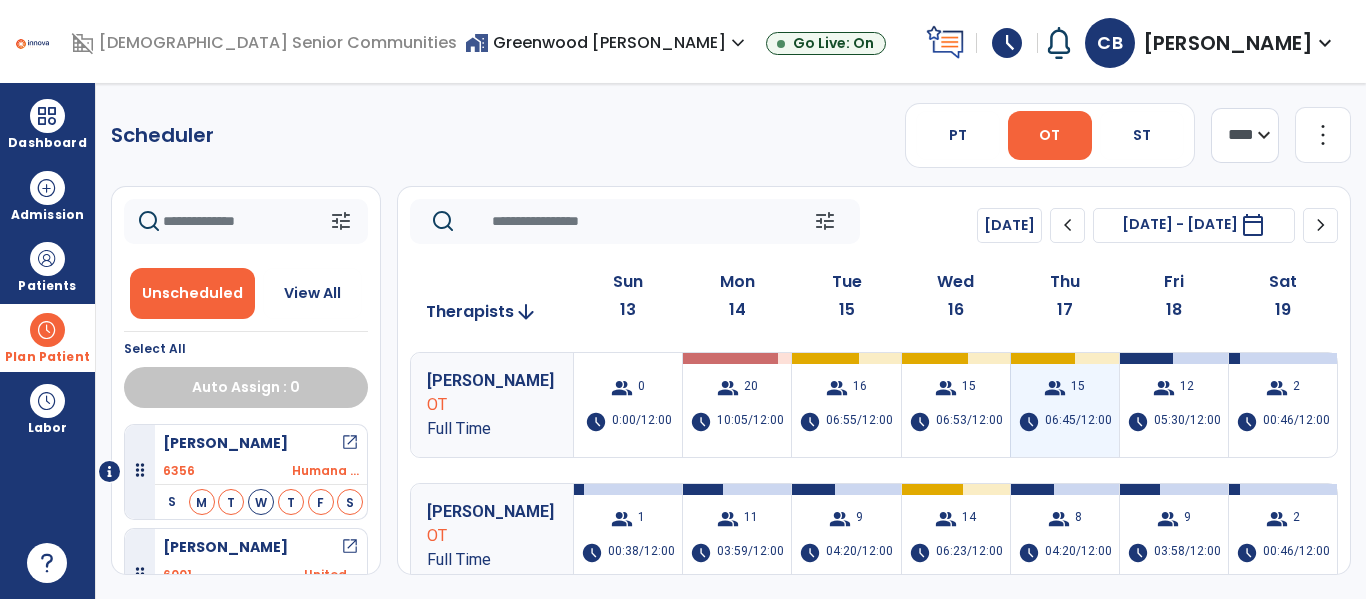 click on "06:45/12:00" at bounding box center (1078, 422) 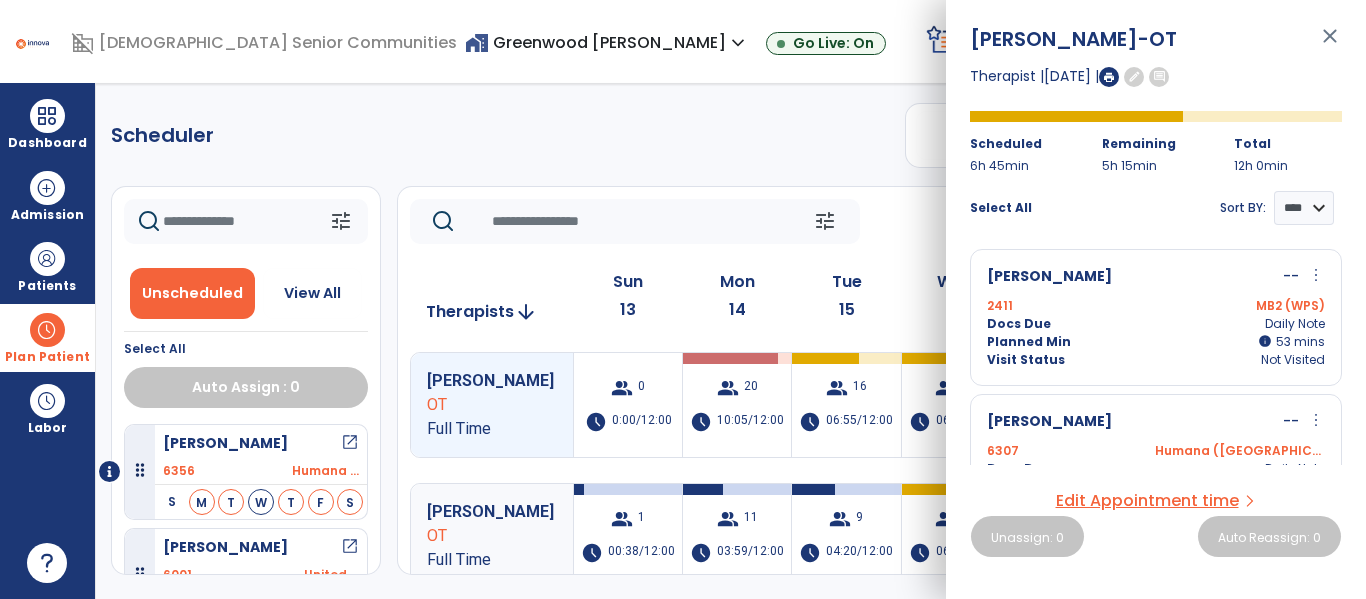 scroll, scrollTop: 1945, scrollLeft: 0, axis: vertical 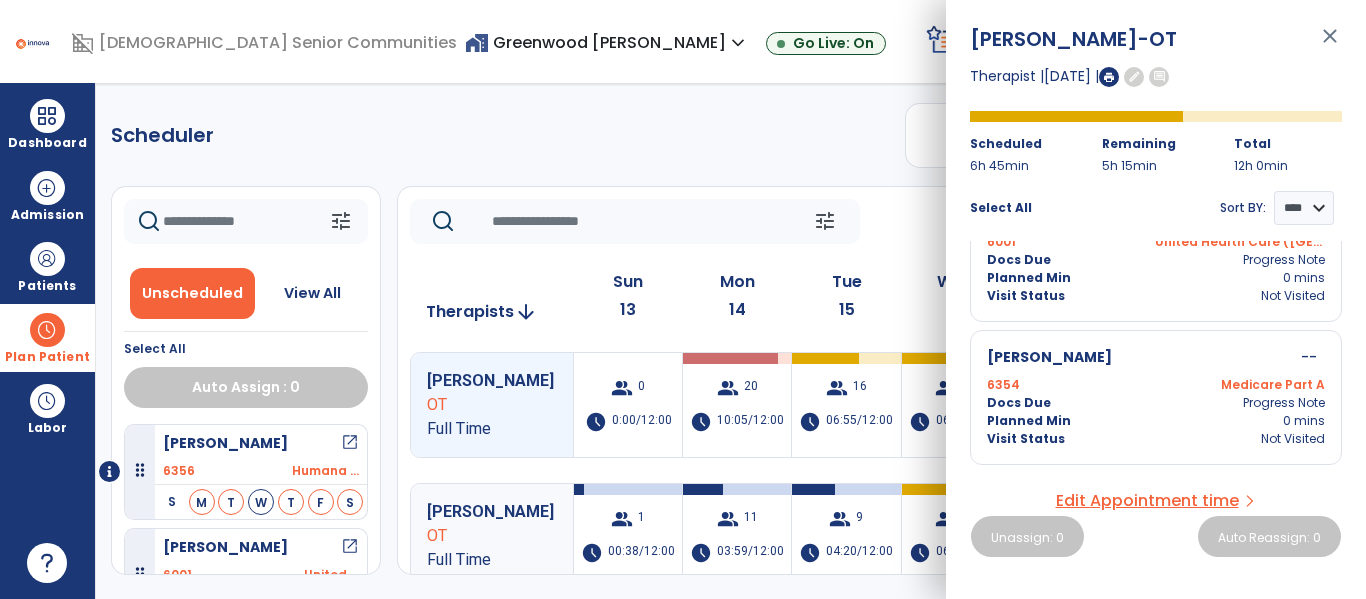 click on "close" at bounding box center (1330, 45) 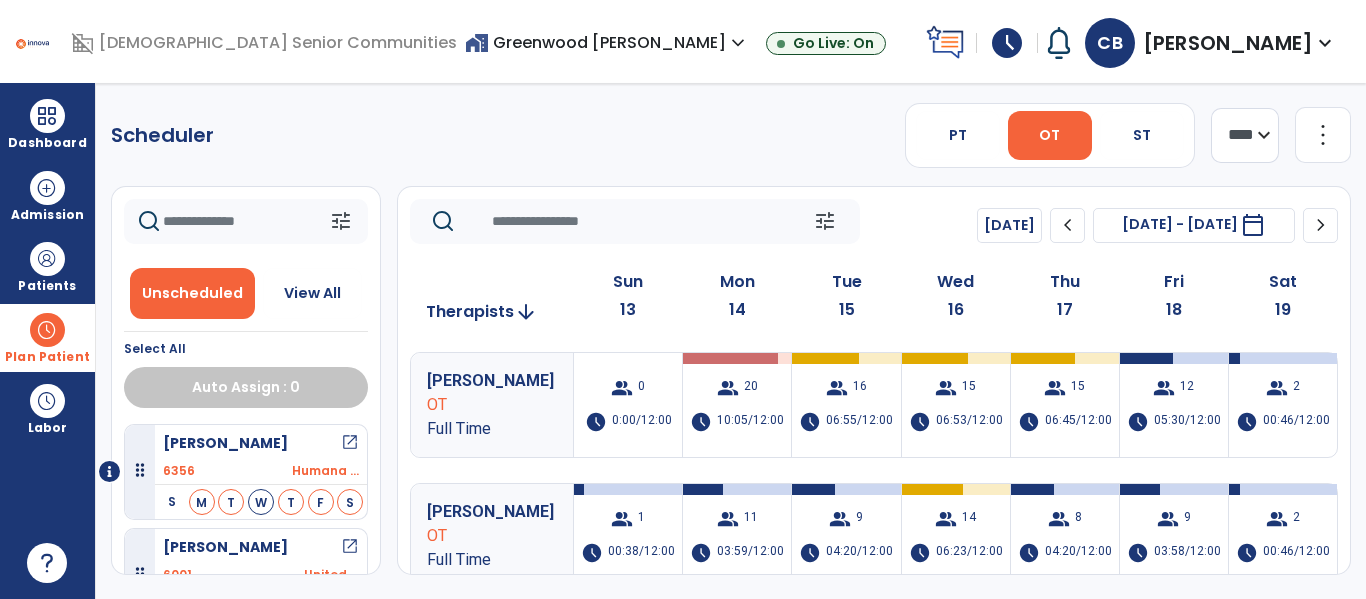 click on "home_work   Greenwood Meadows   expand_more" at bounding box center [607, 42] 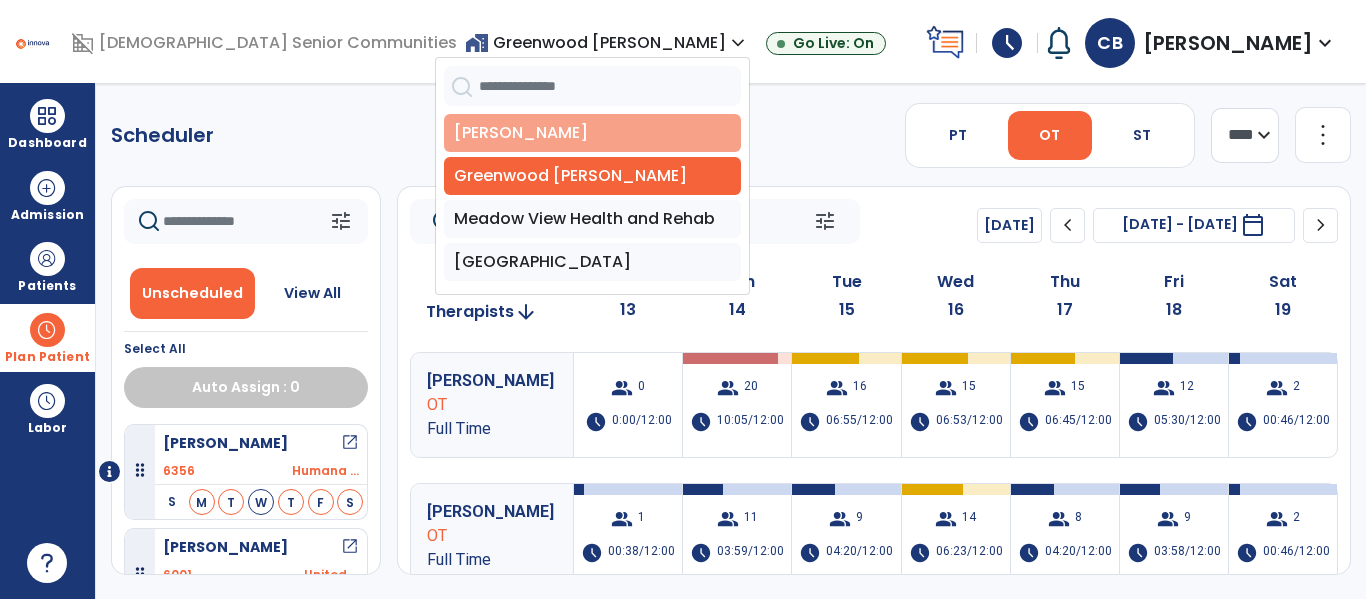 click on "[PERSON_NAME]" at bounding box center (592, 133) 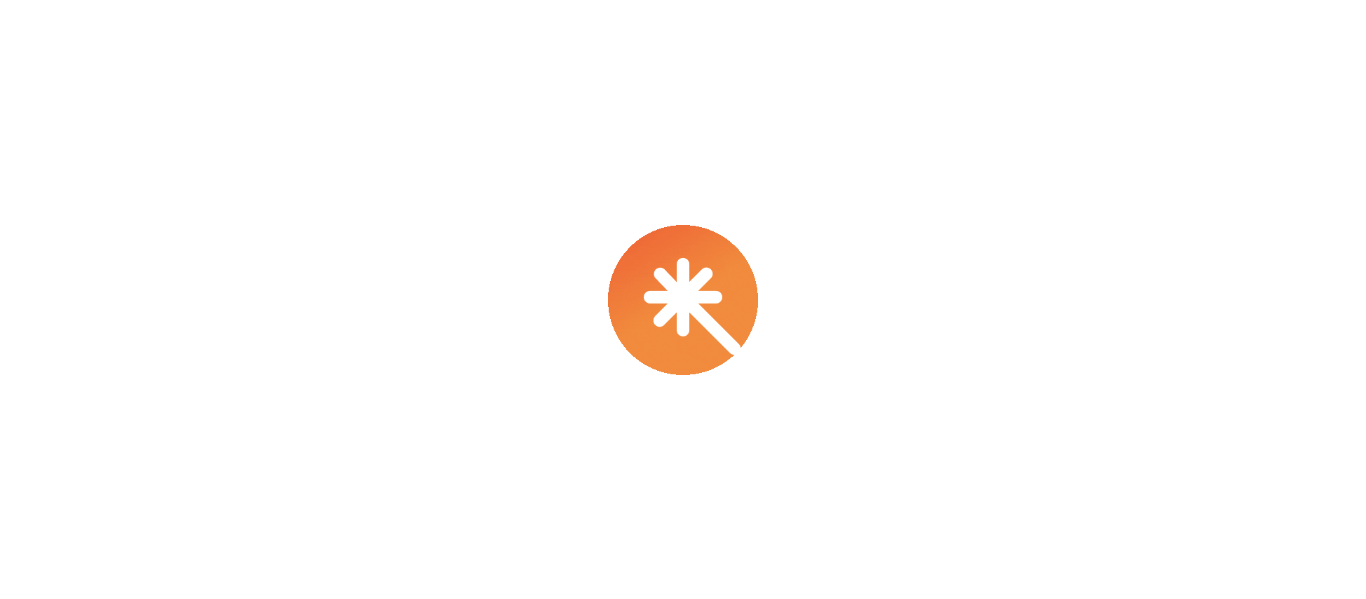 scroll, scrollTop: 0, scrollLeft: 0, axis: both 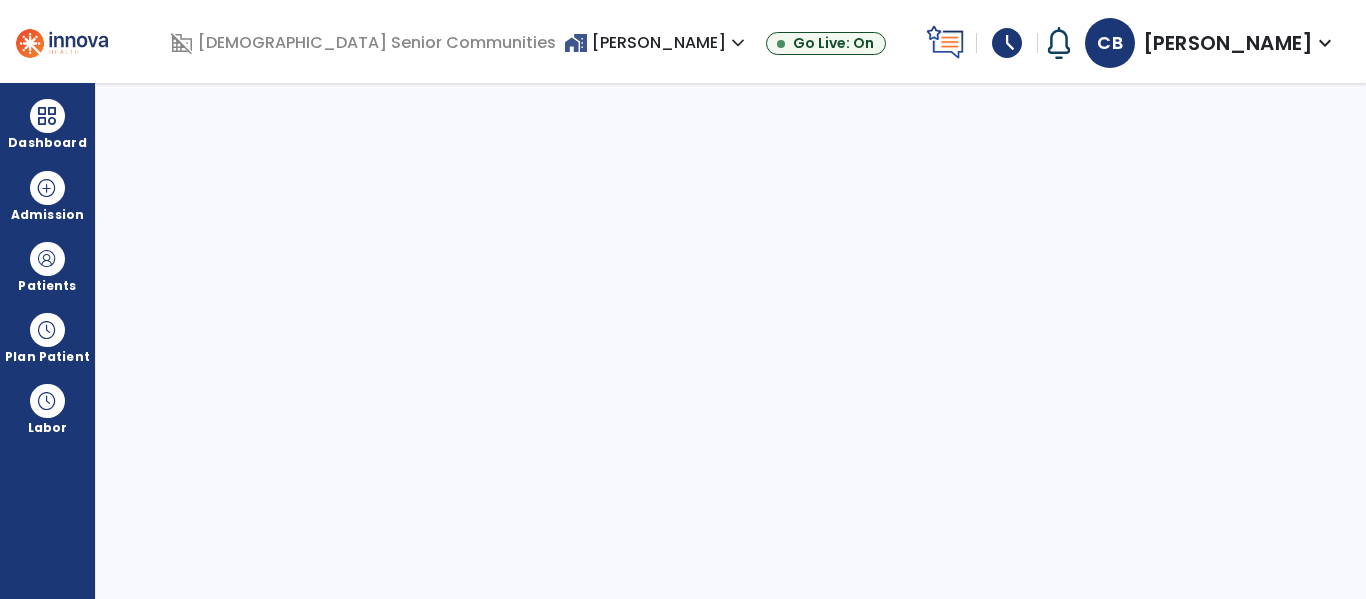 select on "****" 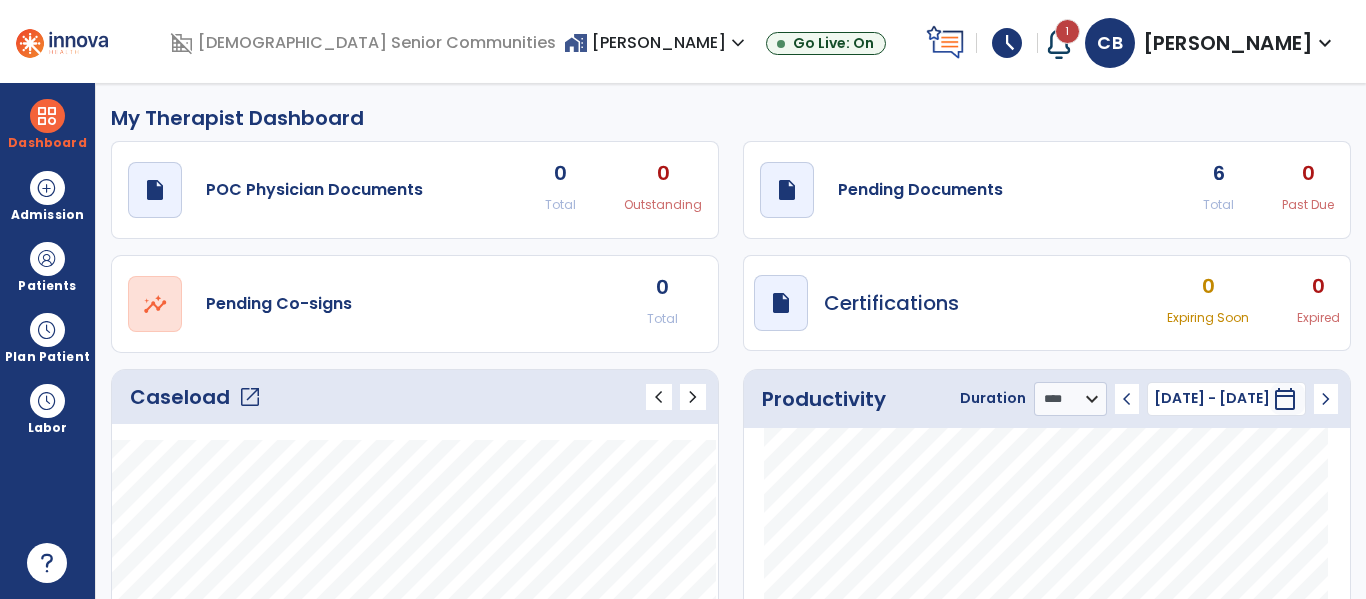 click on "1" at bounding box center (1061, 43) 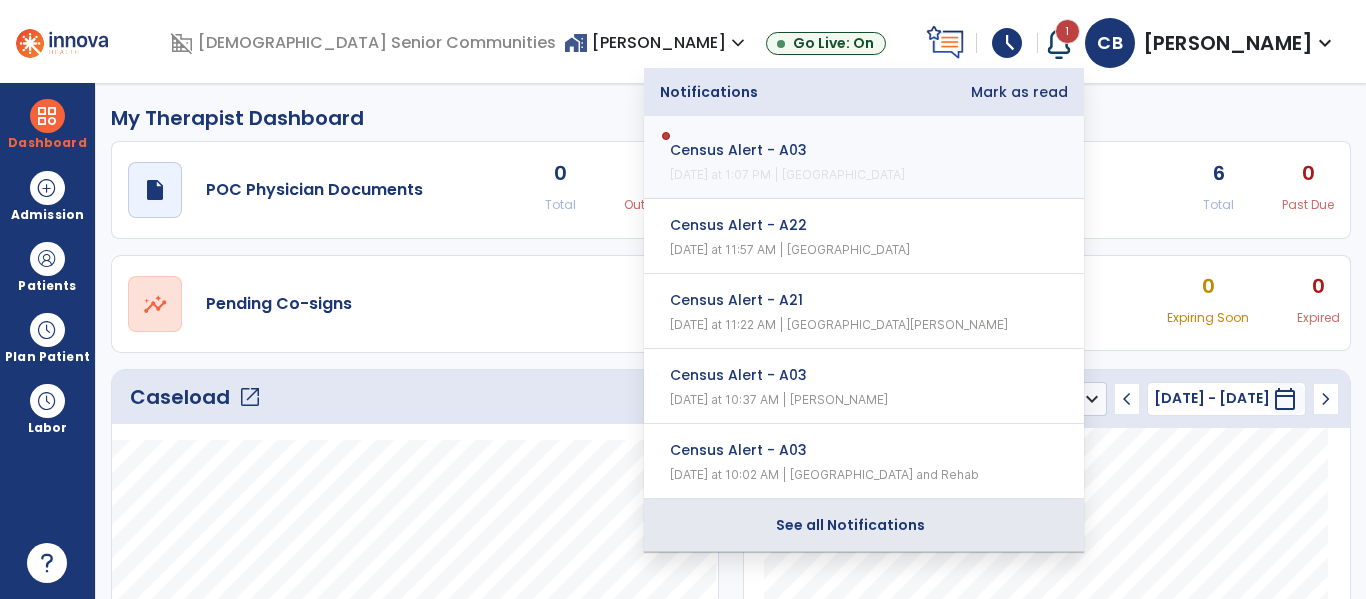 click on "See all Notifications" at bounding box center (864, 525) 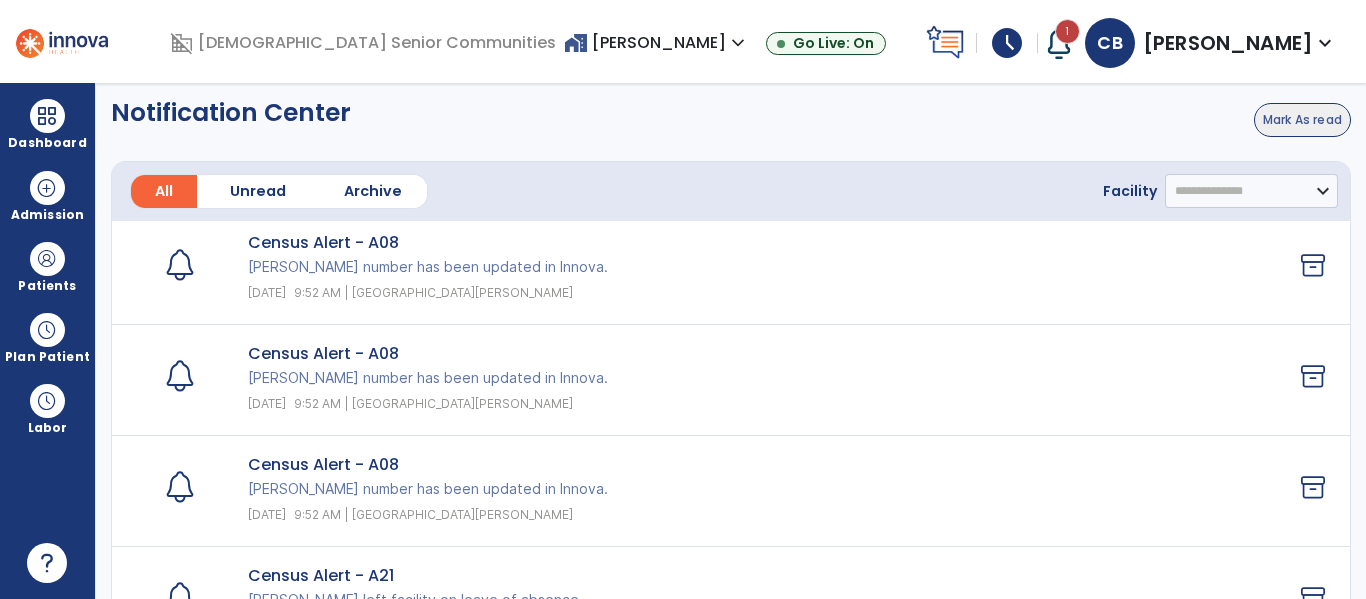 scroll, scrollTop: 819, scrollLeft: 0, axis: vertical 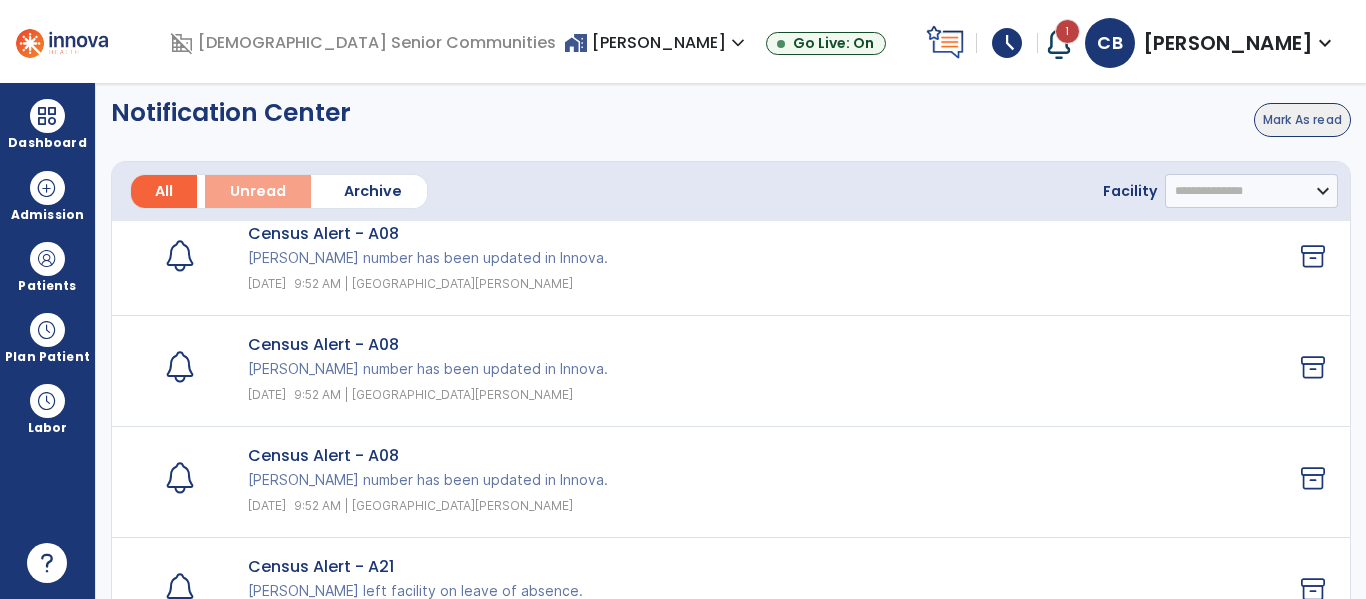 click on "Unread" at bounding box center [258, 191] 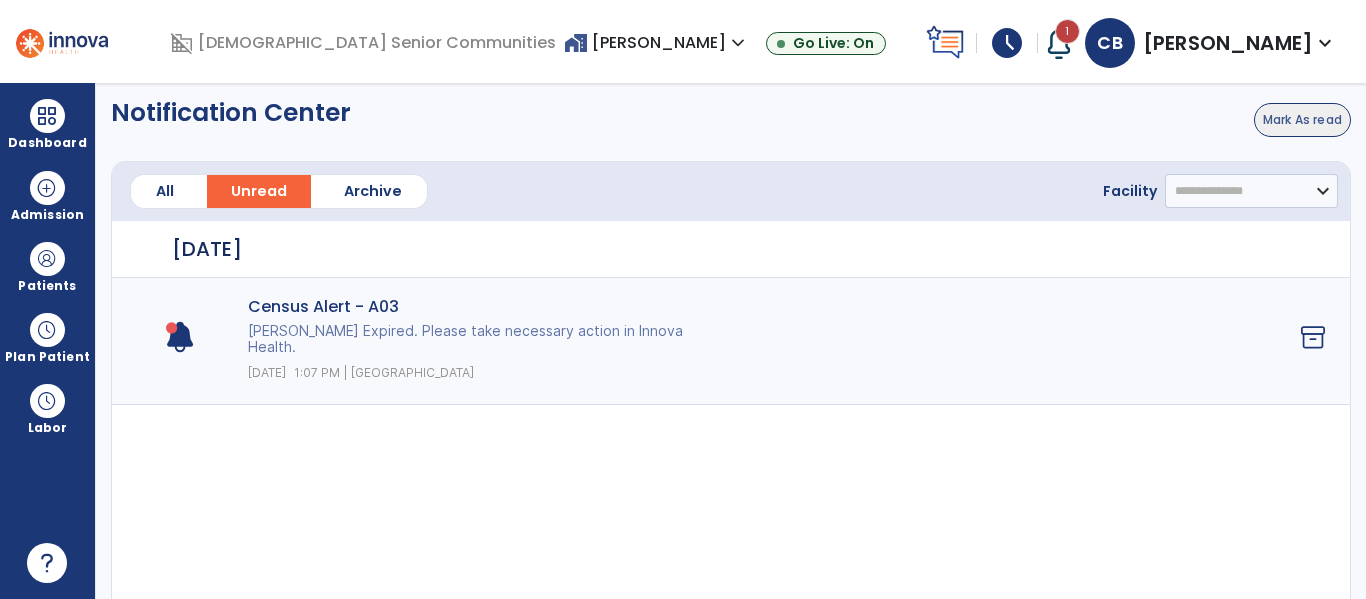 click on "Mark As read" 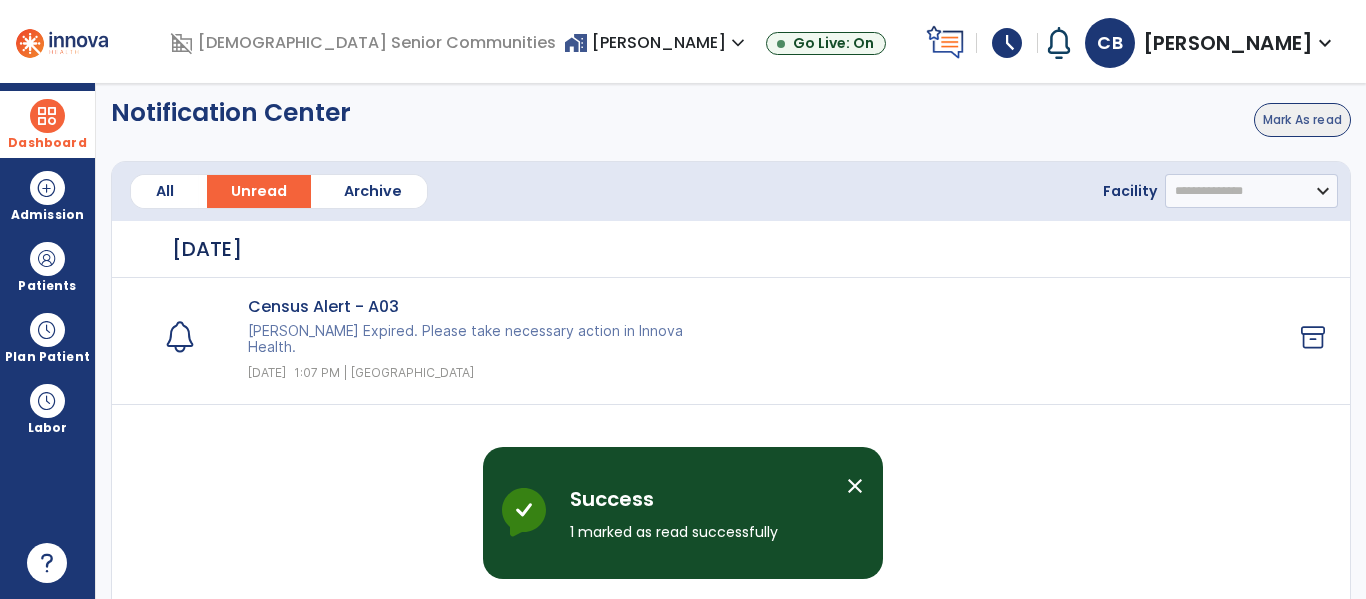 click at bounding box center [47, 116] 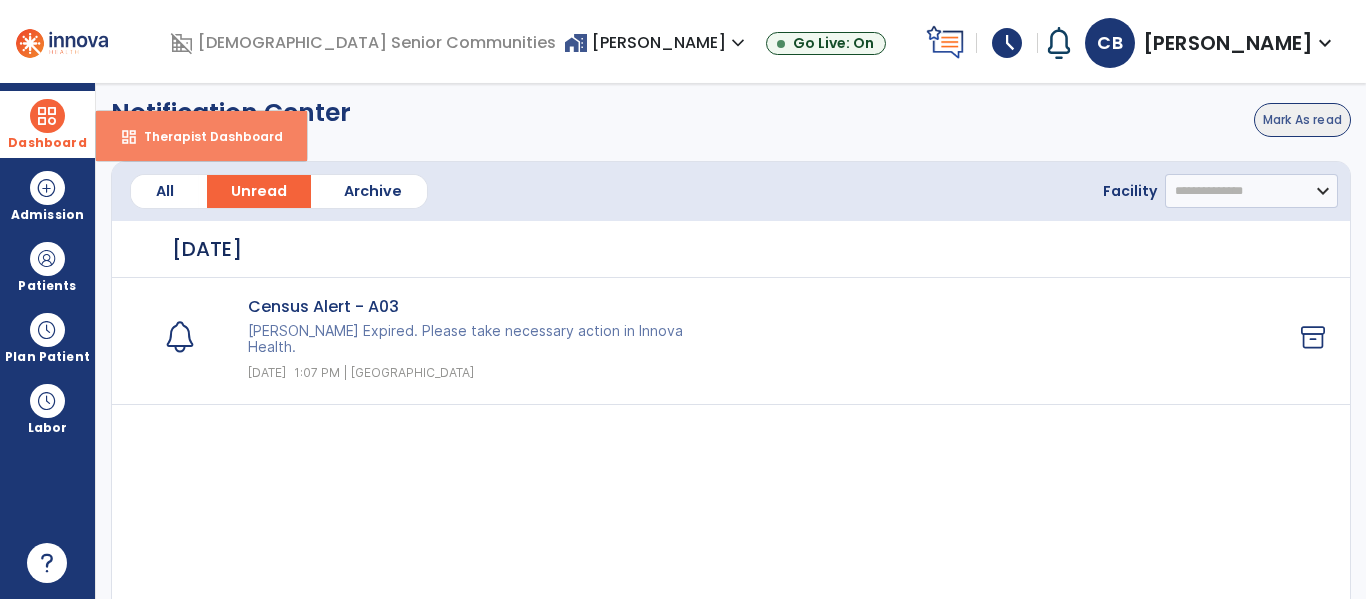 click on "Therapist Dashboard" at bounding box center (205, 136) 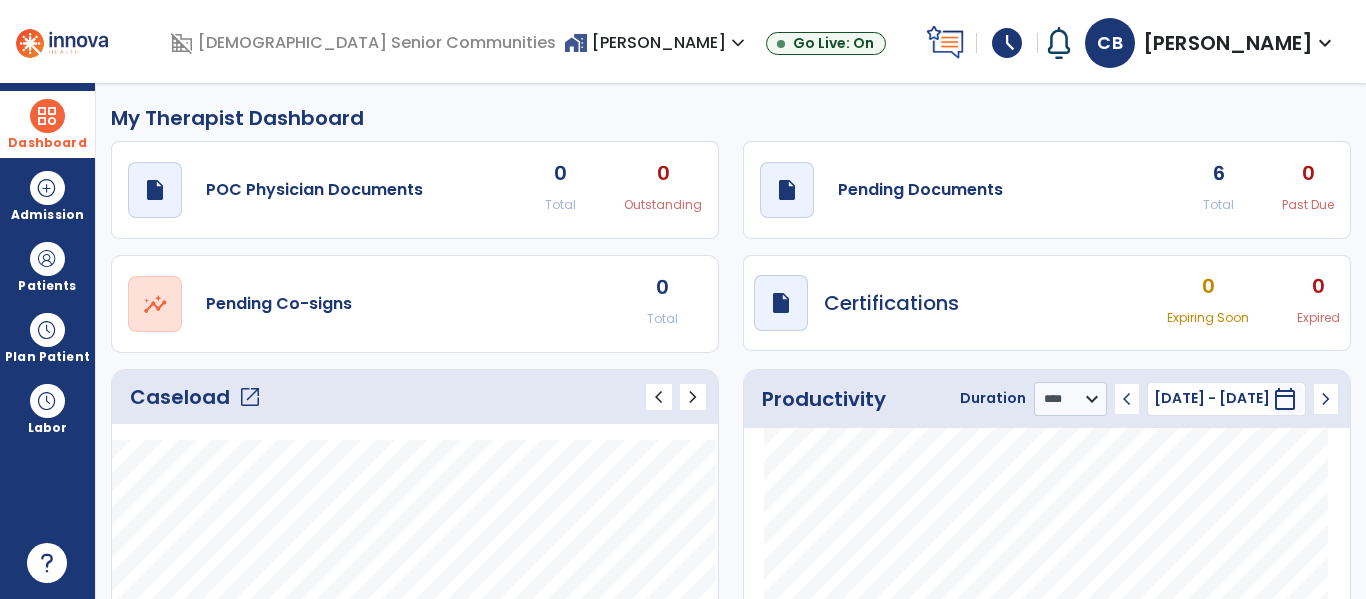click on "open_in_new" 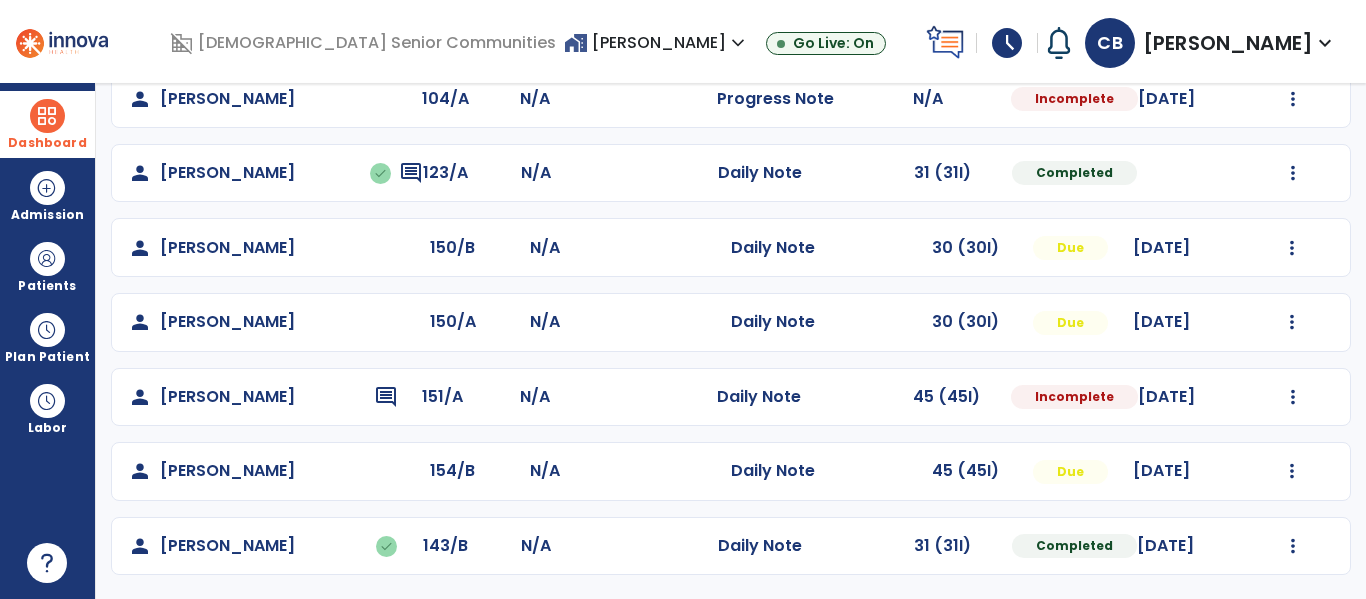 scroll, scrollTop: 158, scrollLeft: 0, axis: vertical 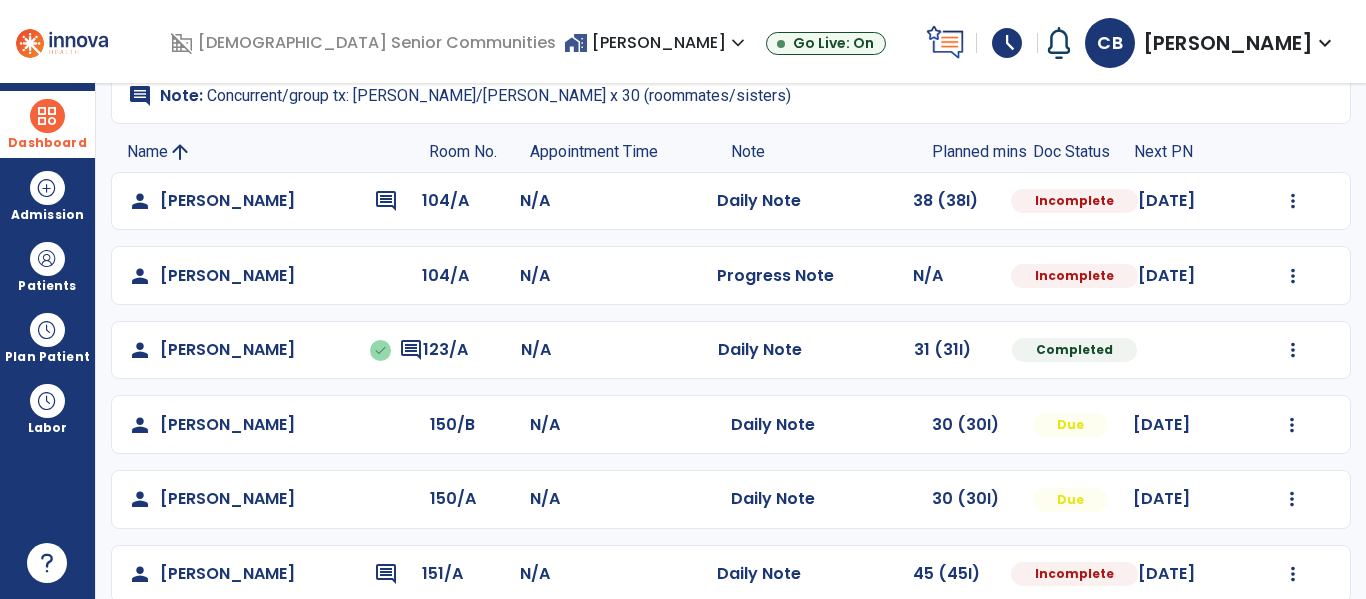 click on "Mark Visit As Complete   Reset Note   Open Document   G + C Mins" 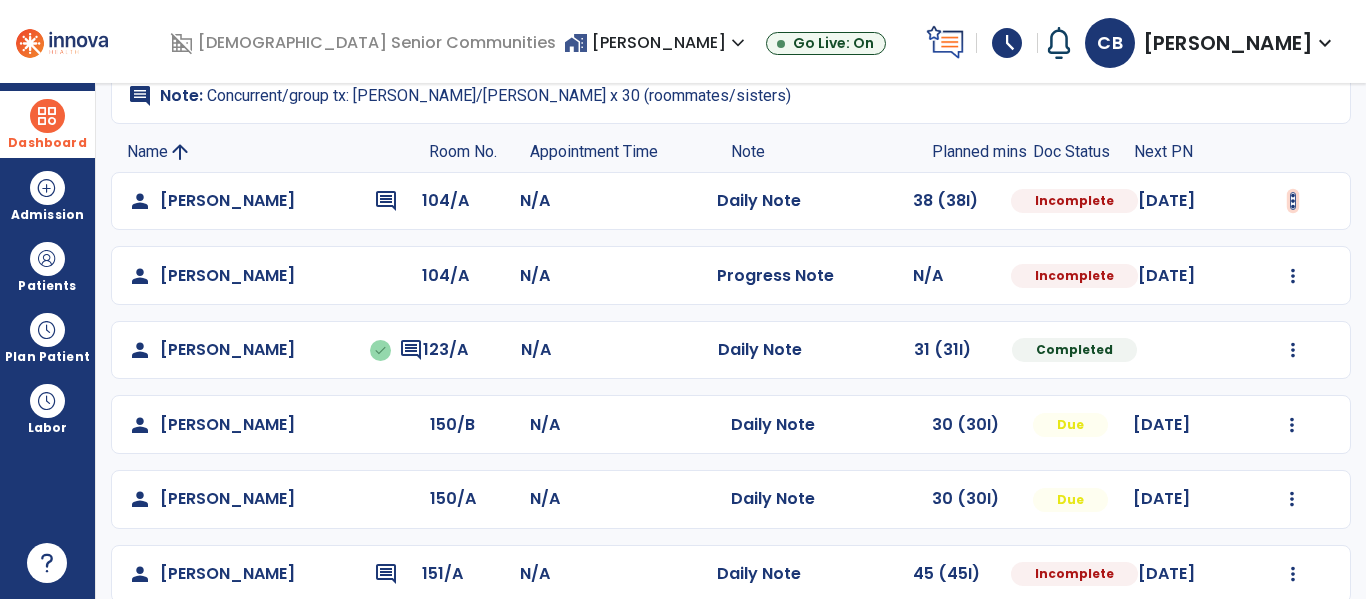 click at bounding box center (1293, 201) 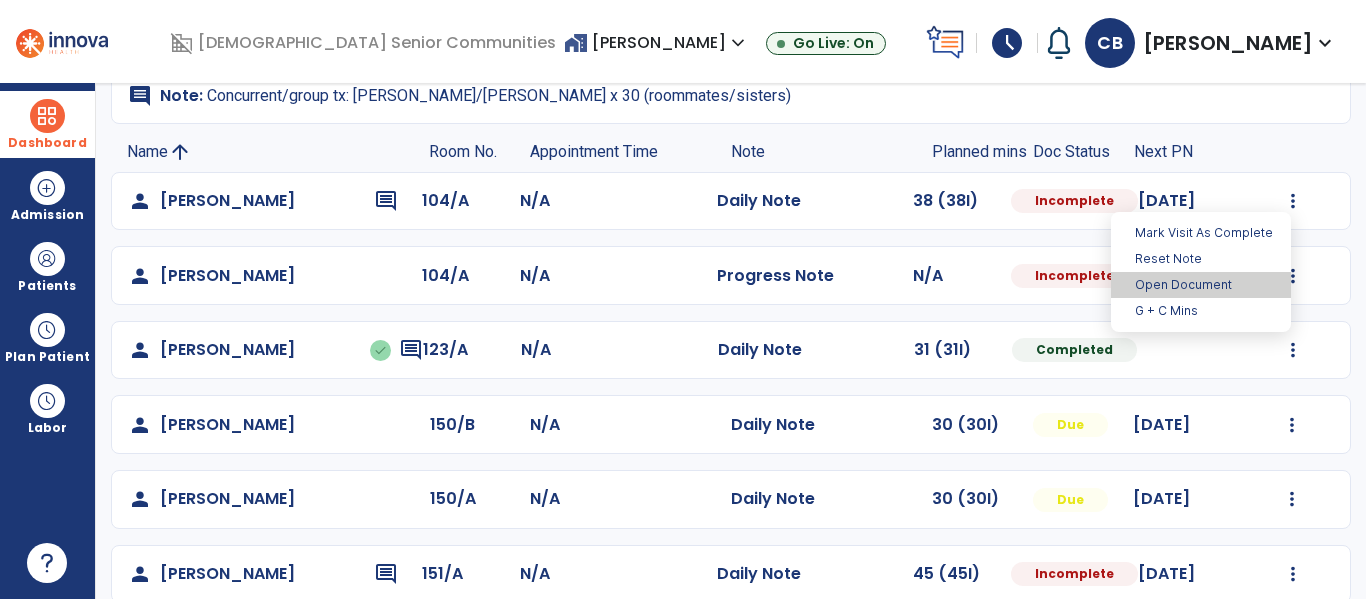 click on "Open Document" at bounding box center (1201, 285) 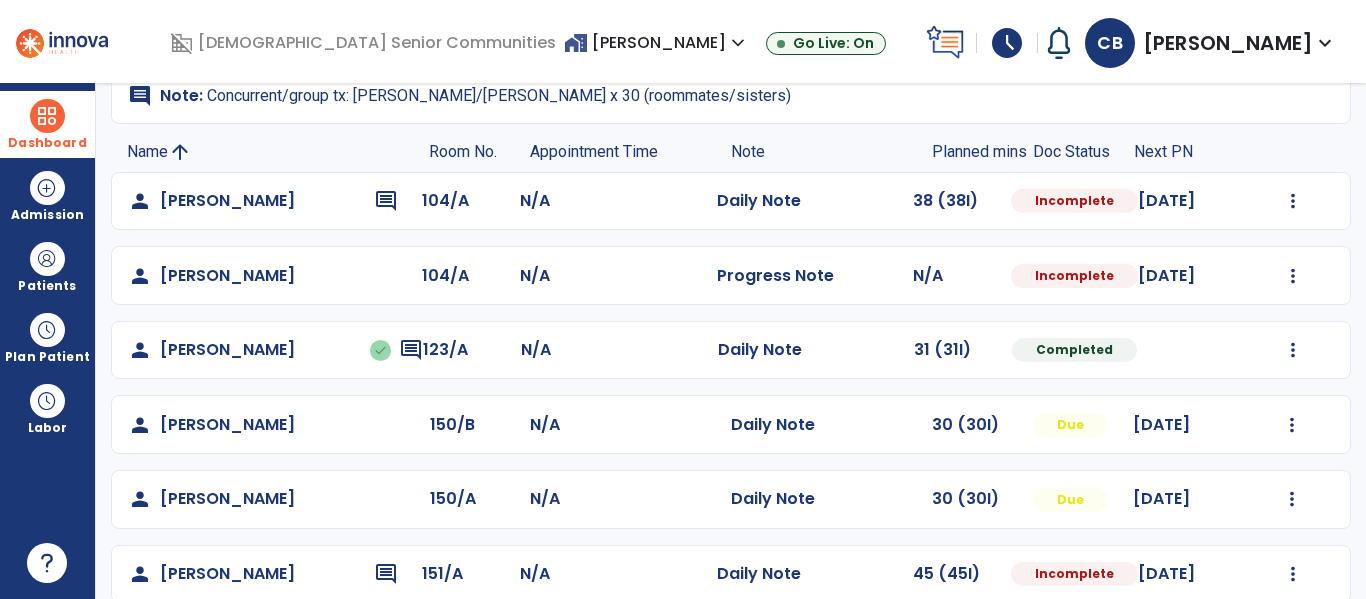 select on "*" 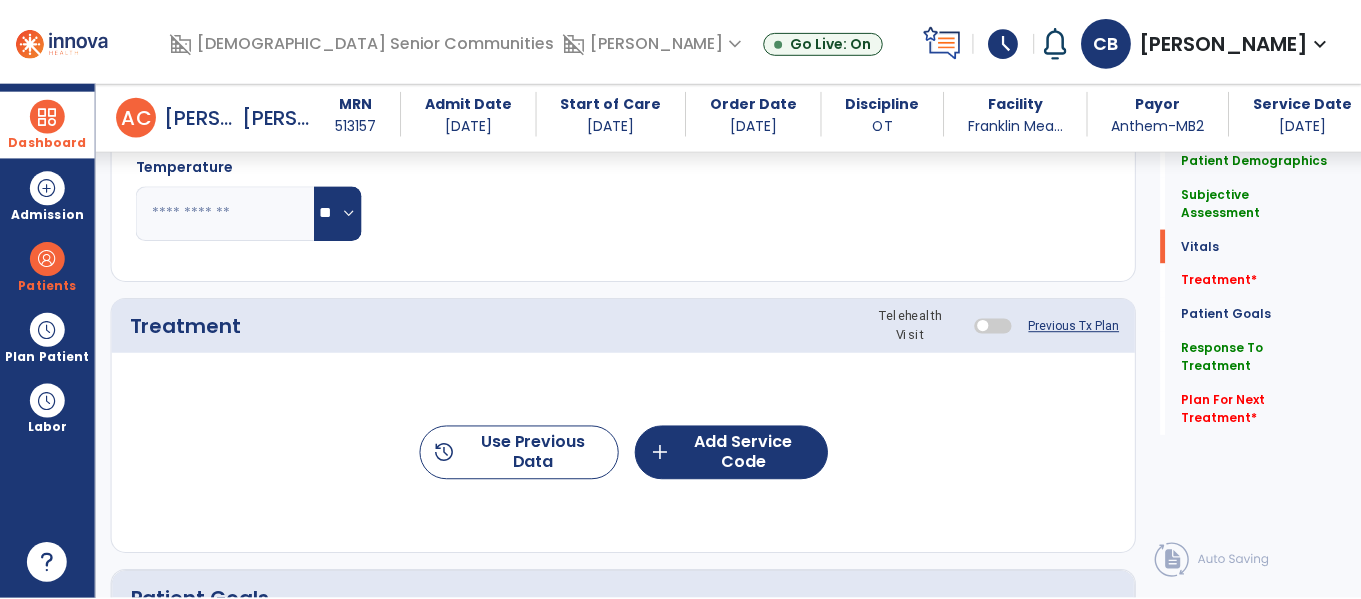 scroll, scrollTop: 1063, scrollLeft: 0, axis: vertical 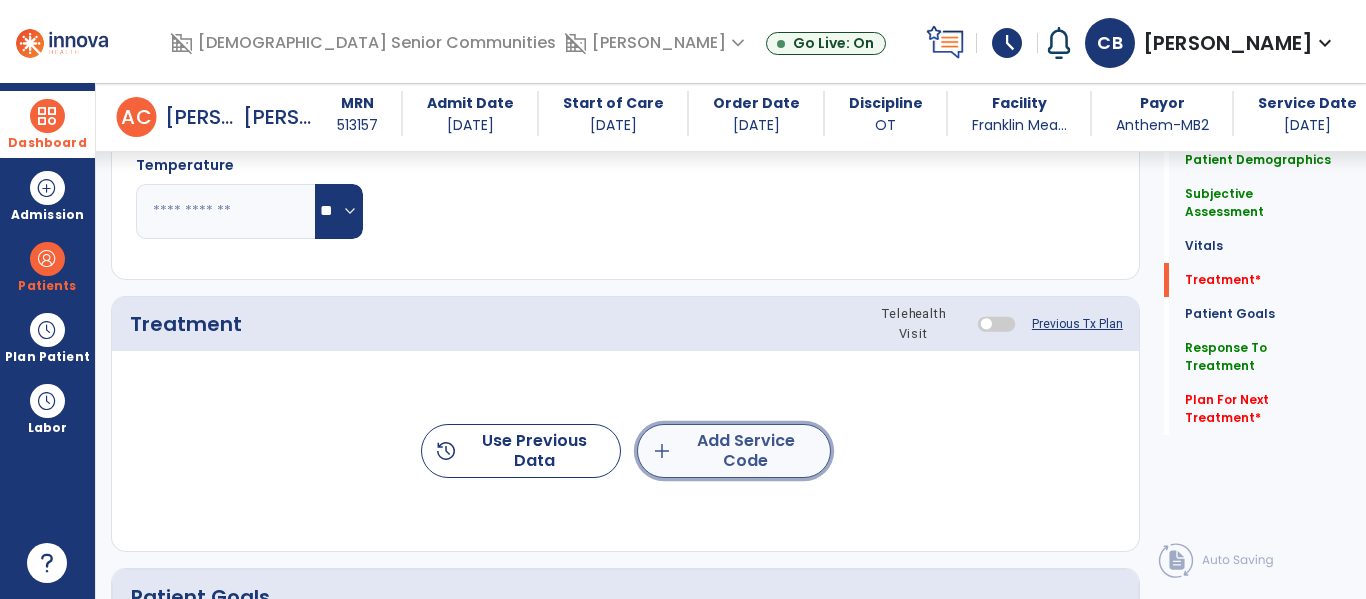 click on "add  Add Service Code" 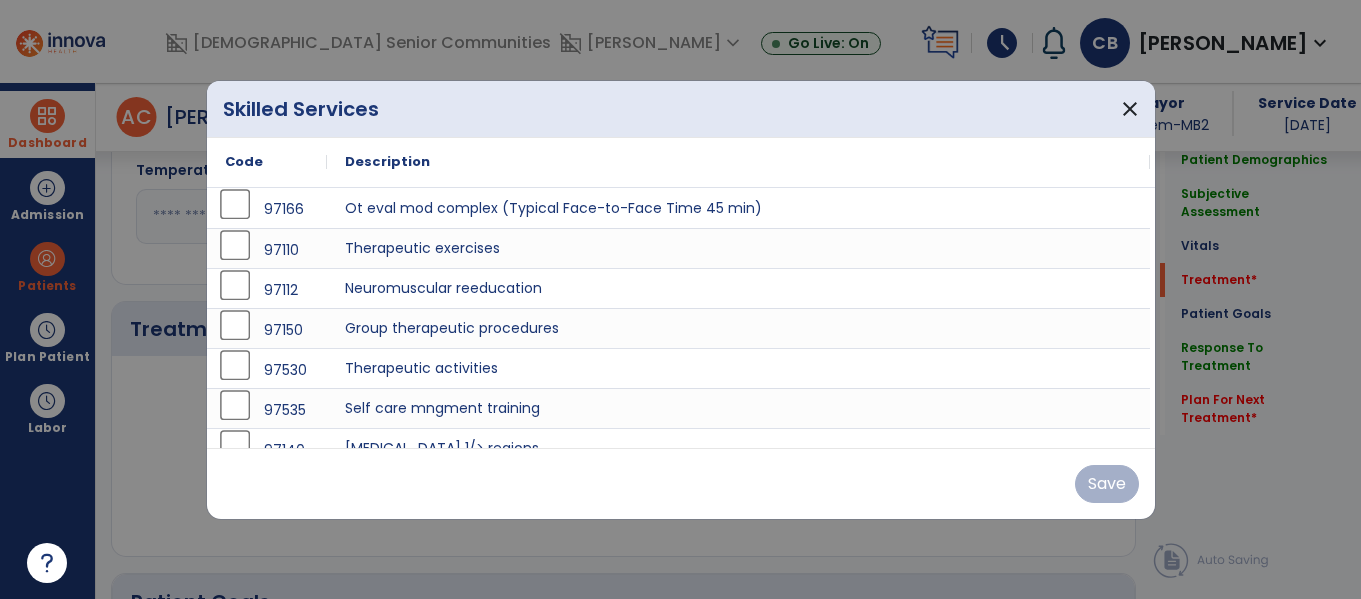 scroll, scrollTop: 1063, scrollLeft: 0, axis: vertical 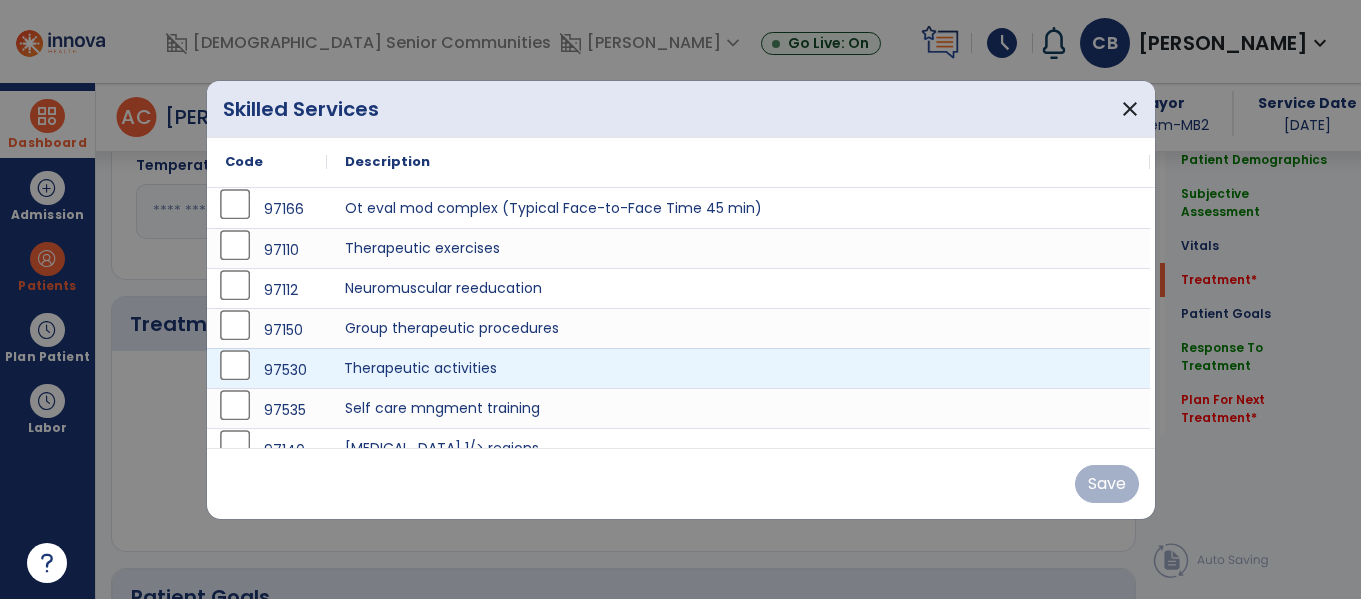 click on "Therapeutic activities" at bounding box center (738, 368) 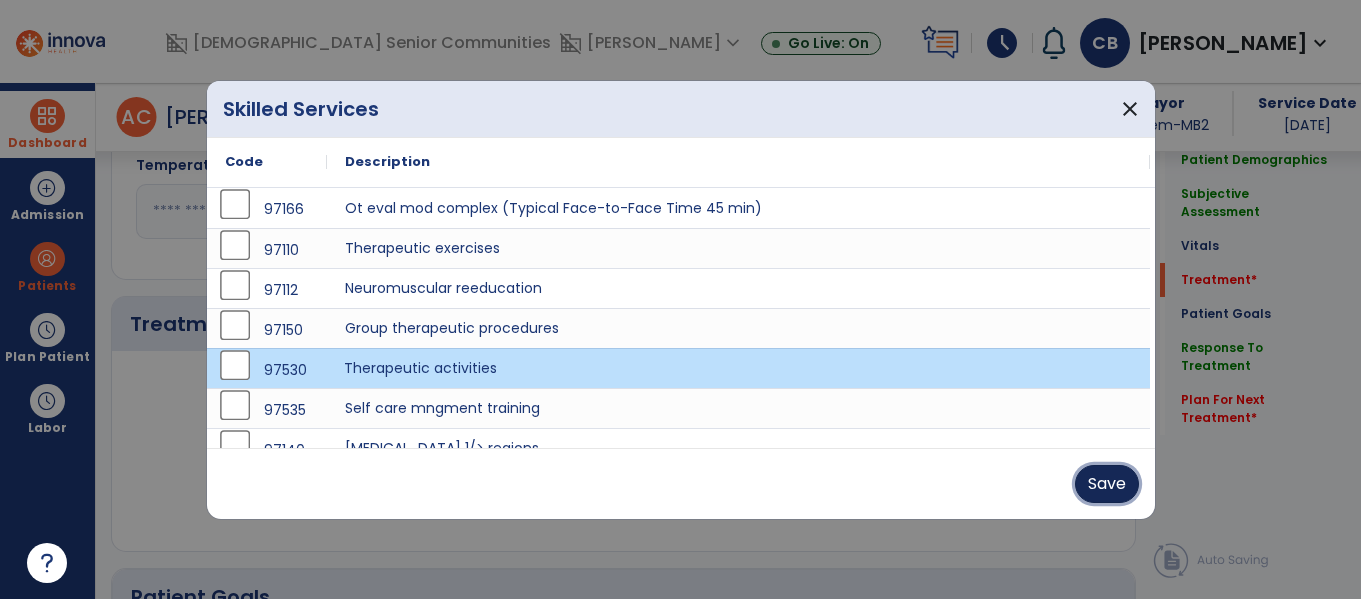 click on "Save" at bounding box center (1107, 484) 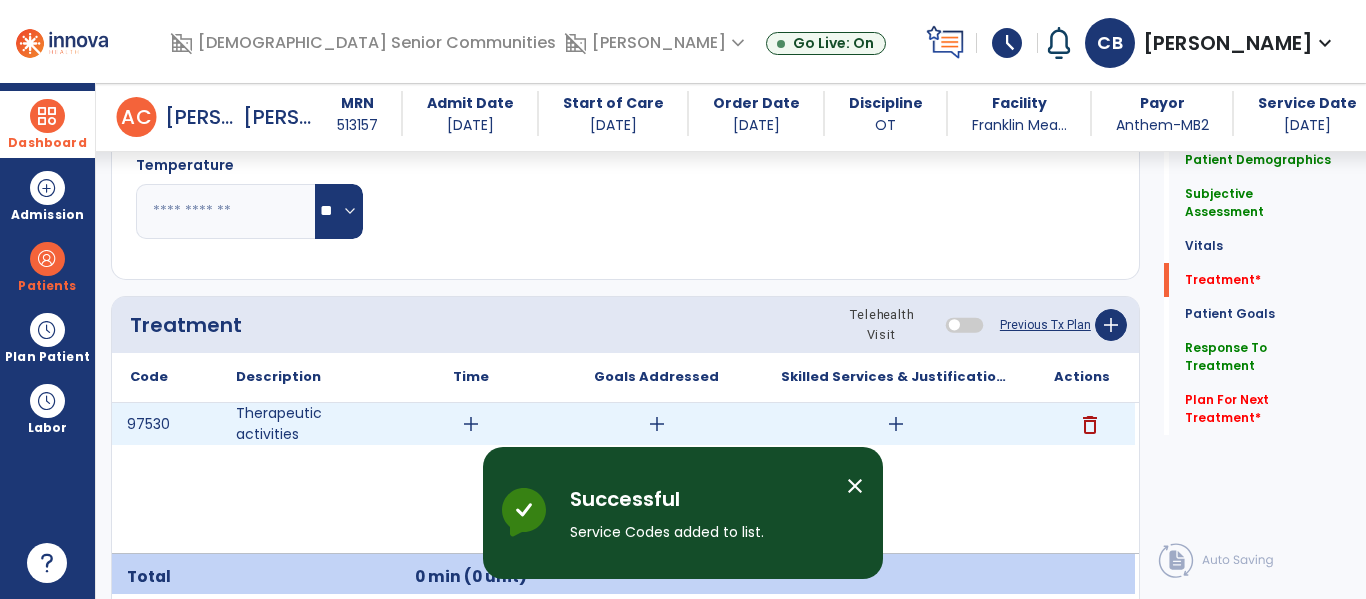 click on "add" at bounding box center (896, 424) 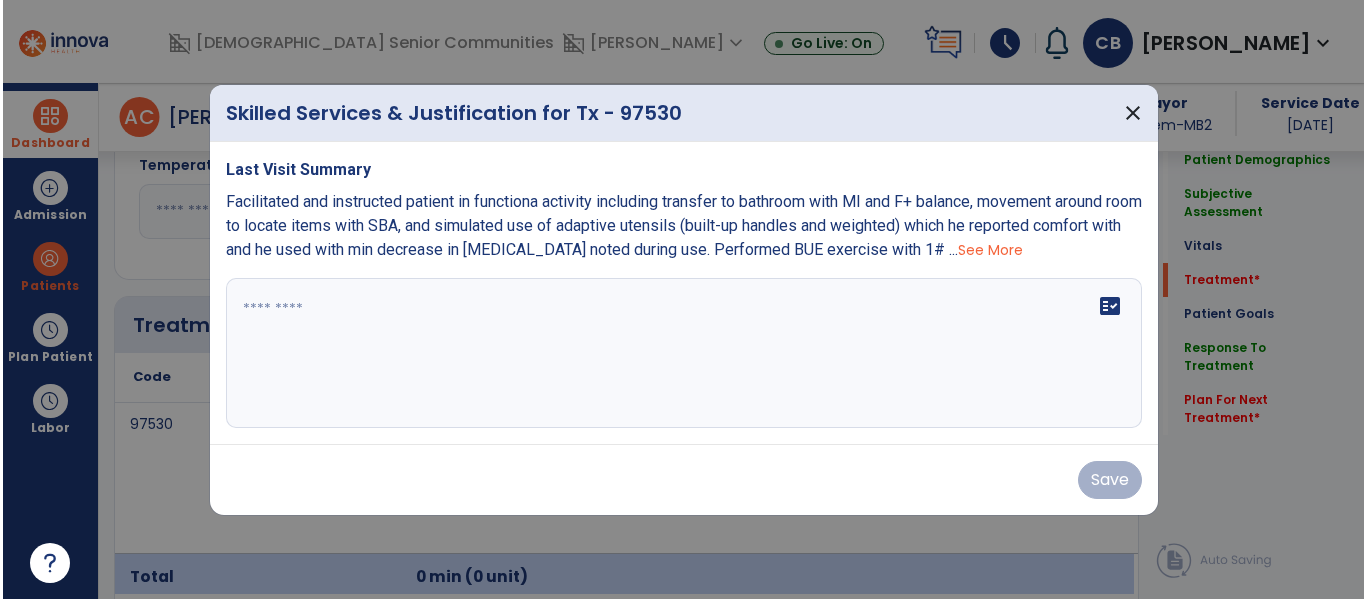 scroll, scrollTop: 1063, scrollLeft: 0, axis: vertical 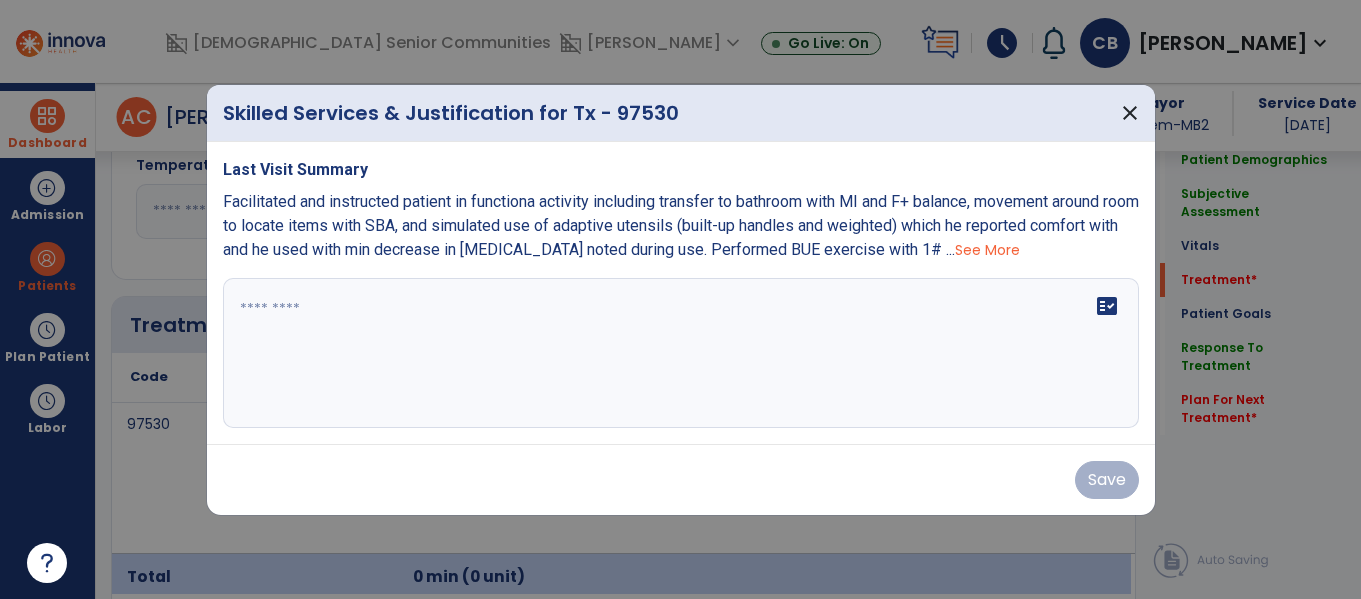 click at bounding box center (681, 353) 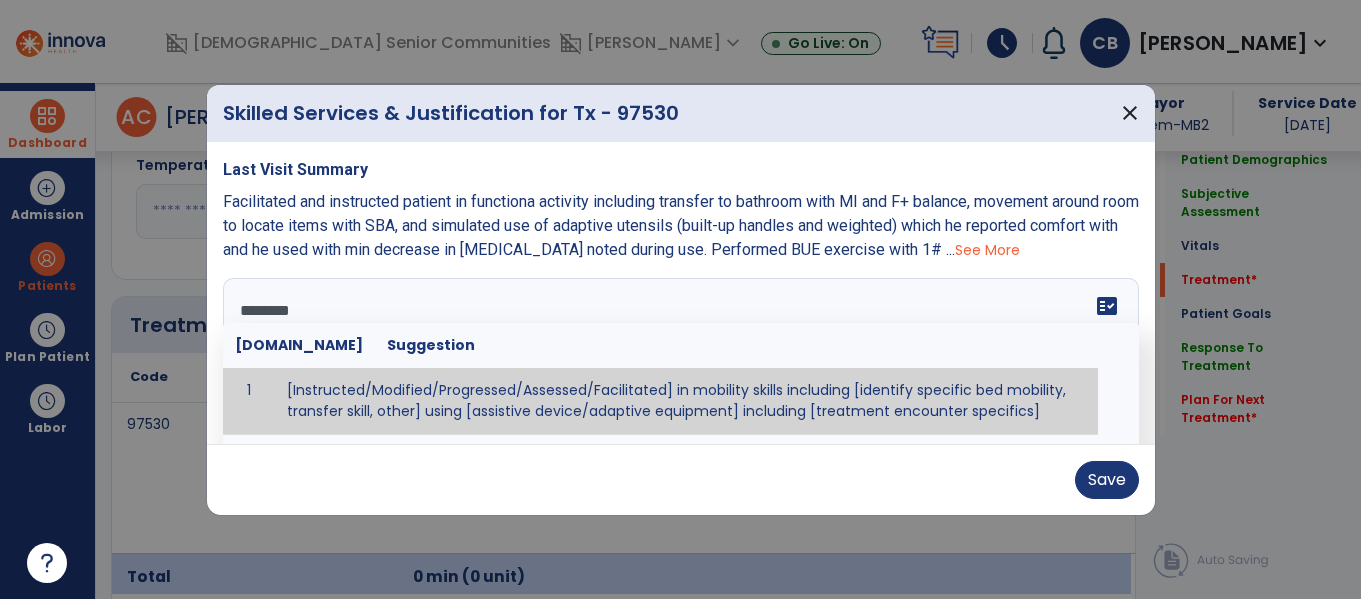 type on "*********" 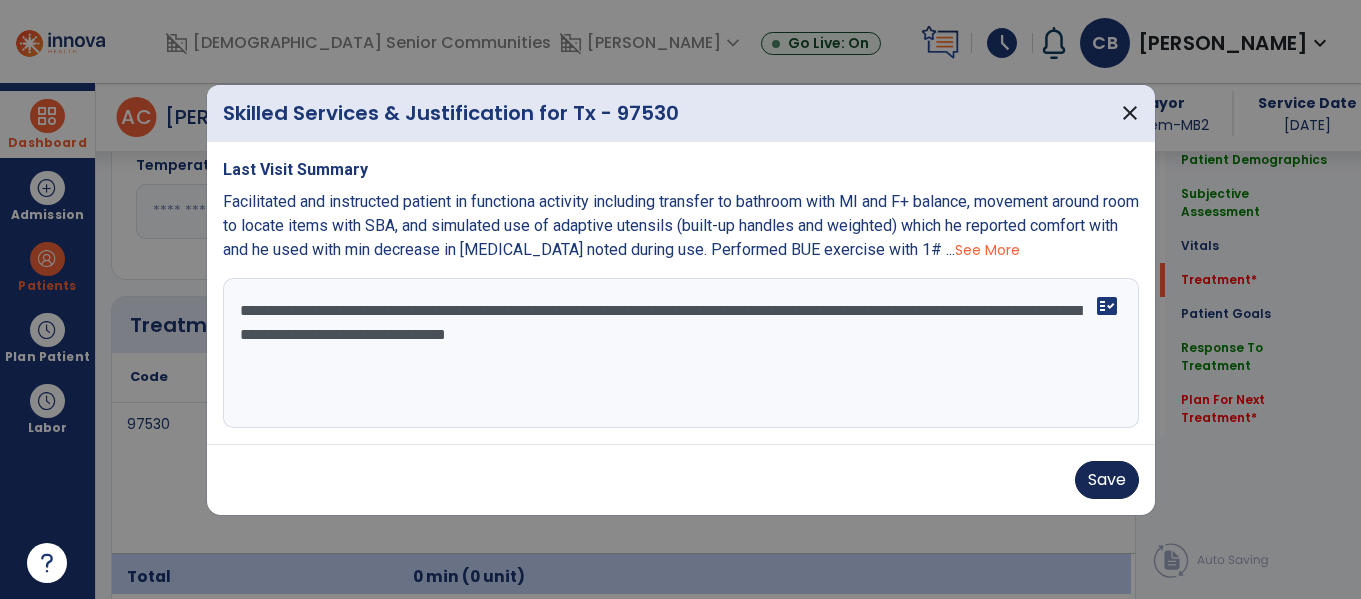 type on "**********" 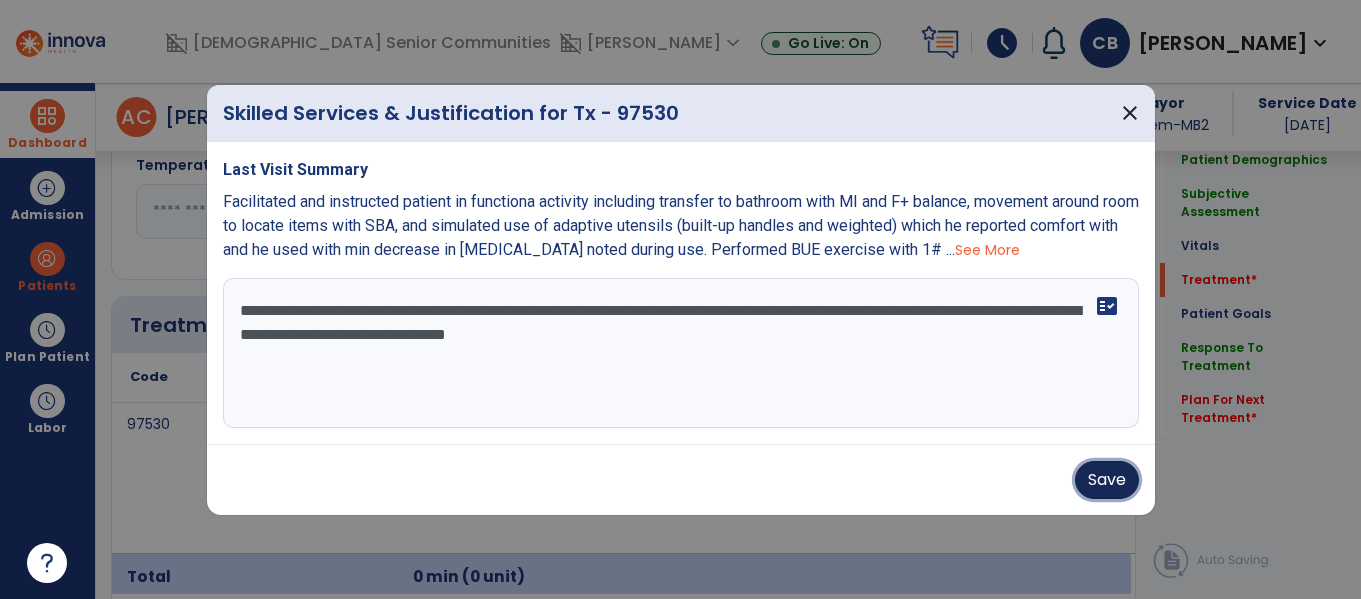 click on "Save" at bounding box center [1107, 480] 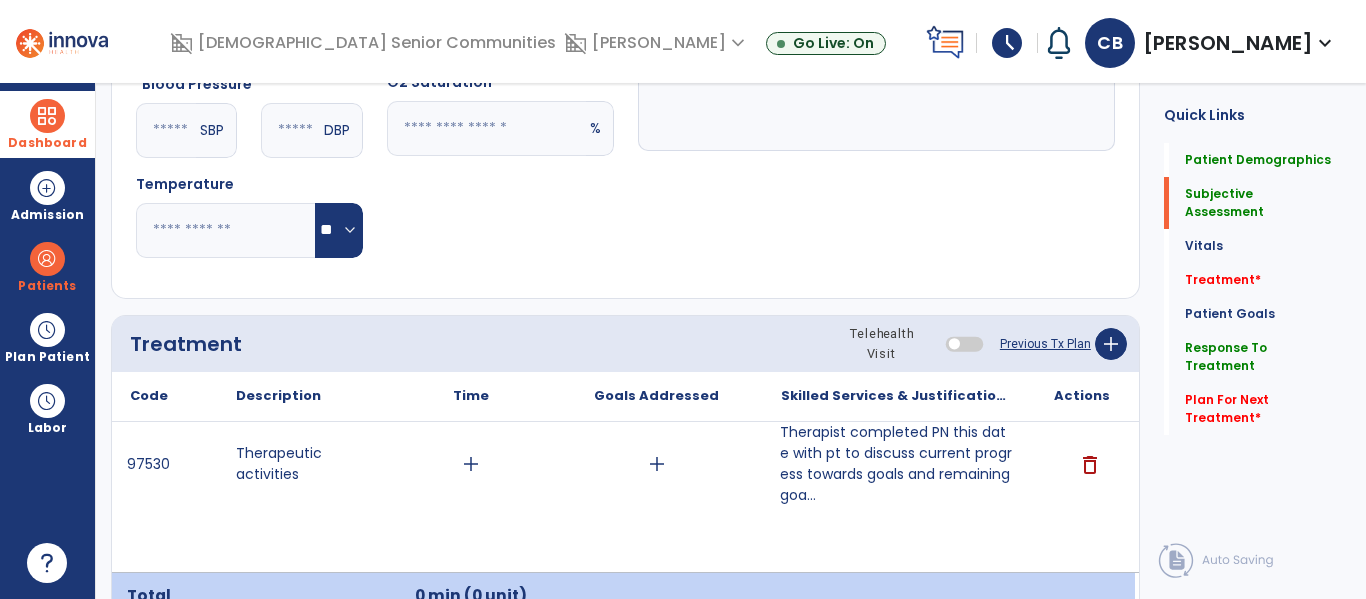 scroll, scrollTop: 0, scrollLeft: 0, axis: both 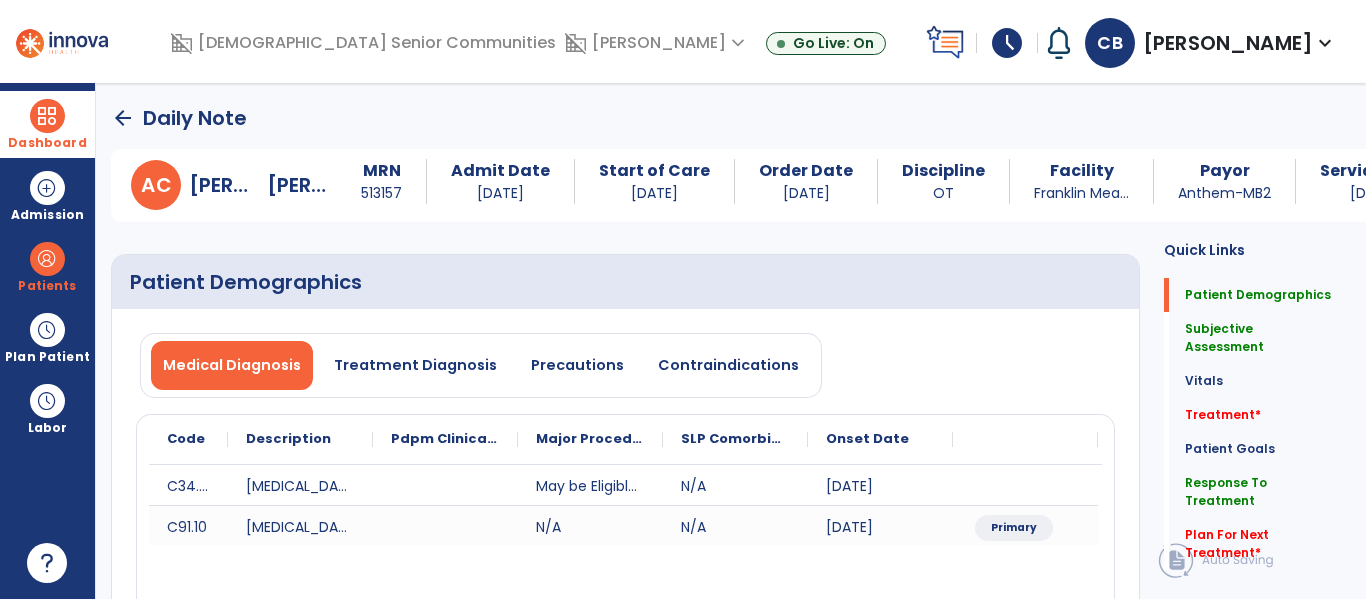 click on "arrow_back" 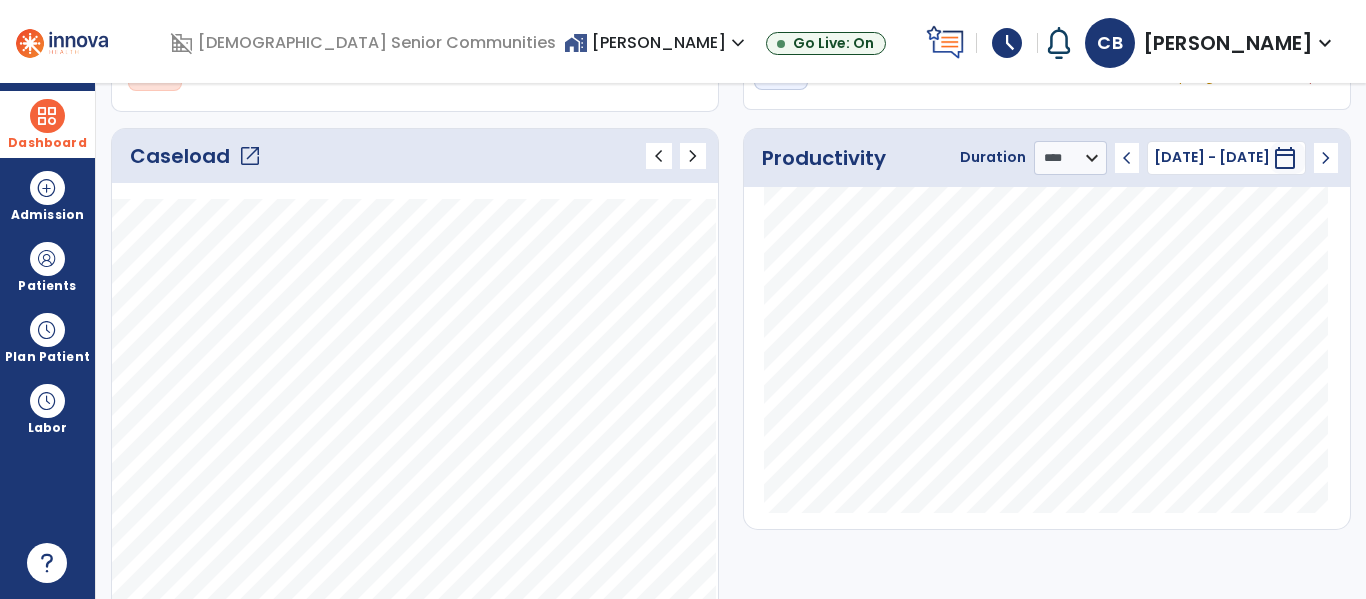 scroll, scrollTop: 305, scrollLeft: 0, axis: vertical 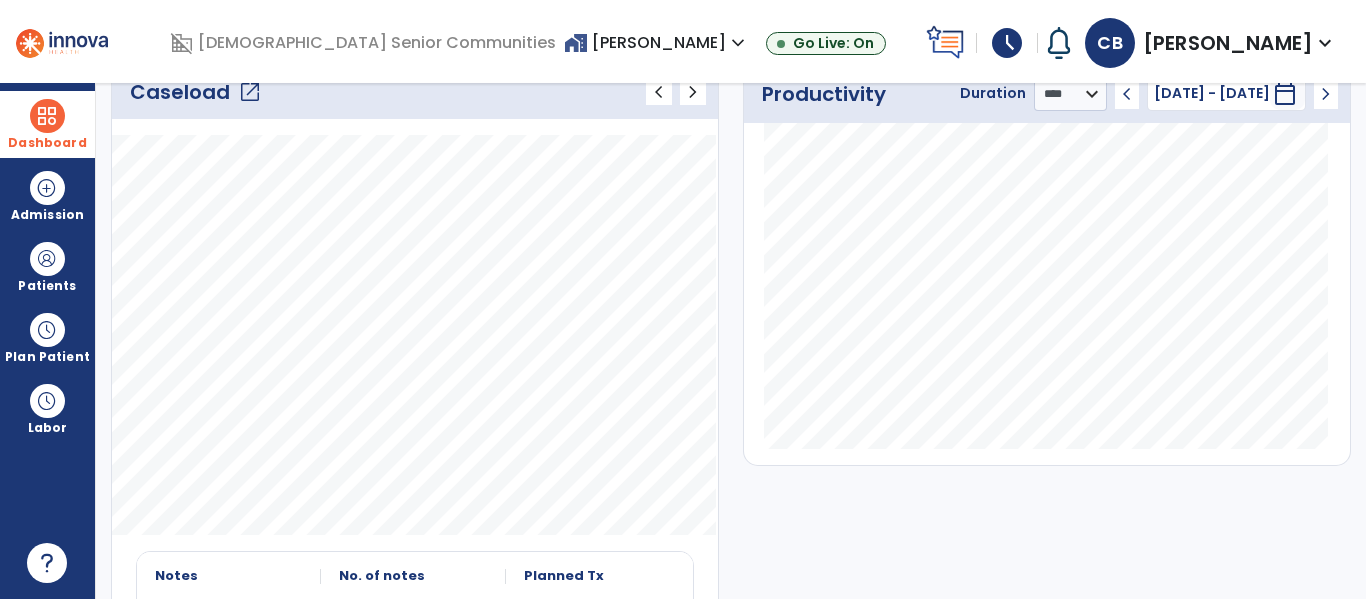 click on "open_in_new" 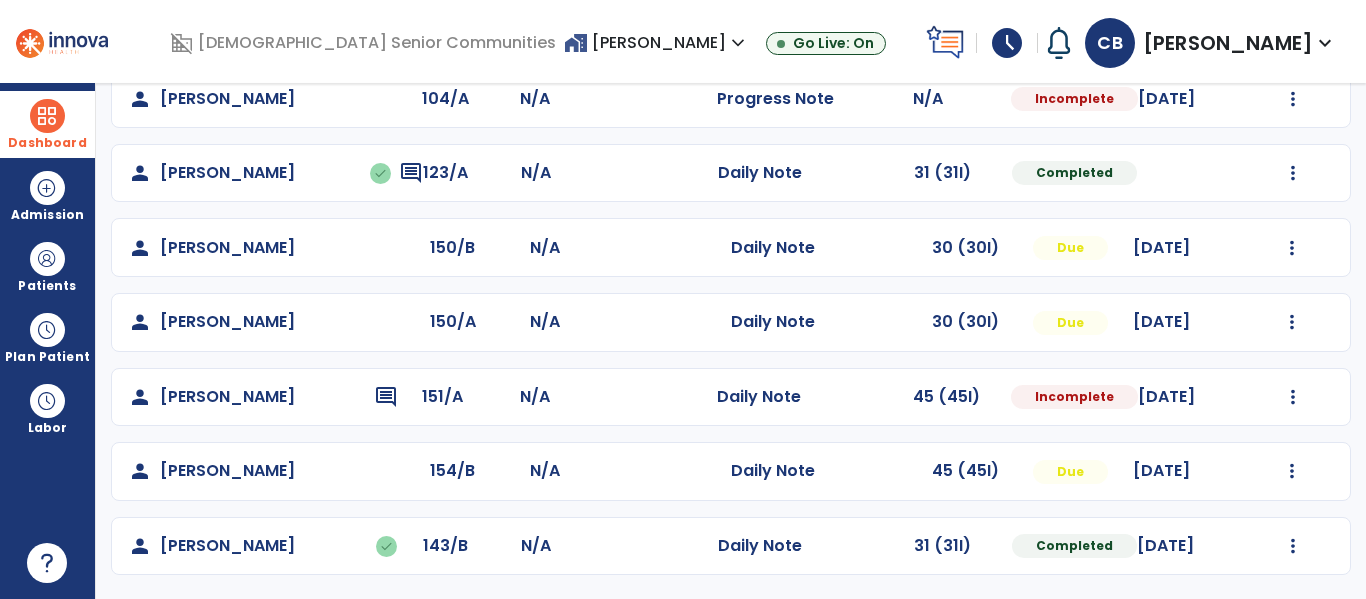 scroll, scrollTop: 0, scrollLeft: 0, axis: both 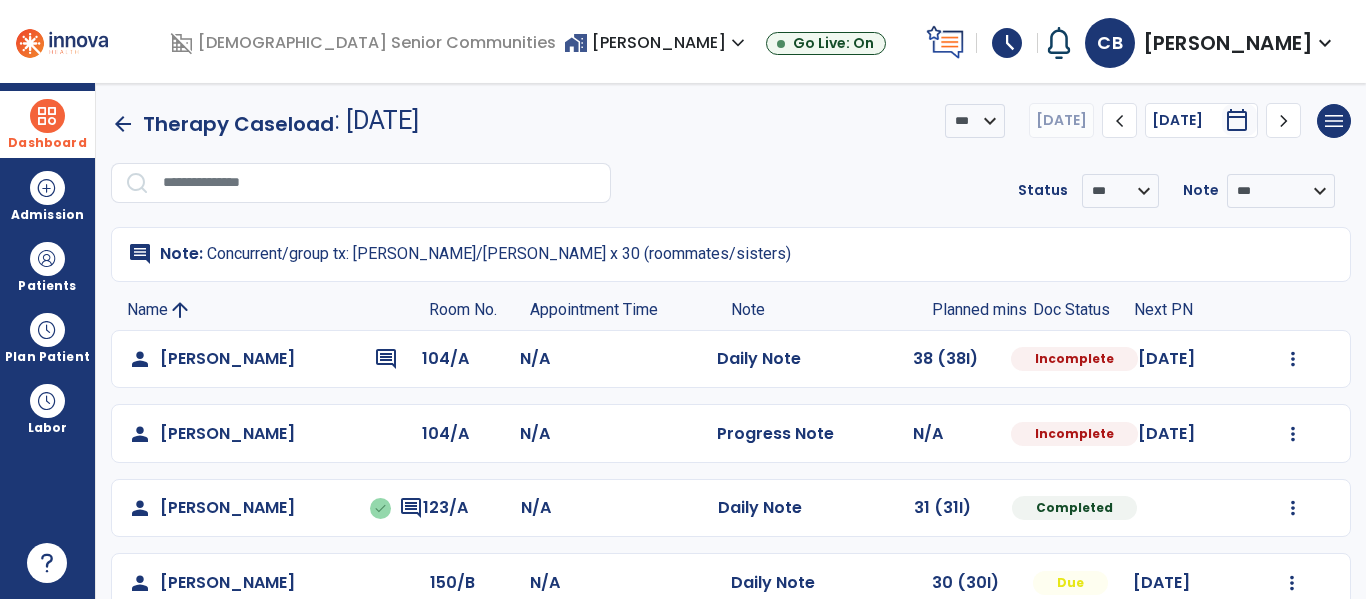 click at bounding box center [47, 116] 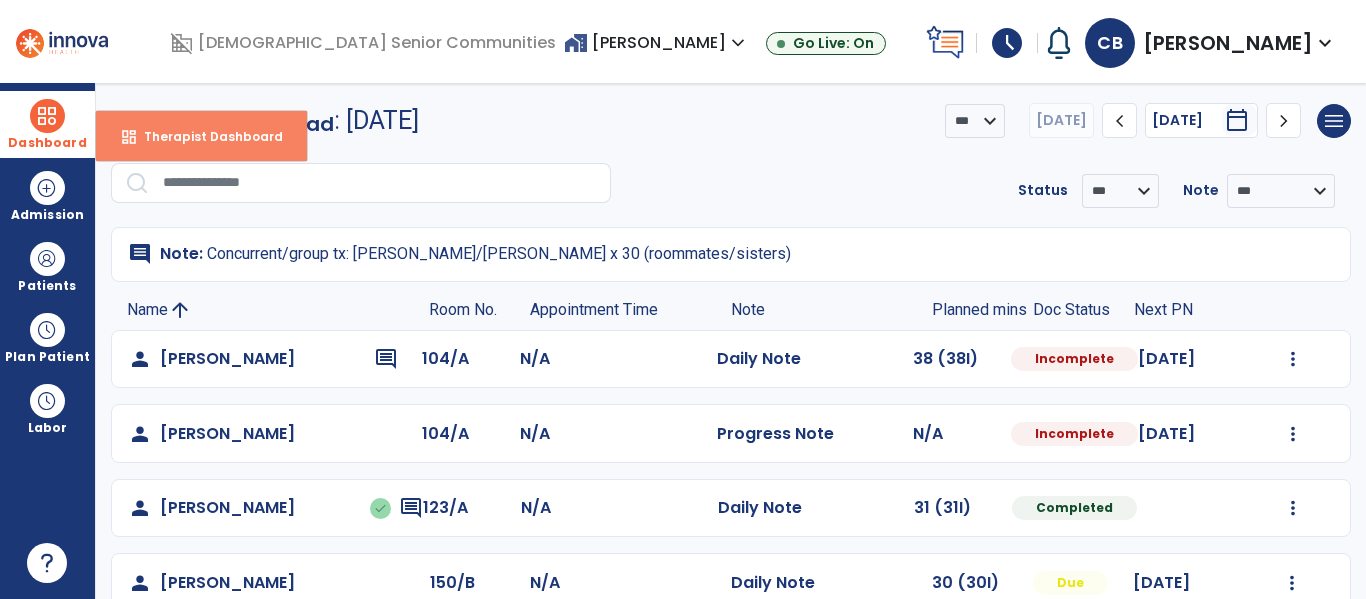 click on "Therapist Dashboard" at bounding box center [205, 136] 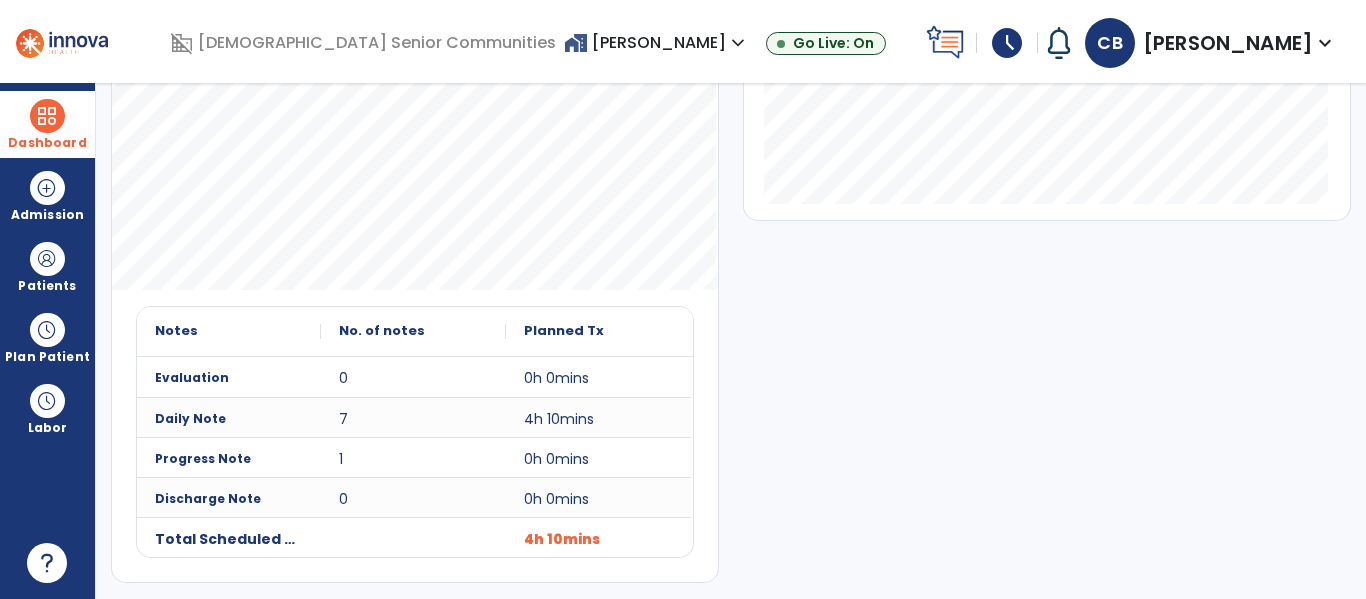scroll, scrollTop: 0, scrollLeft: 0, axis: both 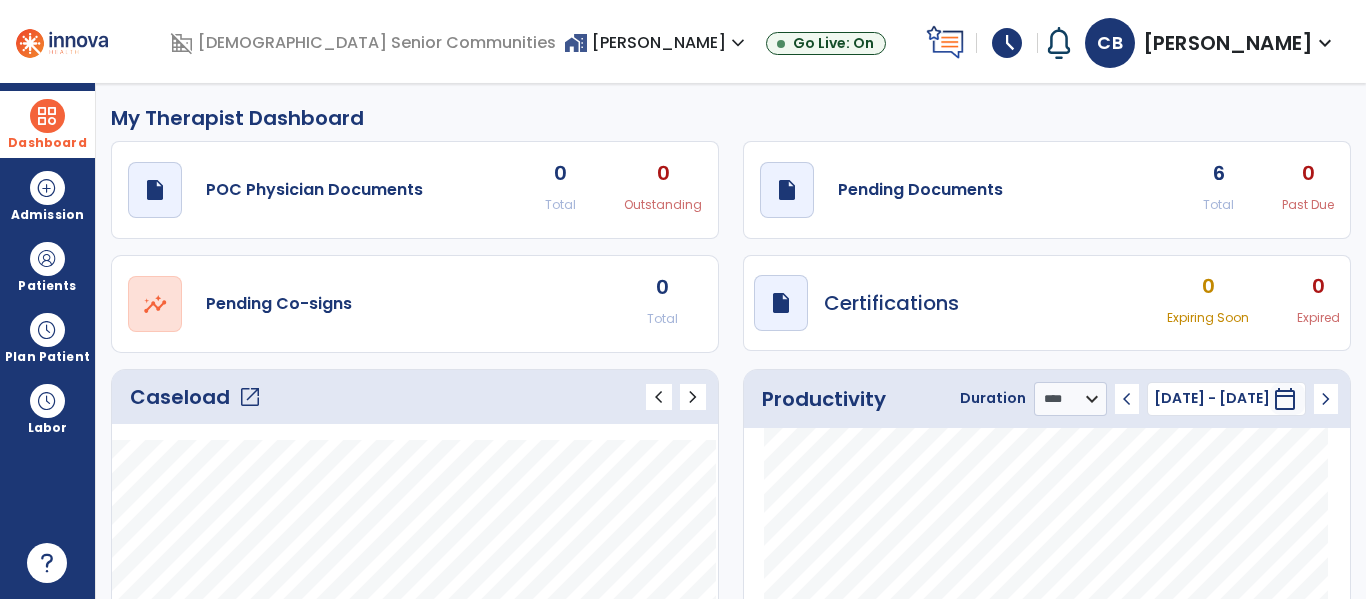 click on "[PERSON_NAME]" at bounding box center (1228, 43) 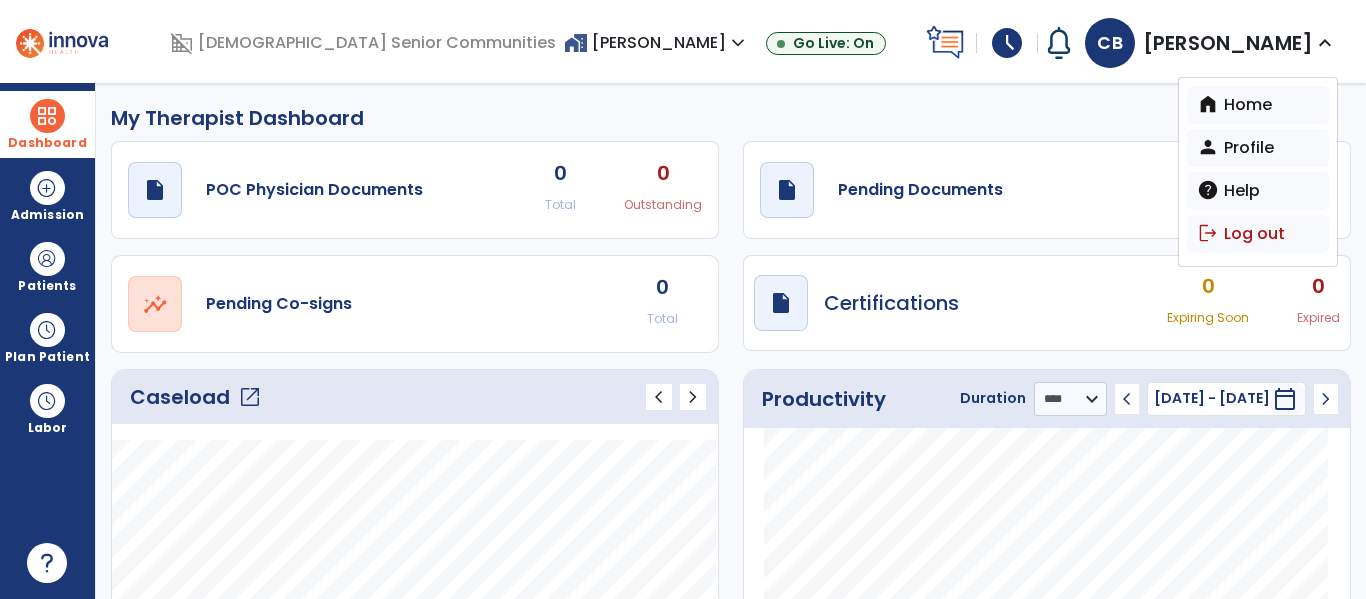 click on "home_work   Franklin Meadows   expand_more" at bounding box center [657, 42] 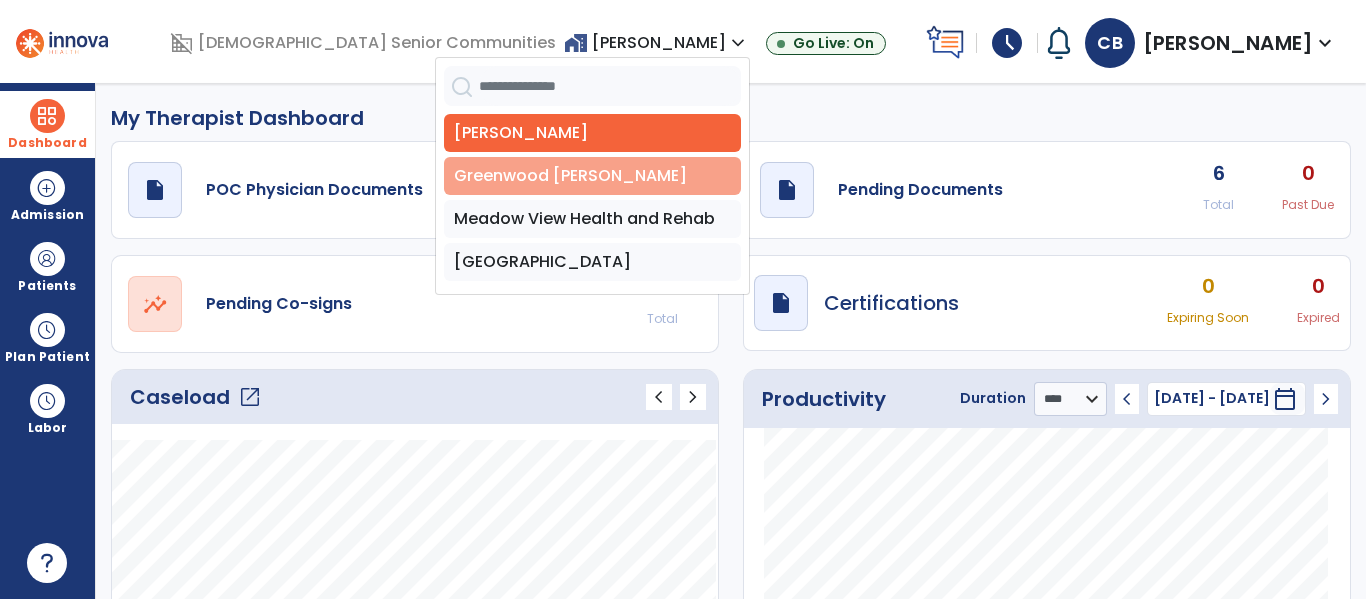 click on "Greenwood [PERSON_NAME]" at bounding box center [592, 176] 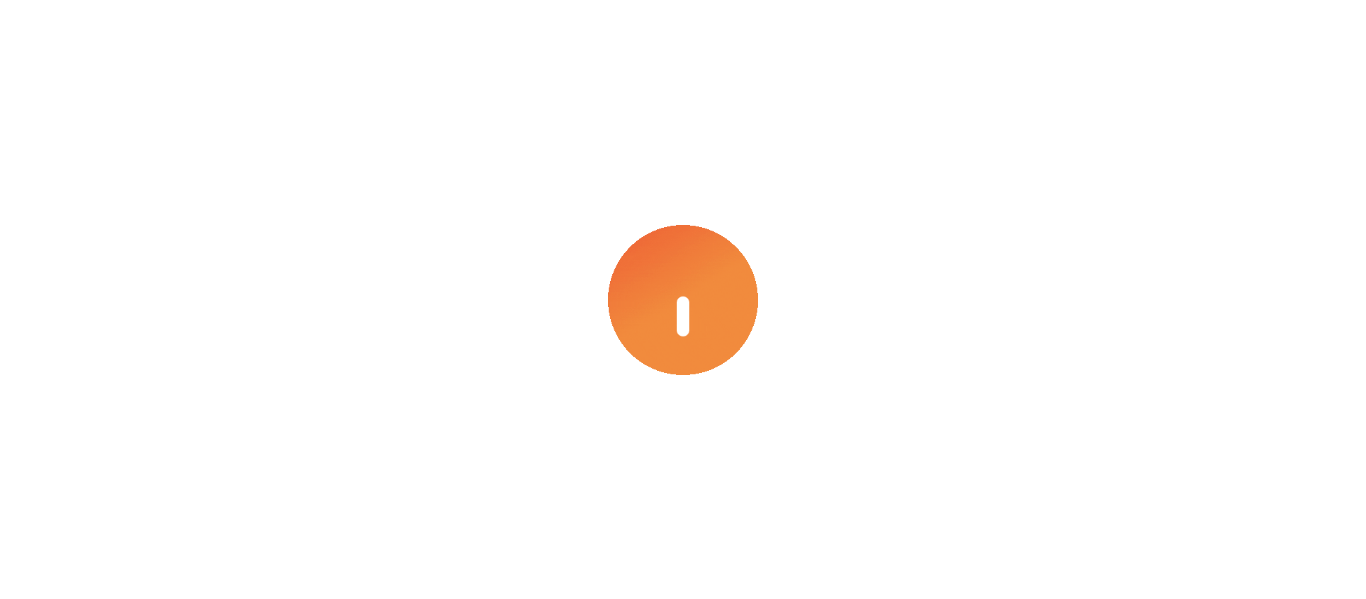 scroll, scrollTop: 0, scrollLeft: 0, axis: both 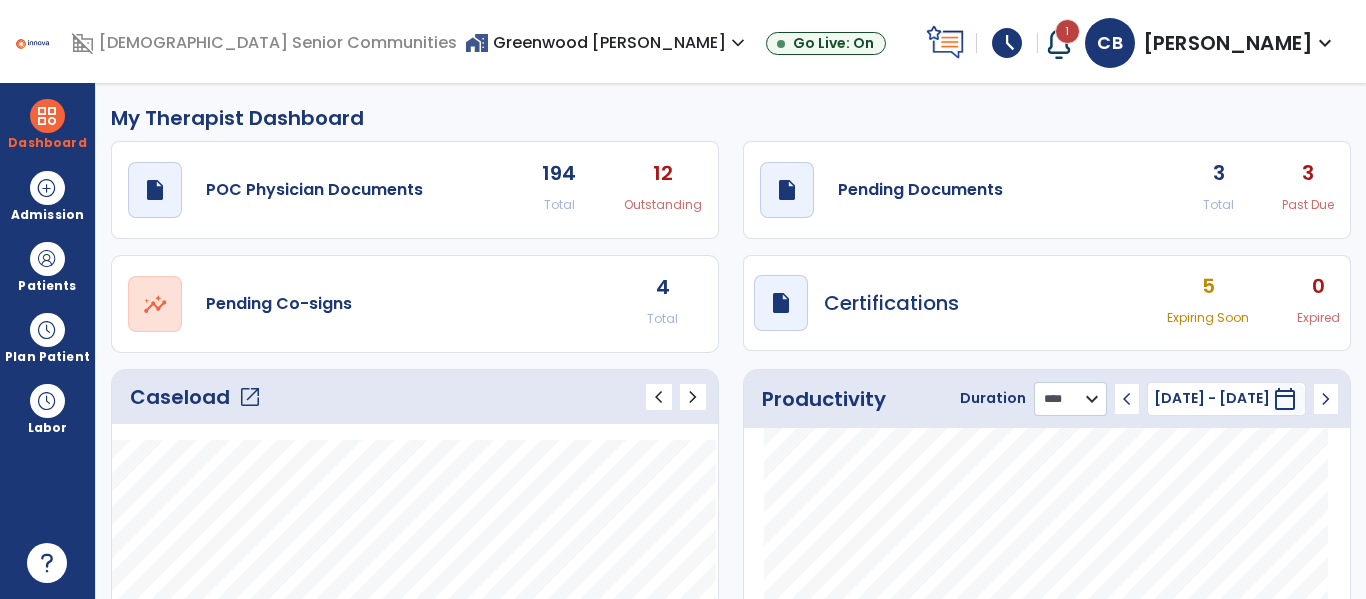 click on "******** **** ***" 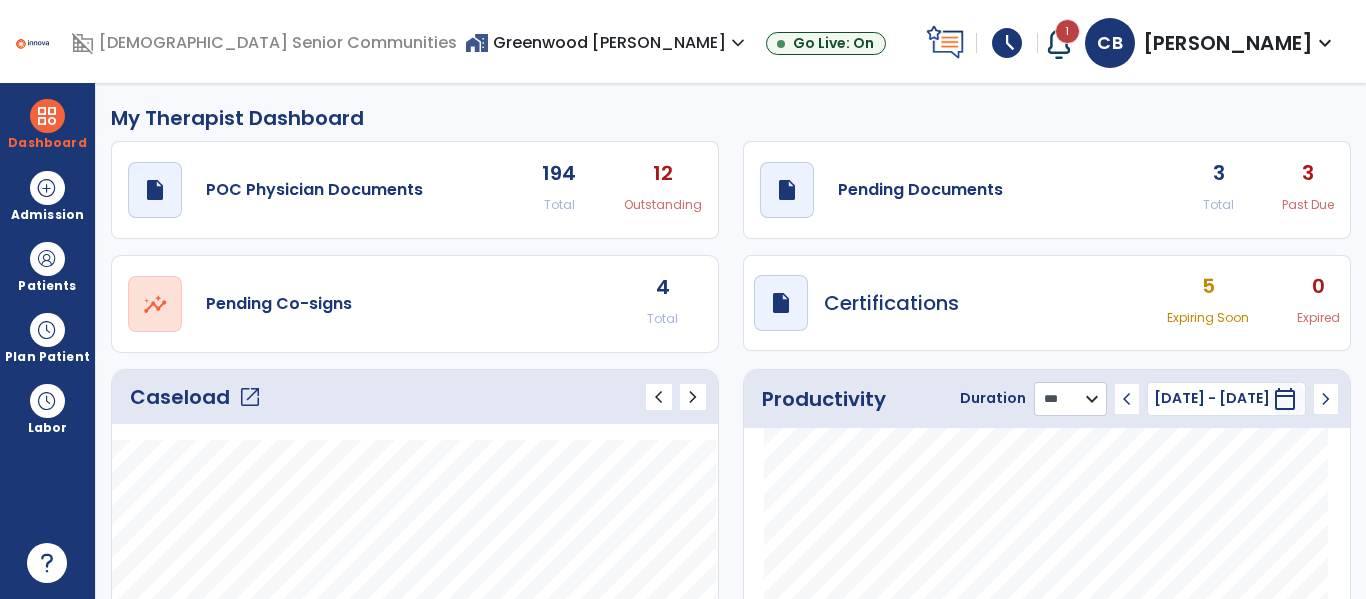 click on "******** **** ***" 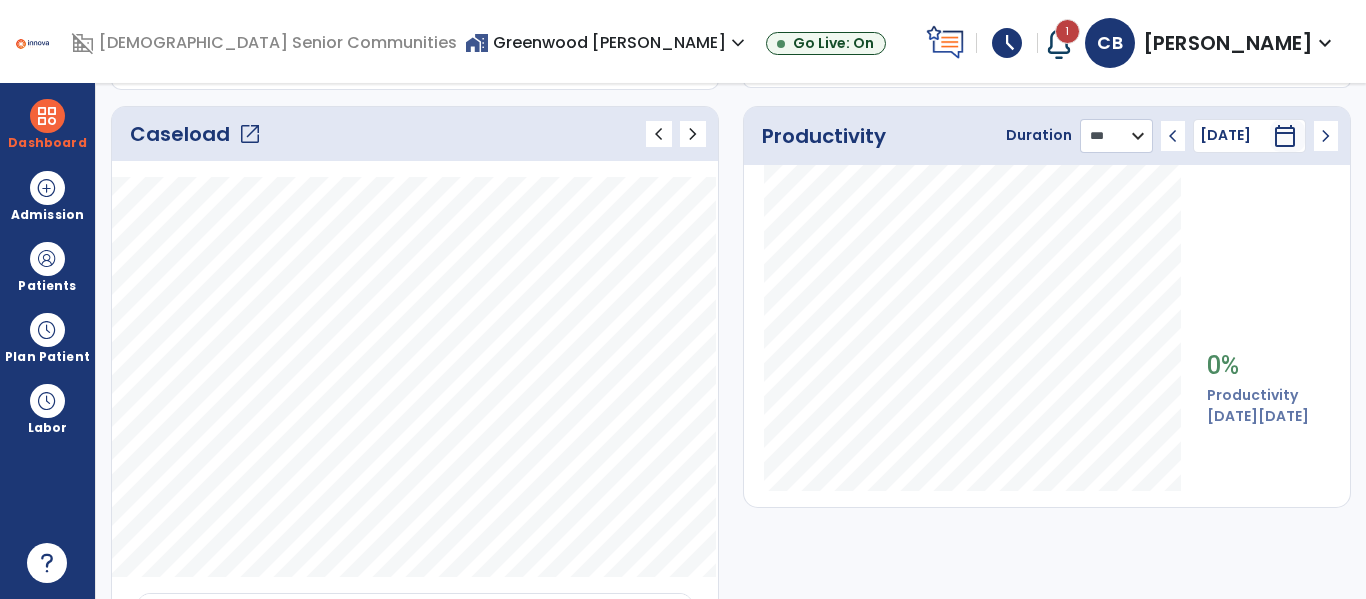 scroll, scrollTop: 256, scrollLeft: 0, axis: vertical 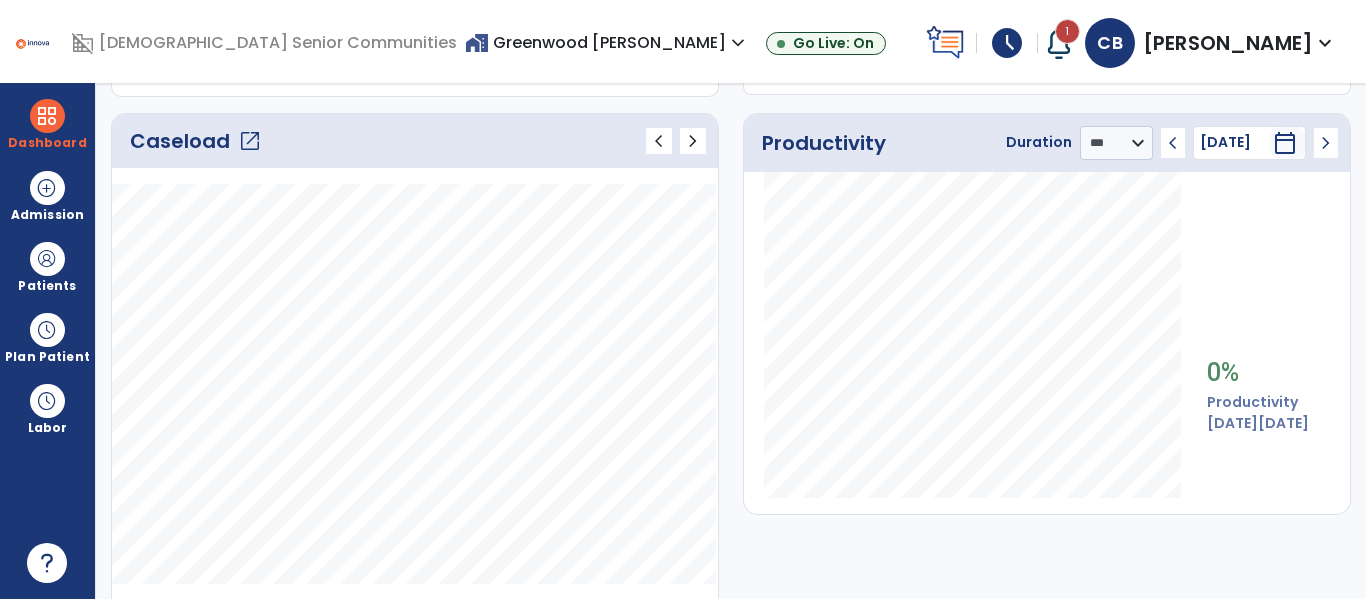 click on "home_work   [GEOGRAPHIC_DATA][PERSON_NAME]   expand_more" at bounding box center (607, 42) 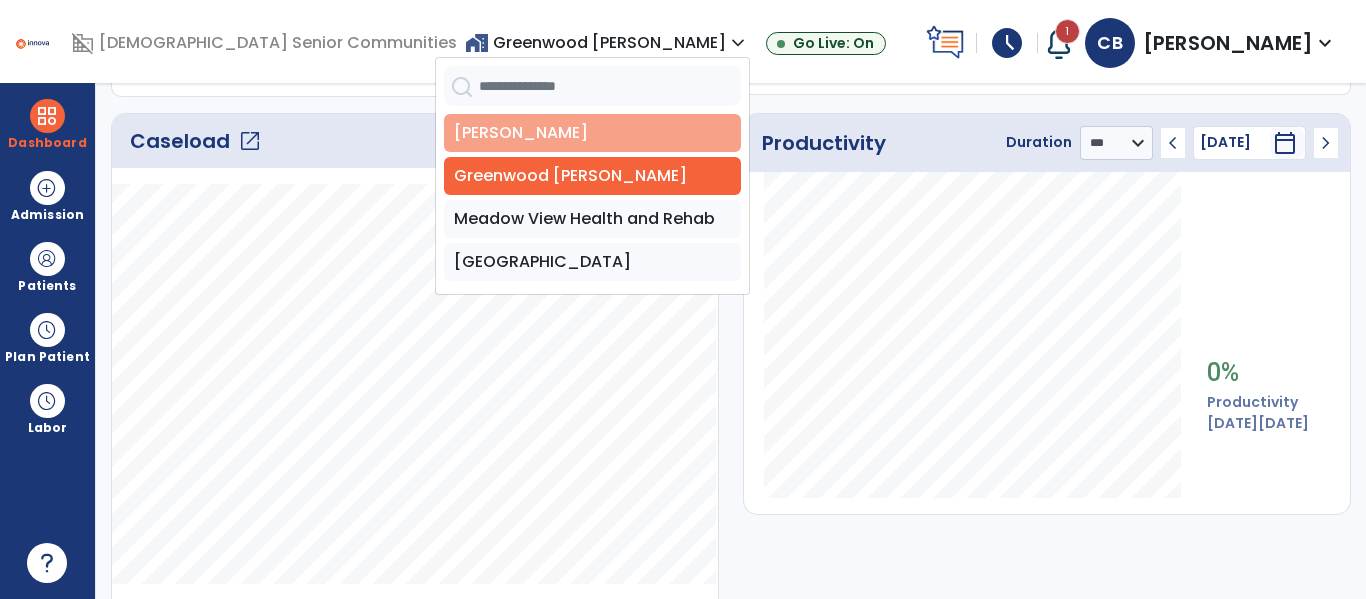 click on "[PERSON_NAME]" at bounding box center (592, 133) 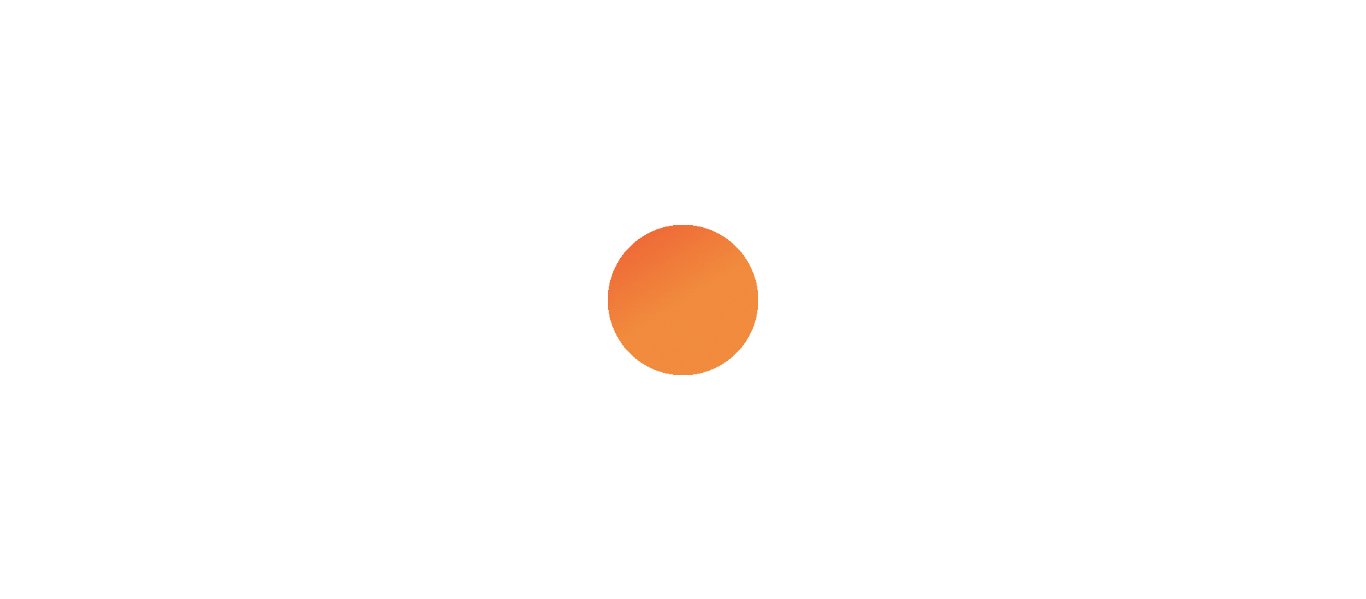scroll, scrollTop: 0, scrollLeft: 0, axis: both 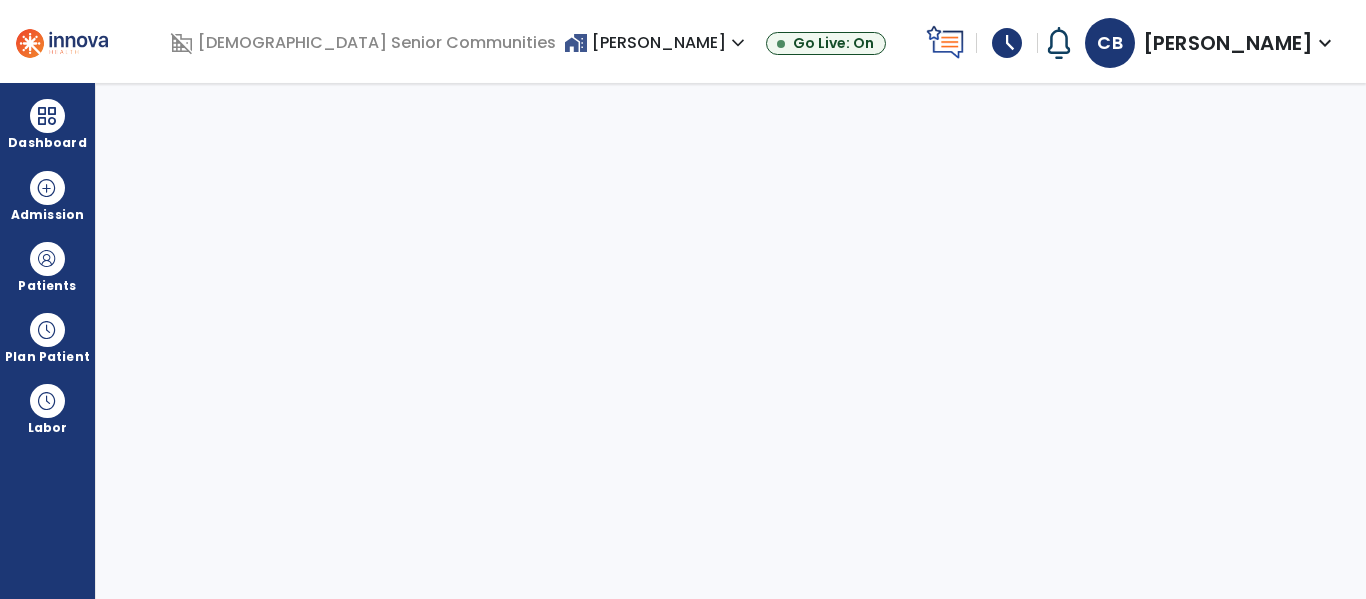select on "****" 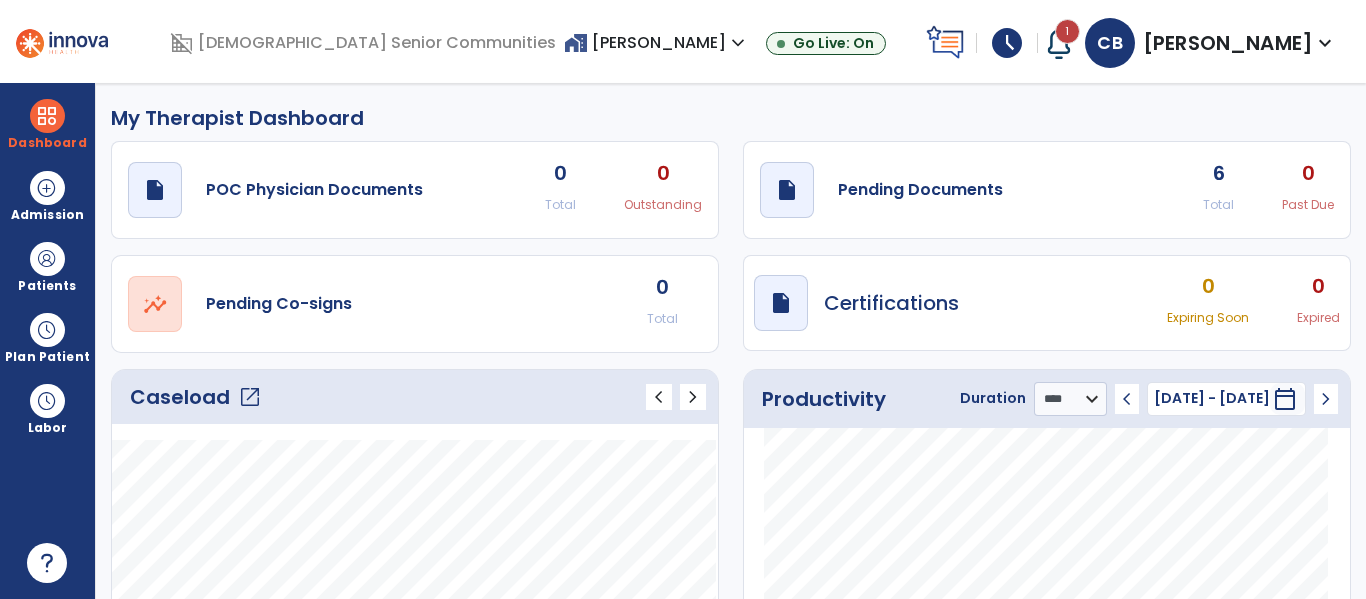 click at bounding box center (1059, 43) 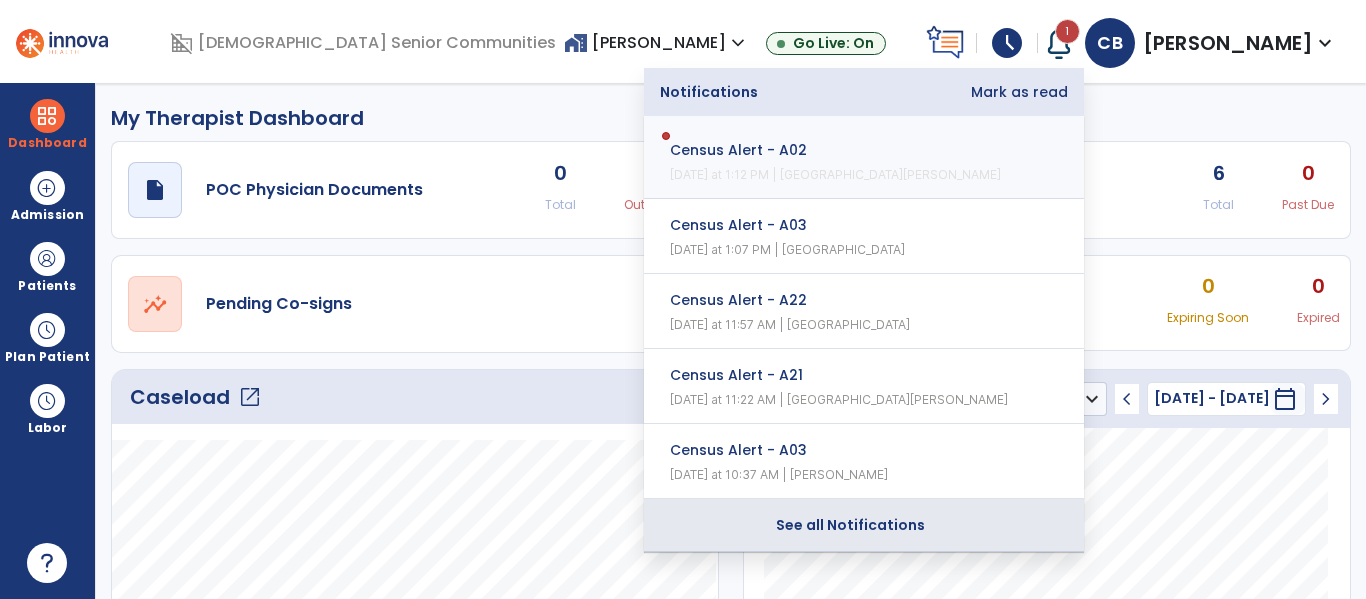 click on "See all Notifications" at bounding box center [850, 525] 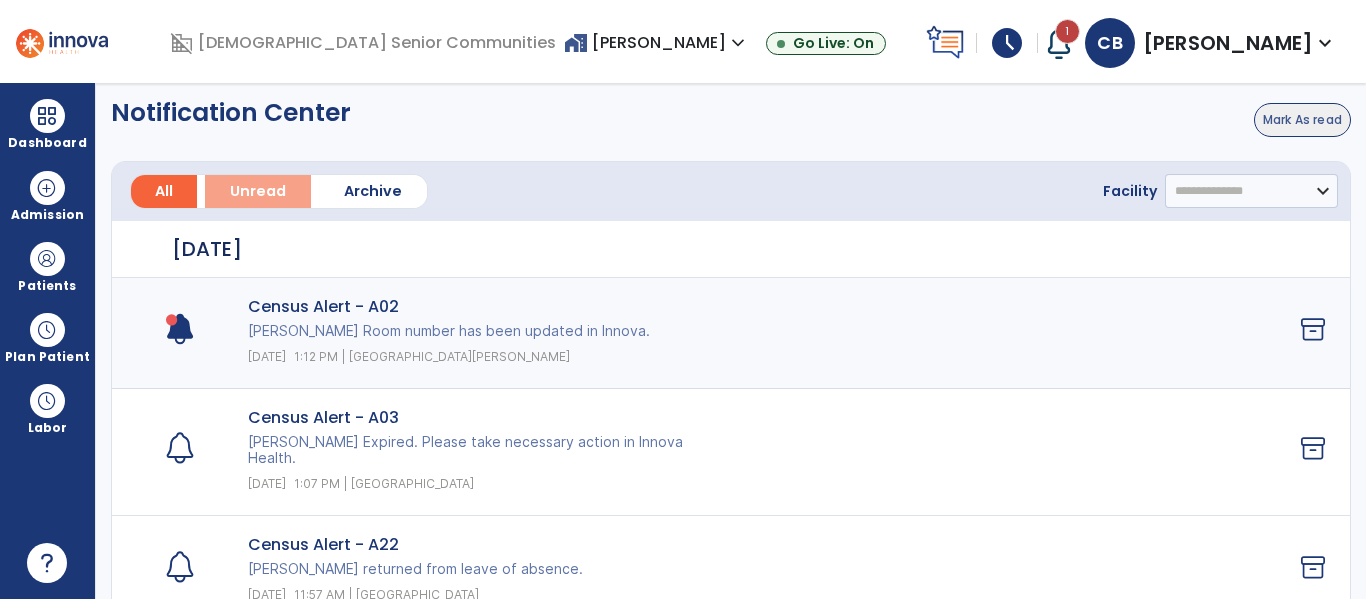 click on "Unread" at bounding box center (258, 191) 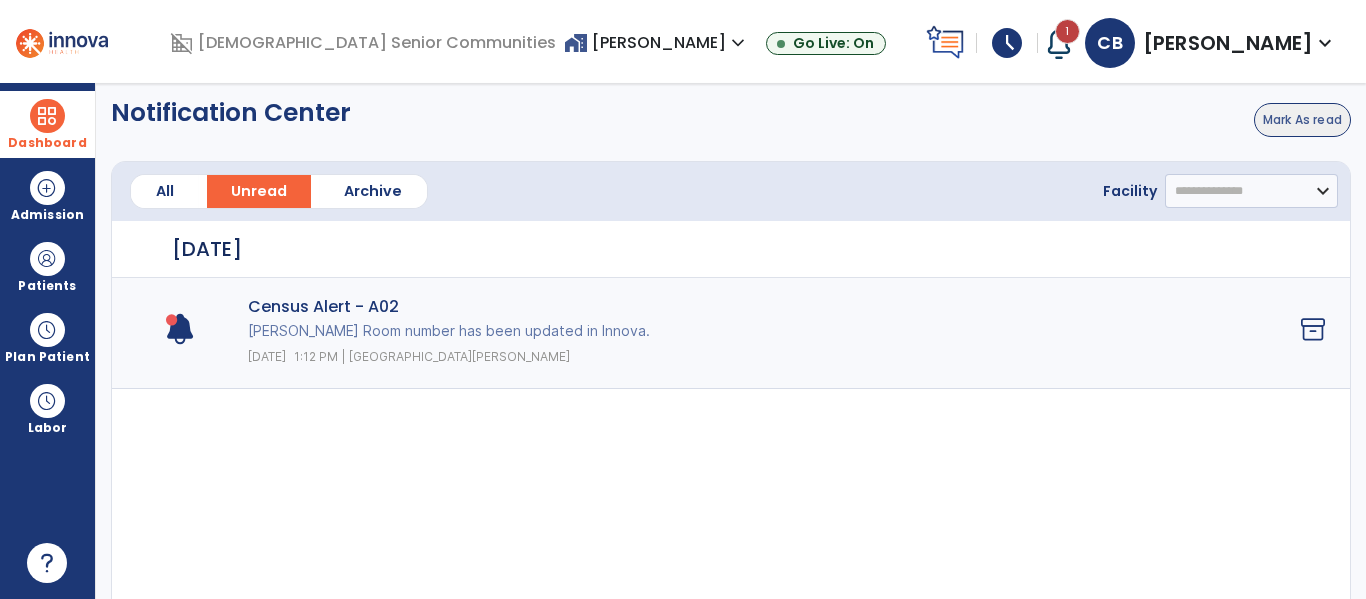click at bounding box center [47, 116] 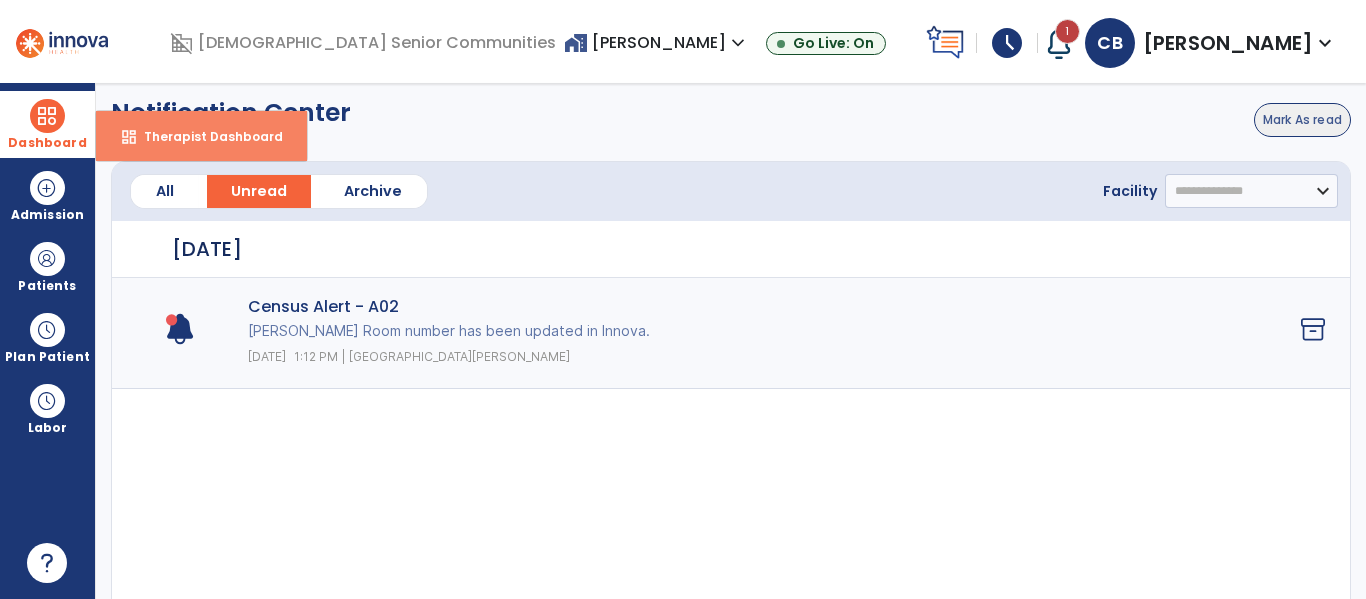 click on "Therapist Dashboard" at bounding box center (205, 136) 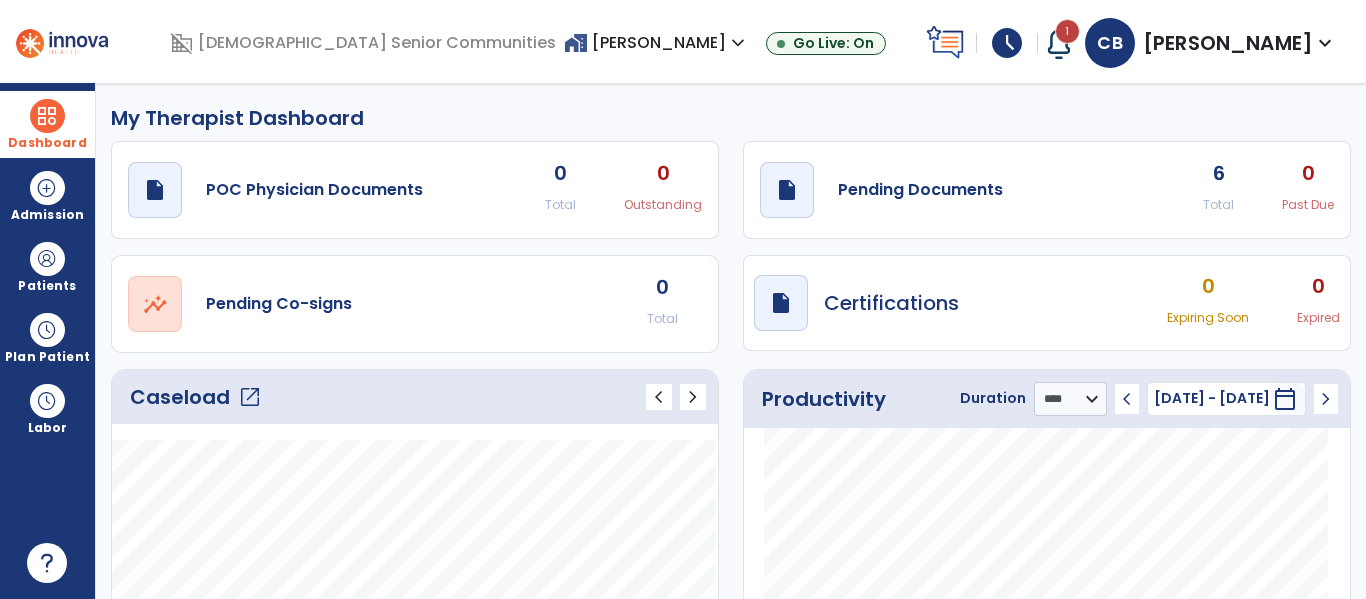 click on "open_in_new" 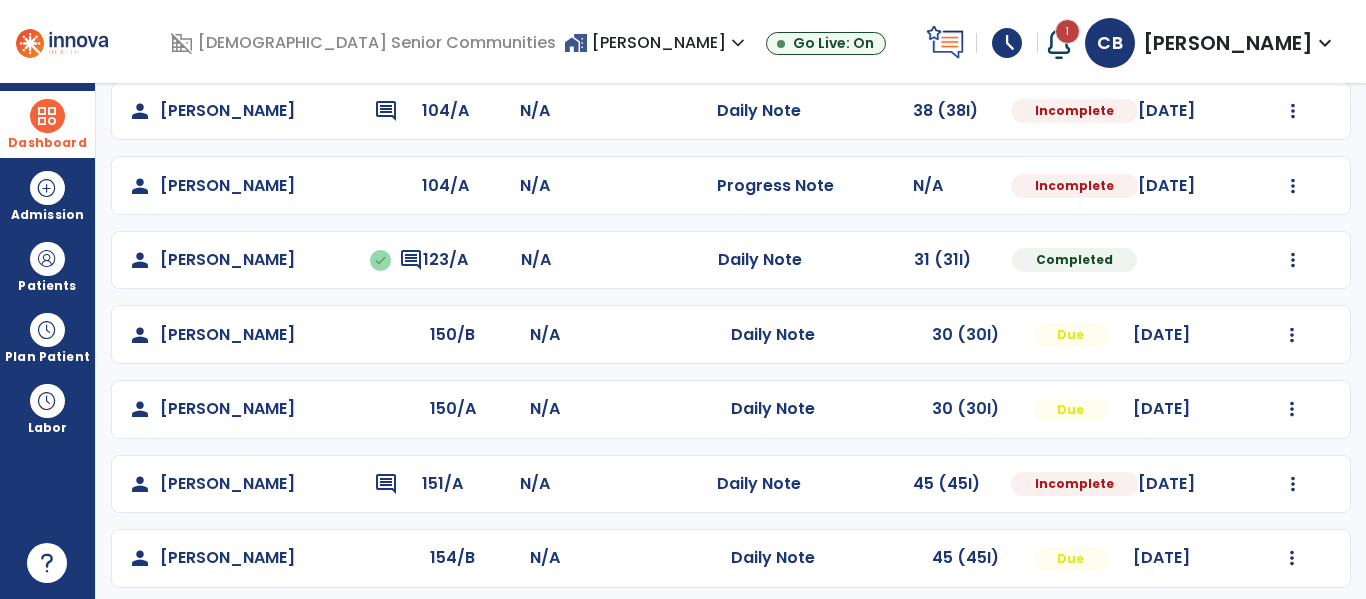 scroll, scrollTop: 335, scrollLeft: 0, axis: vertical 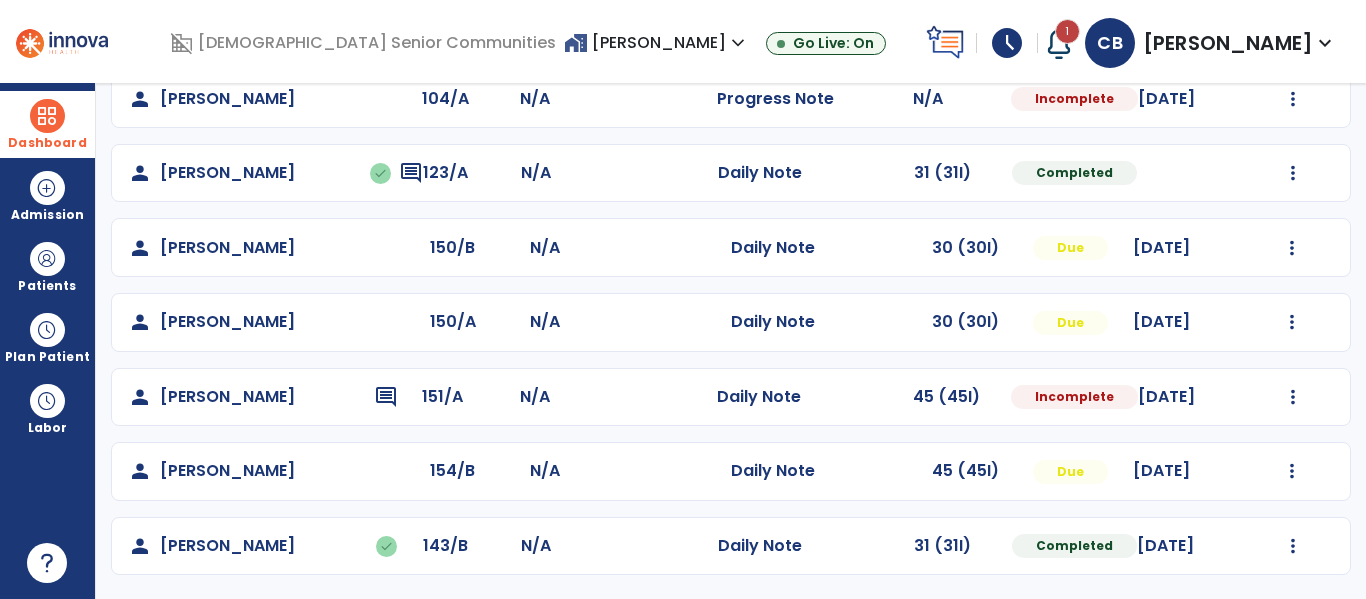 click at bounding box center (1059, 43) 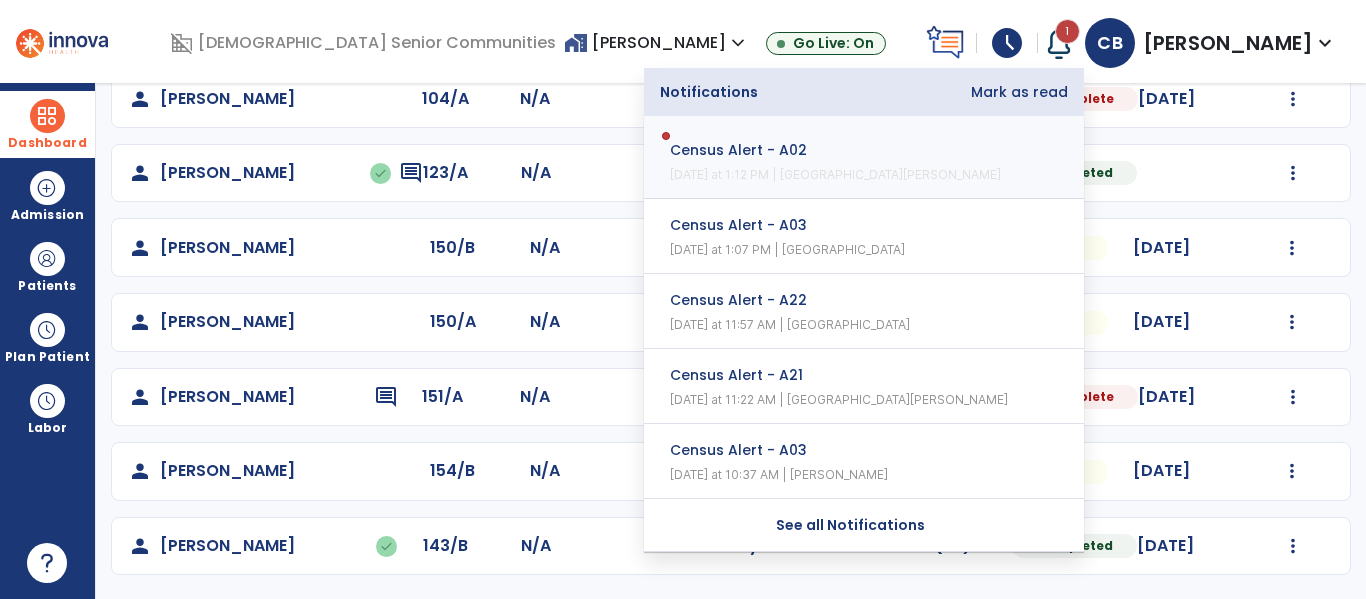 click on "Mark as read" at bounding box center (1019, 92) 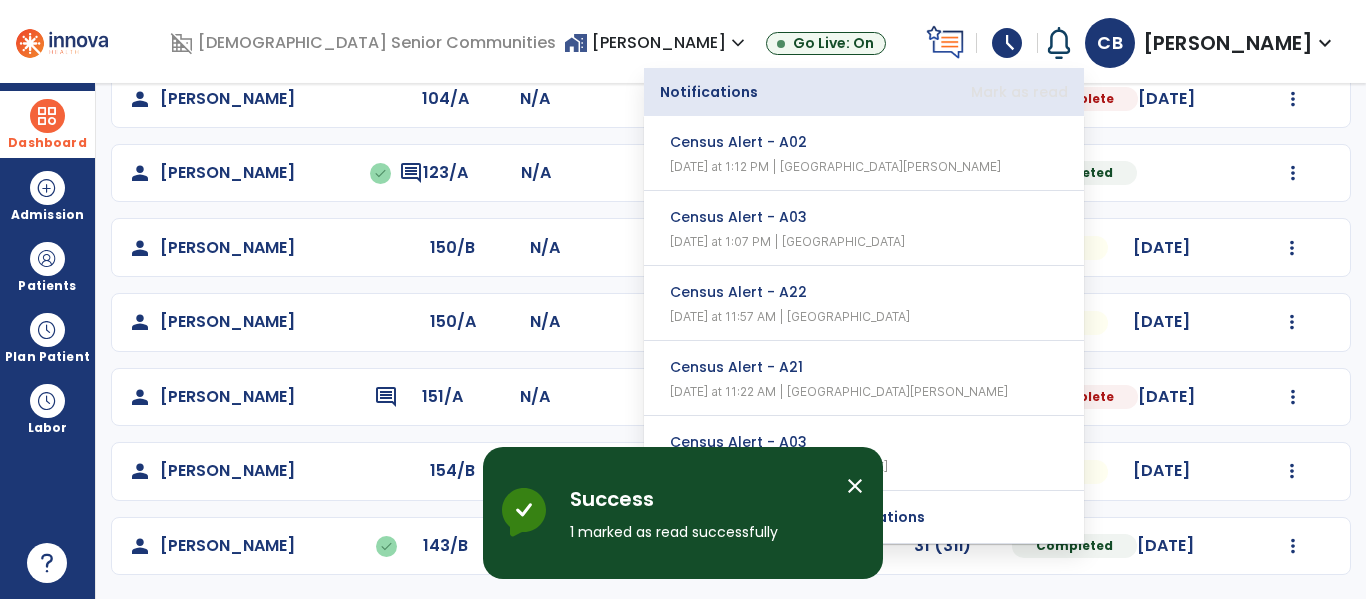 click on "person   Heath, Barbara  150/B N/A  Daily Note   30 (30I)  Due 07/11/2025  Mark Visit As Complete   Reset Note   Open Document   G + C Mins" 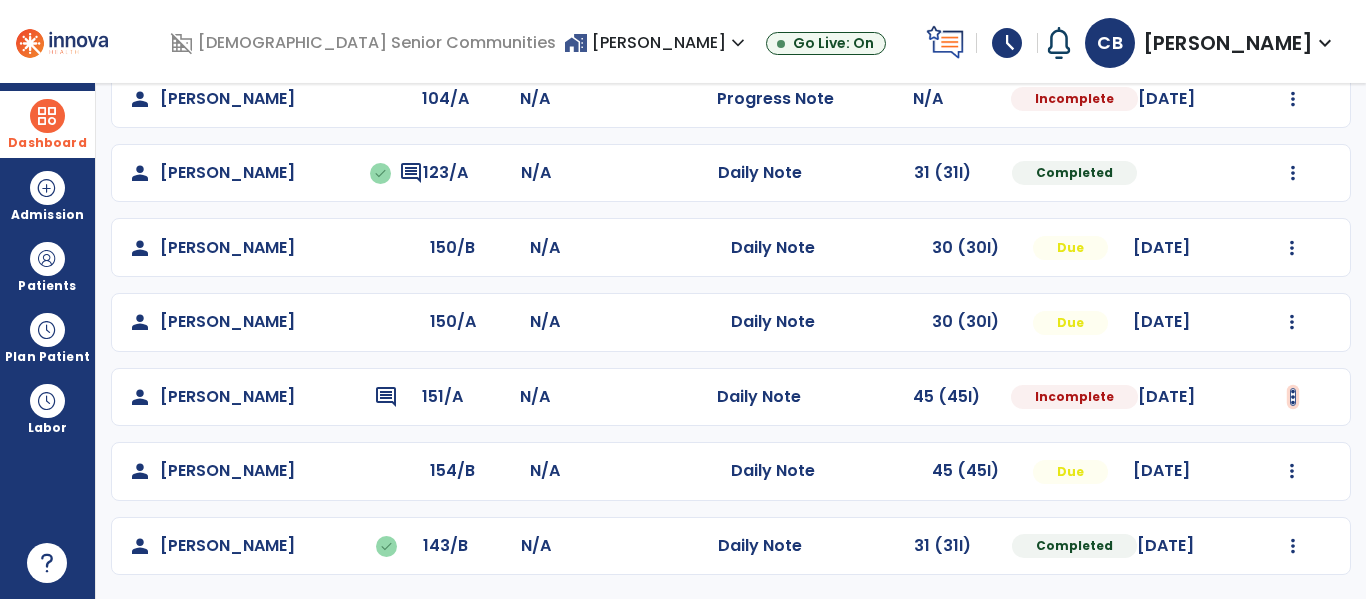 click at bounding box center (1293, 24) 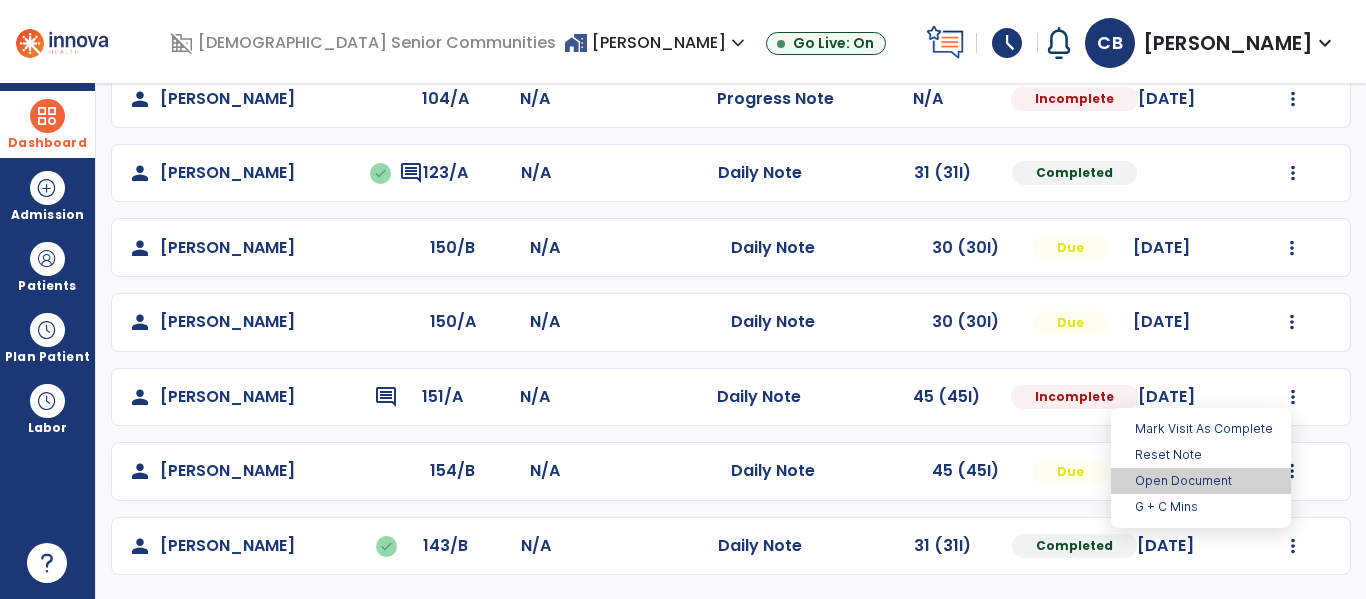 click on "Open Document" at bounding box center [1201, 481] 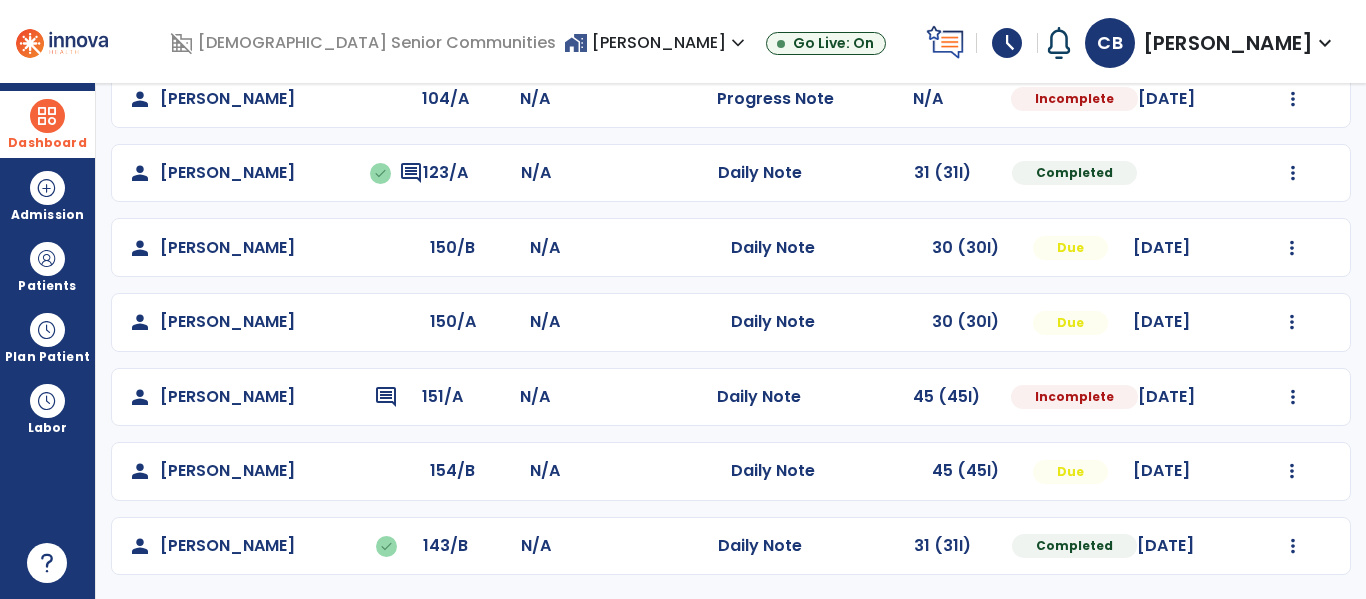select on "*" 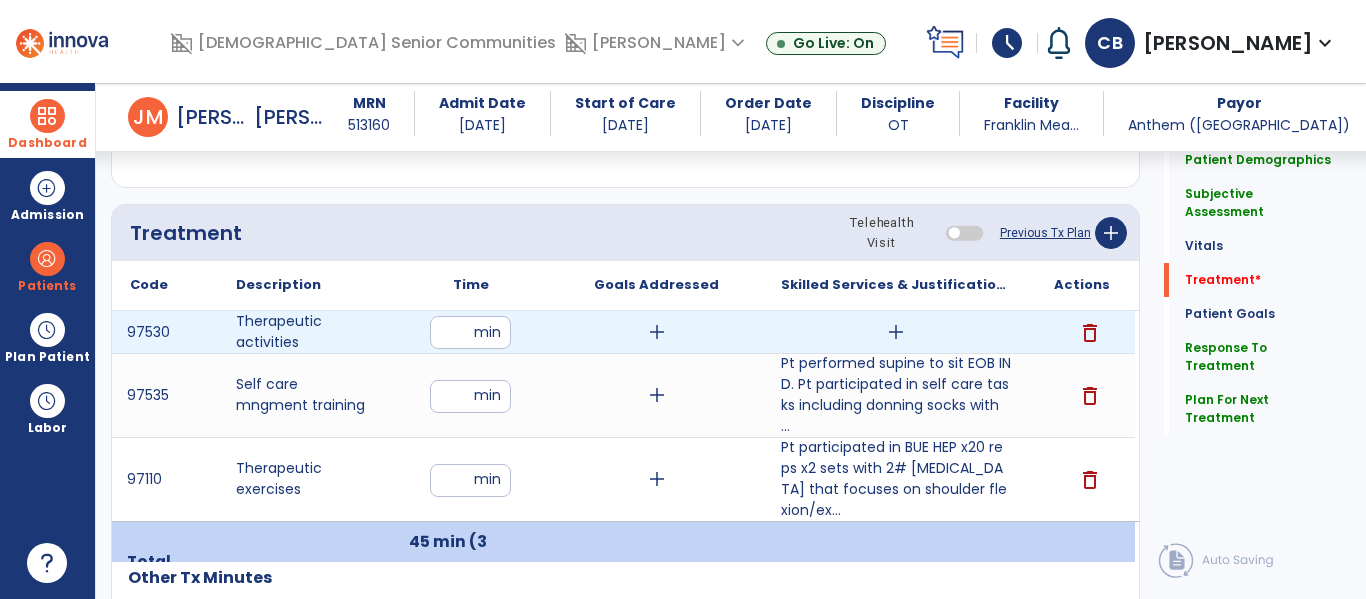 scroll, scrollTop: 1157, scrollLeft: 0, axis: vertical 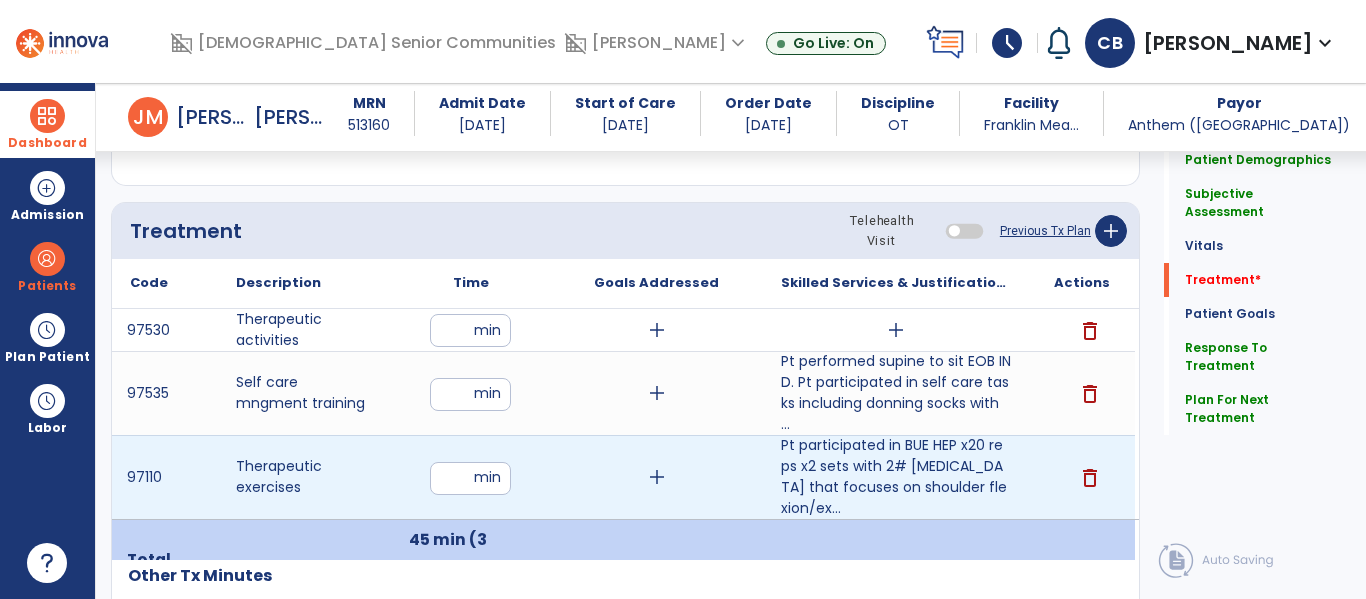 click on "**" at bounding box center [470, 478] 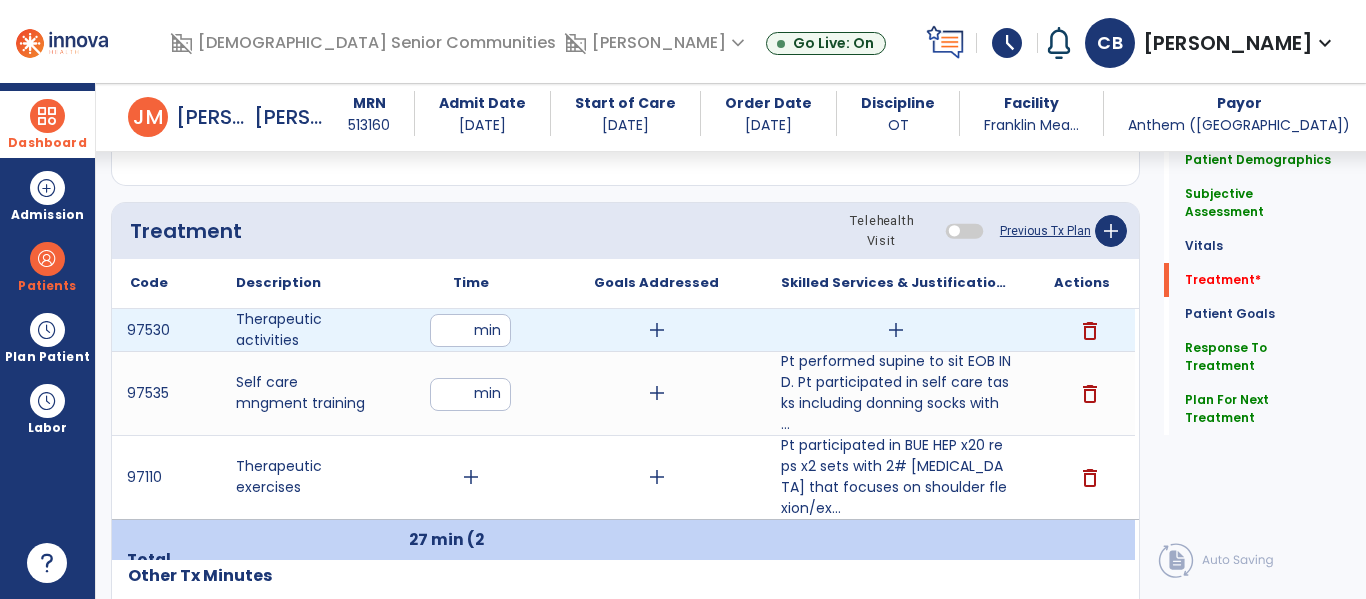 click on "**" at bounding box center [470, 330] 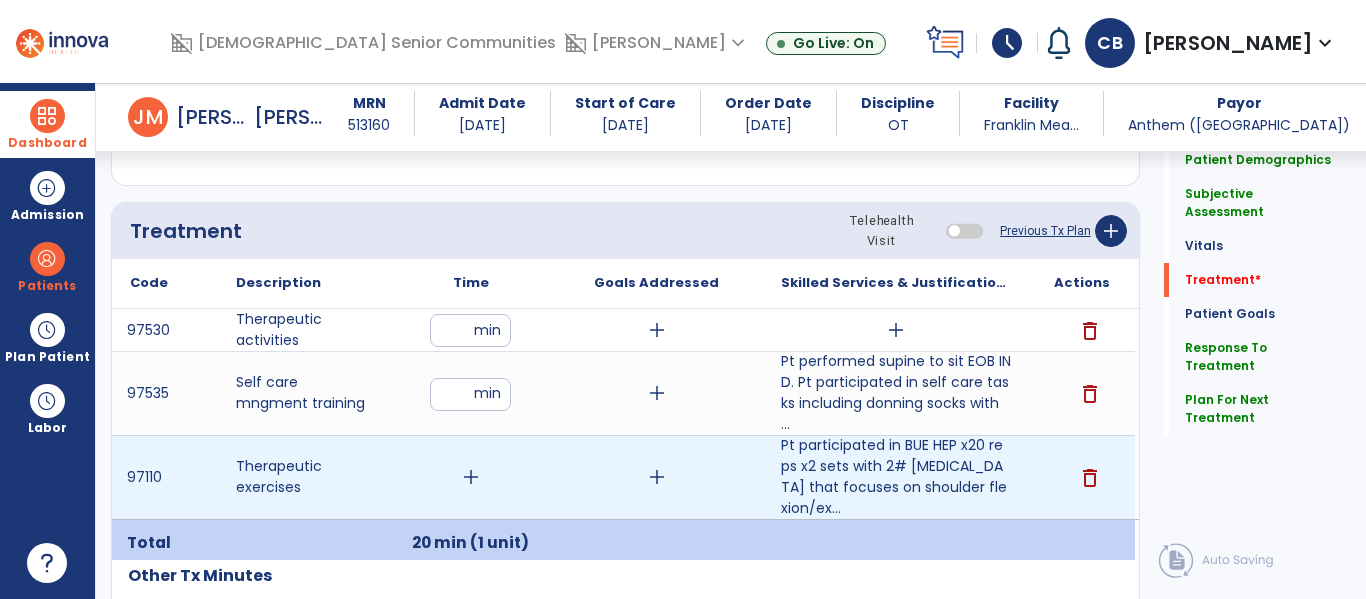 click on "add" at bounding box center [470, 477] 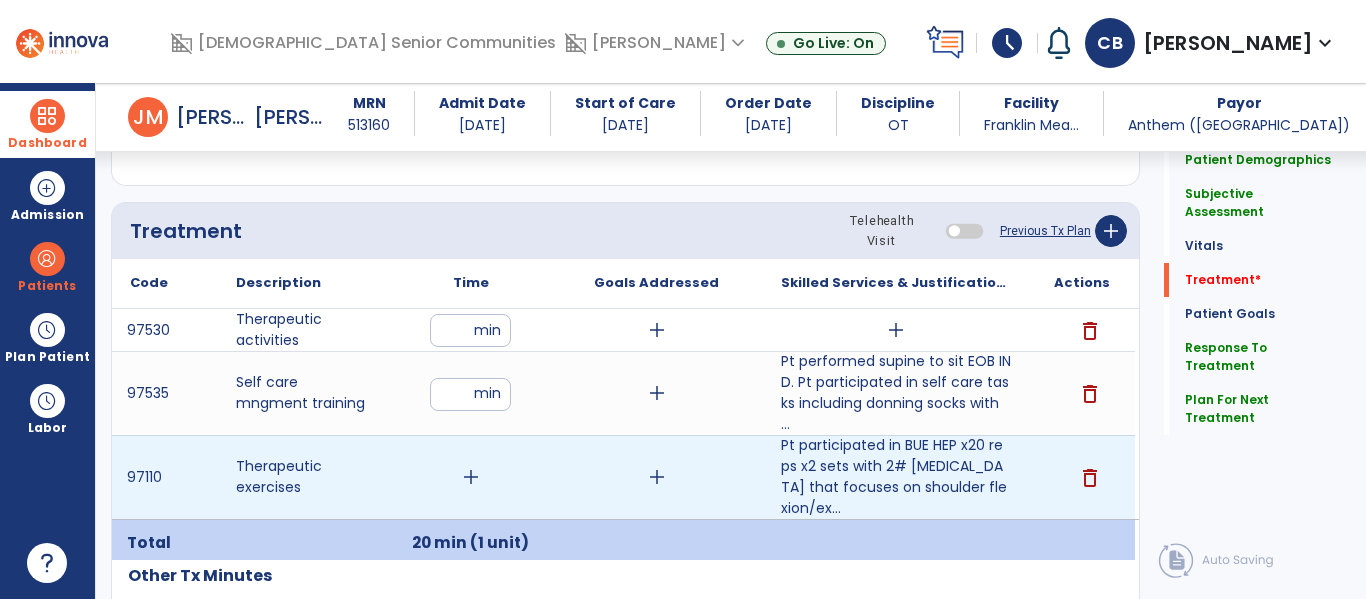 click on "add" at bounding box center (471, 477) 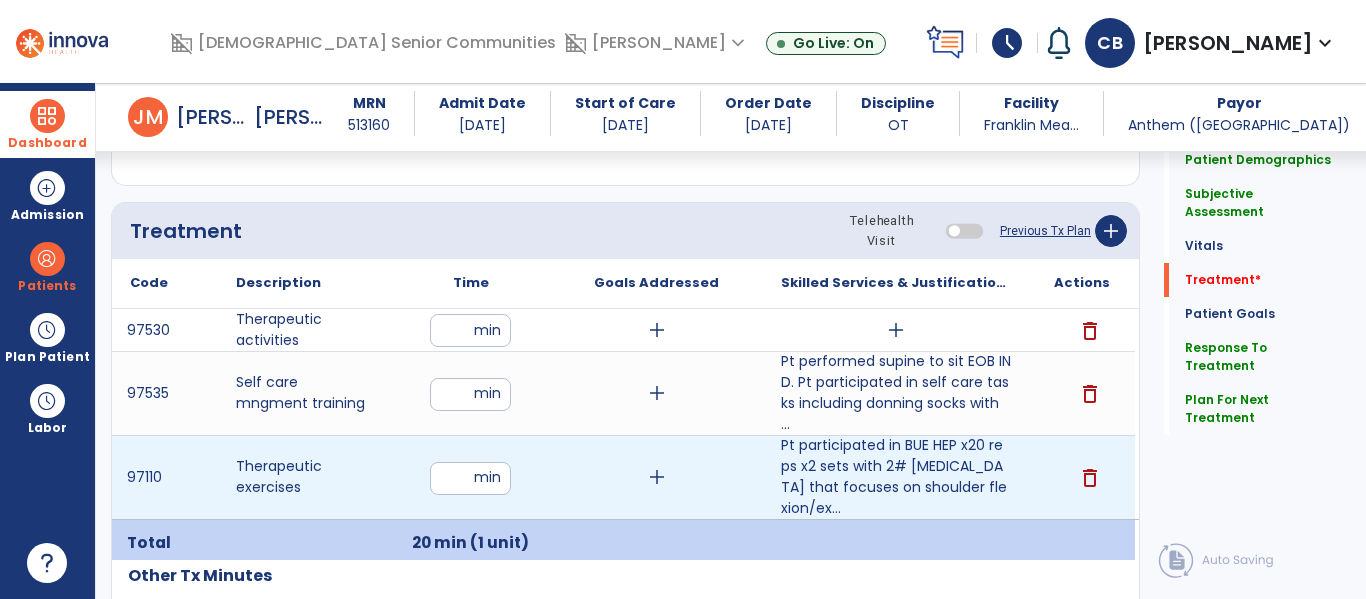 type on "**" 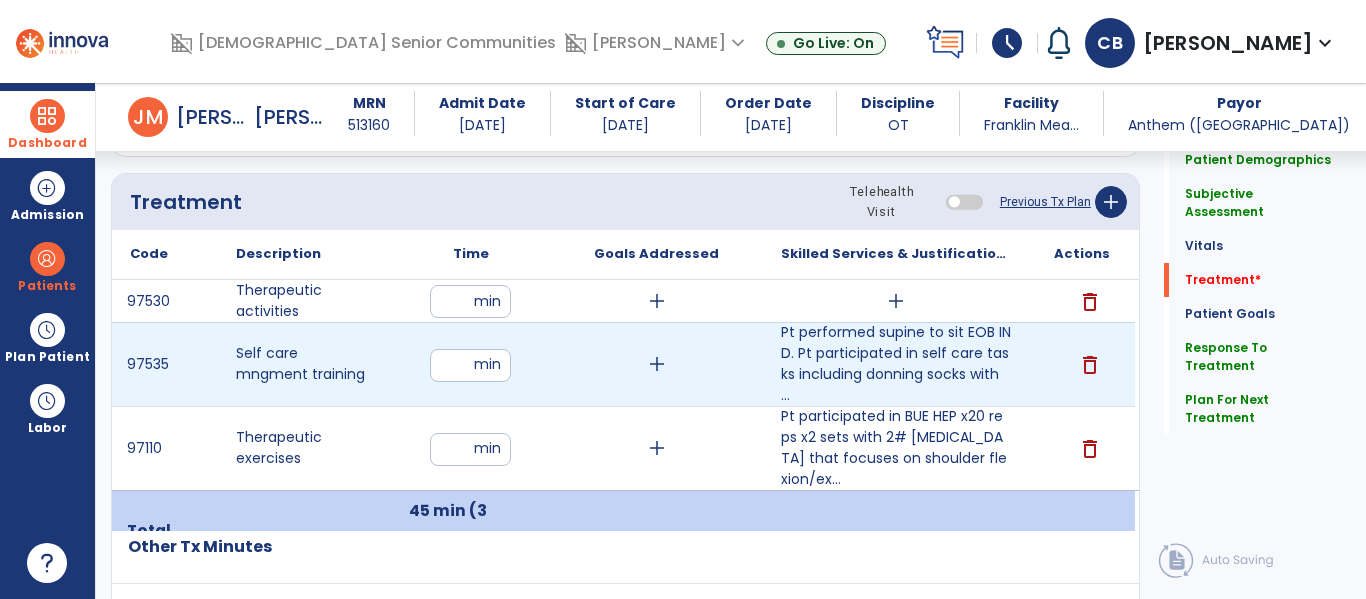 scroll, scrollTop: 1188, scrollLeft: 0, axis: vertical 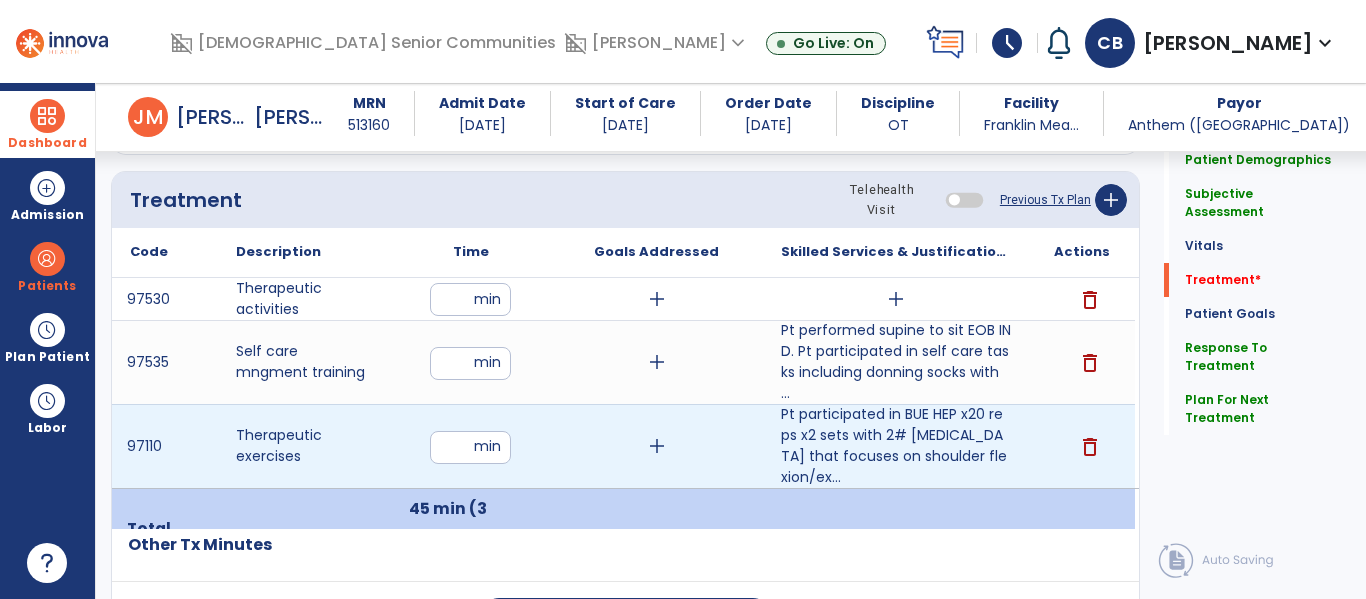 click on "**" at bounding box center (470, 447) 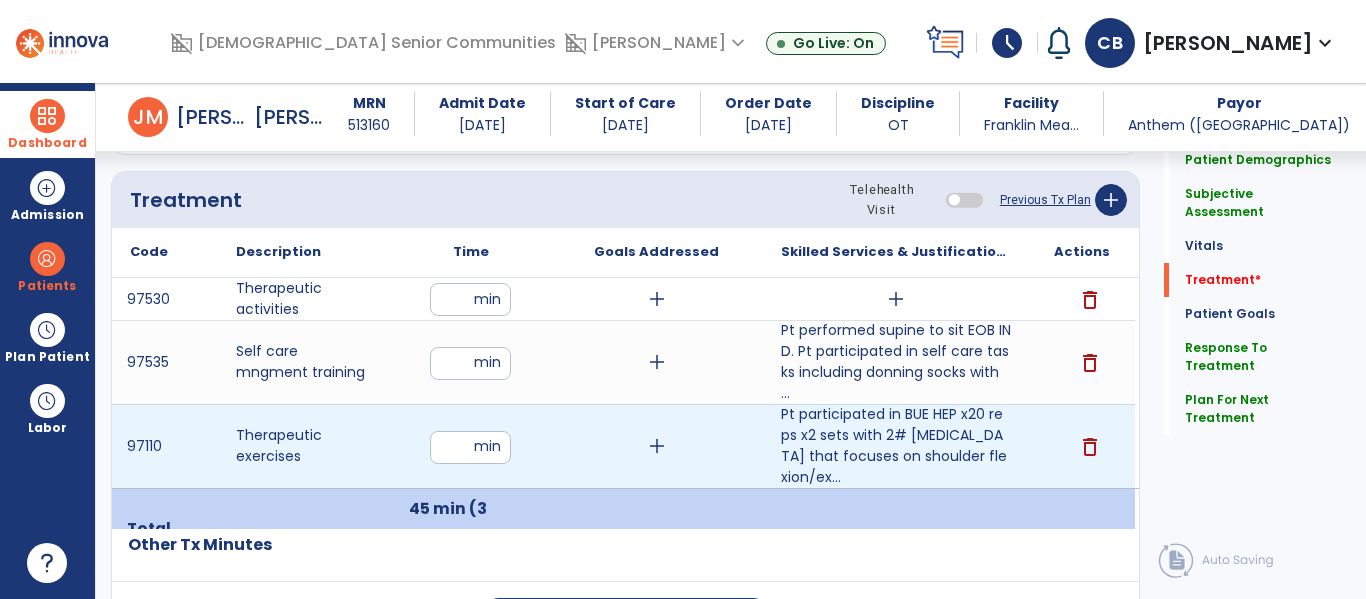 type on "**" 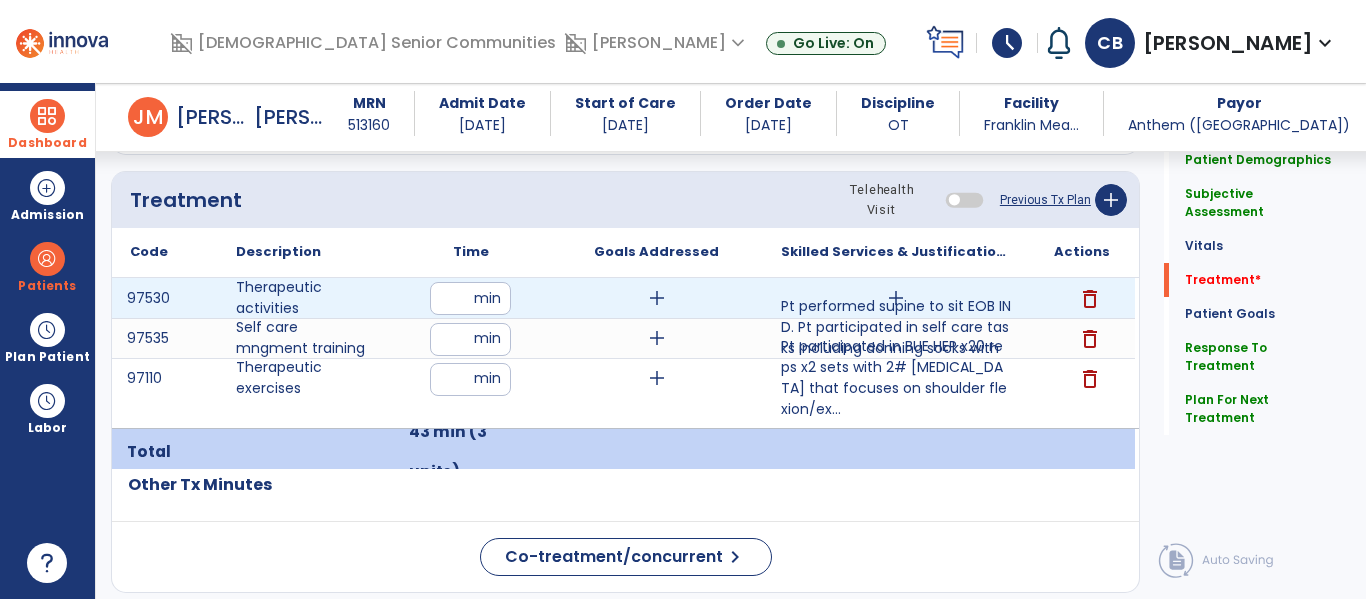 click on "*" at bounding box center (470, 298) 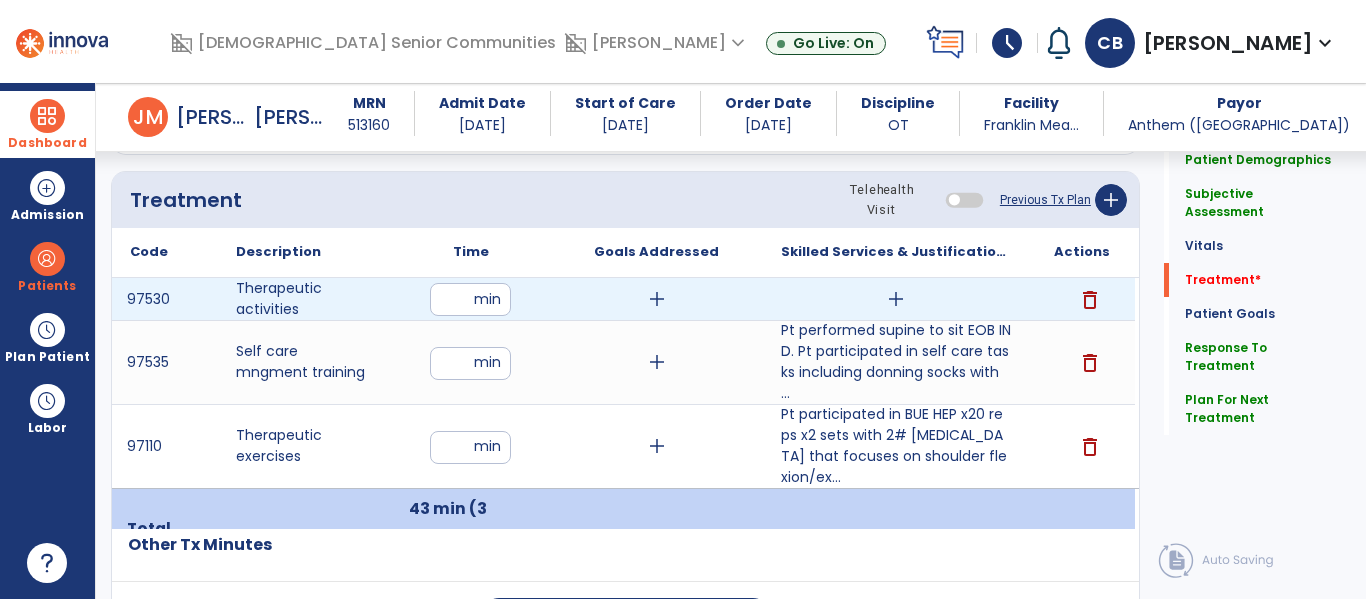 type on "**" 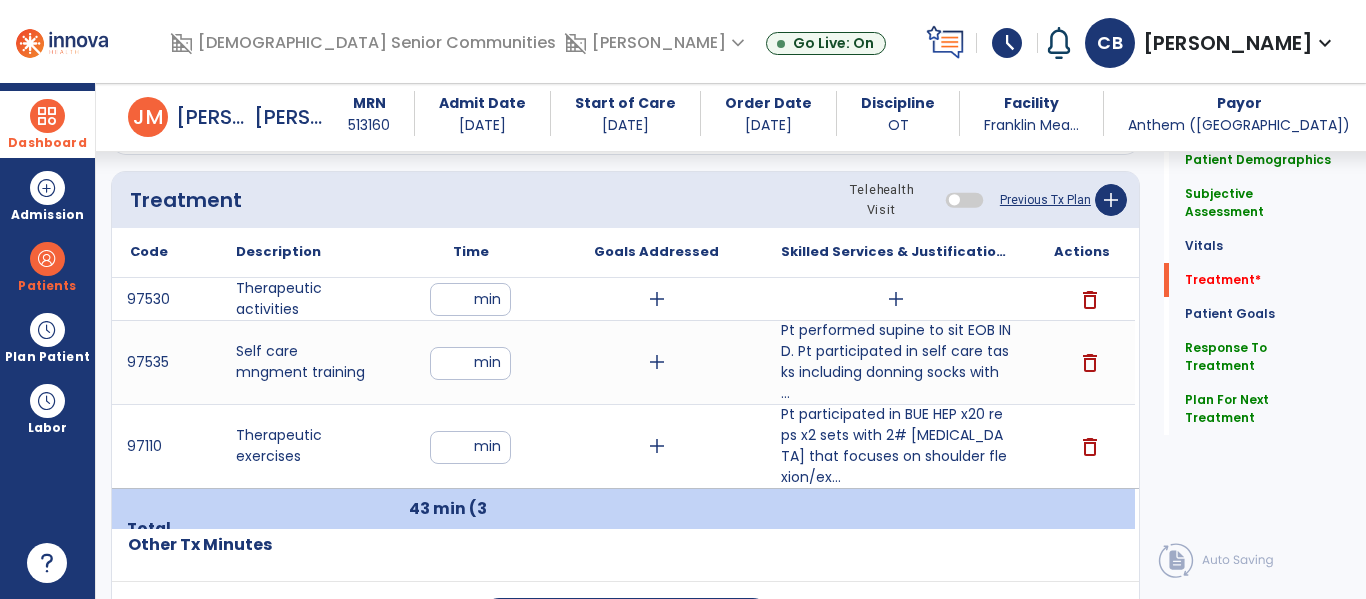 click on "Treatment Telehealth Visit  Previous Tx Plan   add" 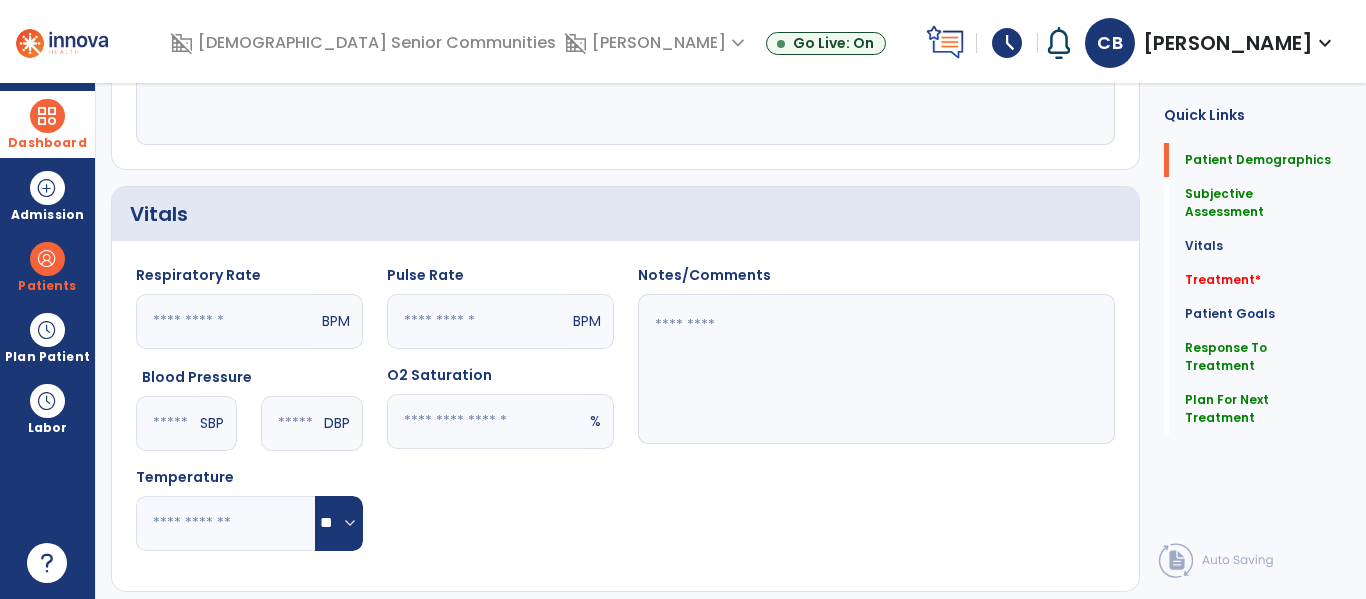 scroll, scrollTop: 0, scrollLeft: 0, axis: both 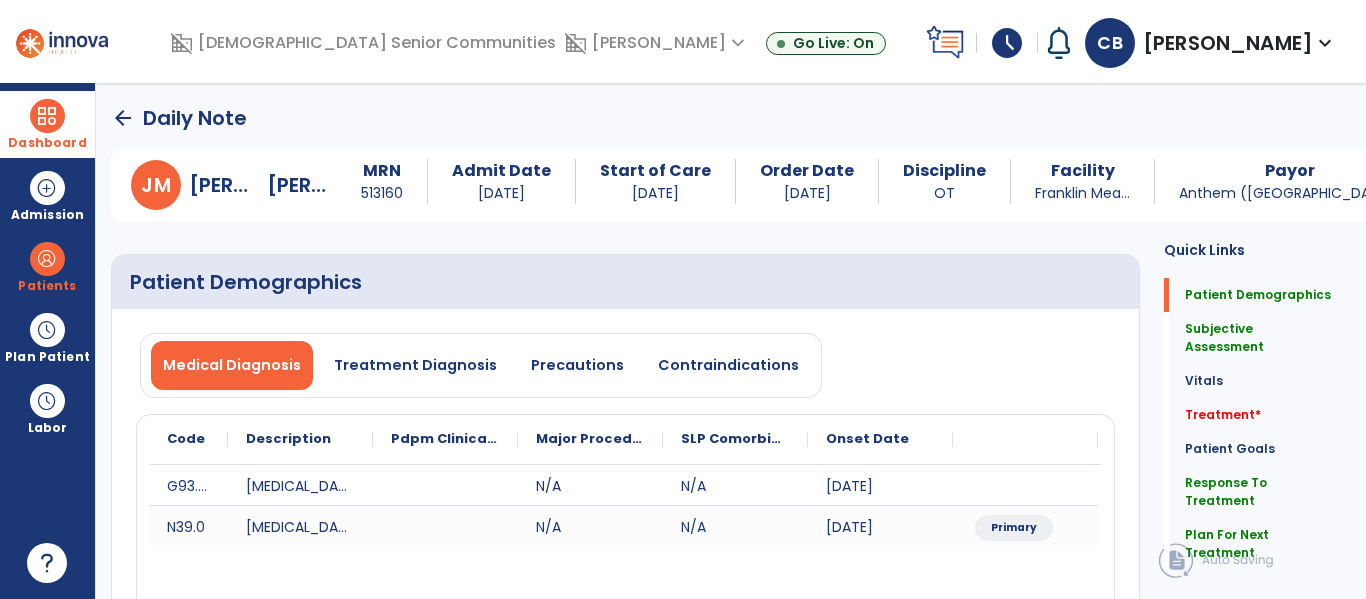 click on "arrow_back" 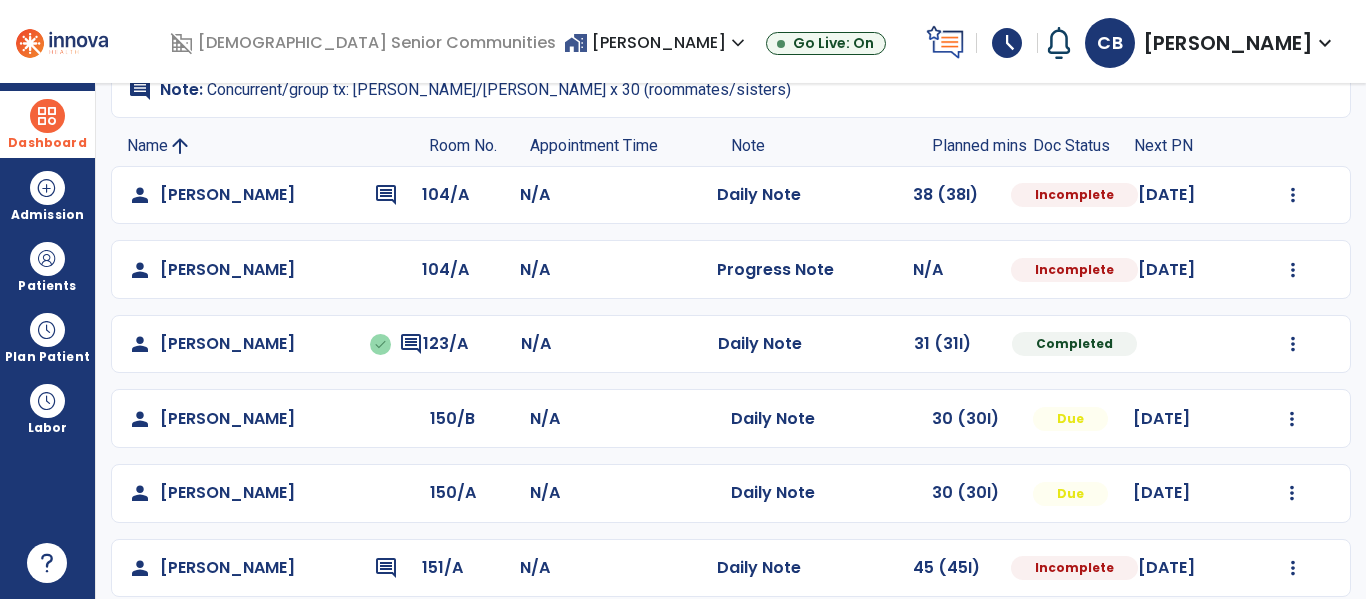 scroll, scrollTop: 335, scrollLeft: 0, axis: vertical 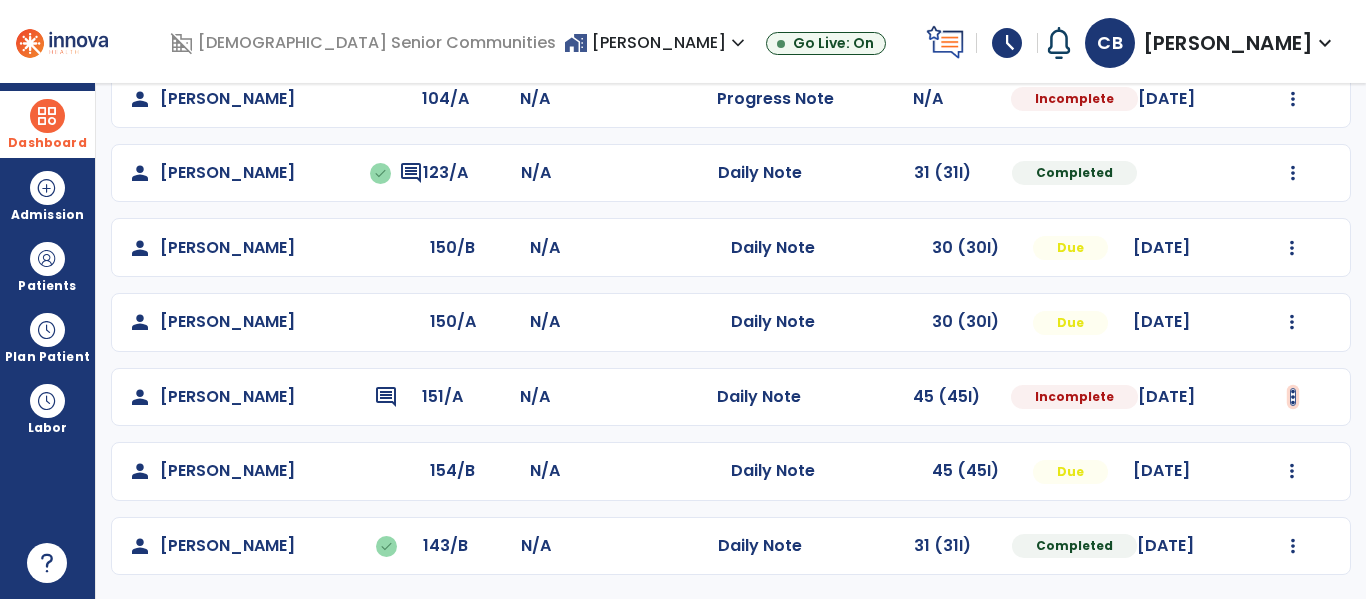 click at bounding box center (1293, 24) 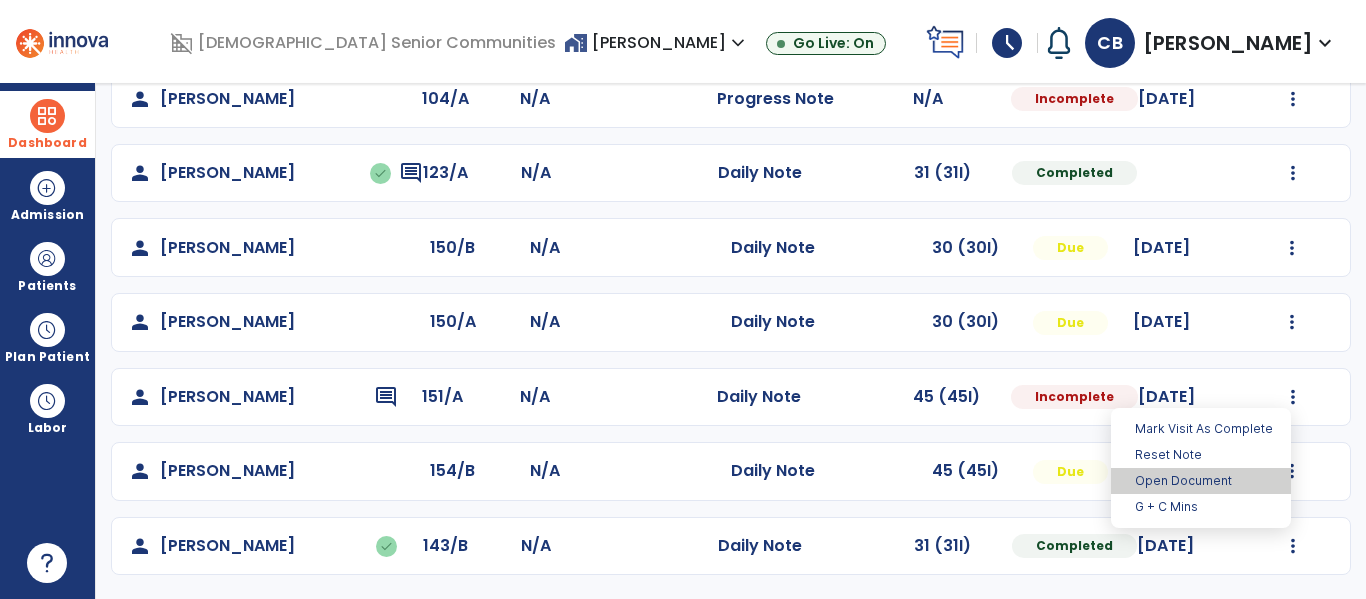 click on "Open Document" at bounding box center (1201, 481) 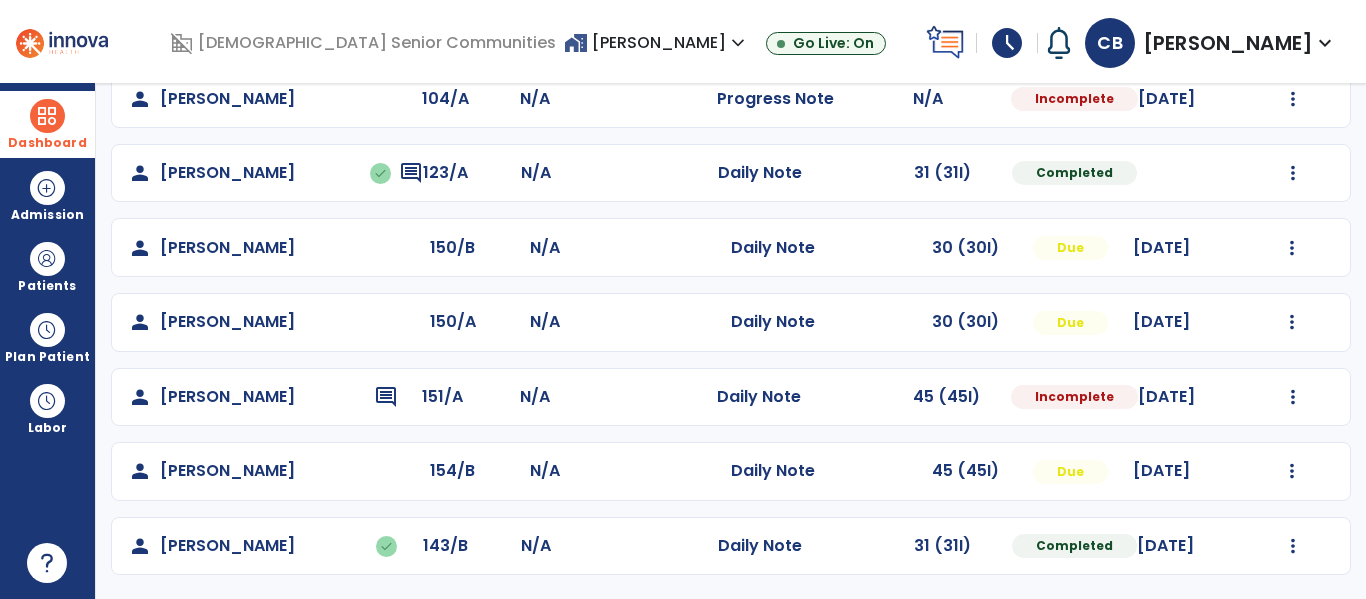 select on "*" 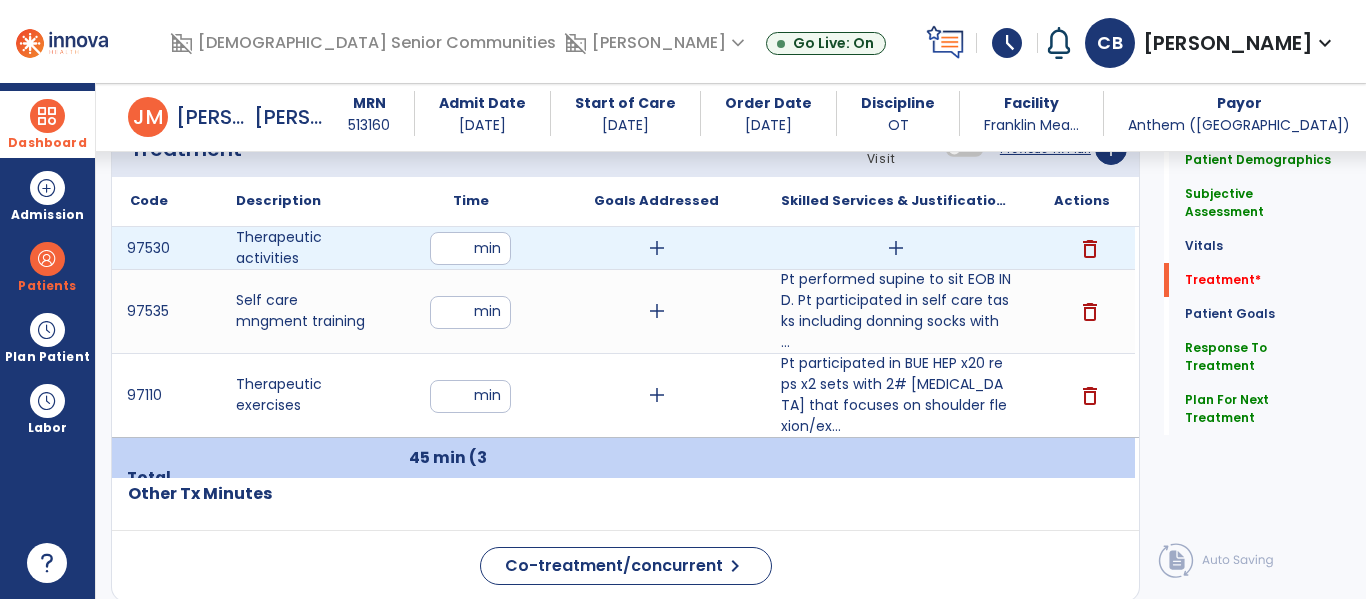 click on "add" at bounding box center [896, 248] 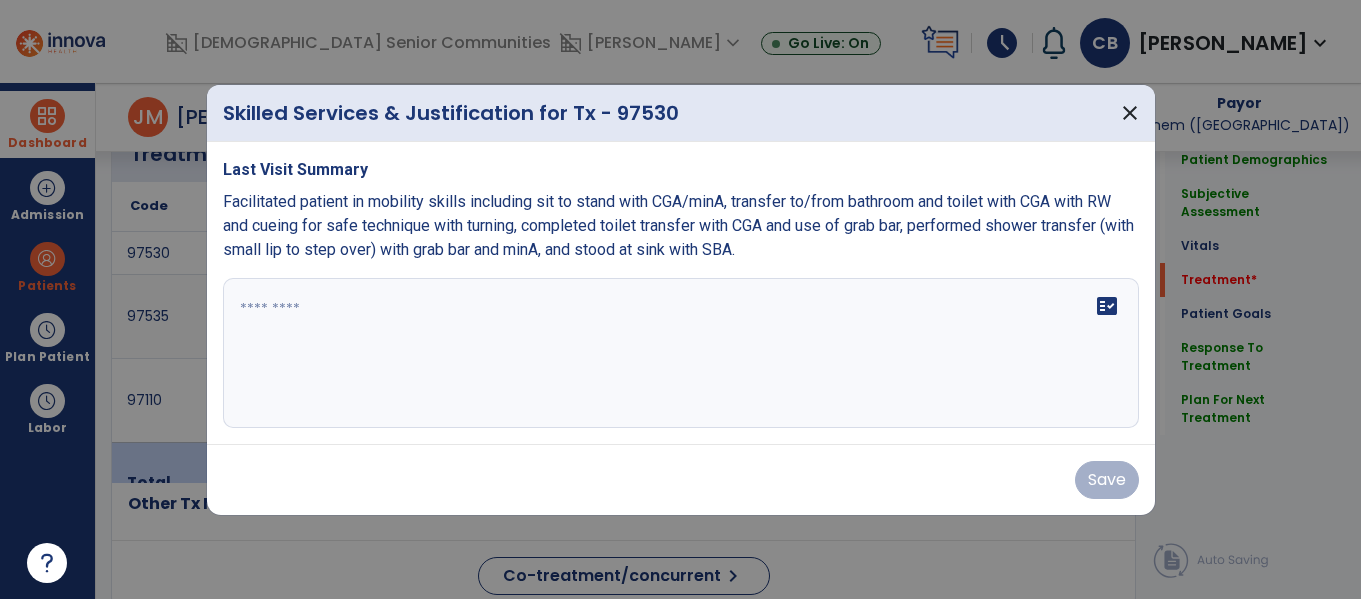 click on "fact_check" at bounding box center [681, 353] 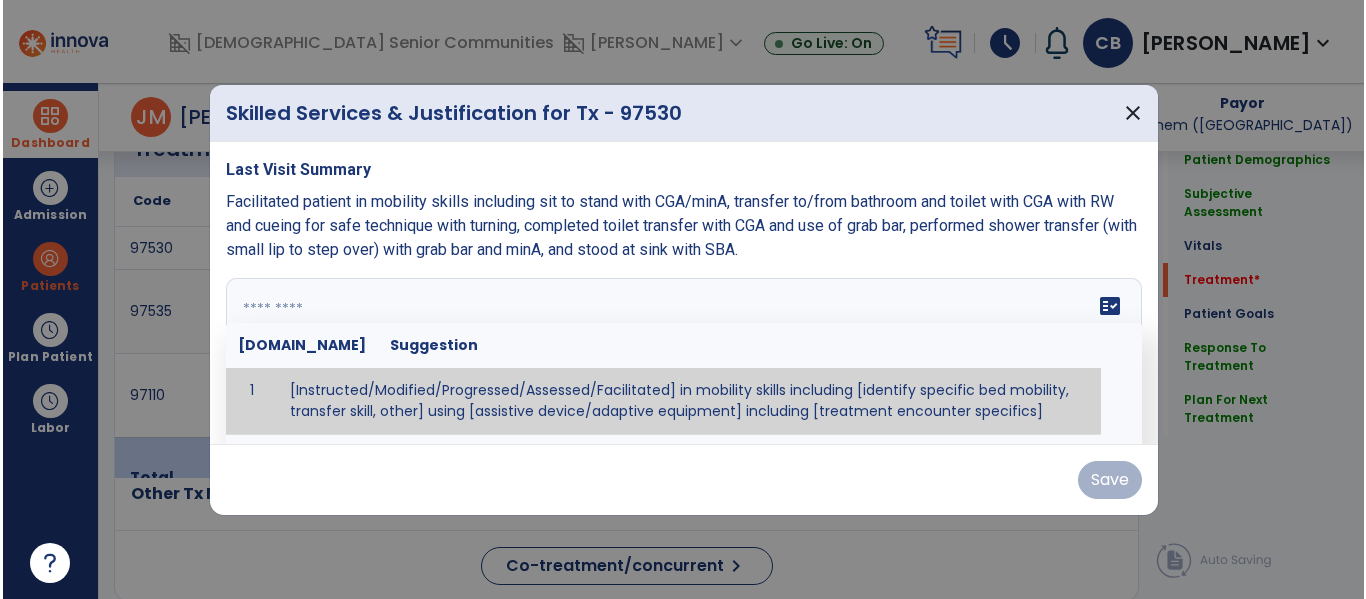 scroll, scrollTop: 1239, scrollLeft: 0, axis: vertical 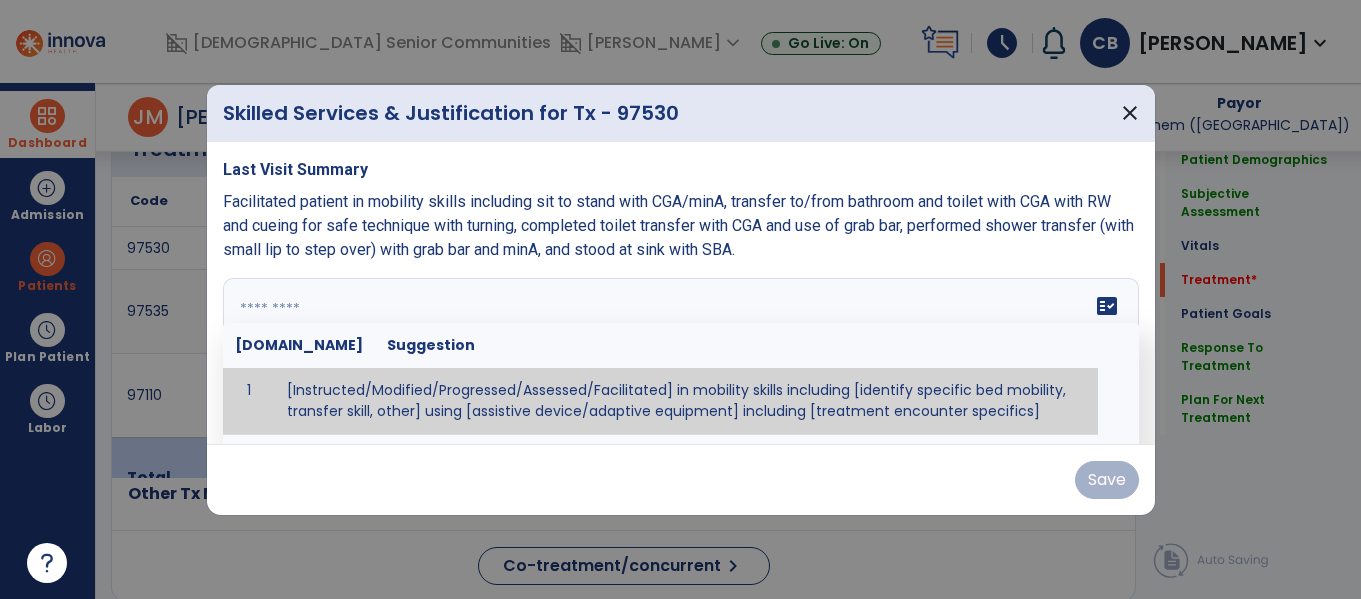 paste on "**********" 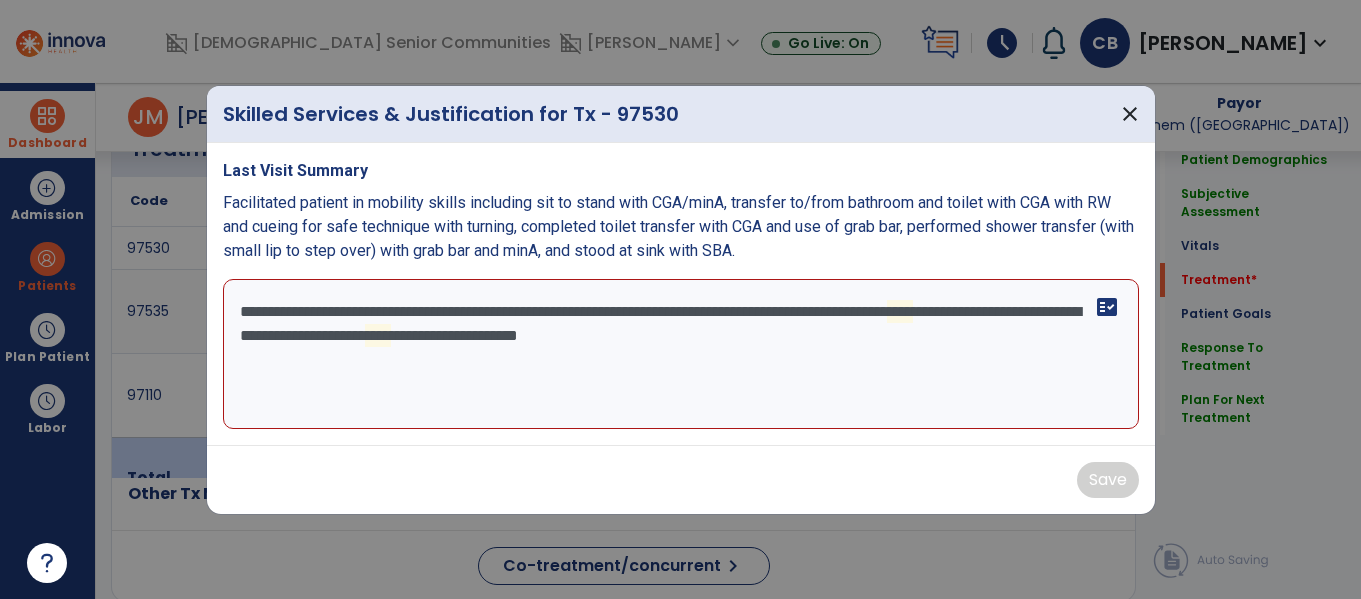 click on "**********" at bounding box center [681, 354] 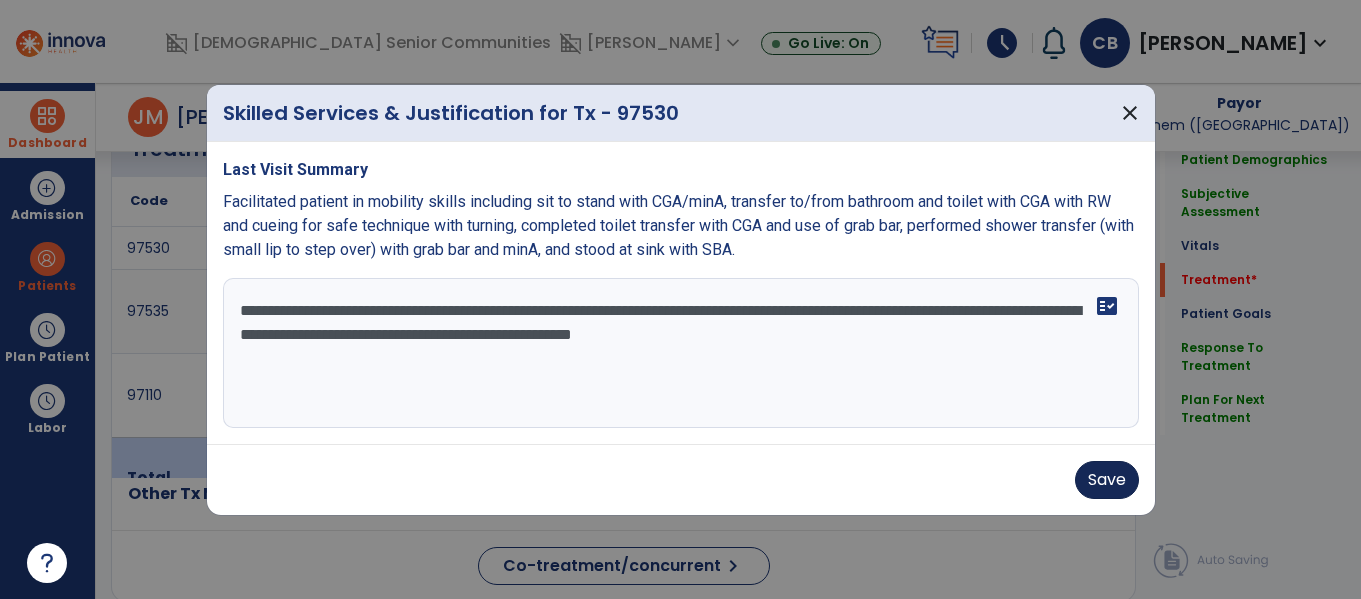 type on "**********" 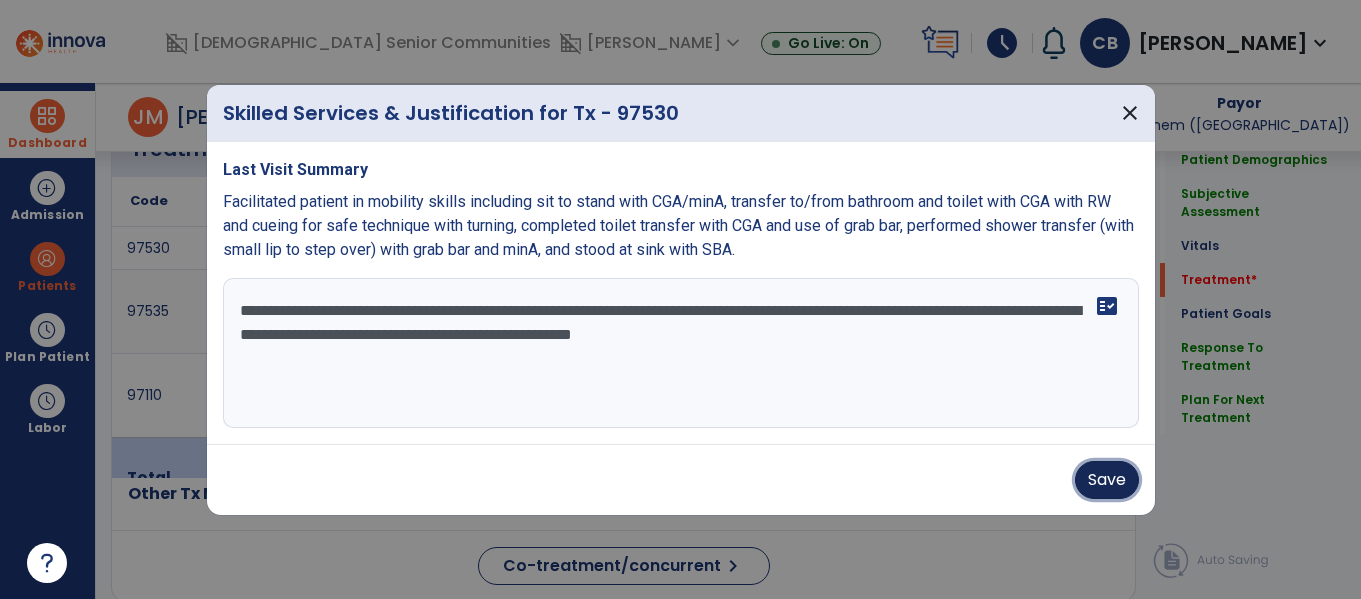click on "Save" at bounding box center (1107, 480) 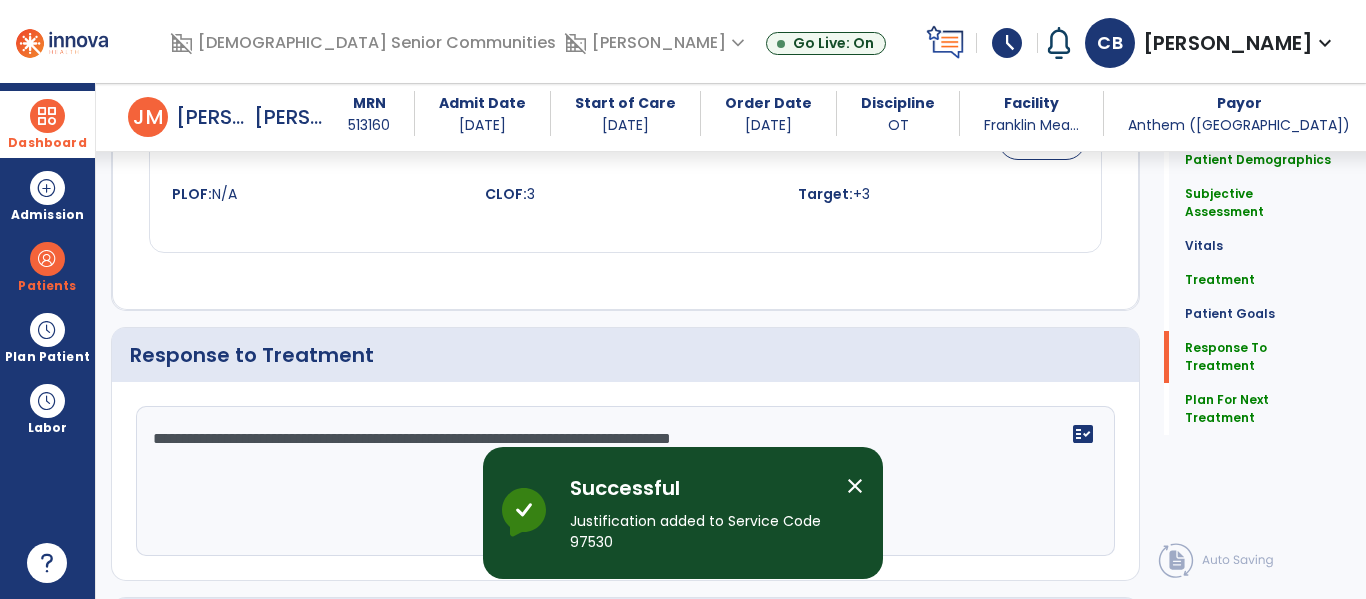 scroll, scrollTop: 0, scrollLeft: 0, axis: both 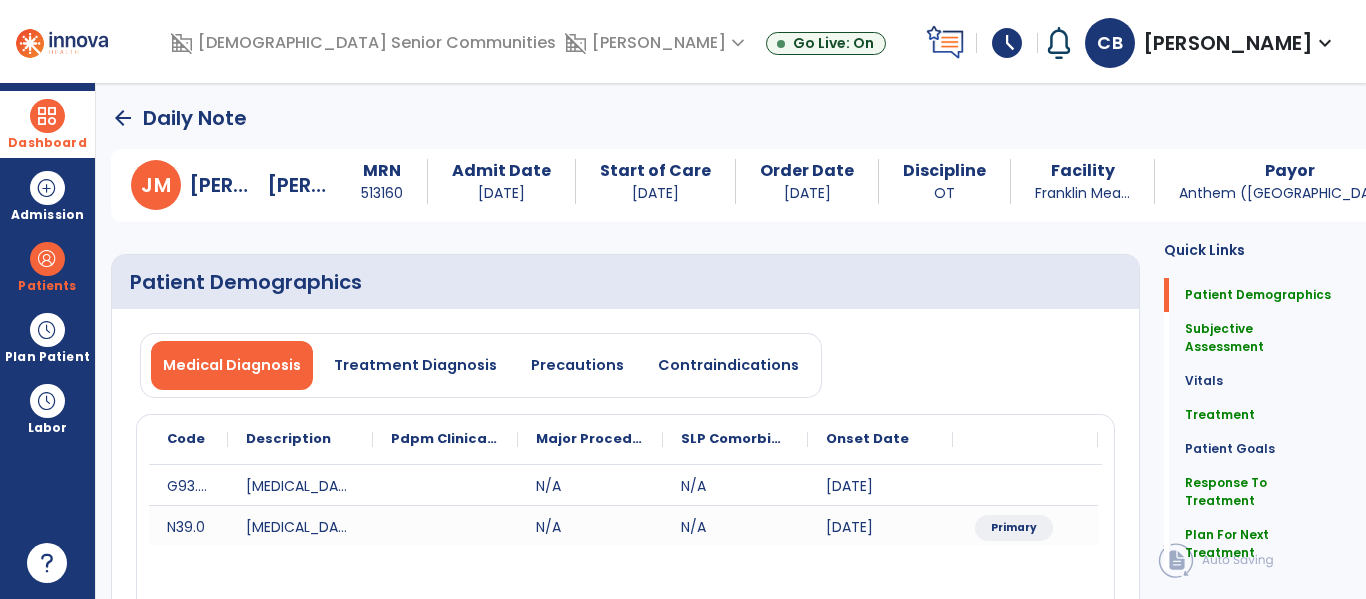 click on "arrow_back" 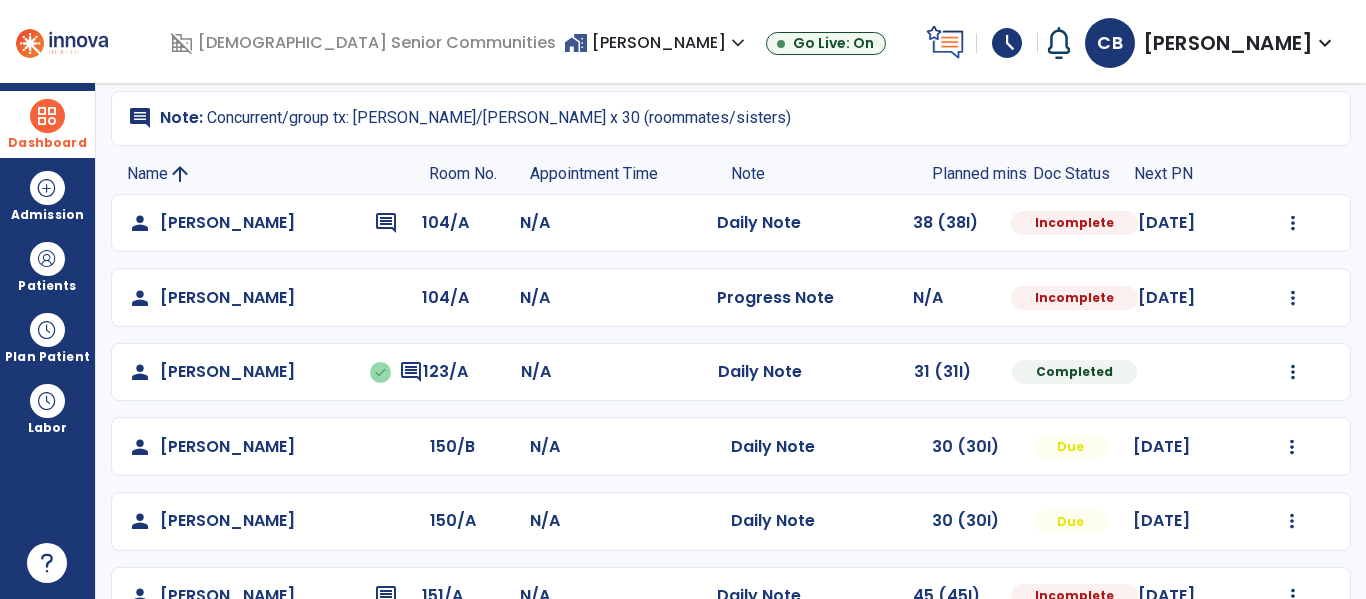 scroll, scrollTop: 335, scrollLeft: 0, axis: vertical 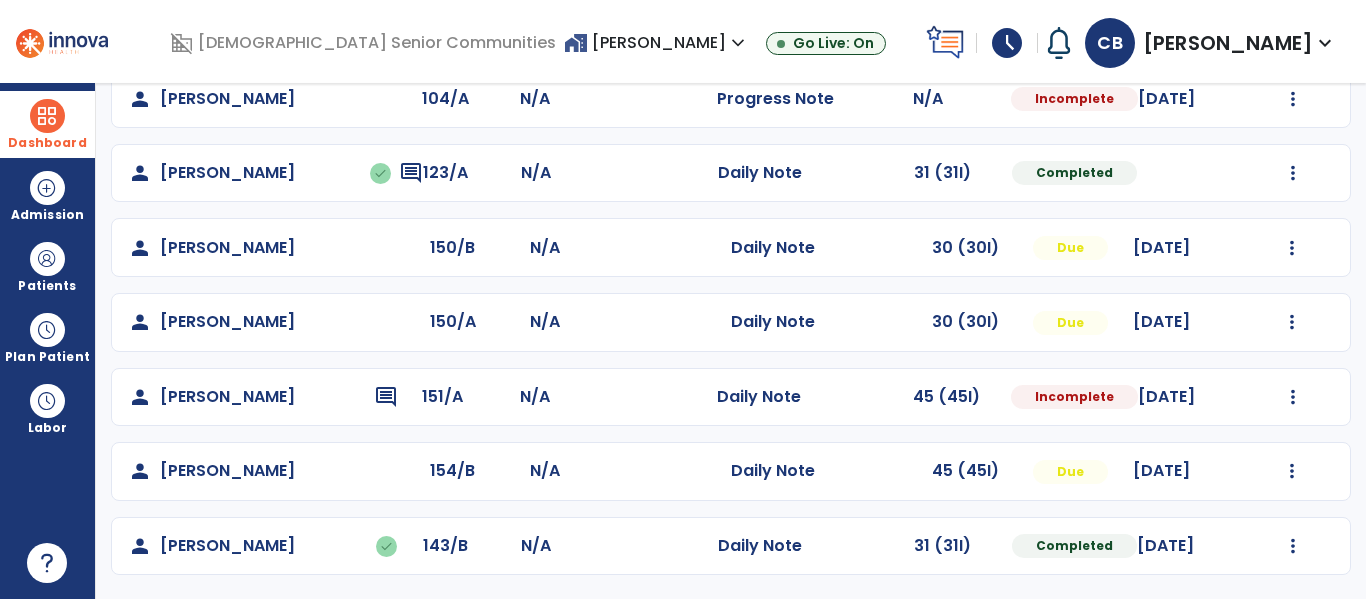 click on "Mark Visit As Complete   Reset Note   Open Document   G + C Mins" 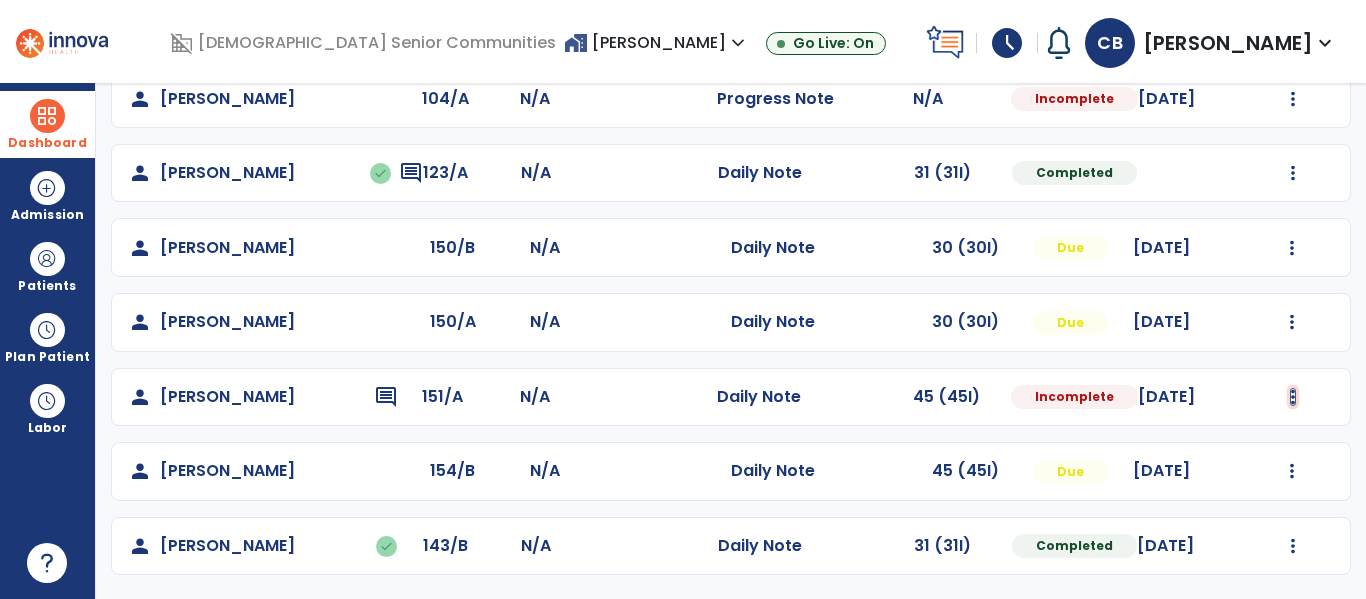 click at bounding box center (1293, 24) 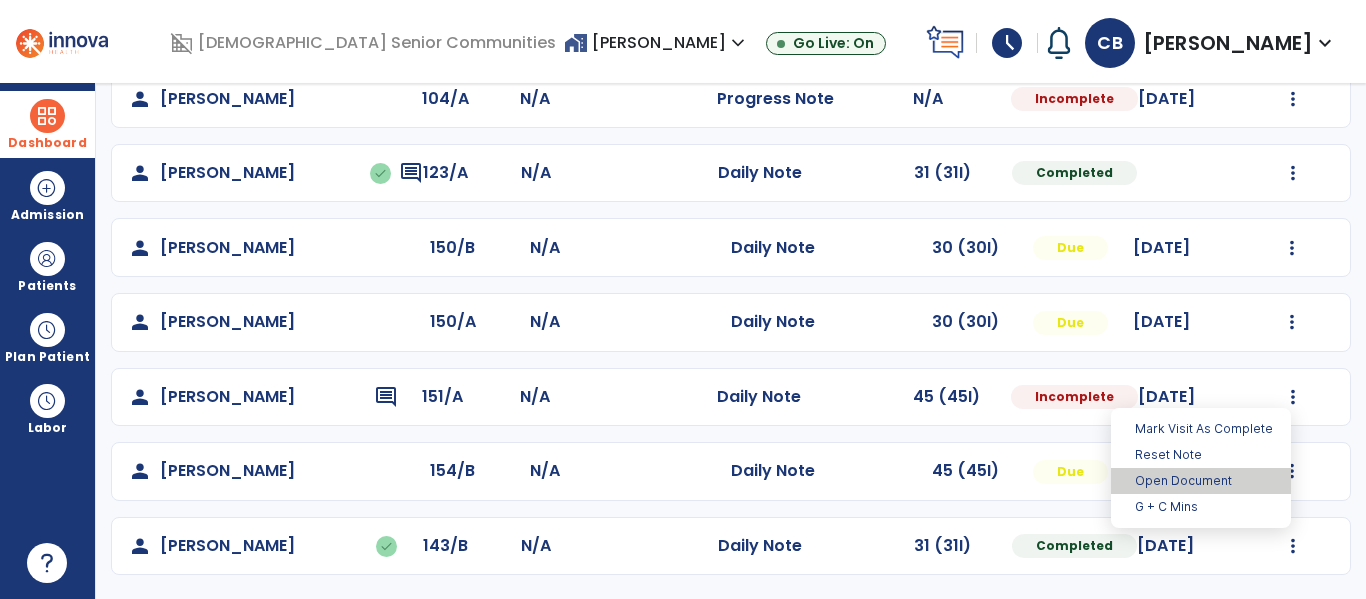 click on "Open Document" at bounding box center (1201, 481) 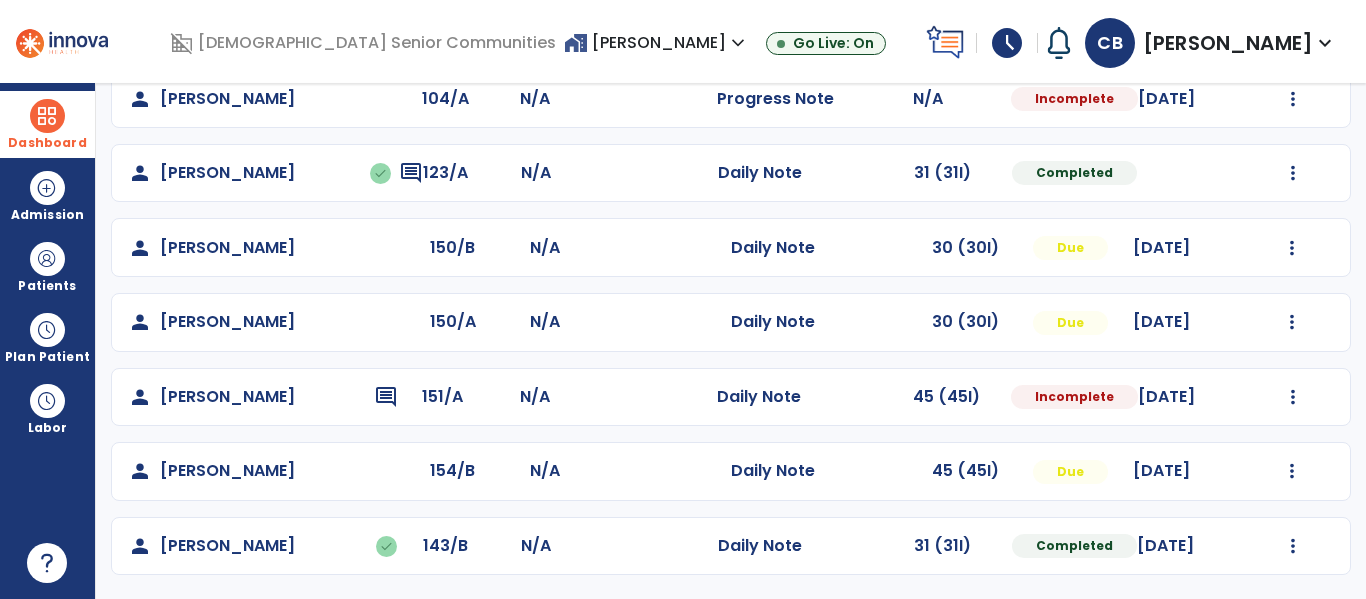 select on "*" 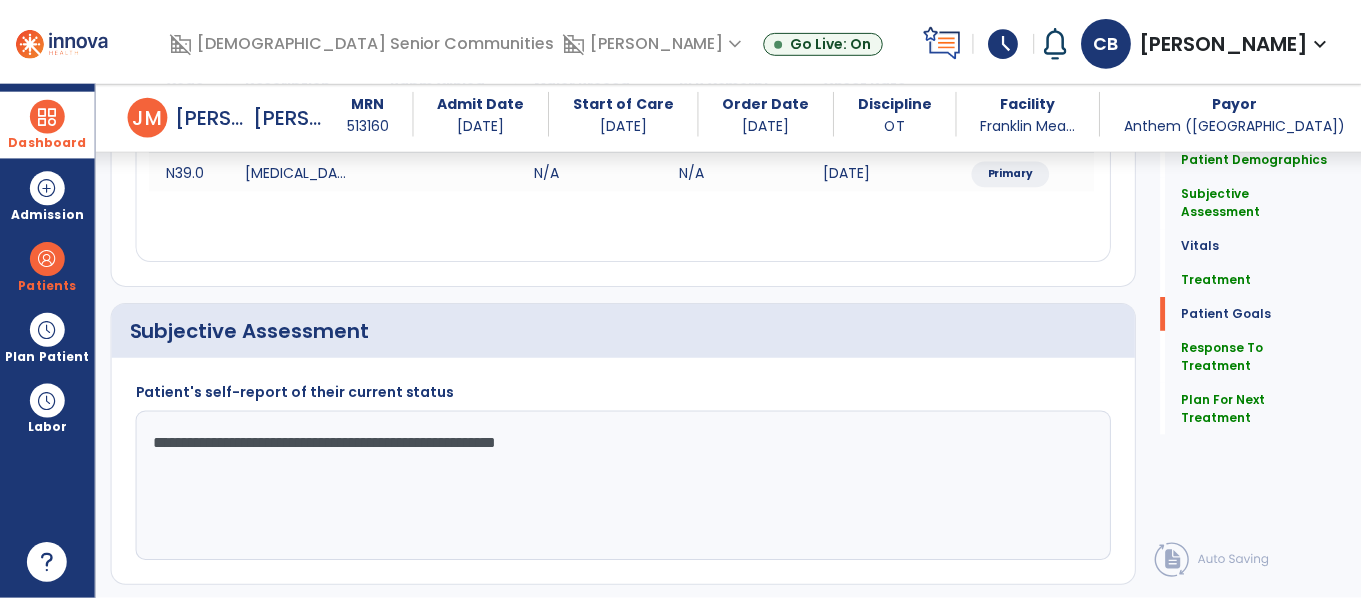 scroll, scrollTop: 3366, scrollLeft: 0, axis: vertical 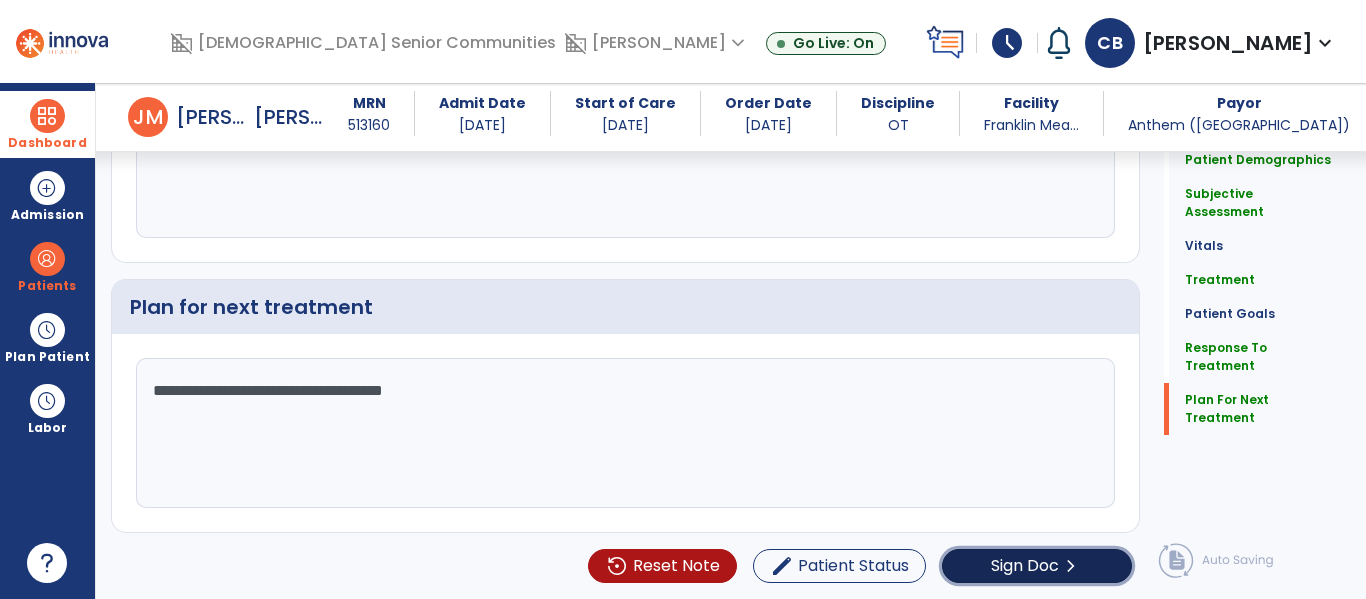 click on "Sign Doc" 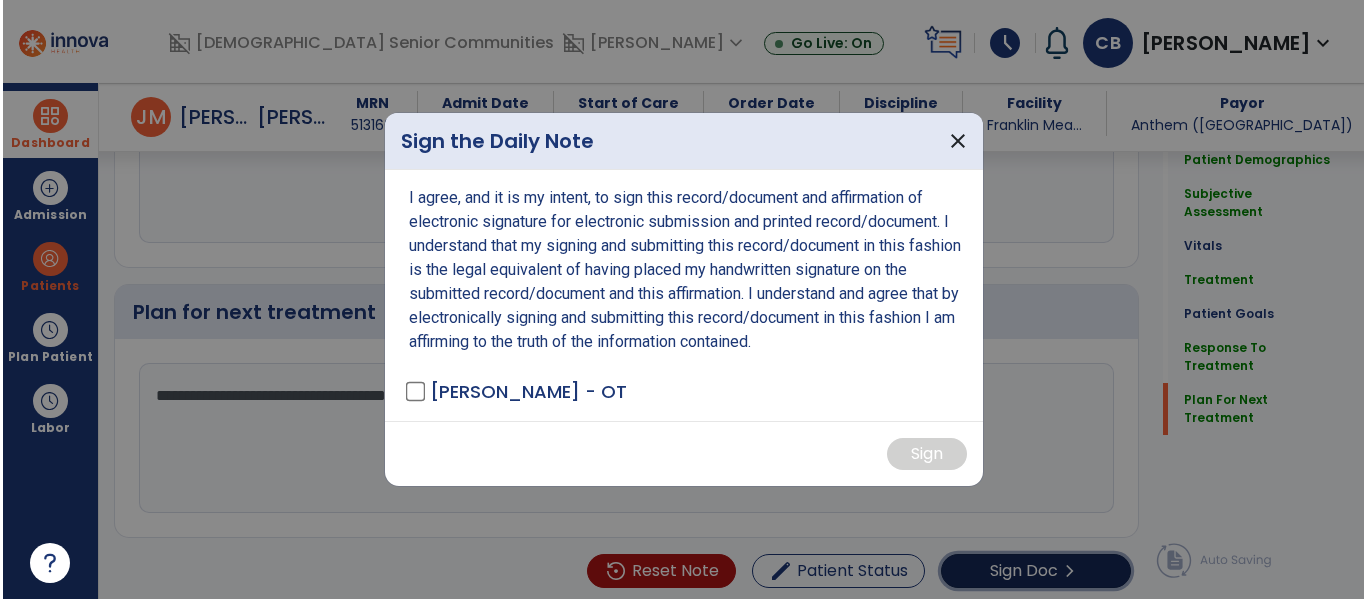 scroll, scrollTop: 3366, scrollLeft: 0, axis: vertical 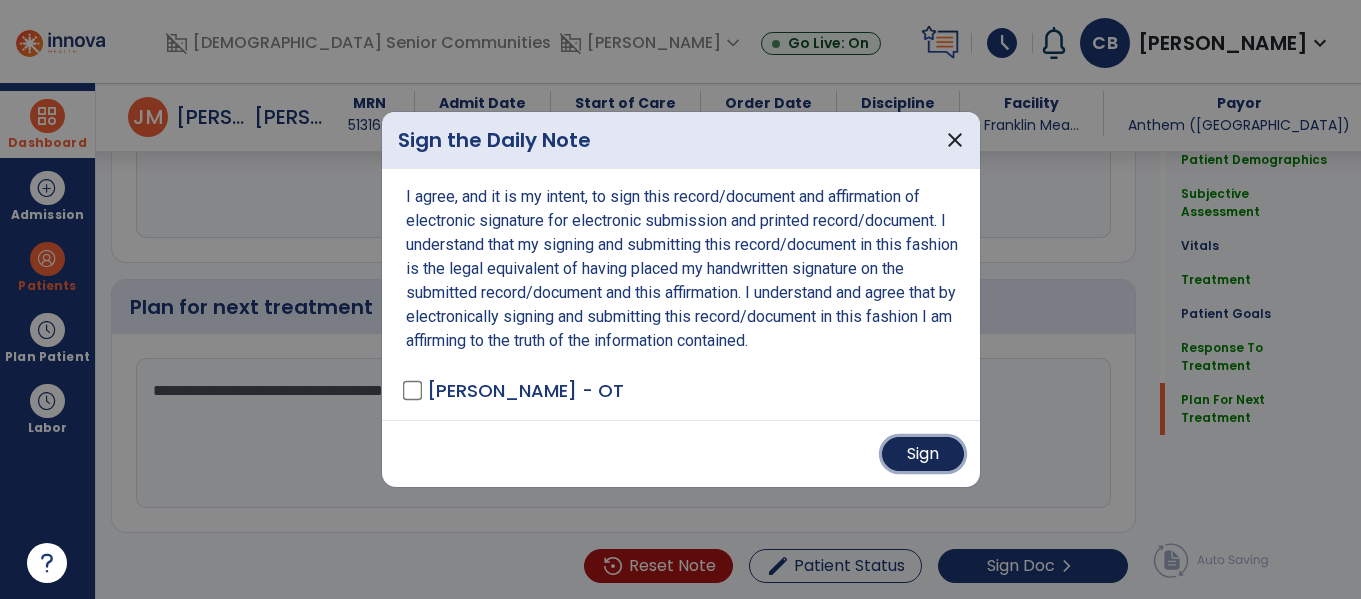click on "Sign" at bounding box center [923, 454] 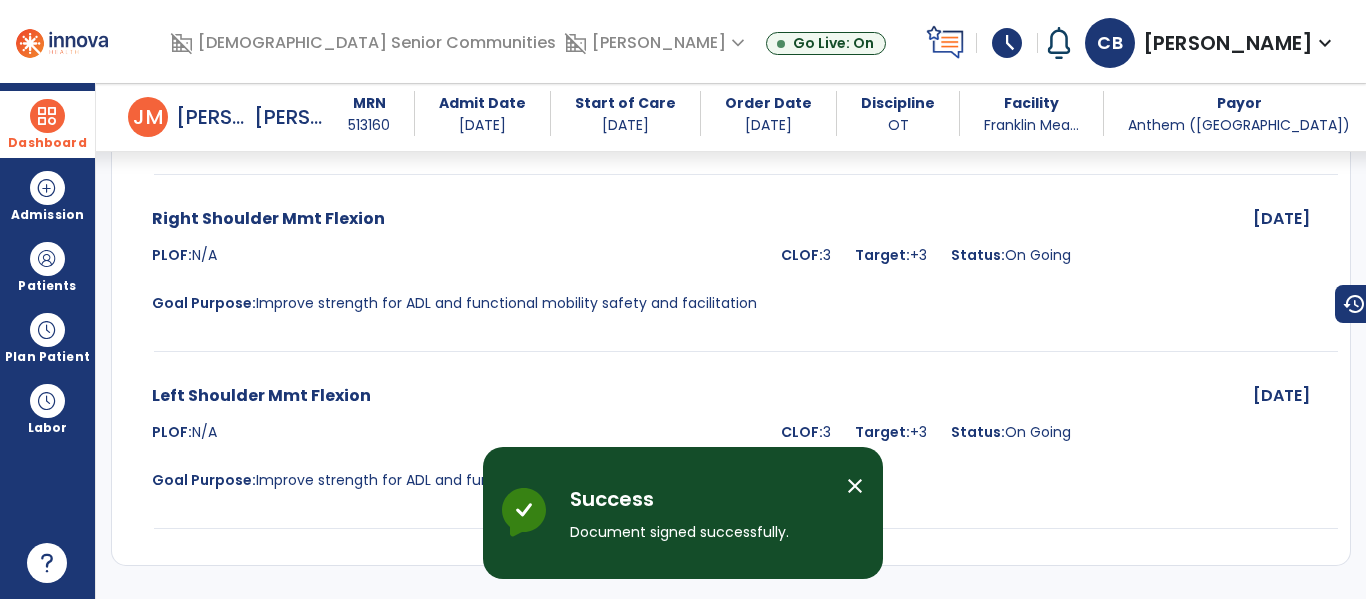 scroll, scrollTop: 4328, scrollLeft: 0, axis: vertical 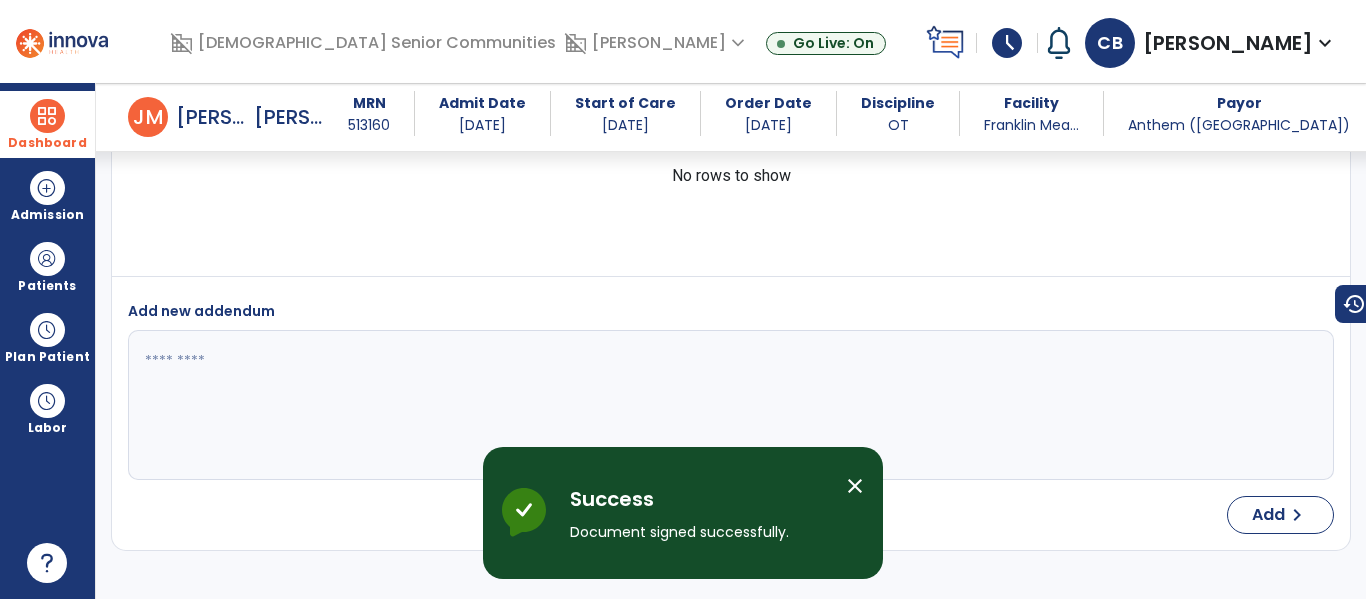 click at bounding box center (47, 116) 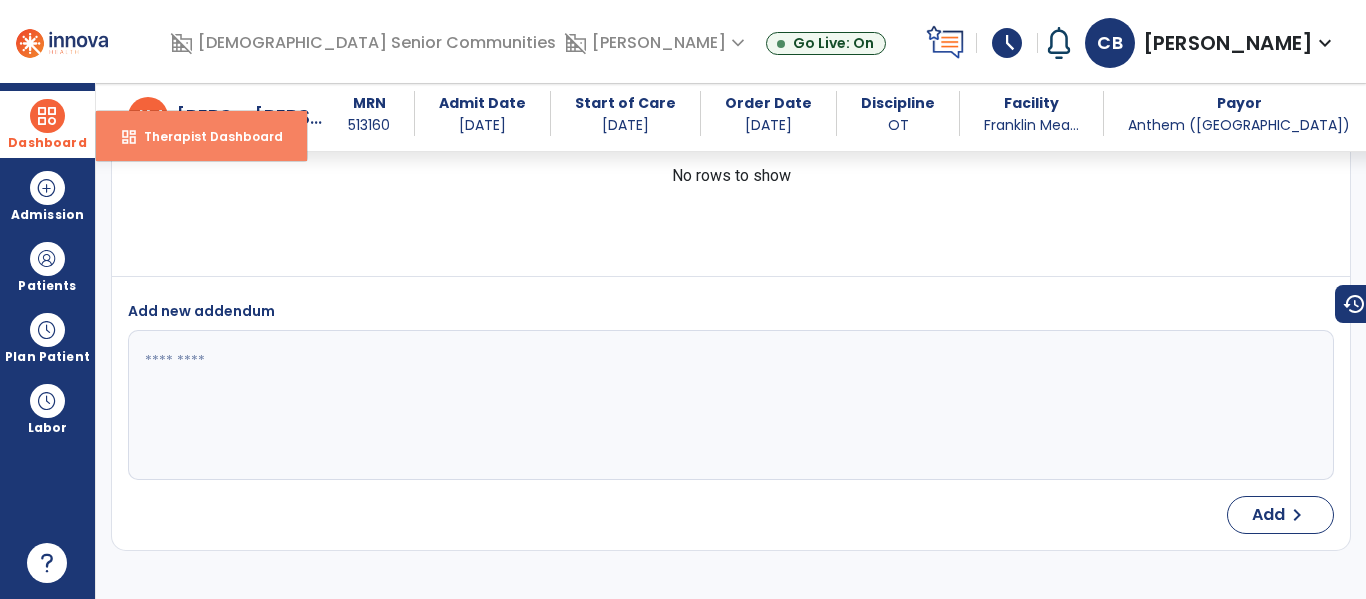 click on "Therapist Dashboard" at bounding box center [205, 136] 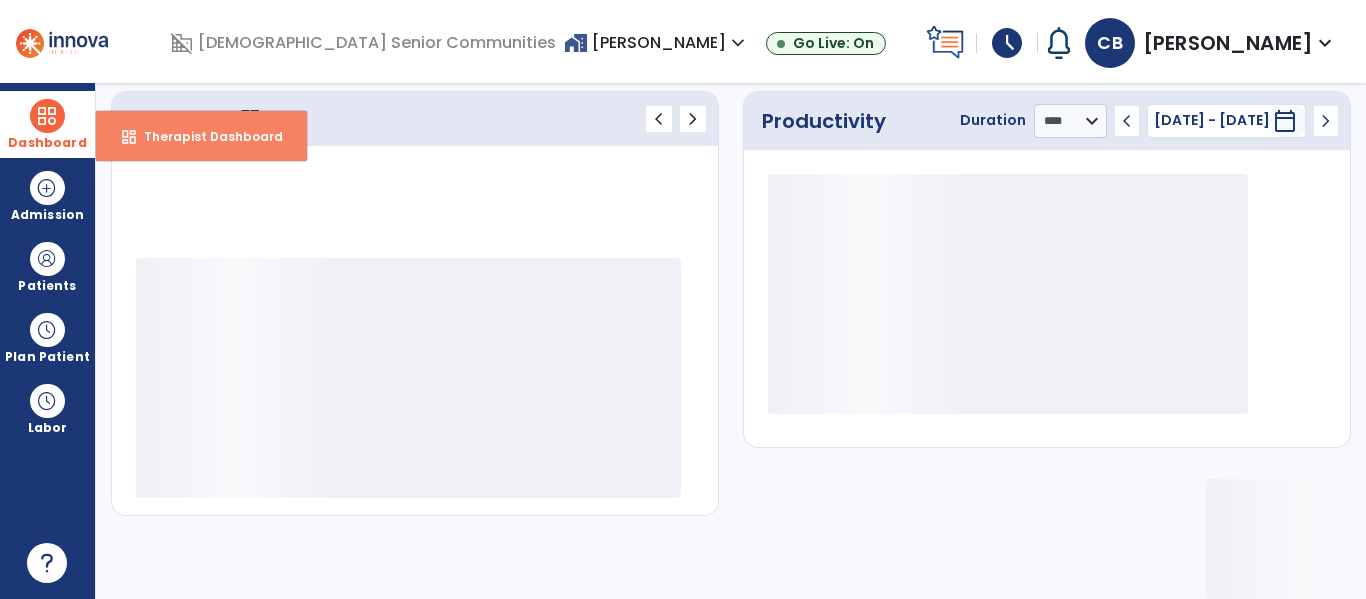 scroll, scrollTop: 278, scrollLeft: 0, axis: vertical 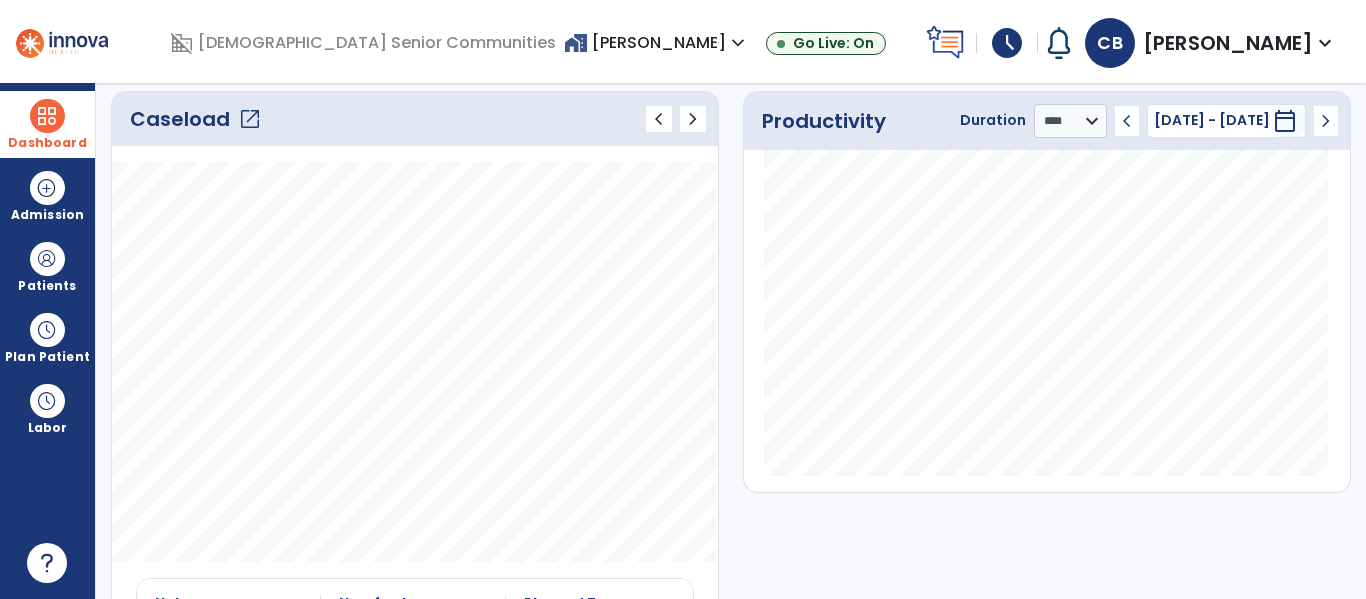 click on "open_in_new" 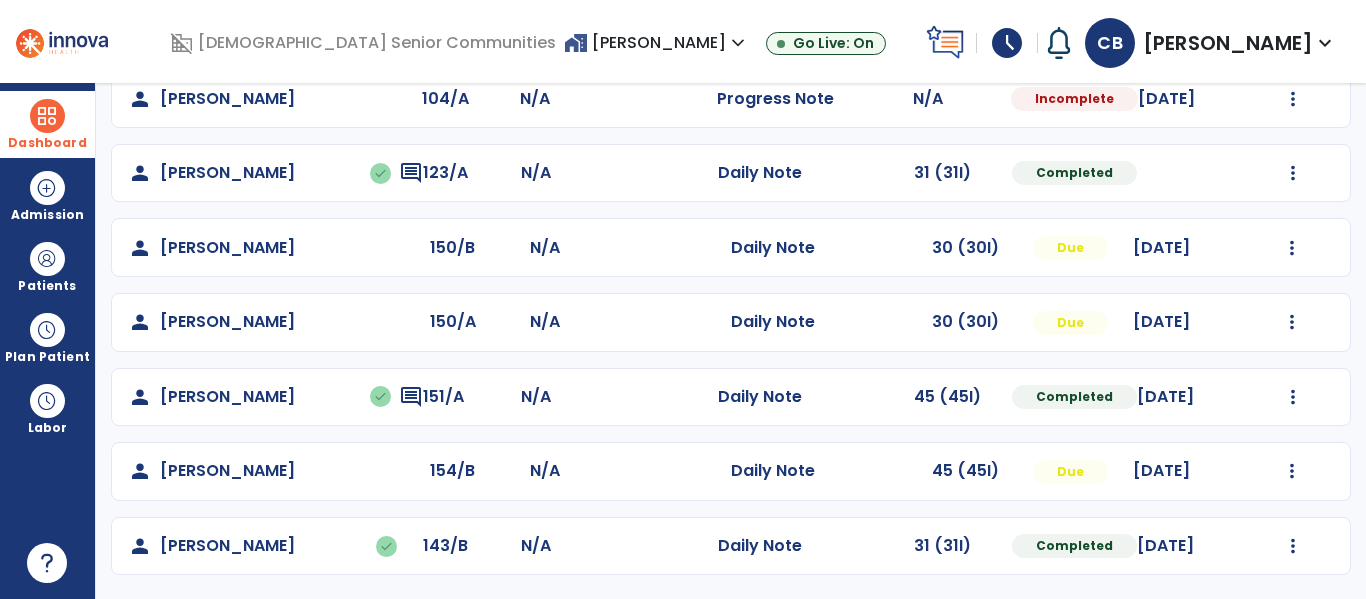 scroll, scrollTop: 0, scrollLeft: 0, axis: both 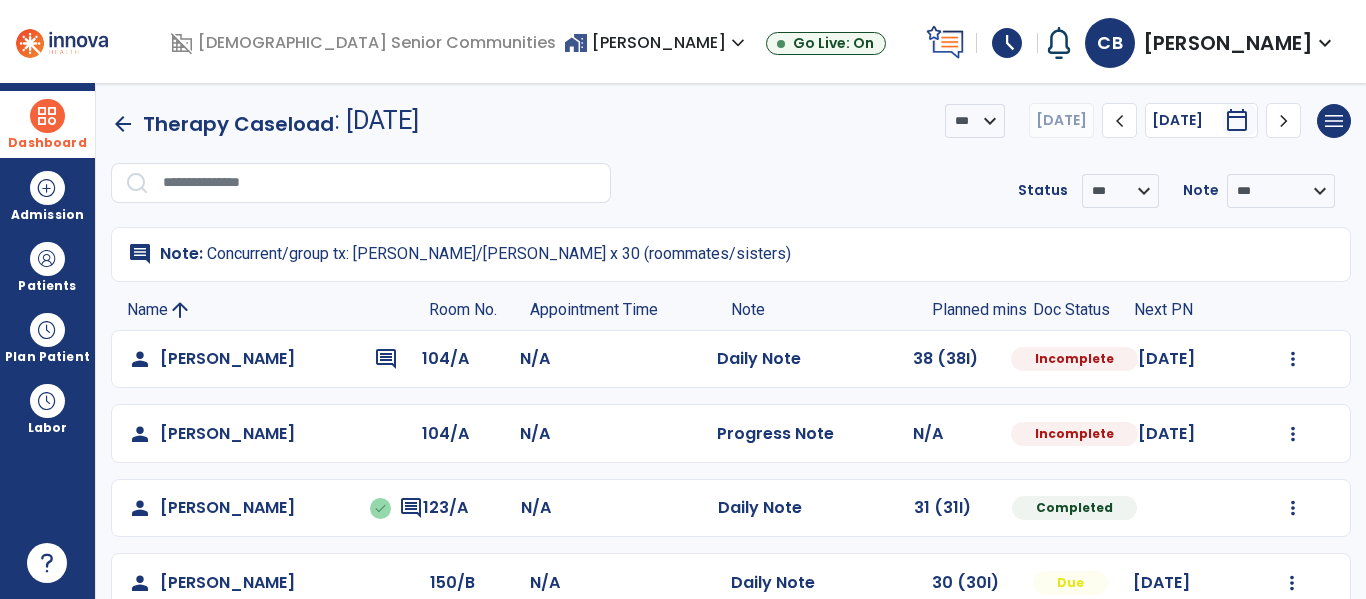 click on "Dashboard" at bounding box center (47, 143) 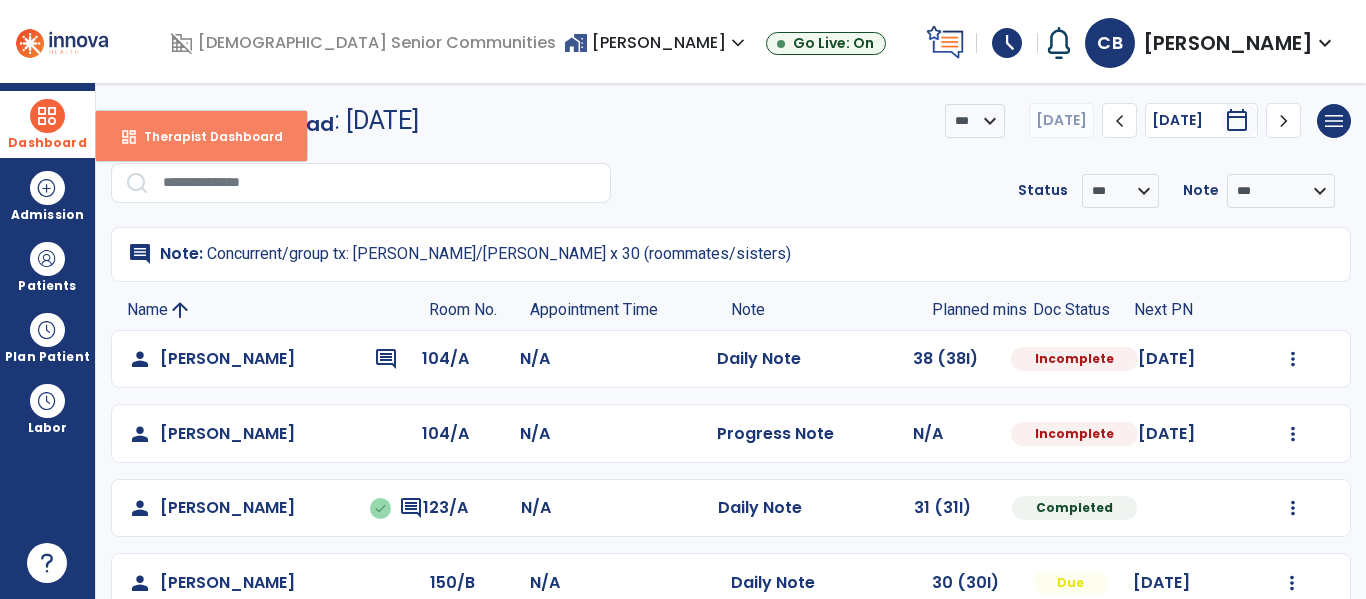 click on "dashboard  Therapist Dashboard" at bounding box center [201, 136] 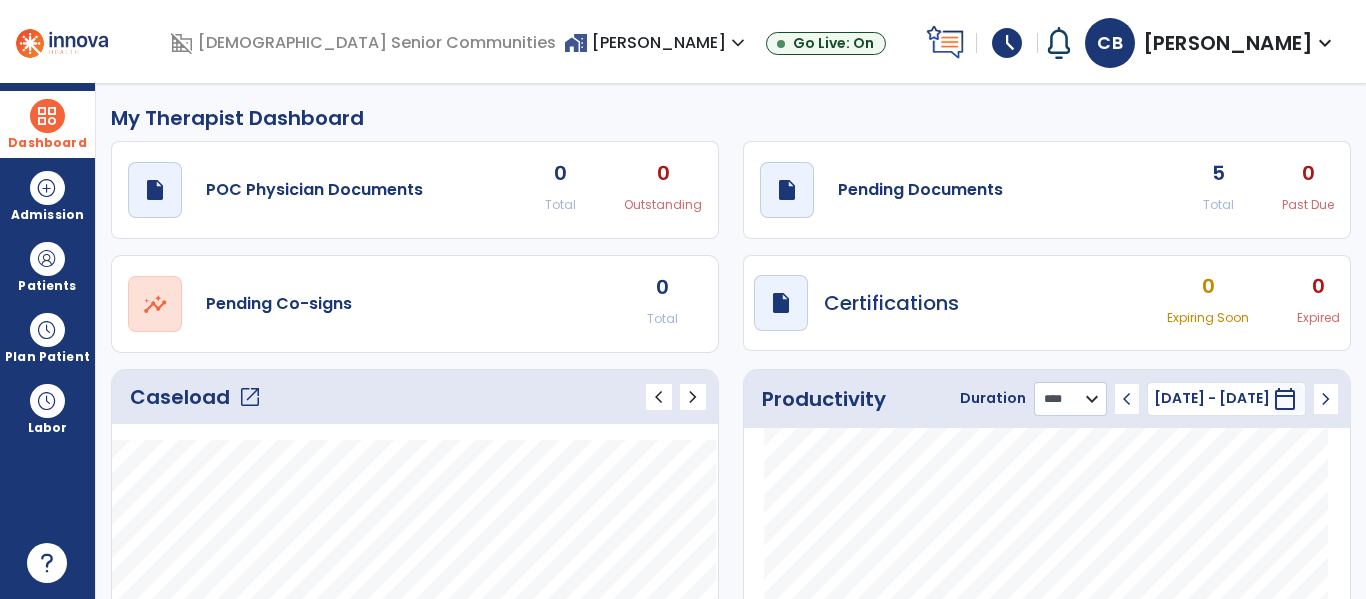click on "******** **** ***" 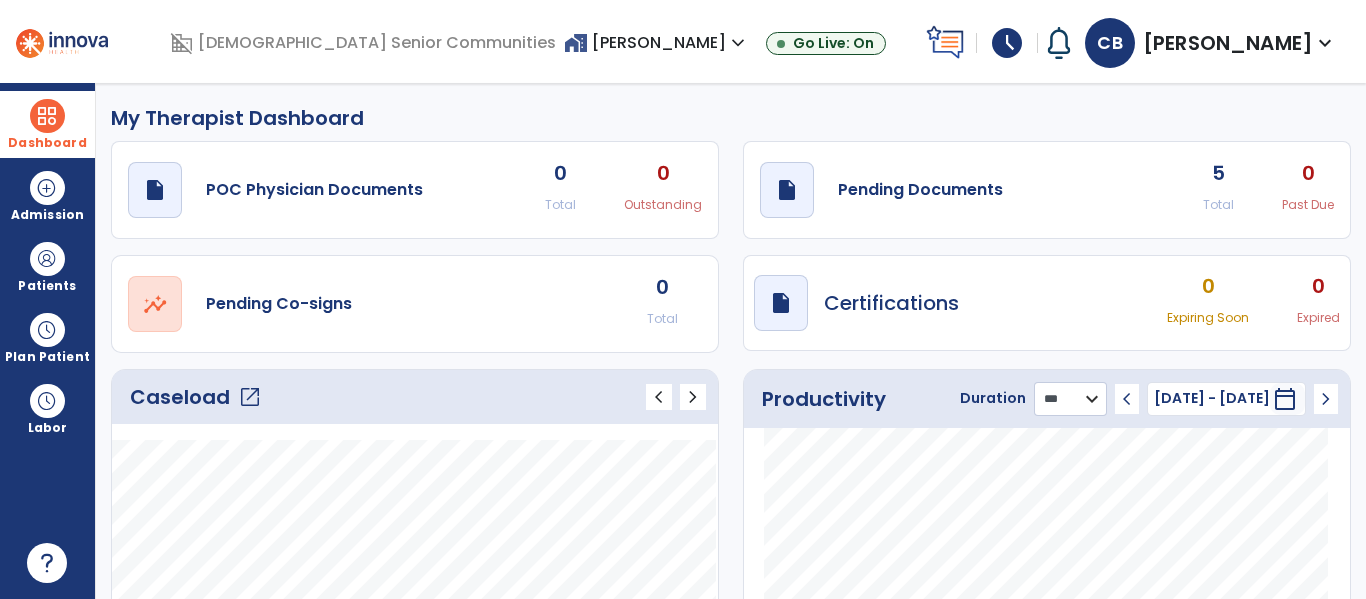 click on "******** **** ***" 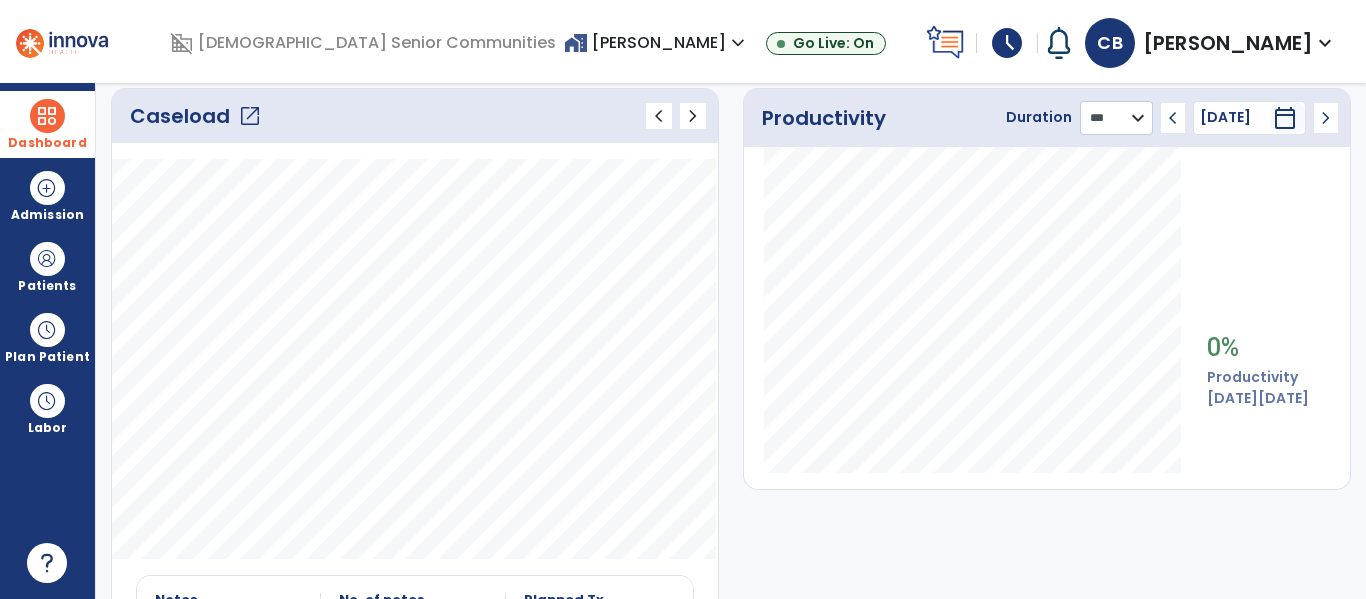 scroll, scrollTop: 0, scrollLeft: 0, axis: both 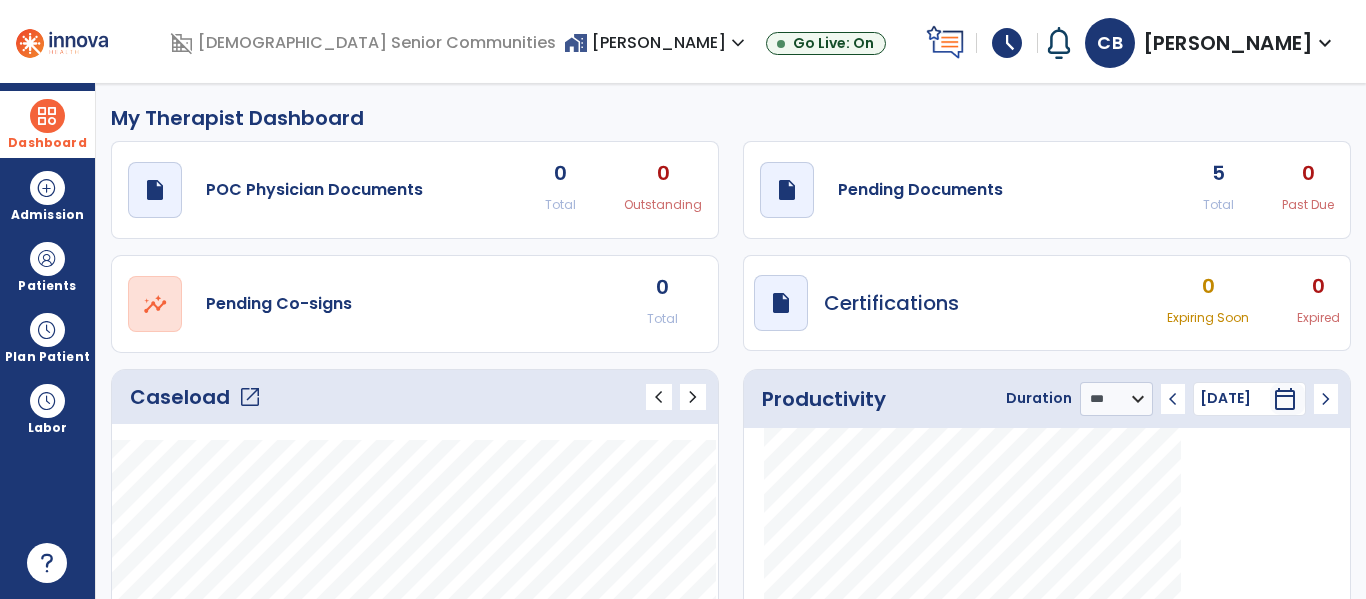 click on "open_in_new" 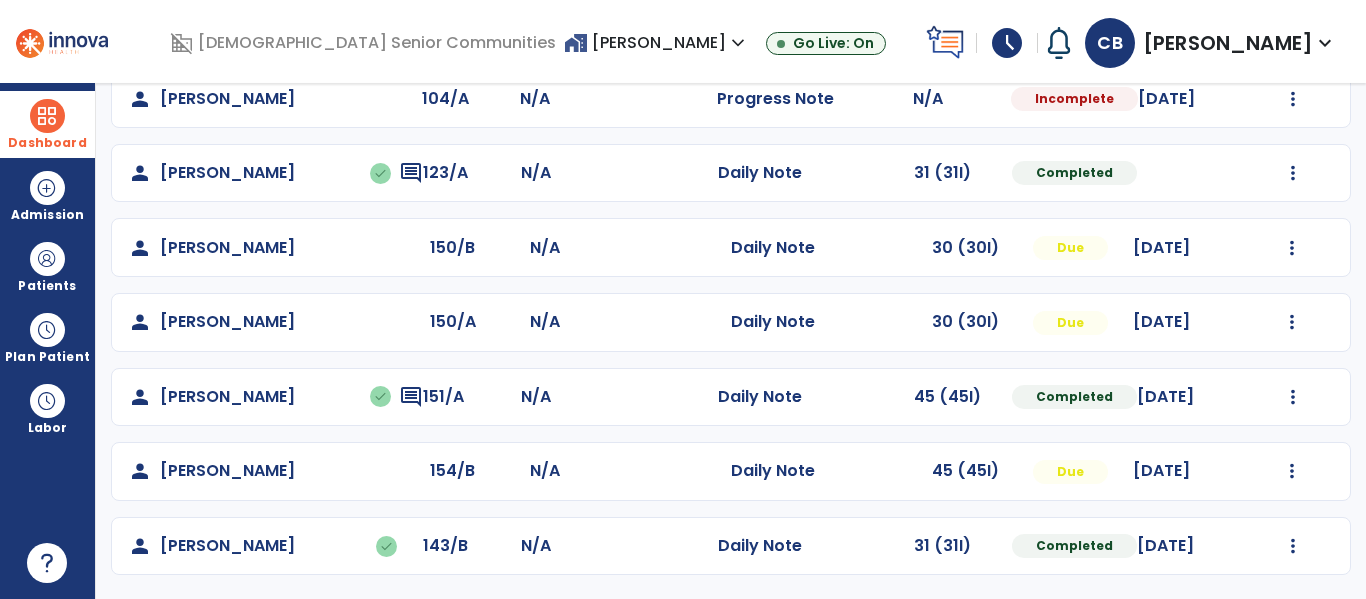 scroll, scrollTop: 0, scrollLeft: 0, axis: both 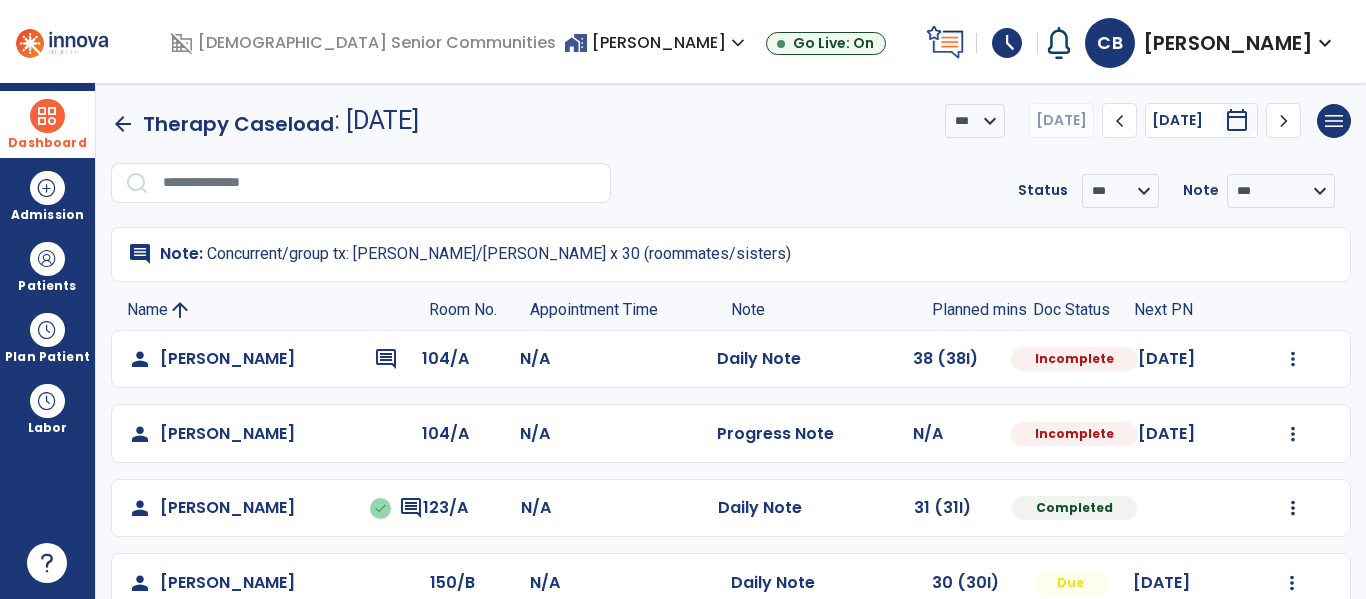 click on "Dashboard" at bounding box center (47, 124) 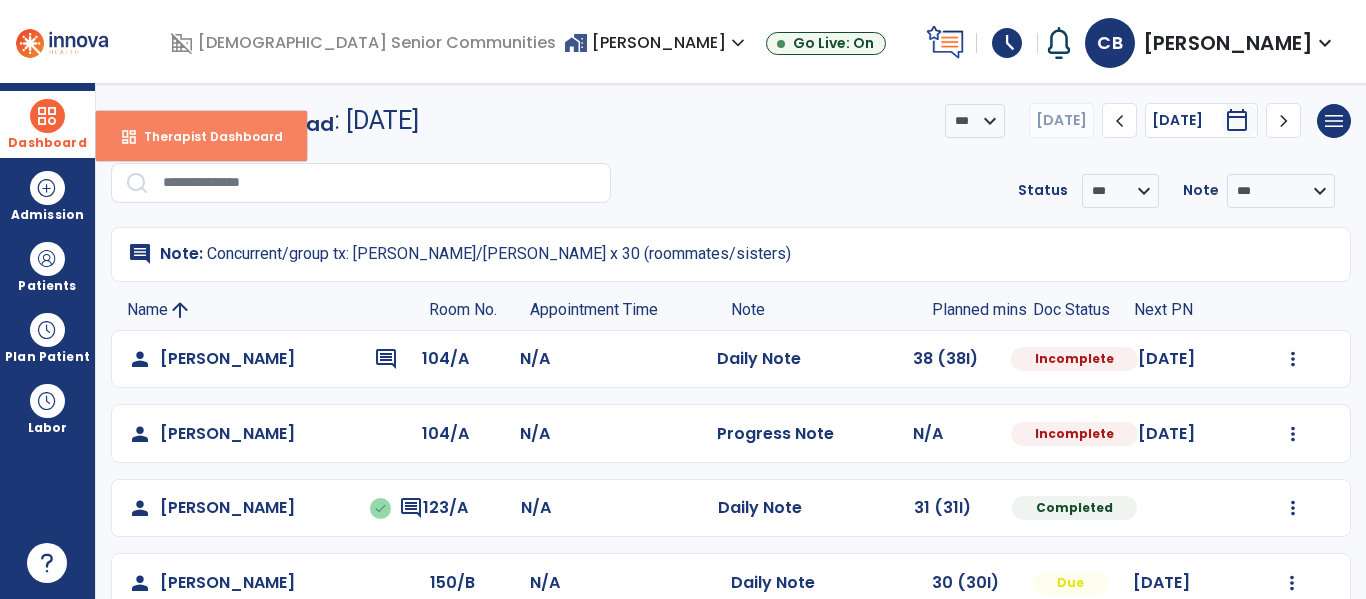 click on "dashboard  Therapist Dashboard" at bounding box center (201, 136) 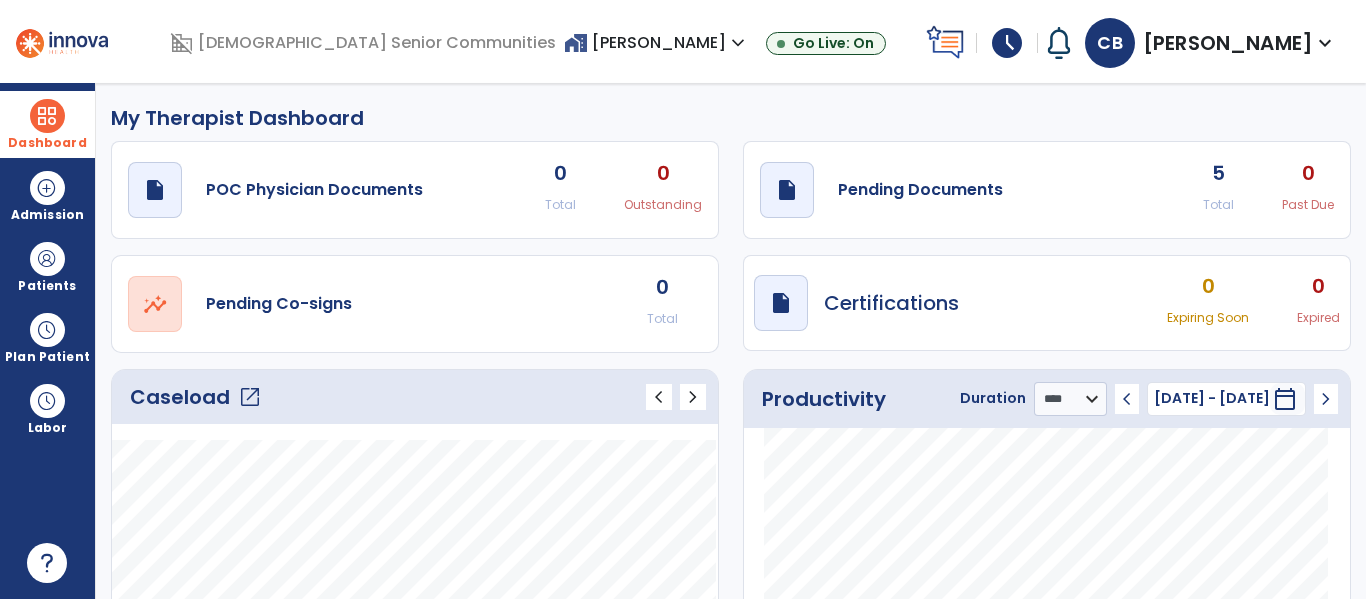 click on "open_in_new" 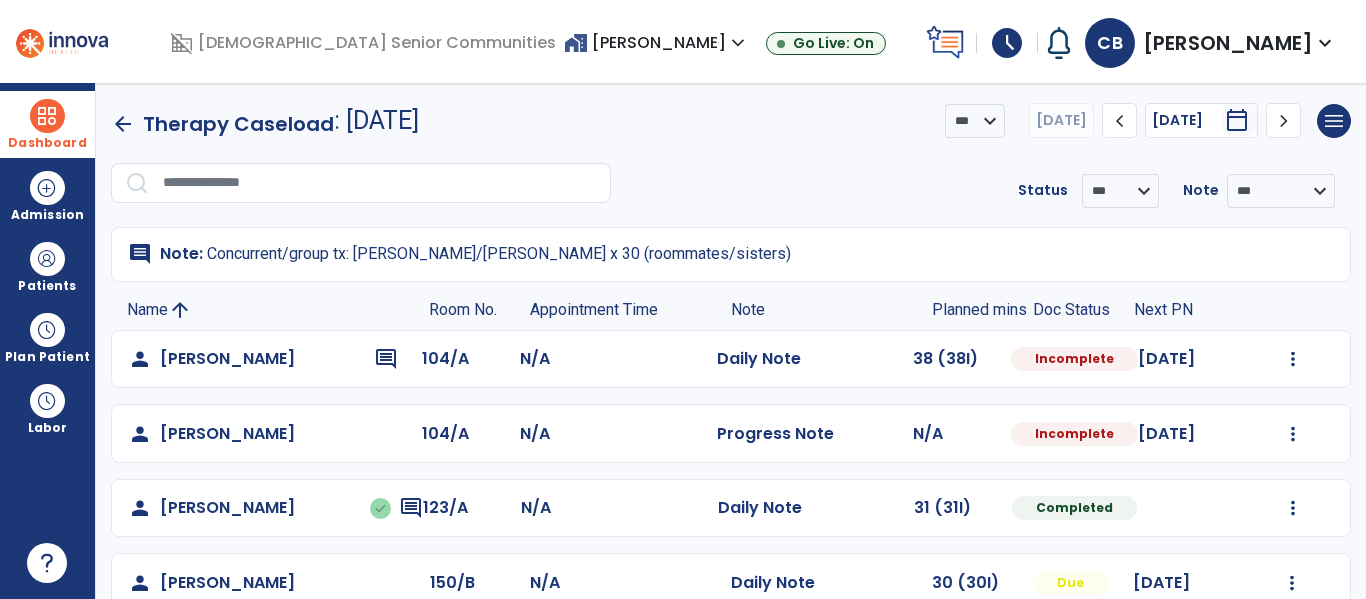 scroll, scrollTop: 335, scrollLeft: 0, axis: vertical 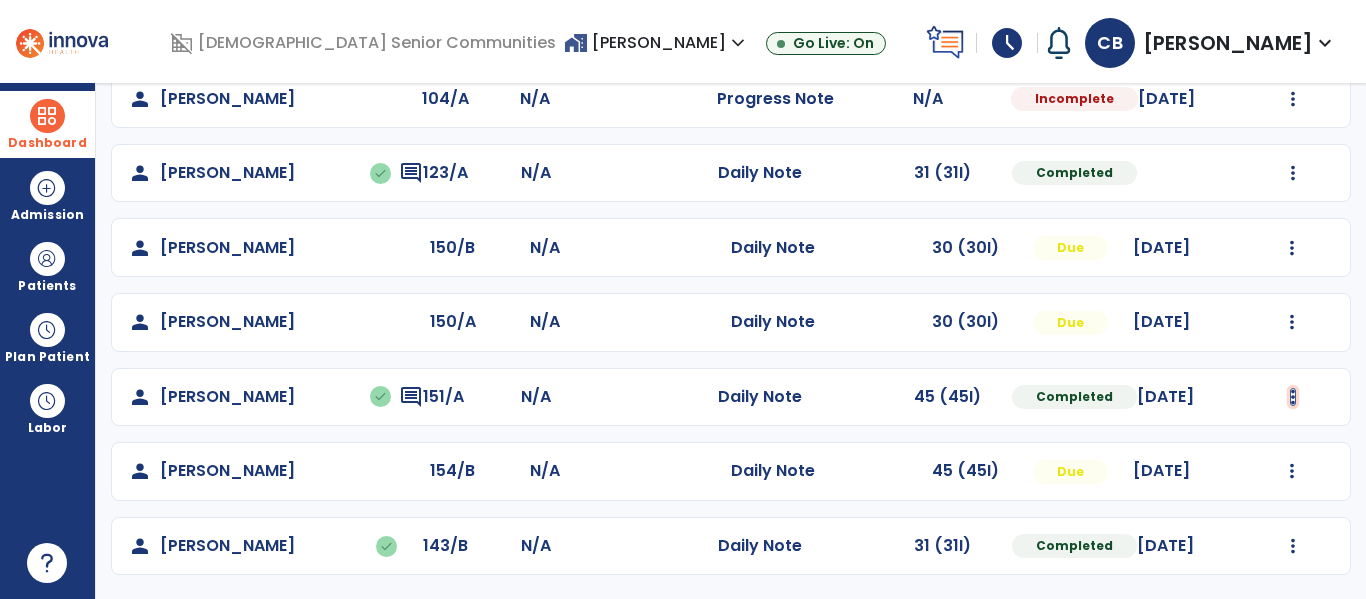 click at bounding box center (1293, 24) 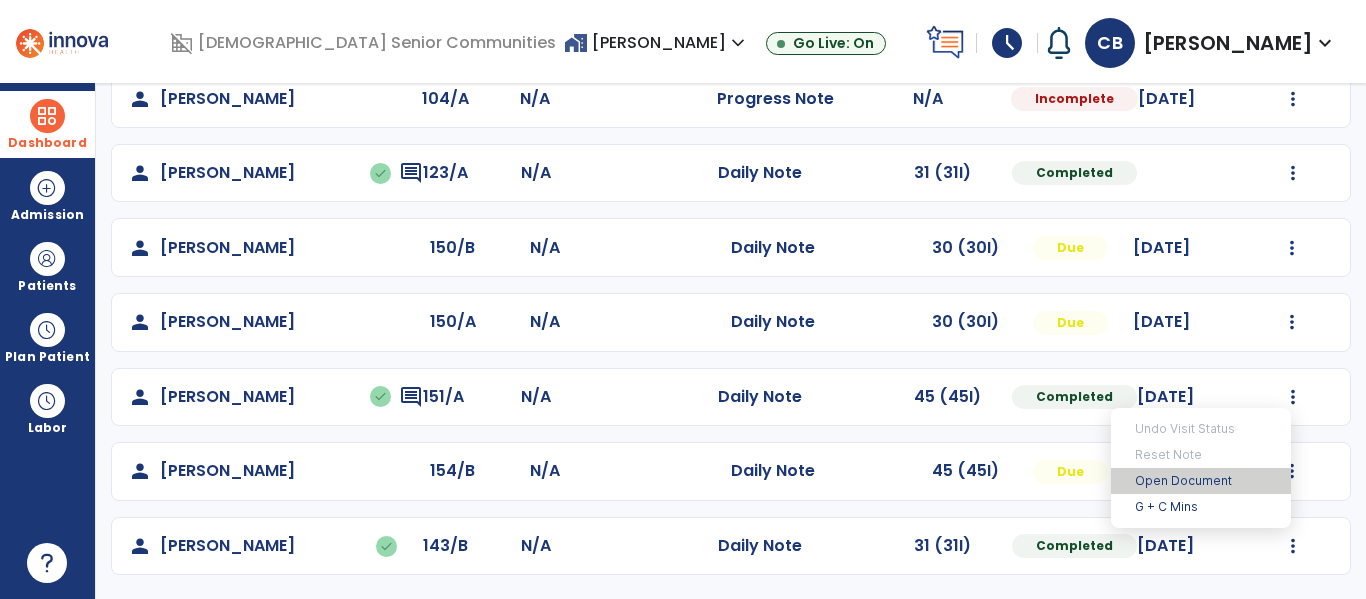 click on "Open Document" at bounding box center (1201, 481) 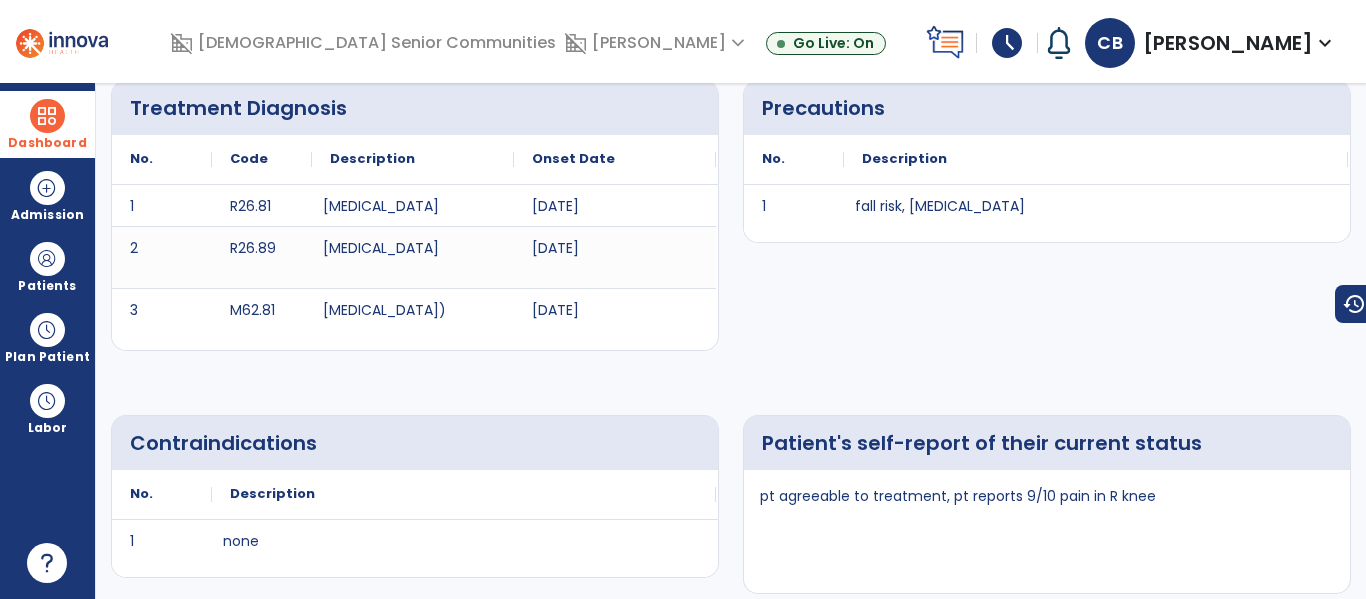 scroll, scrollTop: 0, scrollLeft: 0, axis: both 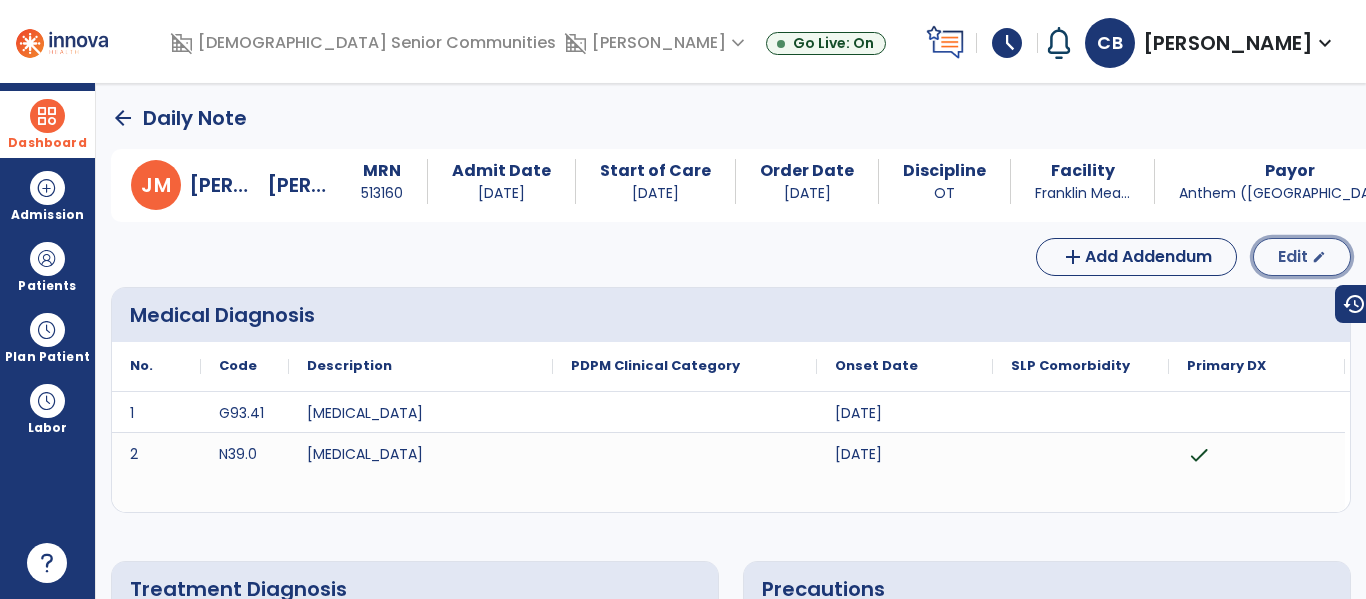 click on "Edit" 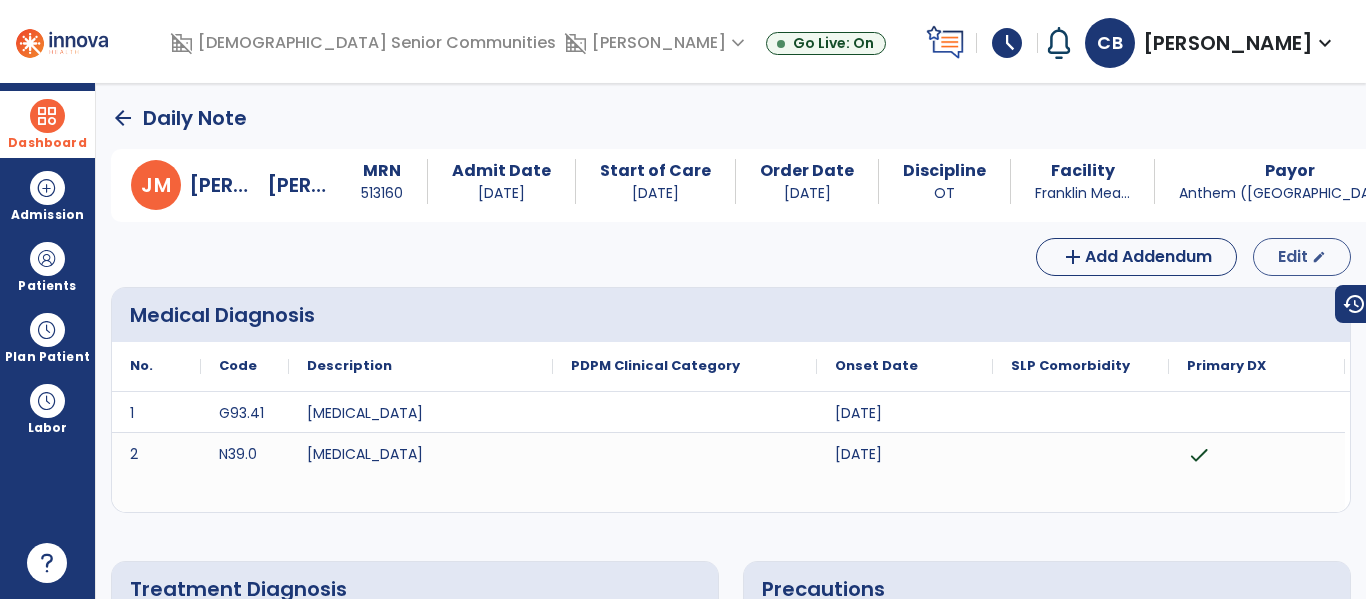 select on "*" 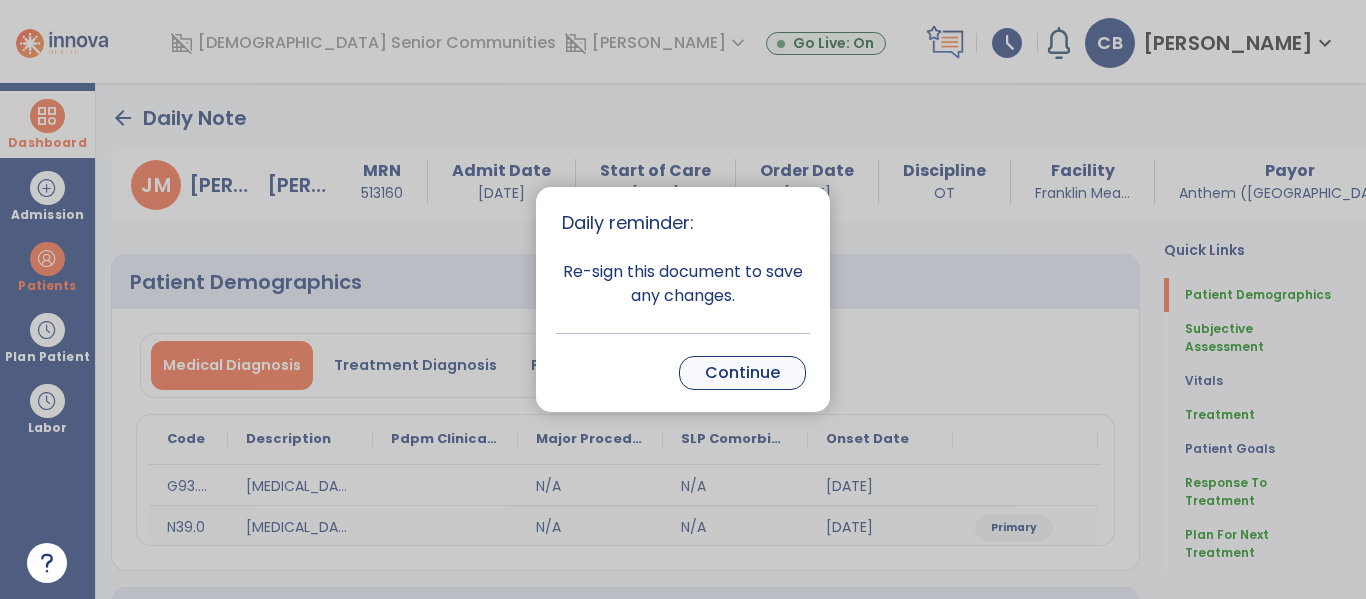 click on "Continue" at bounding box center [742, 373] 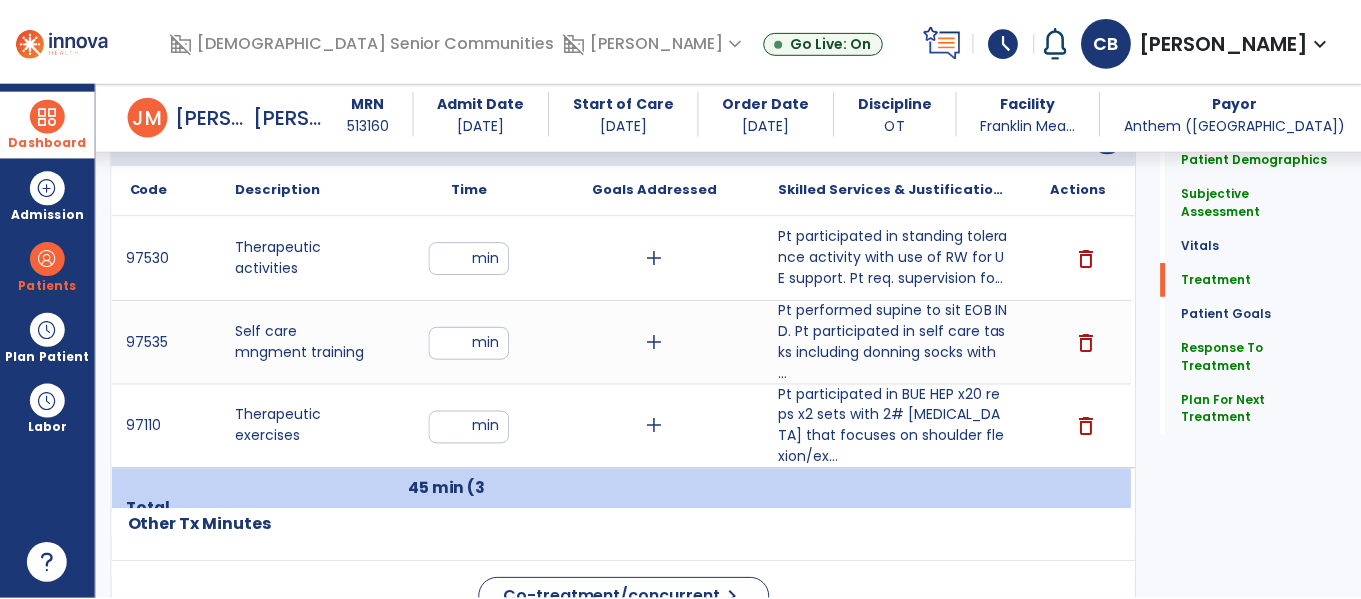 scroll, scrollTop: 1179, scrollLeft: 0, axis: vertical 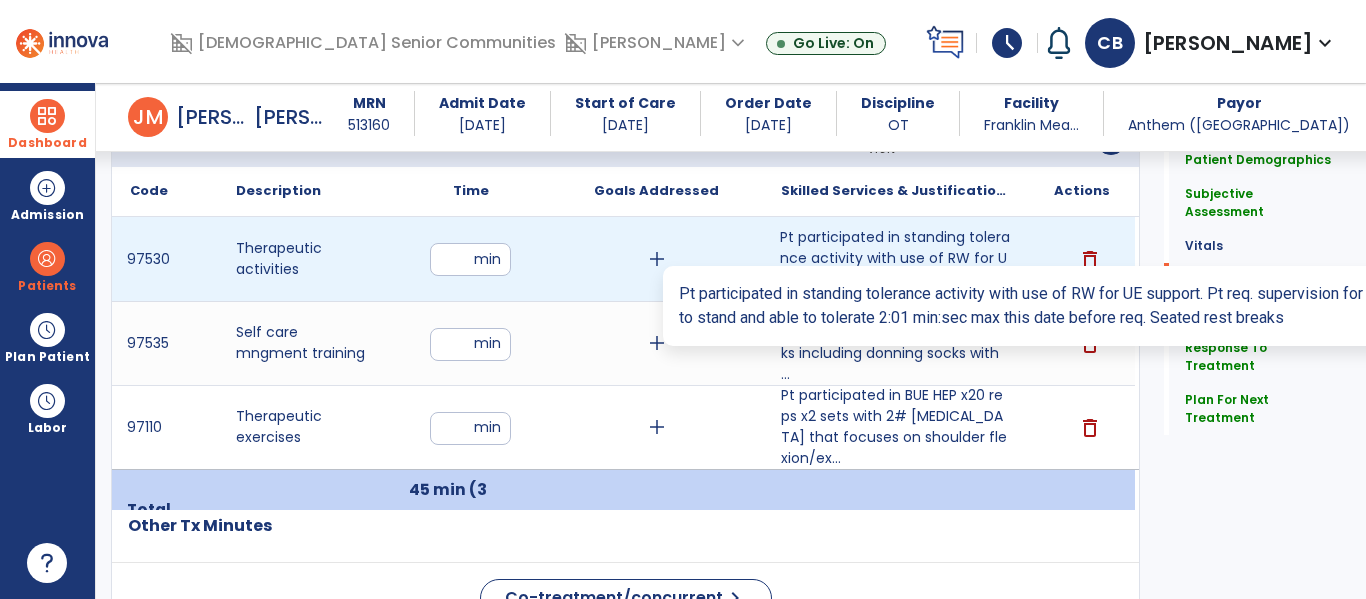click on "Pt participated in standing tolerance activity with use of RW for UE support. Pt req. supervision fo..." at bounding box center (896, 258) 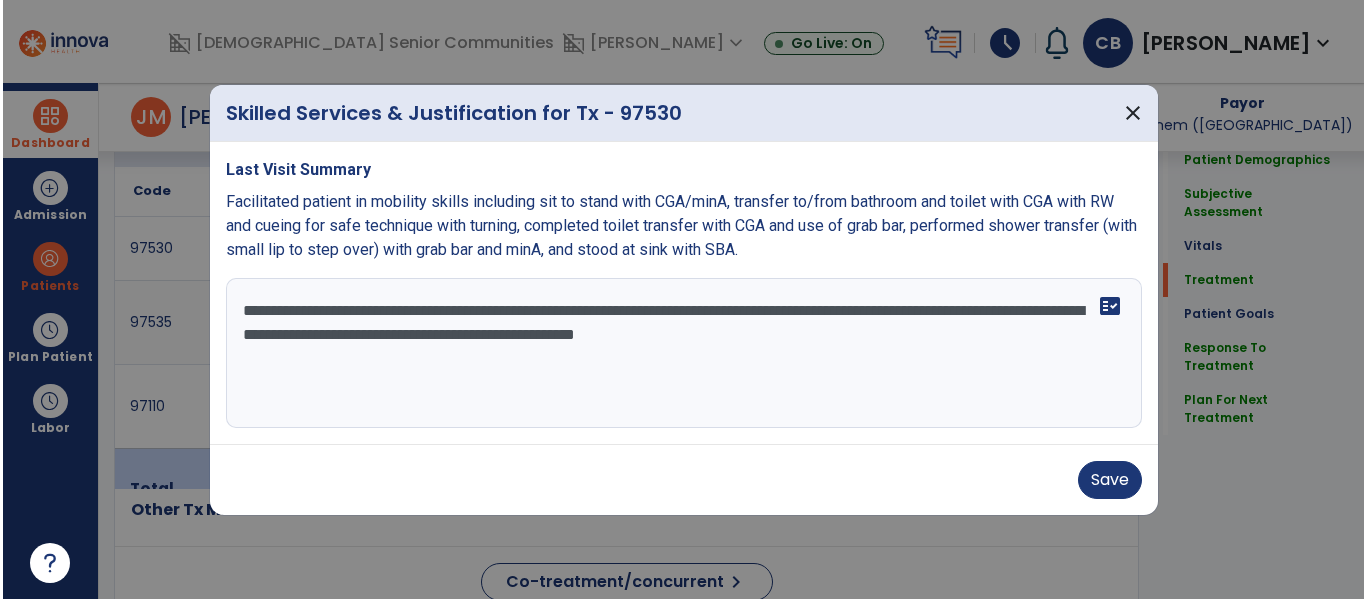 scroll, scrollTop: 1179, scrollLeft: 0, axis: vertical 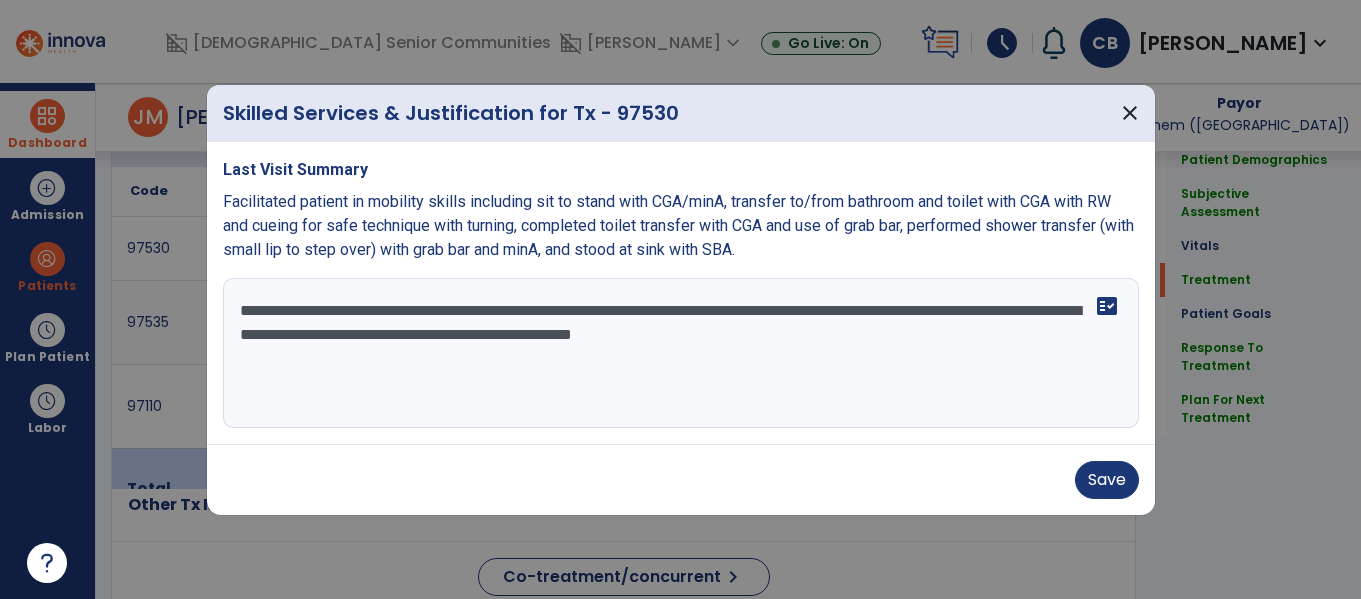 click on "**********" at bounding box center [681, 353] 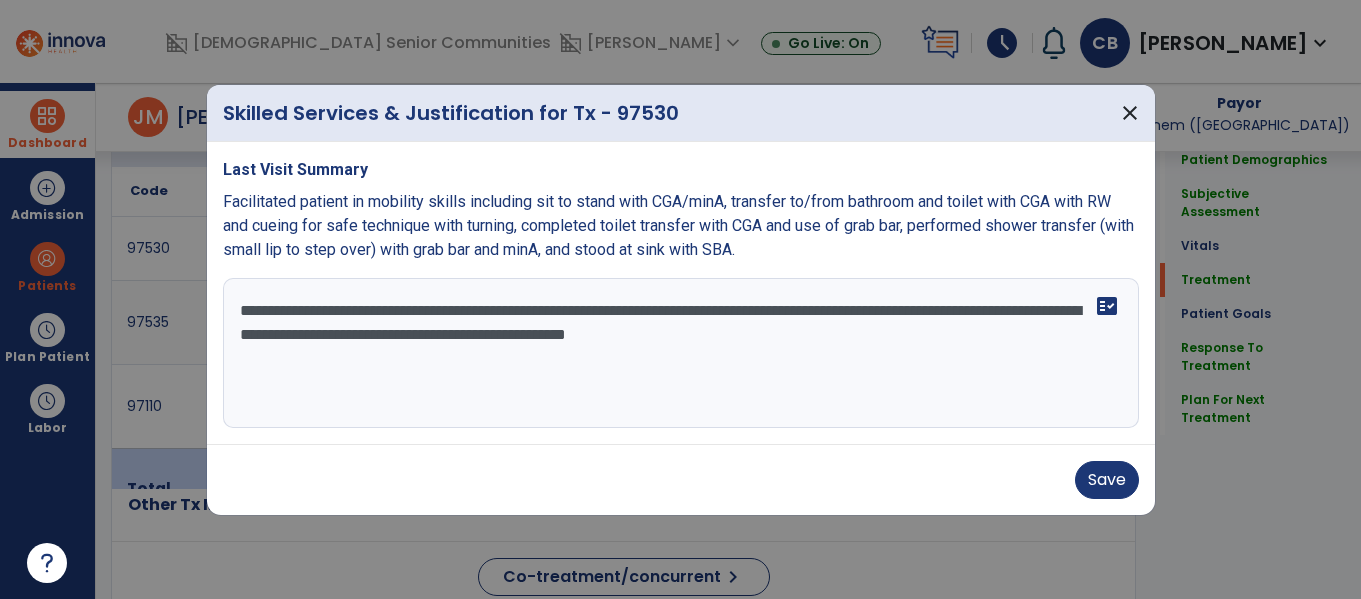 type on "**********" 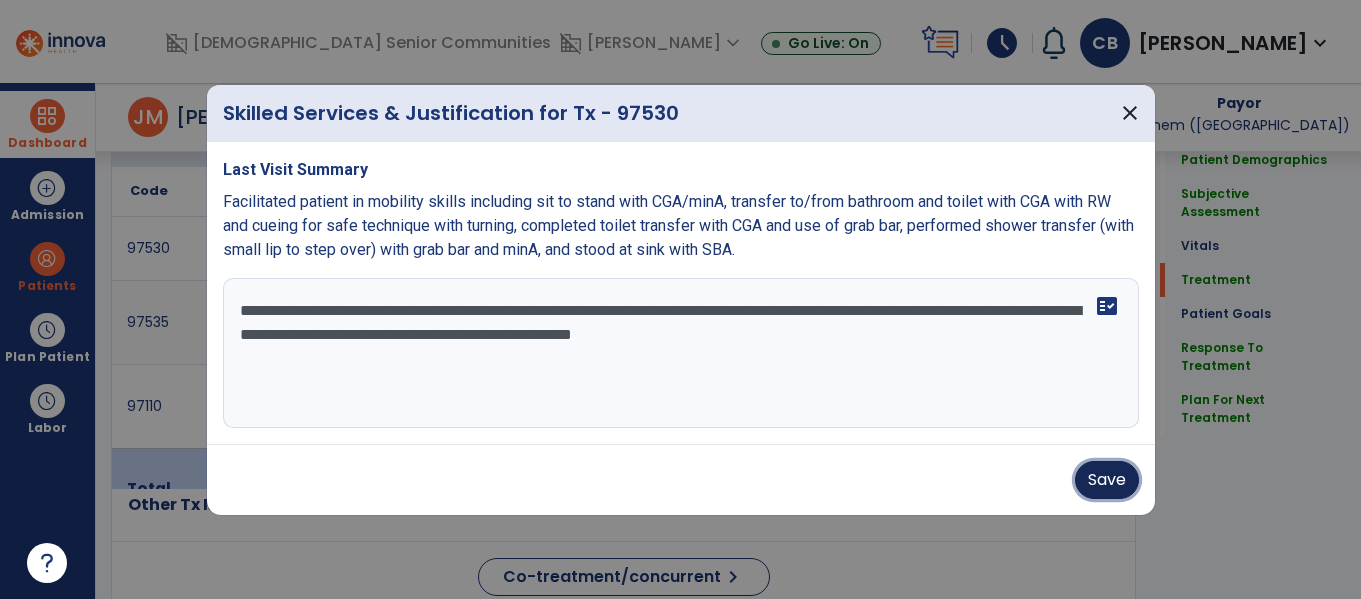 click on "Save" at bounding box center (1107, 480) 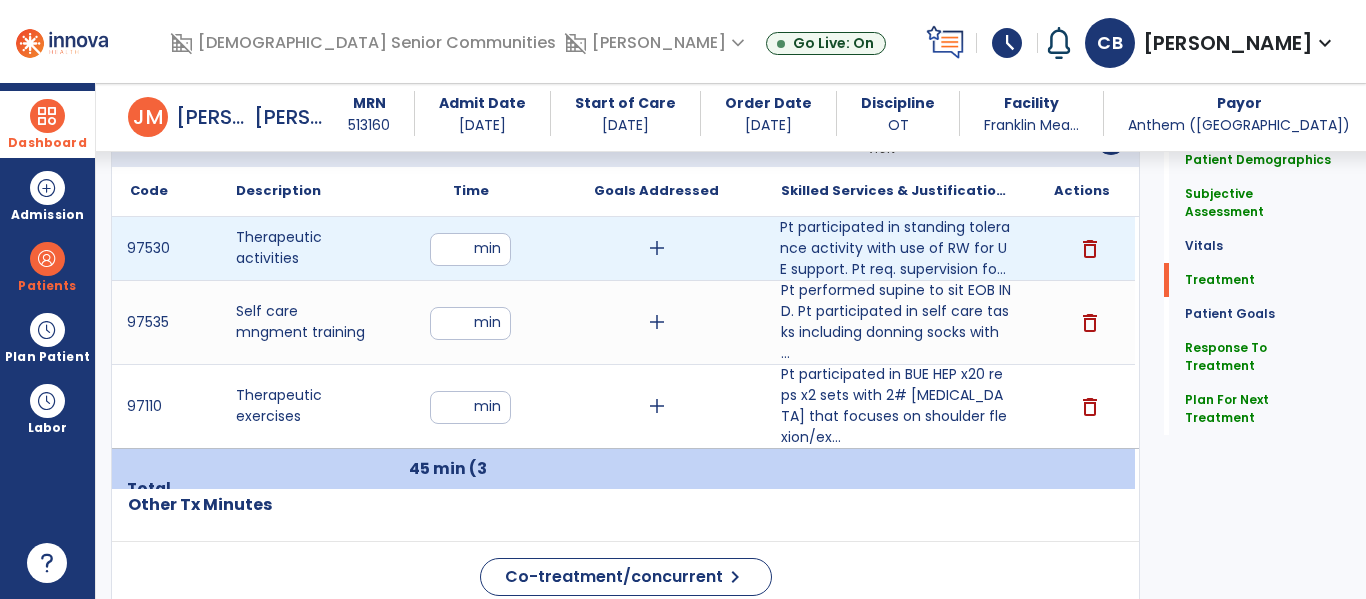 click on "**" at bounding box center (470, 249) 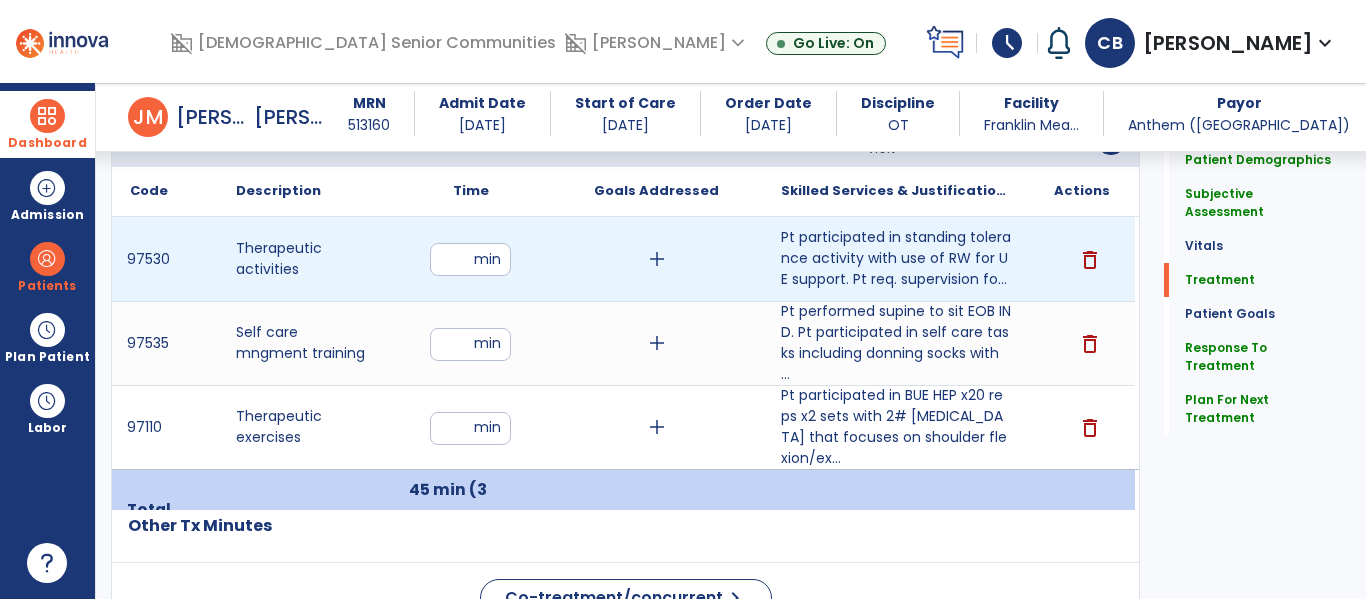 type on "**" 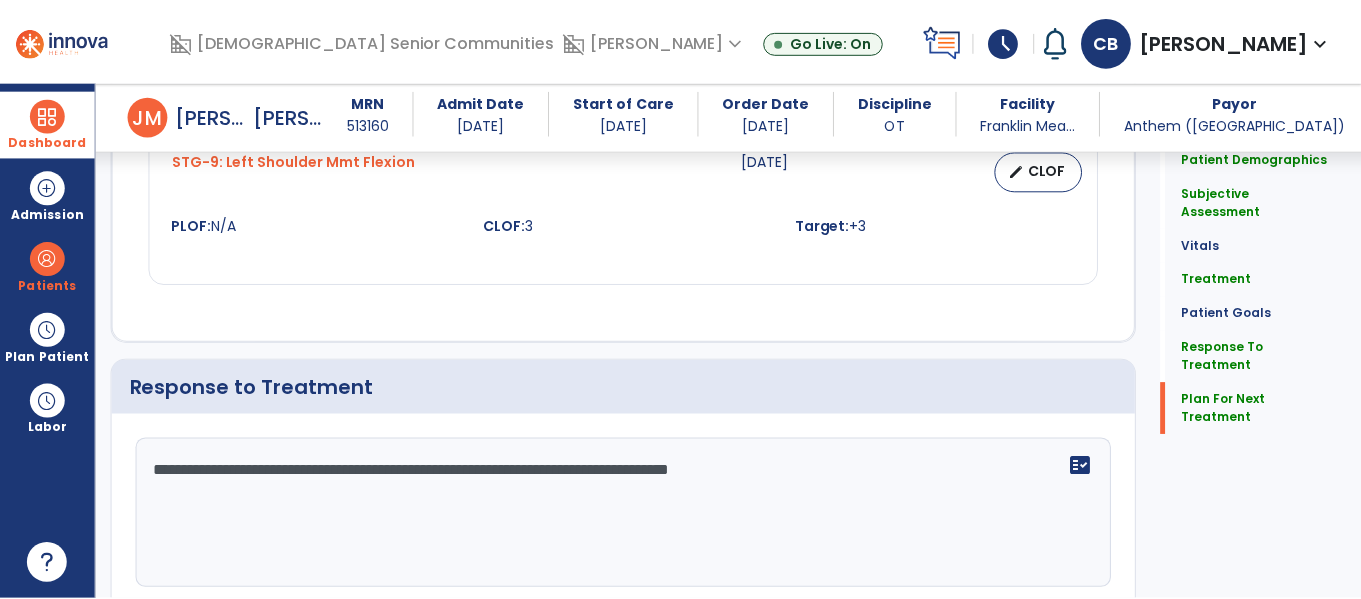scroll, scrollTop: 3296, scrollLeft: 0, axis: vertical 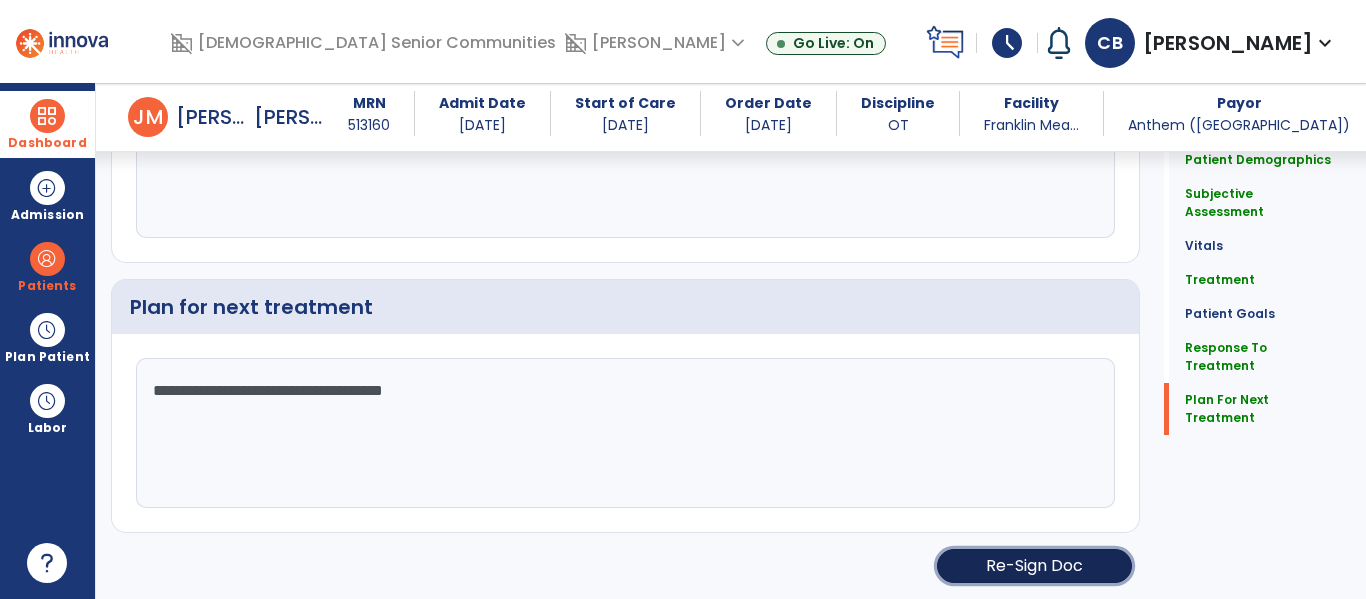 click on "Re-Sign Doc" 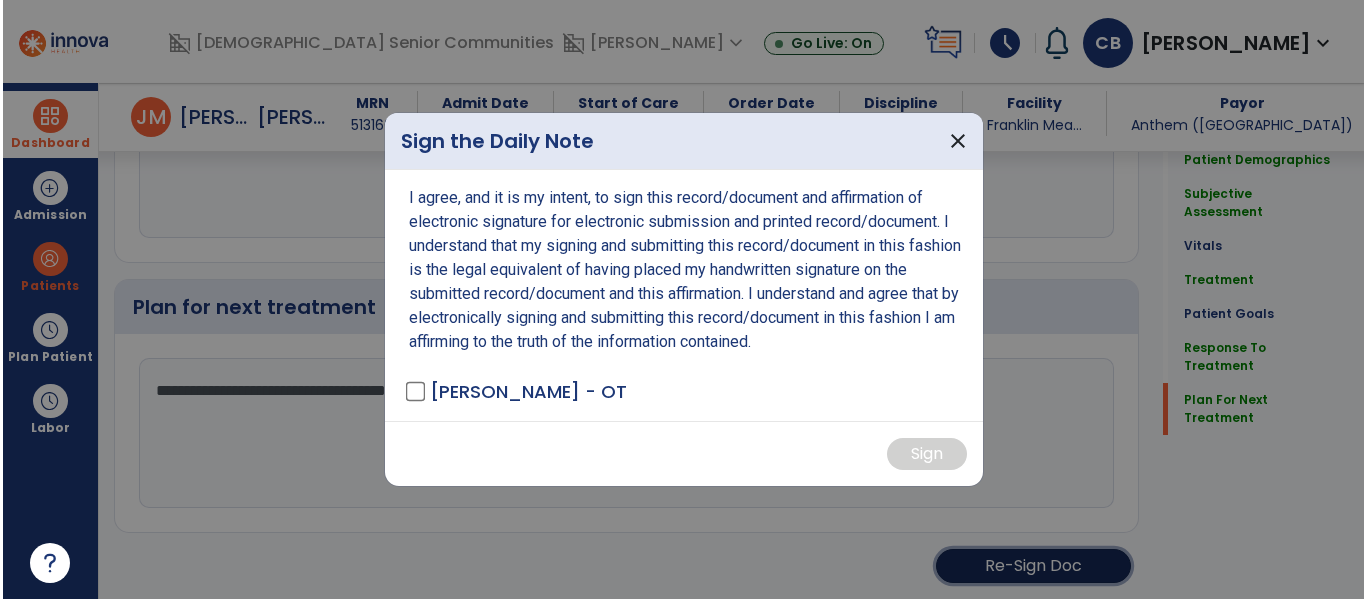 scroll, scrollTop: 3296, scrollLeft: 0, axis: vertical 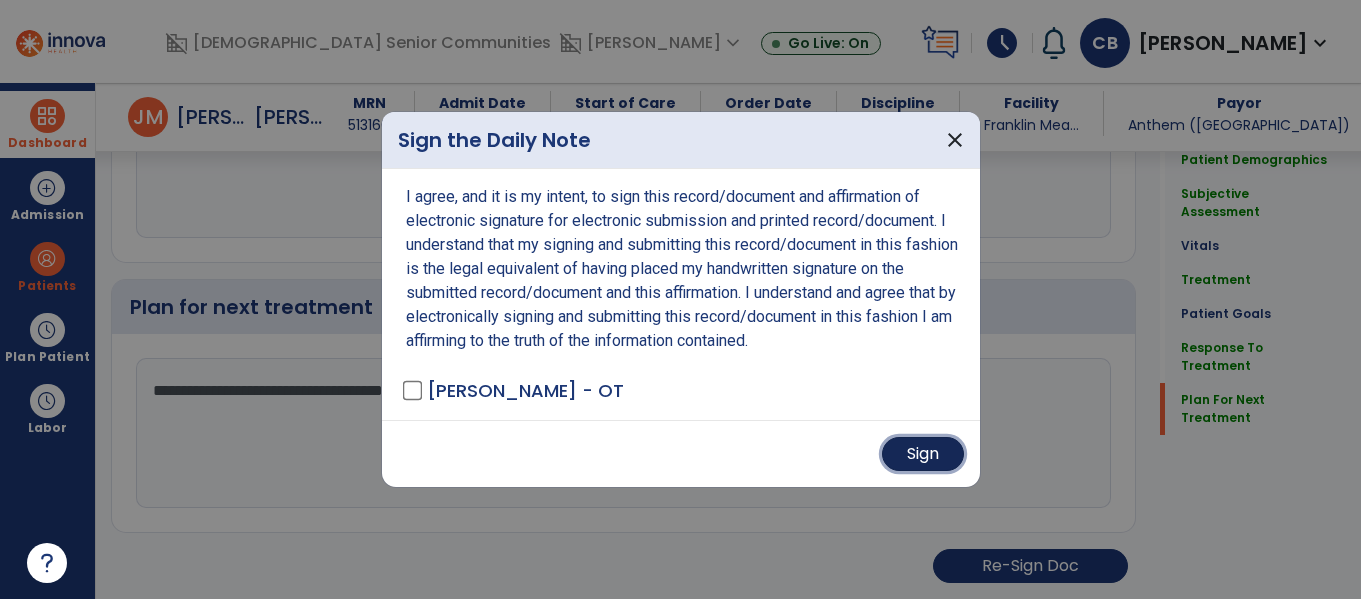 click on "Sign" at bounding box center [923, 454] 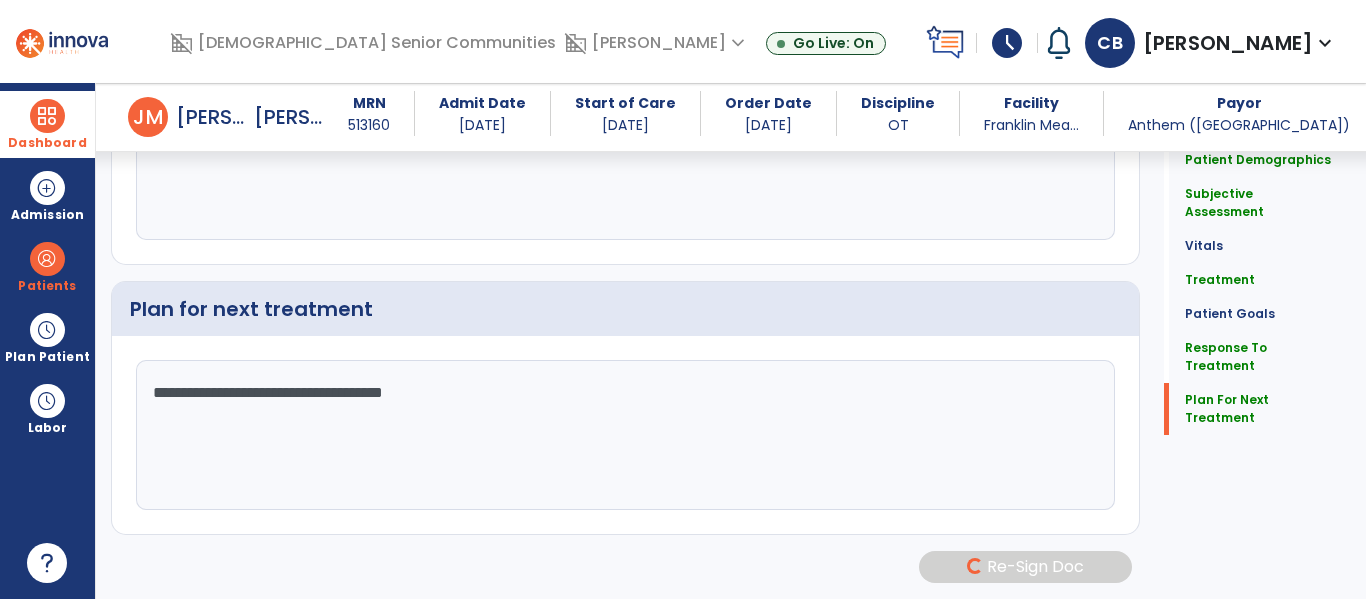 scroll, scrollTop: 3294, scrollLeft: 0, axis: vertical 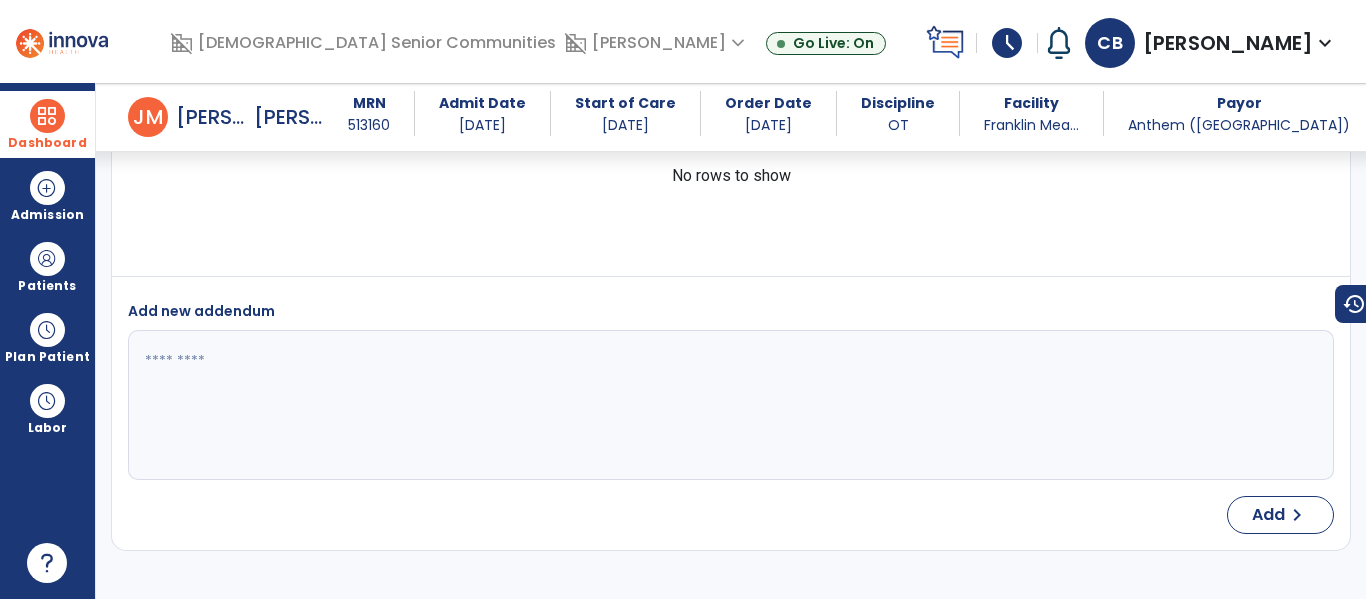 click on "Dashboard" at bounding box center (47, 124) 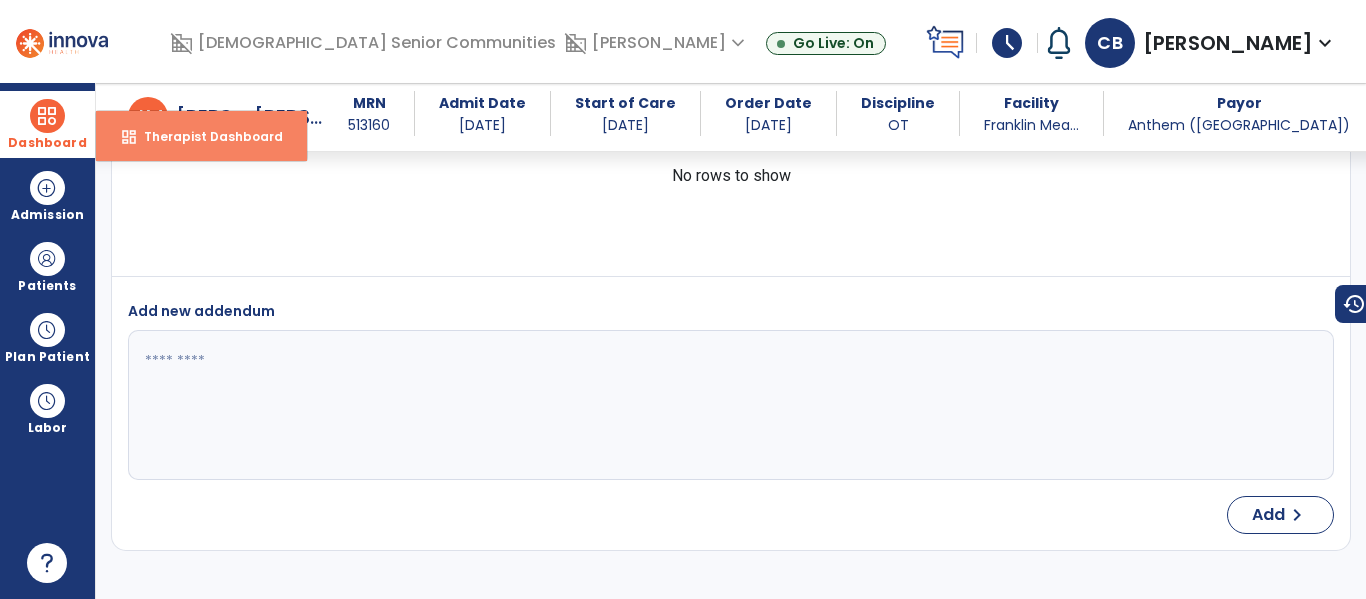click on "dashboard  Therapist Dashboard" at bounding box center (201, 136) 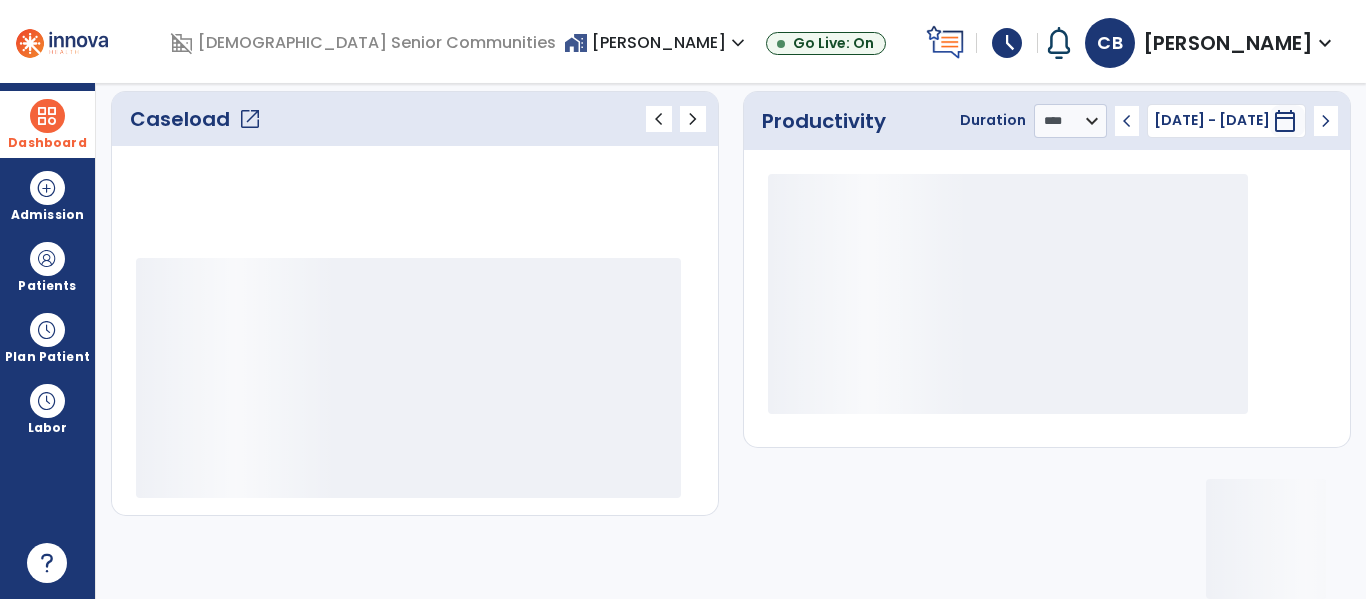 scroll, scrollTop: 278, scrollLeft: 0, axis: vertical 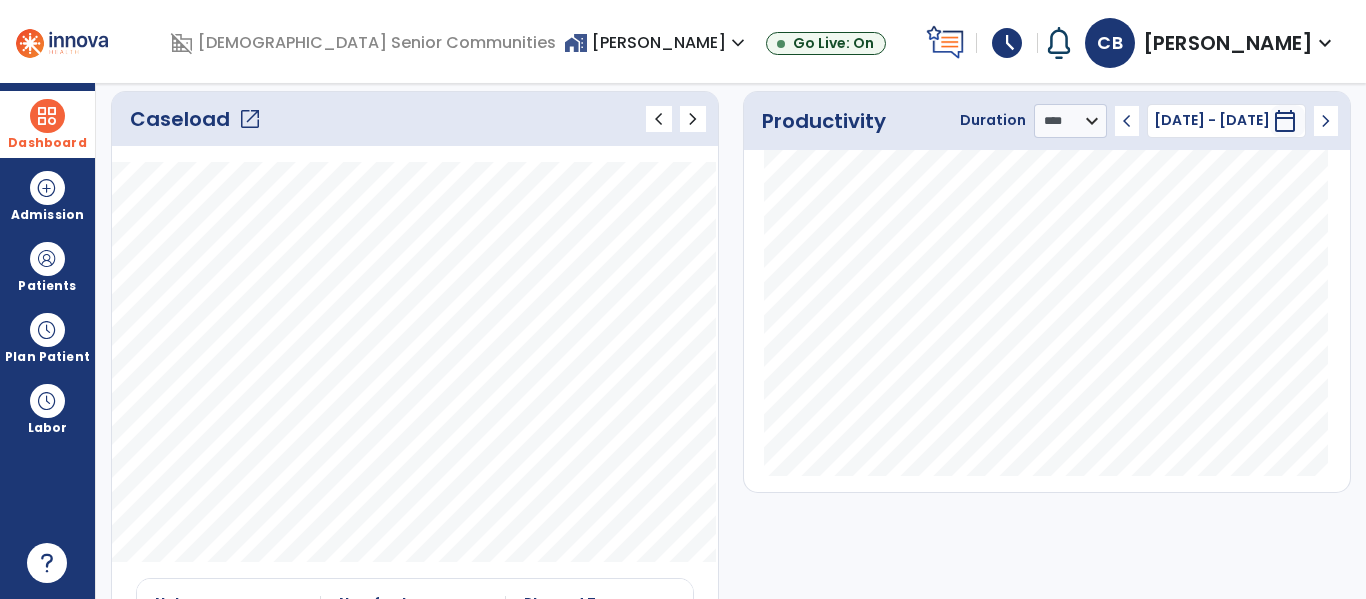 click on "open_in_new" 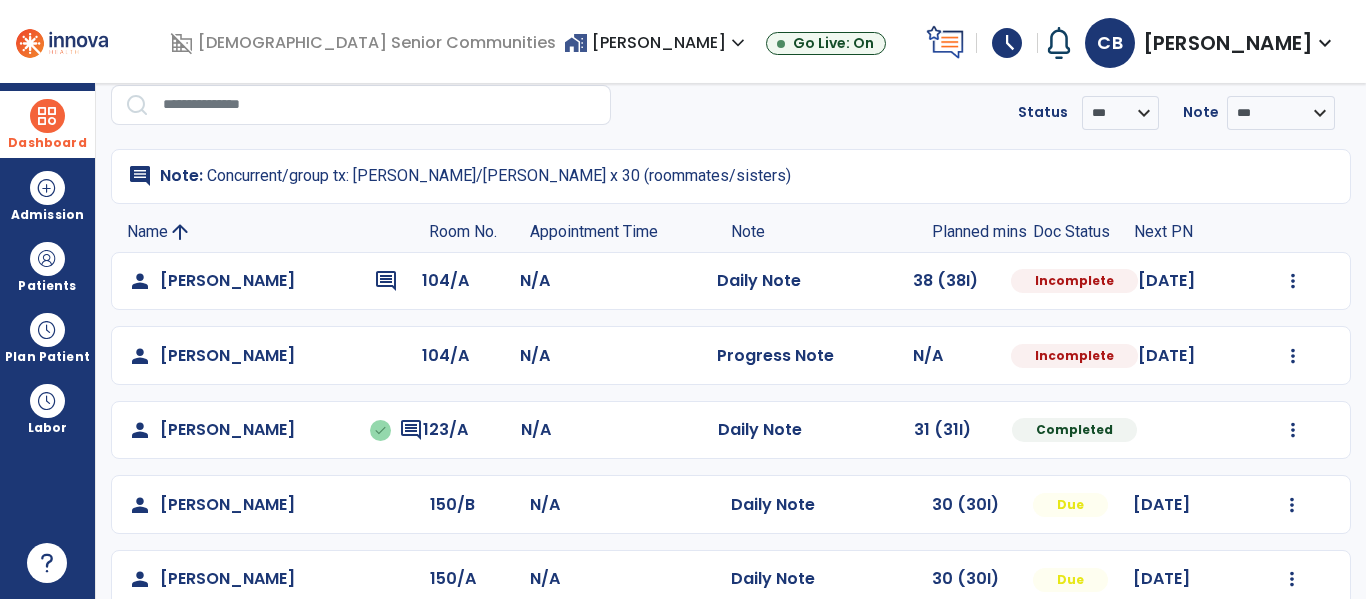 click at bounding box center (47, 116) 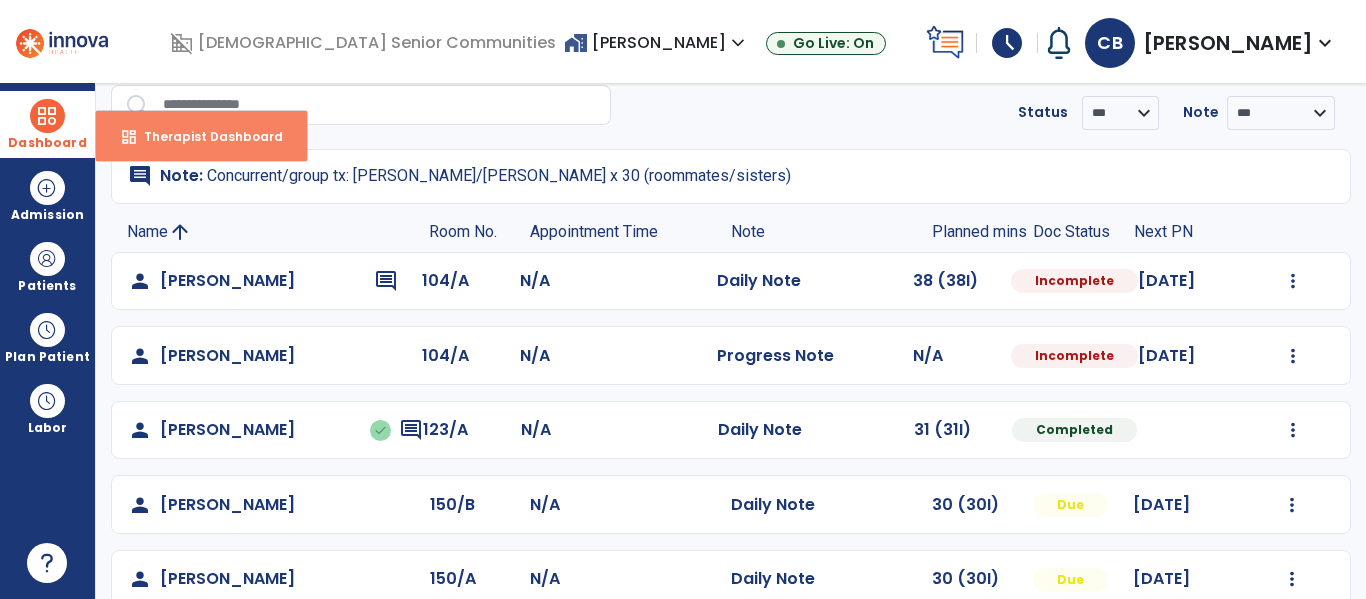 click on "Therapist Dashboard" at bounding box center [205, 136] 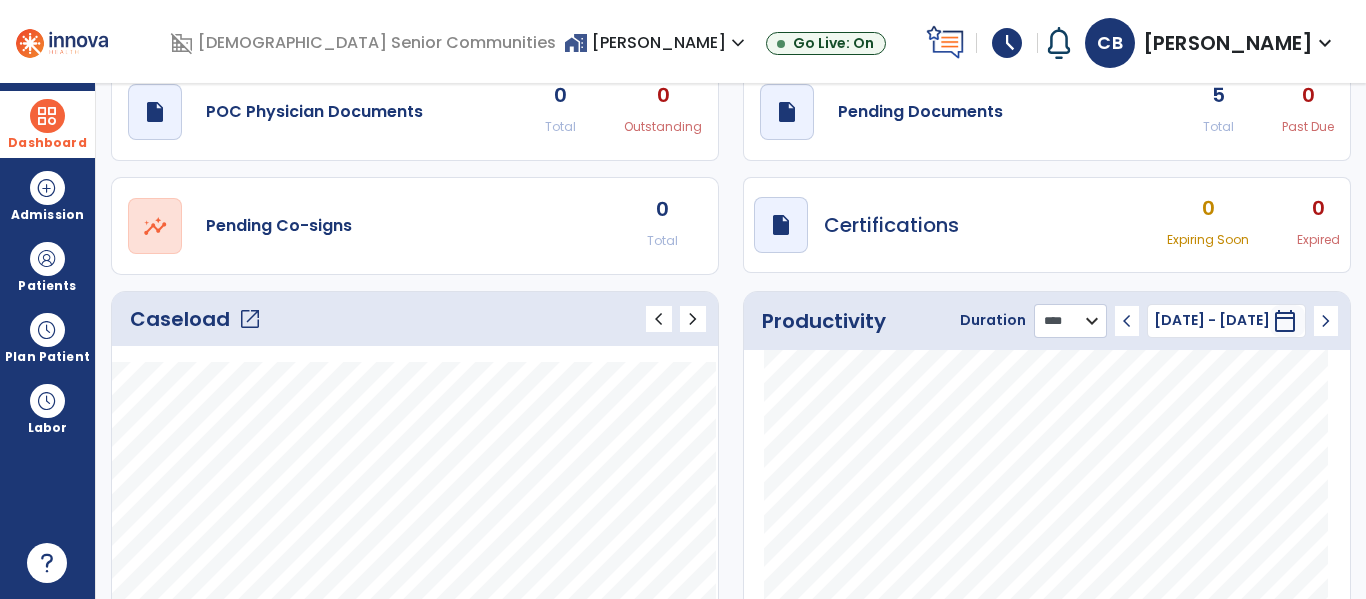click on "******** **** ***" 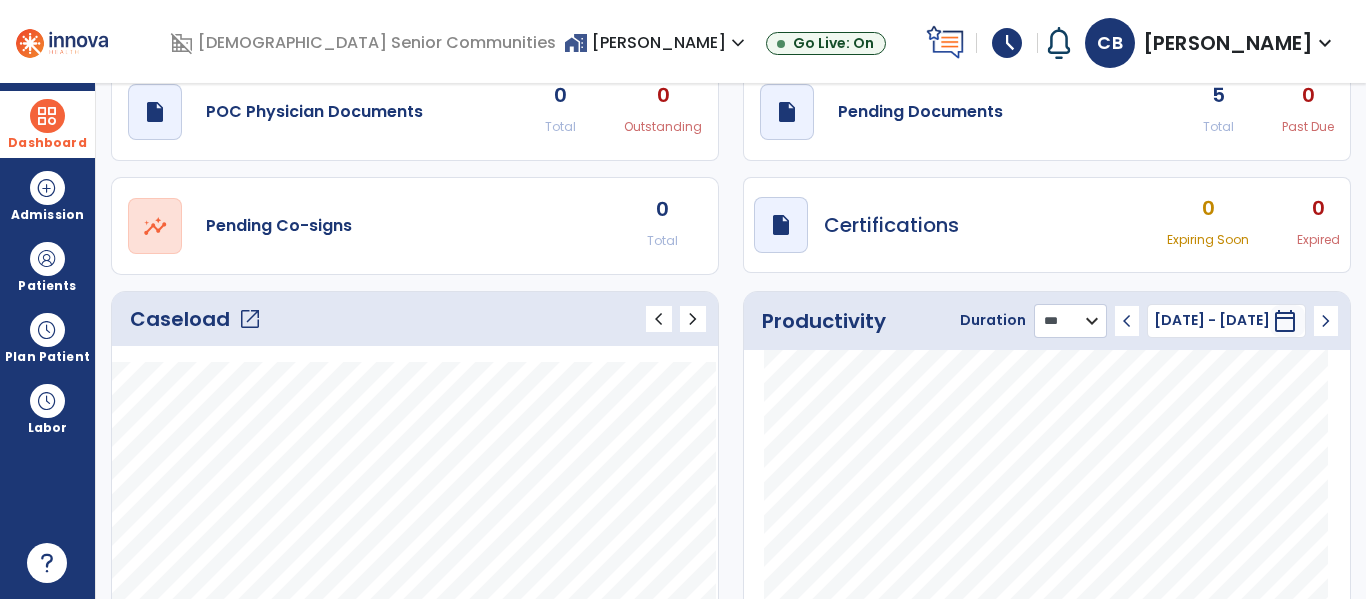 click on "******** **** ***" 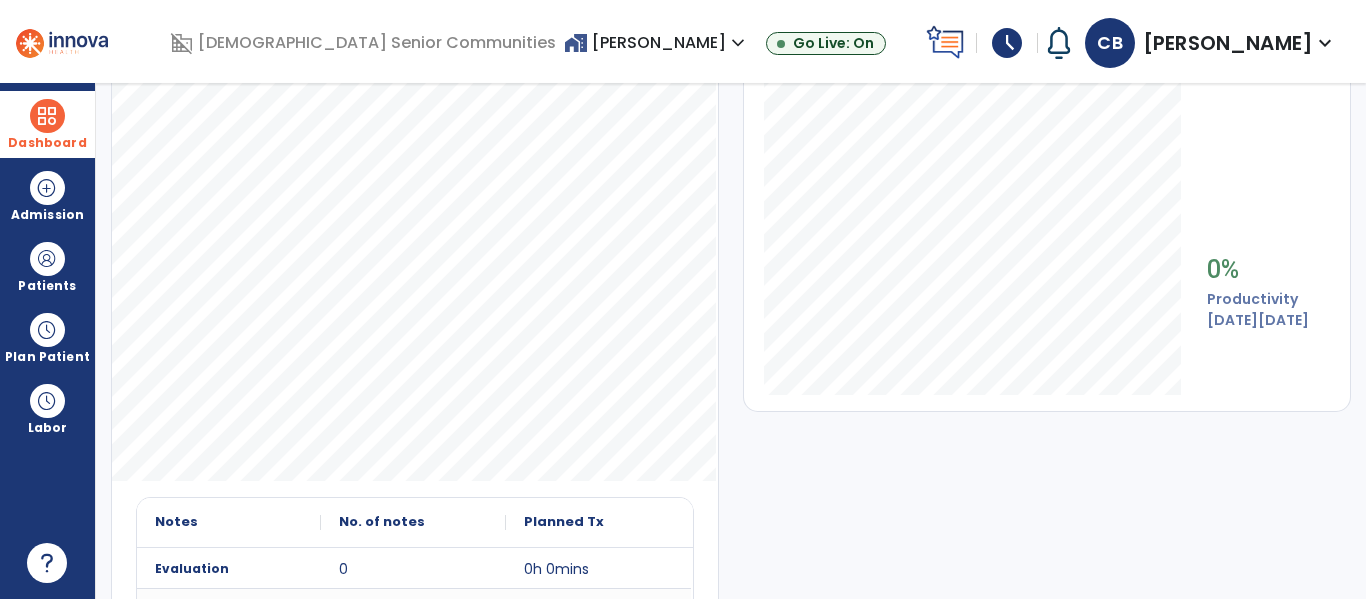 scroll, scrollTop: 359, scrollLeft: 0, axis: vertical 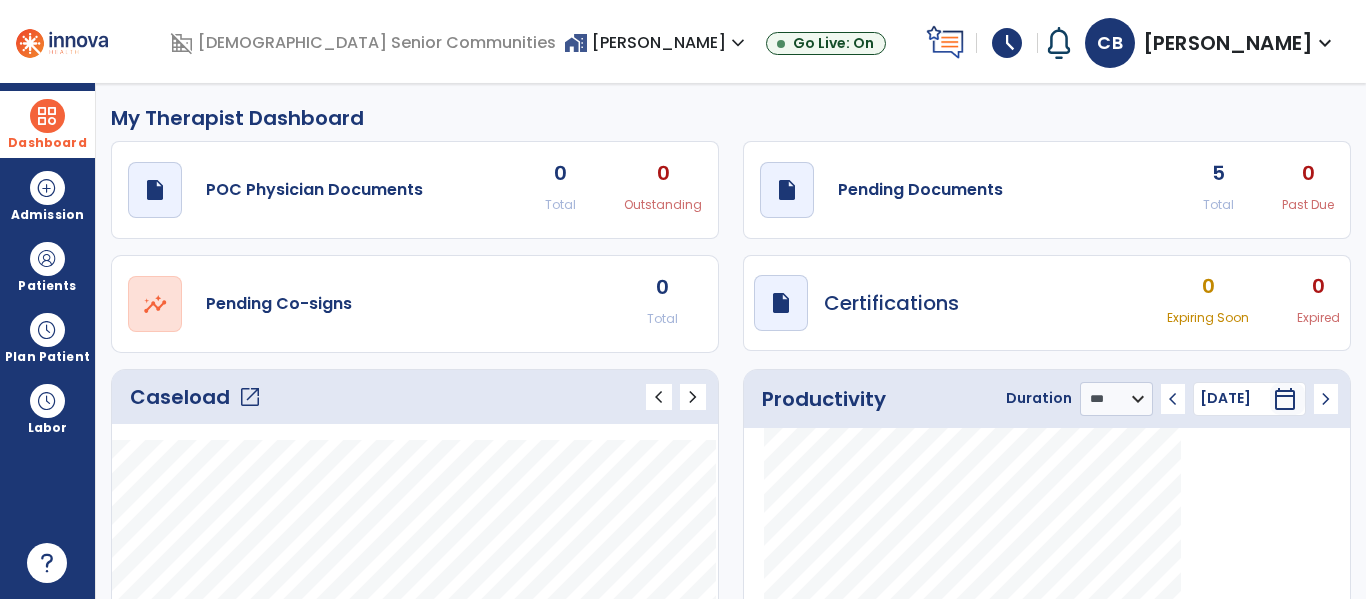 click on "open_in_new" 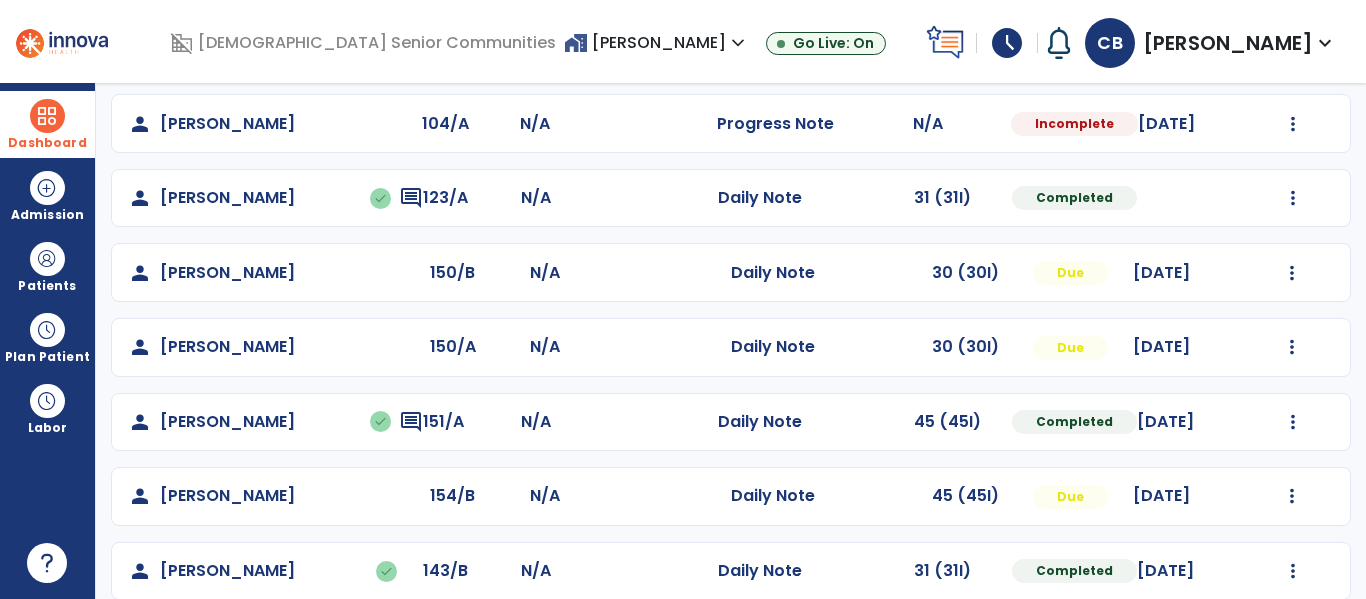 scroll, scrollTop: 335, scrollLeft: 0, axis: vertical 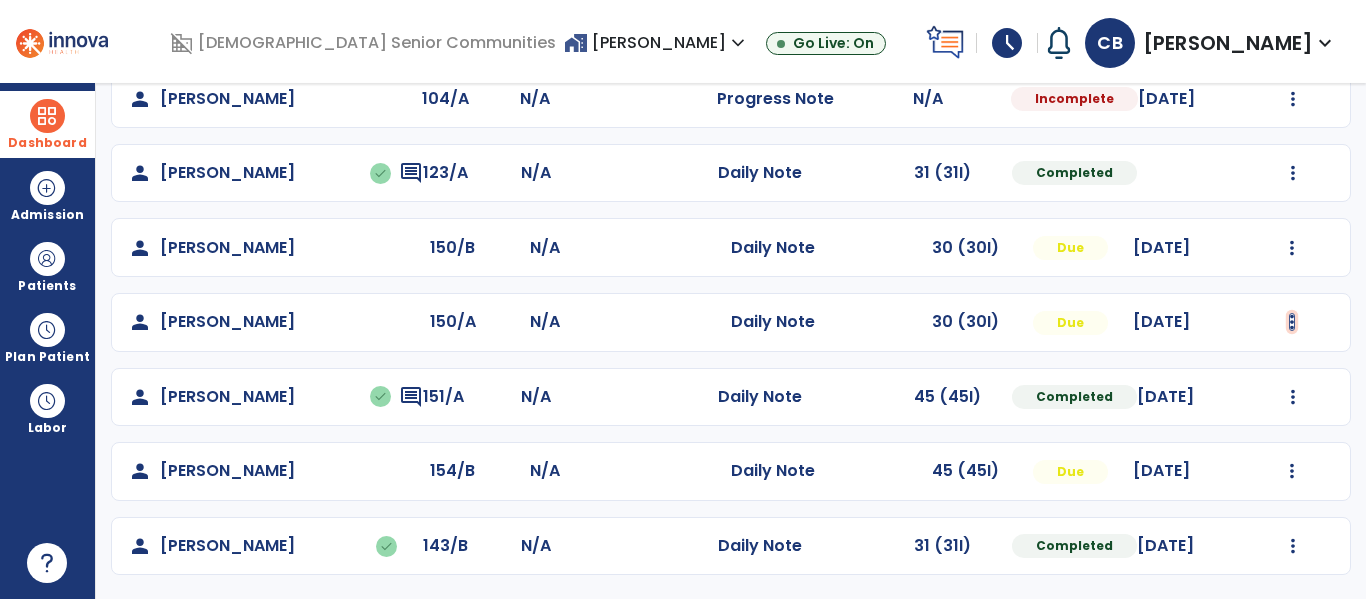 click at bounding box center (1293, 24) 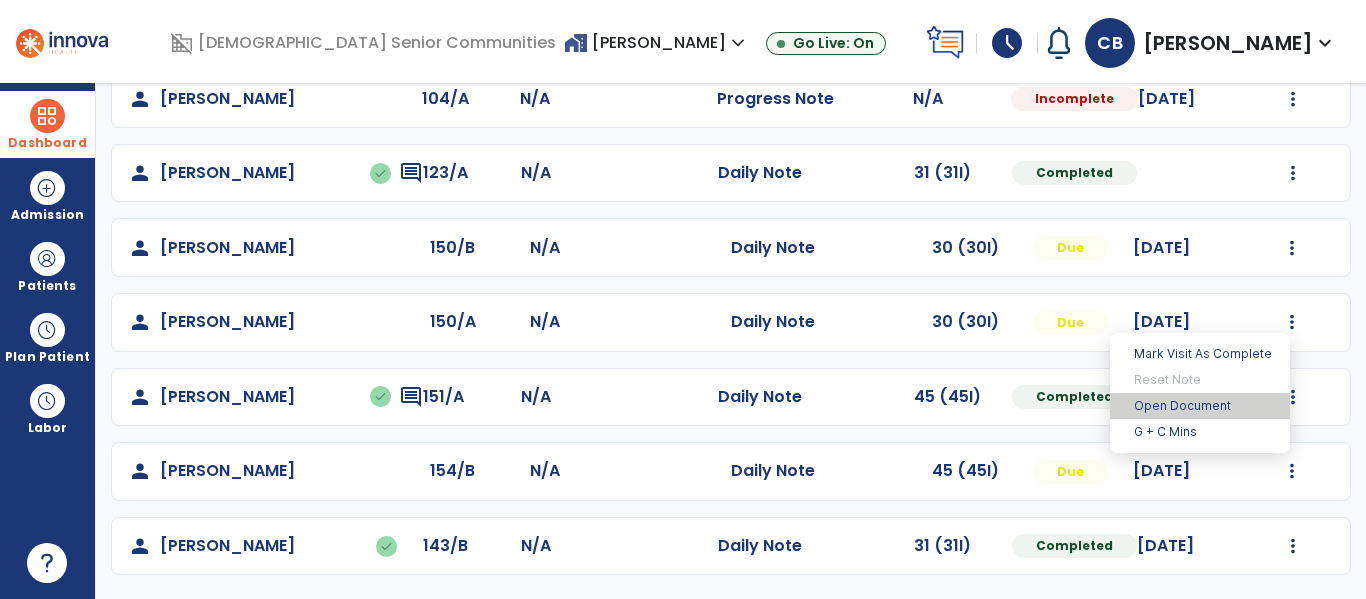 click on "Open Document" at bounding box center [1200, 406] 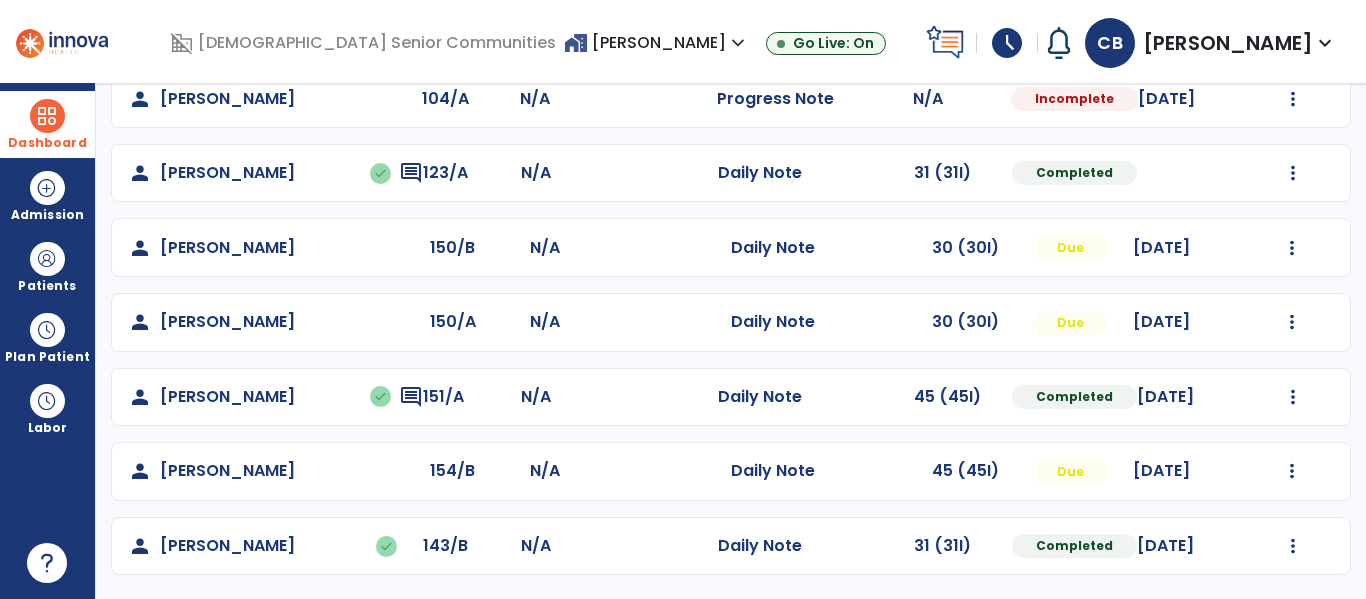 click on "[DATE]" 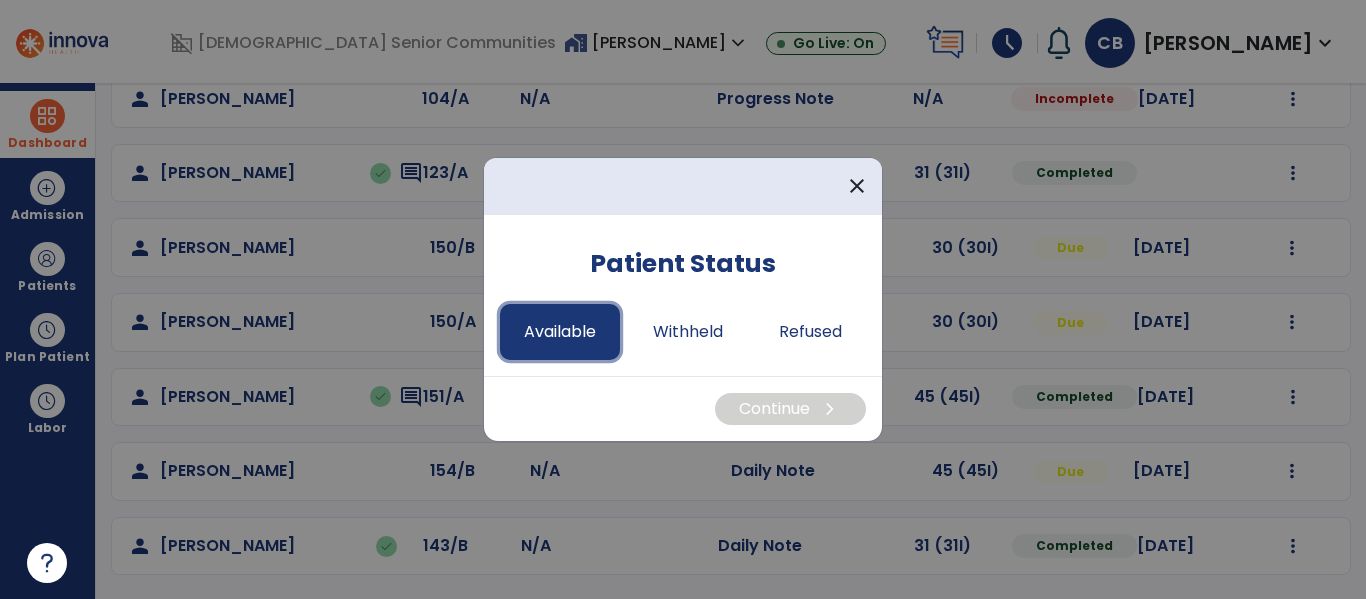 click on "Available" at bounding box center [560, 332] 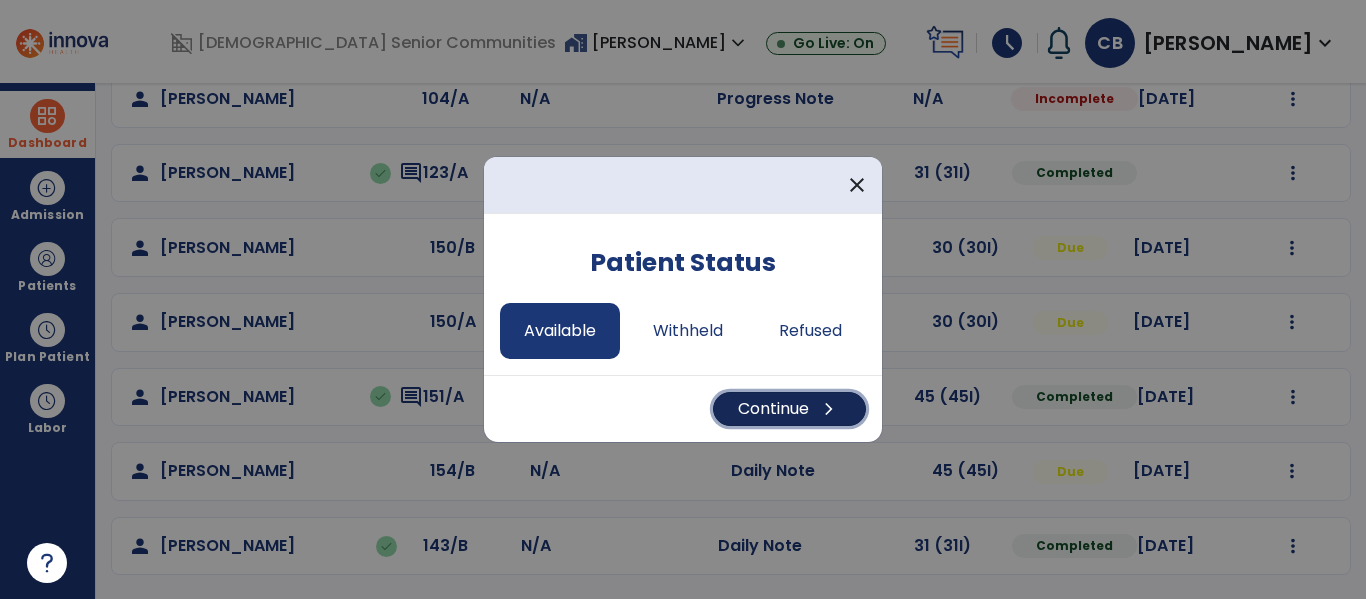 click on "Continue   chevron_right" at bounding box center (789, 409) 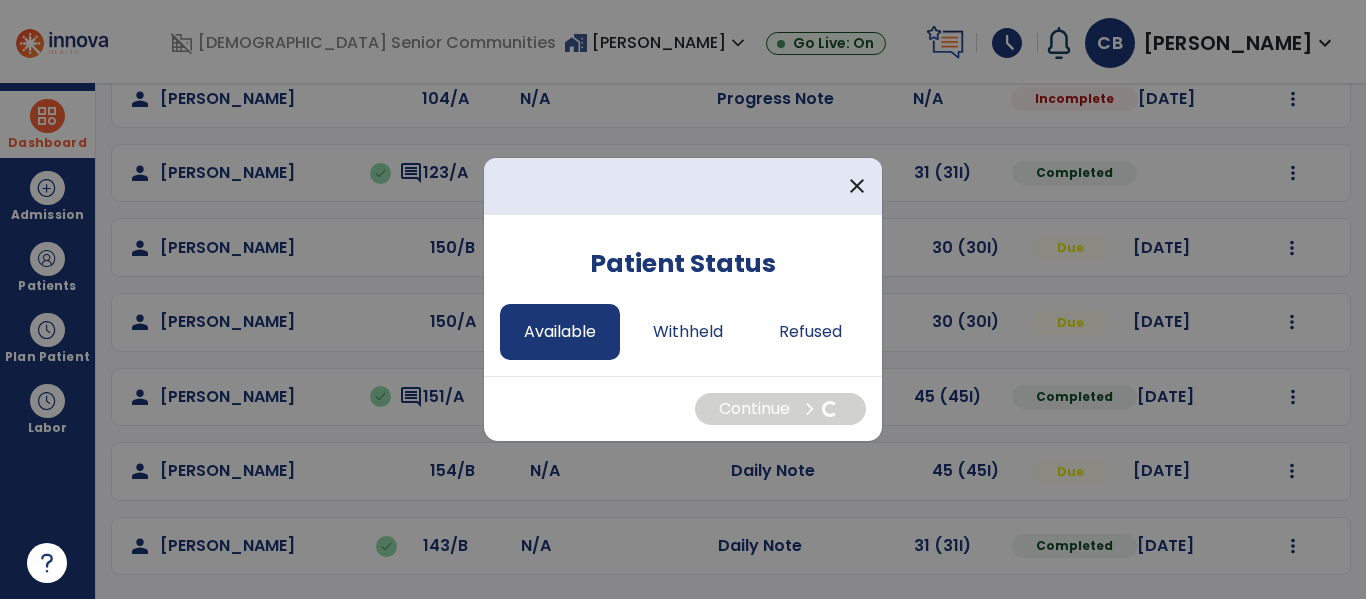 select on "*" 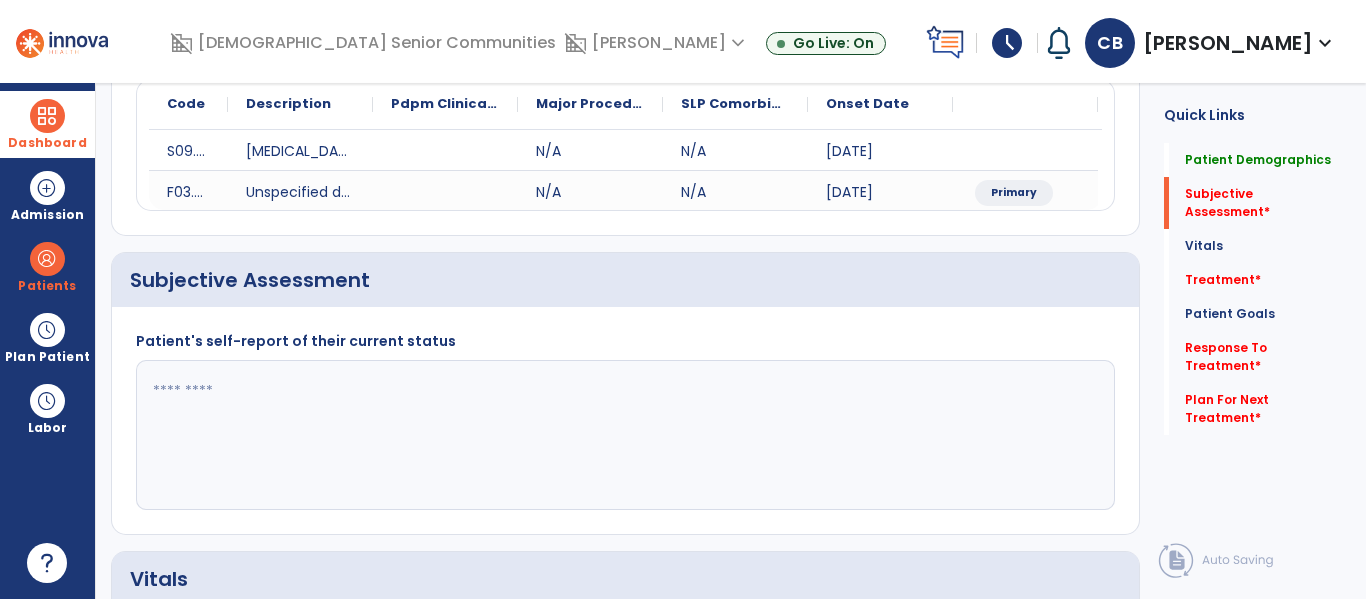 click 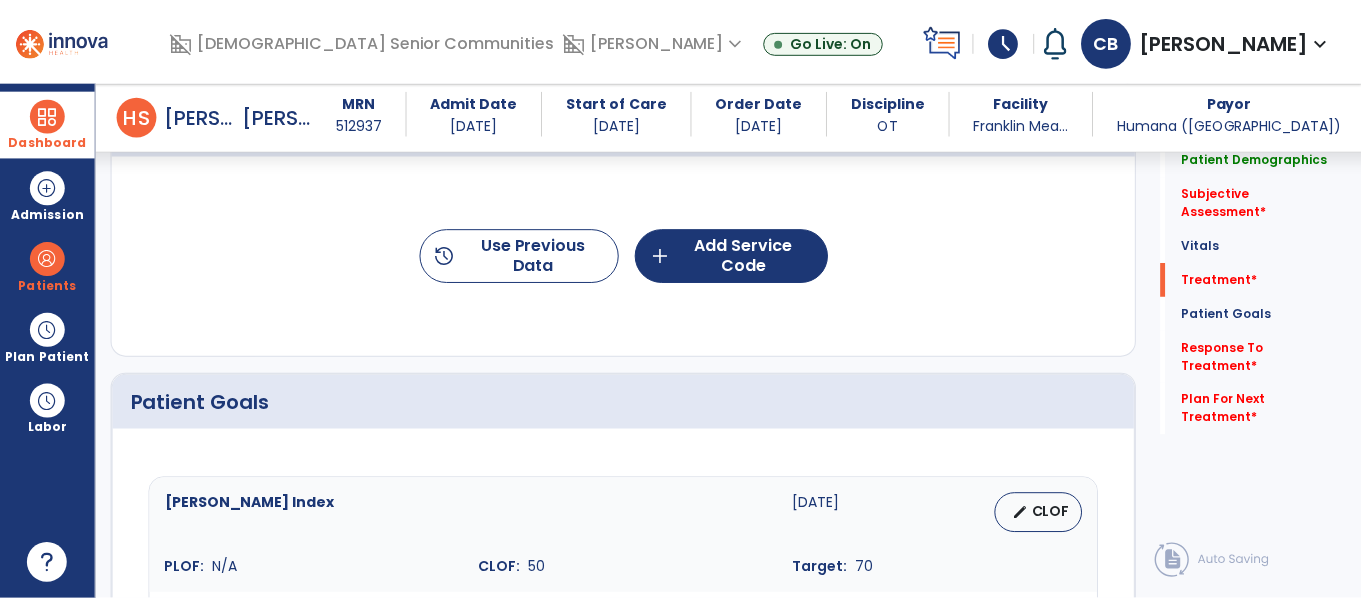 scroll, scrollTop: 1207, scrollLeft: 0, axis: vertical 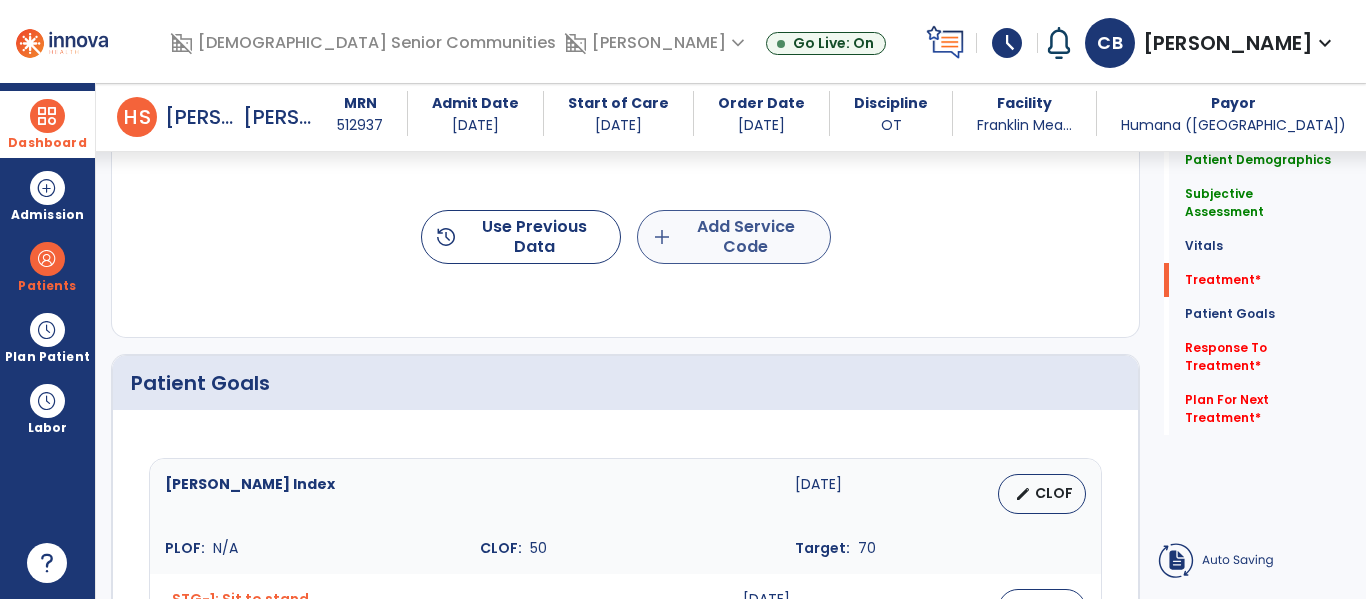 type on "**********" 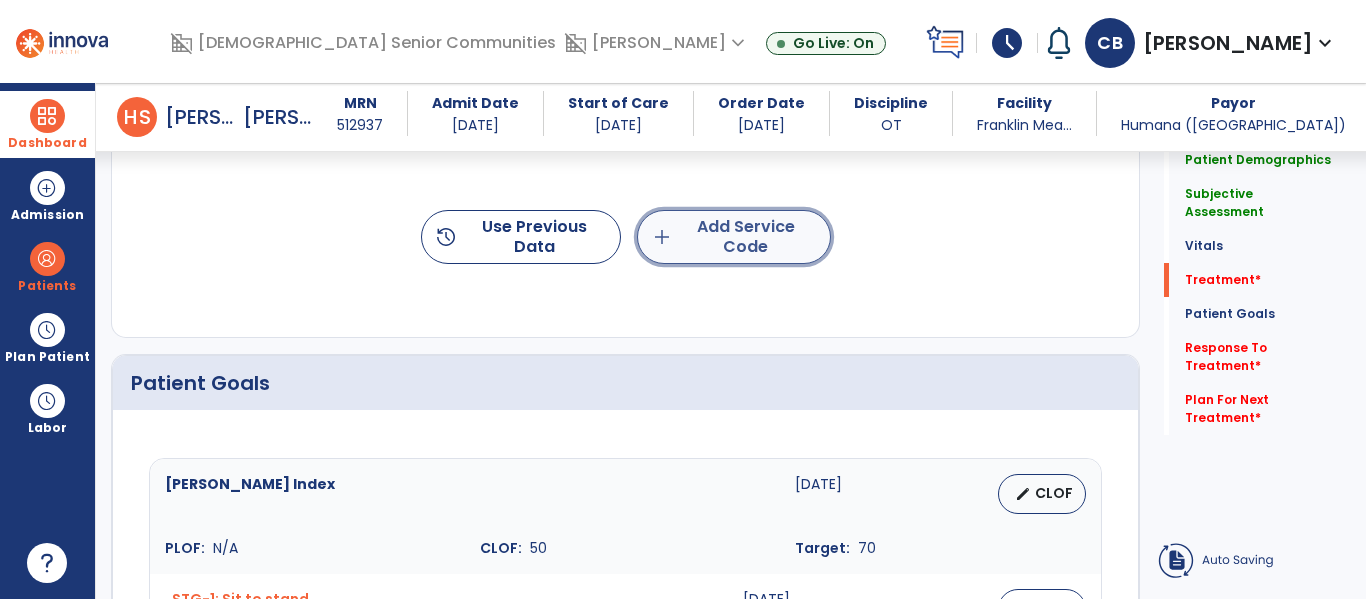 click on "add  Add Service Code" 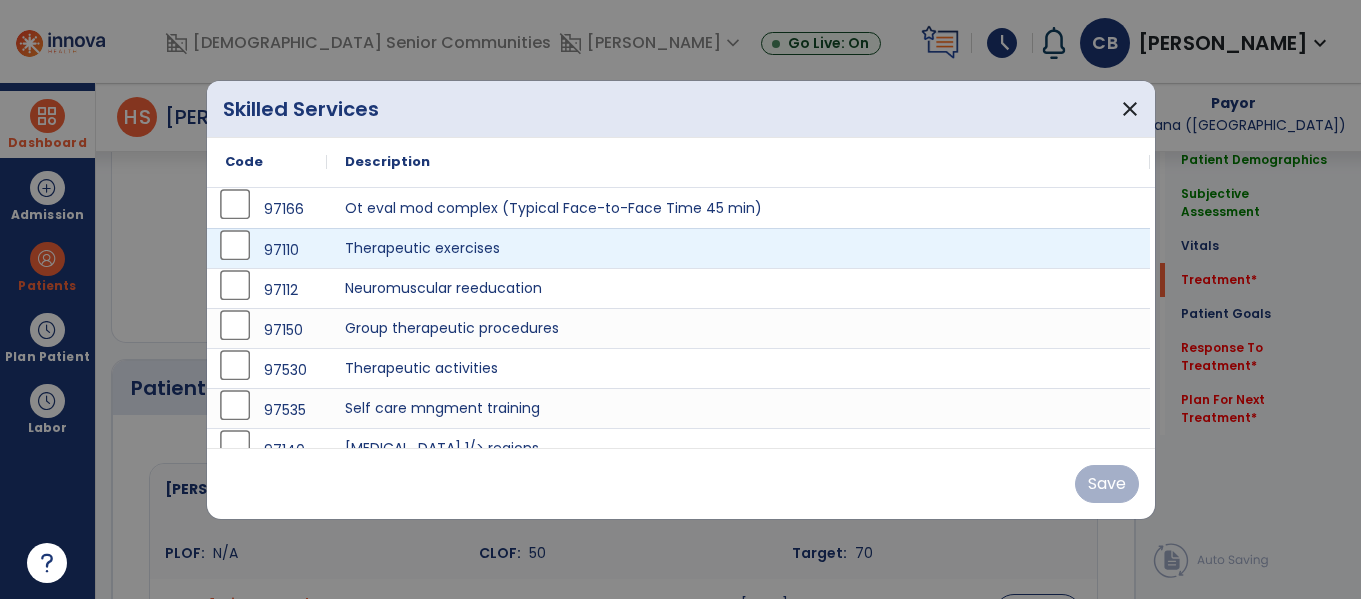 scroll, scrollTop: 1207, scrollLeft: 0, axis: vertical 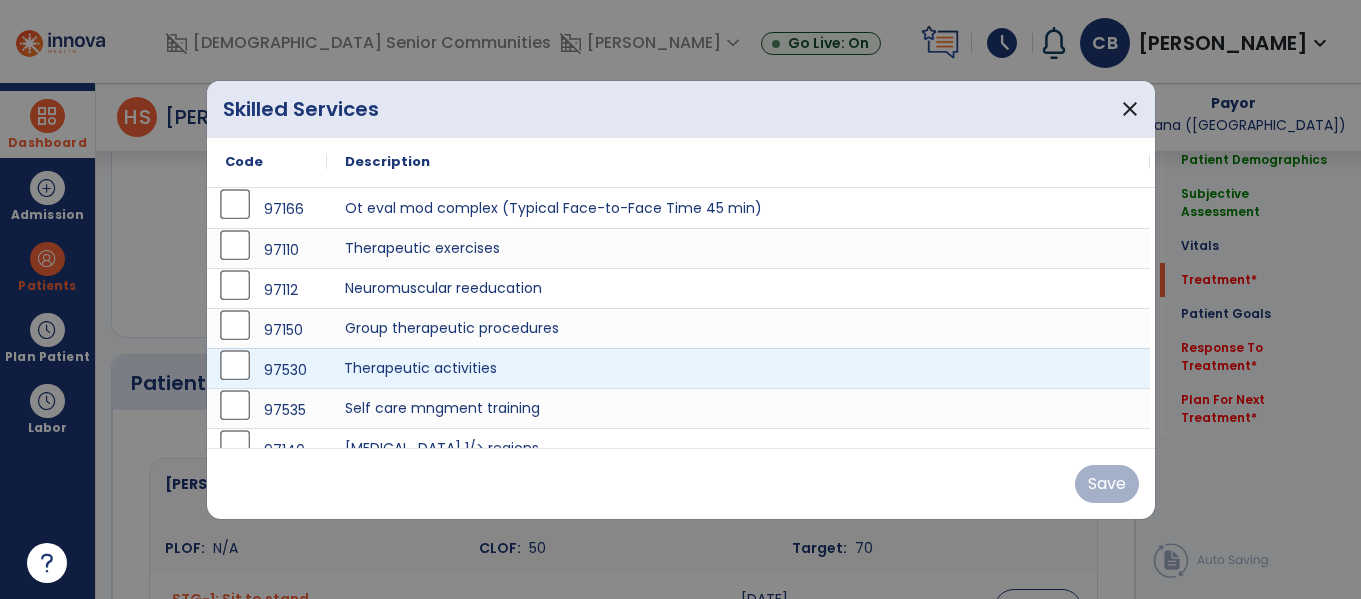 click on "Therapeutic activities" at bounding box center (738, 368) 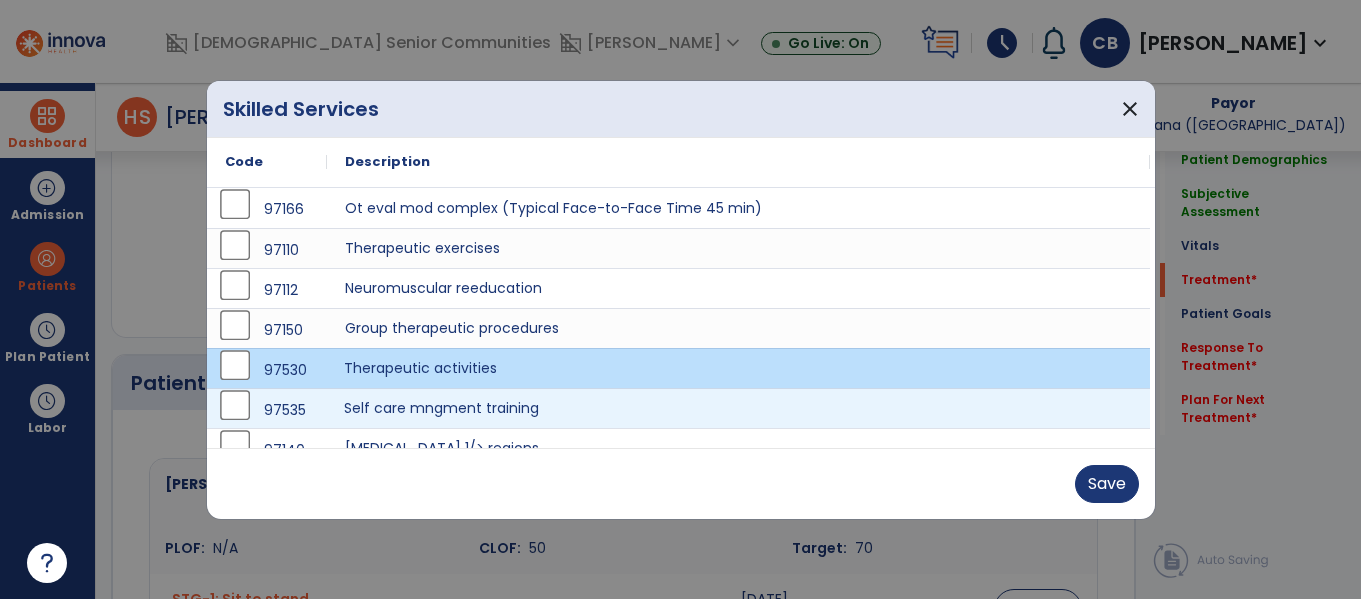click on "Self care mngment training" at bounding box center [738, 408] 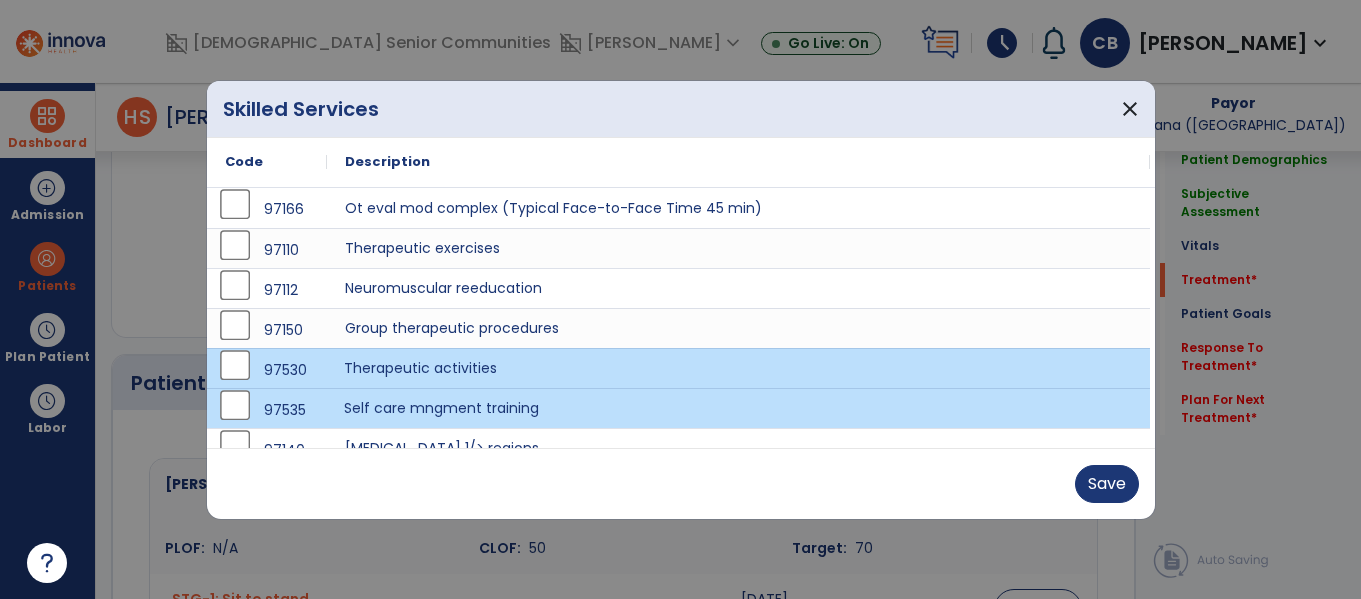 click on "Therapeutic activities" at bounding box center [738, 368] 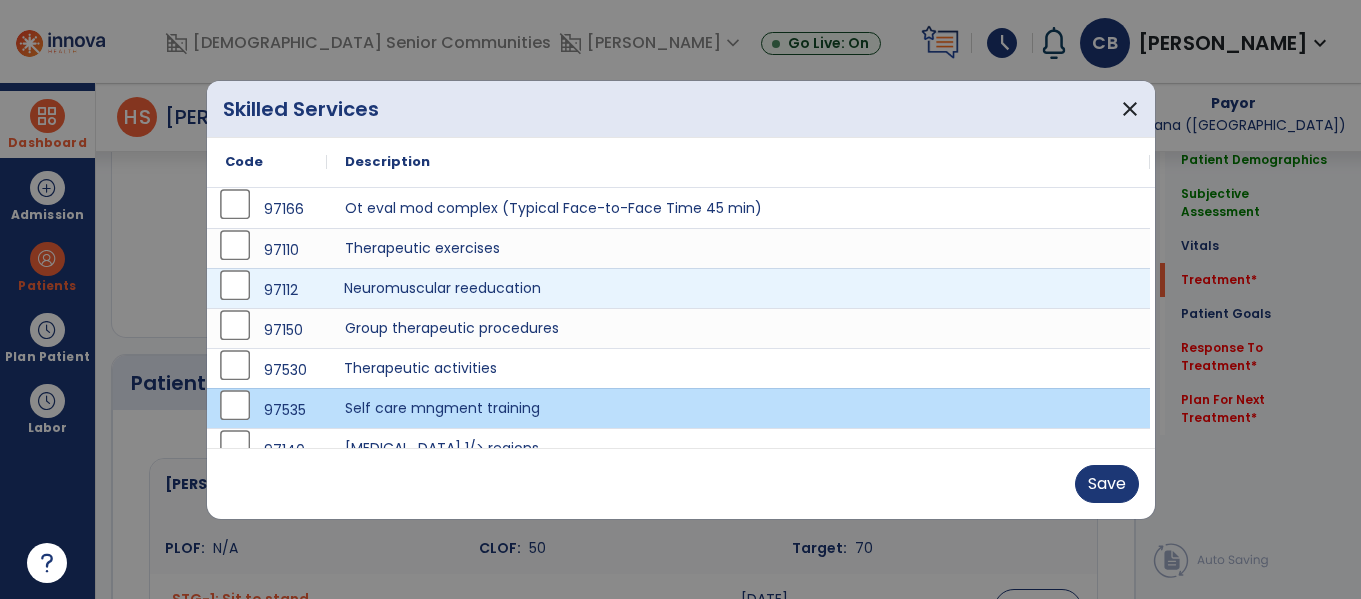 click on "Neuromuscular reeducation" at bounding box center [738, 288] 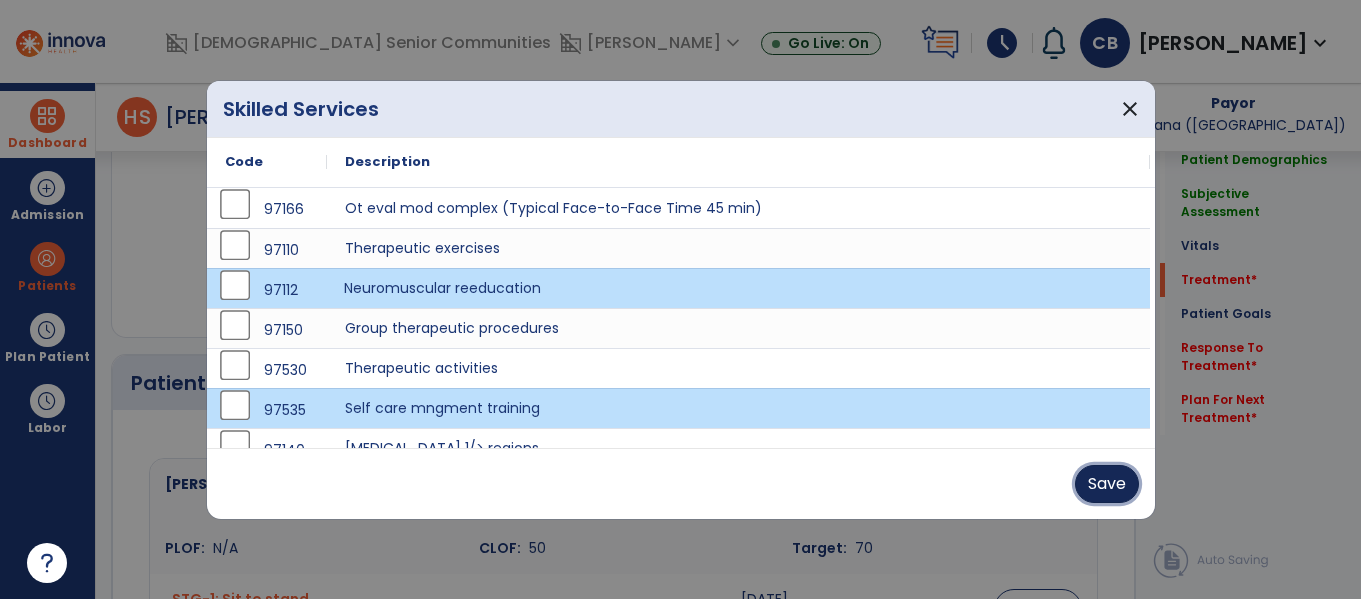 click on "Save" at bounding box center [1107, 484] 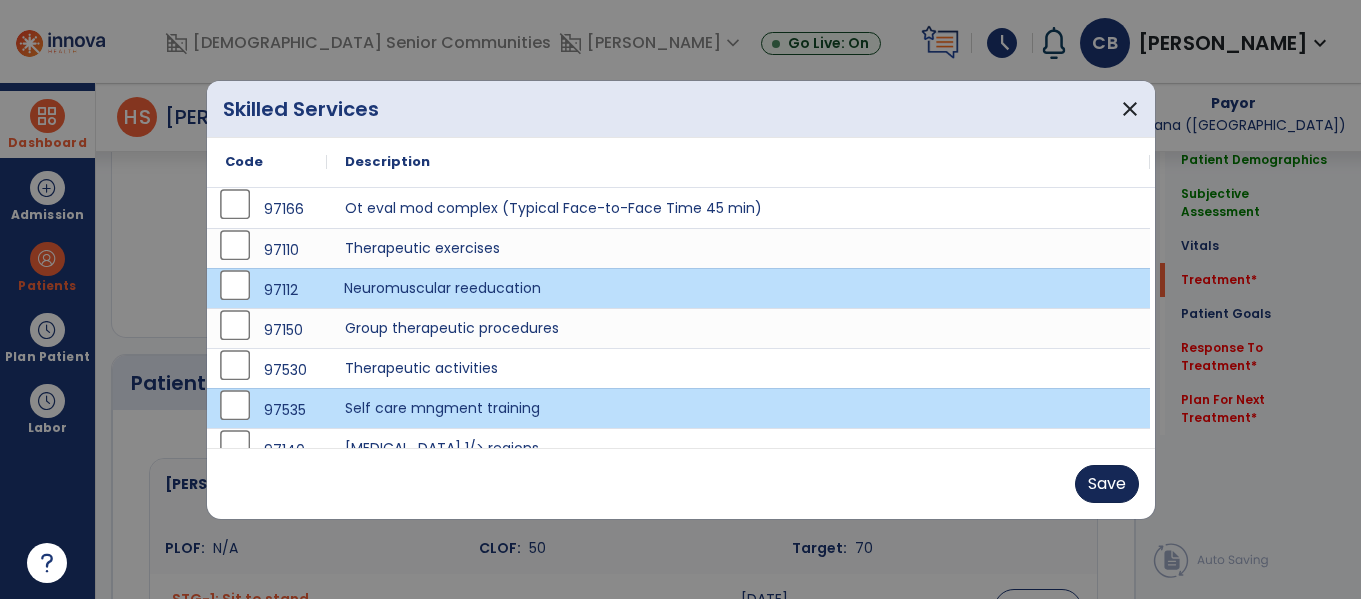 click on "Save" at bounding box center [681, 483] 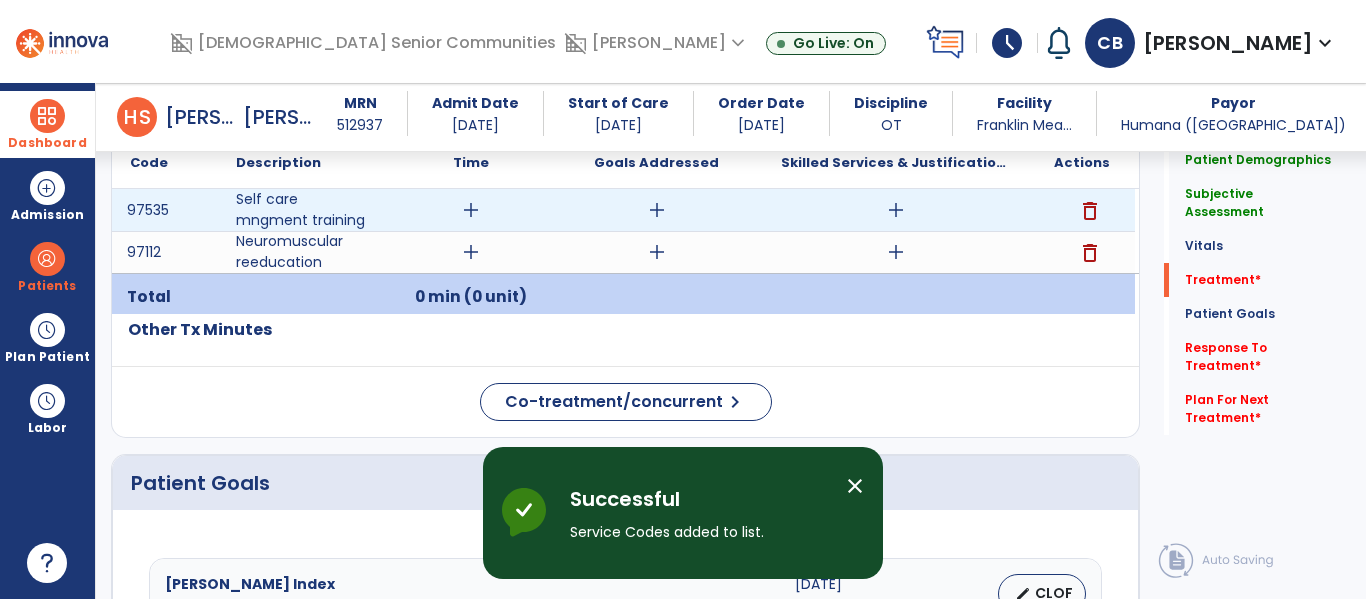 click on "add" at bounding box center [471, 210] 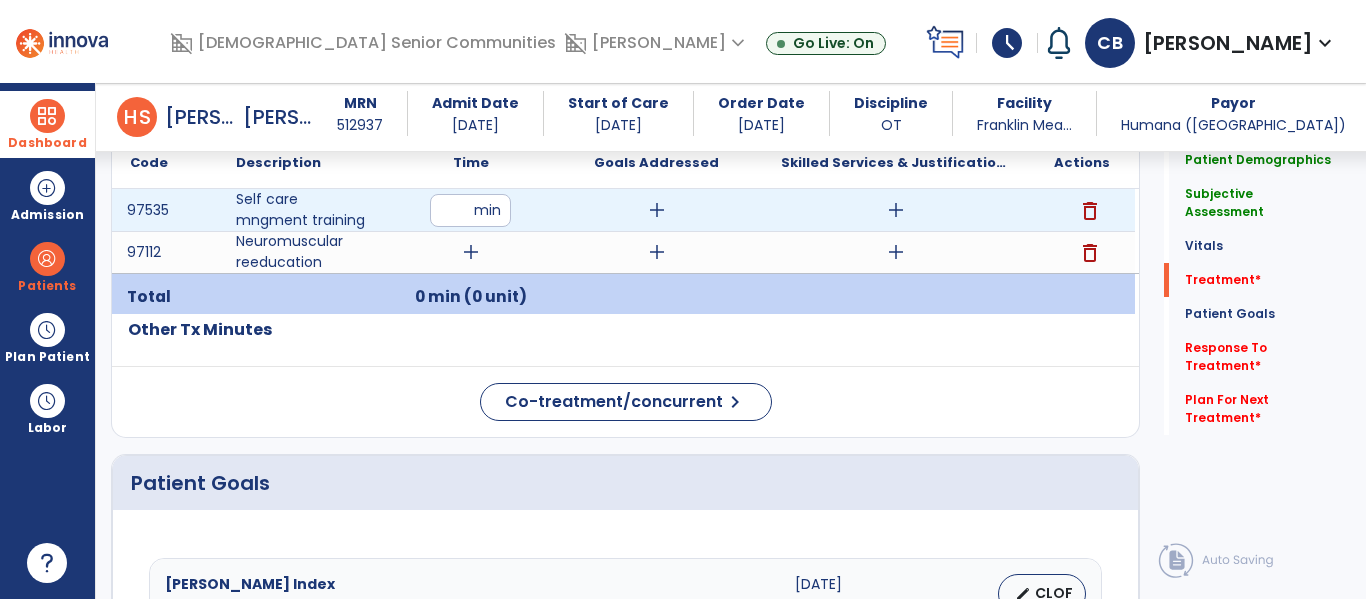 type on "**" 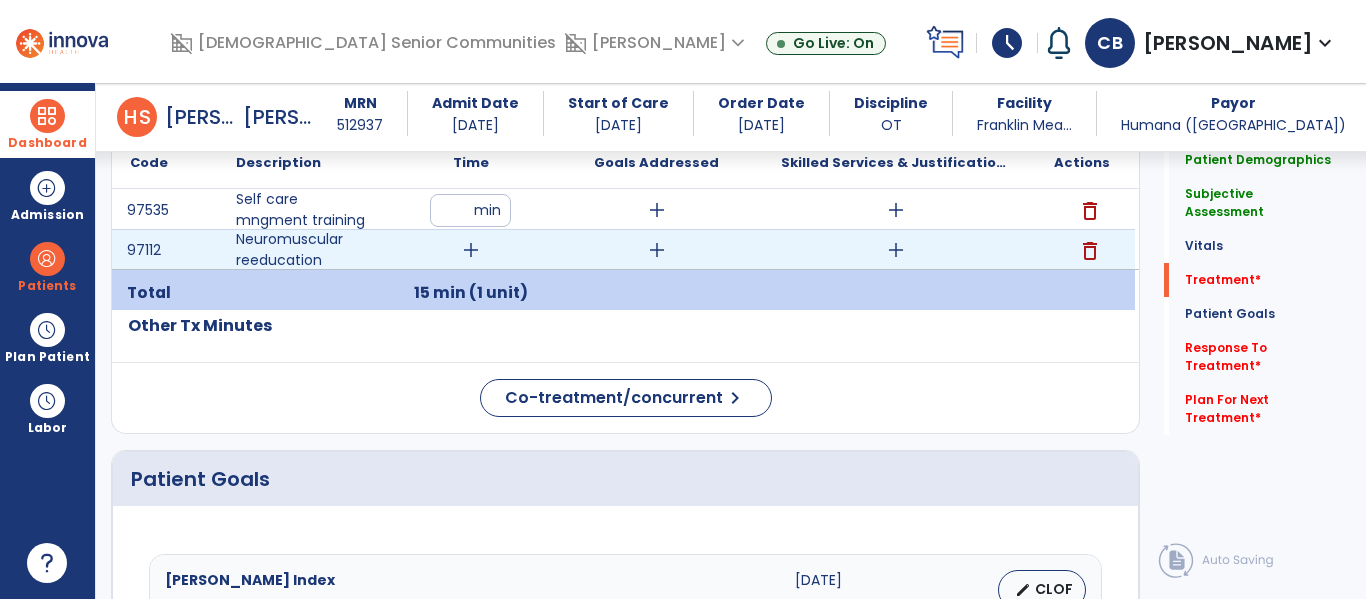 click on "add" at bounding box center (471, 250) 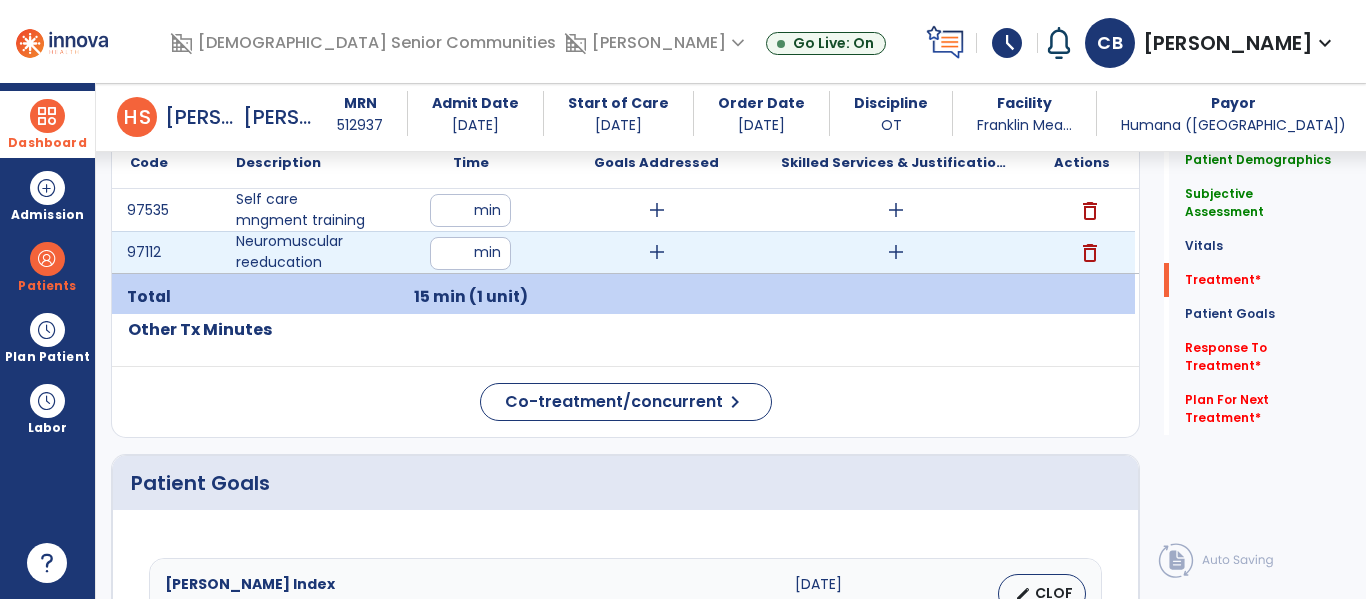 type on "**" 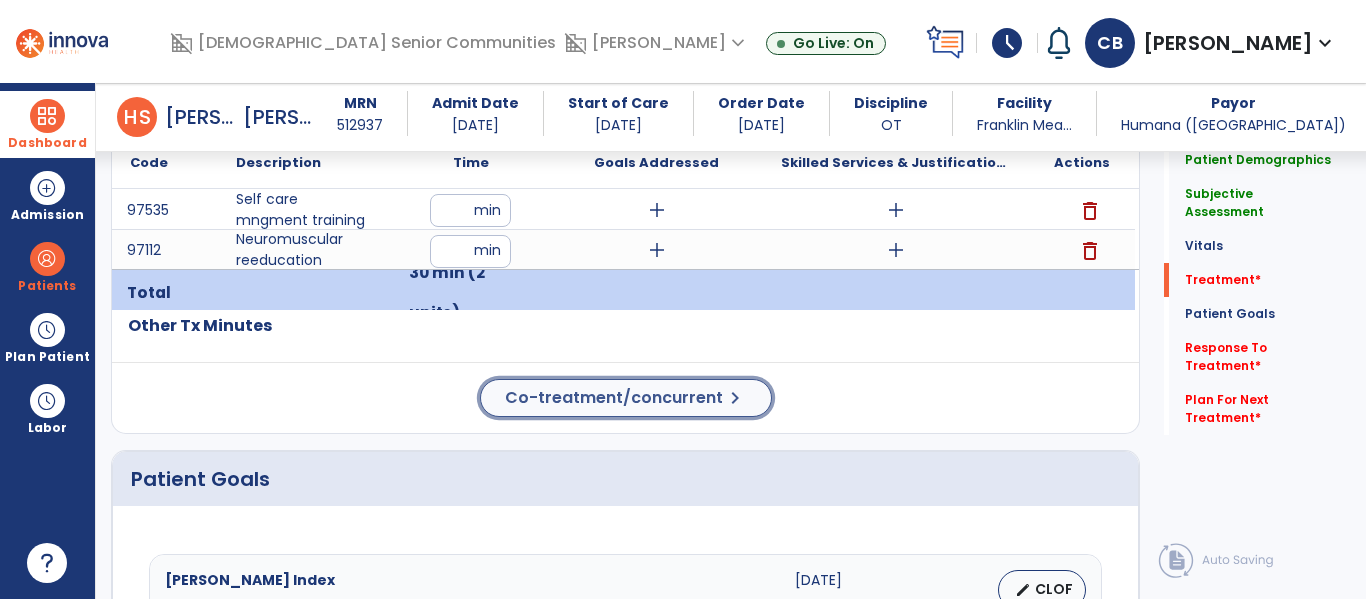 click on "Co-treatment/concurrent" 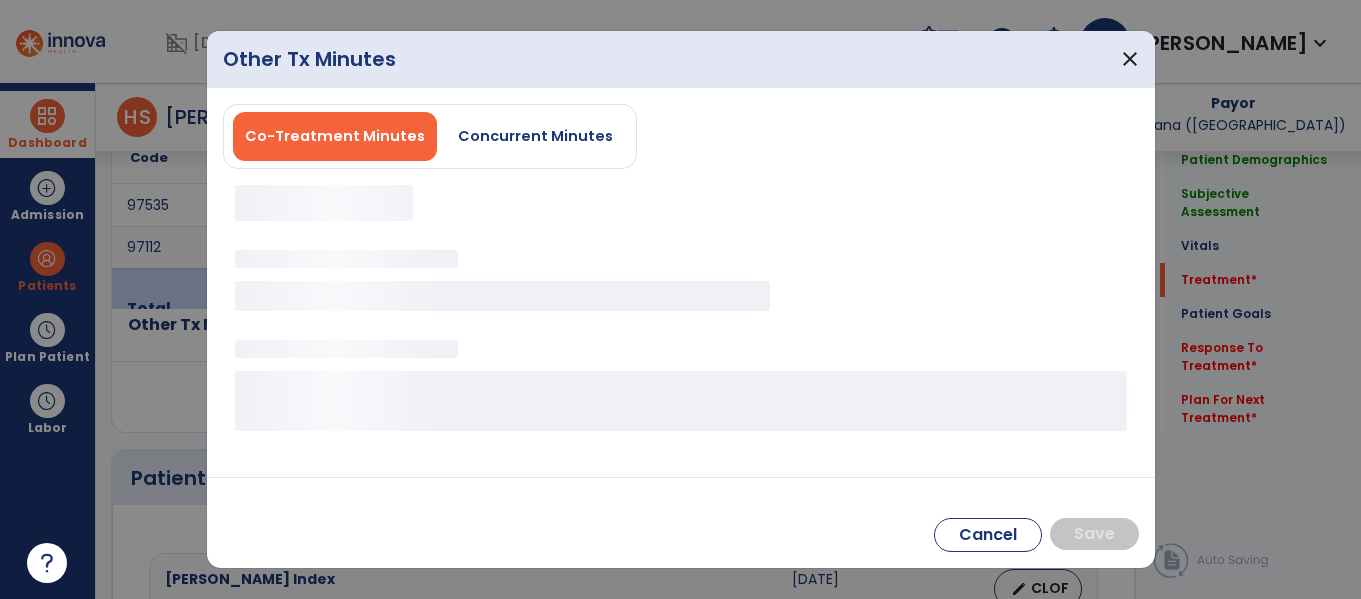 scroll, scrollTop: 1207, scrollLeft: 0, axis: vertical 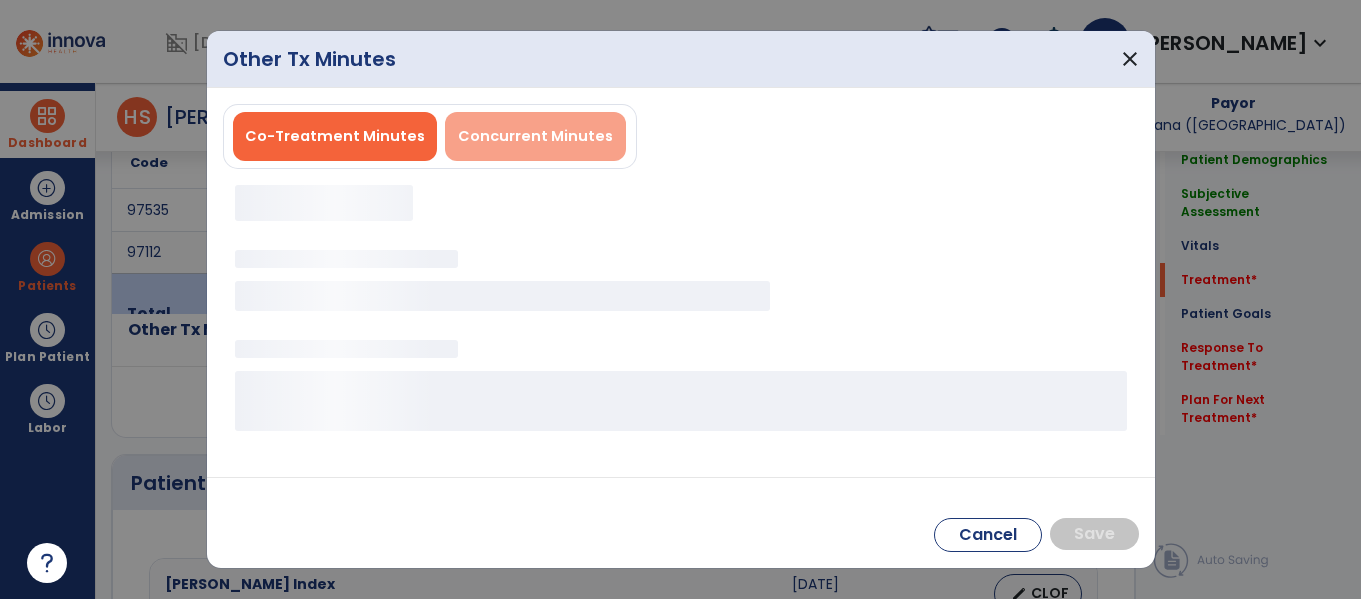 click on "Concurrent Minutes" at bounding box center [535, 136] 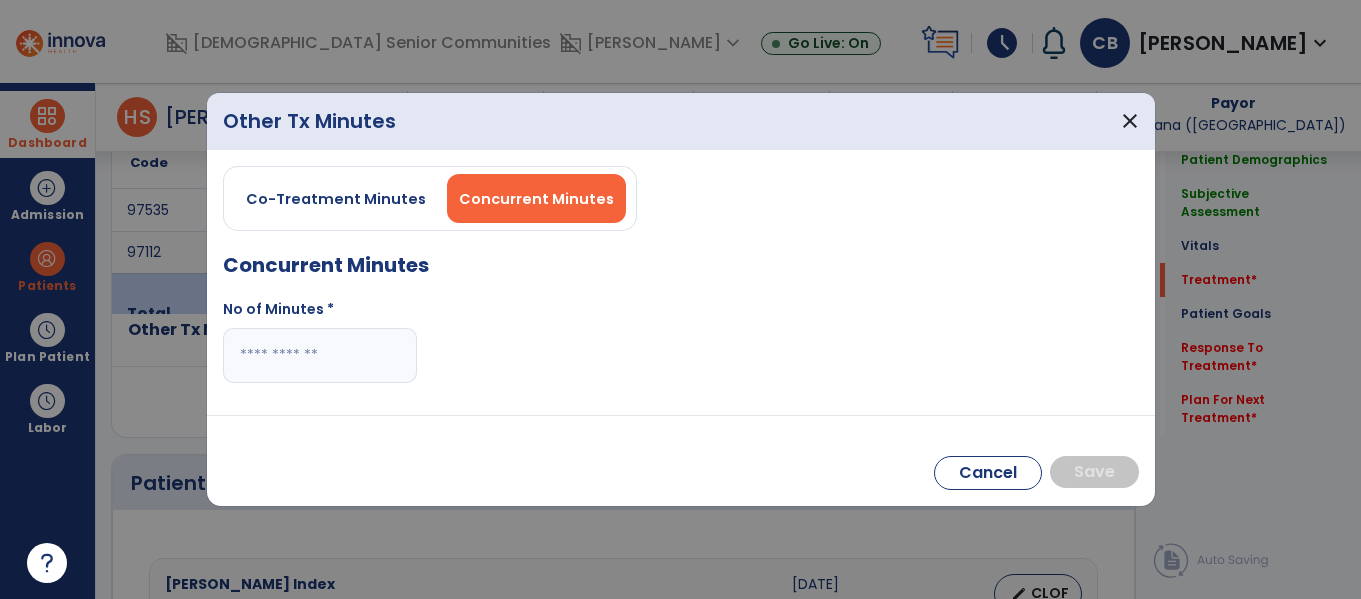 click at bounding box center (320, 355) 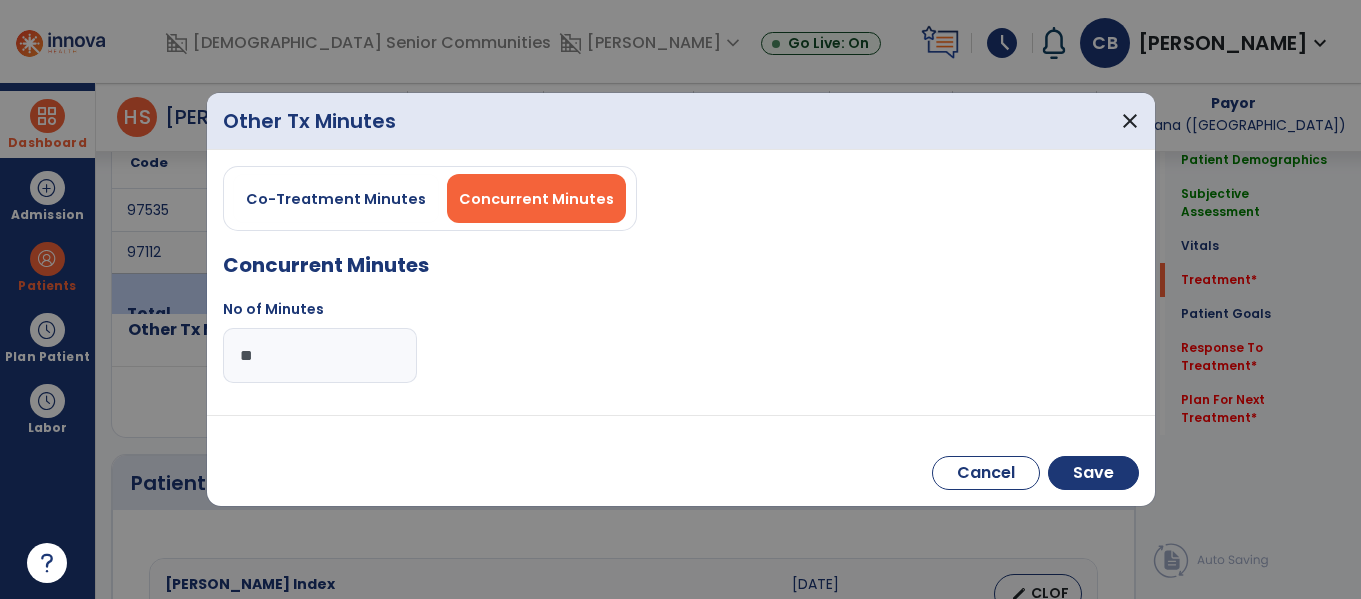 type on "**" 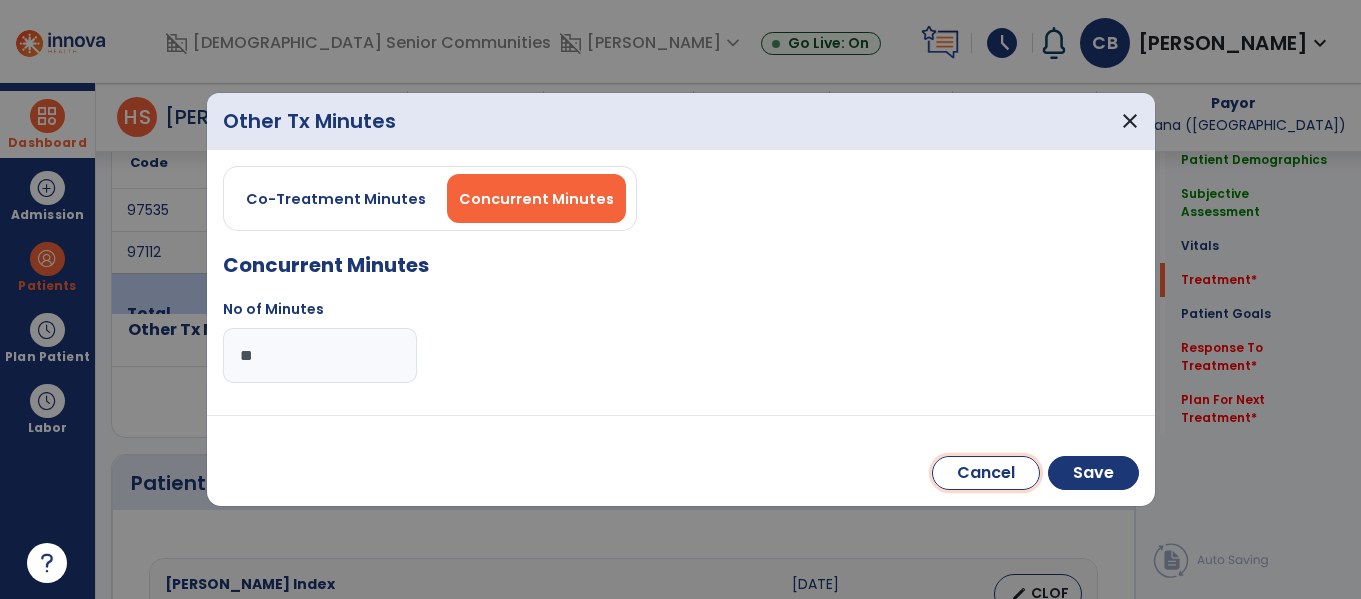type 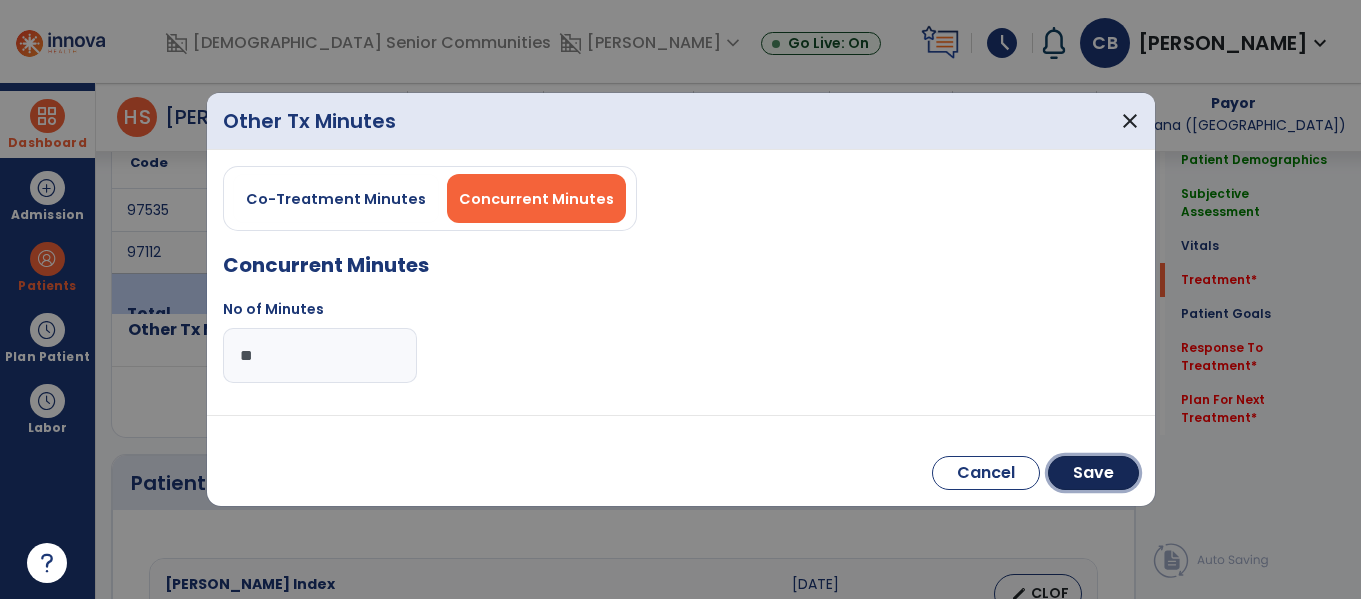 type 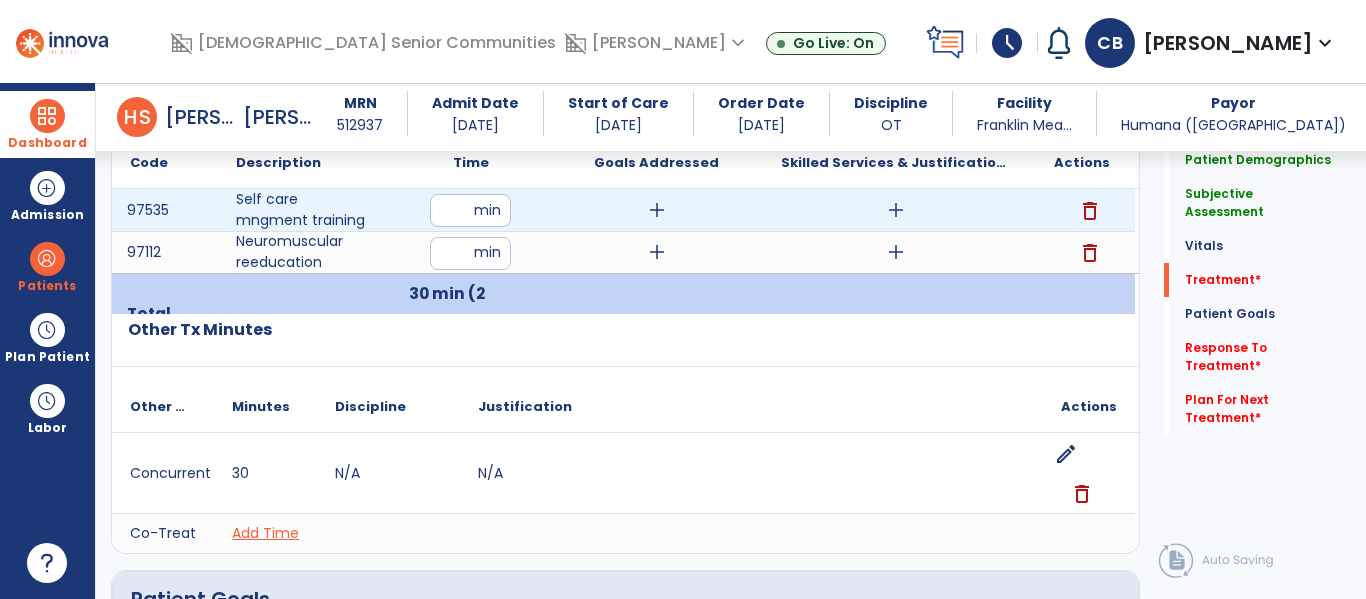 click on "add" at bounding box center [896, 210] 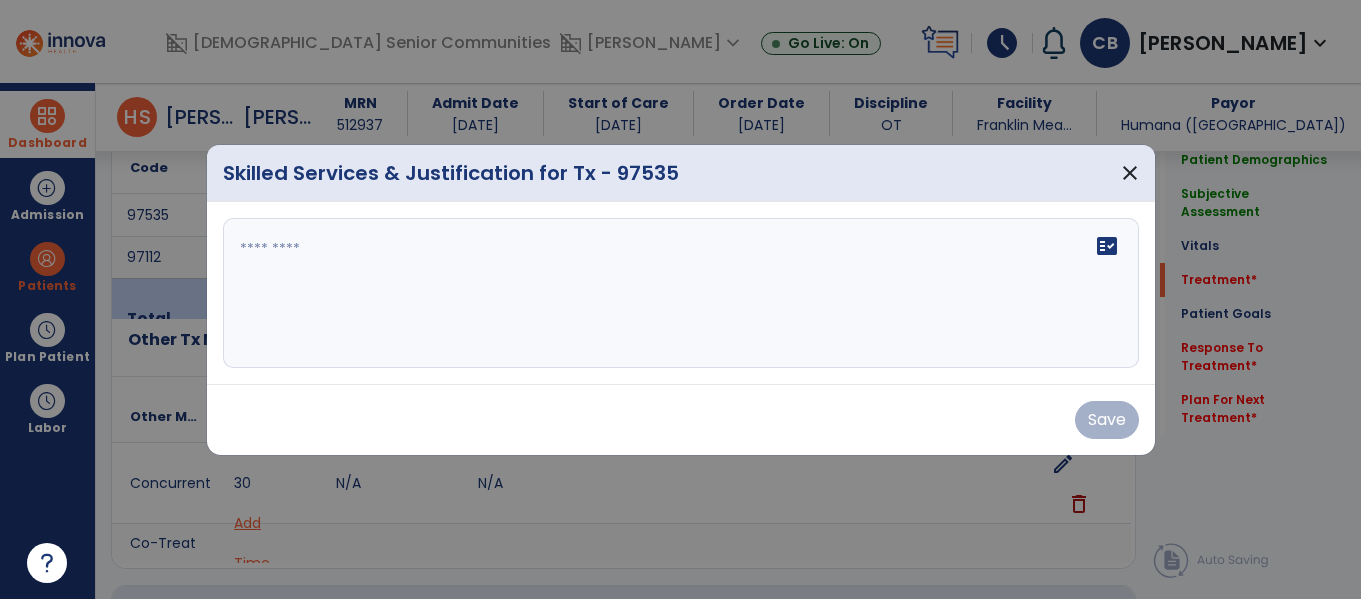 click on "fact_check" at bounding box center (681, 293) 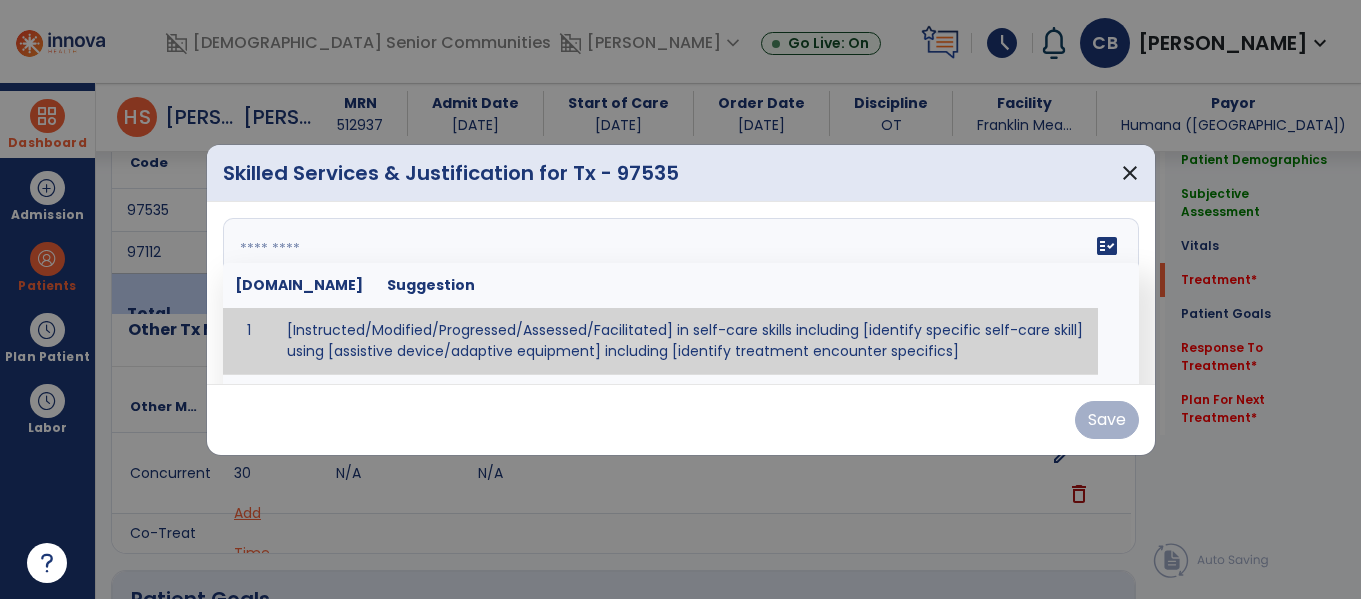 scroll, scrollTop: 1207, scrollLeft: 0, axis: vertical 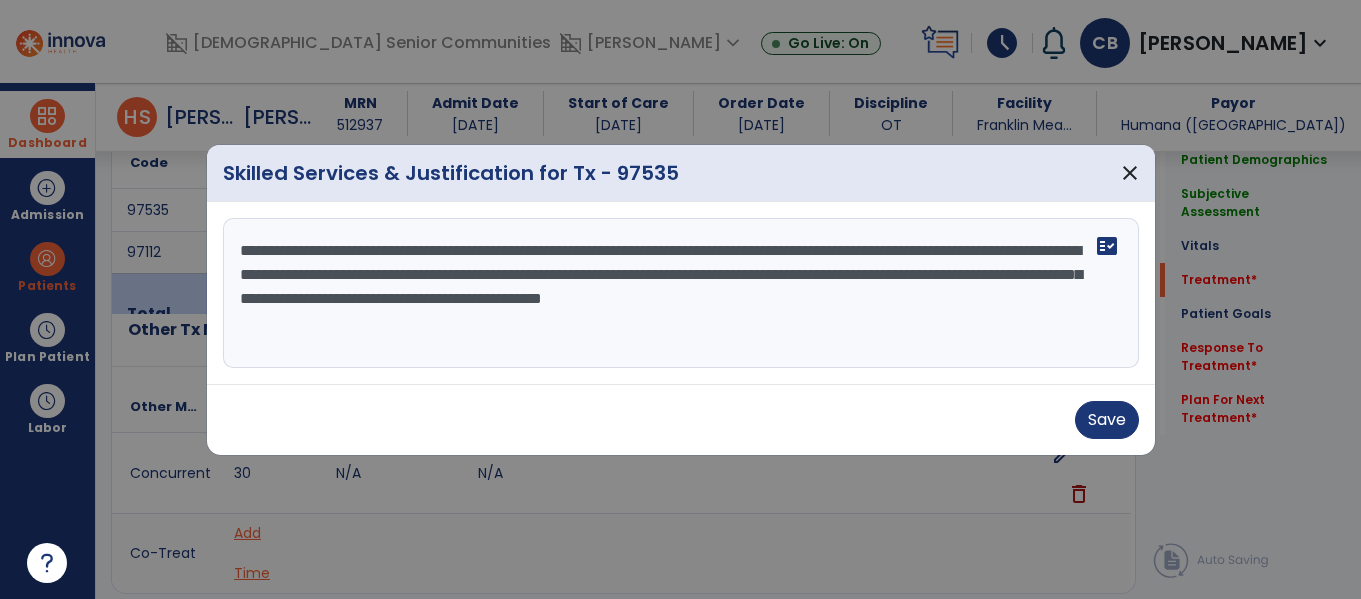 click on "**********" at bounding box center [681, 293] 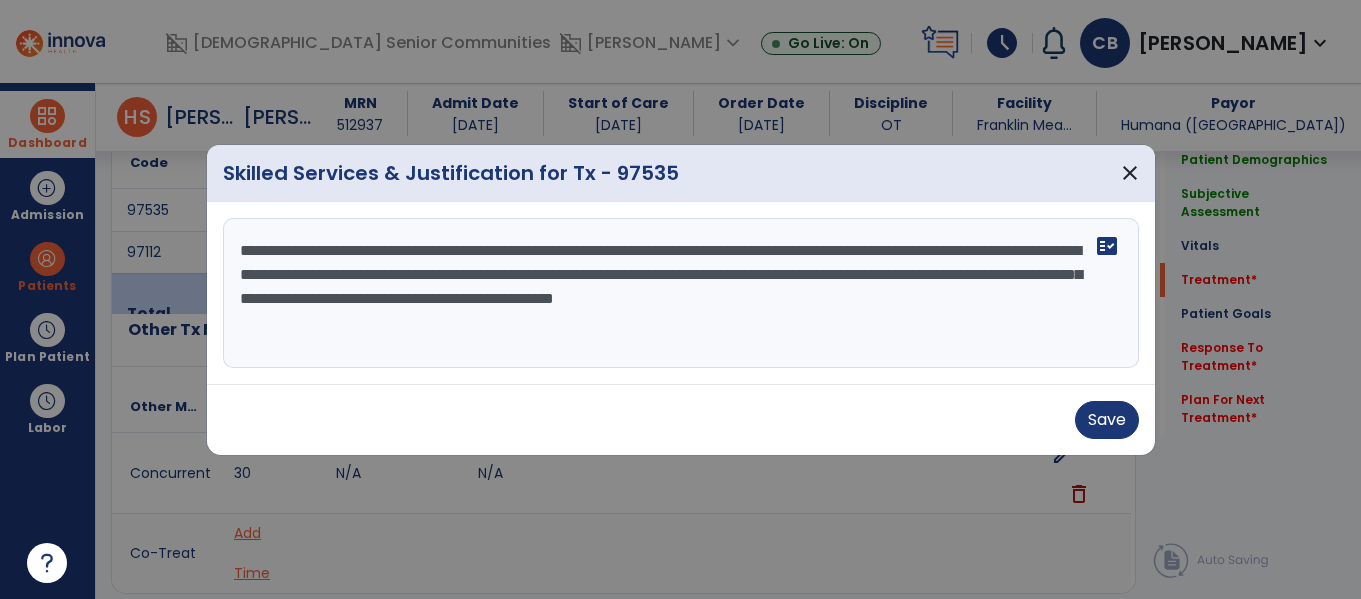type on "**********" 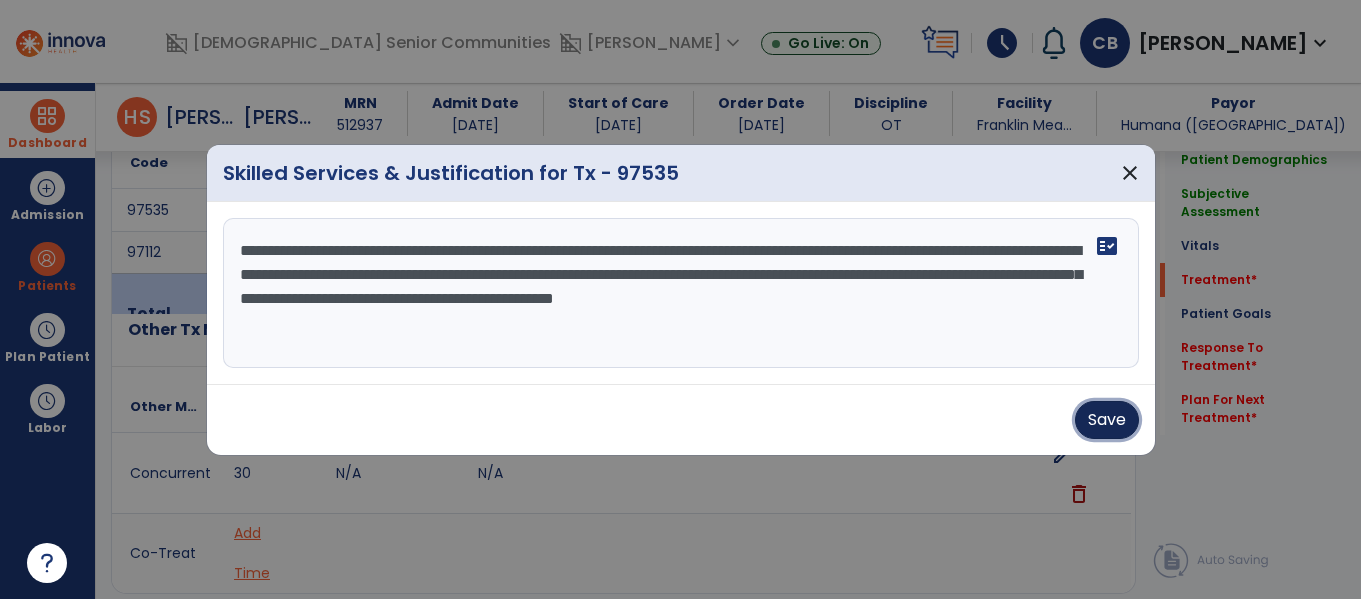 type 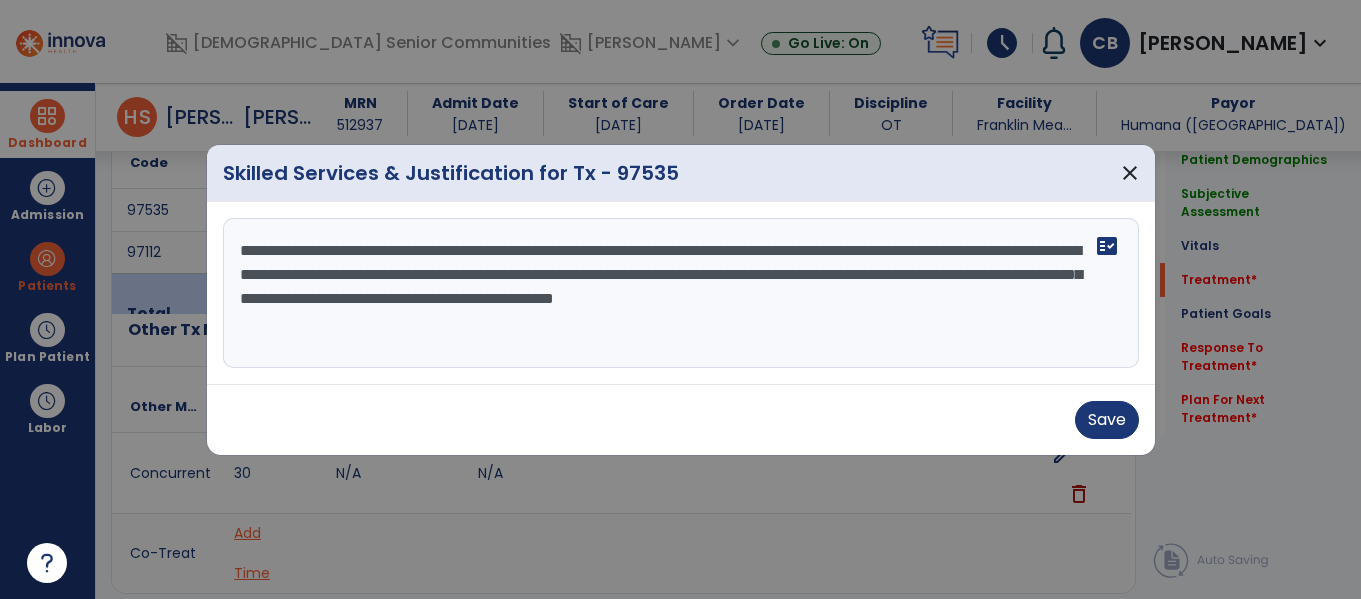 click on "**********" at bounding box center [681, 293] 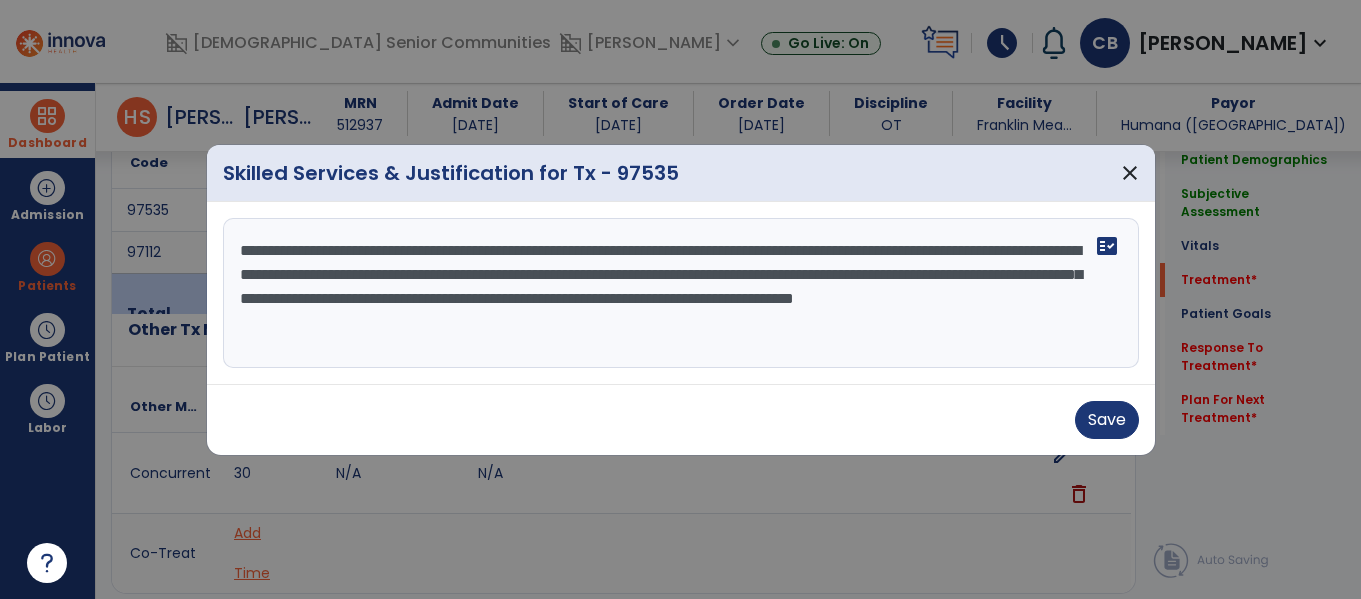 type on "**********" 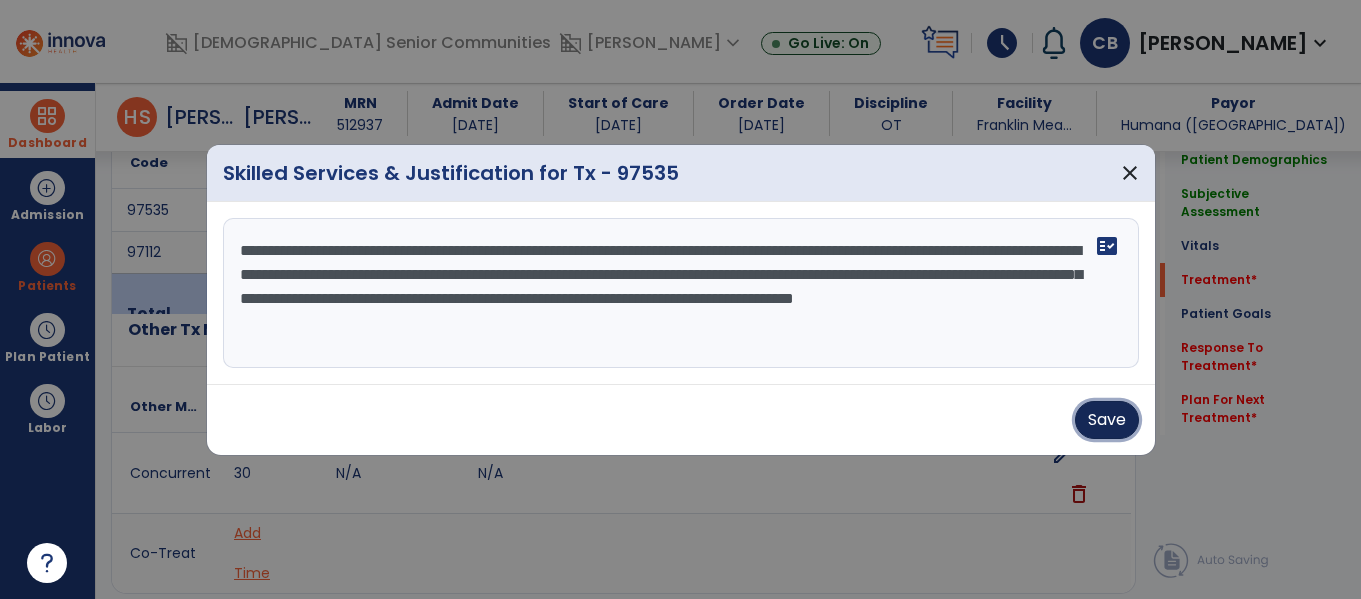 click on "Save" at bounding box center (1107, 420) 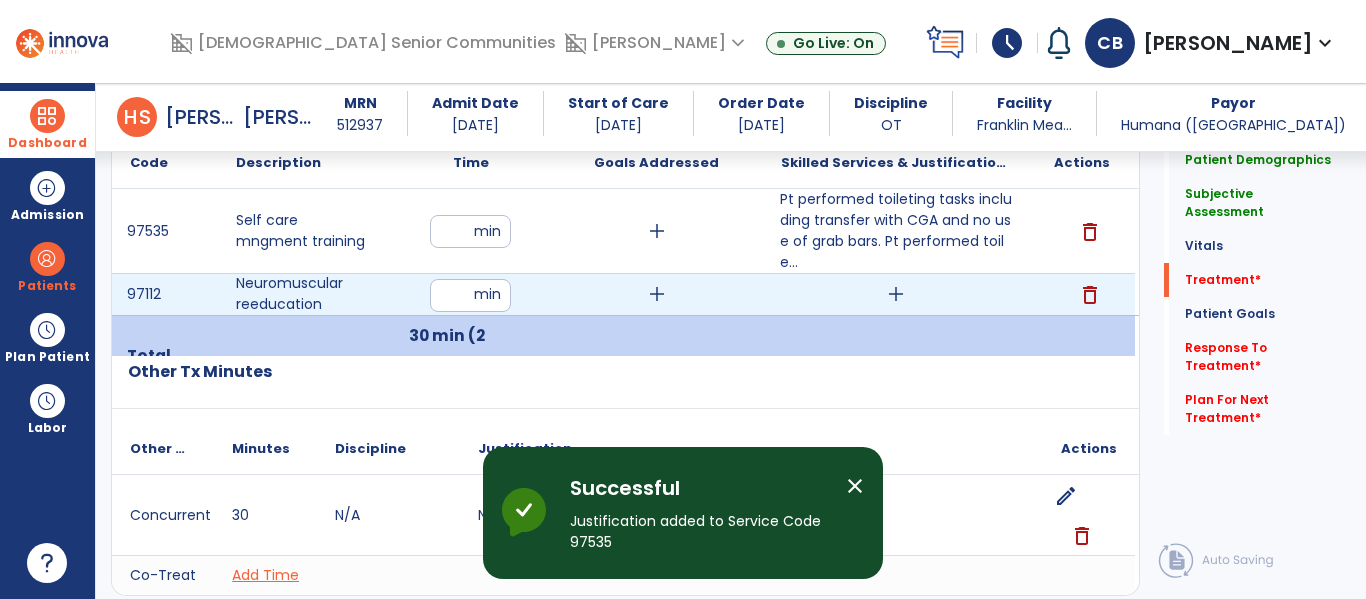 click on "add" at bounding box center (896, 294) 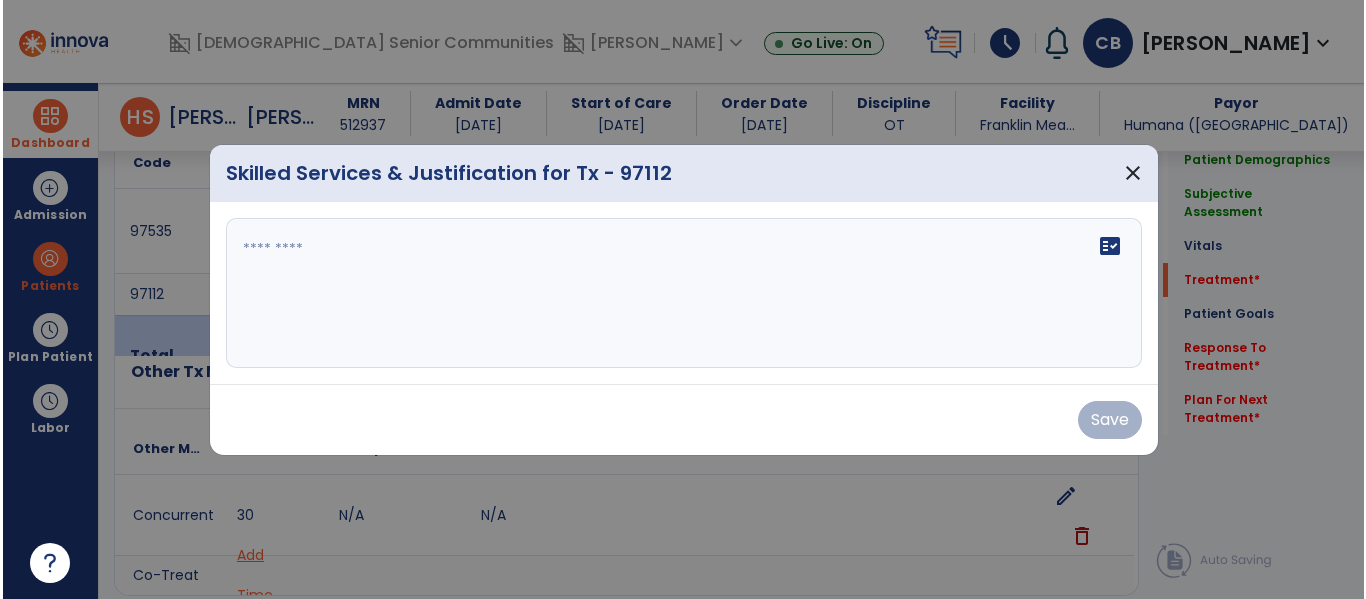 scroll, scrollTop: 1207, scrollLeft: 0, axis: vertical 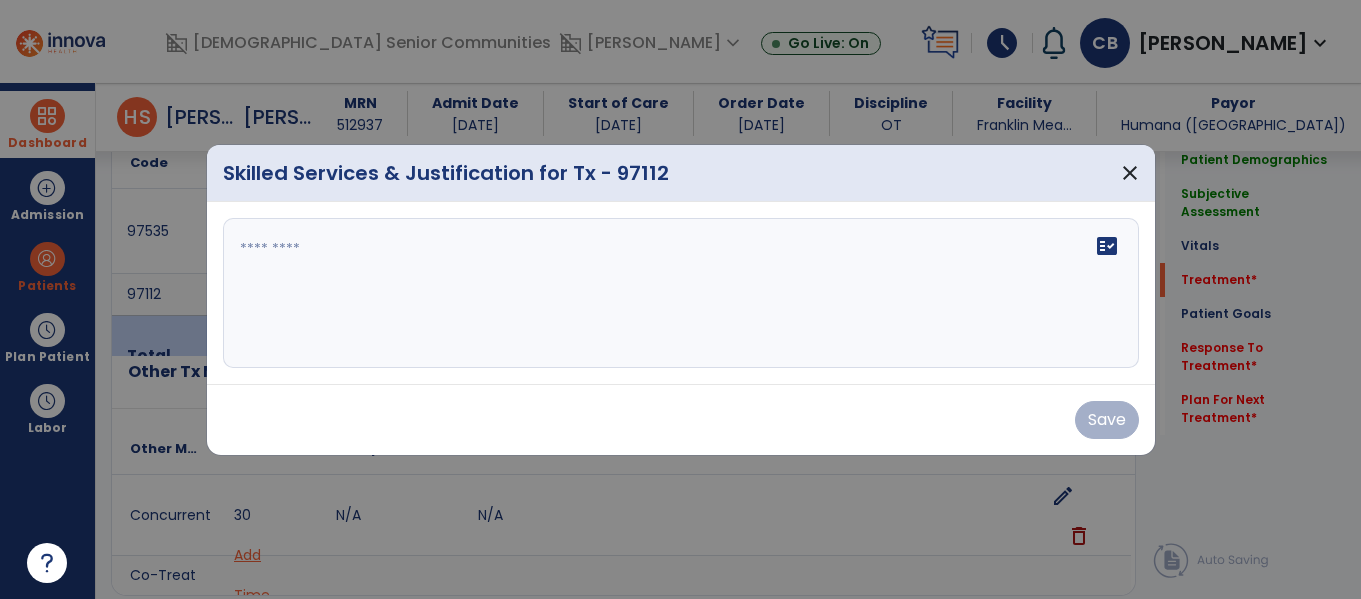 click on "fact_check" at bounding box center (681, 293) 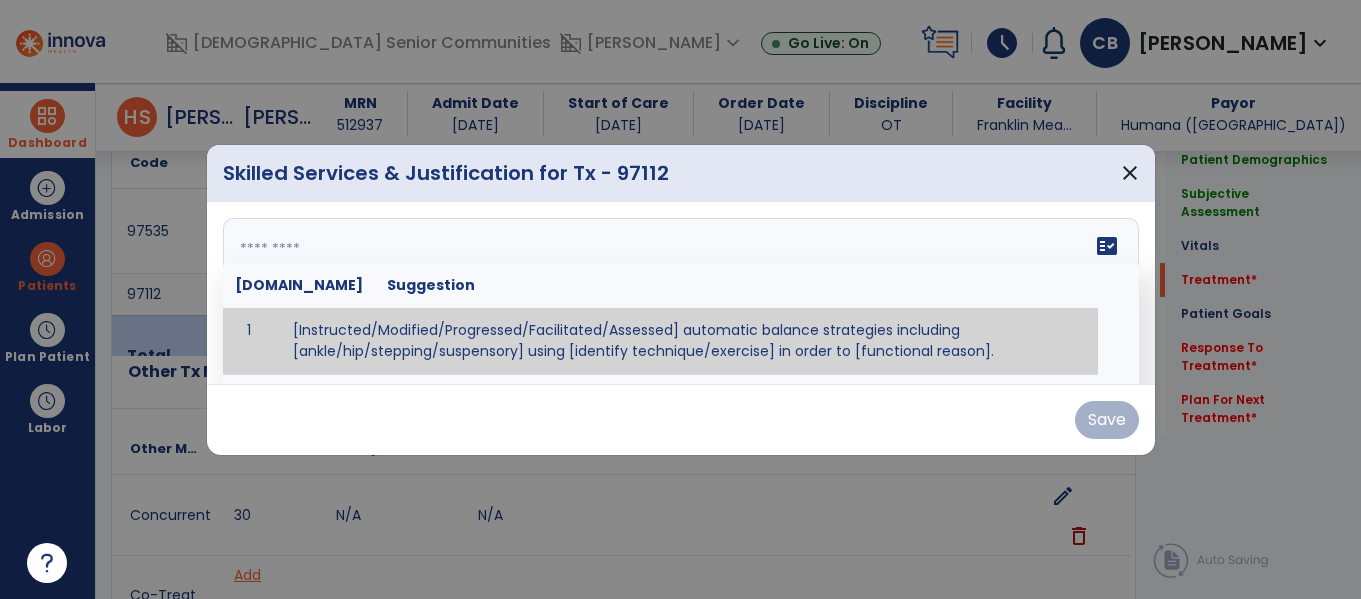 paste on "**********" 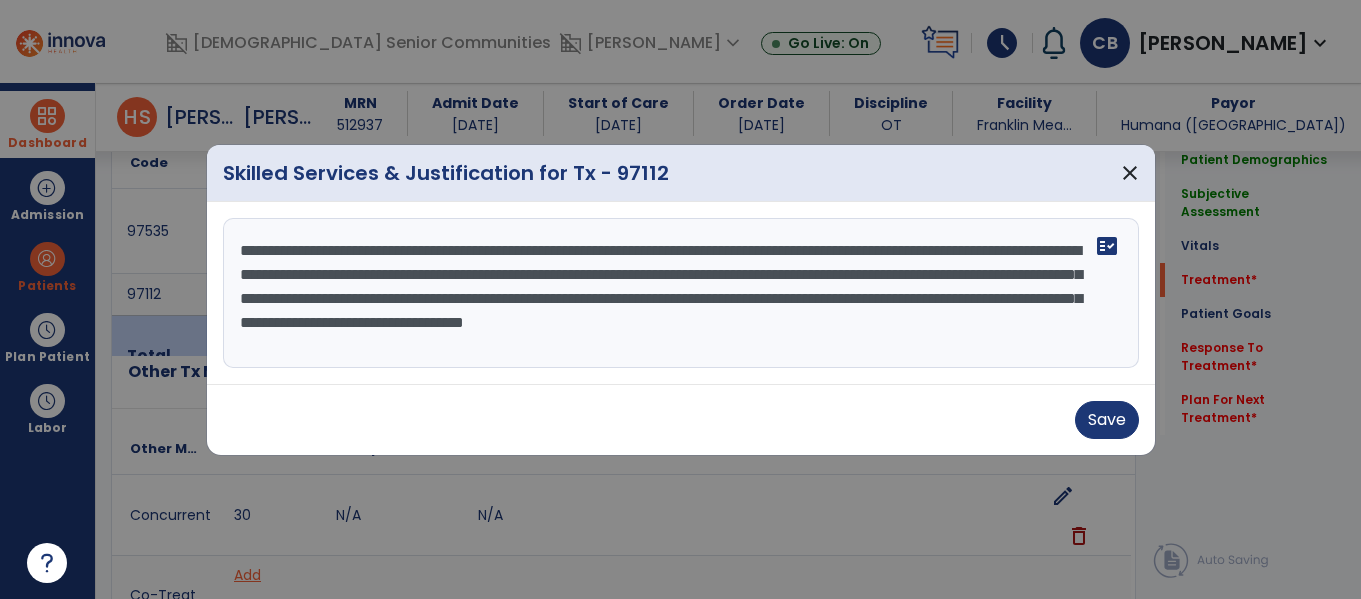 drag, startPoint x: 237, startPoint y: 274, endPoint x: 902, endPoint y: 270, distance: 665.012 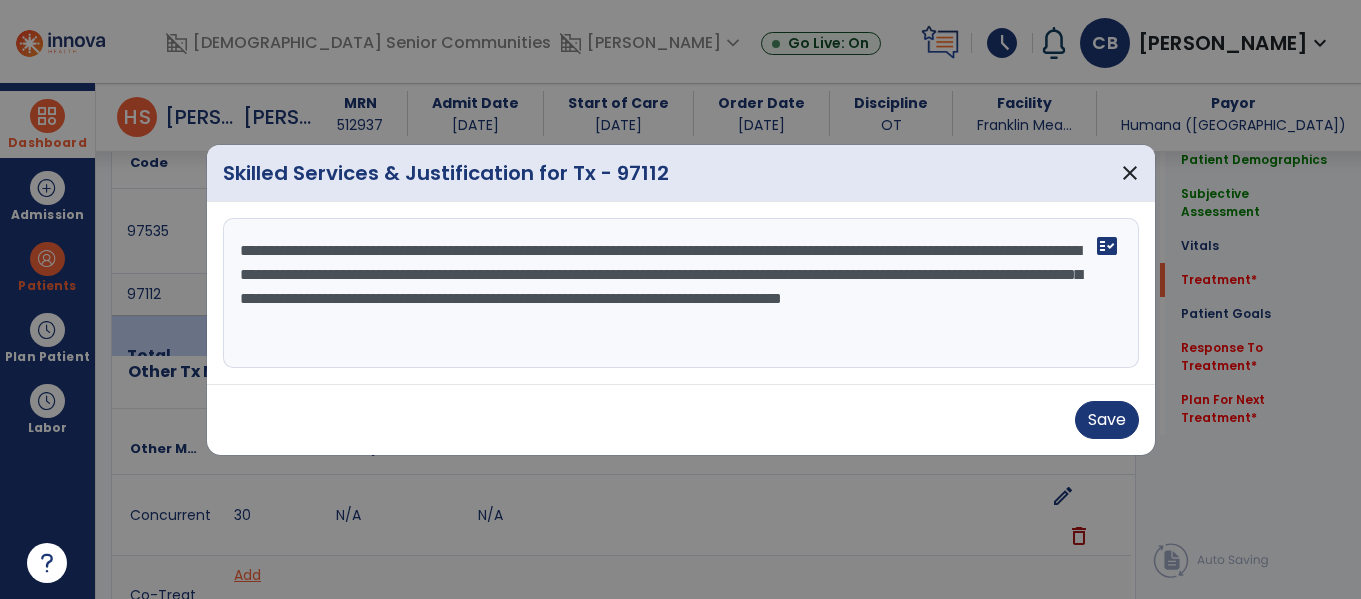 click on "**********" at bounding box center [681, 293] 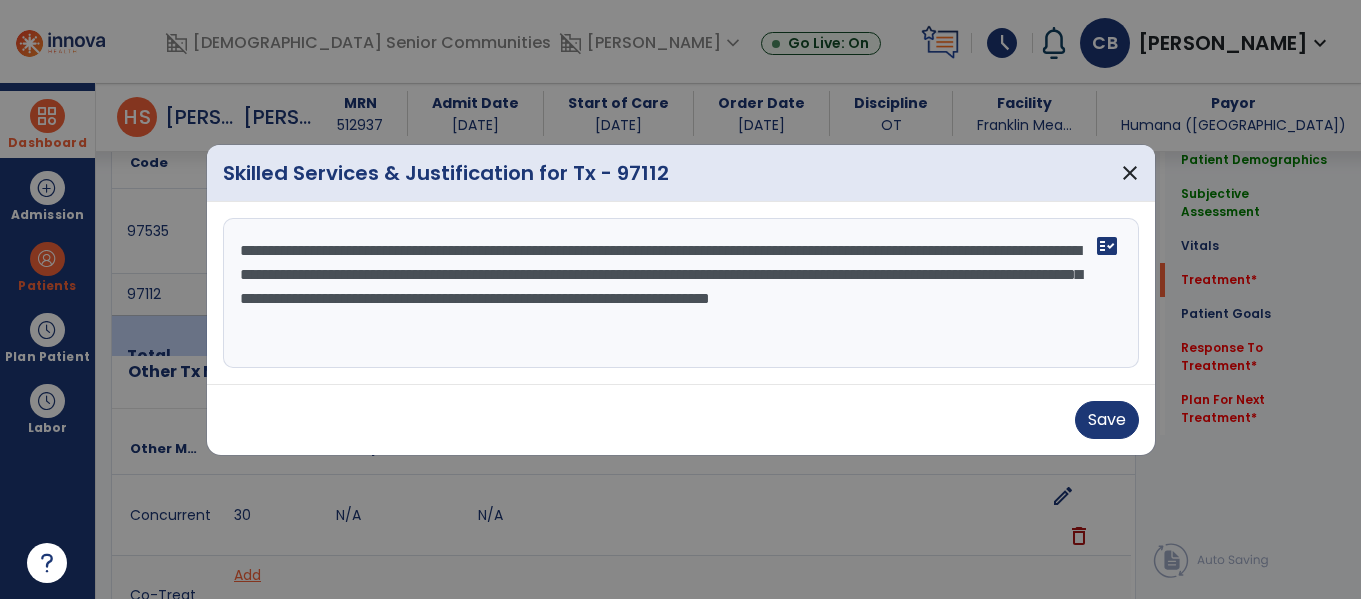 drag, startPoint x: 927, startPoint y: 272, endPoint x: 1054, endPoint y: 271, distance: 127.00394 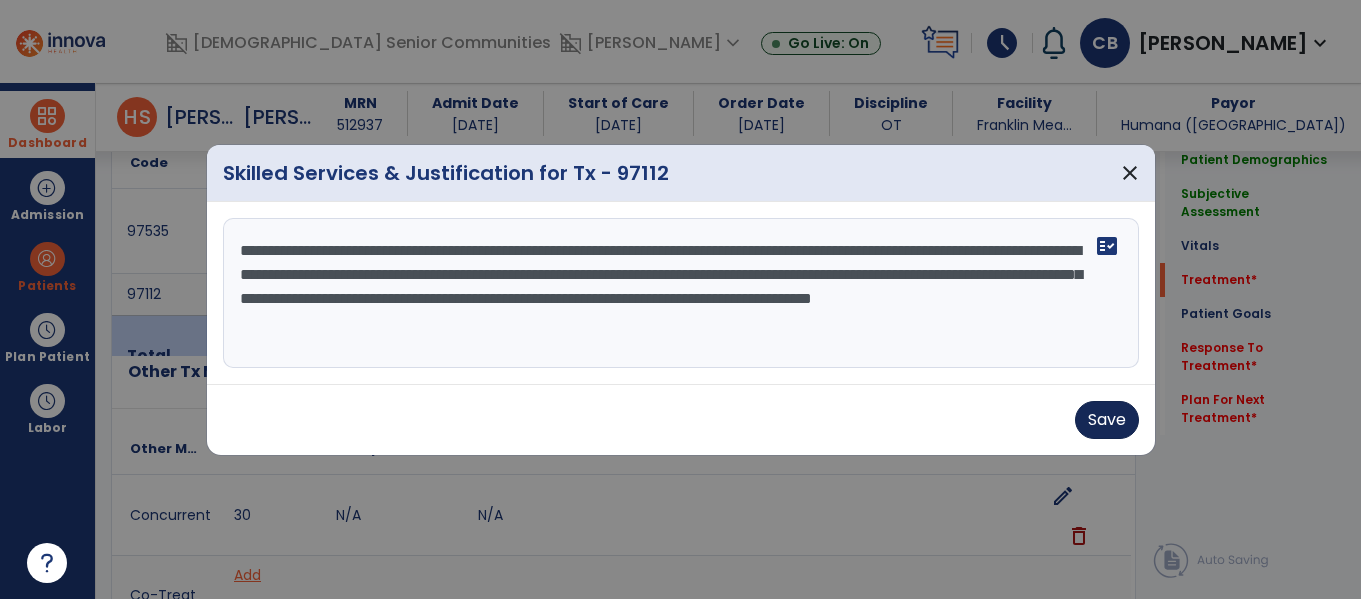 type on "**********" 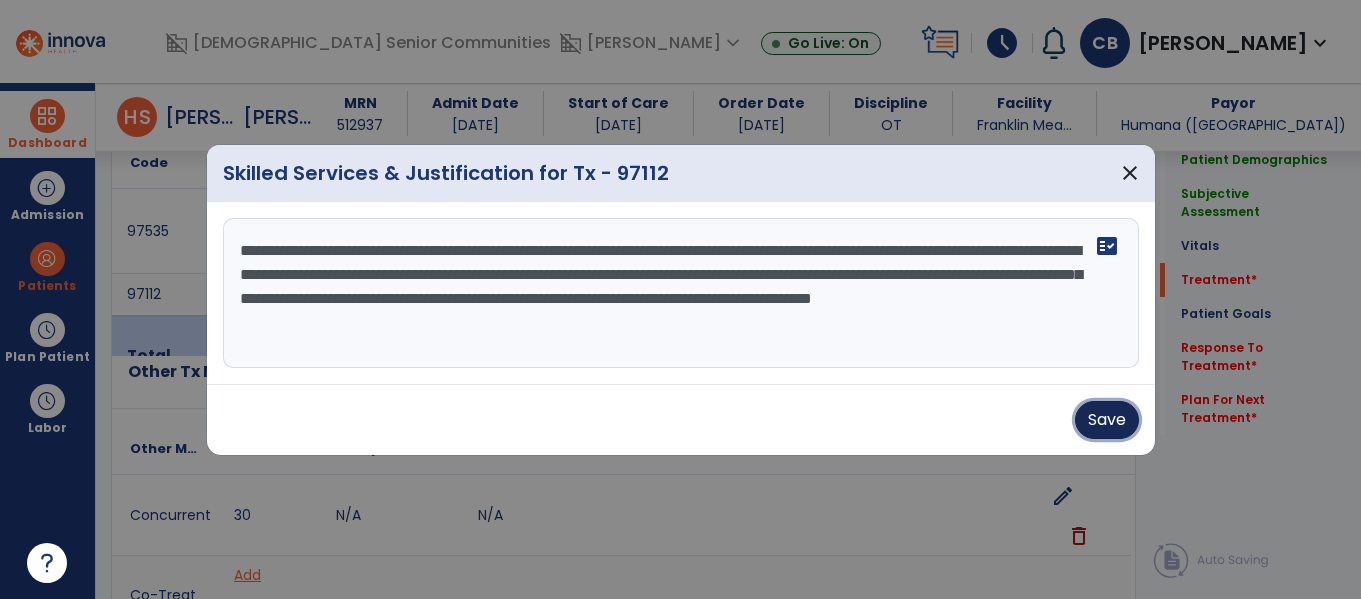 click on "Save" at bounding box center [1107, 420] 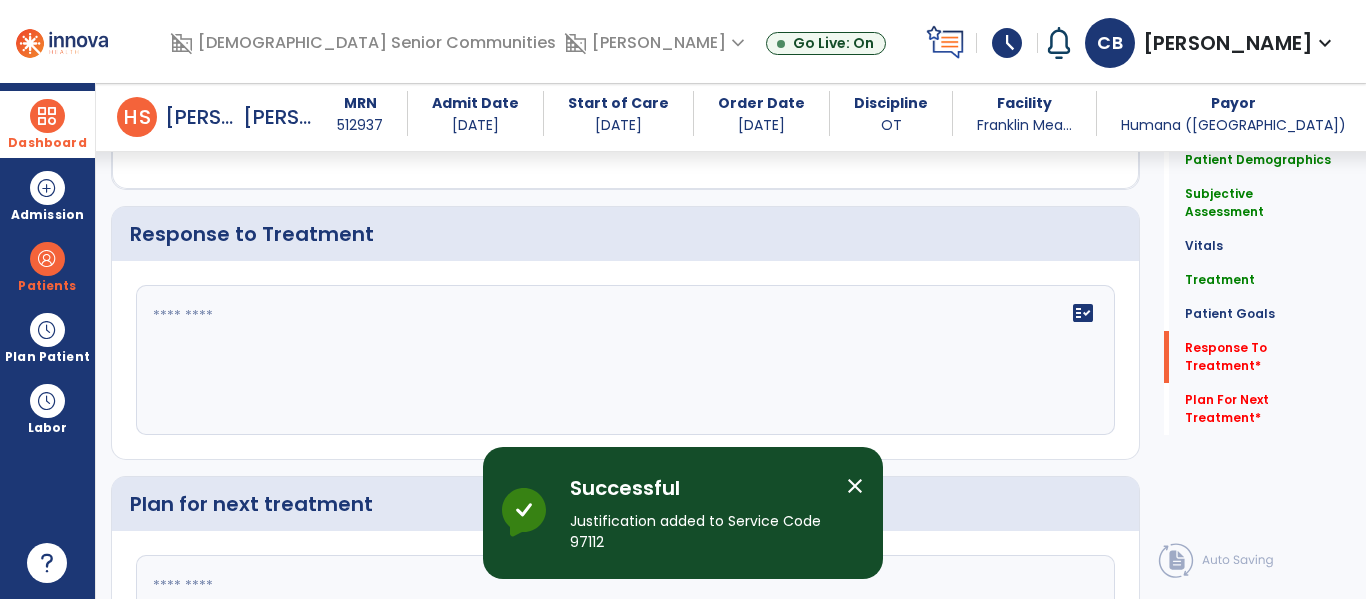 scroll, scrollTop: 3174, scrollLeft: 0, axis: vertical 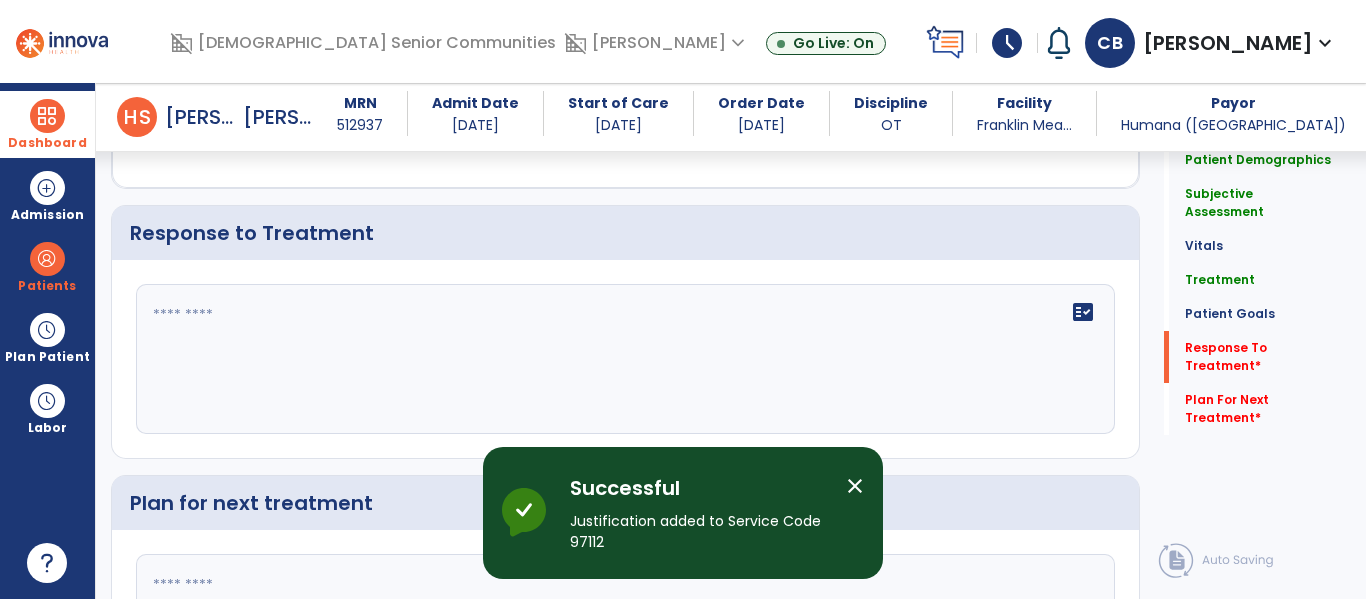 click on "fact_check" 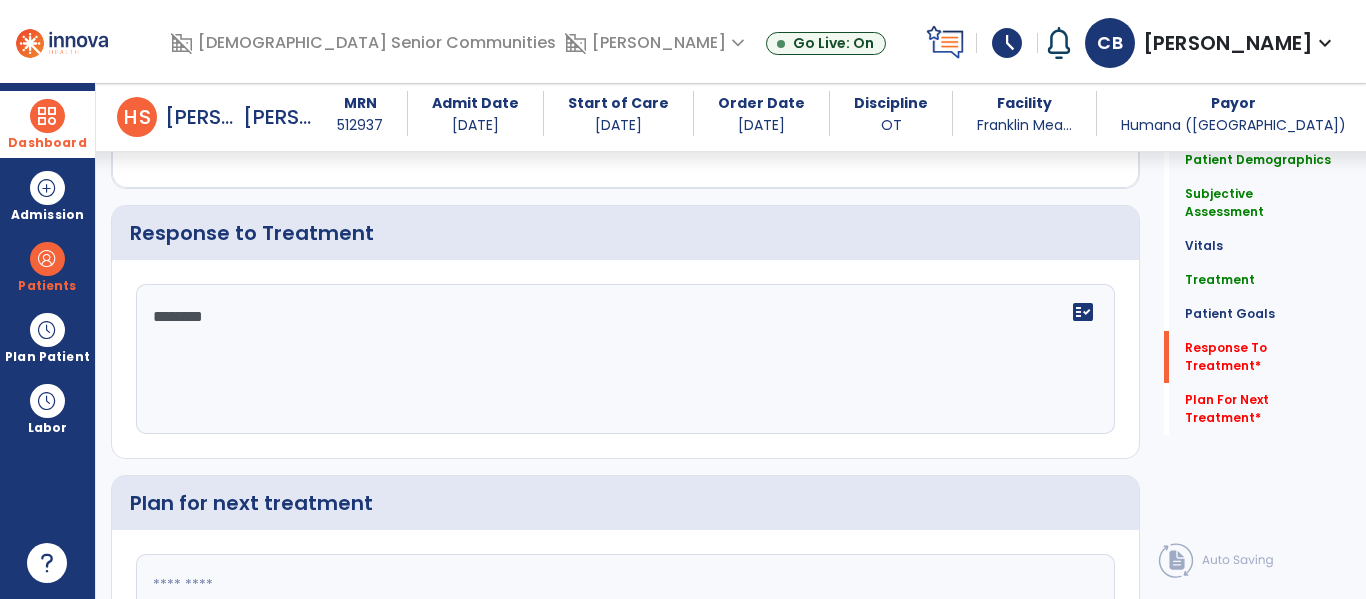 type on "*********" 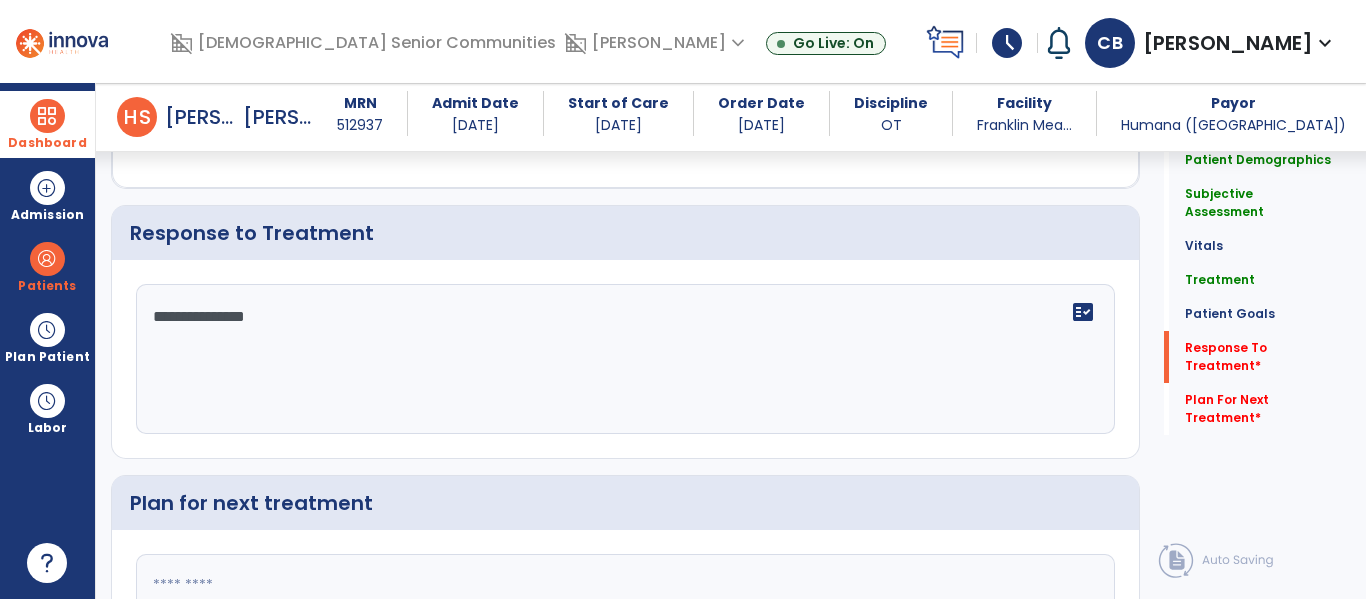 type on "**********" 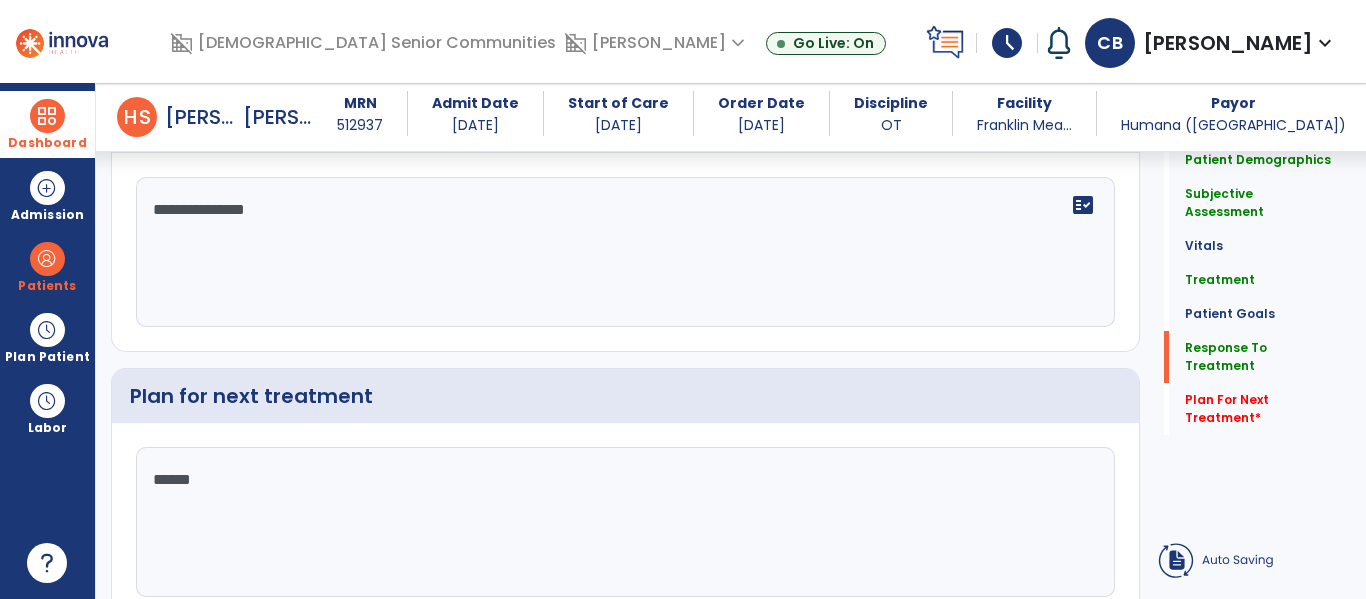 type on "*******" 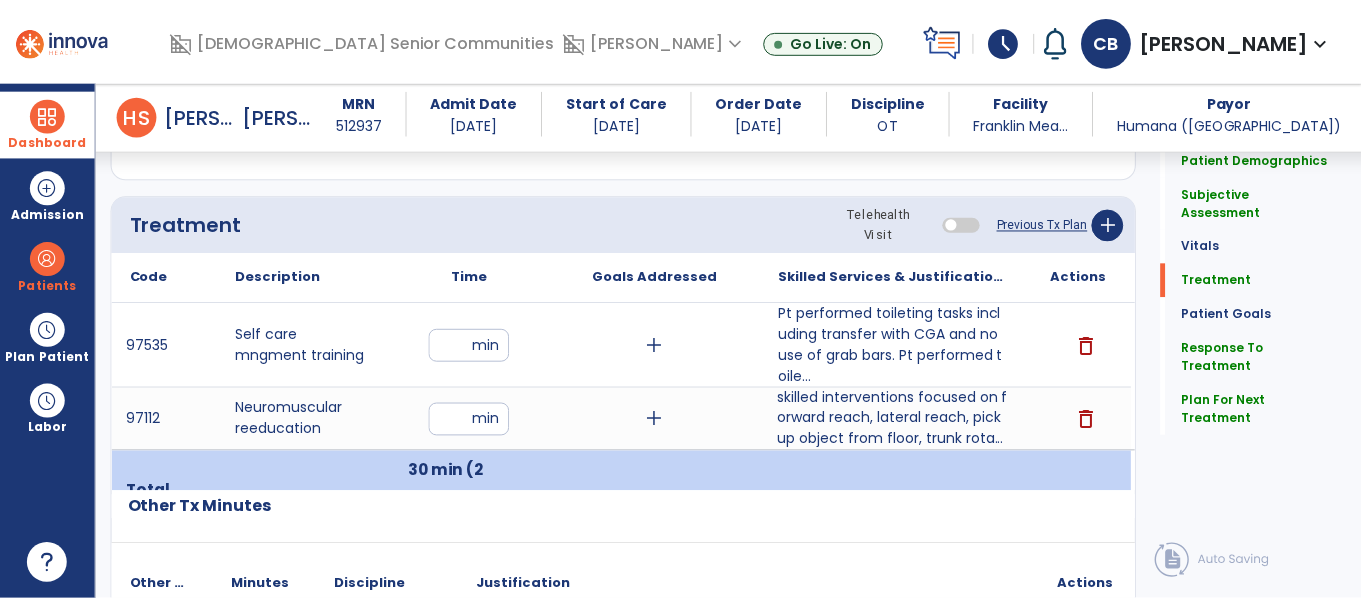 scroll, scrollTop: 1092, scrollLeft: 0, axis: vertical 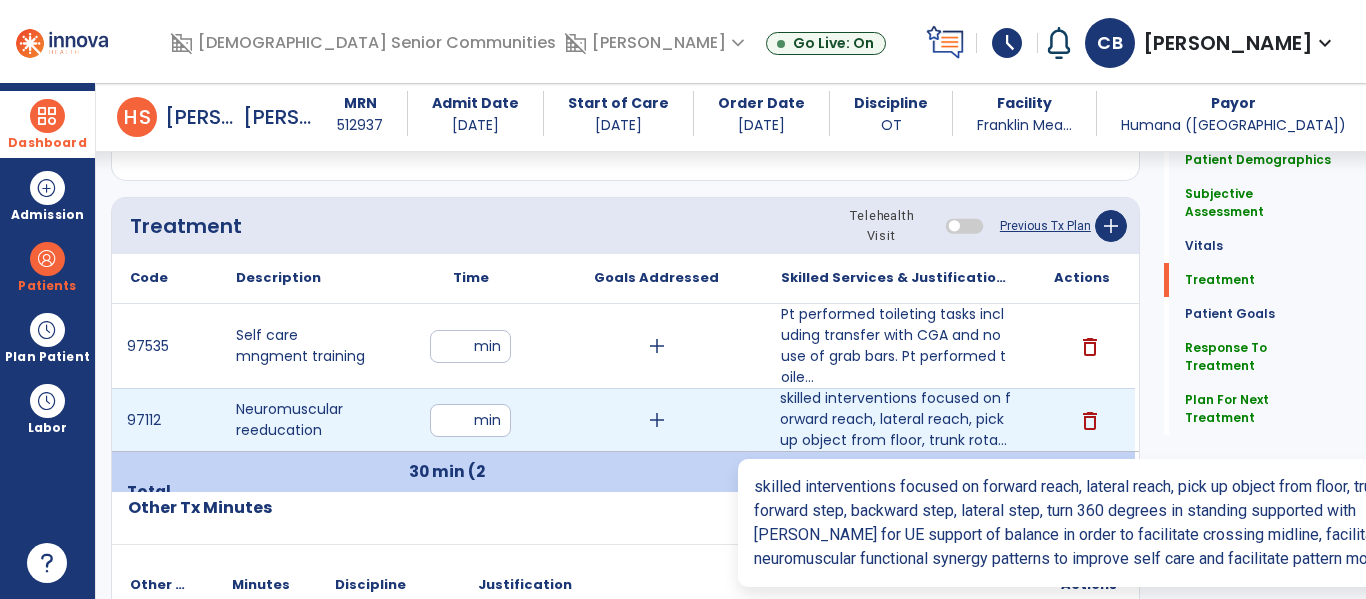 type on "**********" 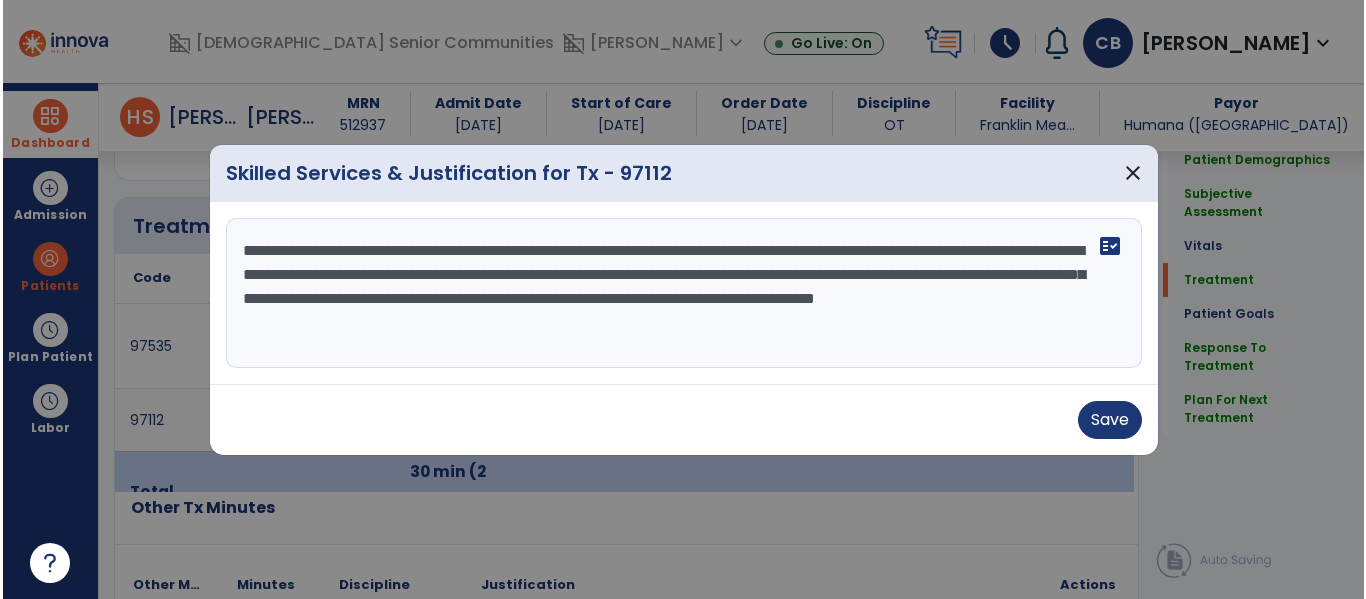 scroll, scrollTop: 1092, scrollLeft: 0, axis: vertical 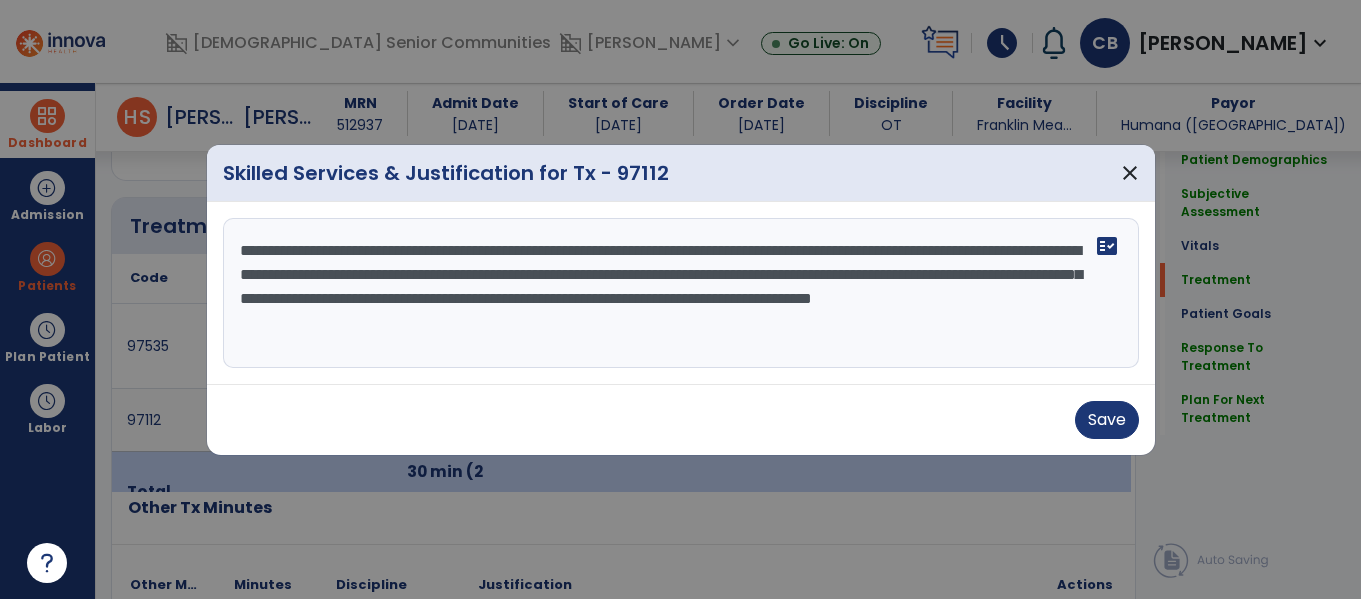 click on "**********" at bounding box center [681, 293] 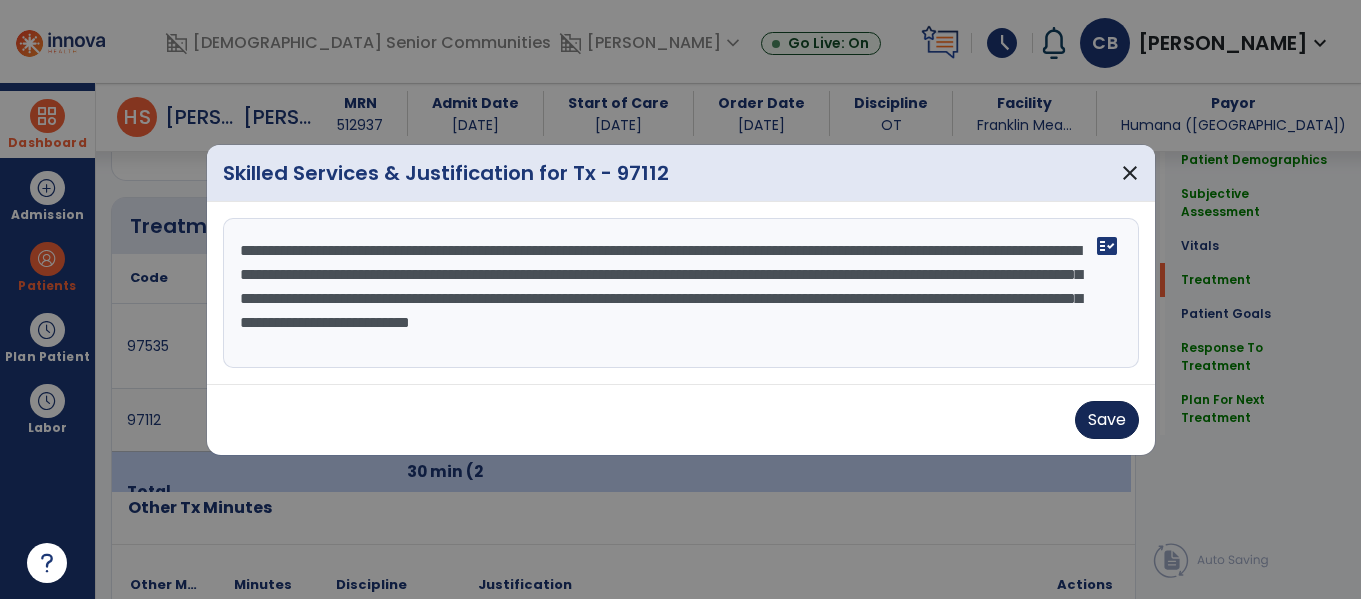 type on "**********" 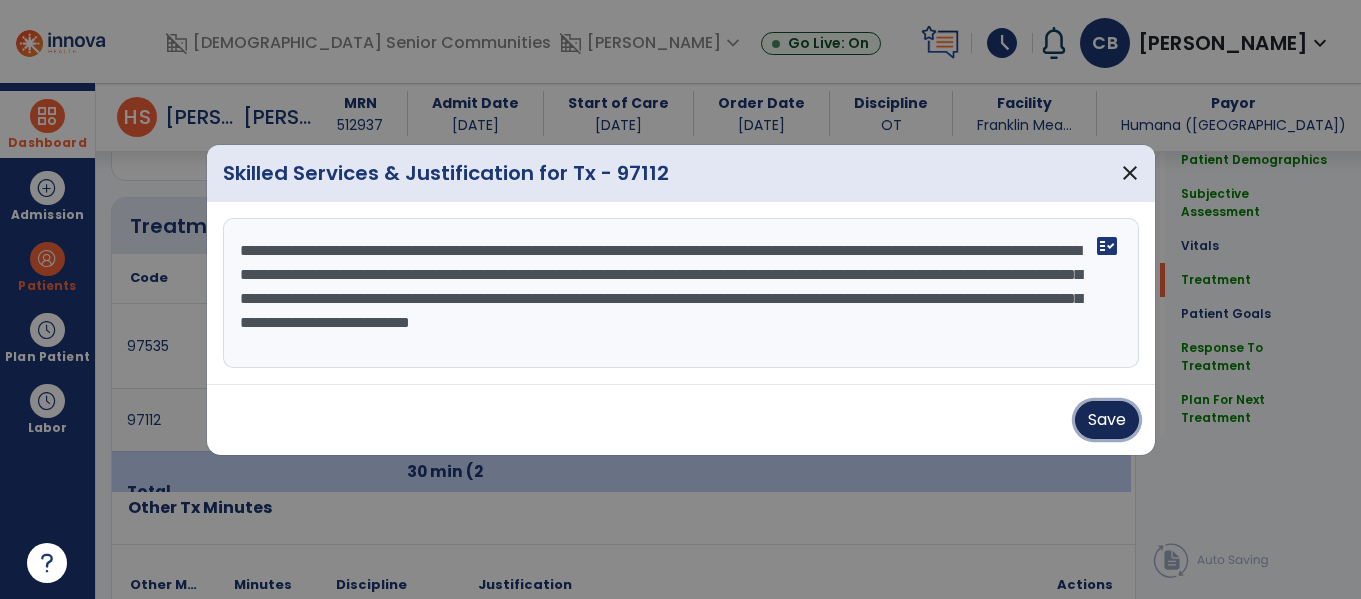 click on "Save" at bounding box center (1107, 420) 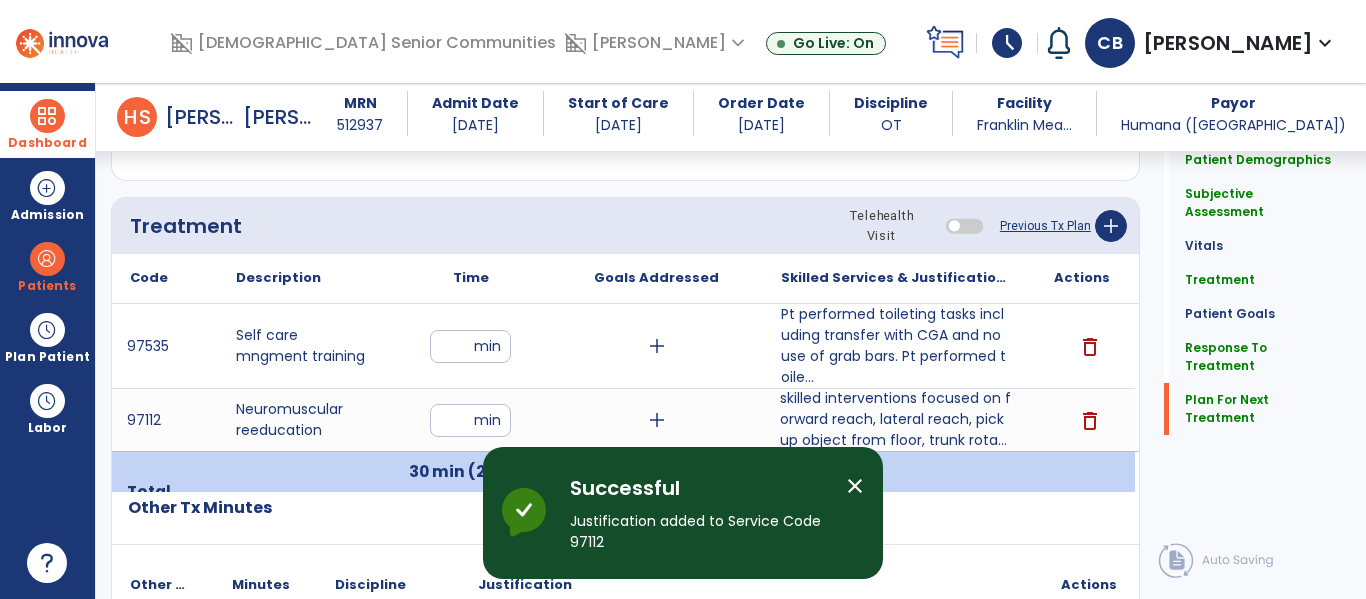 scroll, scrollTop: 3349, scrollLeft: 0, axis: vertical 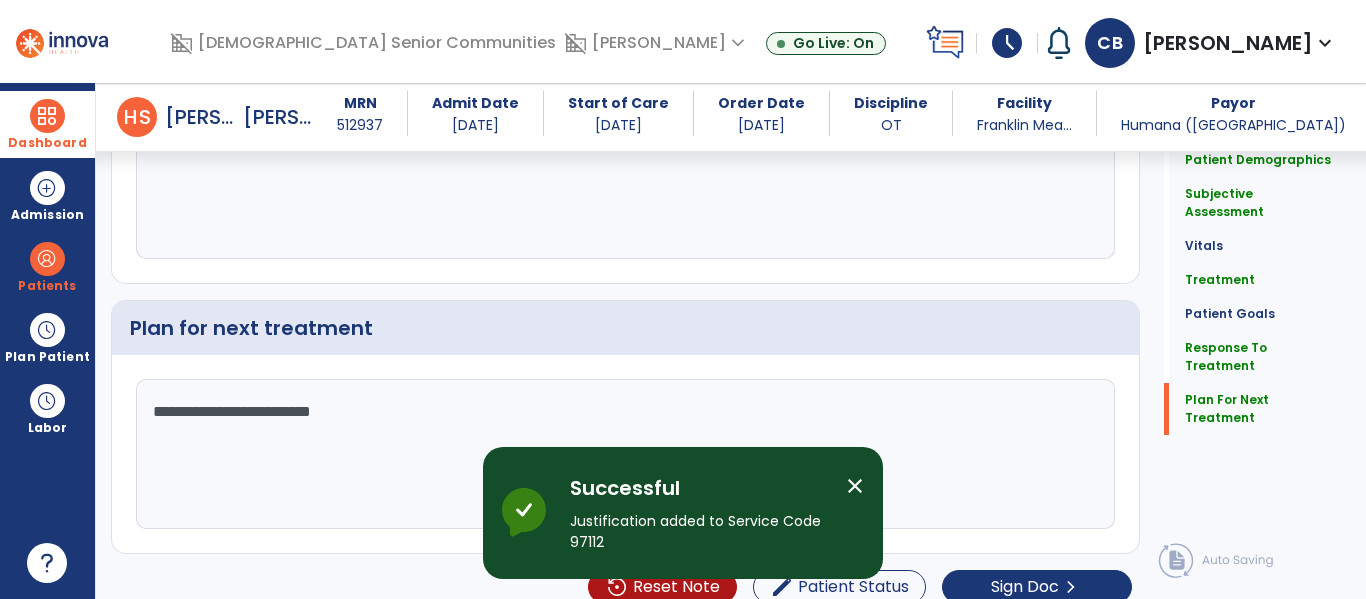 click on "**********" 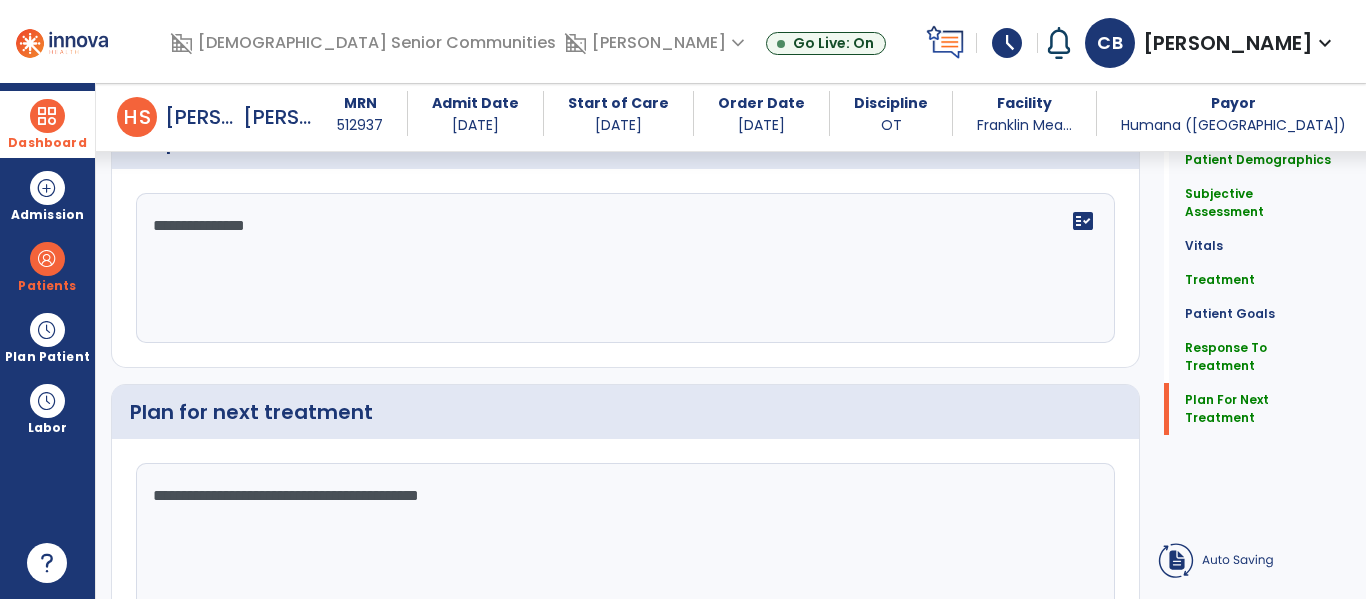 type on "**********" 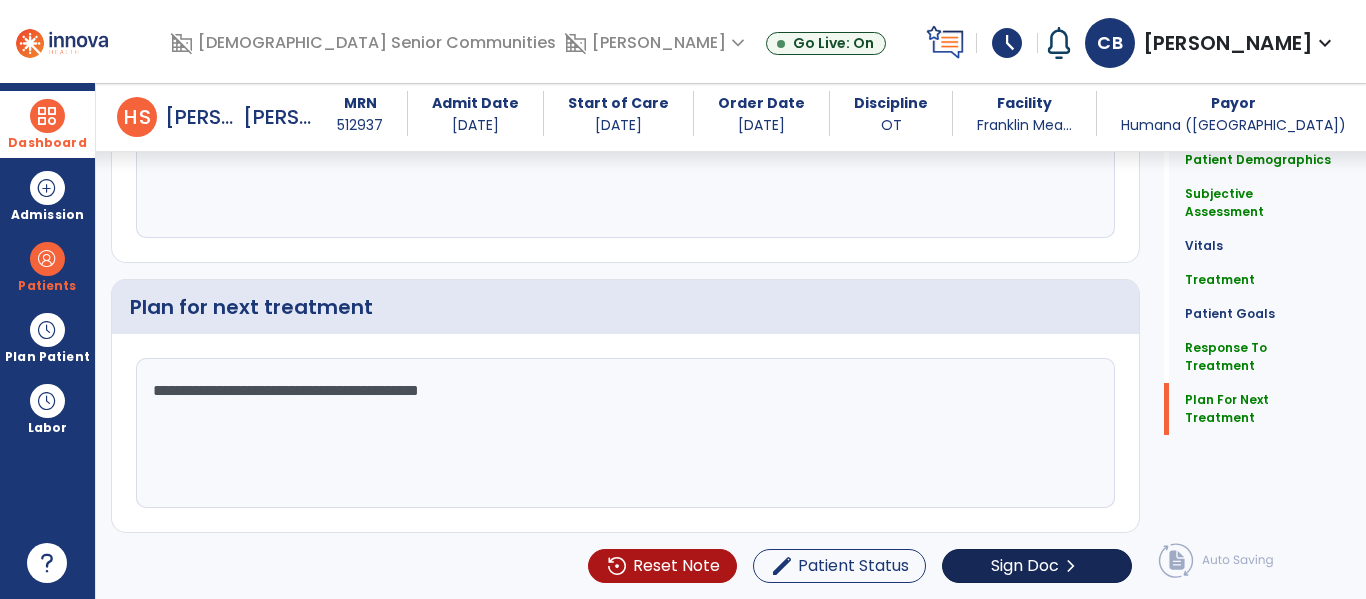 scroll, scrollTop: 3242, scrollLeft: 0, axis: vertical 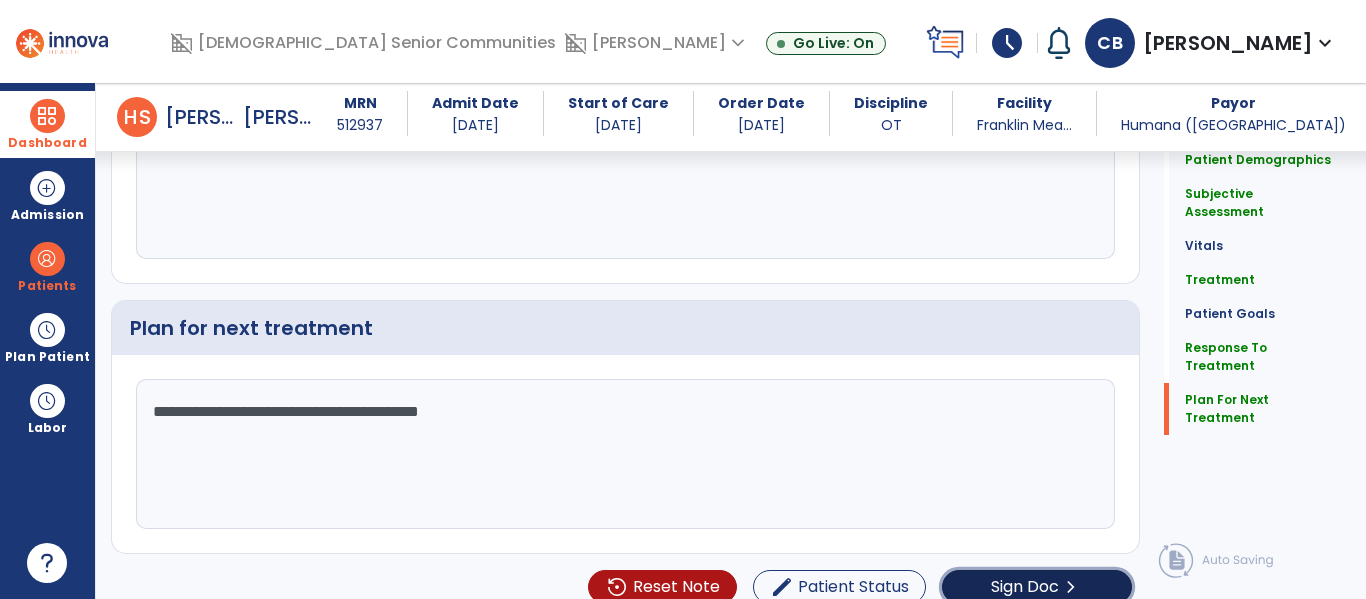 click on "Sign Doc" 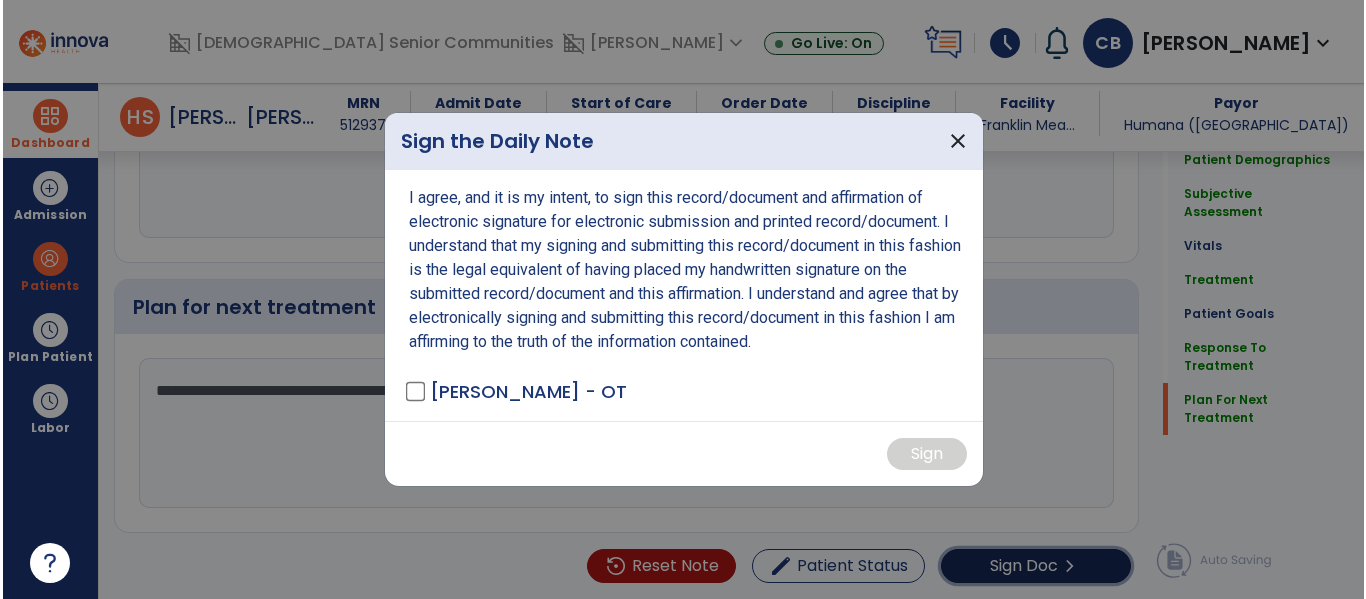 scroll, scrollTop: 3410, scrollLeft: 0, axis: vertical 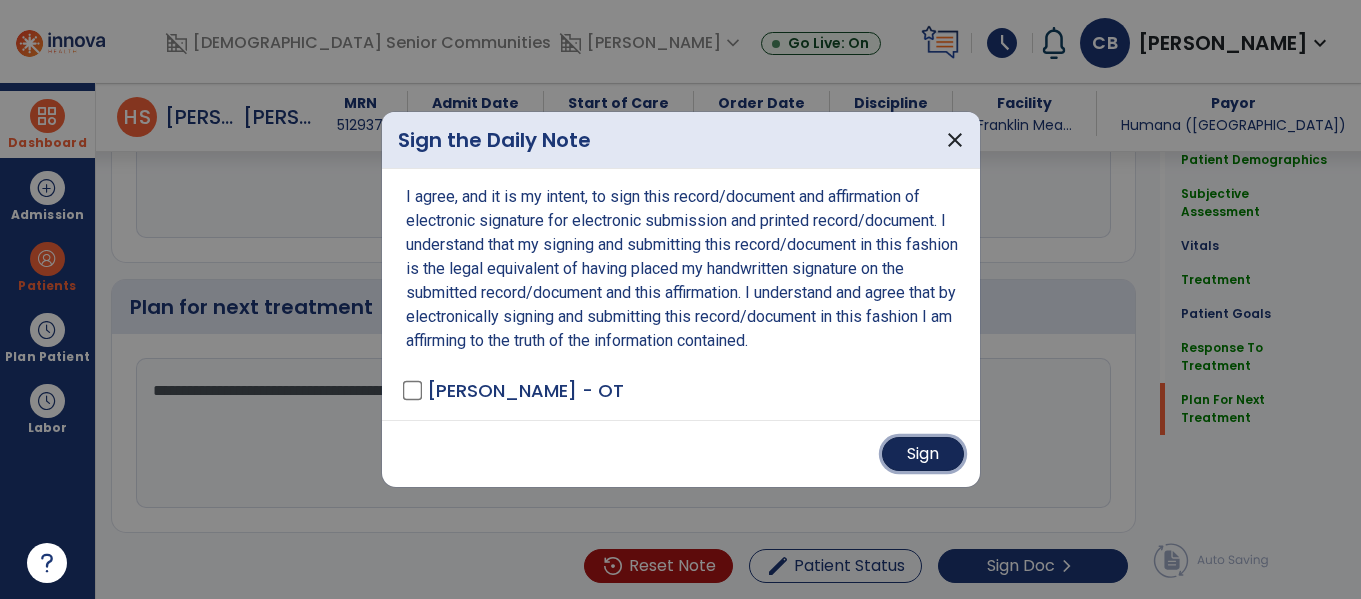 click on "Sign" at bounding box center (923, 454) 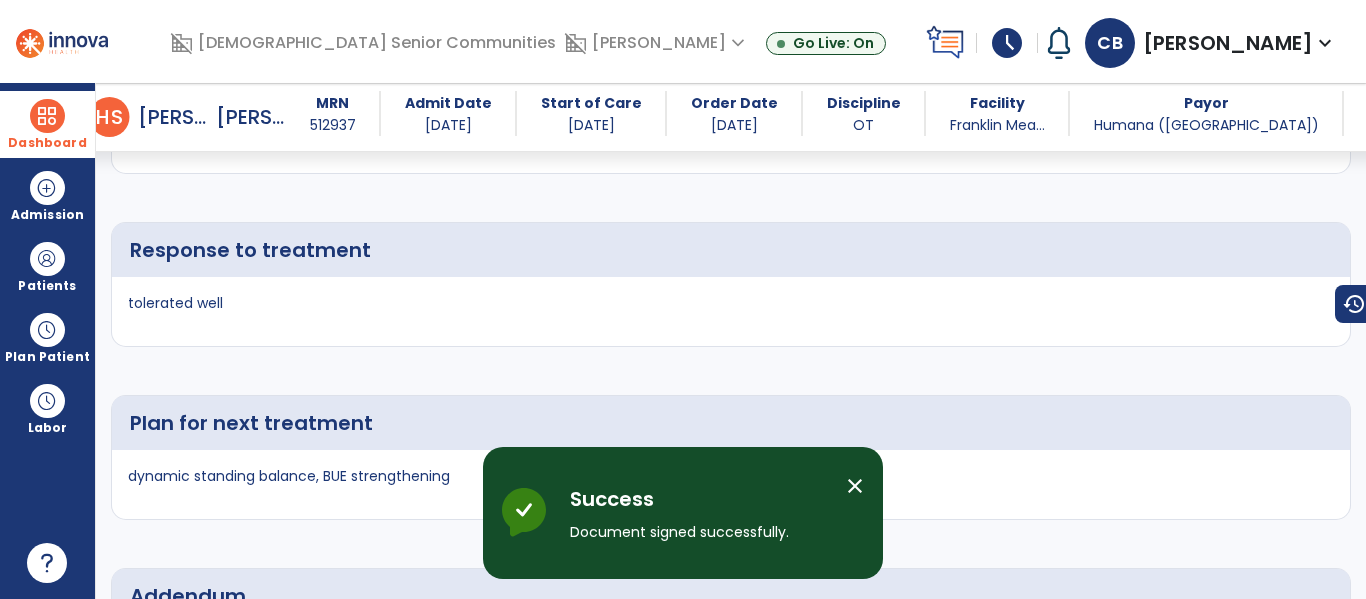 click at bounding box center [47, 116] 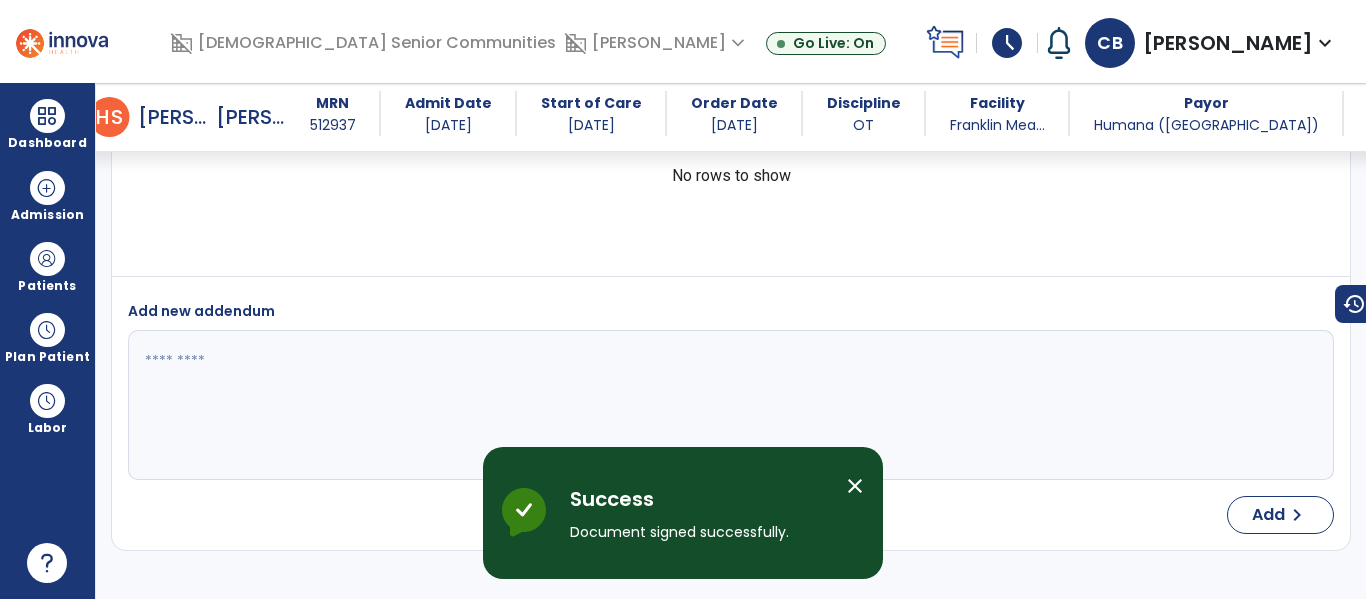 click on "No rows to show" at bounding box center [731, 176] 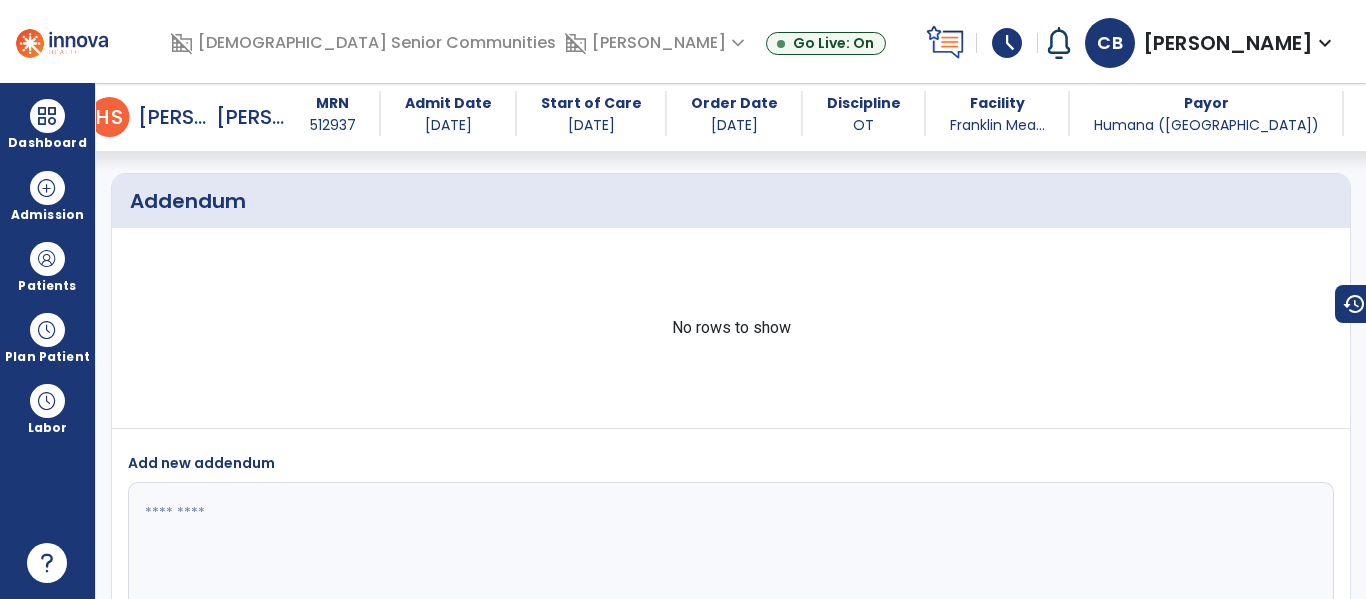 scroll, scrollTop: 5024, scrollLeft: 0, axis: vertical 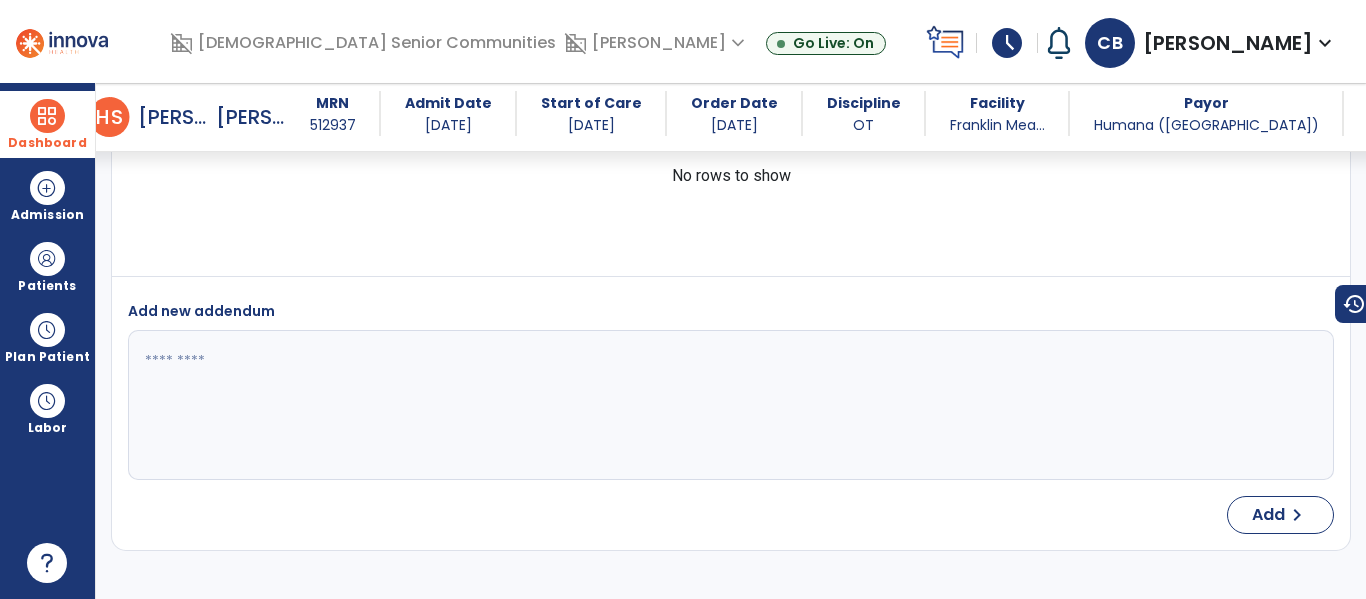 click at bounding box center (47, 116) 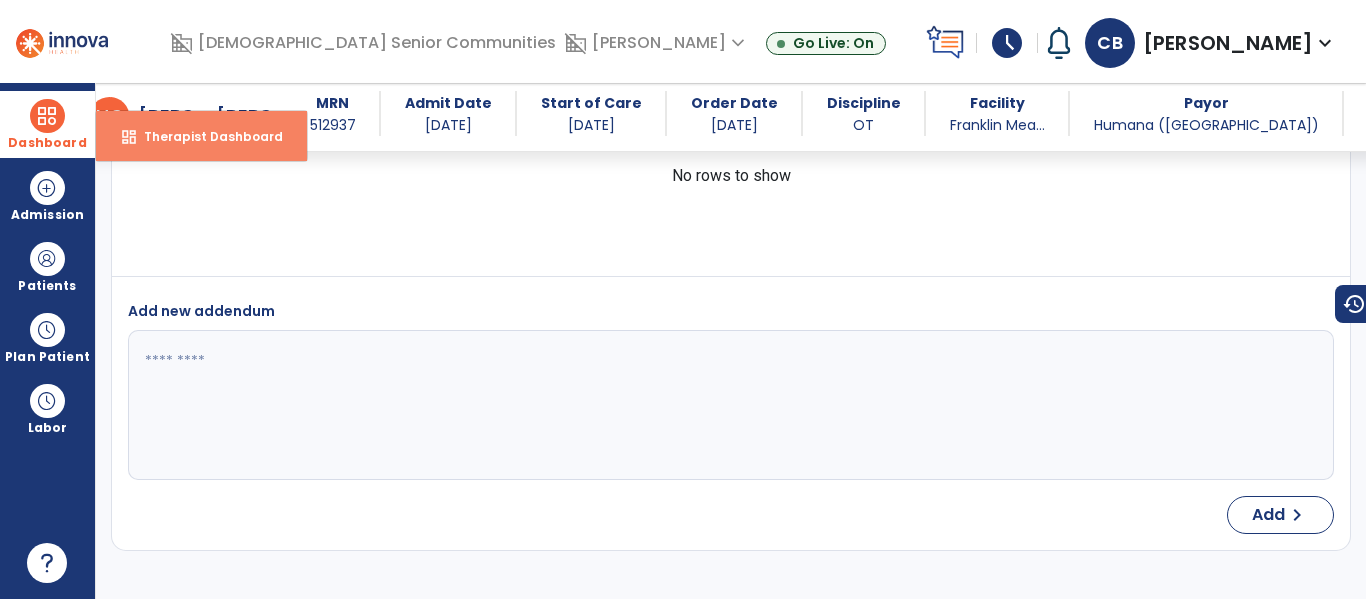 click on "dashboard" at bounding box center [129, 137] 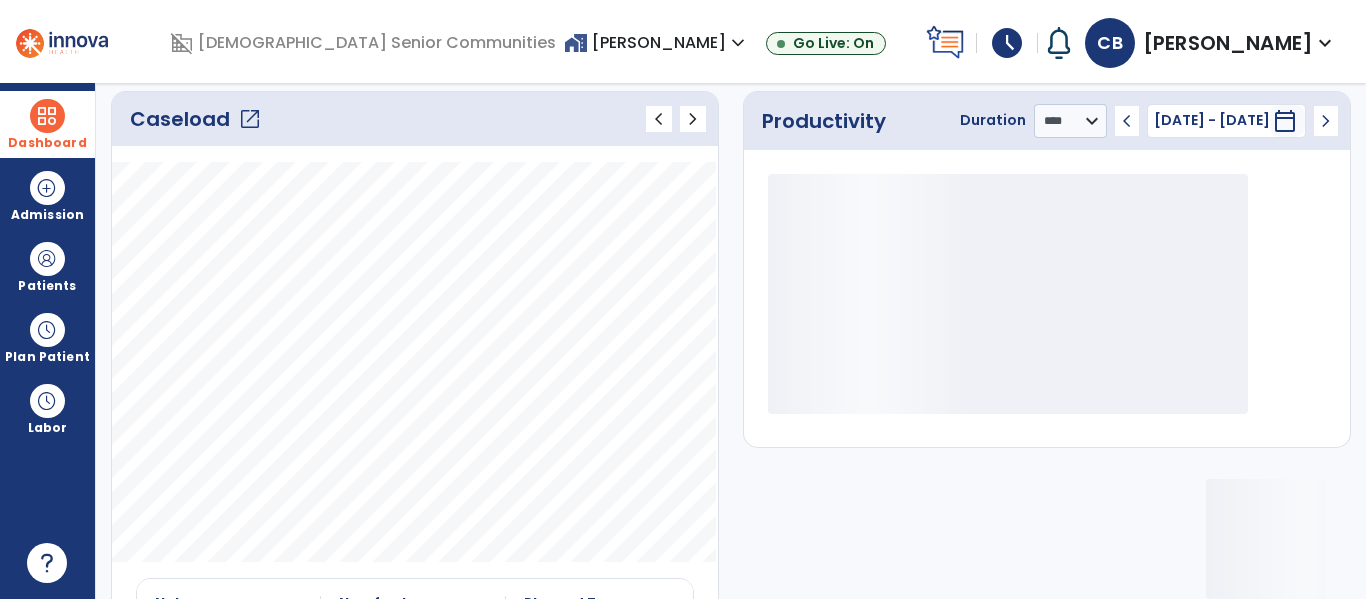 click on "Caseload   open_in_new" 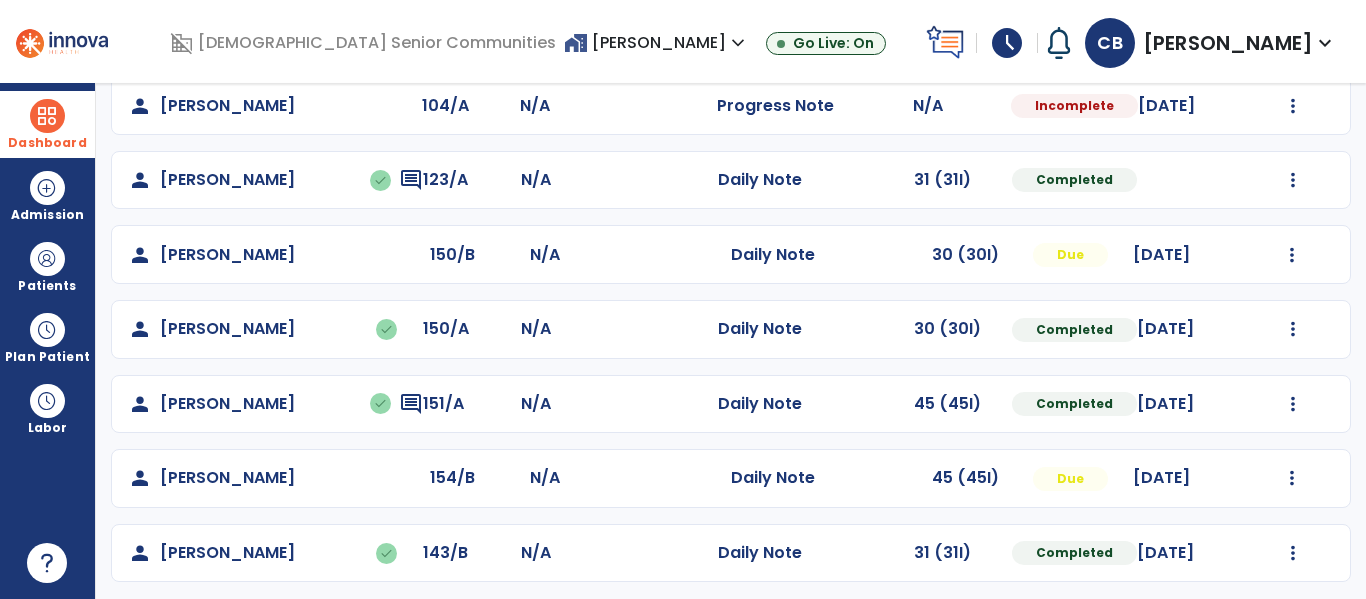 scroll, scrollTop: 329, scrollLeft: 0, axis: vertical 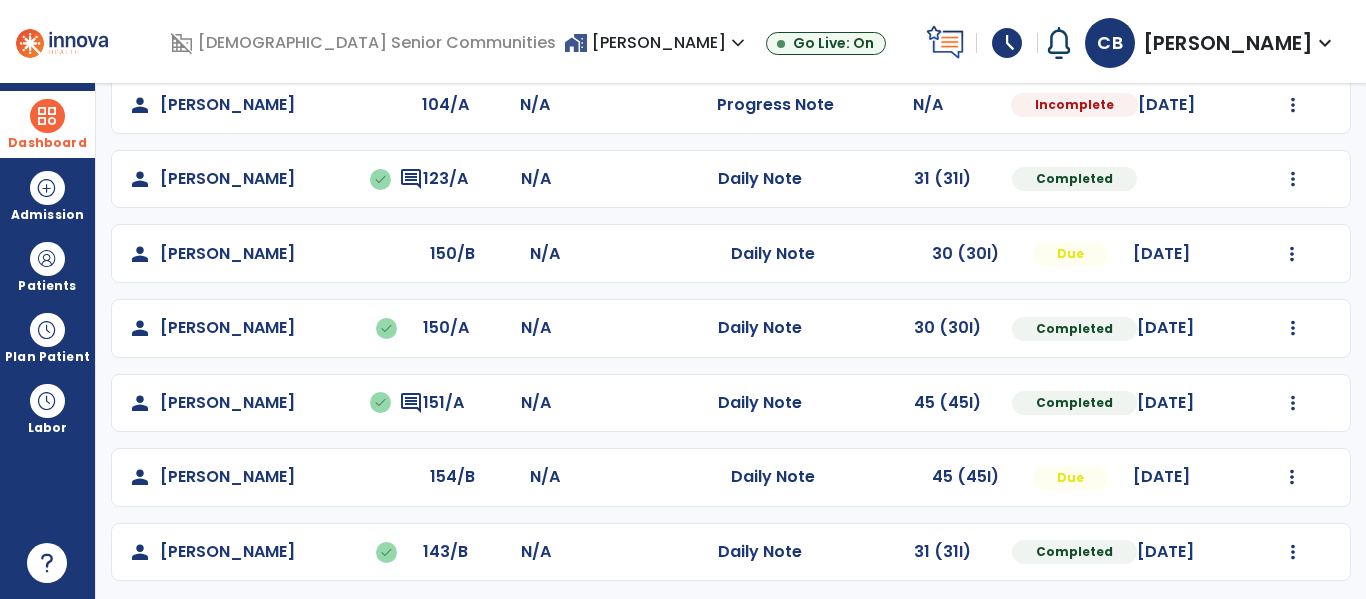 click on "Mark Visit As Complete   Reset Note   Open Document   G + C Mins" 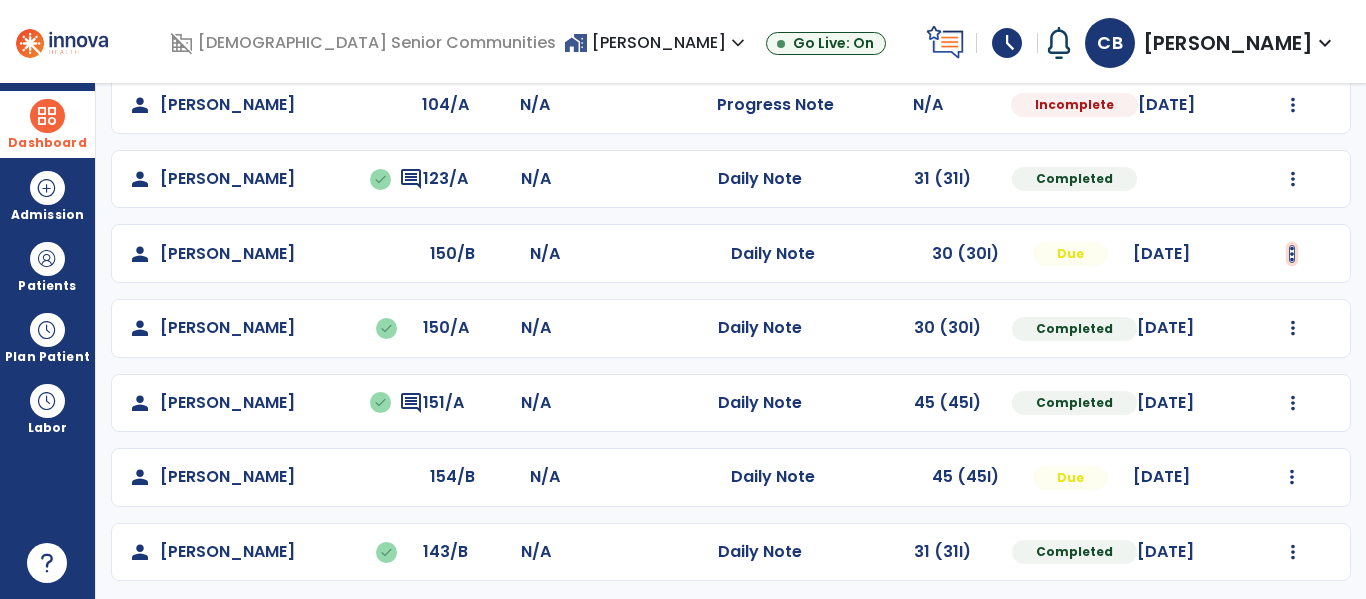 click at bounding box center [1293, 30] 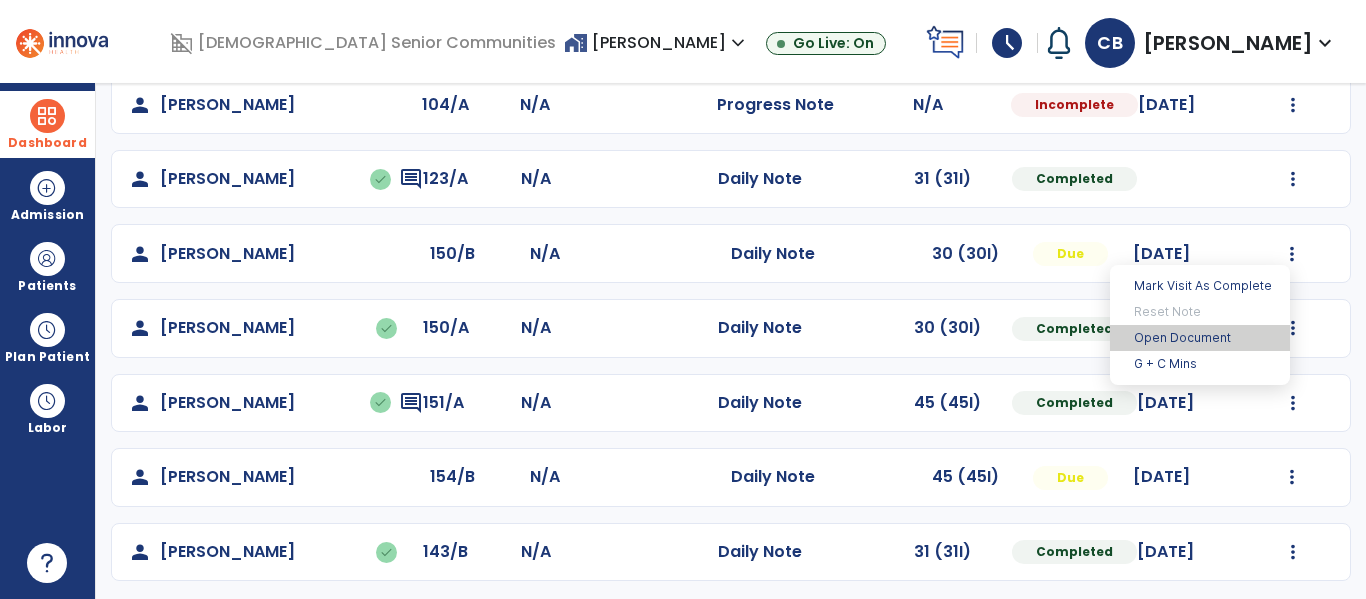 click on "Open Document" at bounding box center [1200, 338] 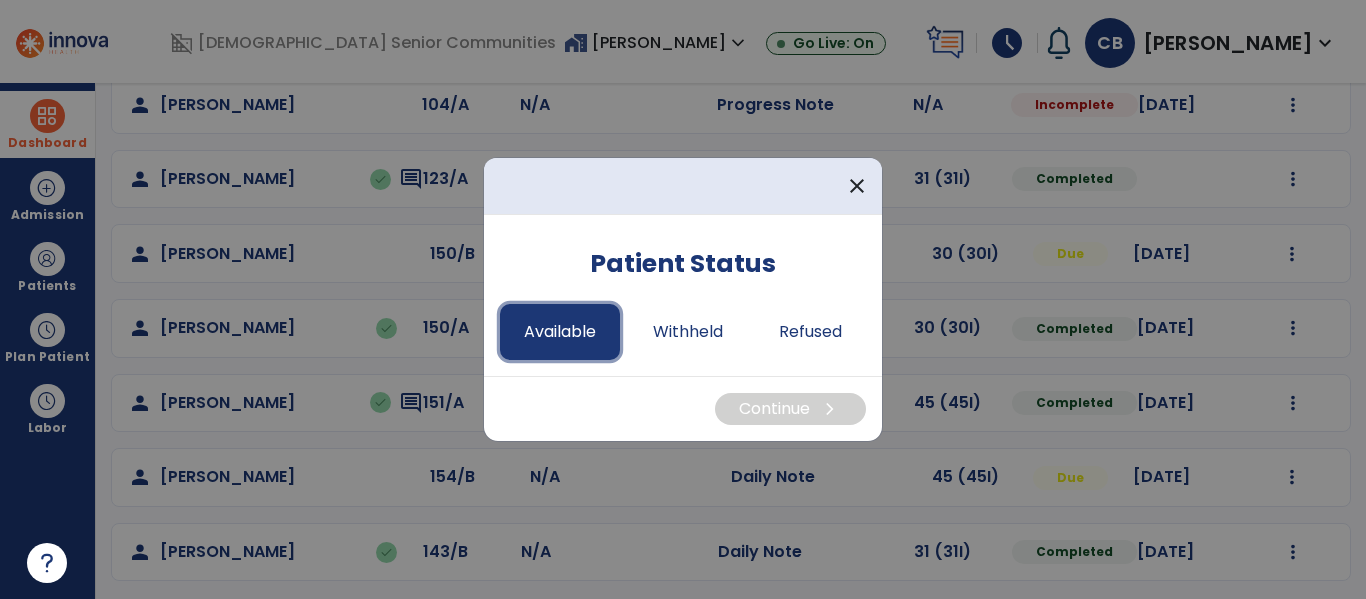 click on "Available" at bounding box center [560, 332] 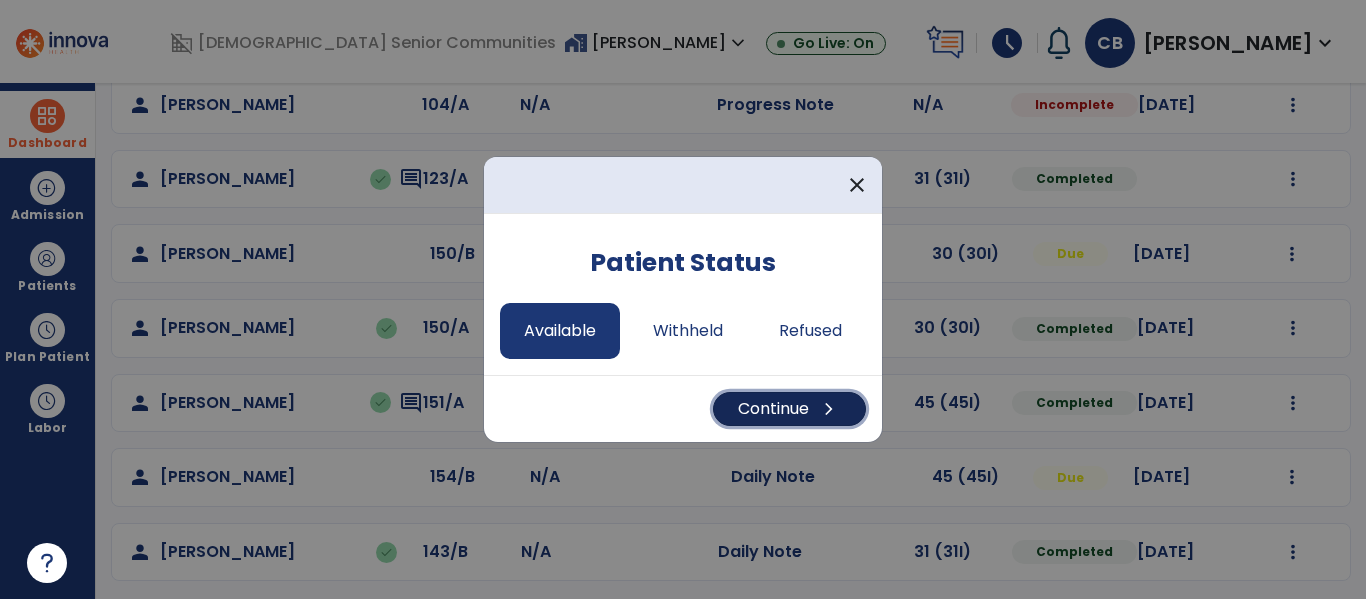 click on "Continue   chevron_right" at bounding box center (789, 409) 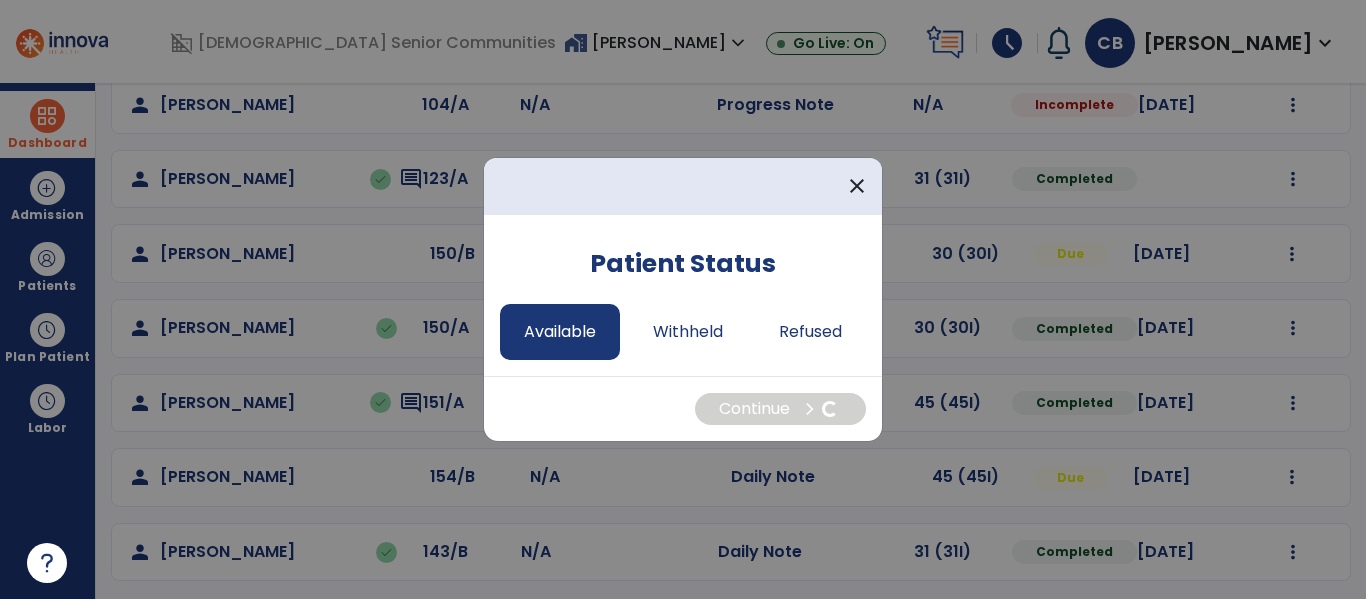 select on "*" 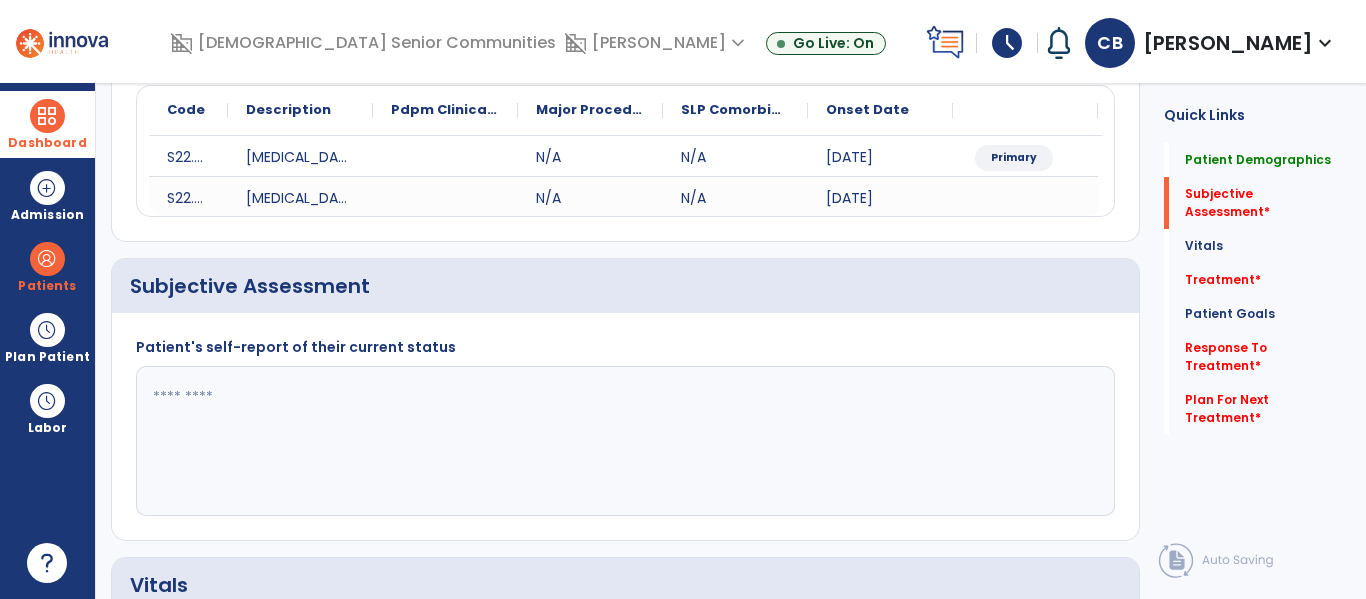 click 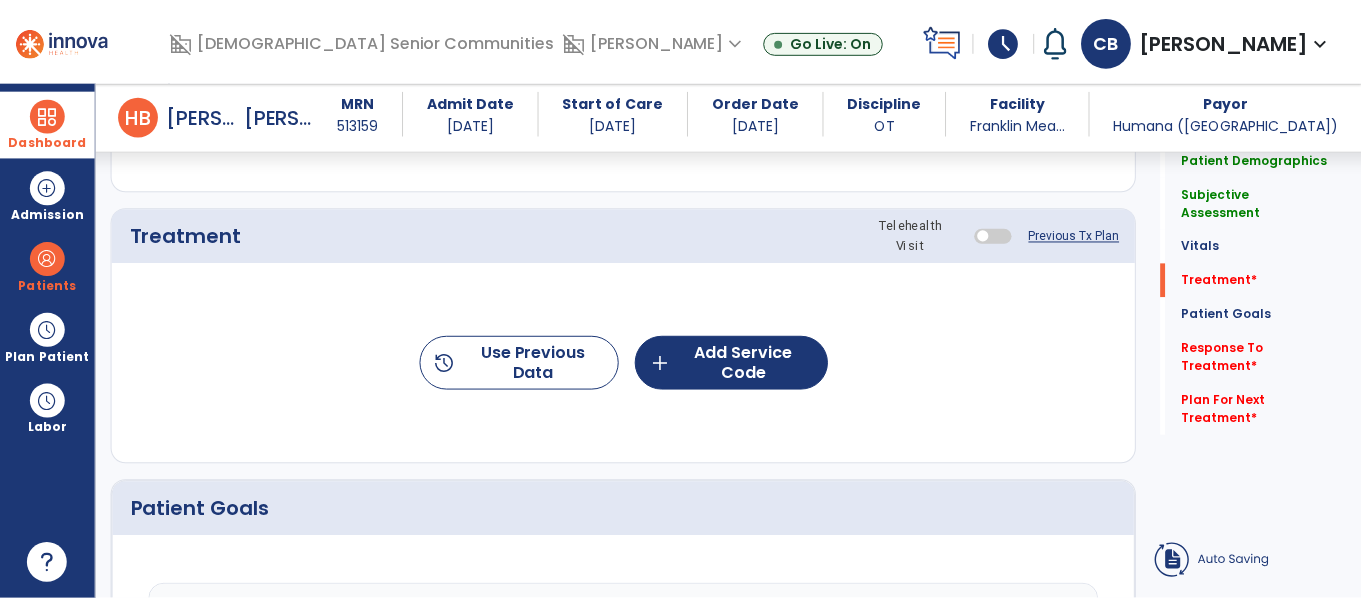 scroll, scrollTop: 1082, scrollLeft: 0, axis: vertical 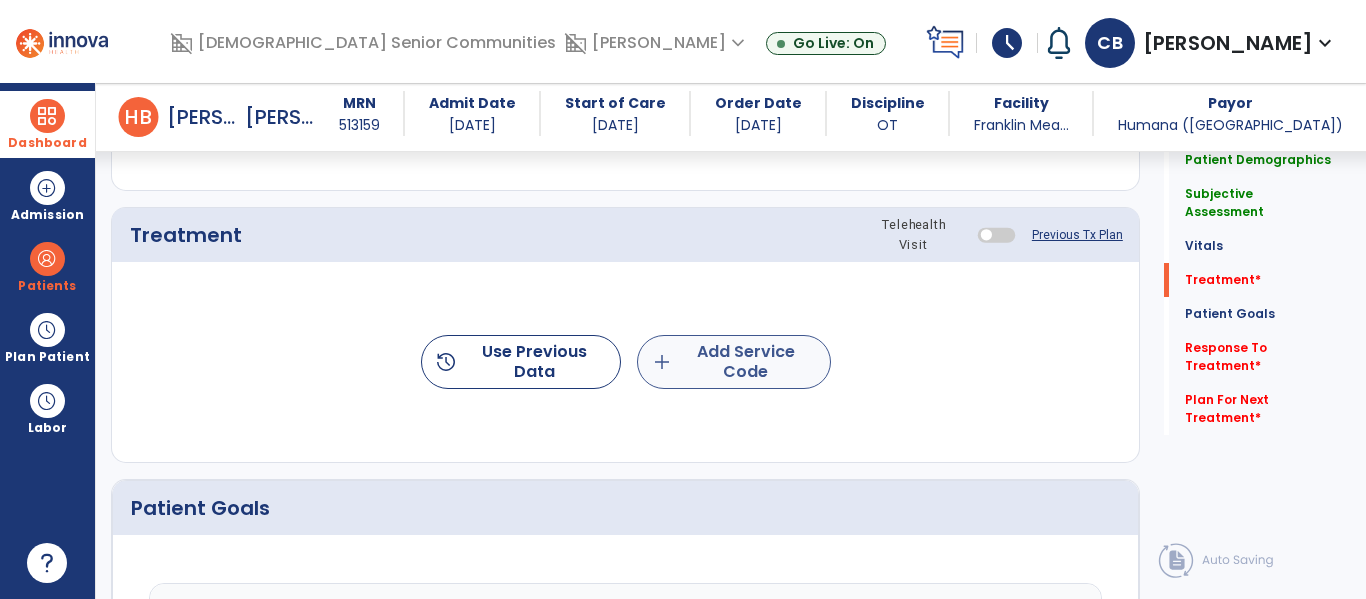type on "**********" 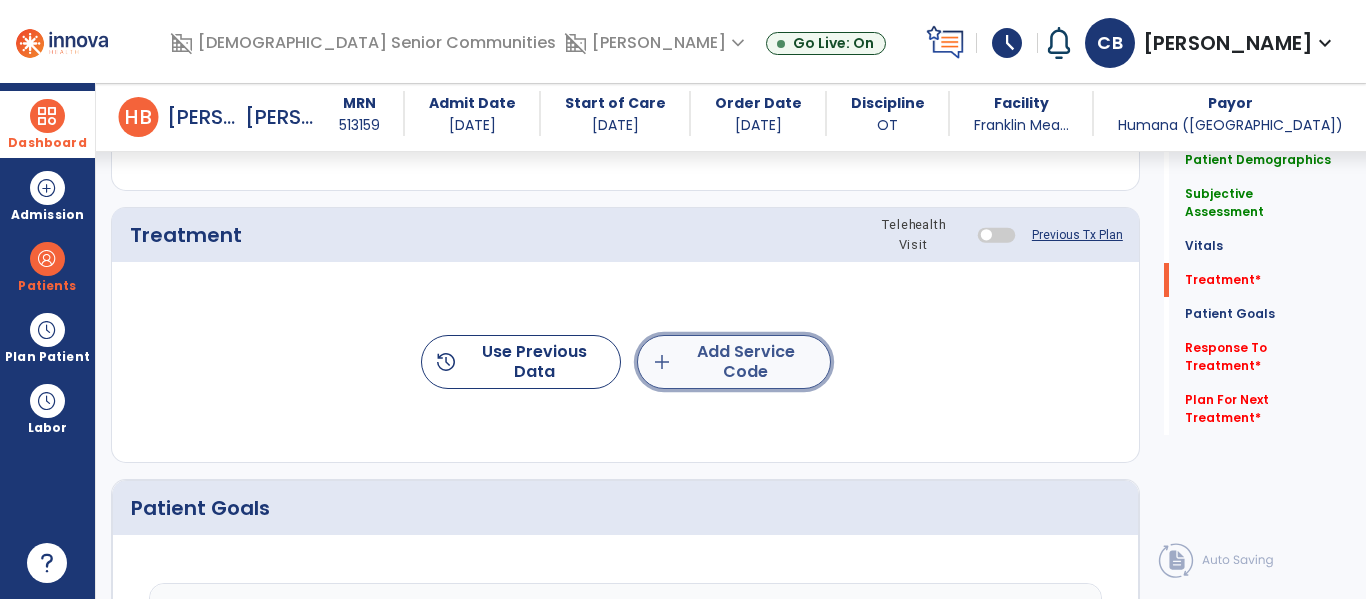 click on "add  Add Service Code" 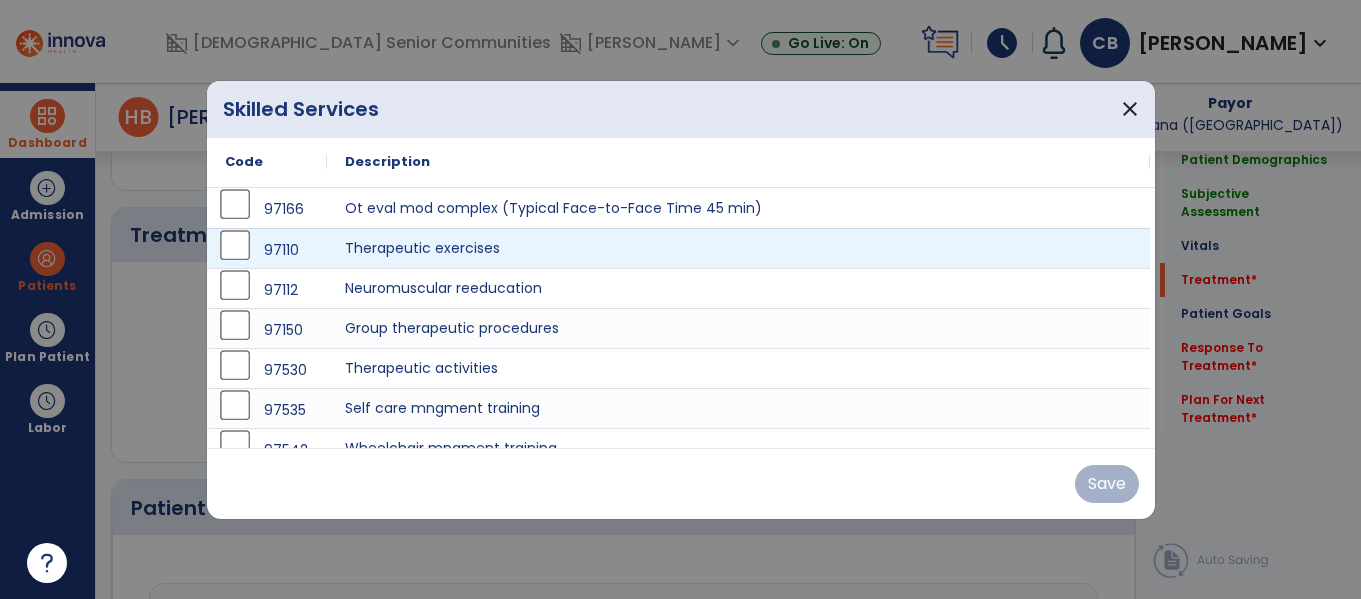 scroll, scrollTop: 1082, scrollLeft: 0, axis: vertical 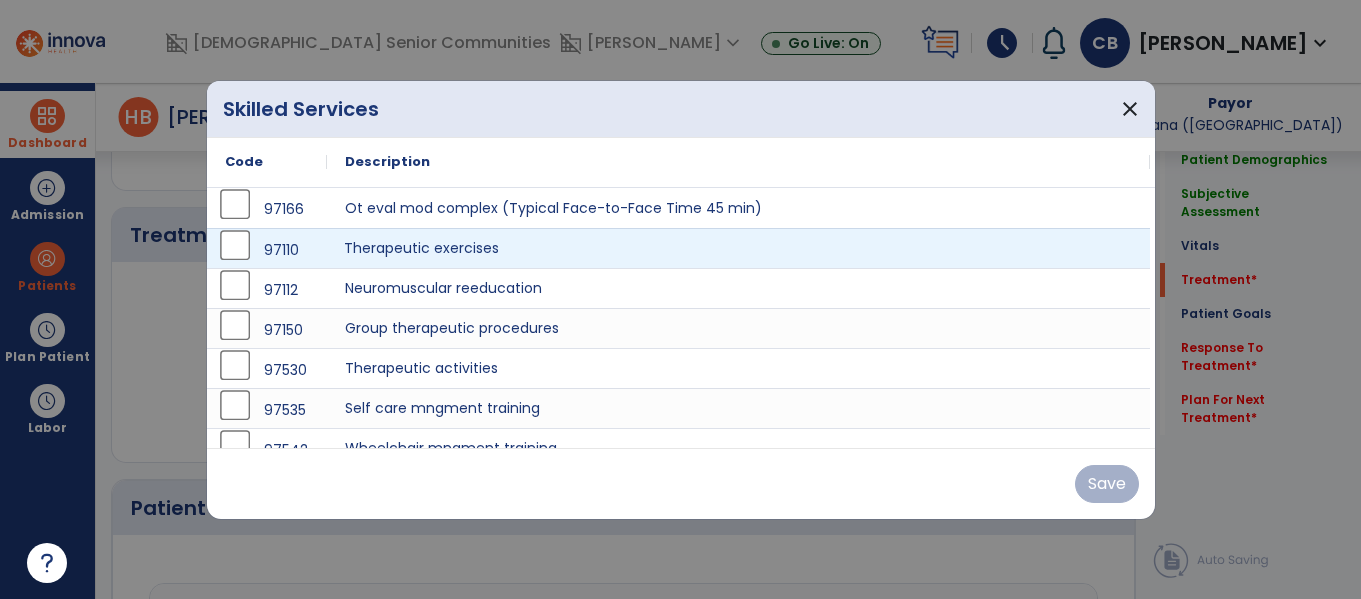 click on "Therapeutic exercises" at bounding box center (738, 248) 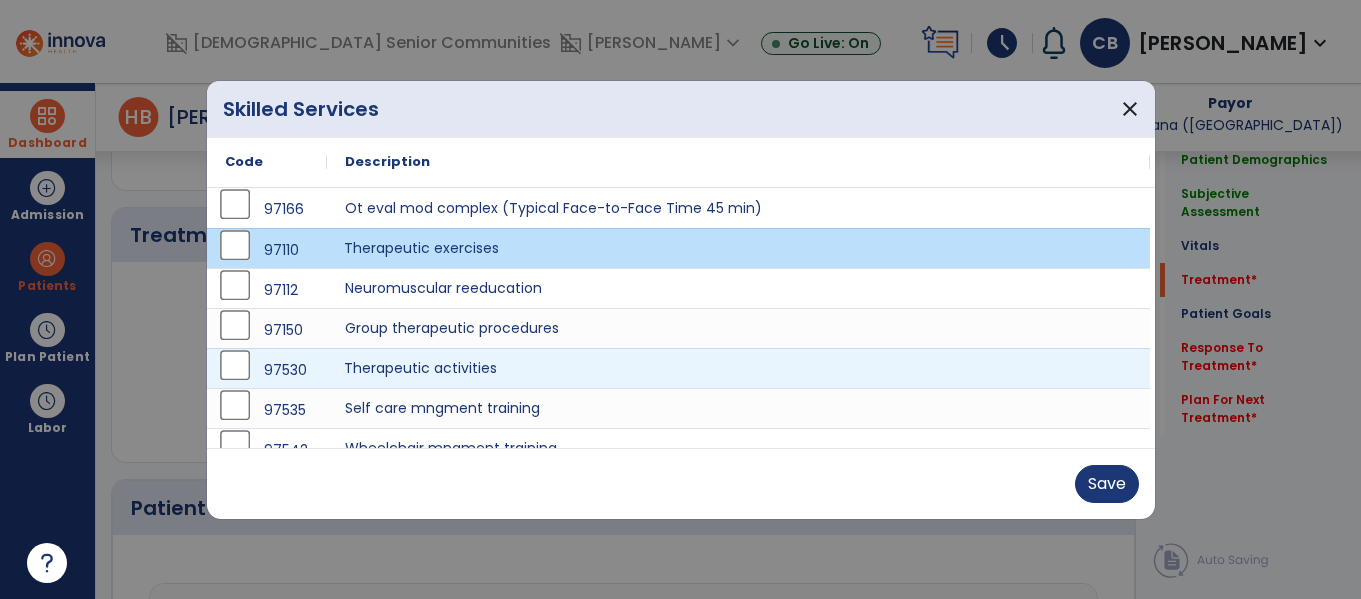 click on "Therapeutic activities" at bounding box center (738, 368) 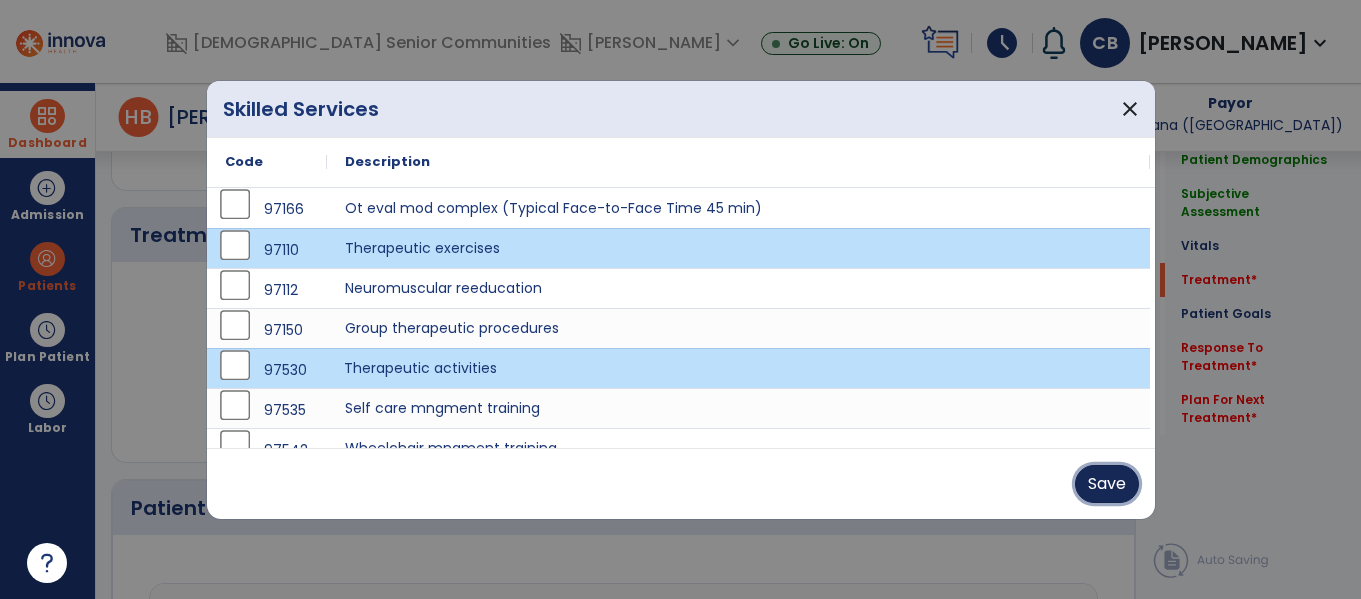 click on "Save" at bounding box center (1107, 484) 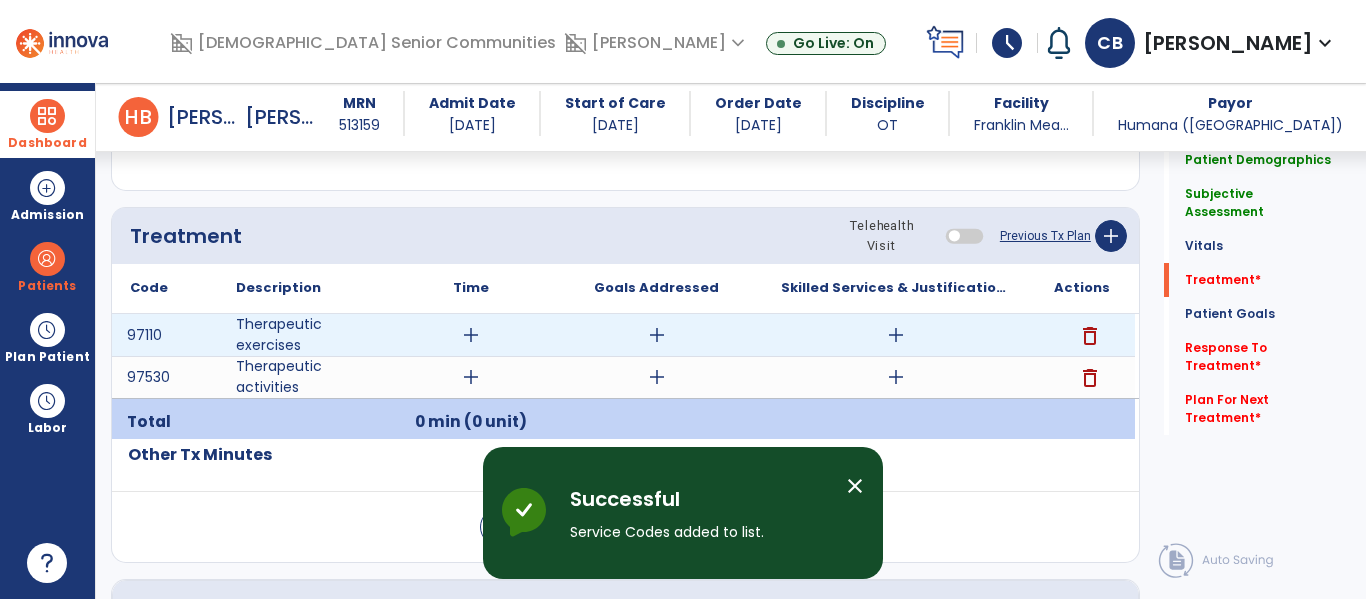 click on "add" at bounding box center (471, 335) 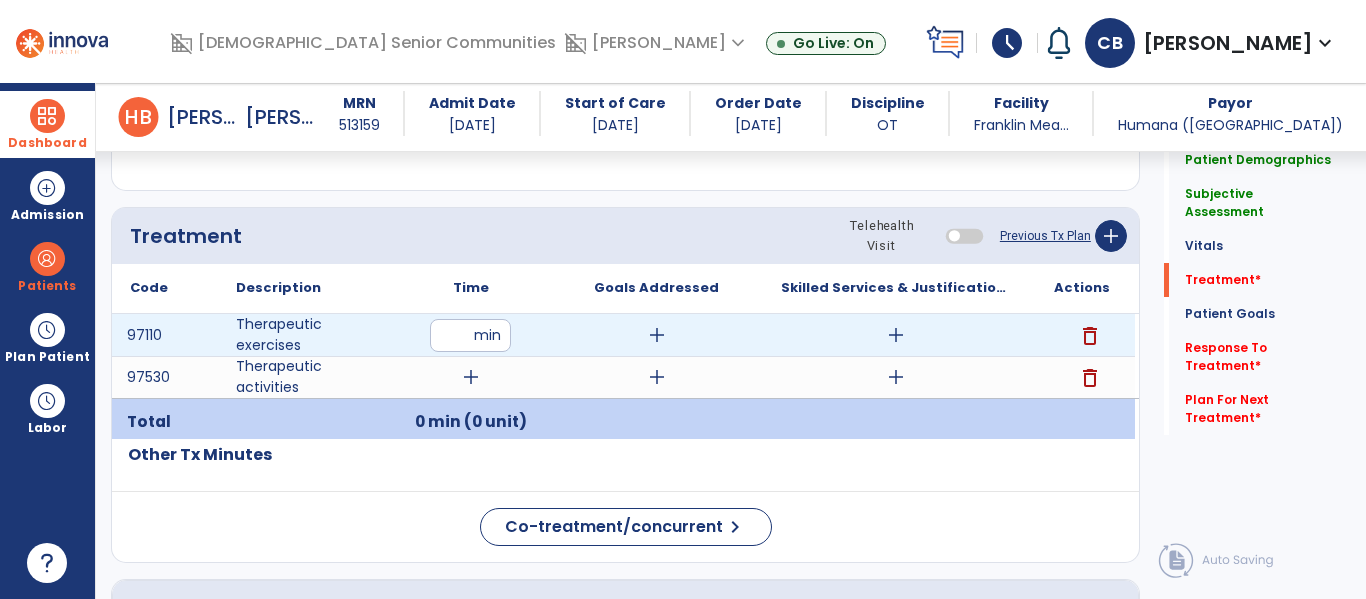 type on "**" 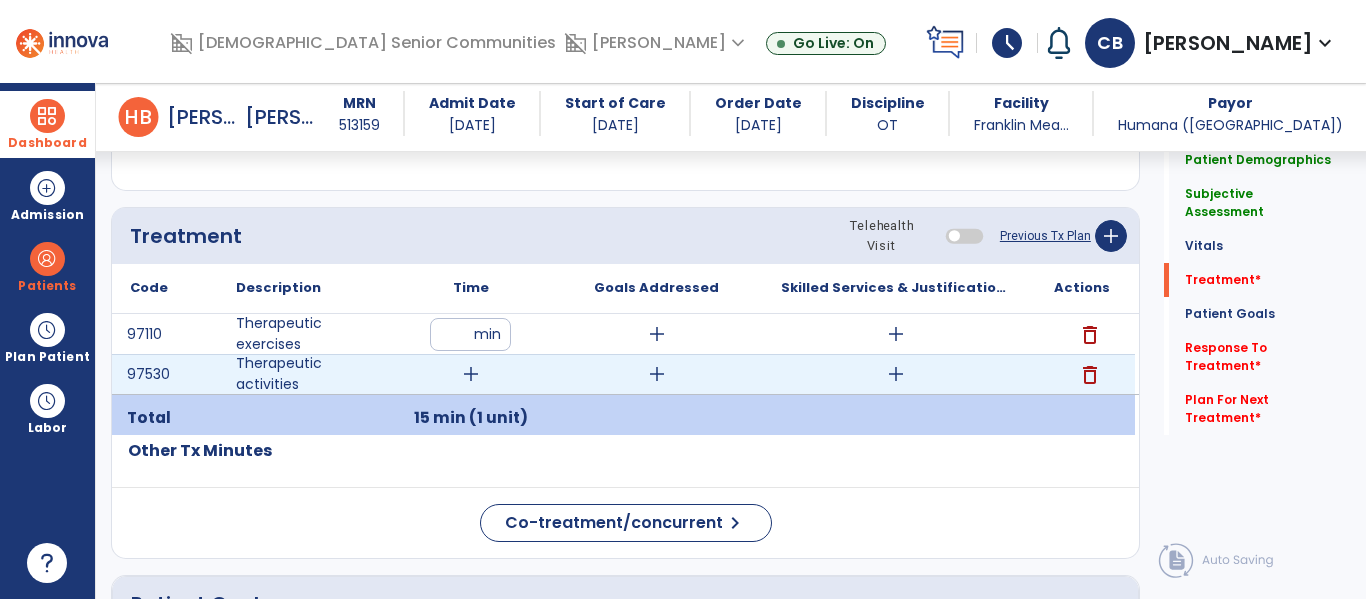 click on "add" at bounding box center [471, 374] 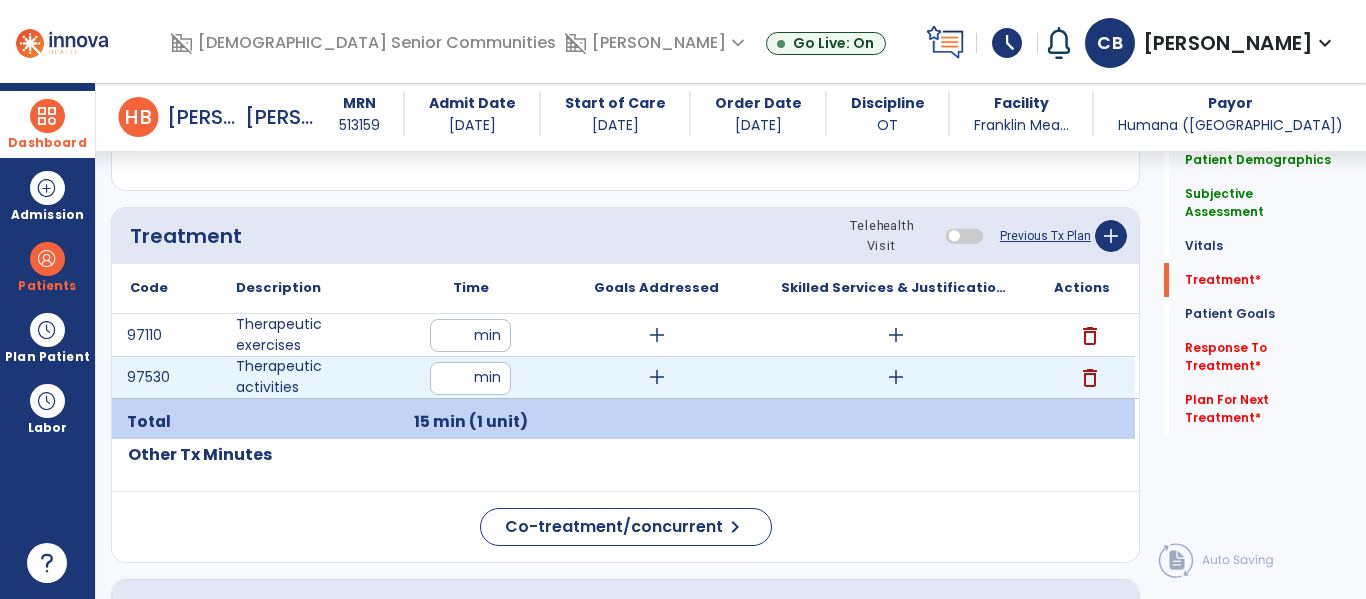 type on "**" 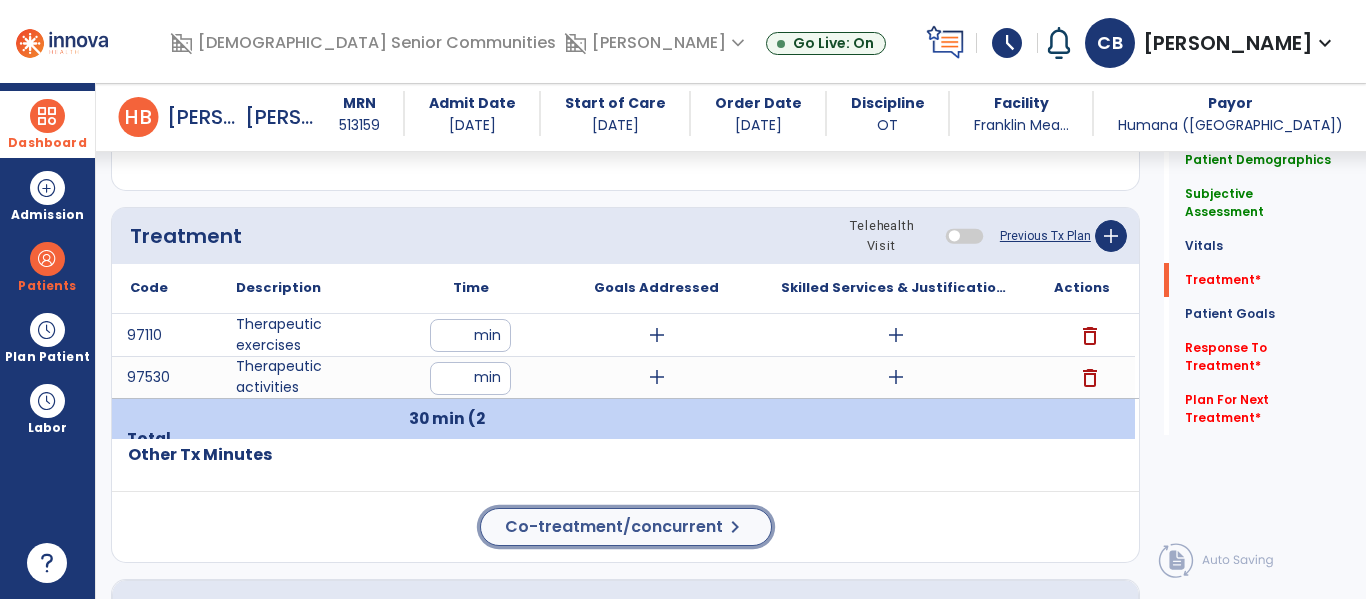 click on "Co-treatment/concurrent  chevron_right" 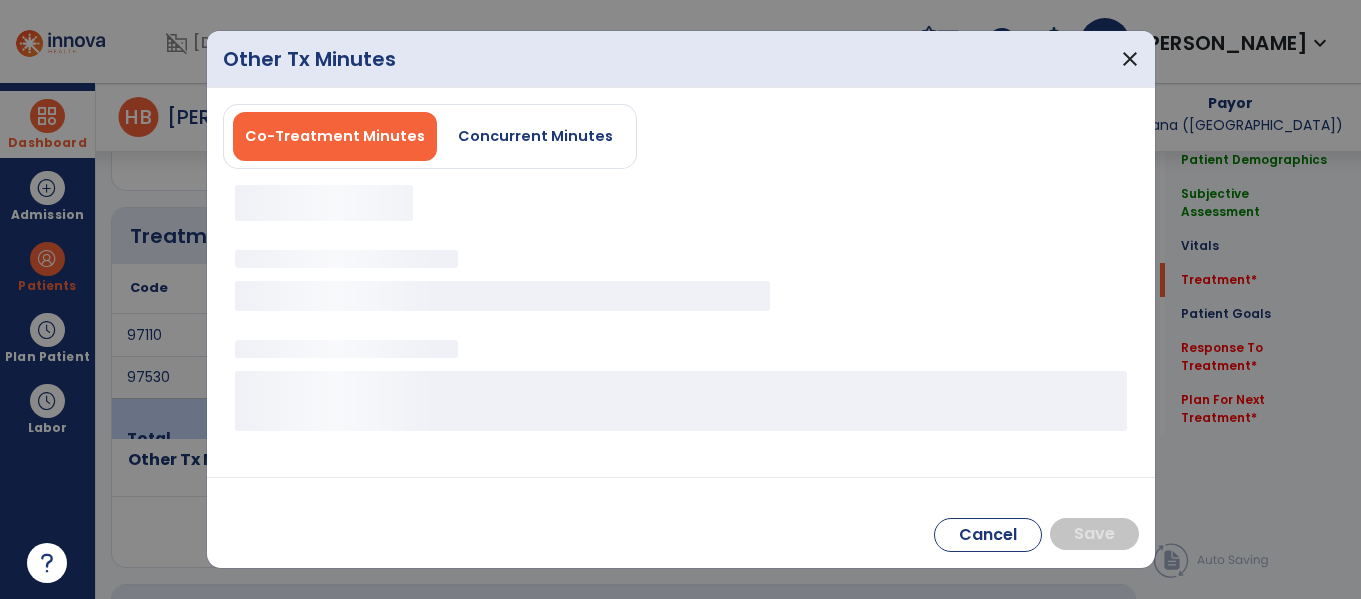 scroll, scrollTop: 1082, scrollLeft: 0, axis: vertical 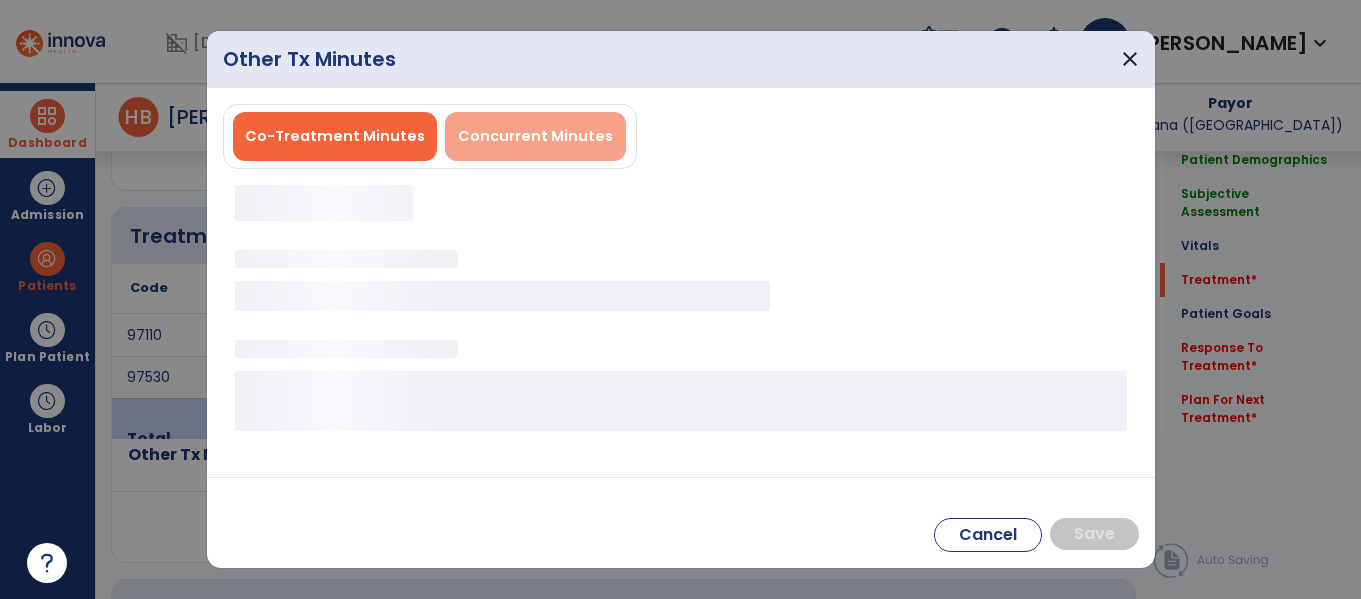 click on "Concurrent Minutes" at bounding box center (535, 136) 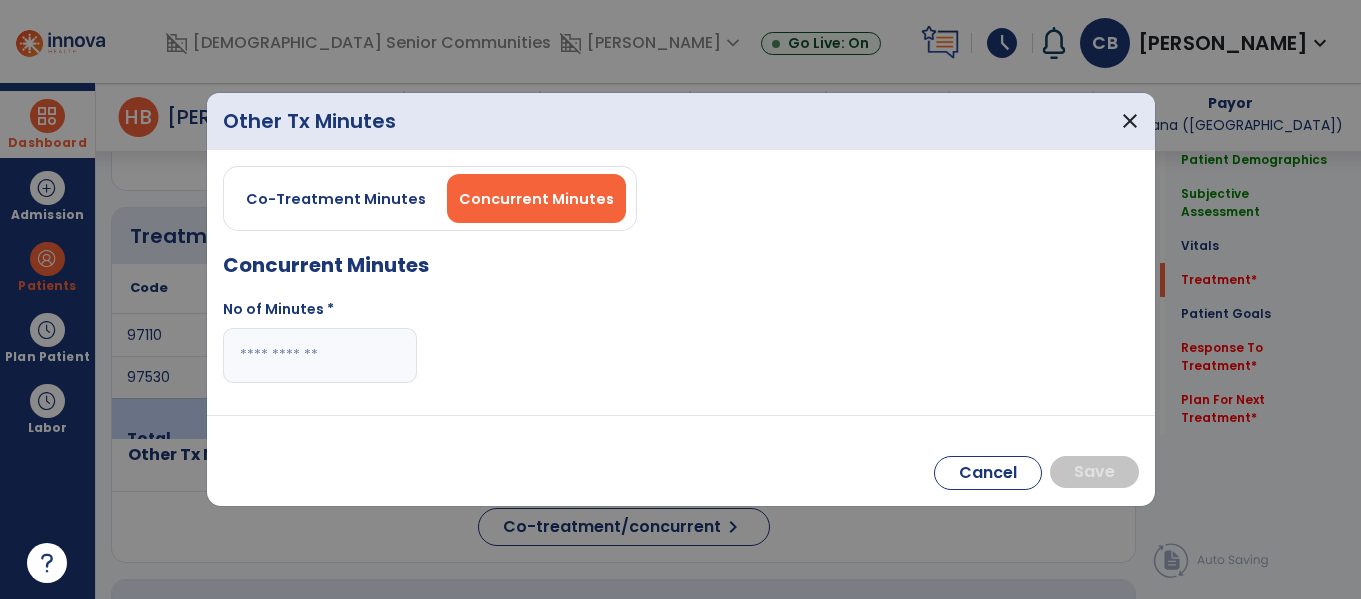 type 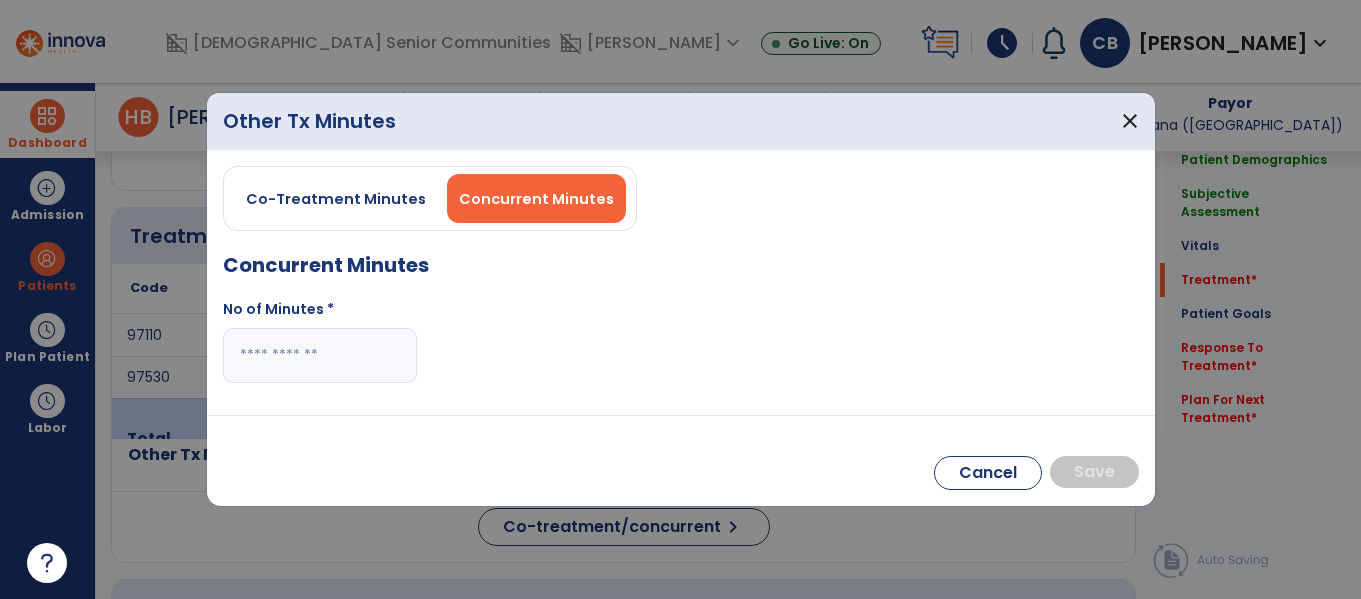 click at bounding box center (320, 355) 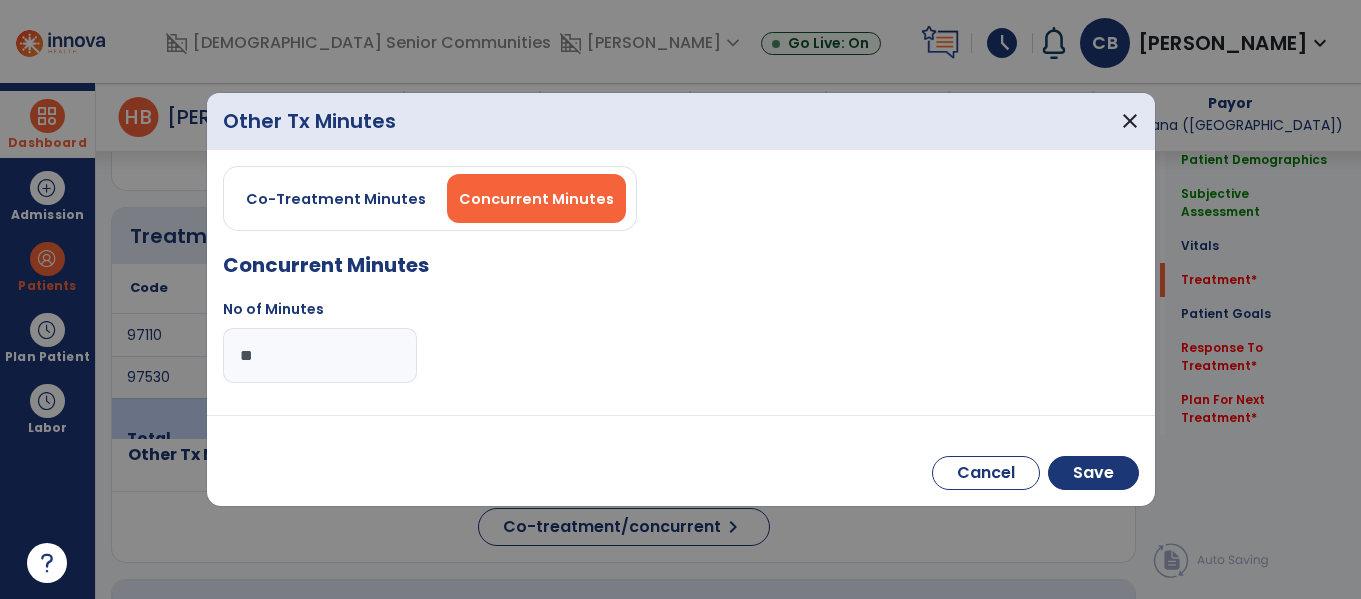 type on "**" 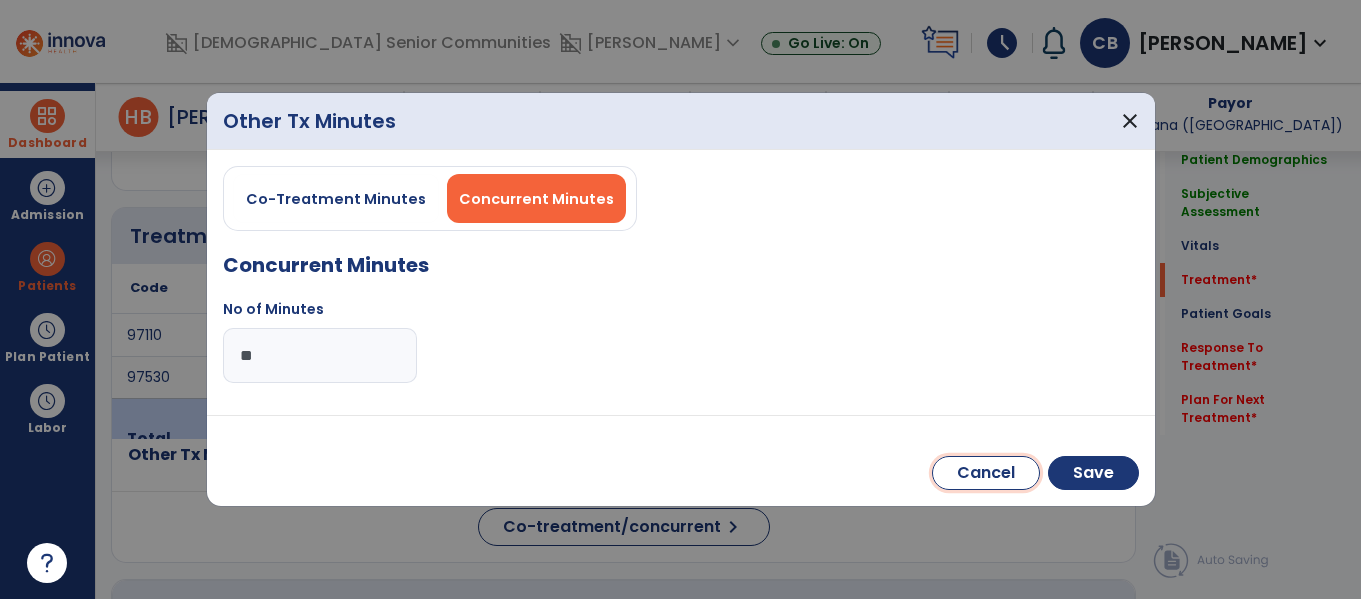 type 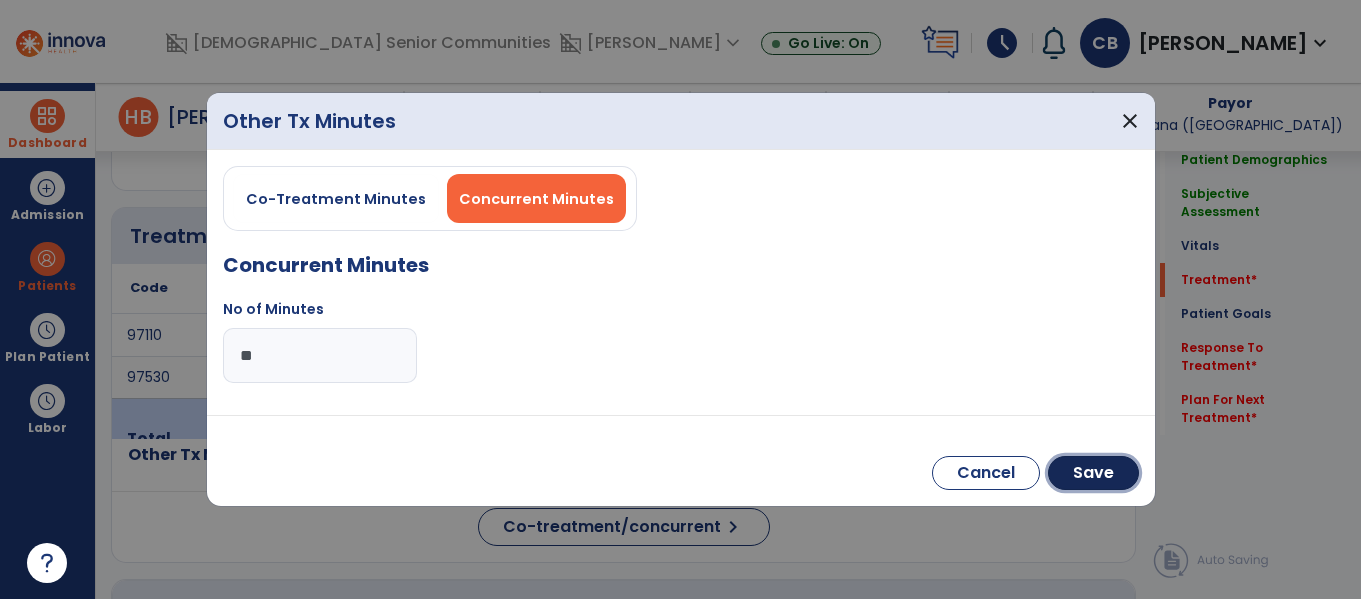 type 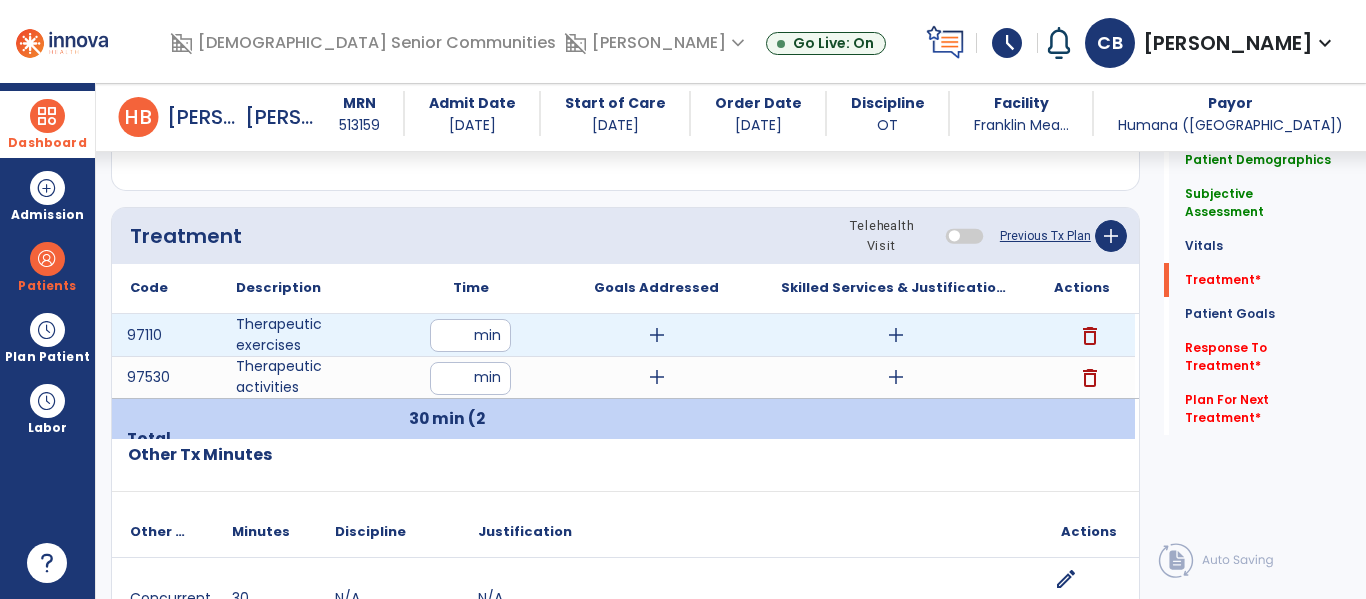 click on "add" at bounding box center (896, 335) 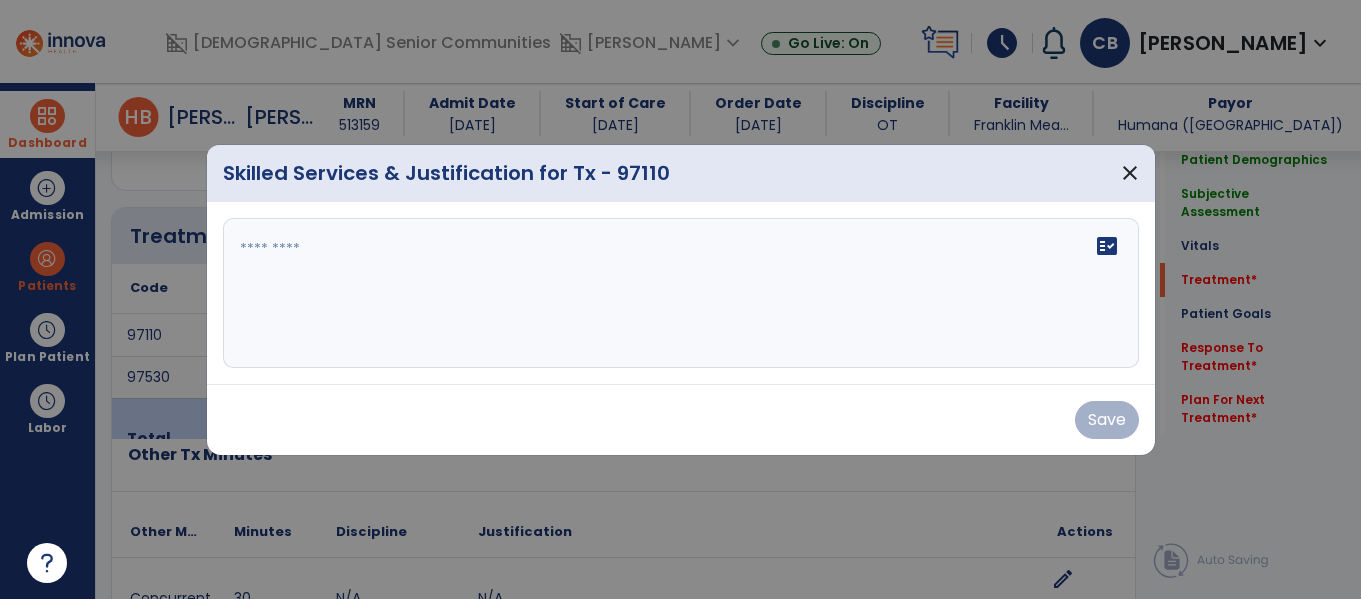 scroll, scrollTop: 1082, scrollLeft: 0, axis: vertical 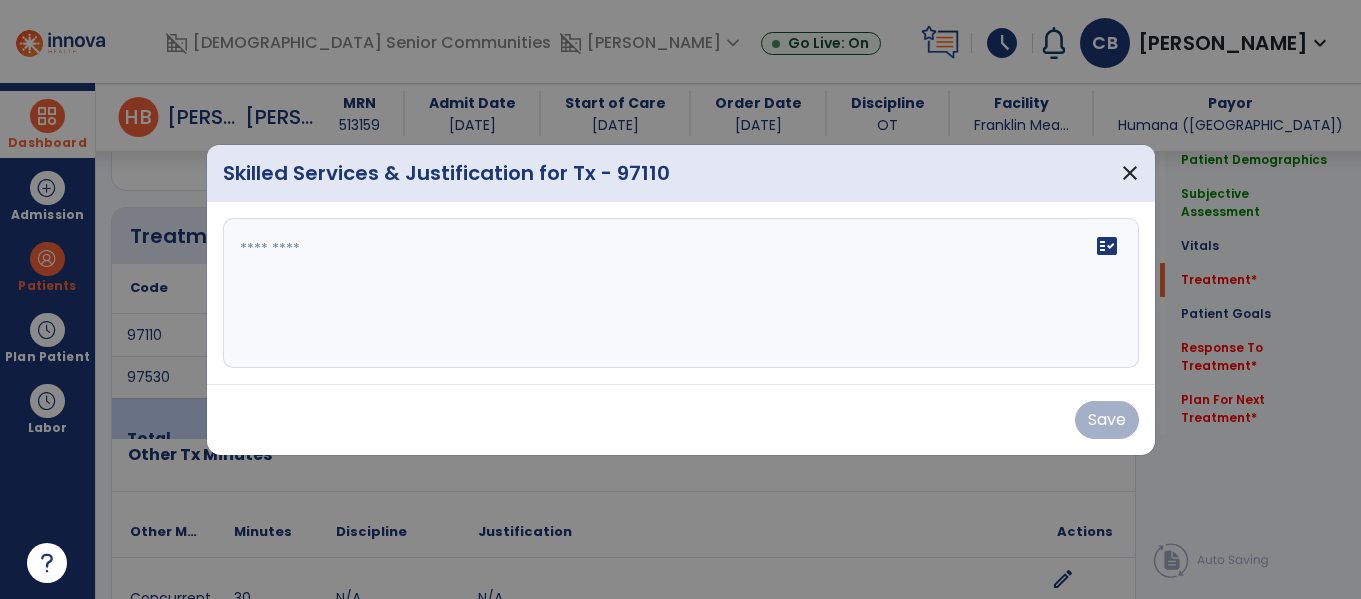 click on "fact_check" at bounding box center (681, 293) 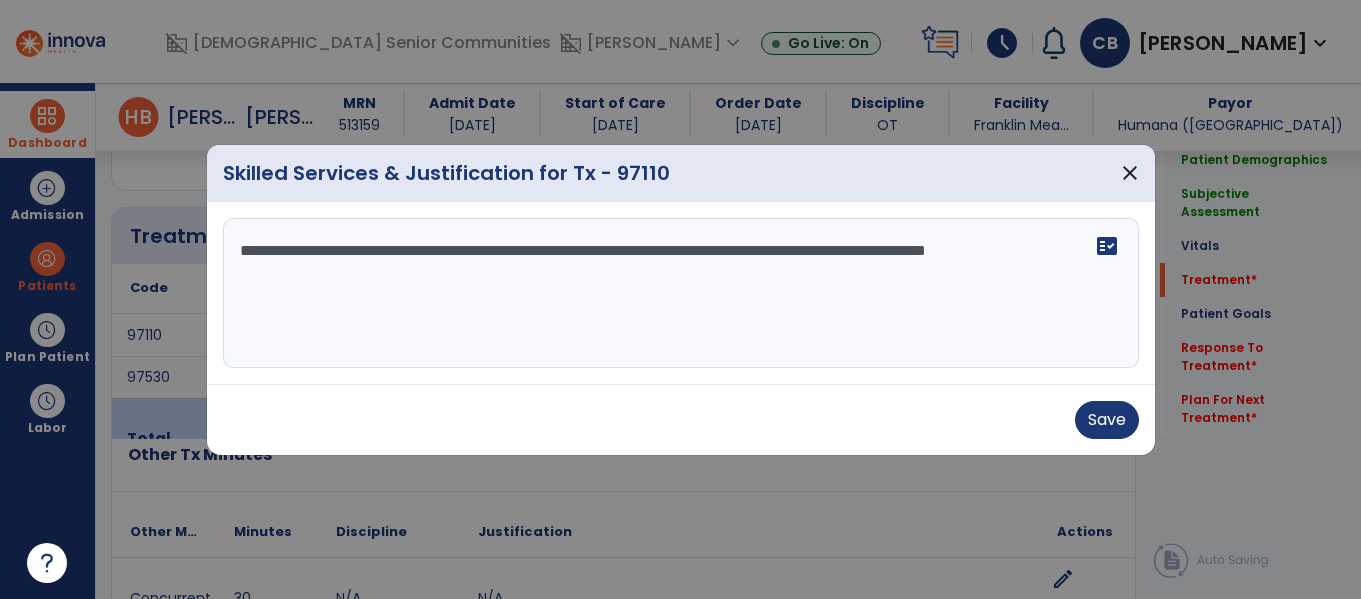 type on "**********" 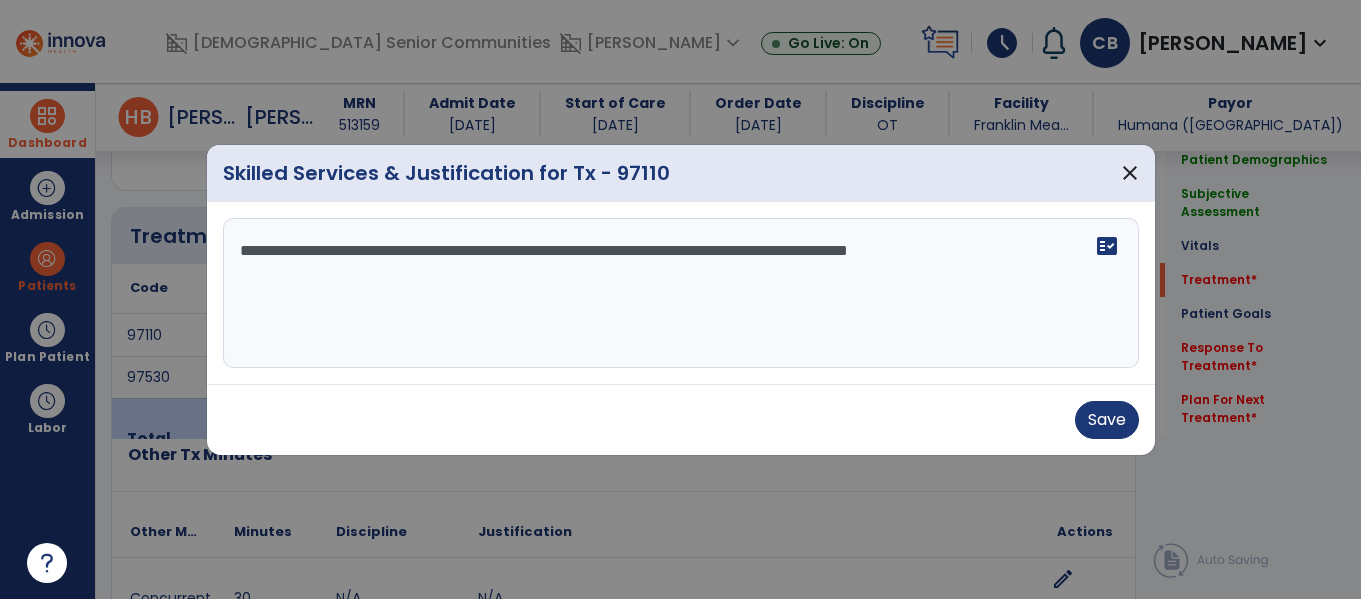paste on "**********" 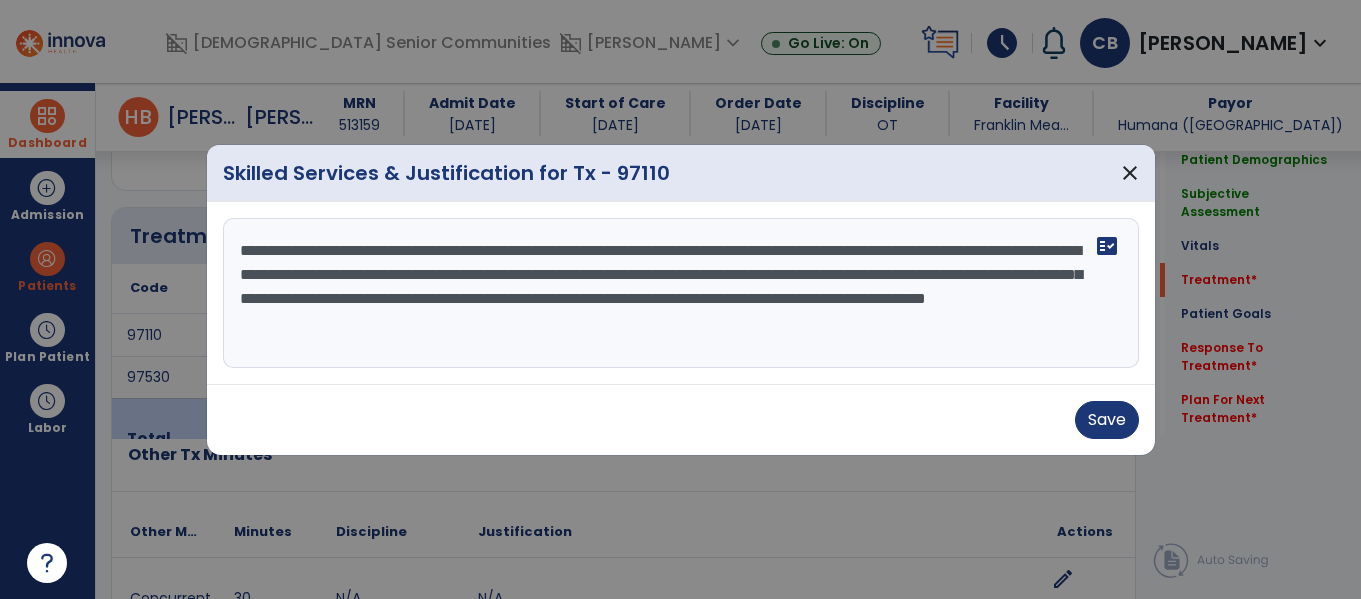 click on "**********" at bounding box center (681, 293) 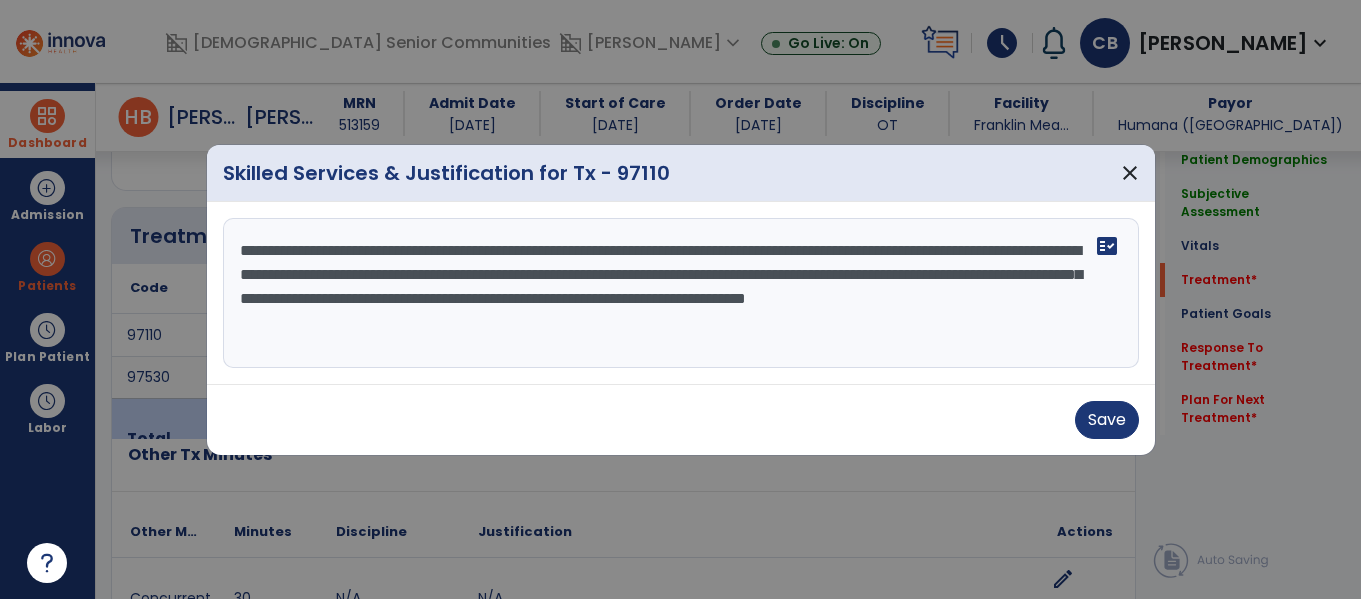 drag, startPoint x: 436, startPoint y: 298, endPoint x: 683, endPoint y: 308, distance: 247.20235 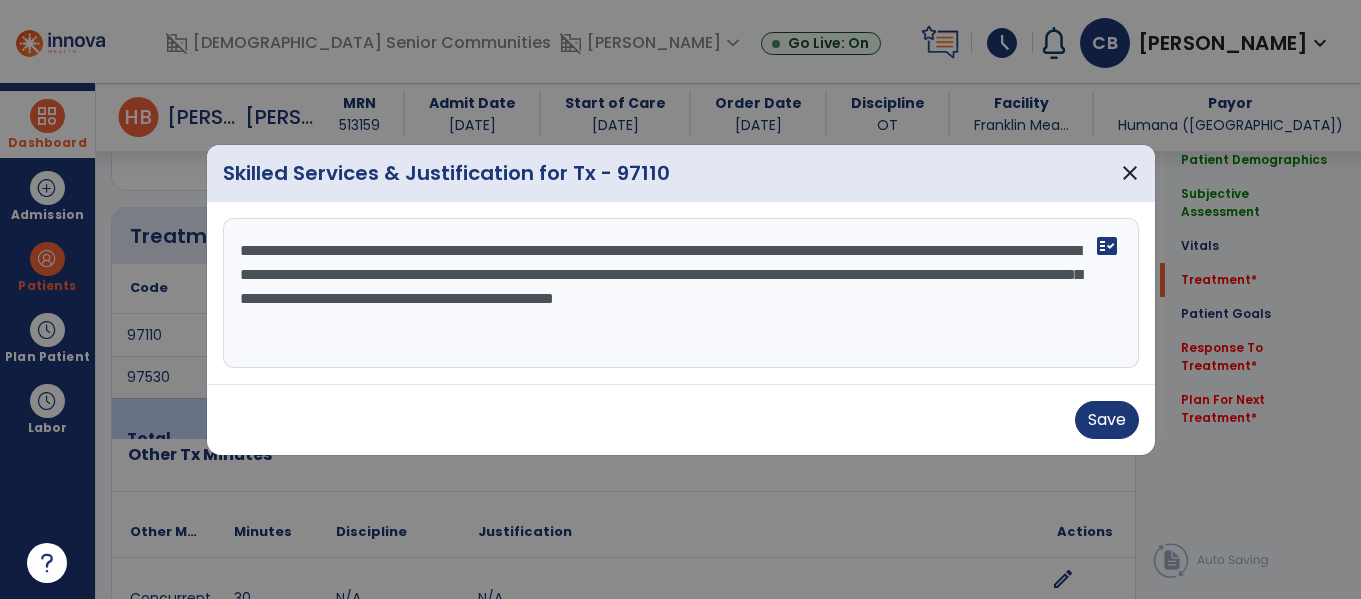 click on "**********" at bounding box center (681, 293) 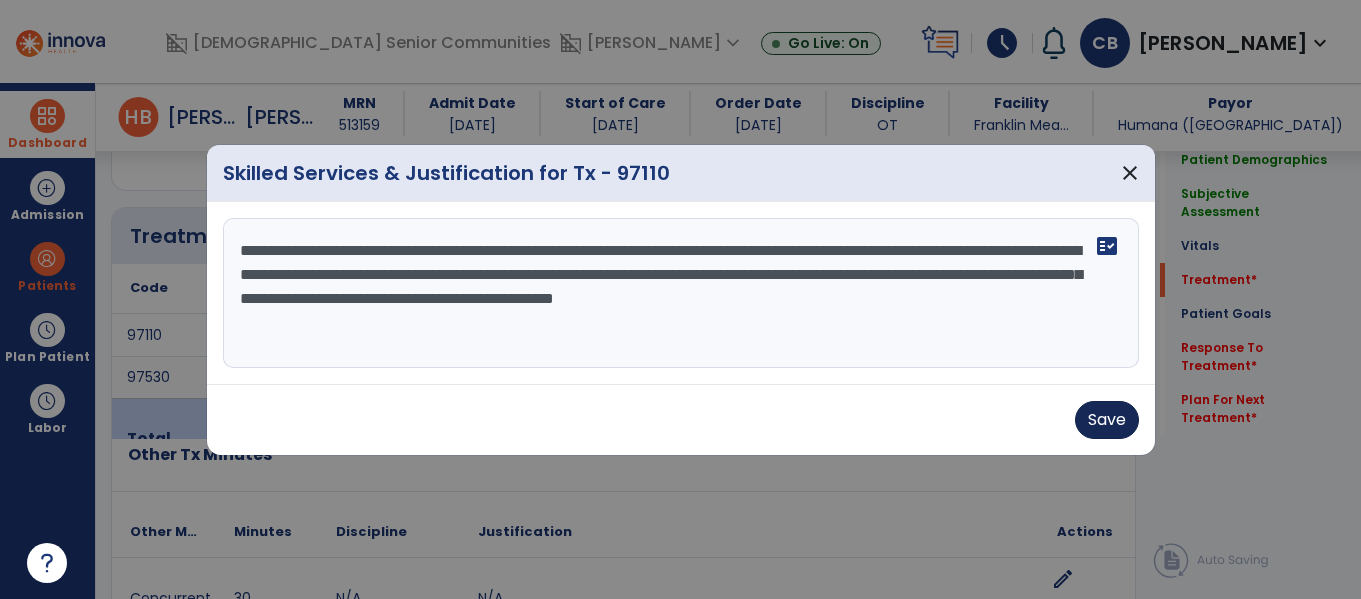 type on "**********" 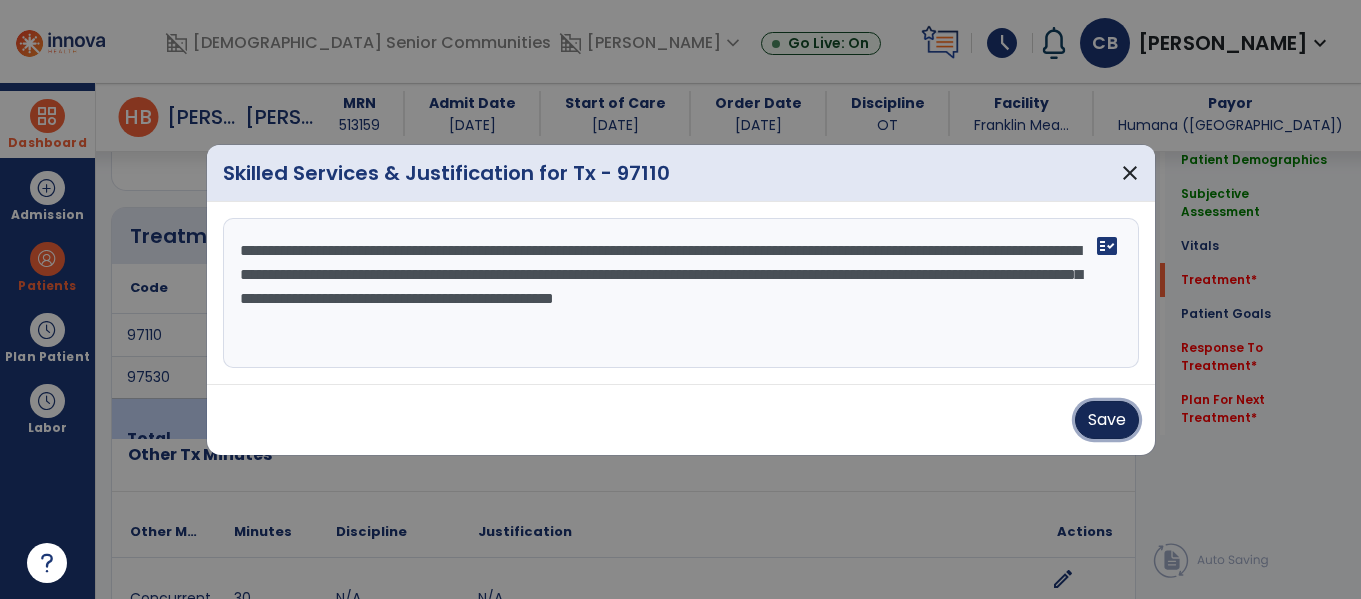 click on "Save" at bounding box center [1107, 420] 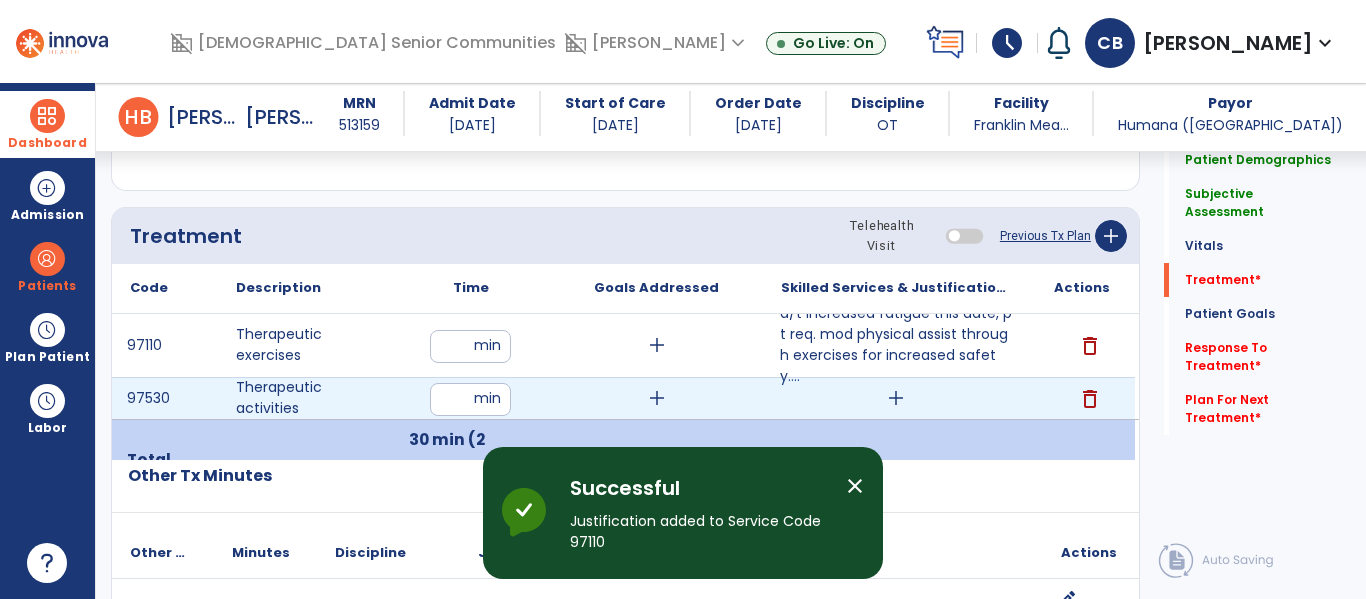 click on "add" at bounding box center (896, 398) 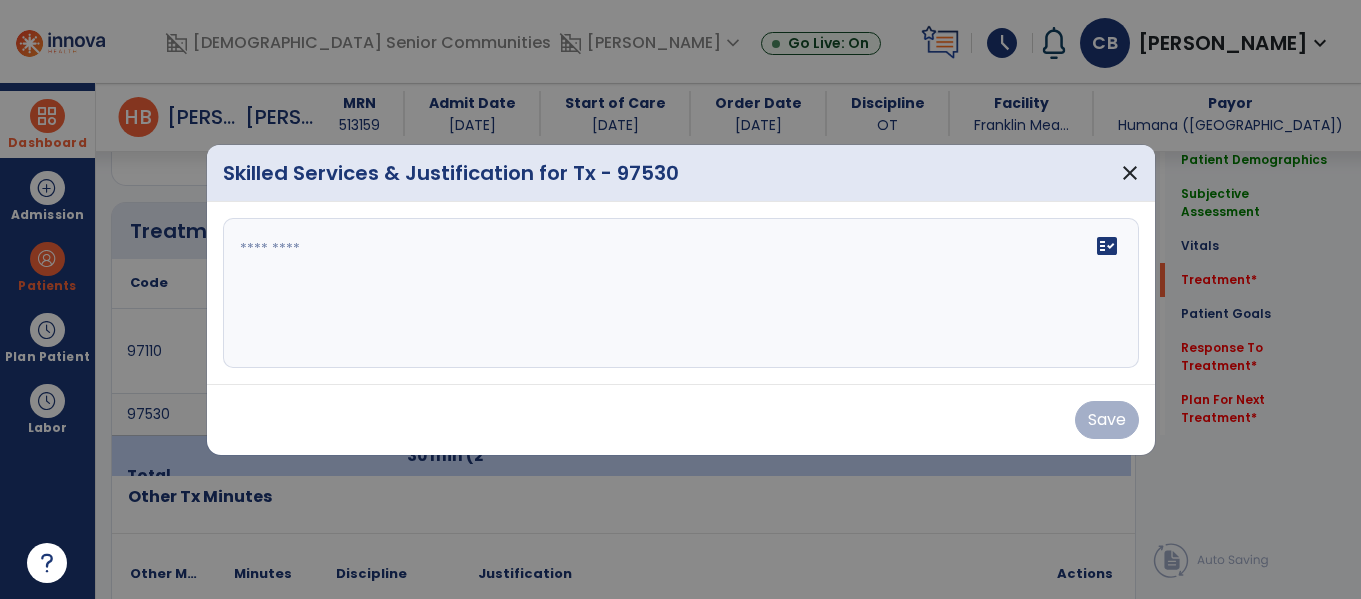 click on "fact_check" at bounding box center (681, 293) 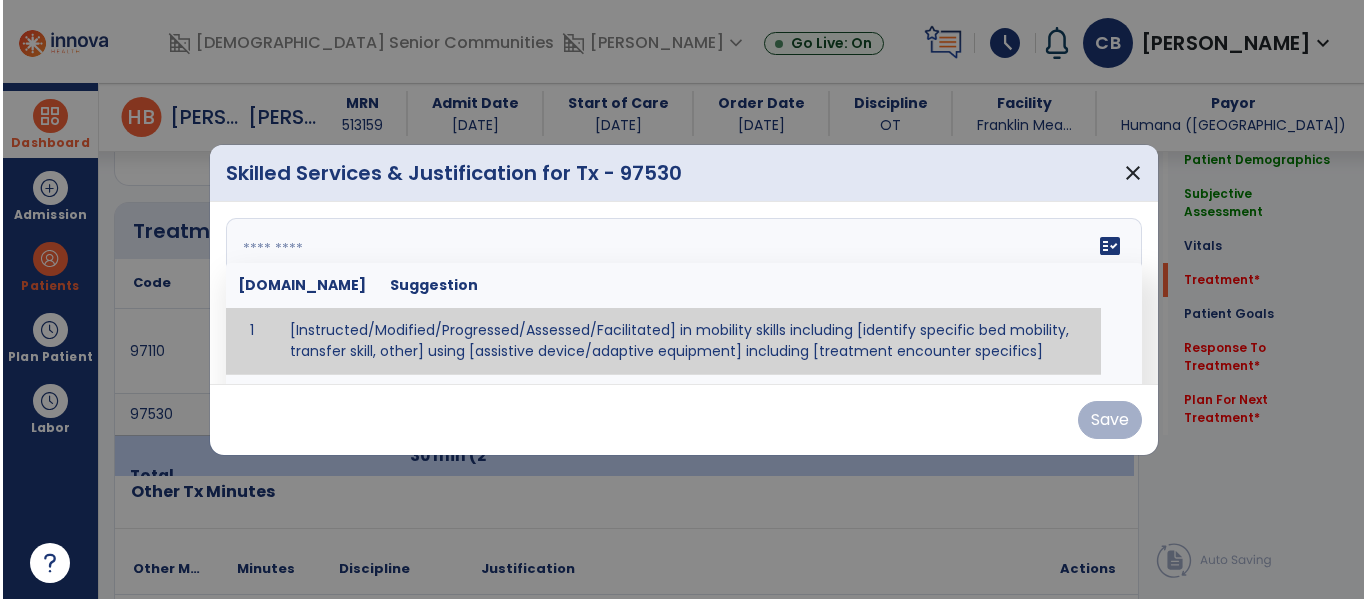 scroll, scrollTop: 1082, scrollLeft: 0, axis: vertical 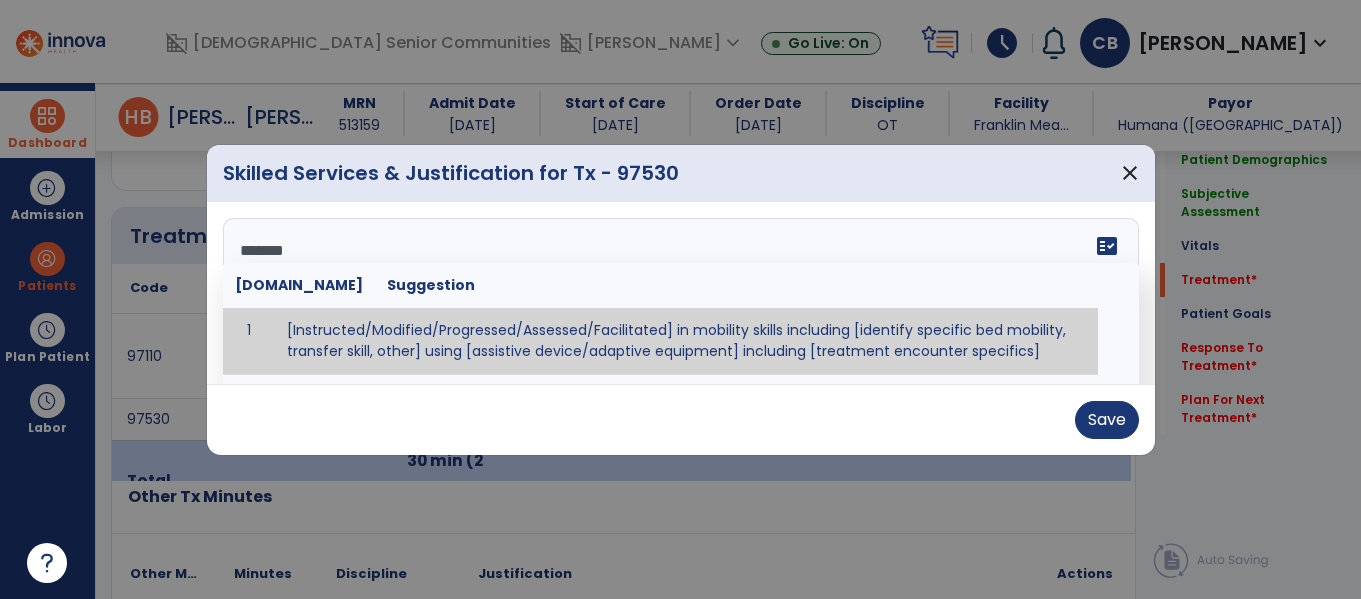 type on "********" 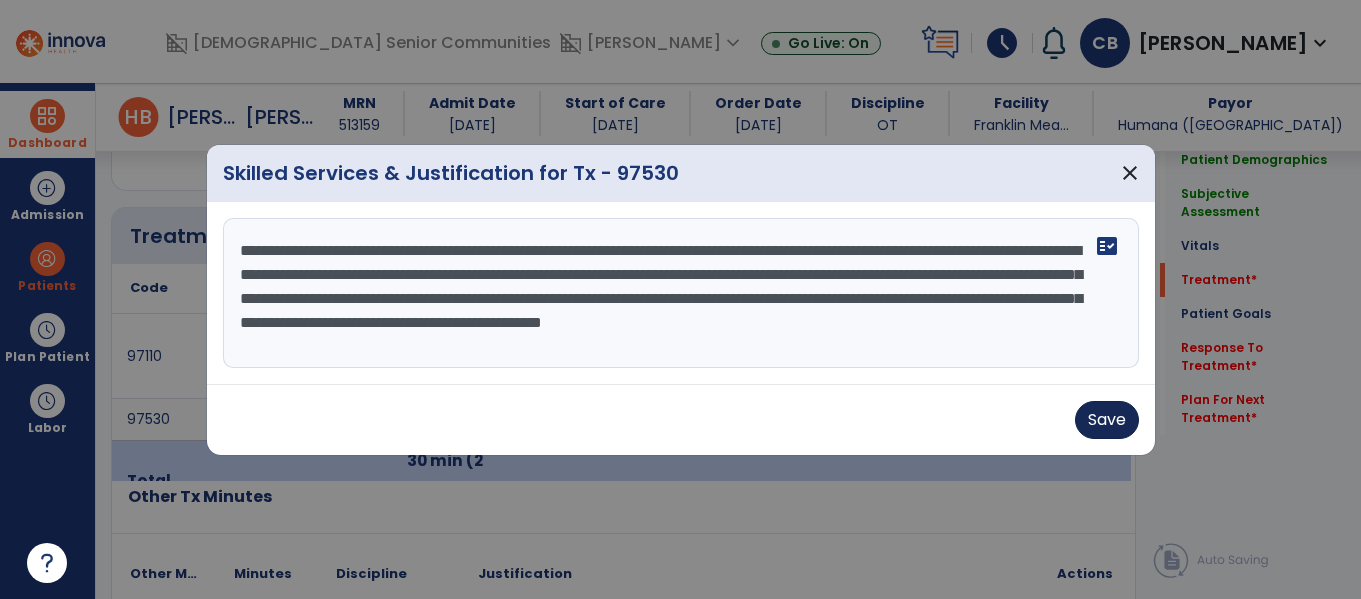 type on "**********" 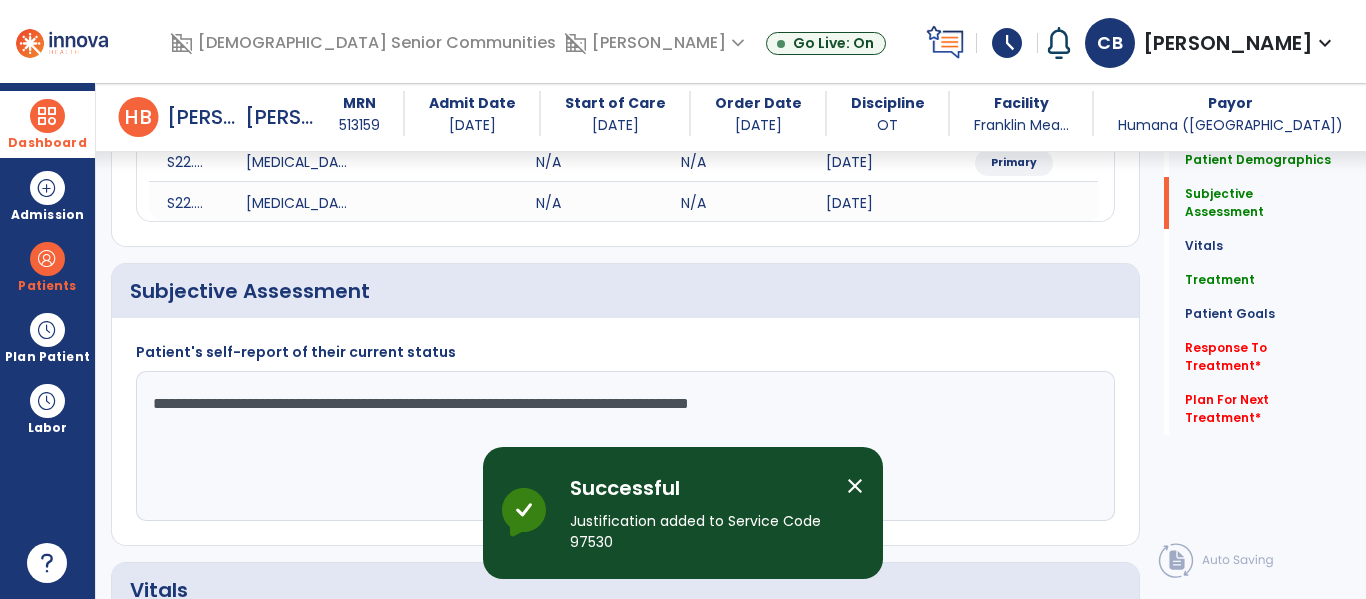 scroll, scrollTop: 317, scrollLeft: 0, axis: vertical 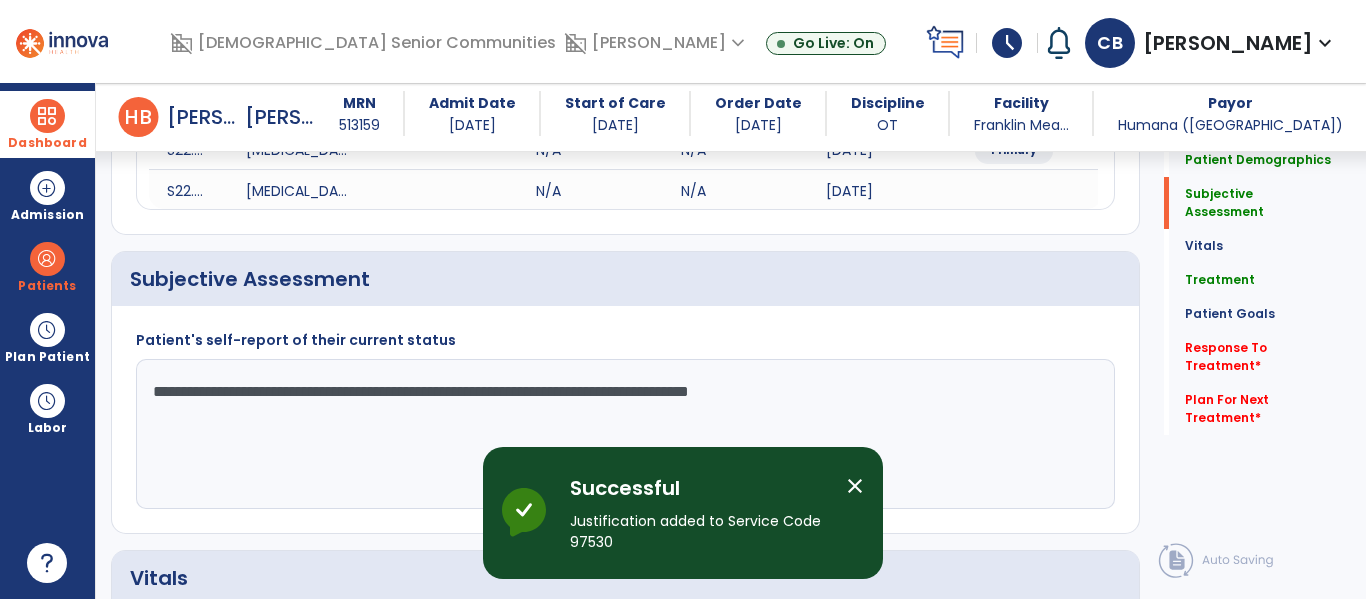 click on "**********" 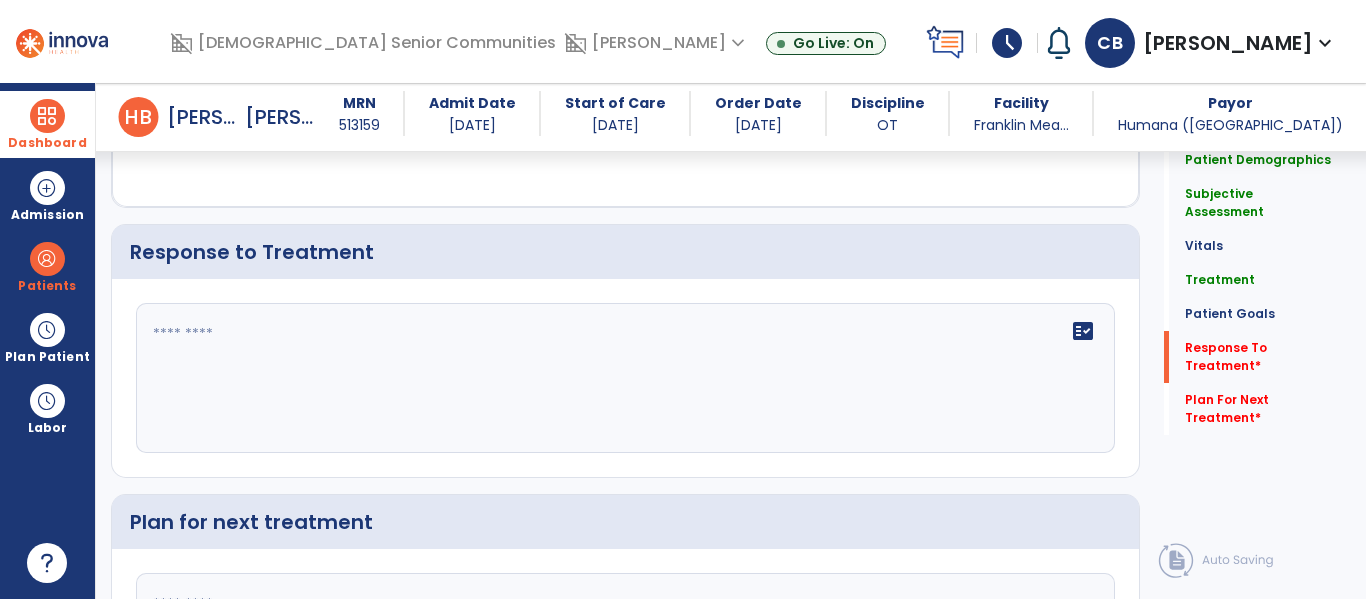scroll, scrollTop: 3288, scrollLeft: 0, axis: vertical 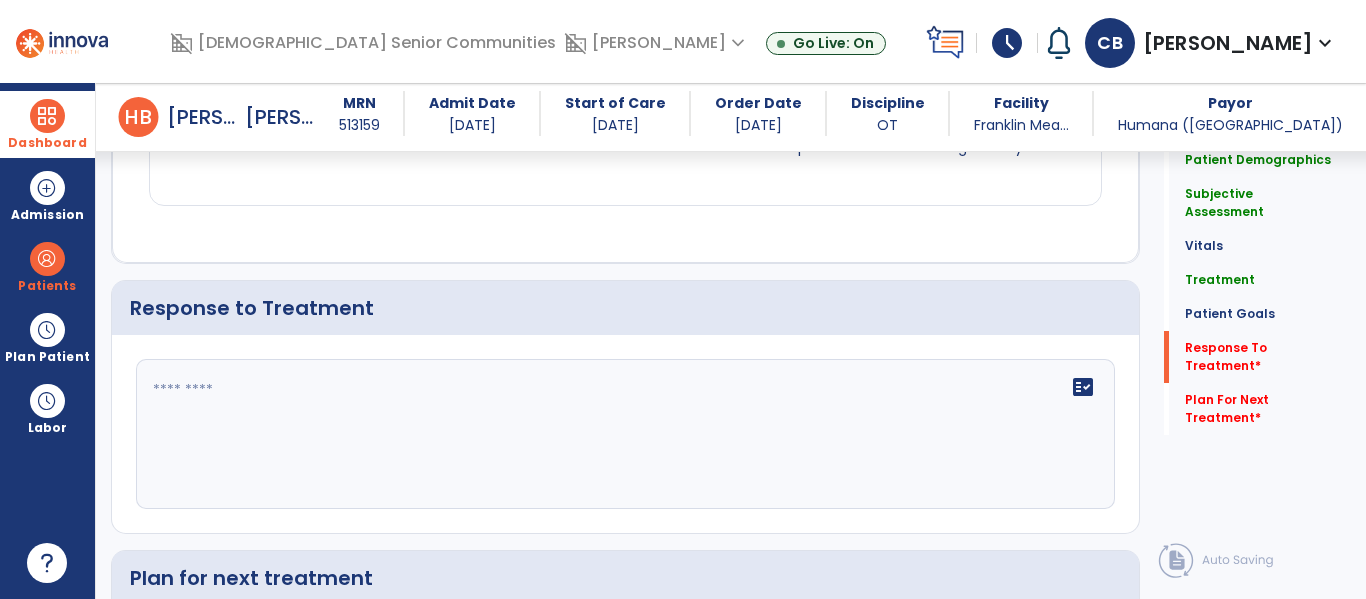 type on "**********" 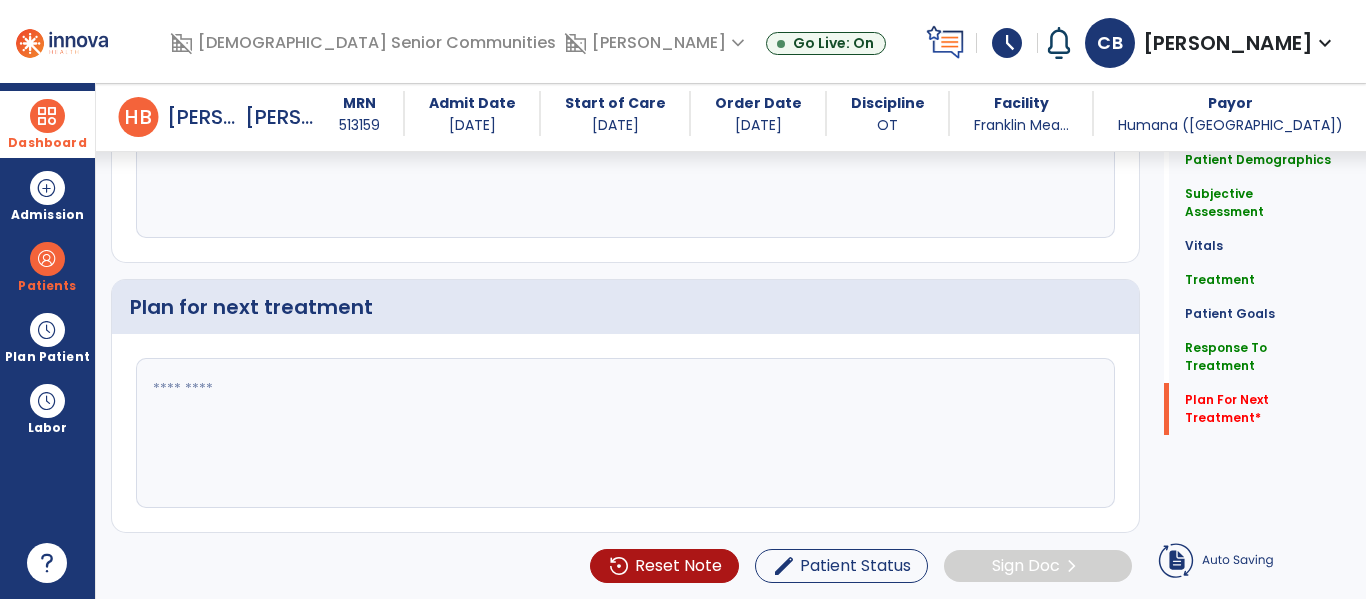 scroll, scrollTop: 3387, scrollLeft: 0, axis: vertical 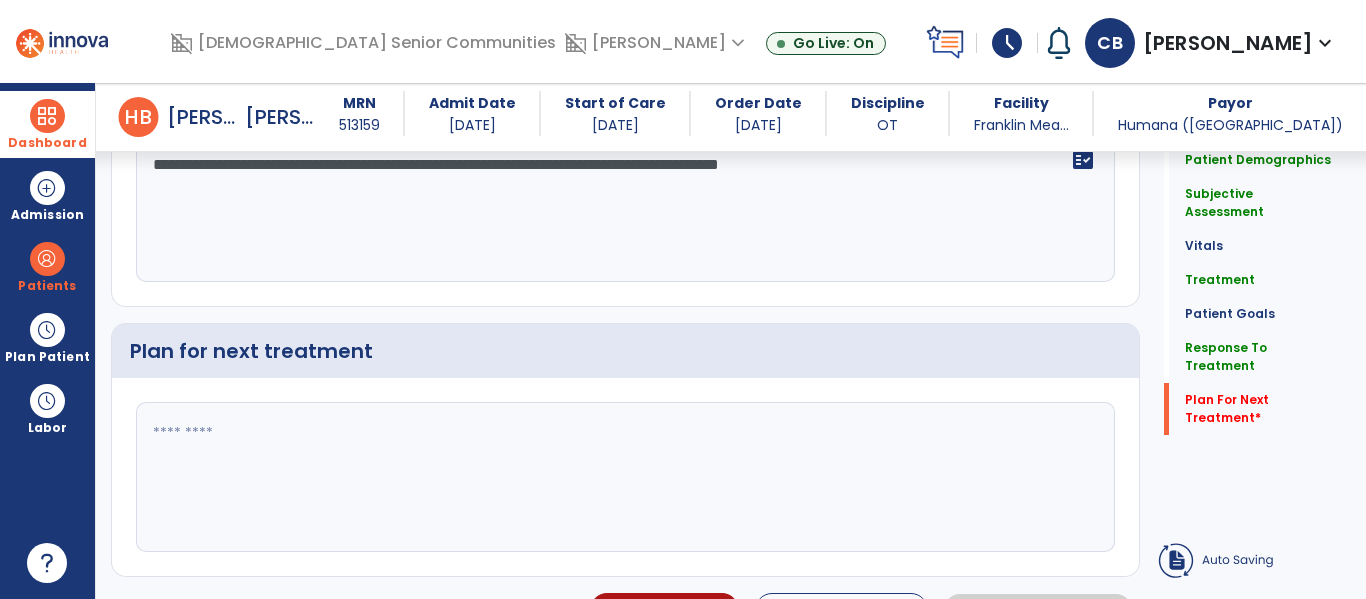 type on "**********" 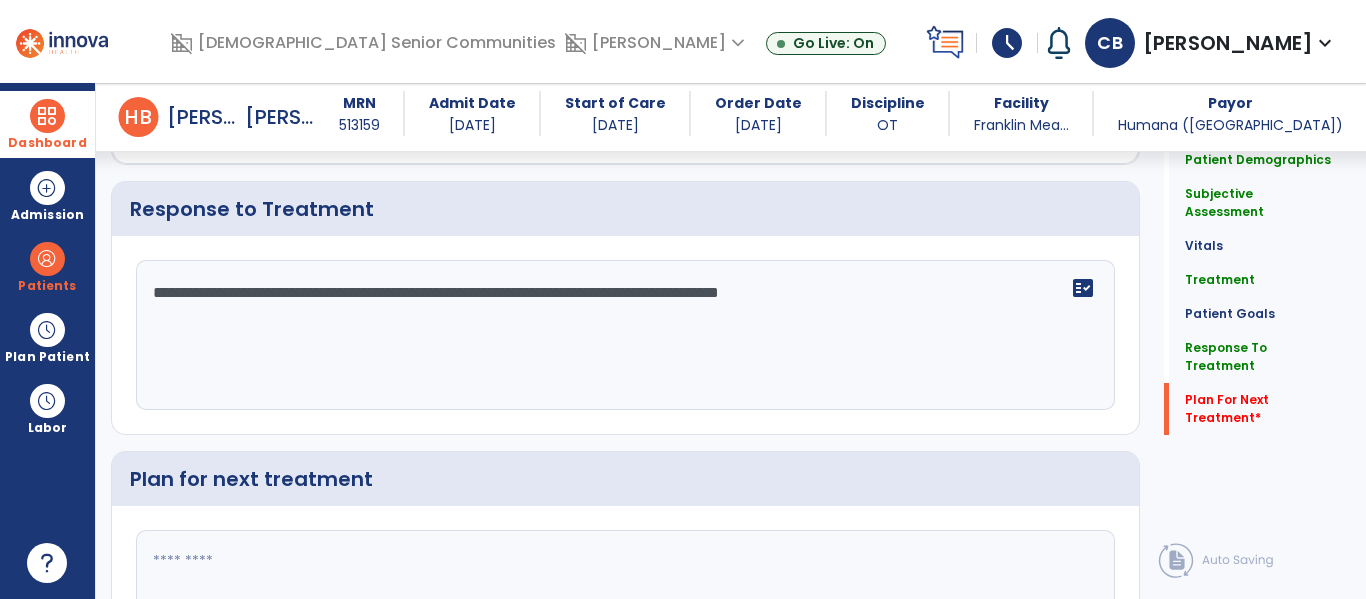 scroll, scrollTop: 3515, scrollLeft: 0, axis: vertical 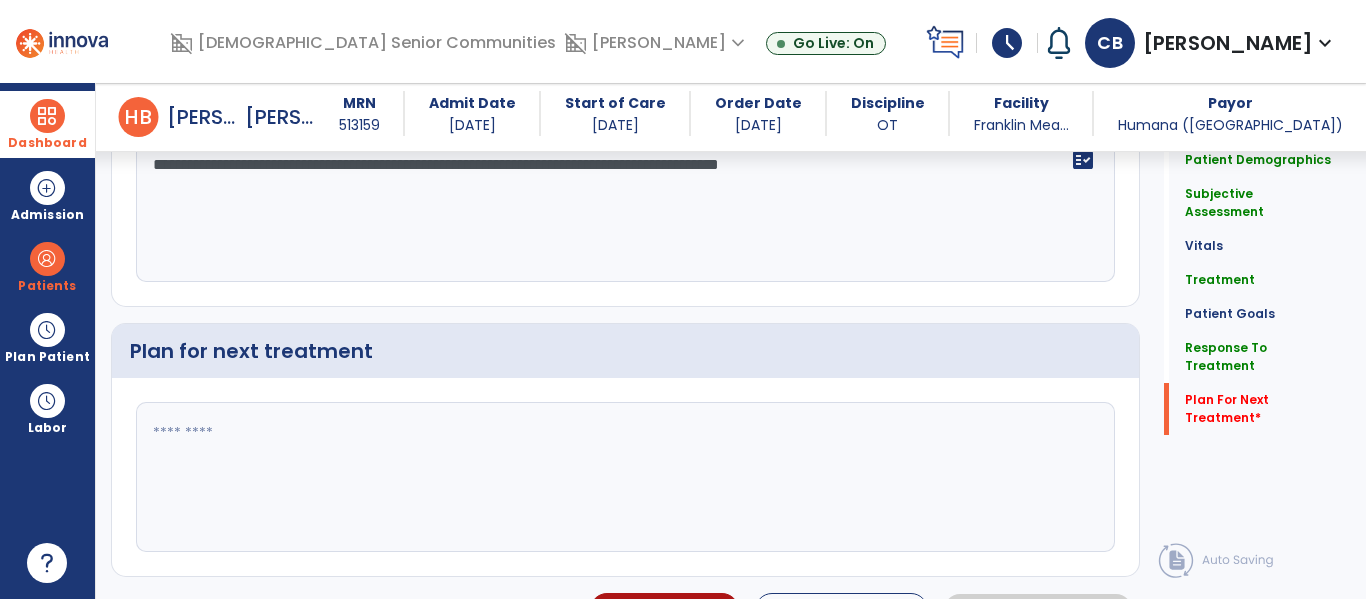 click 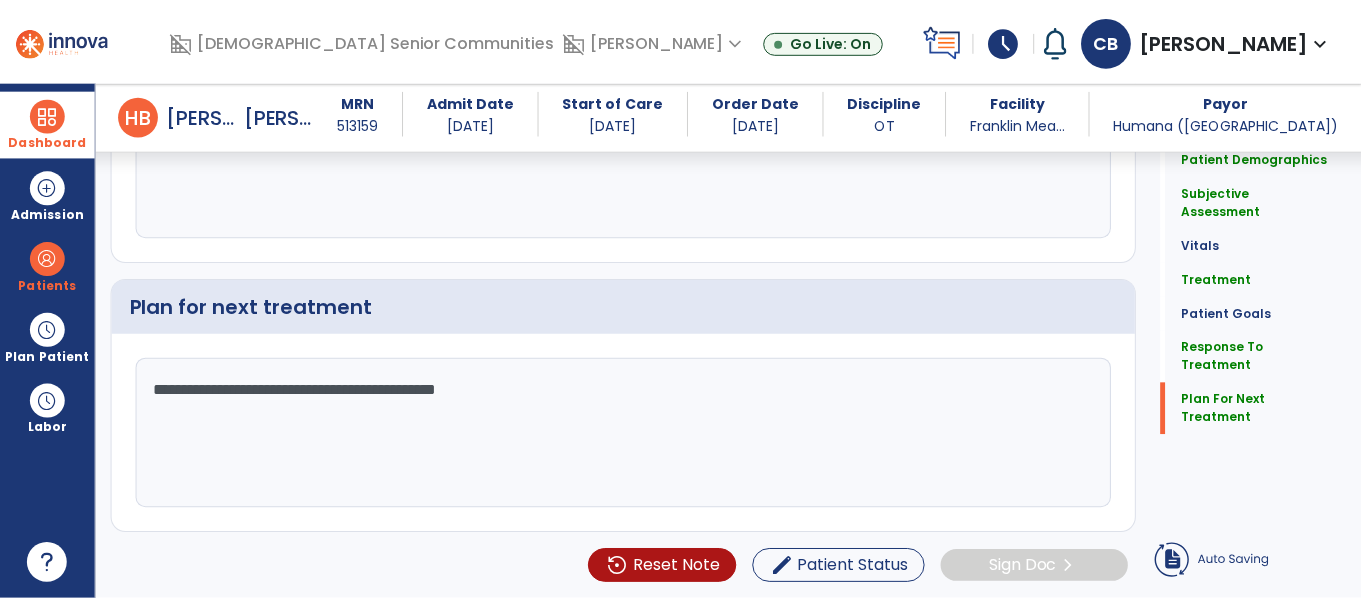 scroll, scrollTop: 3387, scrollLeft: 0, axis: vertical 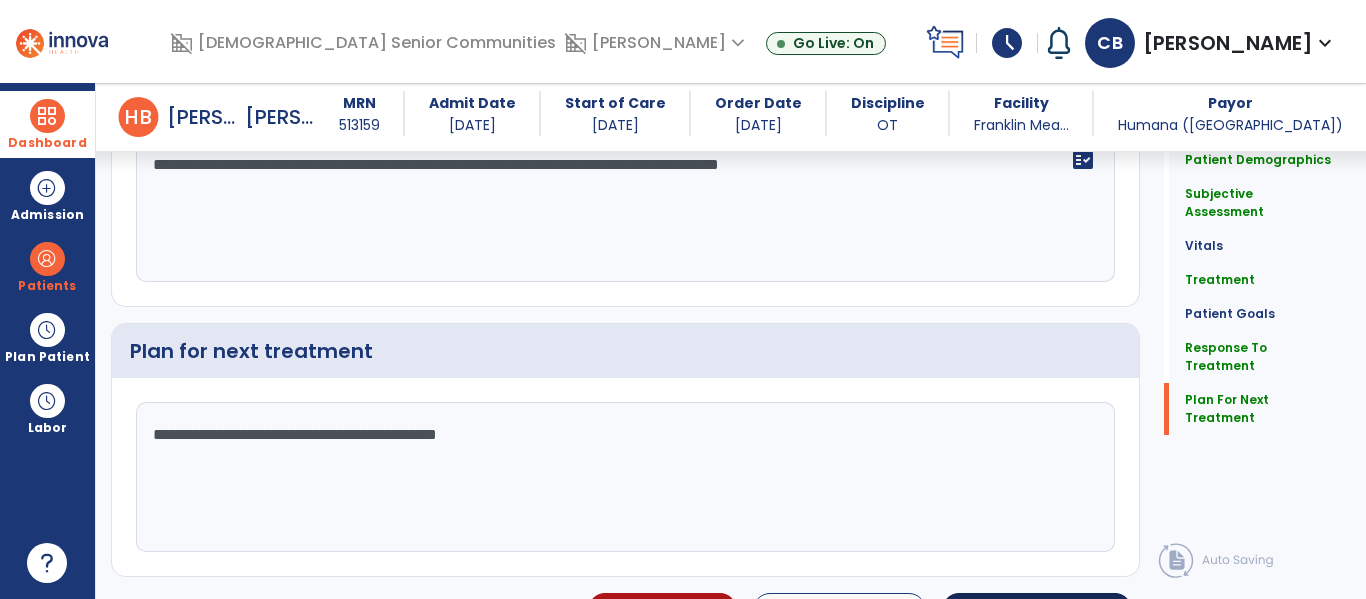 type on "**********" 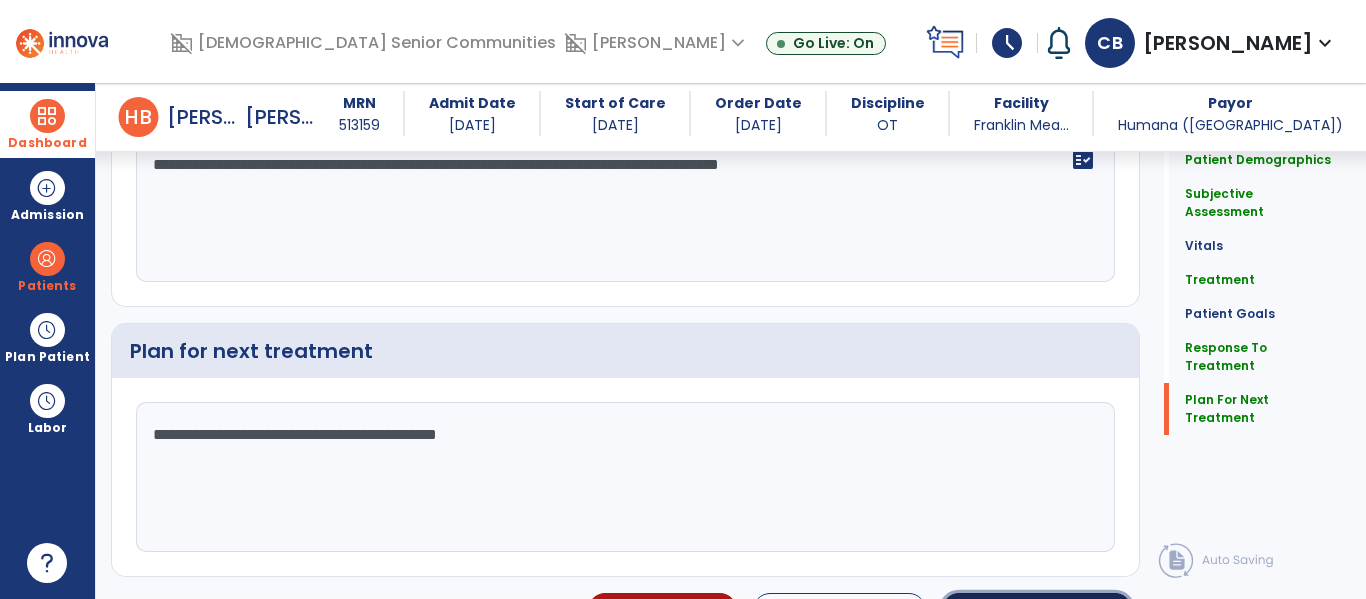 click on "Sign Doc" 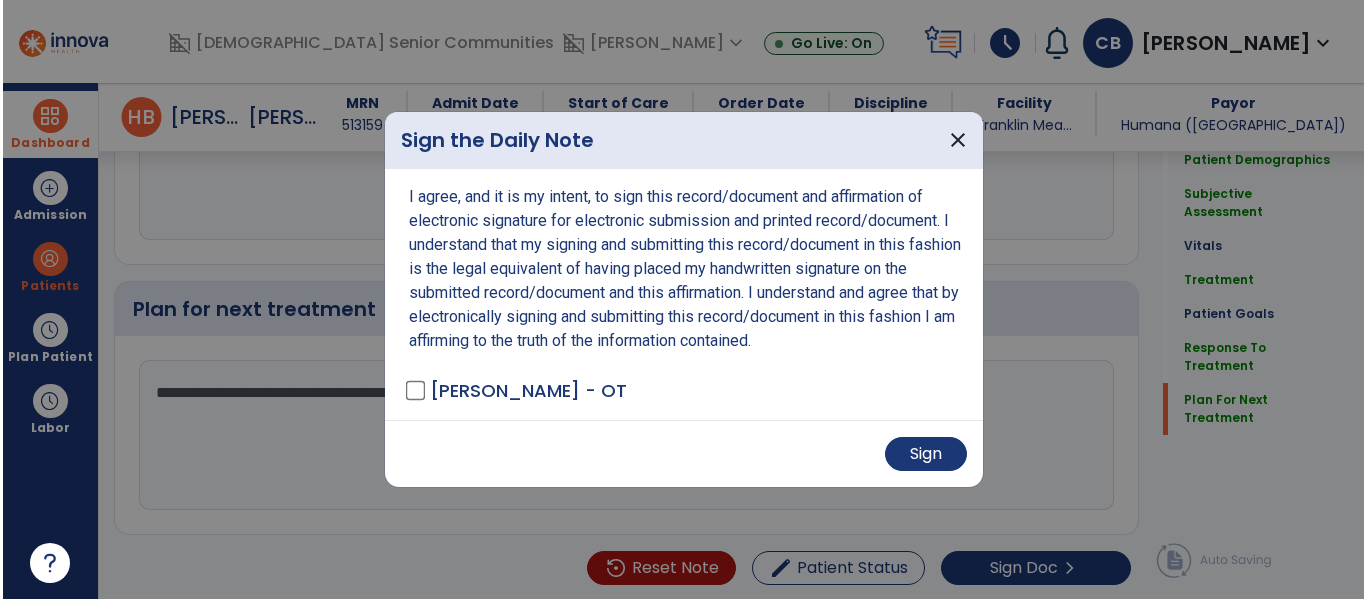 scroll, scrollTop: 3597, scrollLeft: 0, axis: vertical 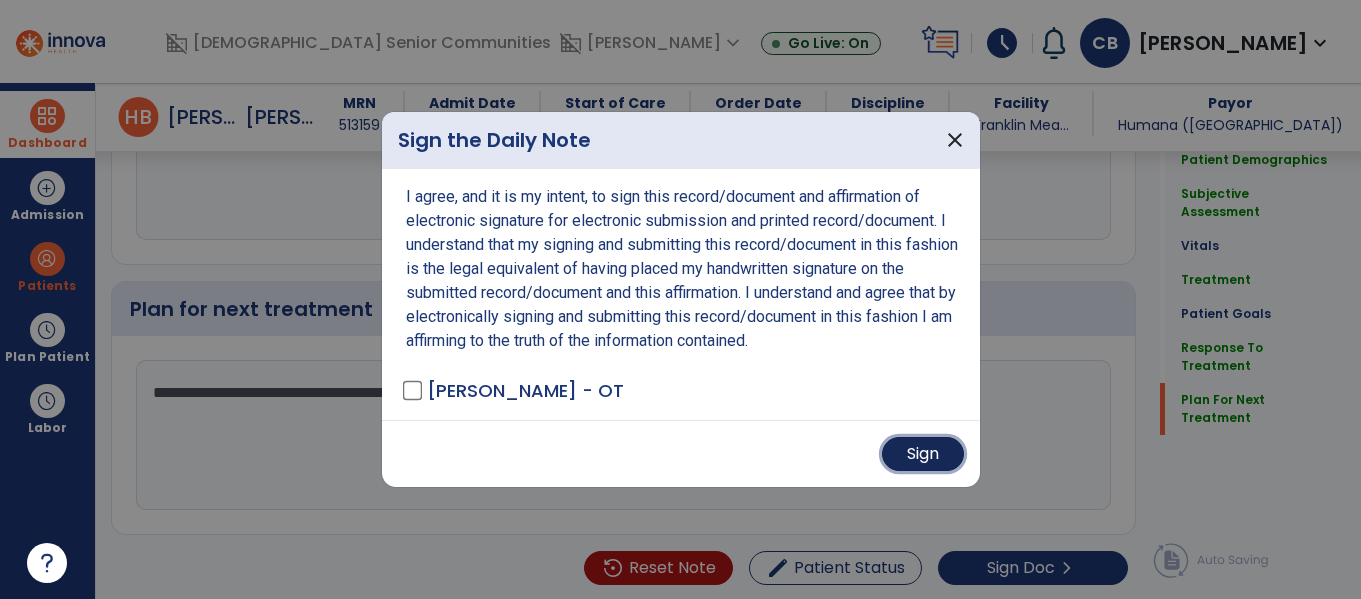 click on "Sign" at bounding box center (923, 454) 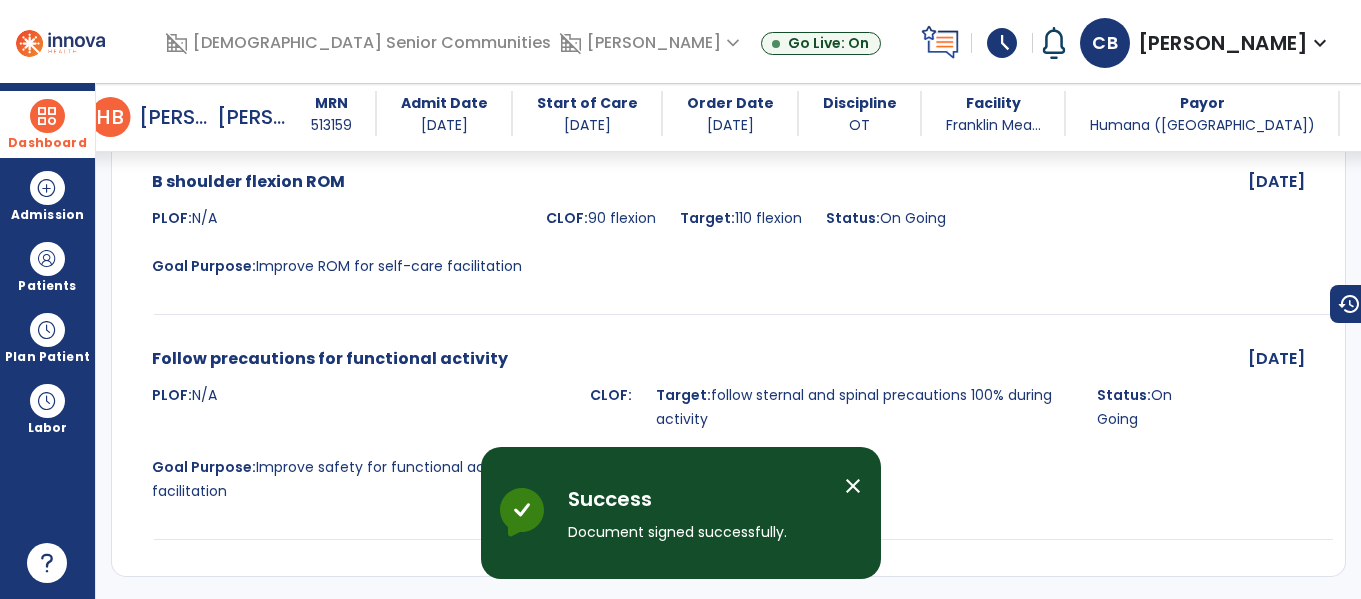 click at bounding box center (47, 116) 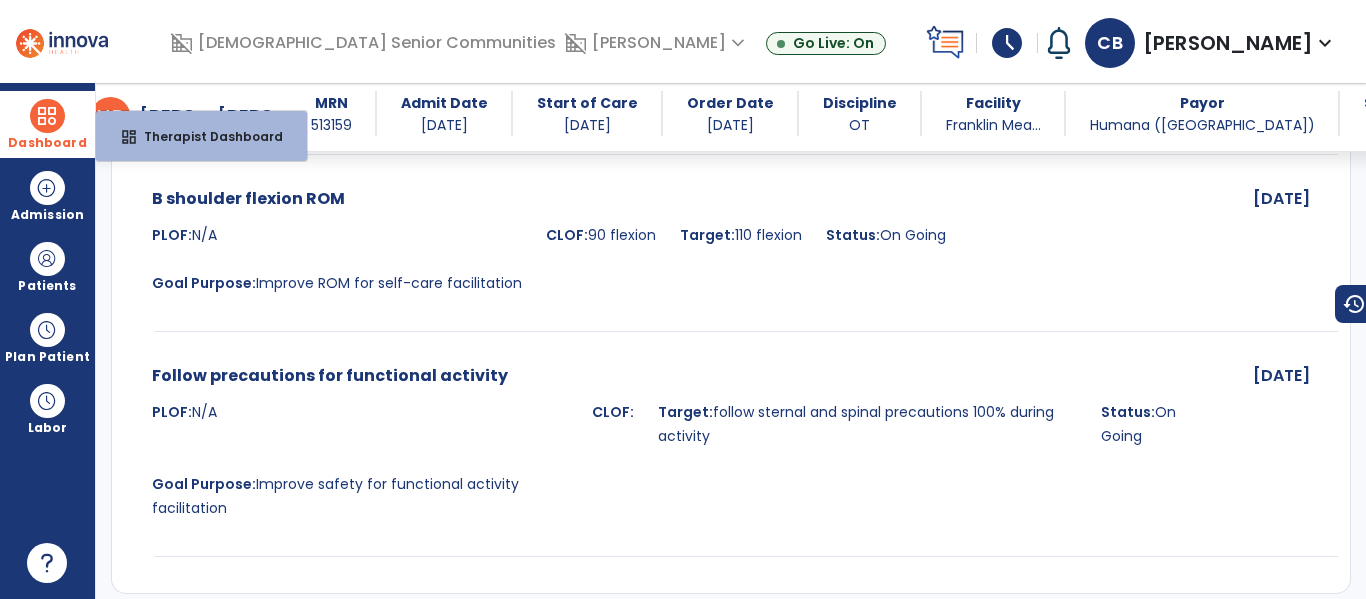 scroll, scrollTop: 4564, scrollLeft: 0, axis: vertical 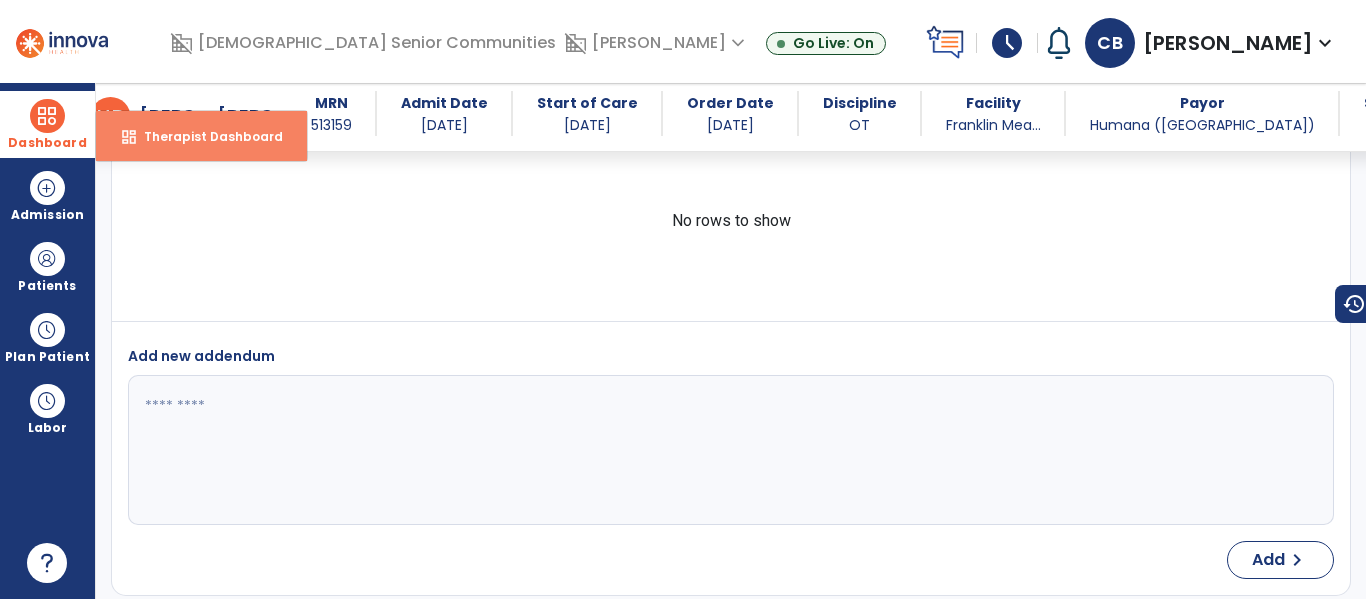 click on "Therapist Dashboard" at bounding box center [205, 136] 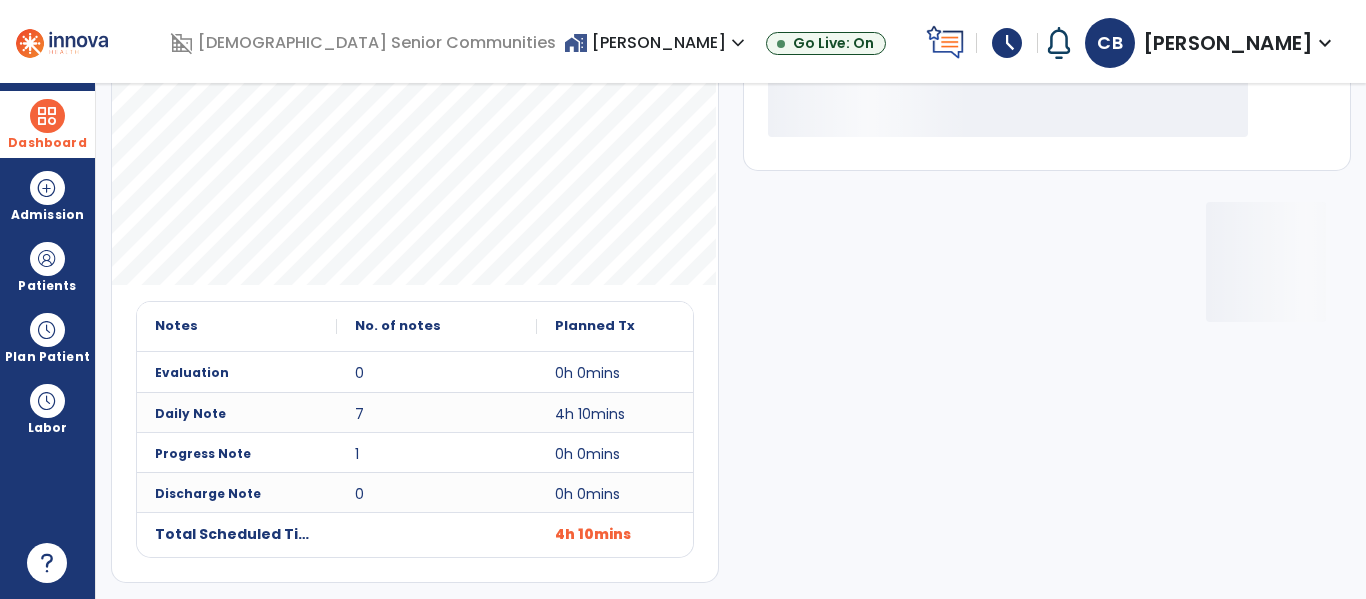 scroll, scrollTop: 278, scrollLeft: 0, axis: vertical 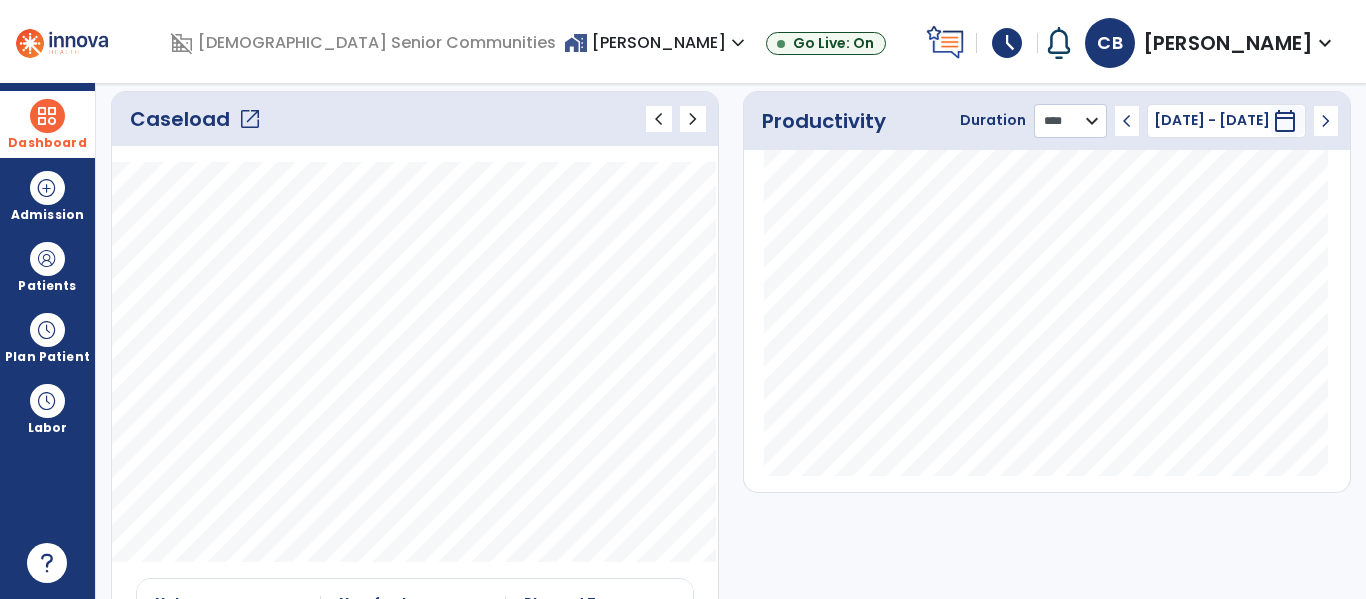 click on "******** **** ***" 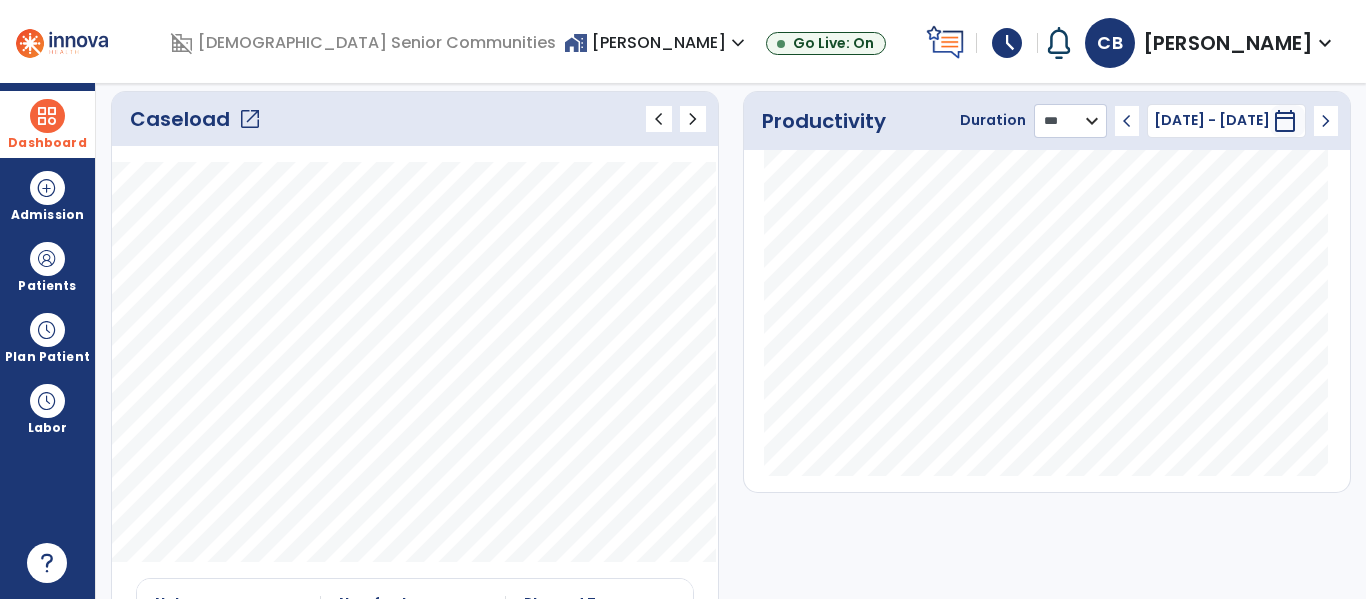 click on "******** **** ***" 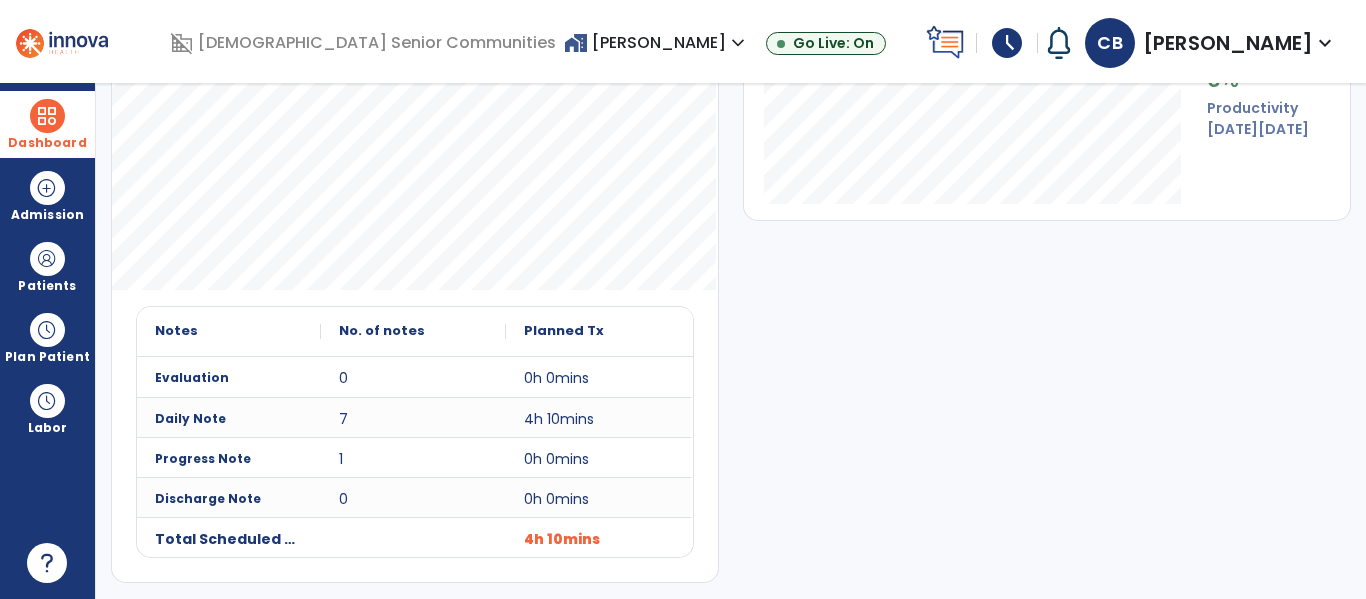 scroll, scrollTop: 0, scrollLeft: 0, axis: both 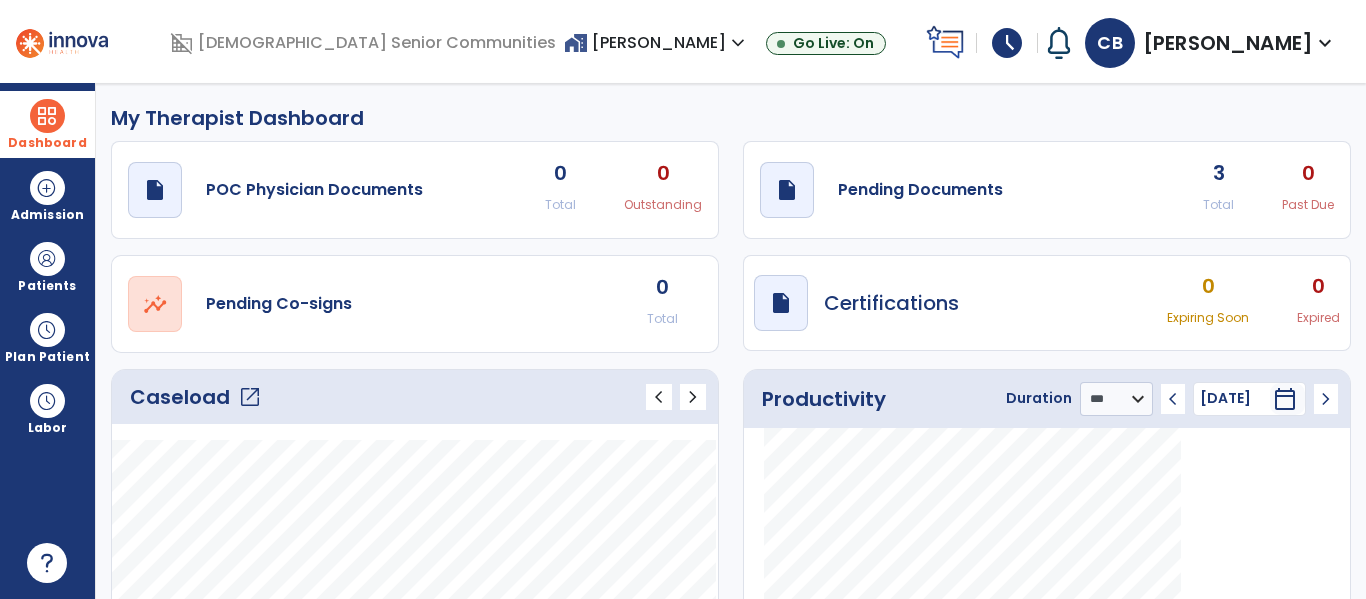 click on "open_in_new" 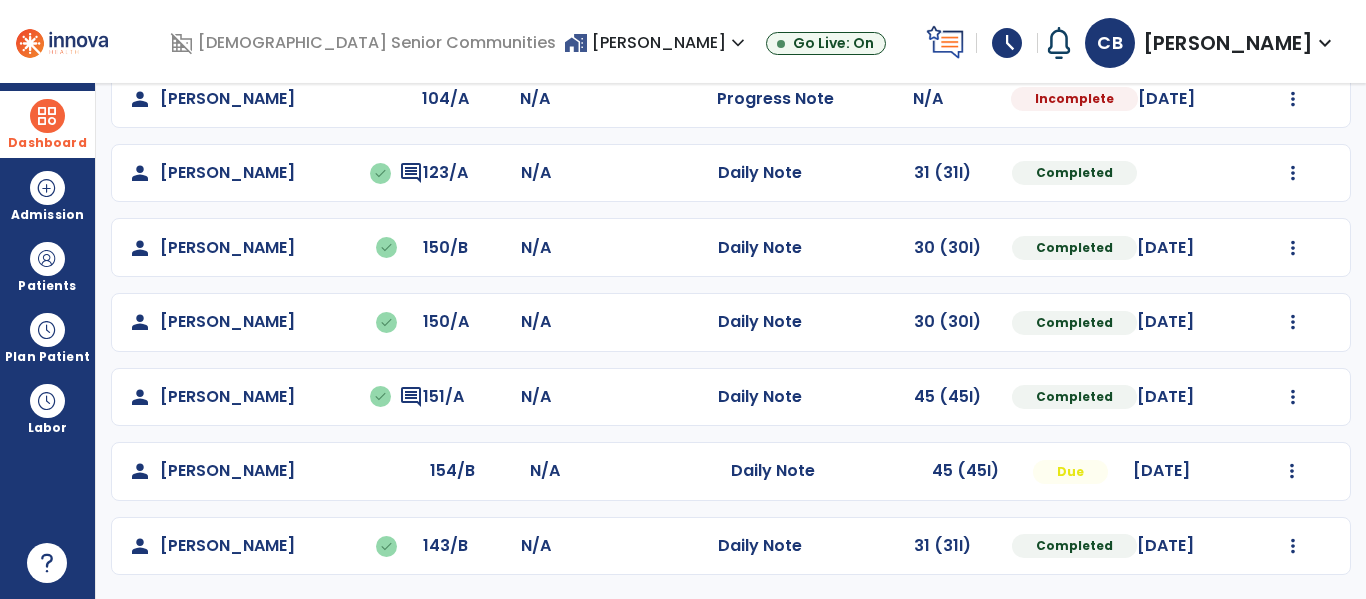 scroll, scrollTop: 0, scrollLeft: 0, axis: both 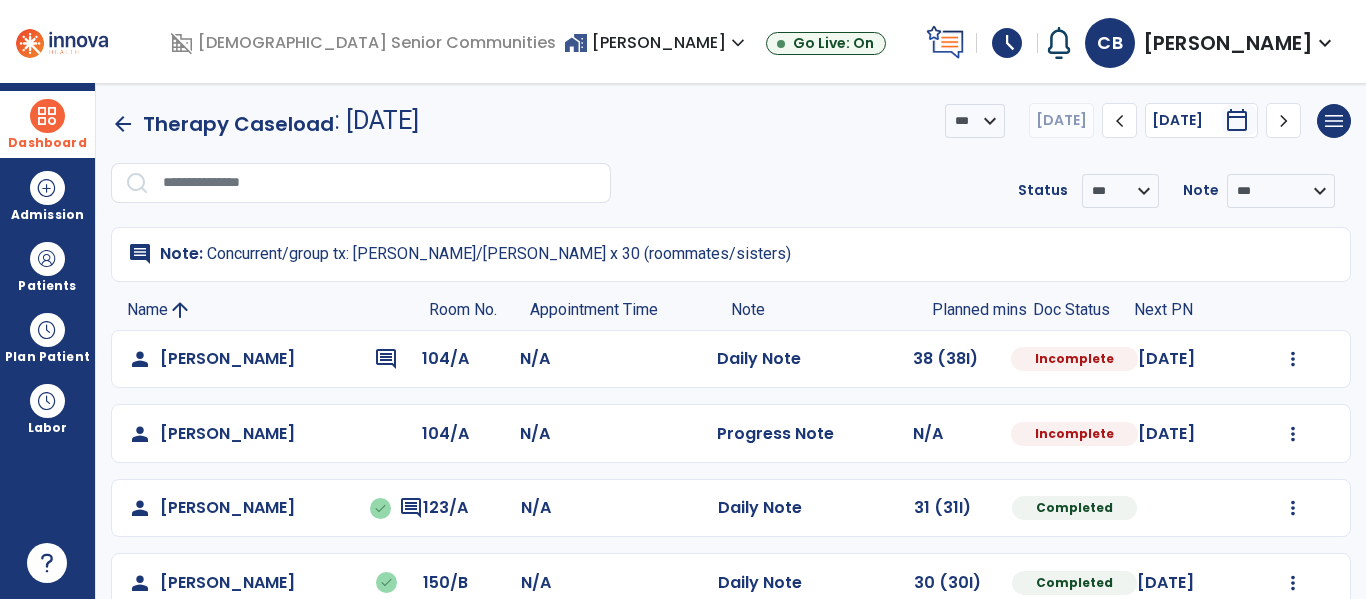 click at bounding box center [47, 116] 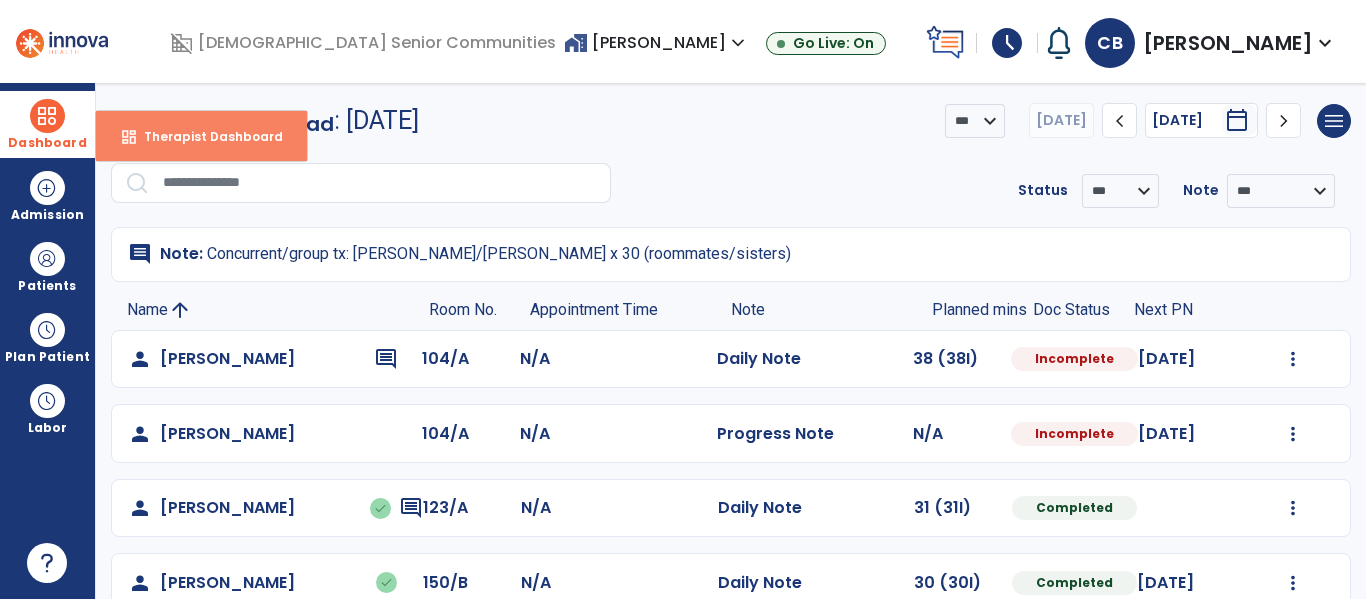 click on "dashboard  Therapist Dashboard" at bounding box center (201, 136) 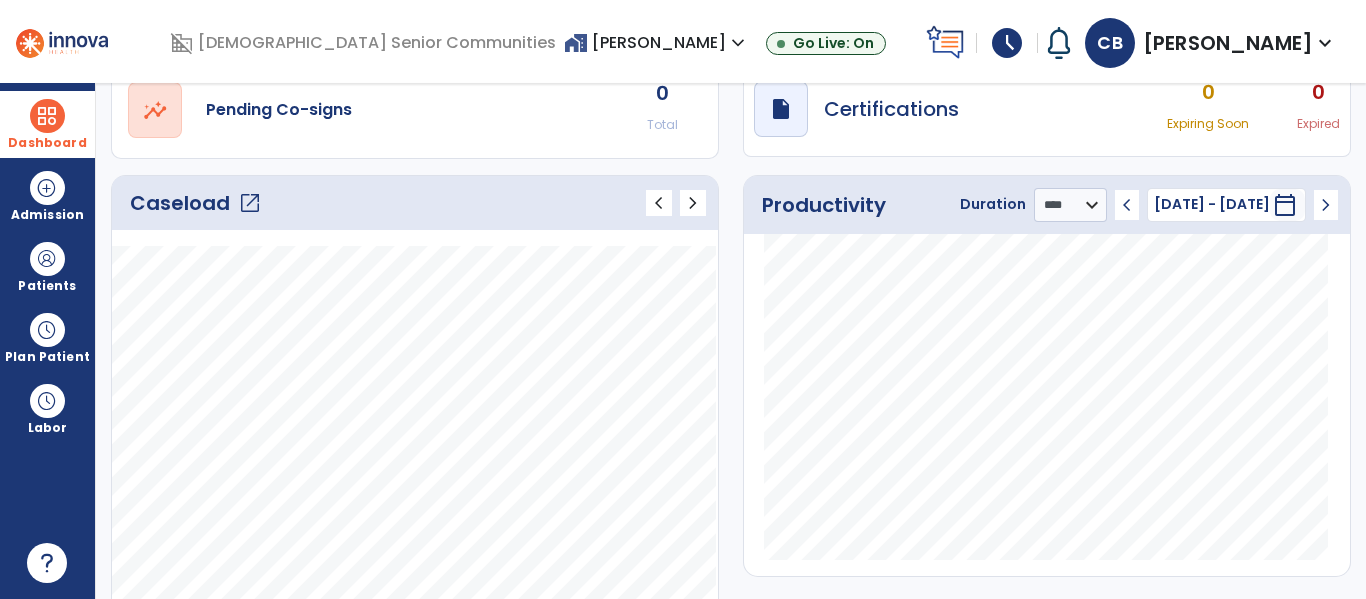 scroll, scrollTop: 192, scrollLeft: 0, axis: vertical 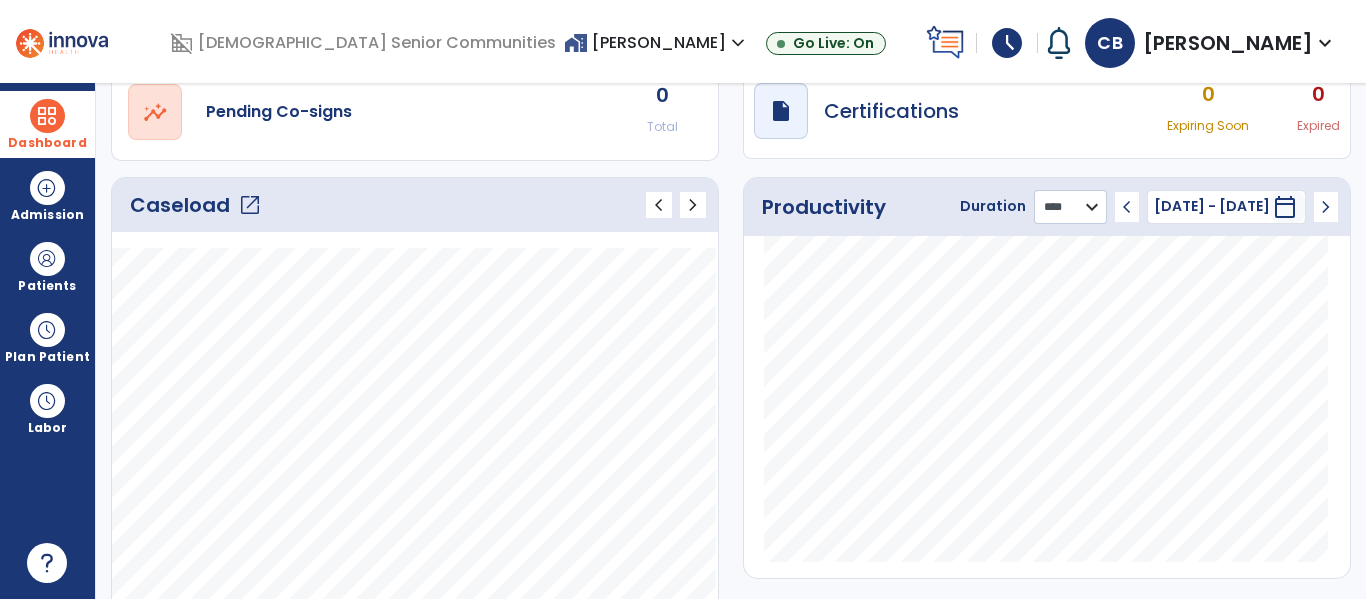 click on "******** **** ***" 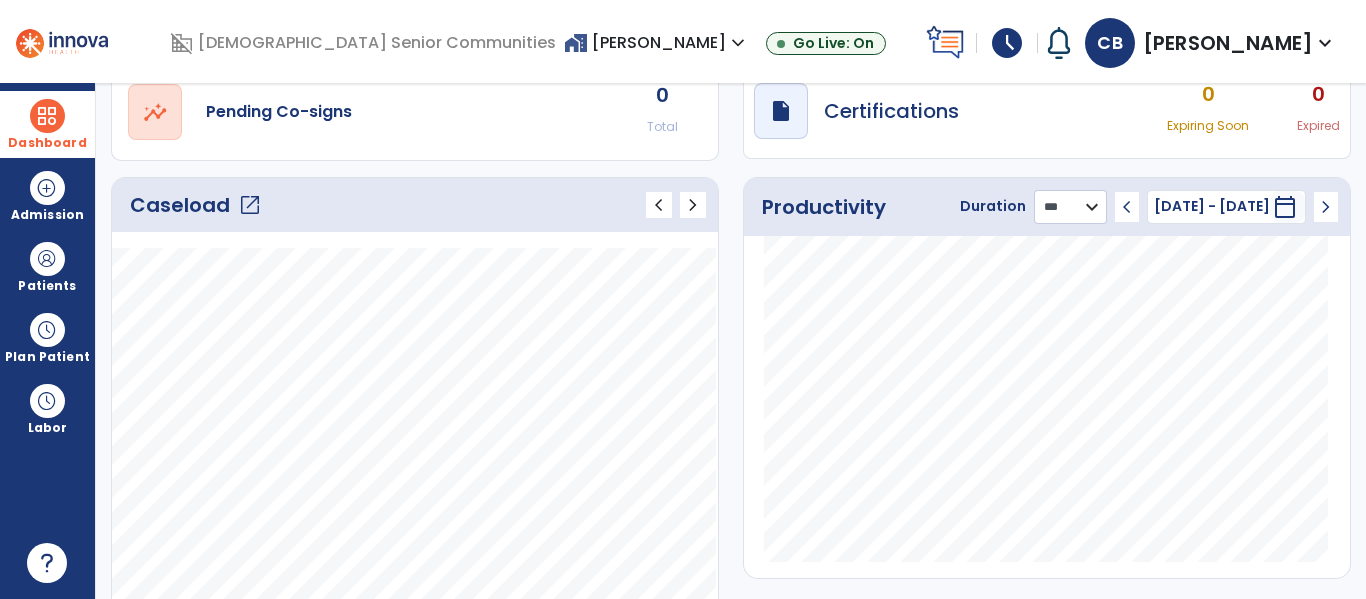 click on "******** **** ***" 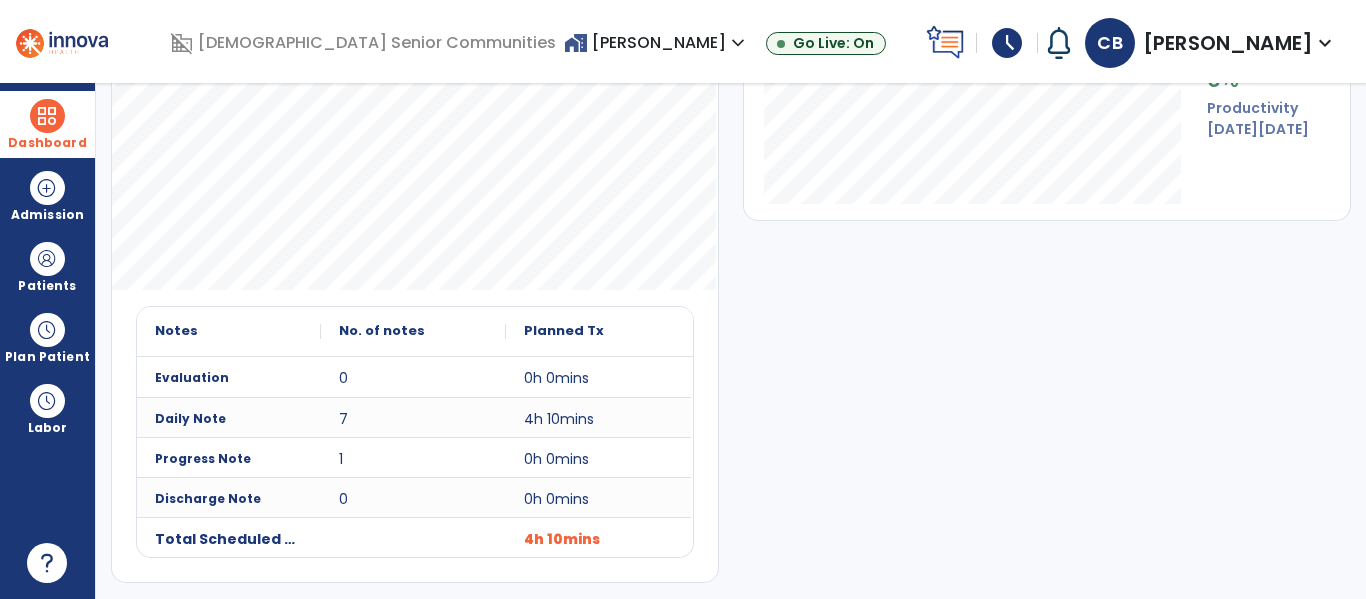 scroll, scrollTop: 0, scrollLeft: 0, axis: both 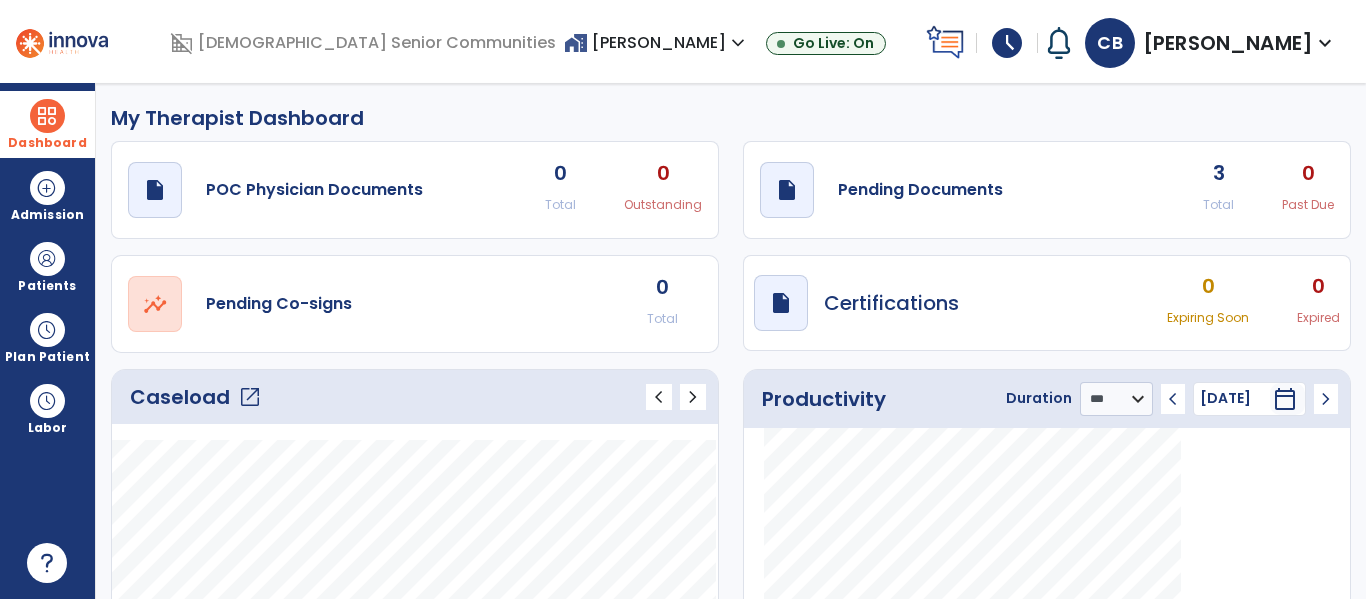 click on "Caseload   open_in_new" 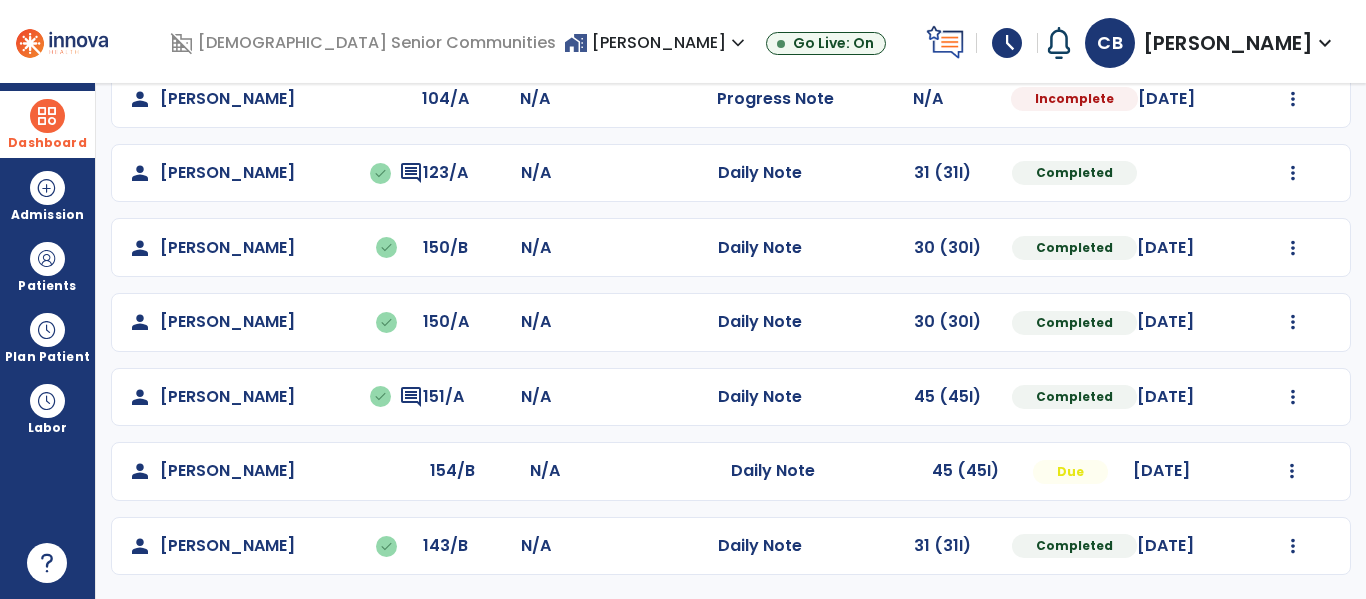 scroll, scrollTop: 0, scrollLeft: 0, axis: both 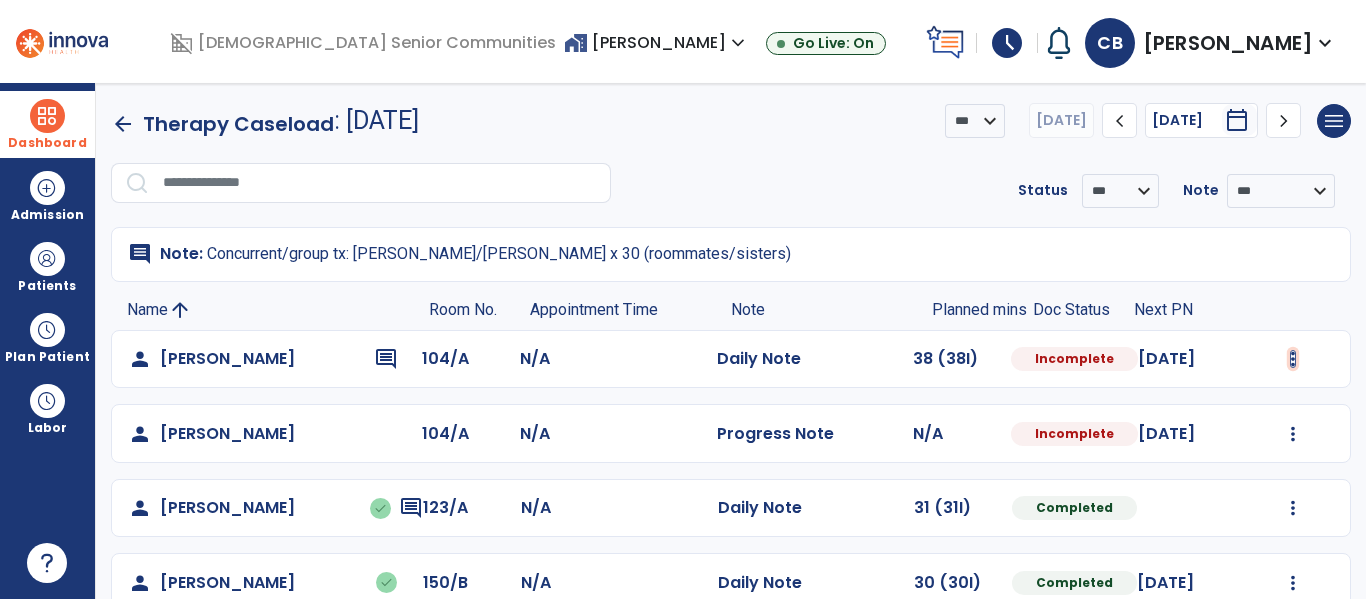 click at bounding box center (1293, 359) 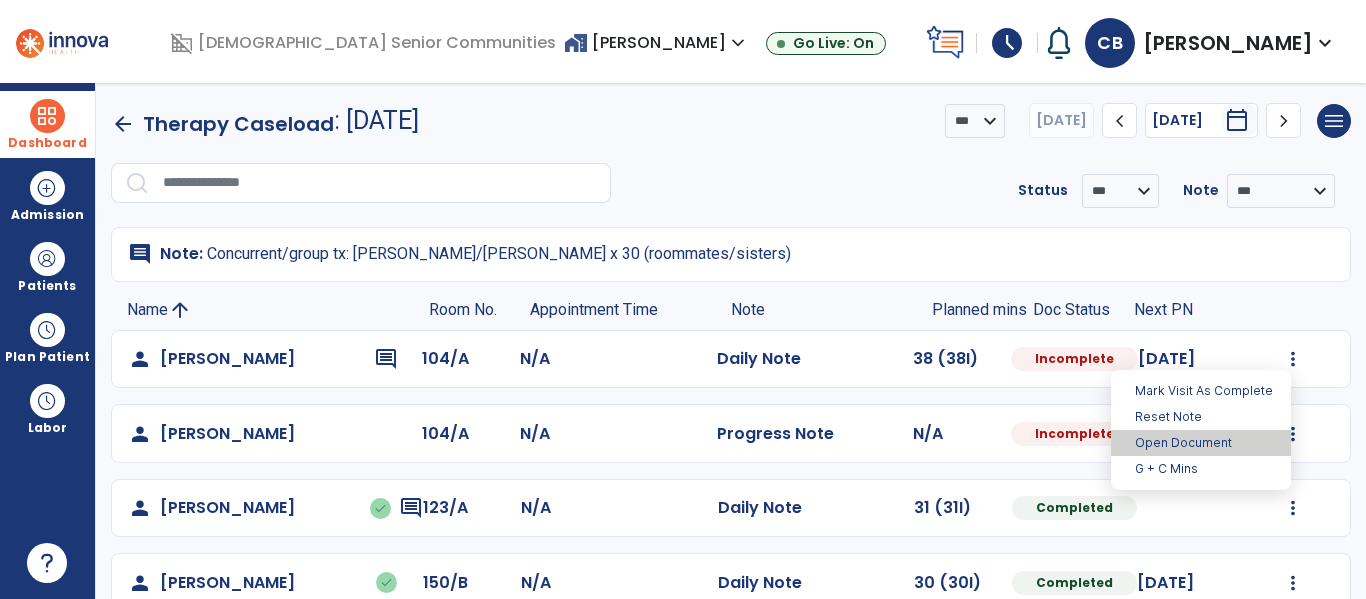 click on "Open Document" at bounding box center (1201, 443) 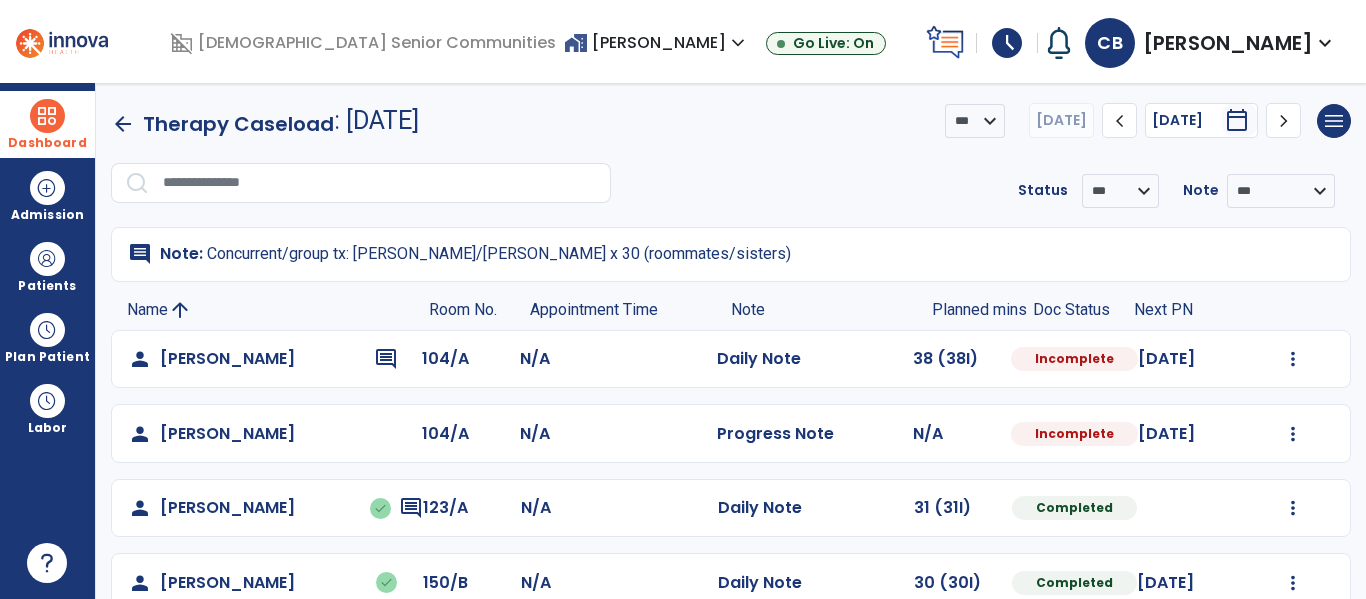 select on "*" 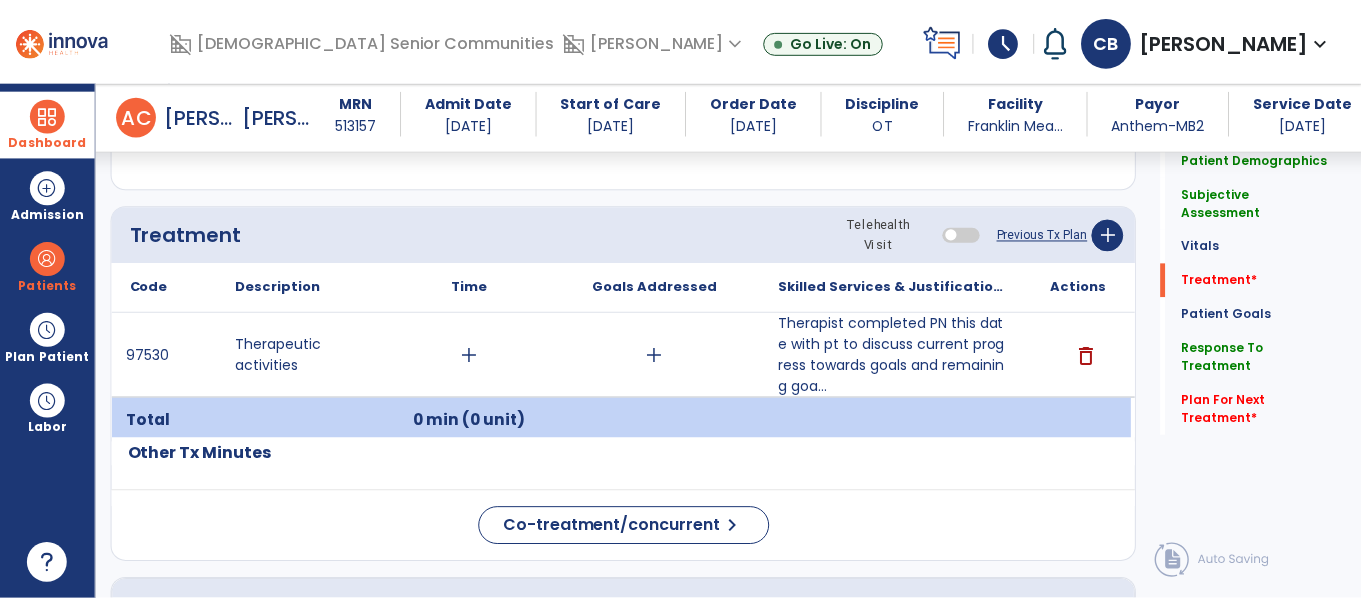 scroll, scrollTop: 1086, scrollLeft: 0, axis: vertical 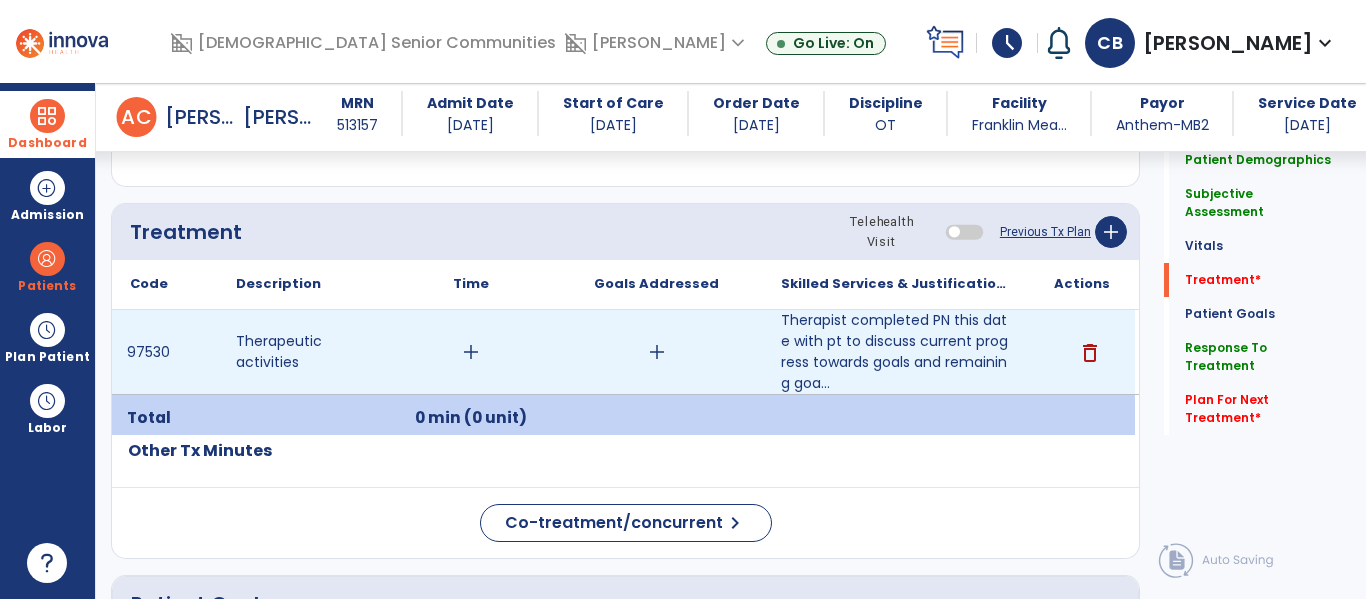 click on "add" at bounding box center (471, 352) 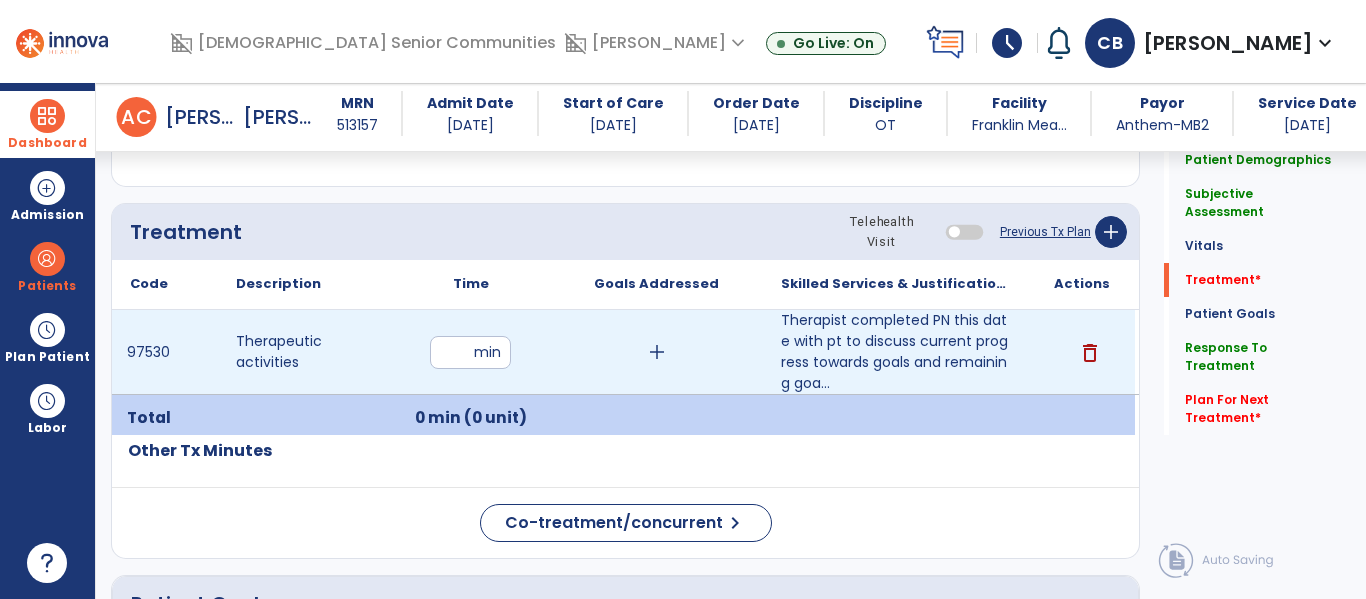 type on "**" 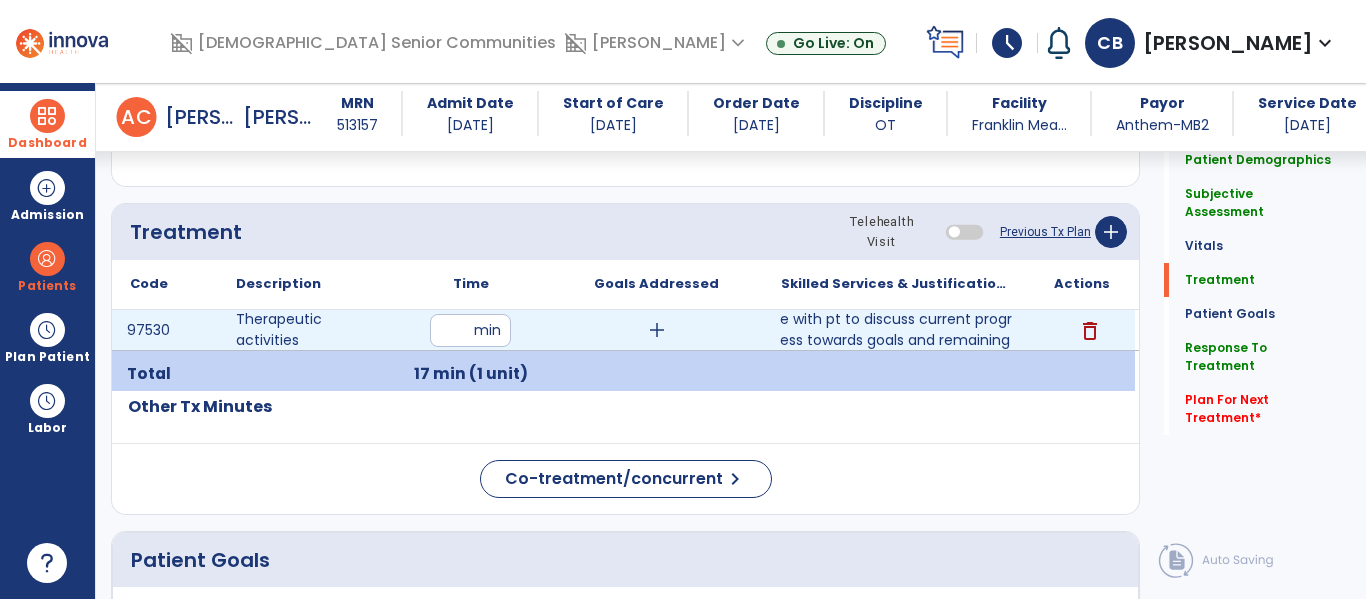 click on "Therapist completed PN this date with pt to discuss current progress towards goals and remaining goa..." at bounding box center (896, 330) 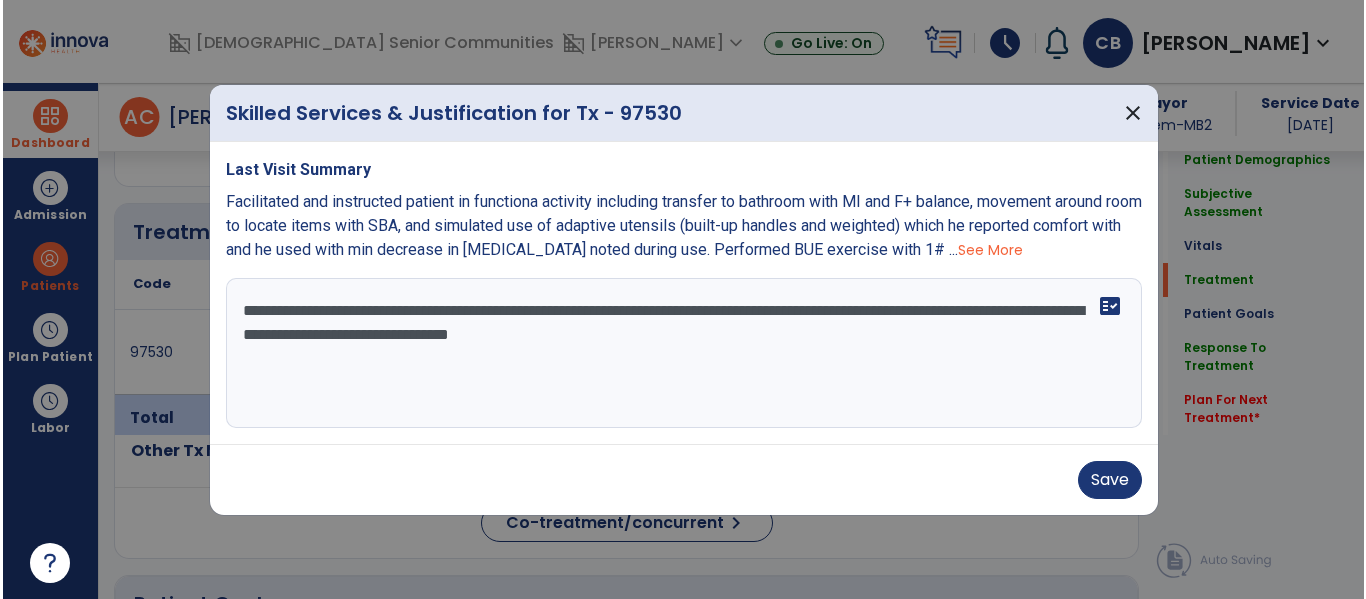 scroll, scrollTop: 1086, scrollLeft: 0, axis: vertical 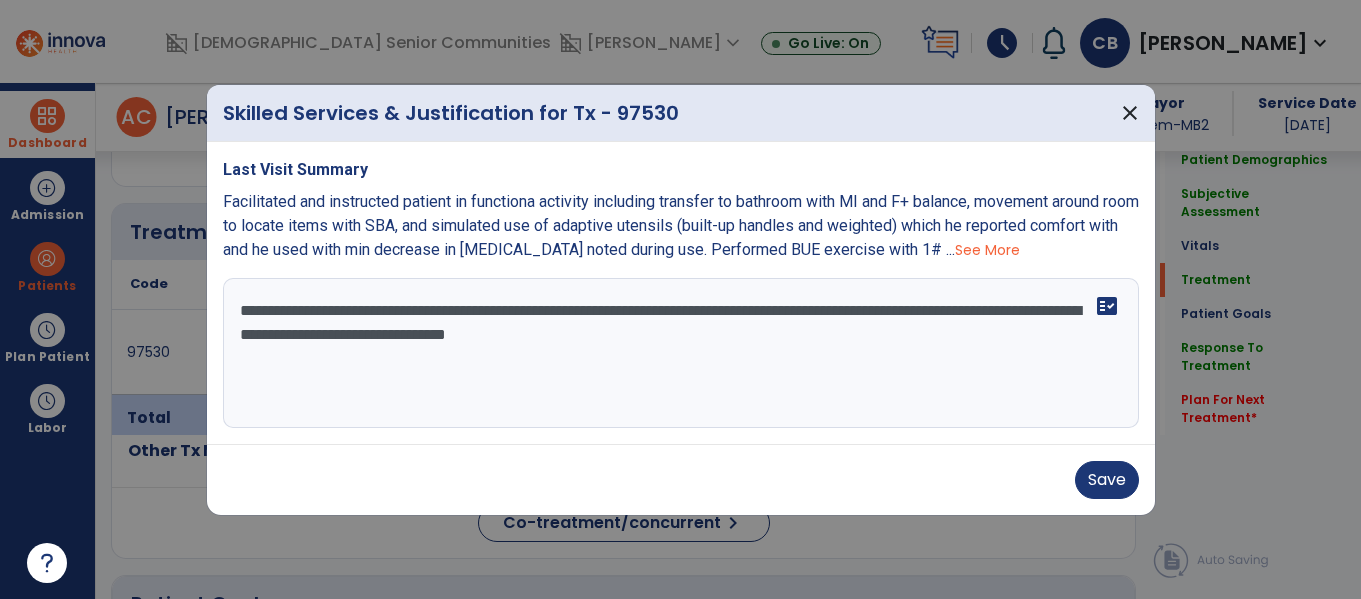 click on "**********" at bounding box center (681, 353) 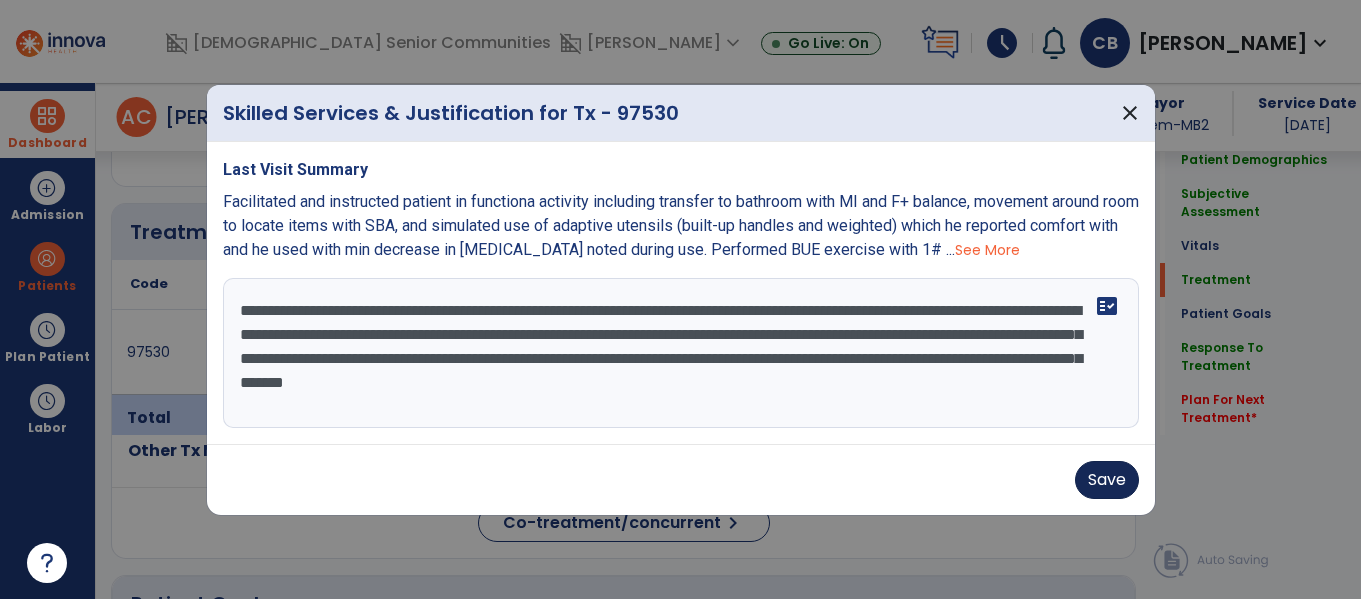 type on "**********" 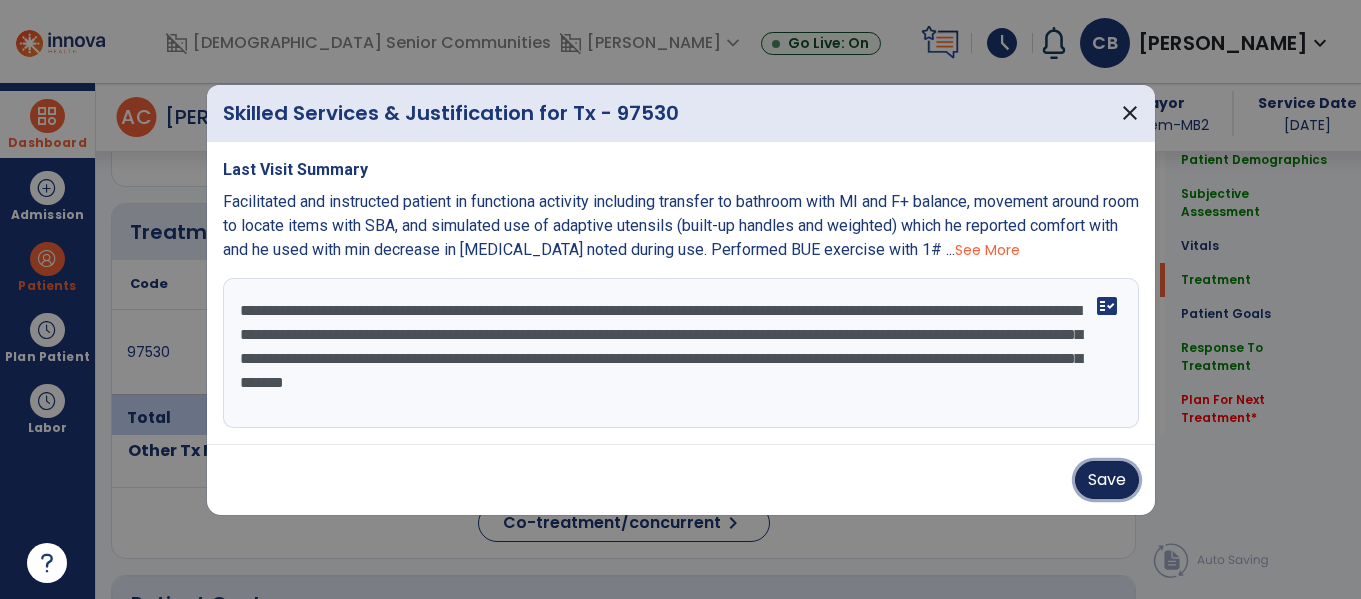 click on "Save" at bounding box center (1107, 480) 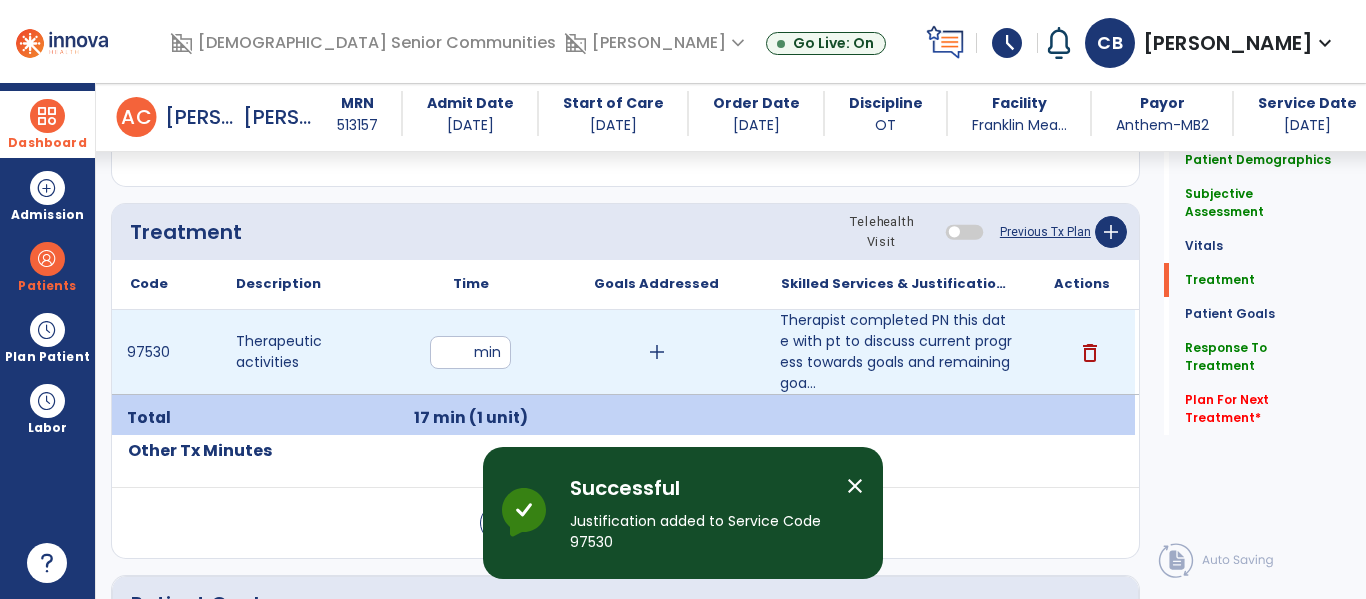 click on "**" at bounding box center (470, 352) 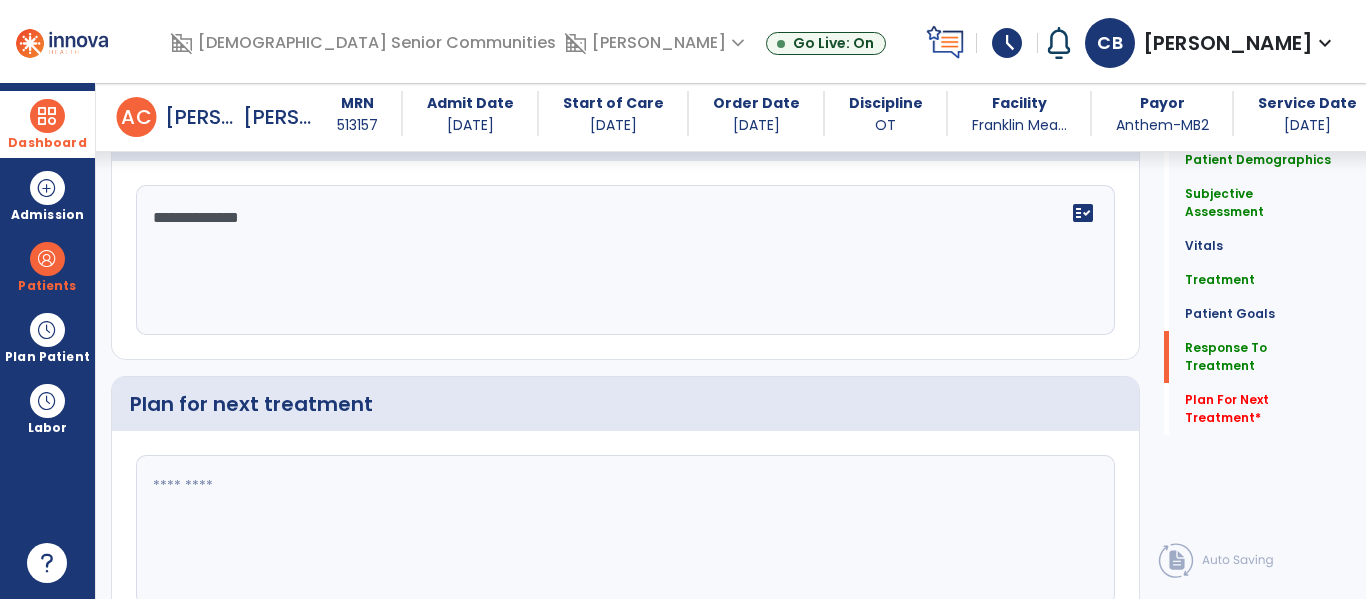 scroll, scrollTop: 3349, scrollLeft: 0, axis: vertical 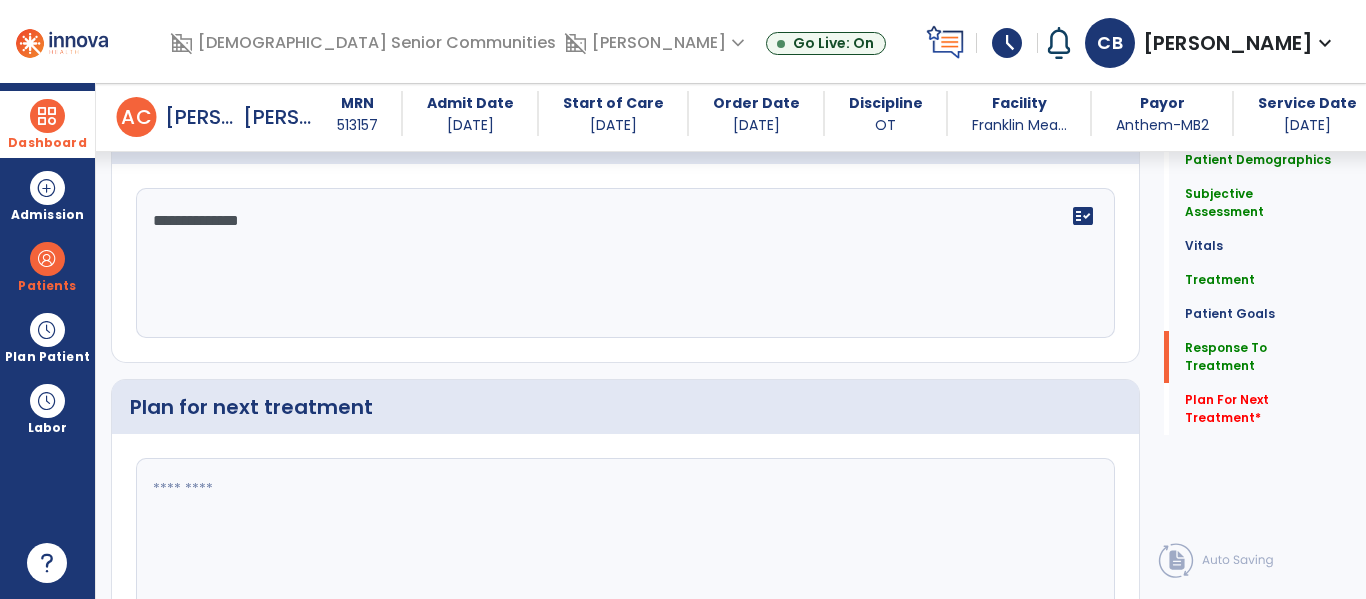 click 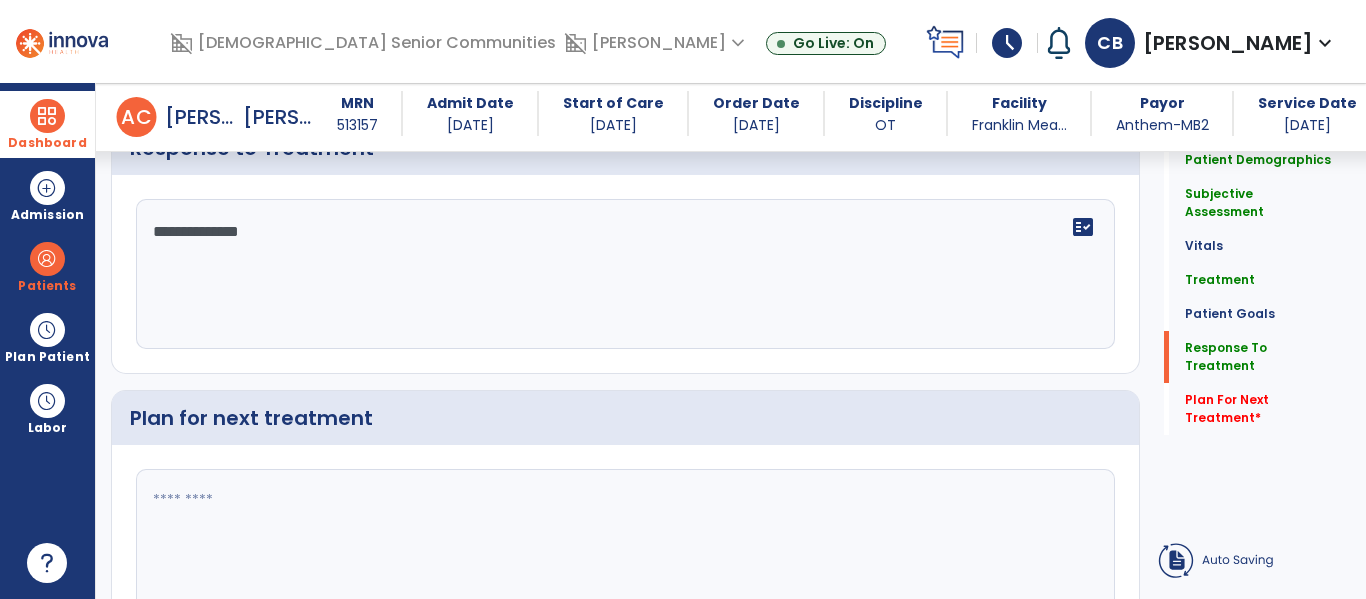 click 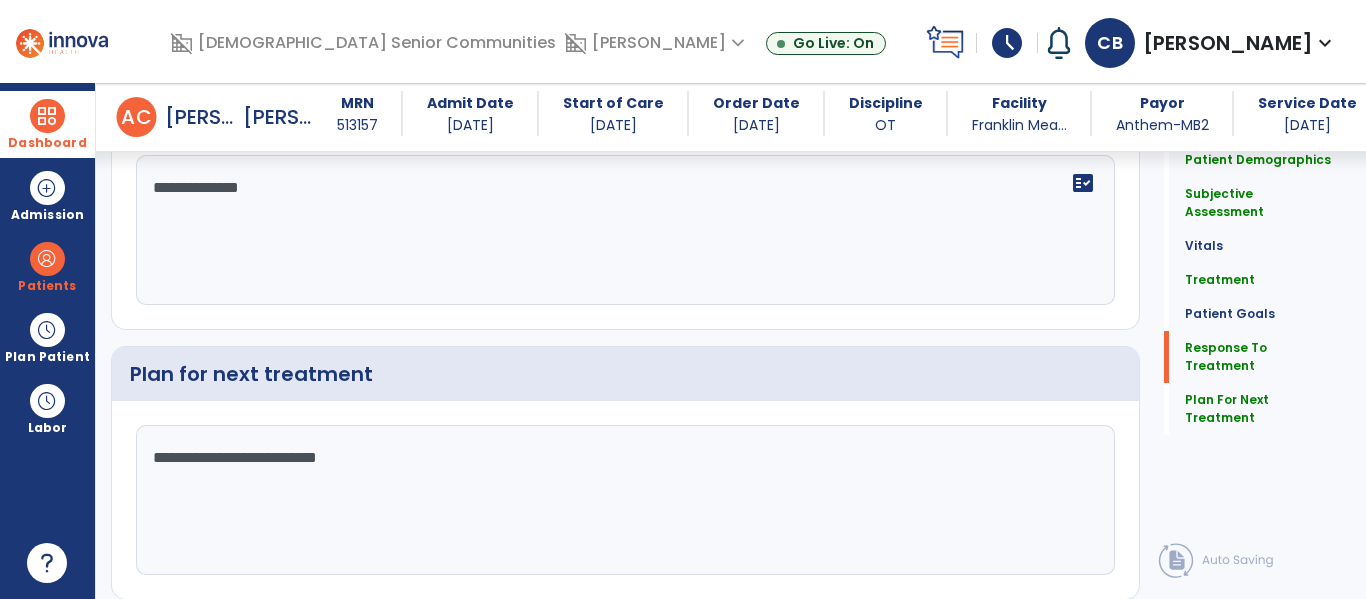 scroll, scrollTop: 3439, scrollLeft: 0, axis: vertical 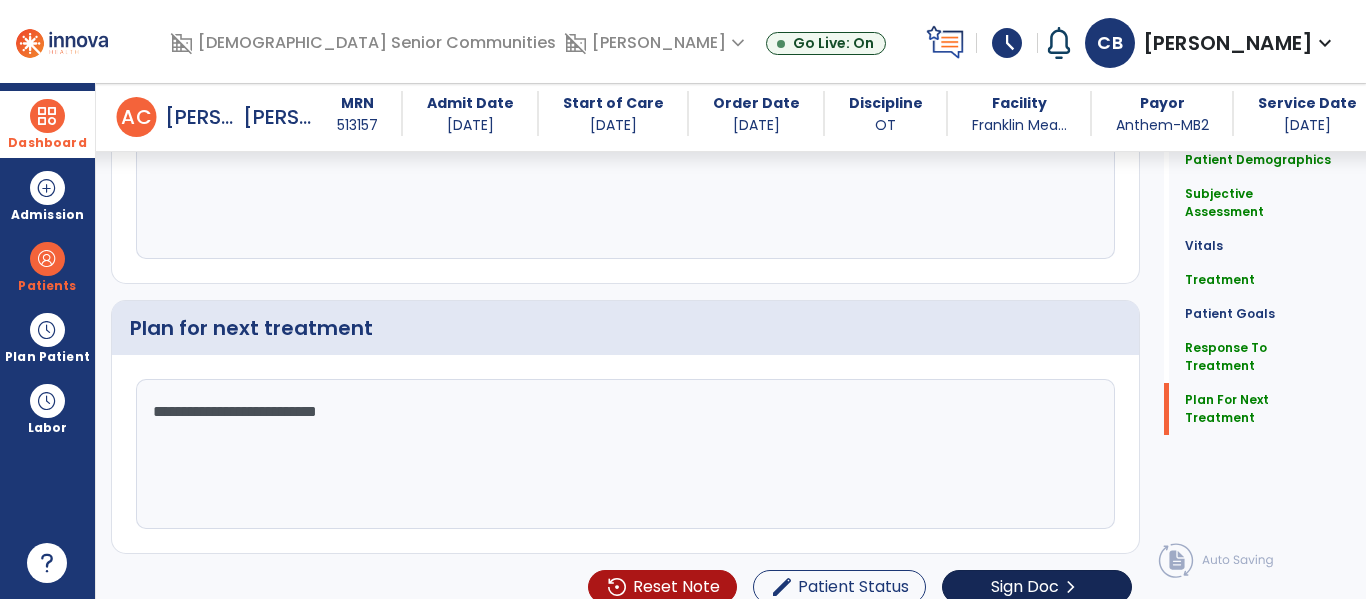 type on "**********" 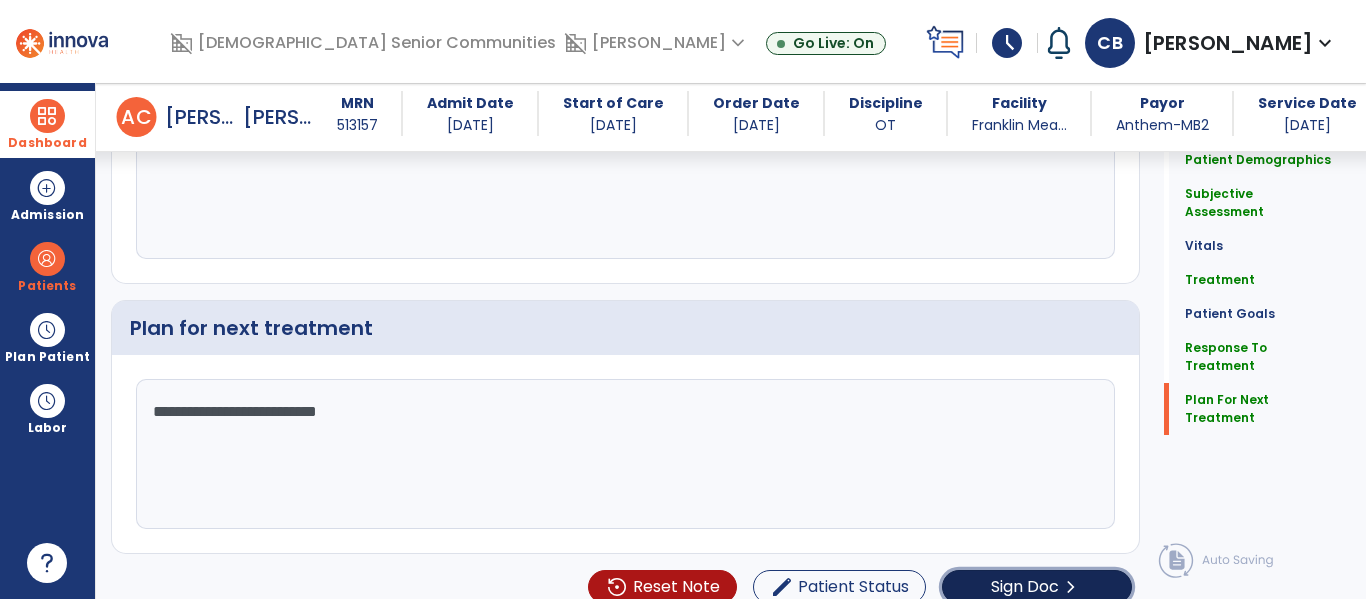 click on "Sign Doc" 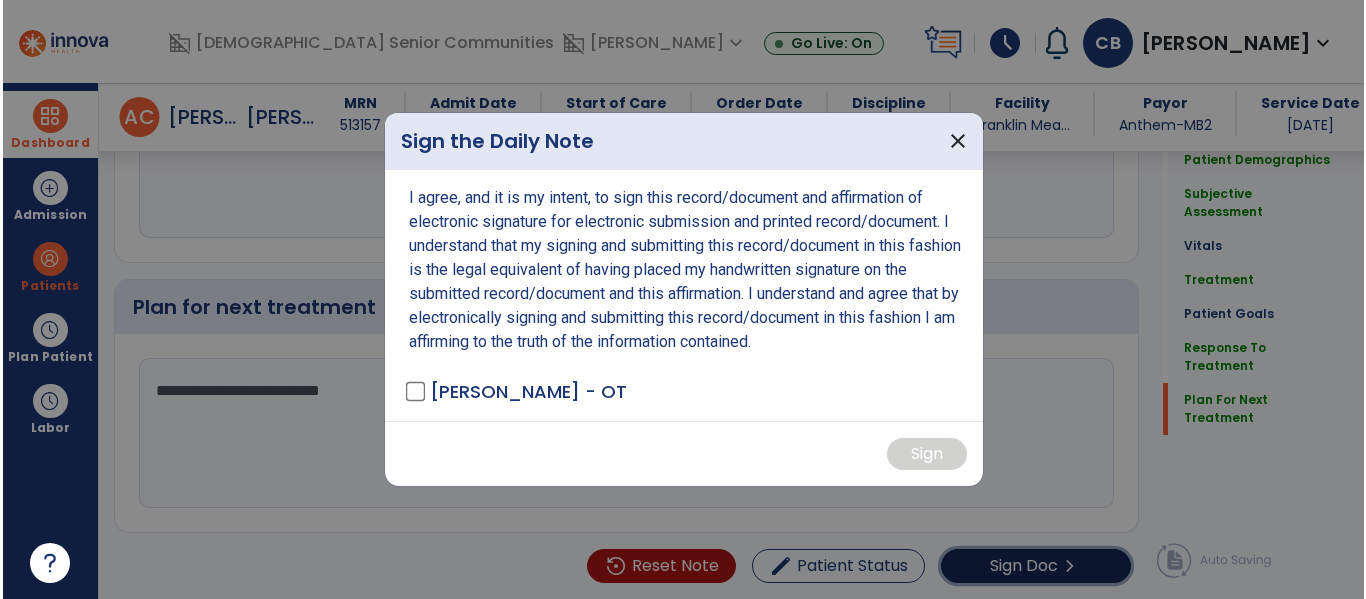 scroll, scrollTop: 3460, scrollLeft: 0, axis: vertical 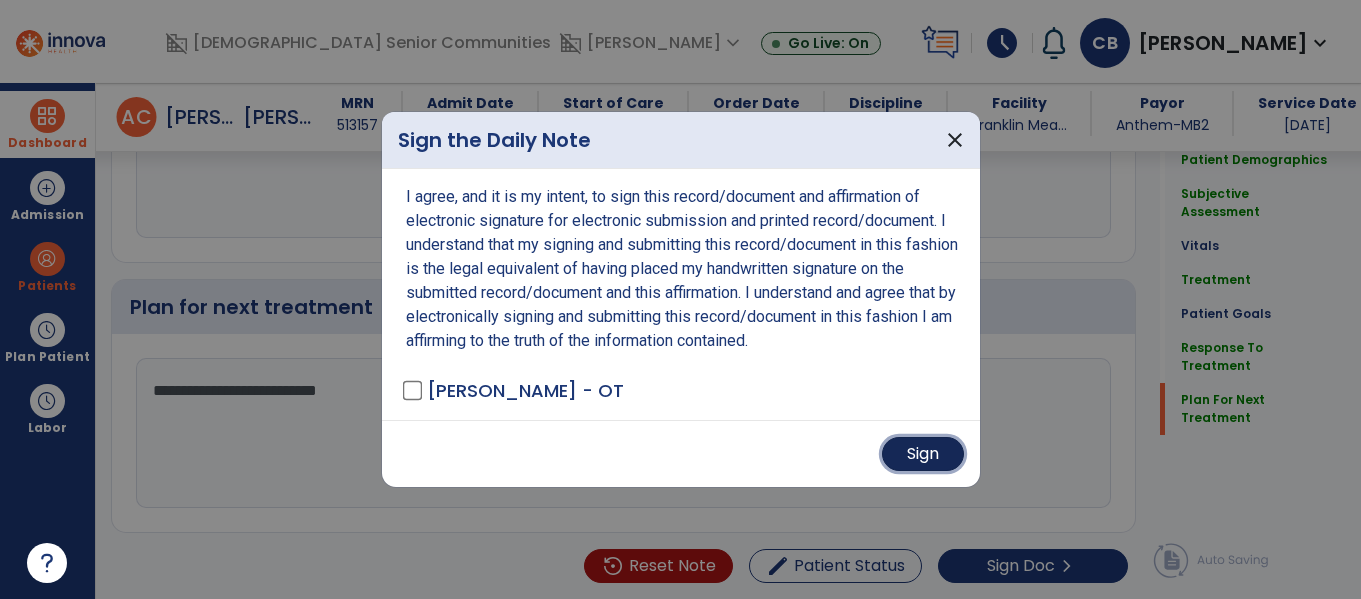 click on "Sign" at bounding box center (923, 454) 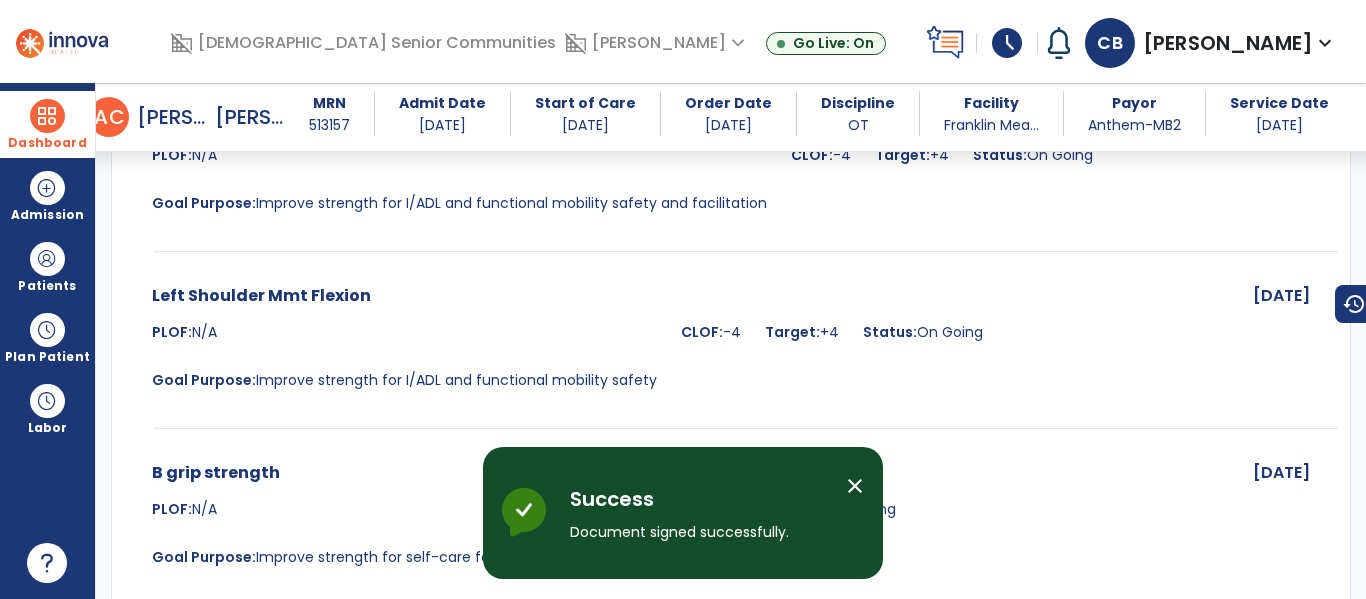 scroll, scrollTop: 4653, scrollLeft: 0, axis: vertical 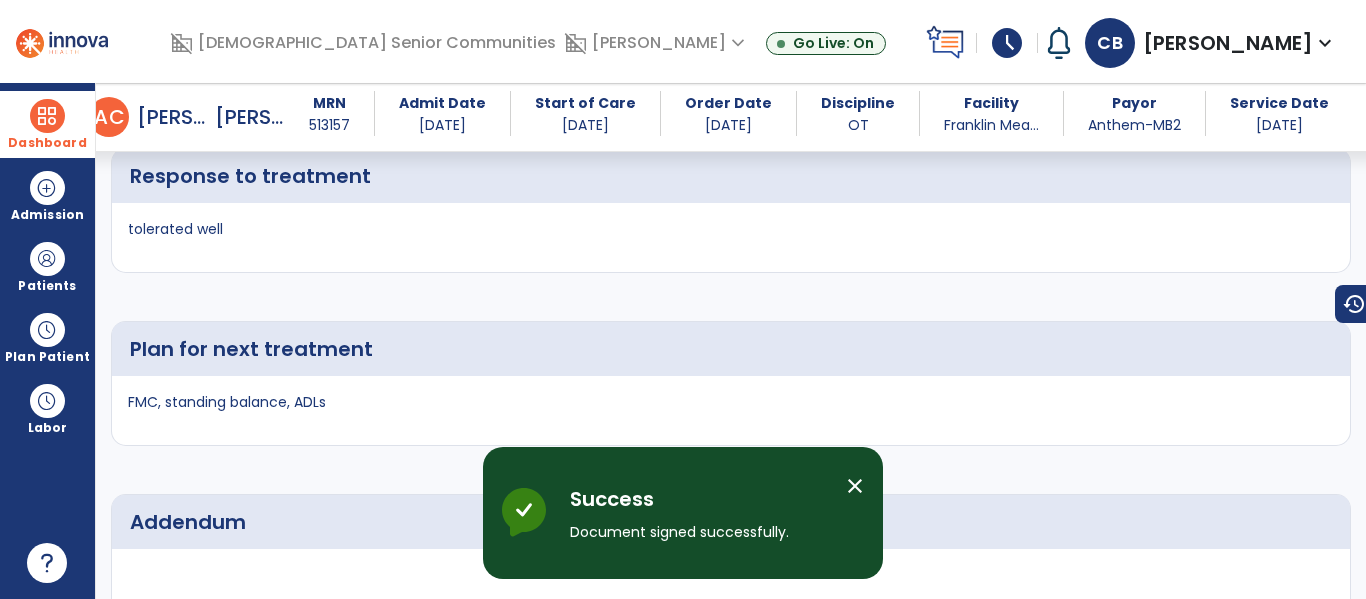 click on "close" at bounding box center (855, 486) 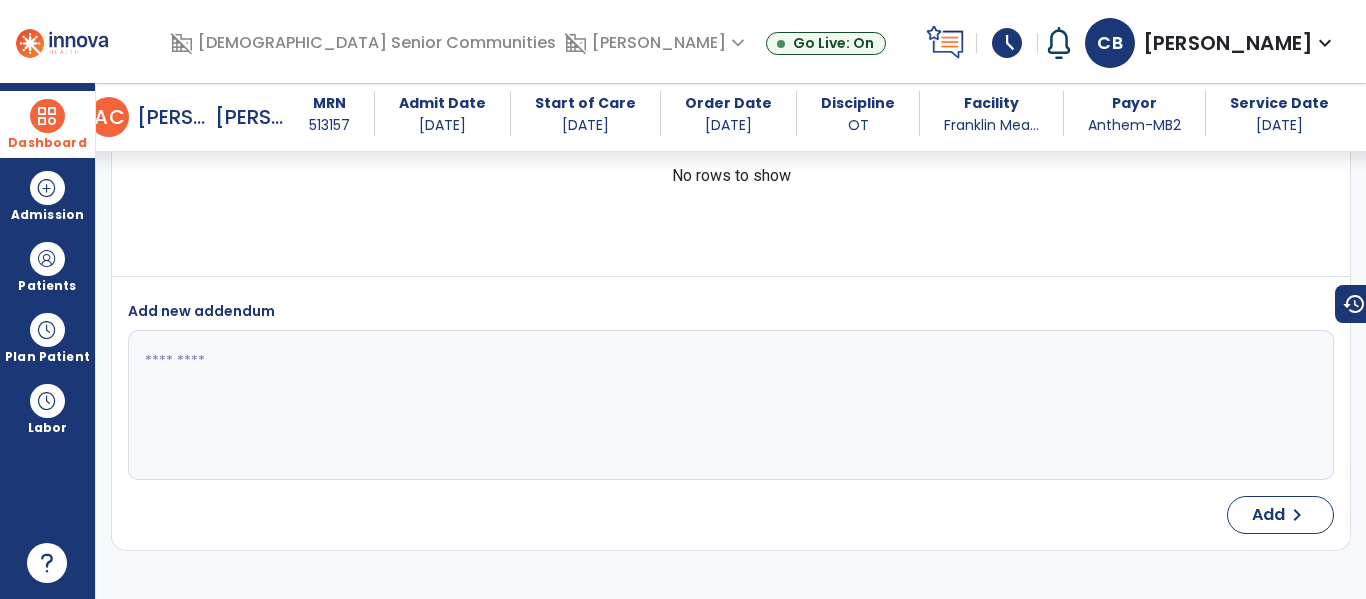 click on "Dashboard" at bounding box center (47, 124) 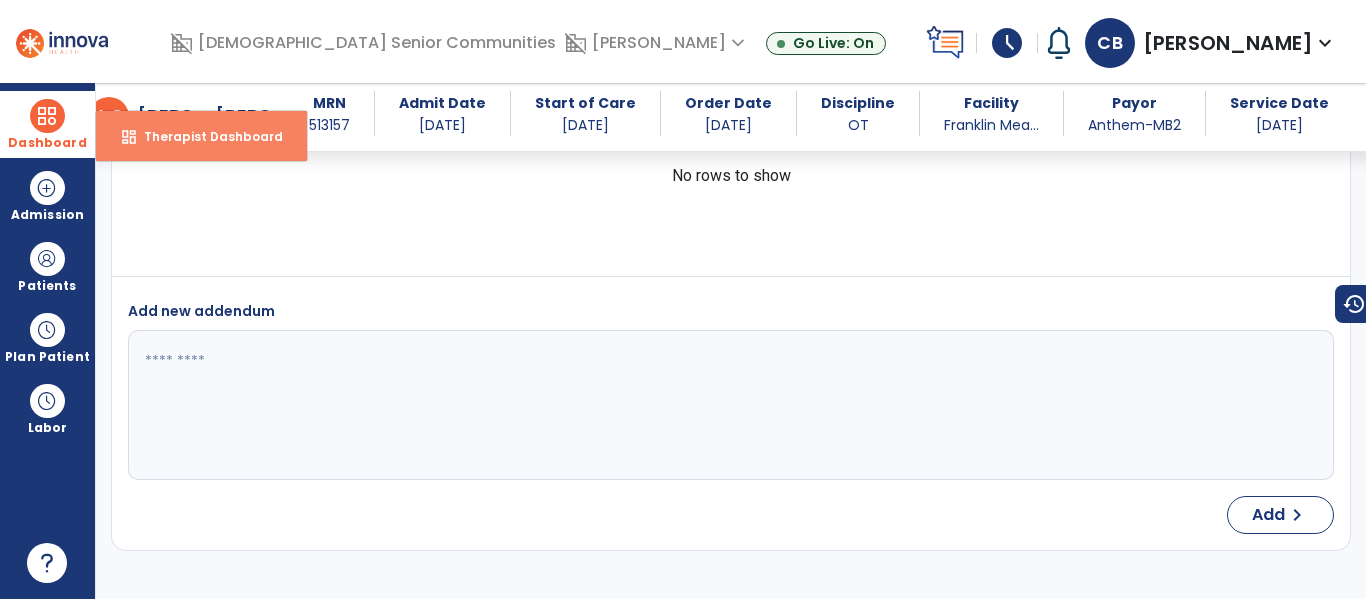 click on "dashboard  Therapist Dashboard" at bounding box center (201, 136) 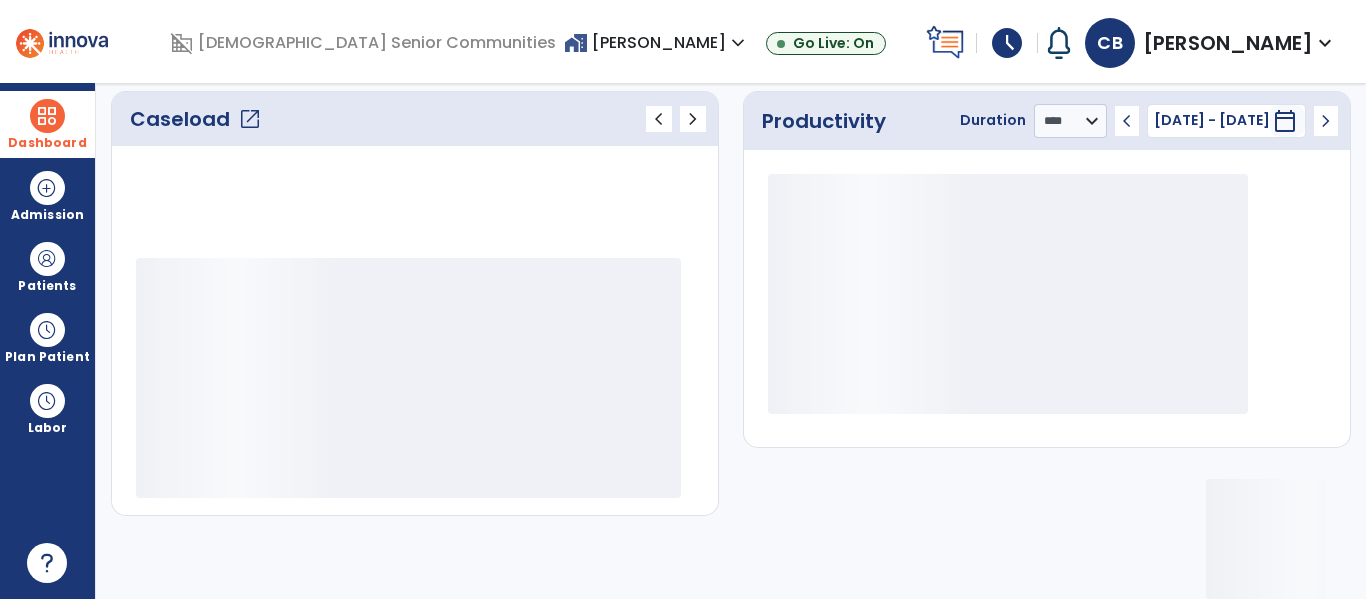 scroll, scrollTop: 278, scrollLeft: 0, axis: vertical 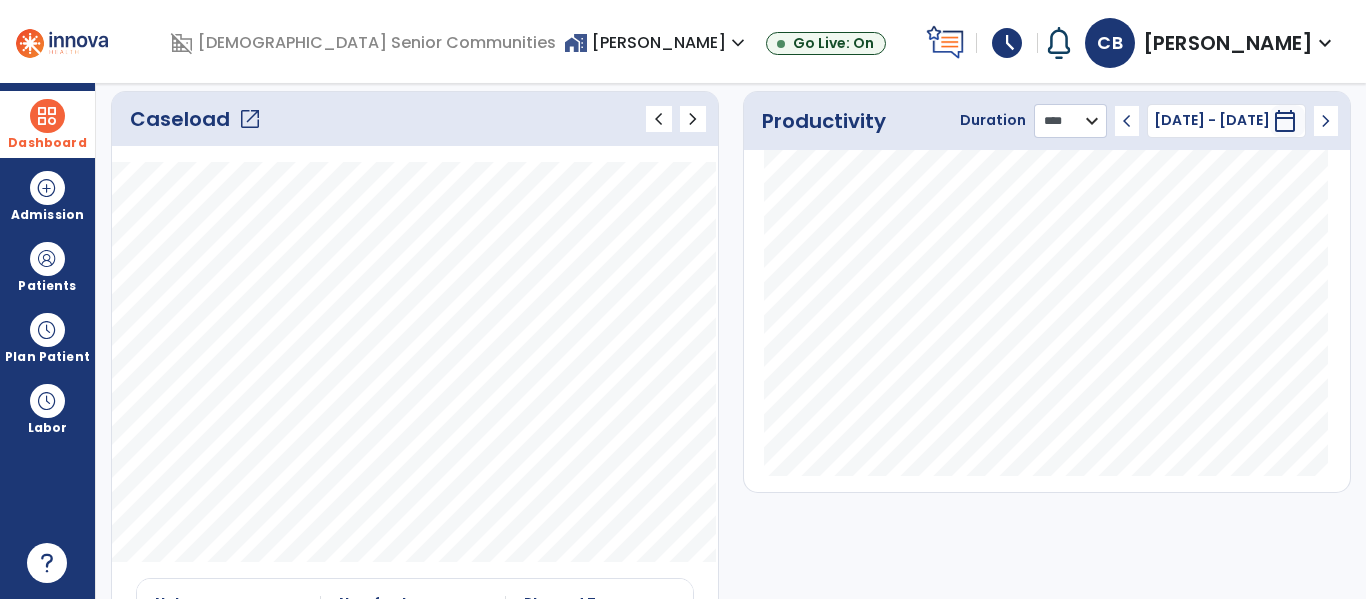 click on "******** **** ***" 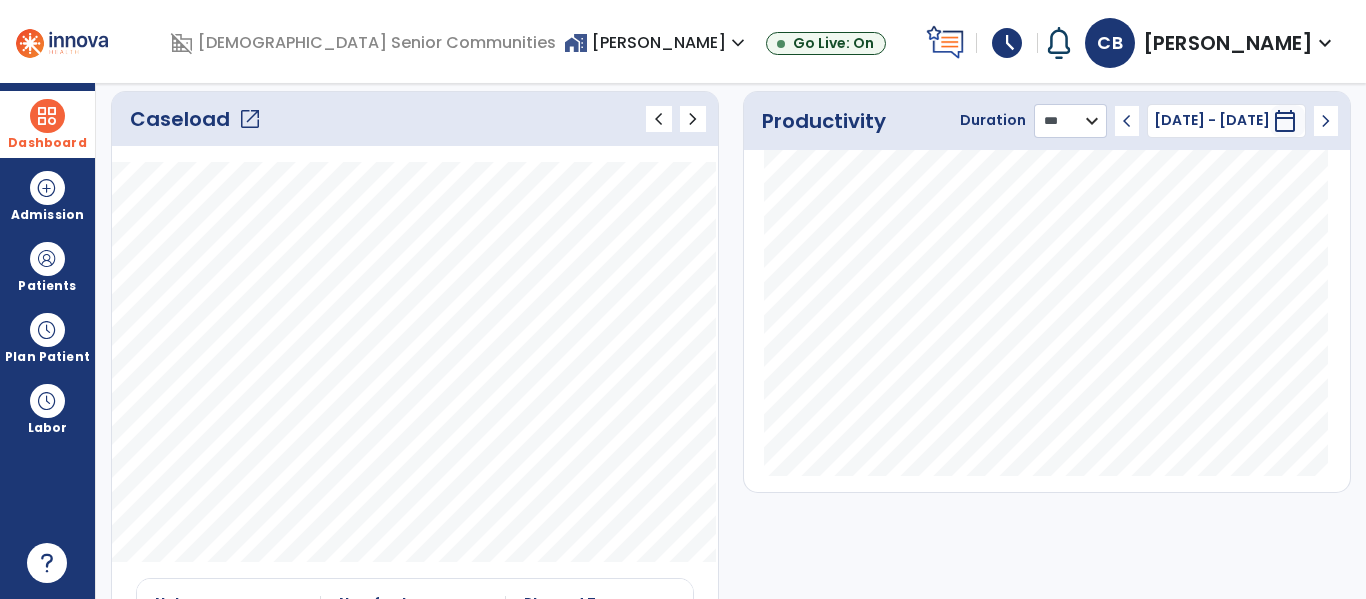 click on "******** **** ***" 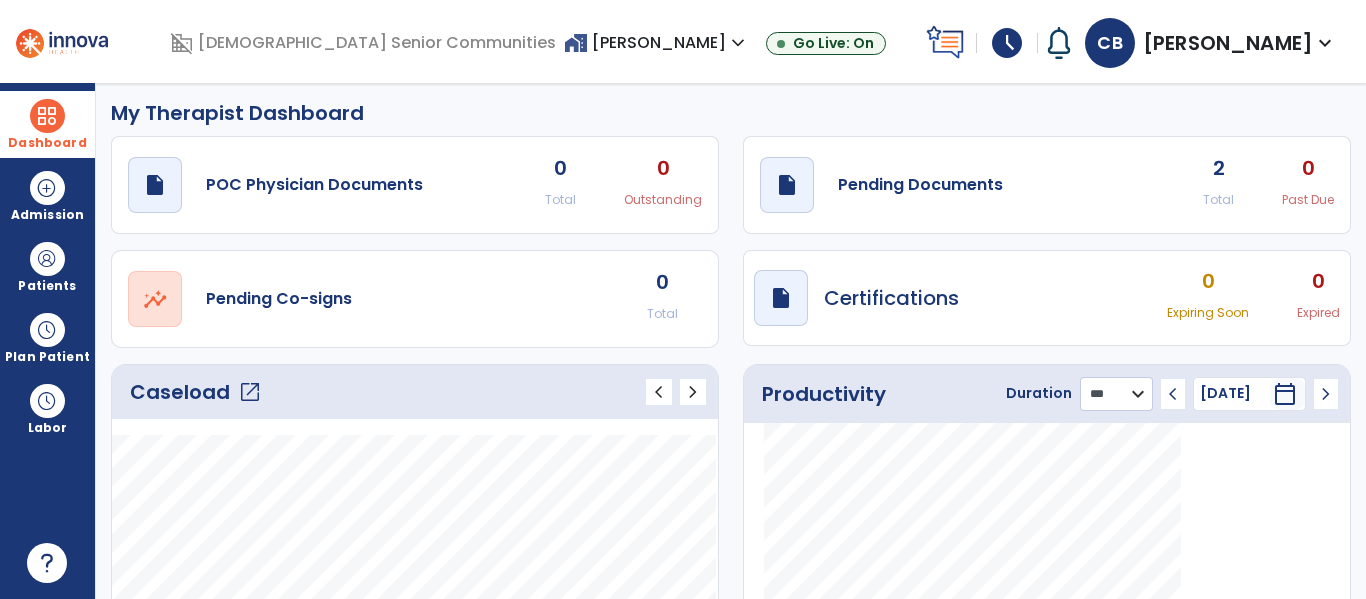 scroll, scrollTop: 1, scrollLeft: 0, axis: vertical 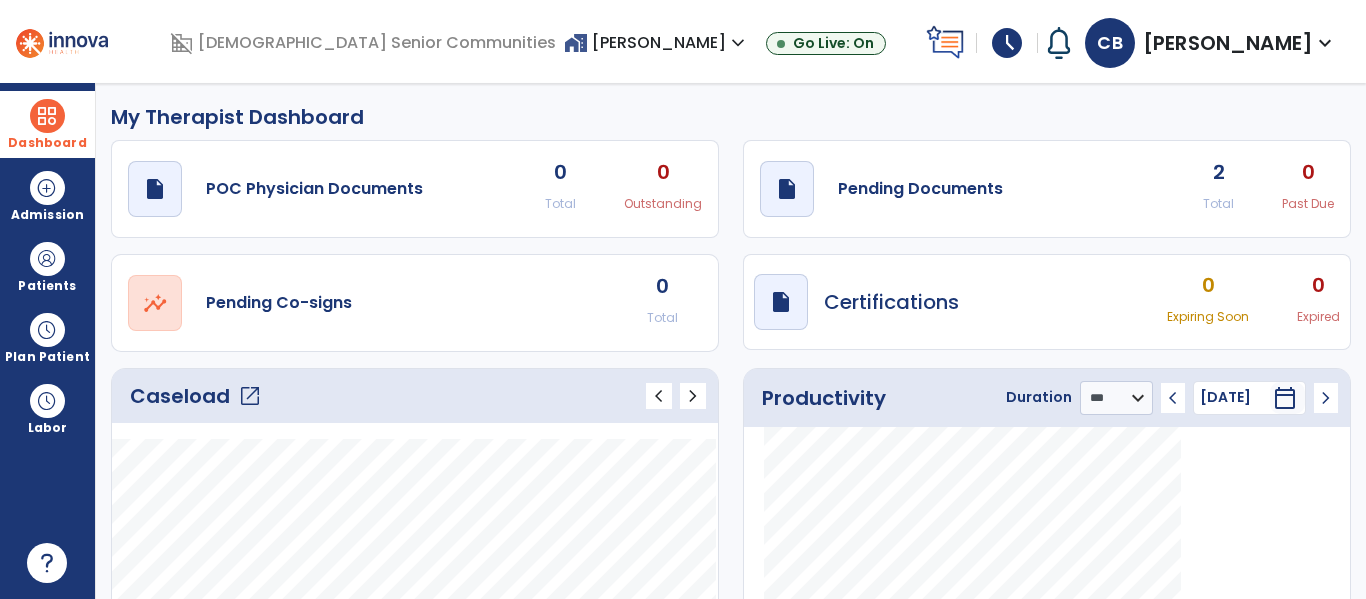 click on "Caseload   open_in_new" 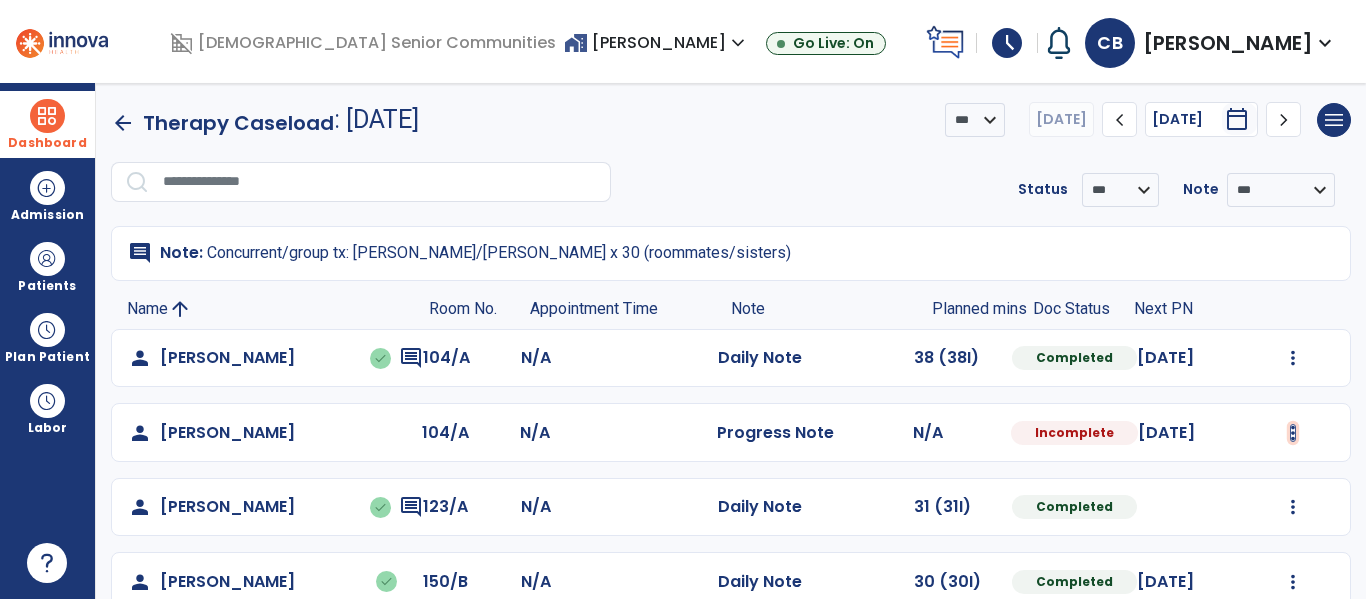 click at bounding box center [1293, 358] 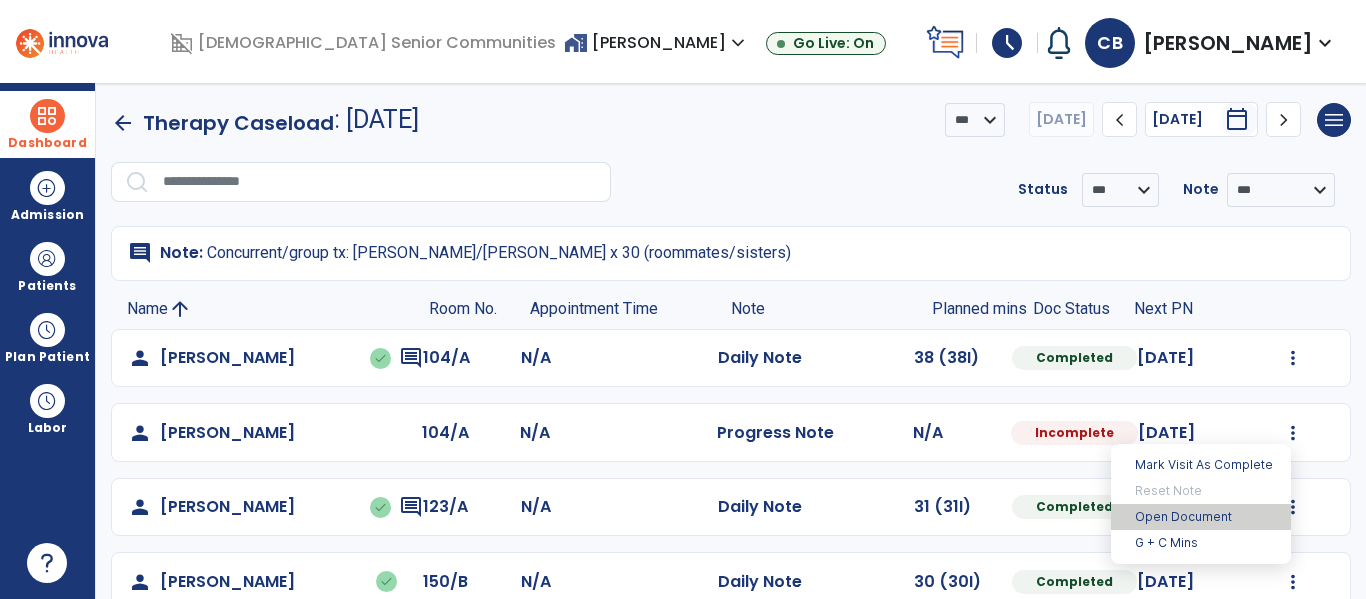 click on "Open Document" at bounding box center [1201, 517] 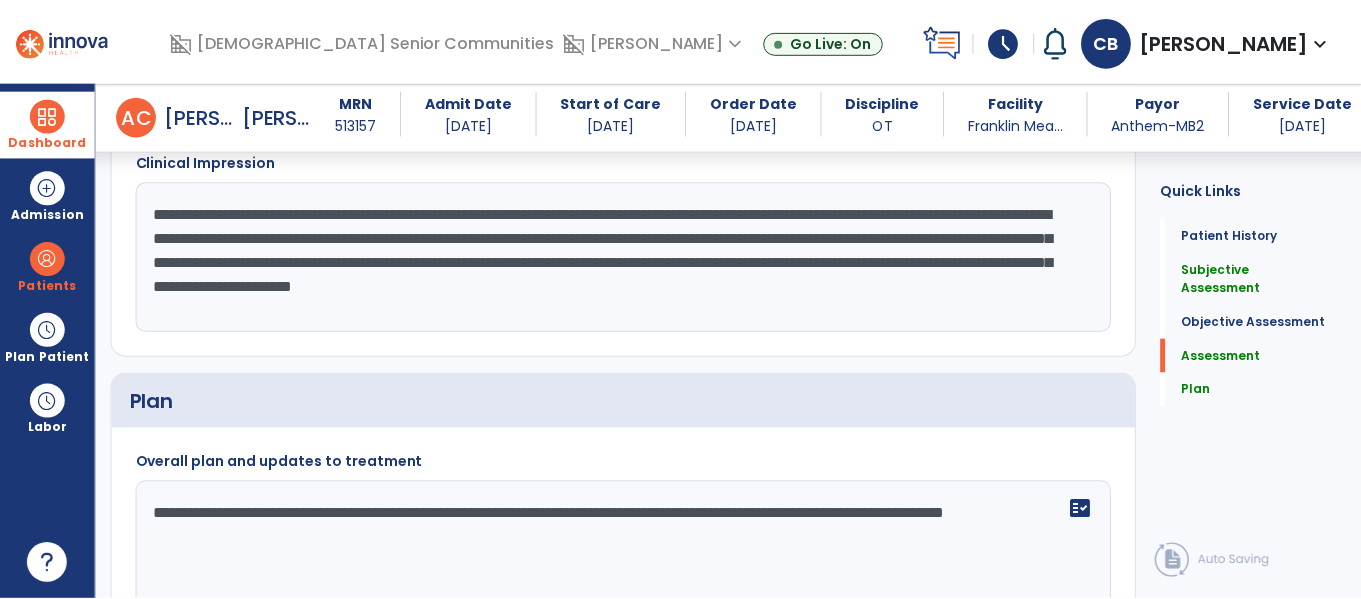 scroll, scrollTop: 2705, scrollLeft: 0, axis: vertical 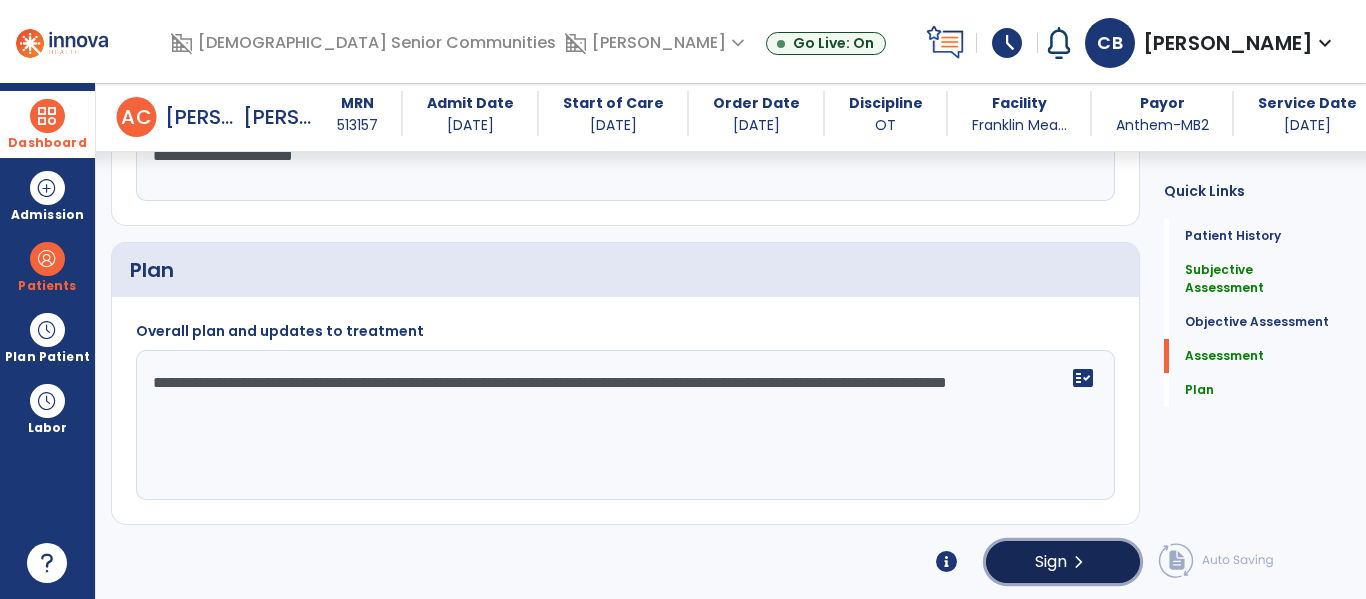click on "Sign" 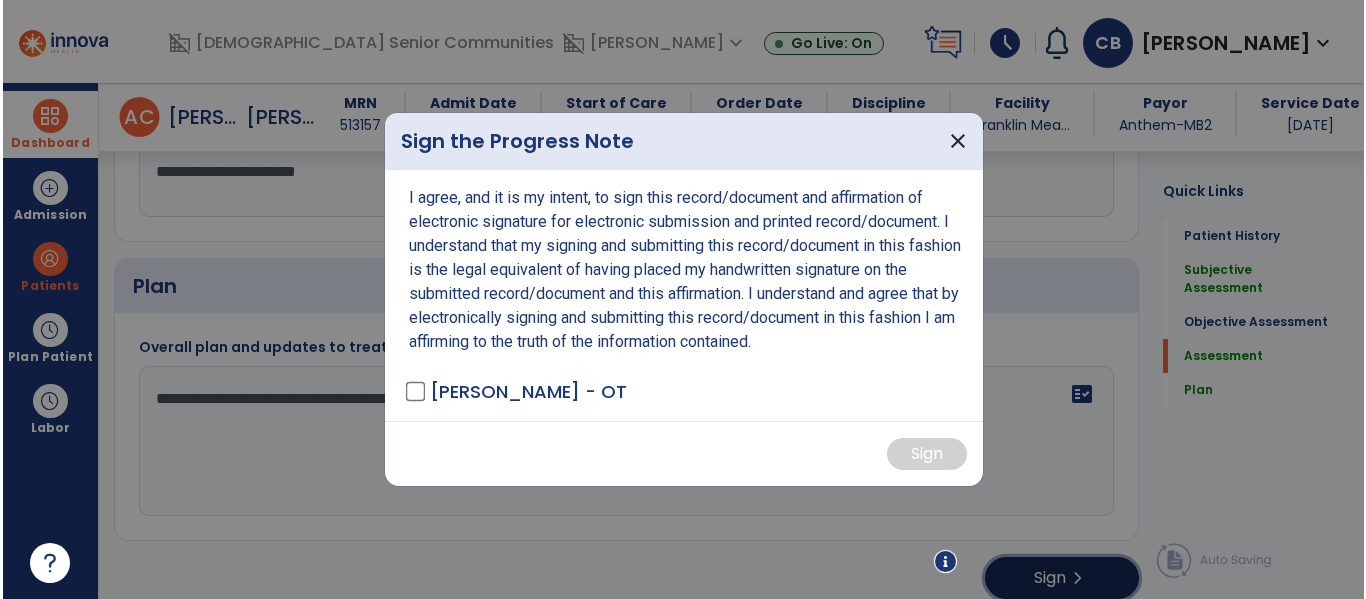 scroll, scrollTop: 2705, scrollLeft: 0, axis: vertical 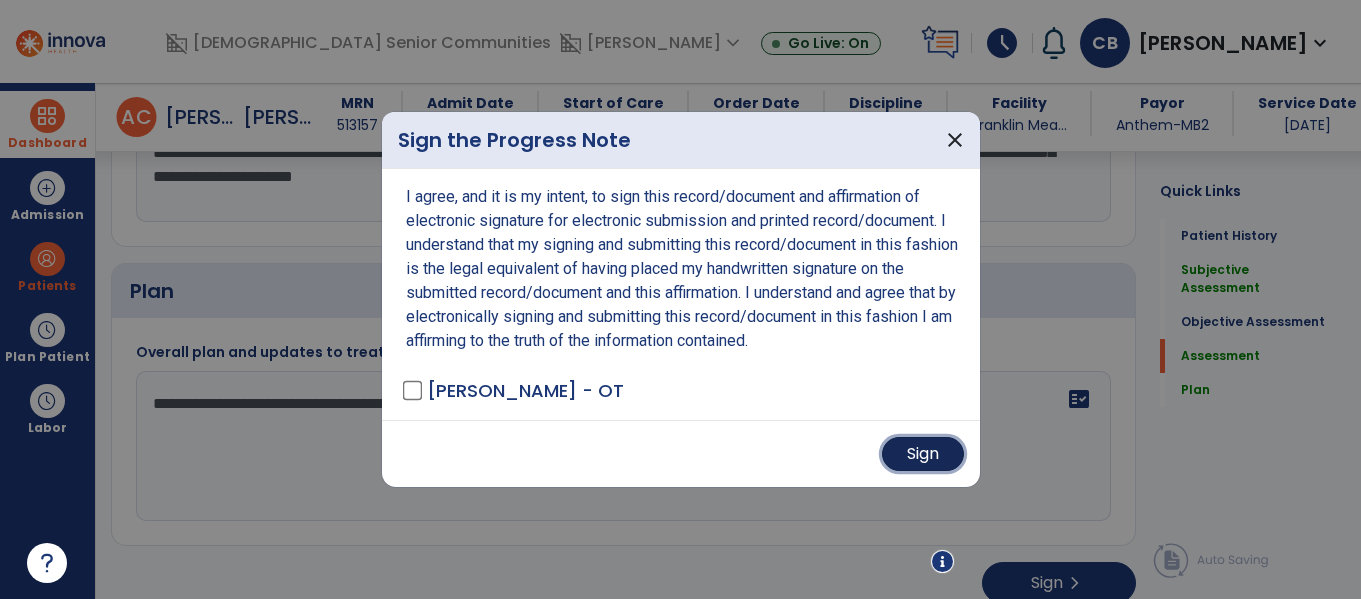 click on "Sign" at bounding box center (923, 454) 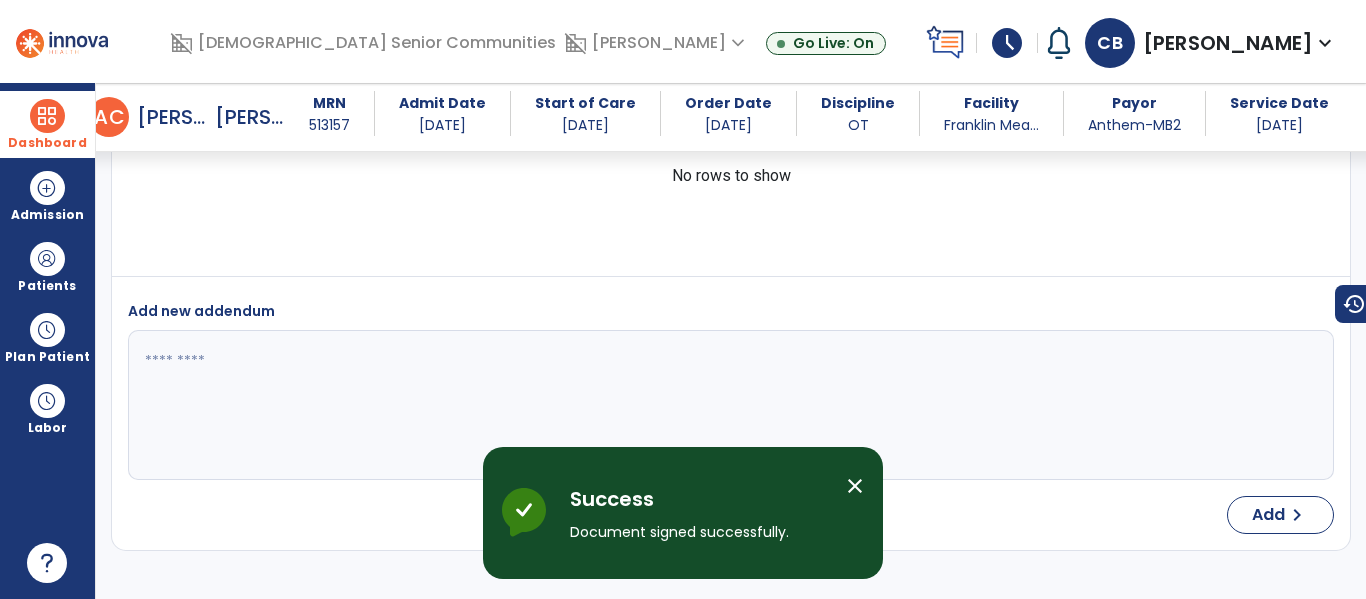 scroll, scrollTop: 3934, scrollLeft: 0, axis: vertical 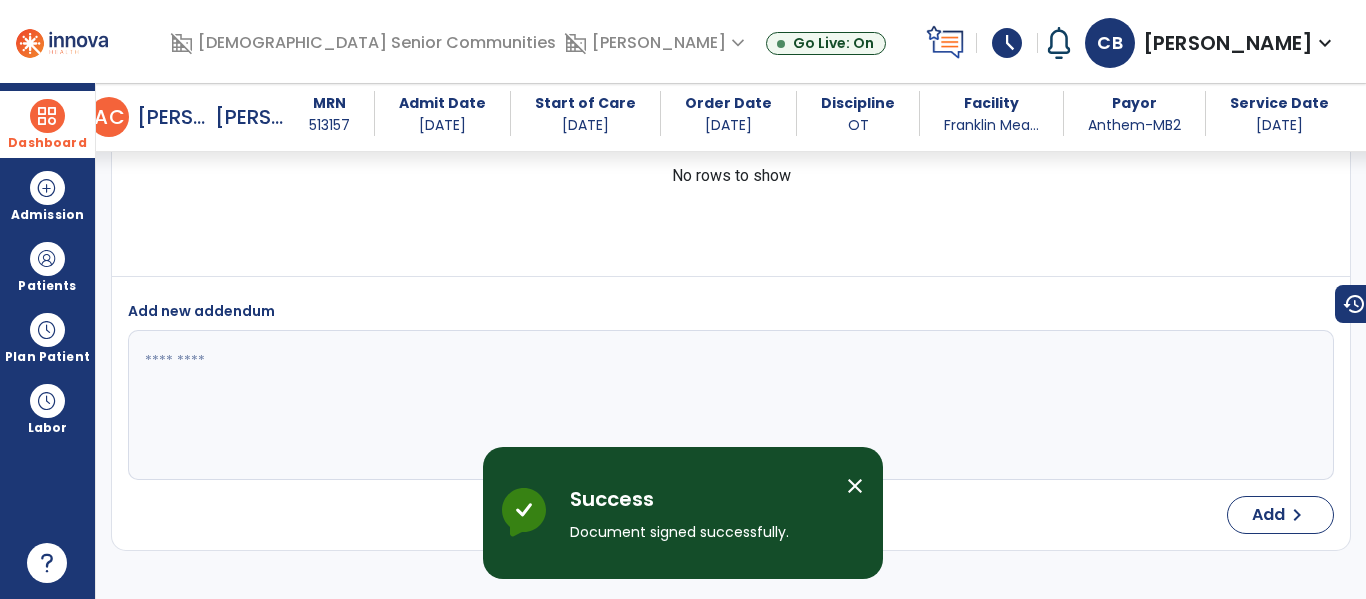 click on "close" at bounding box center [855, 486] 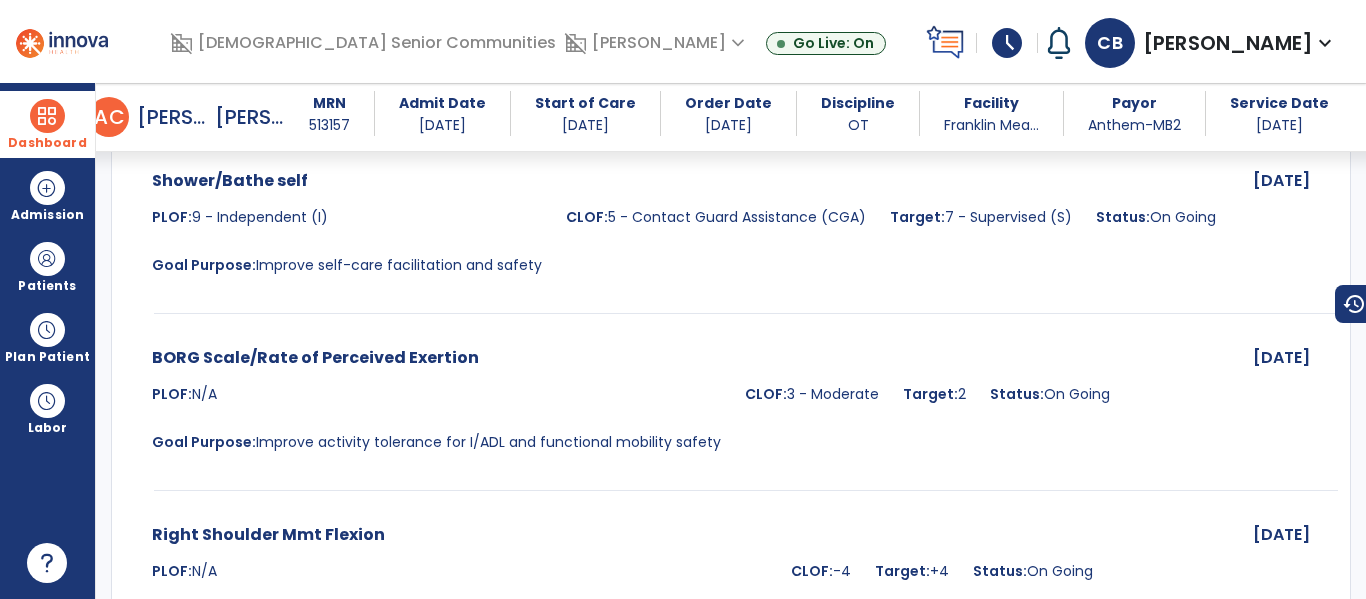 scroll, scrollTop: 2206, scrollLeft: 0, axis: vertical 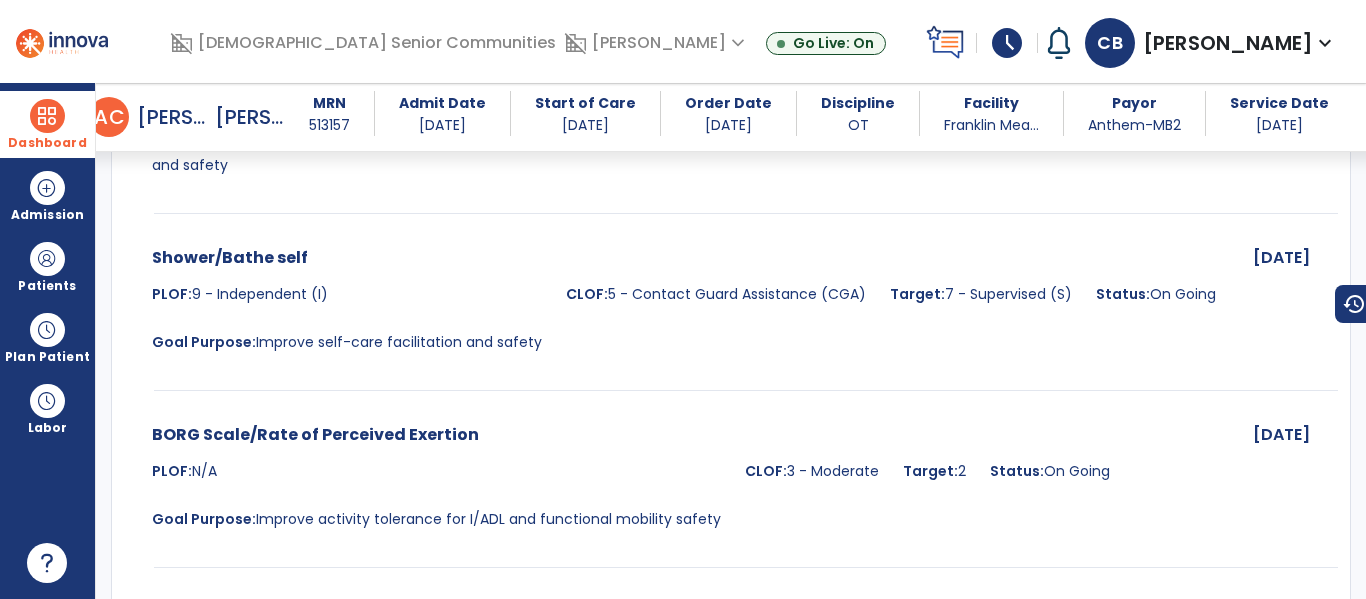 click on "Dashboard" at bounding box center [47, 124] 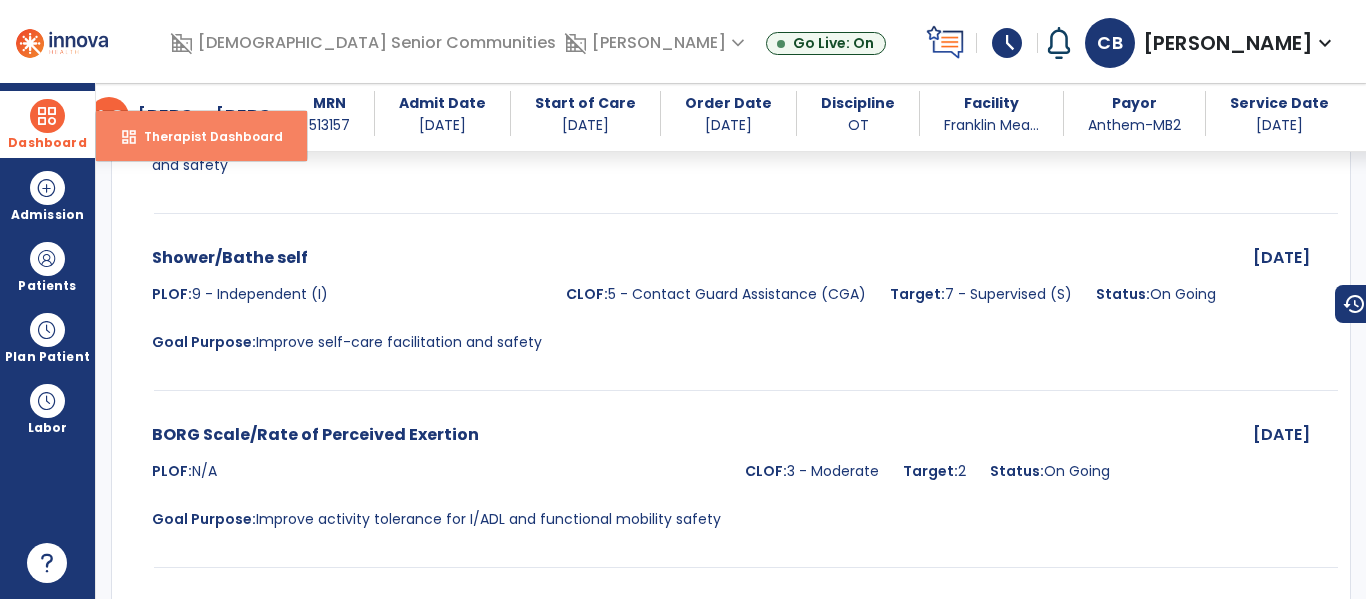 click on "Therapist Dashboard" at bounding box center [205, 136] 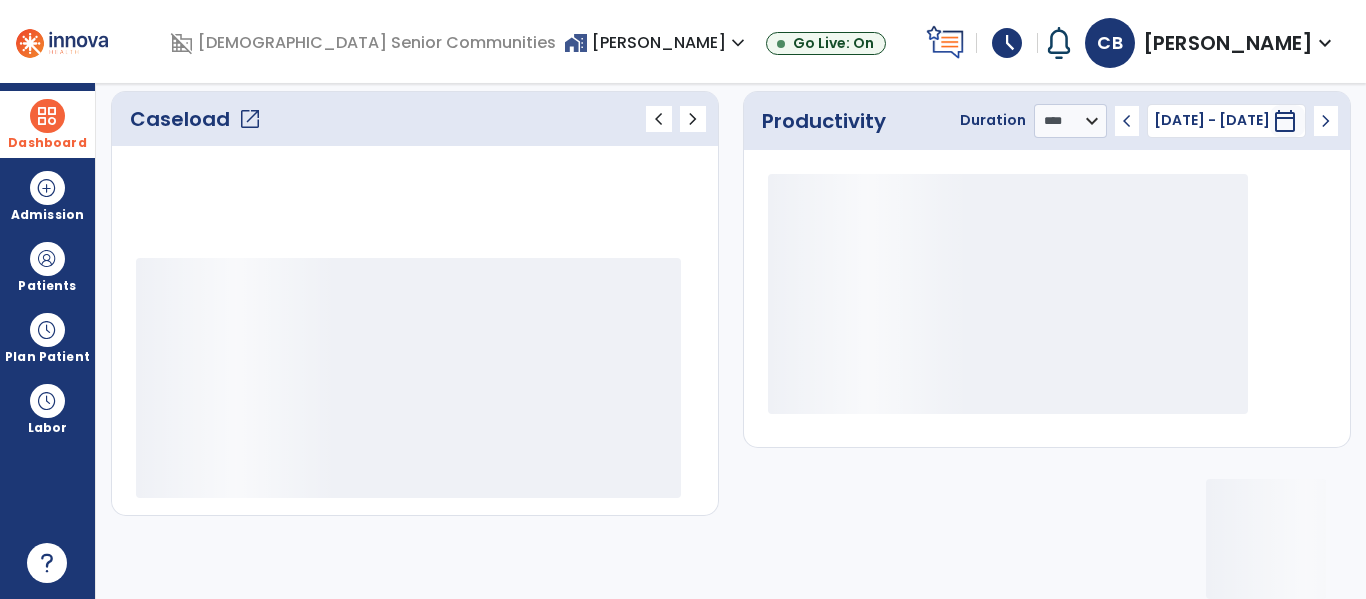scroll, scrollTop: 278, scrollLeft: 0, axis: vertical 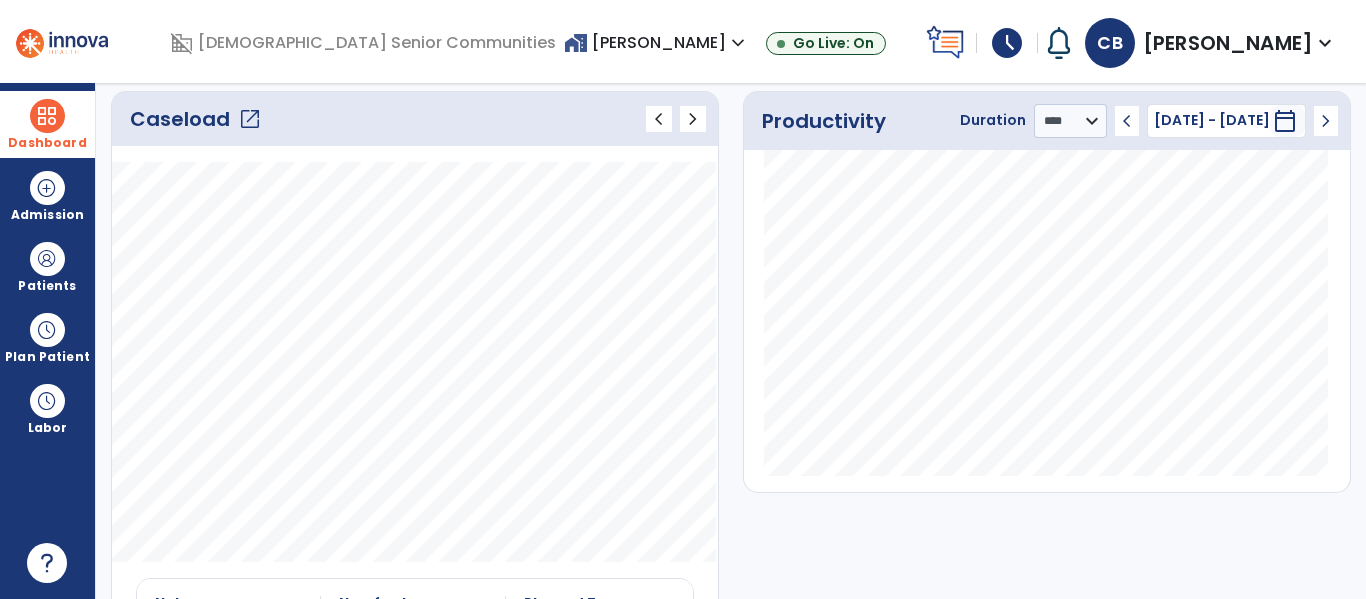 click on "Caseload   open_in_new" 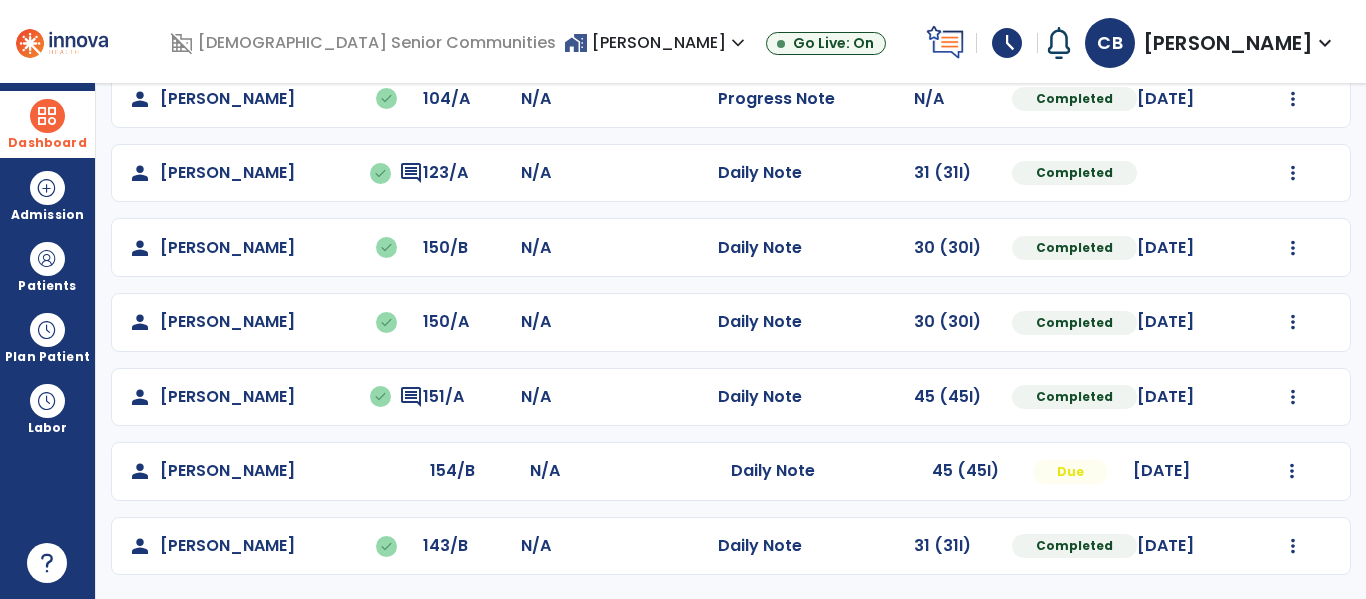 scroll, scrollTop: 0, scrollLeft: 0, axis: both 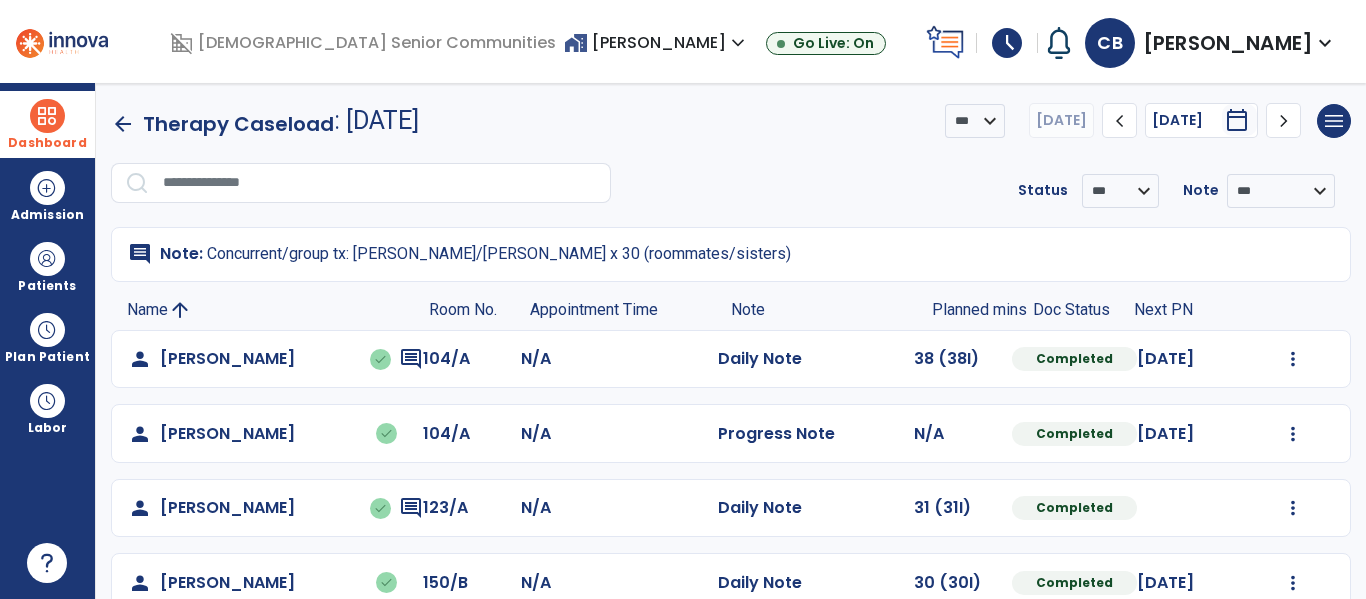 click at bounding box center [47, 116] 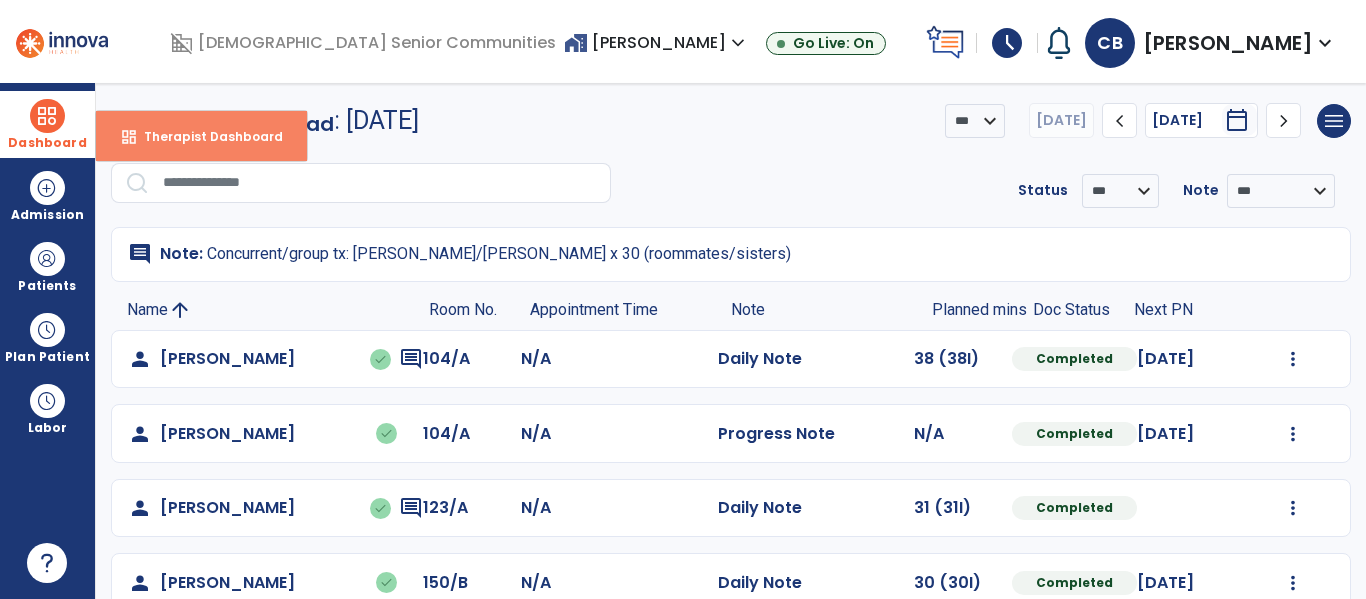 click on "Therapist Dashboard" at bounding box center [205, 136] 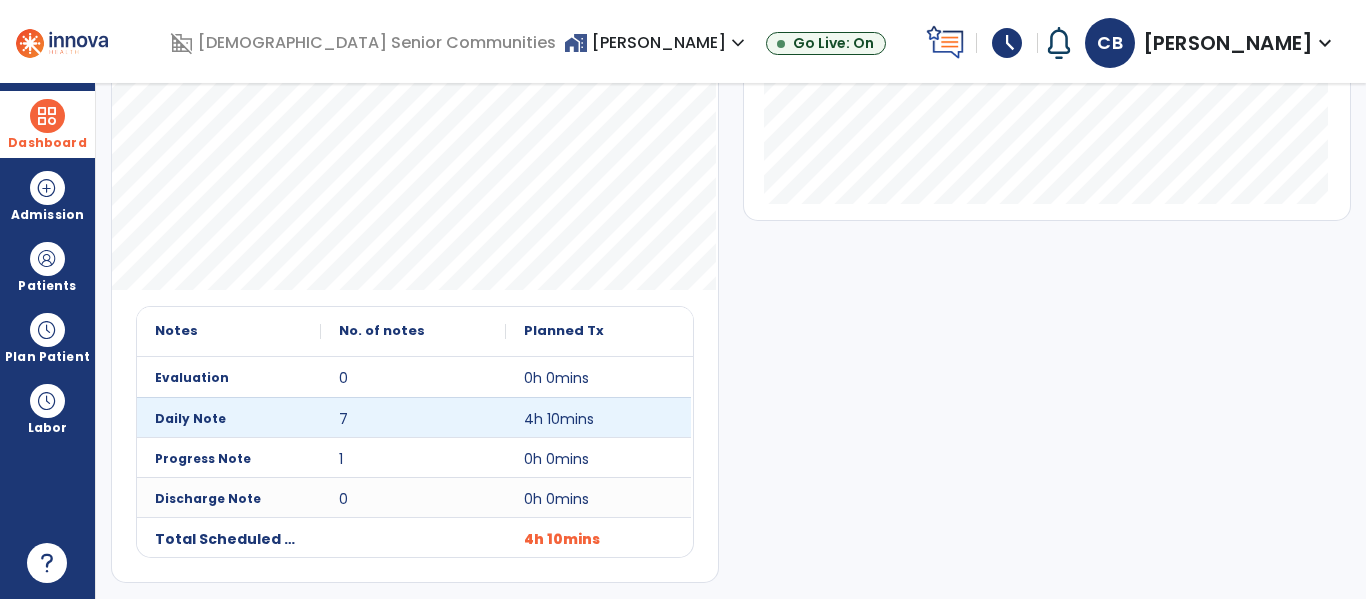 scroll, scrollTop: 0, scrollLeft: 0, axis: both 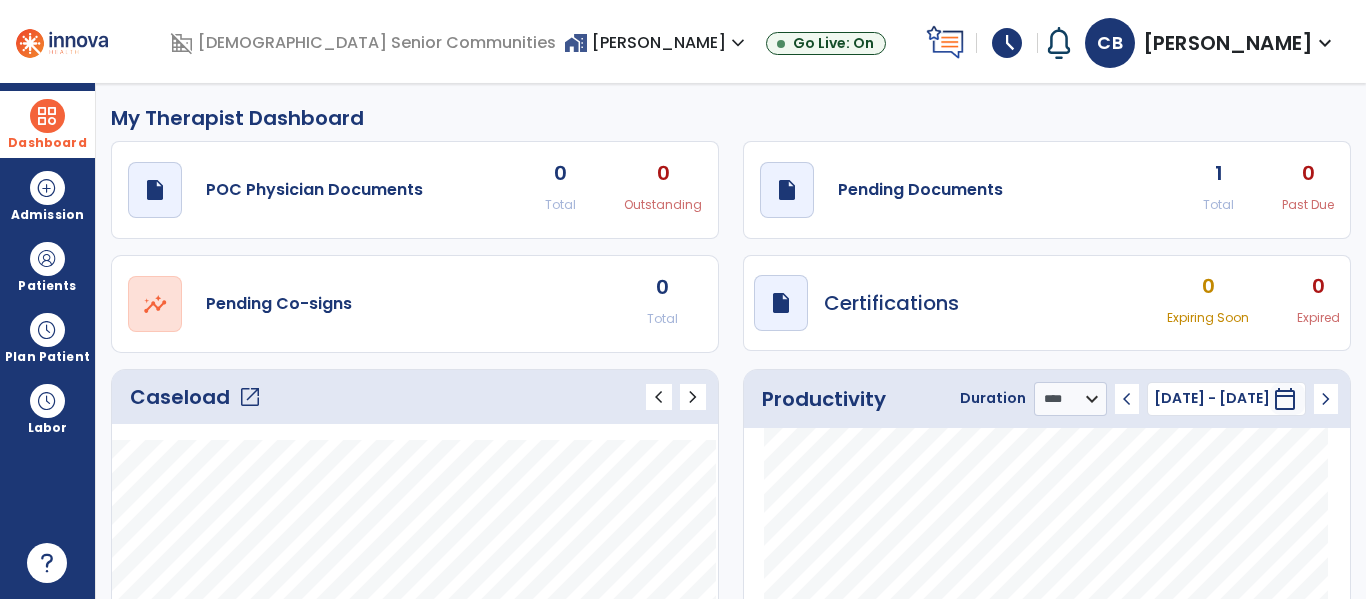 click on "home_work   Franklin Meadows   expand_more" at bounding box center [657, 42] 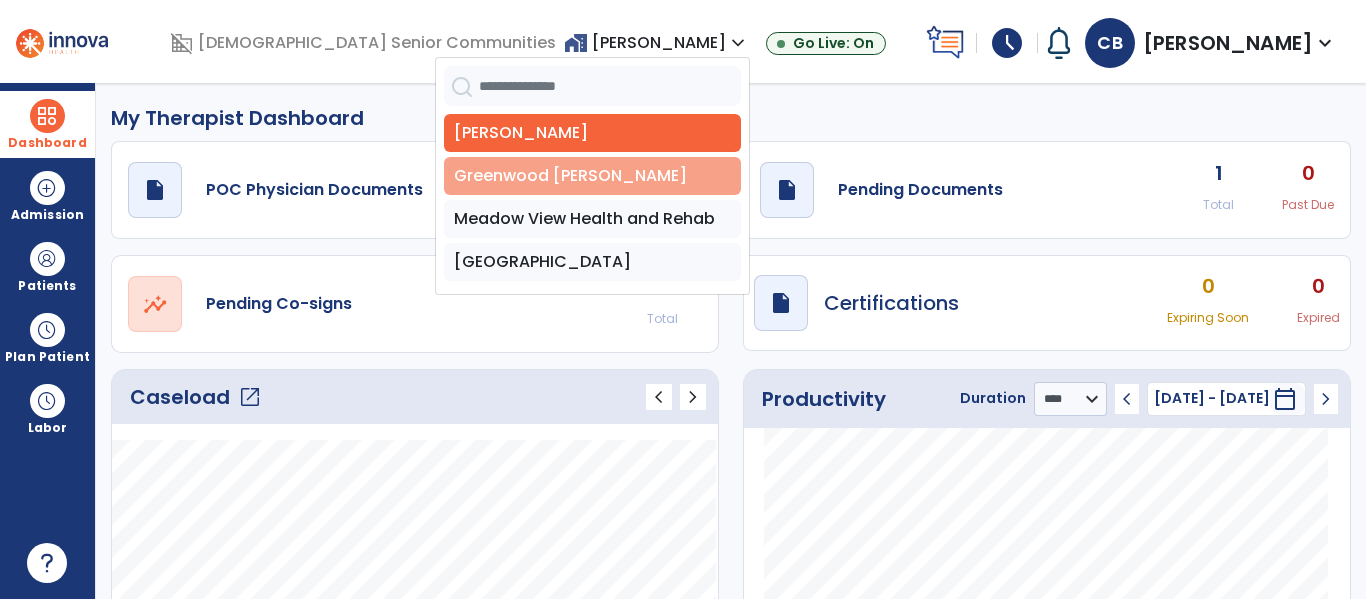 click on "Greenwood [PERSON_NAME]" at bounding box center (592, 176) 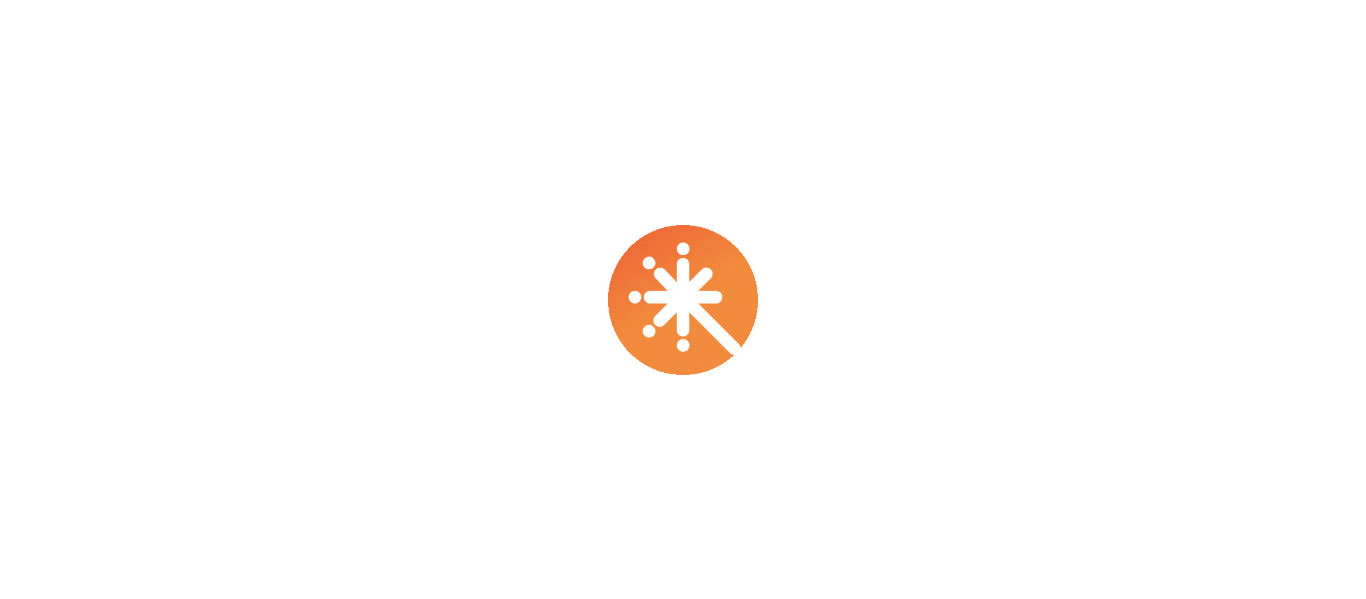 scroll, scrollTop: 0, scrollLeft: 0, axis: both 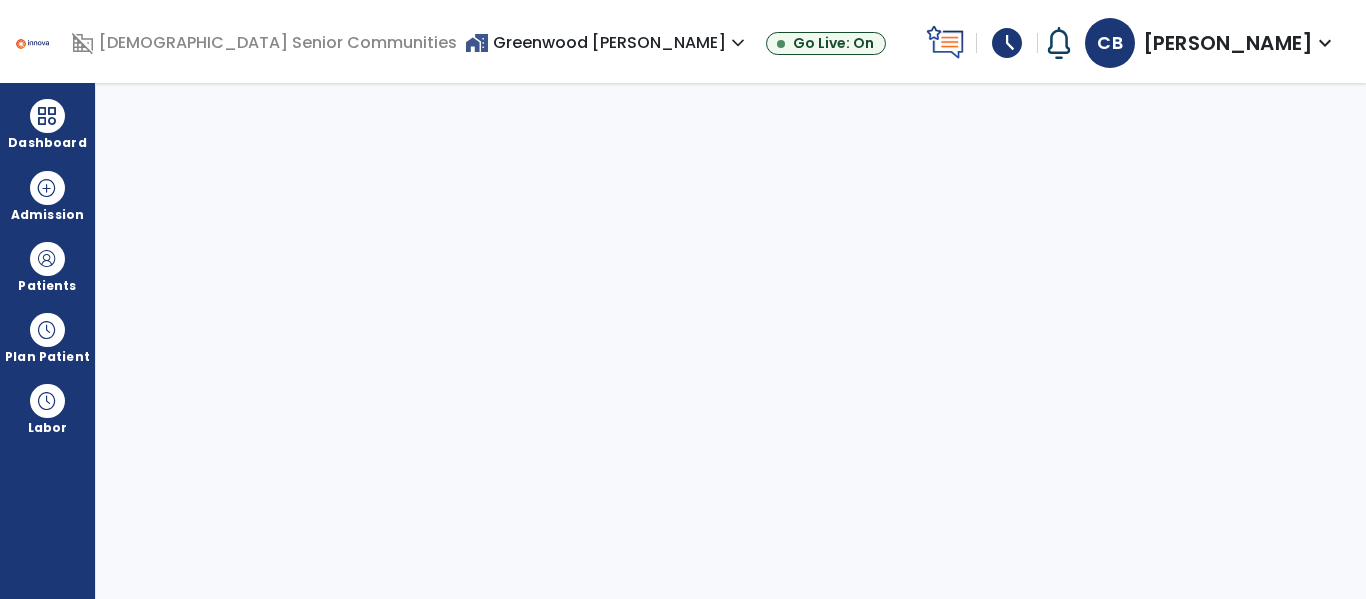 select on "****" 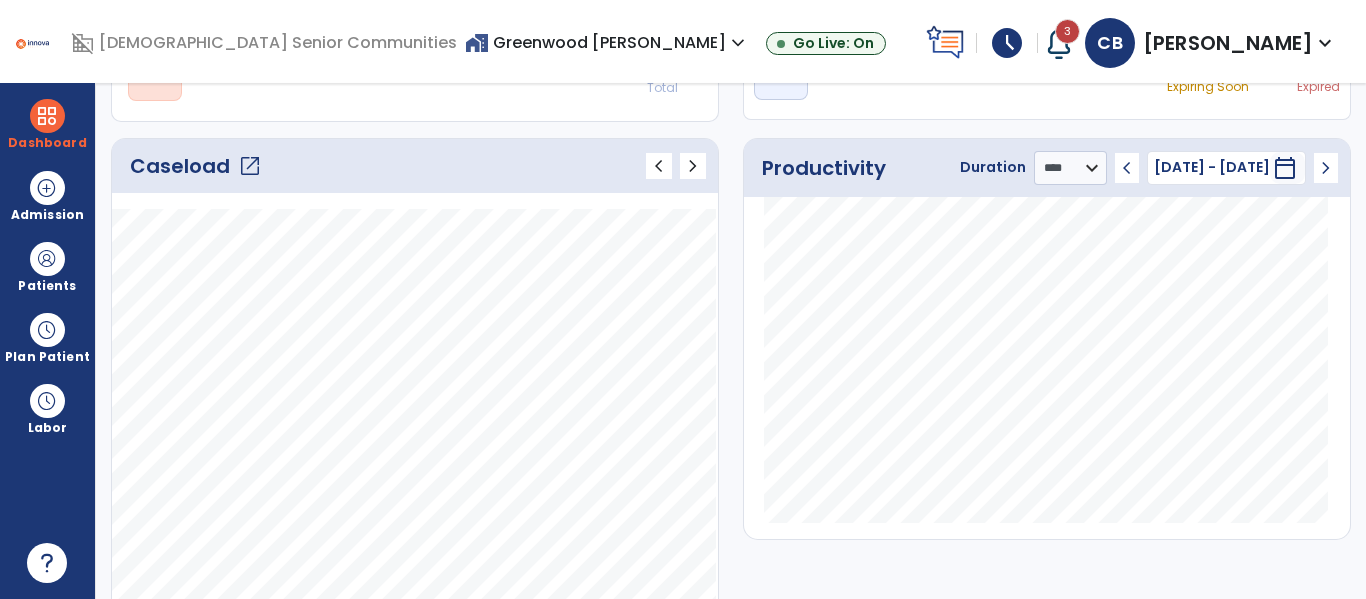 scroll, scrollTop: 230, scrollLeft: 0, axis: vertical 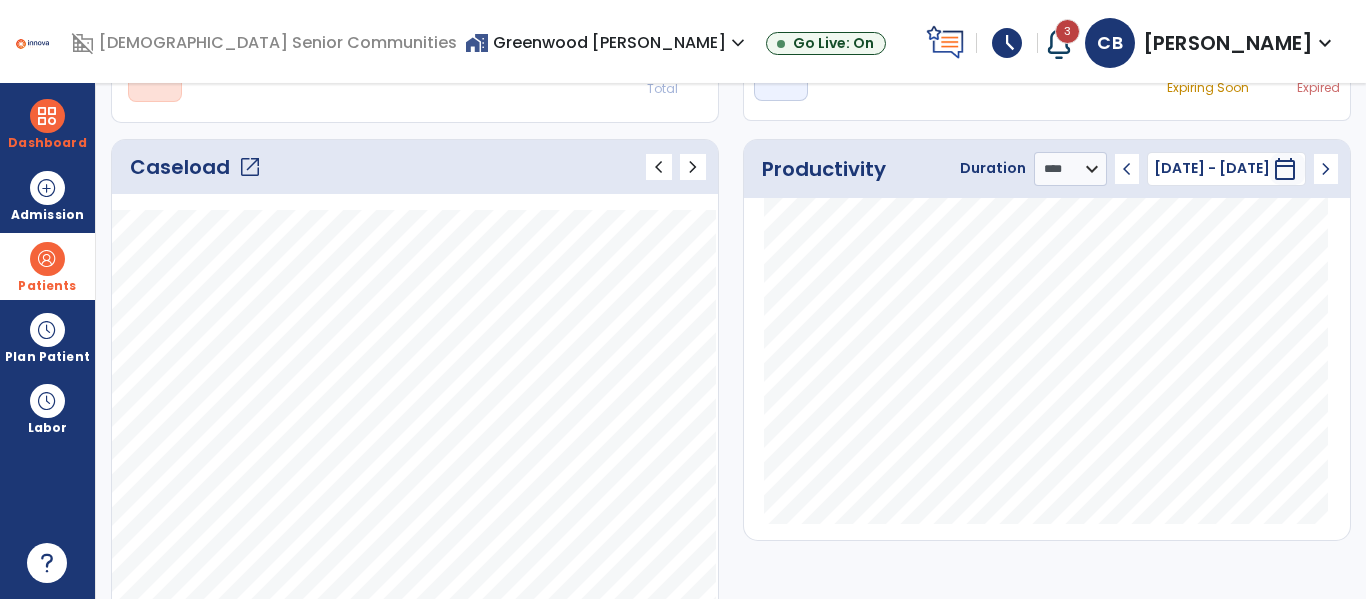 click at bounding box center (47, 259) 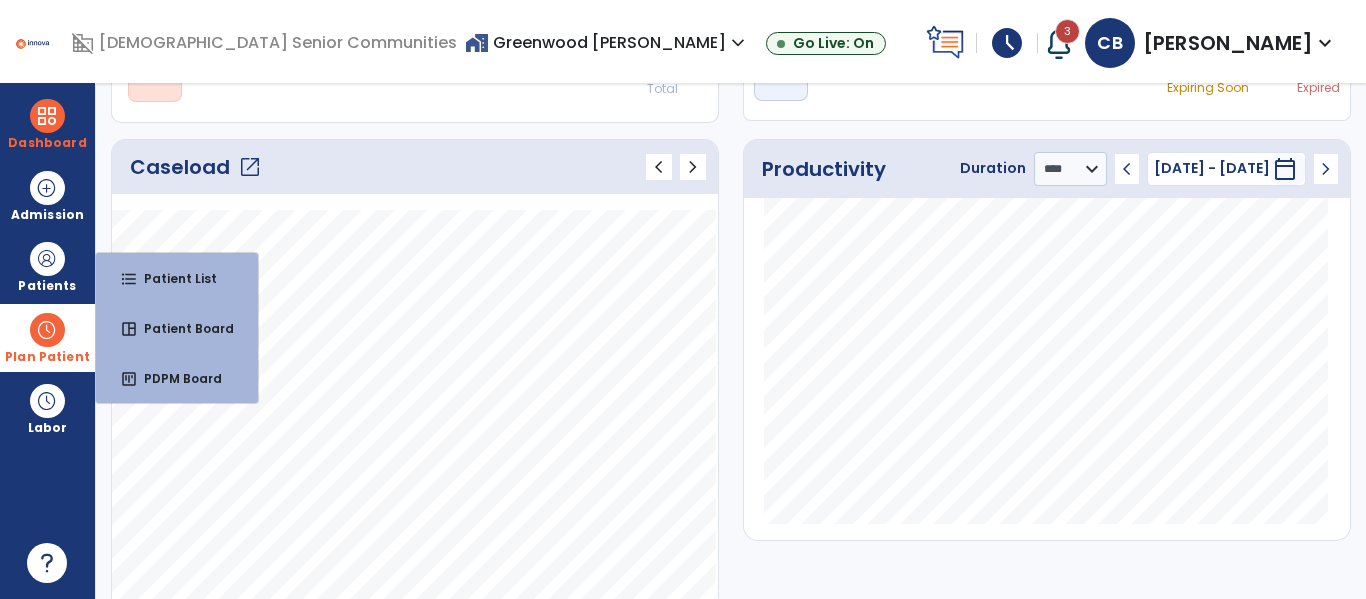 click at bounding box center [47, 330] 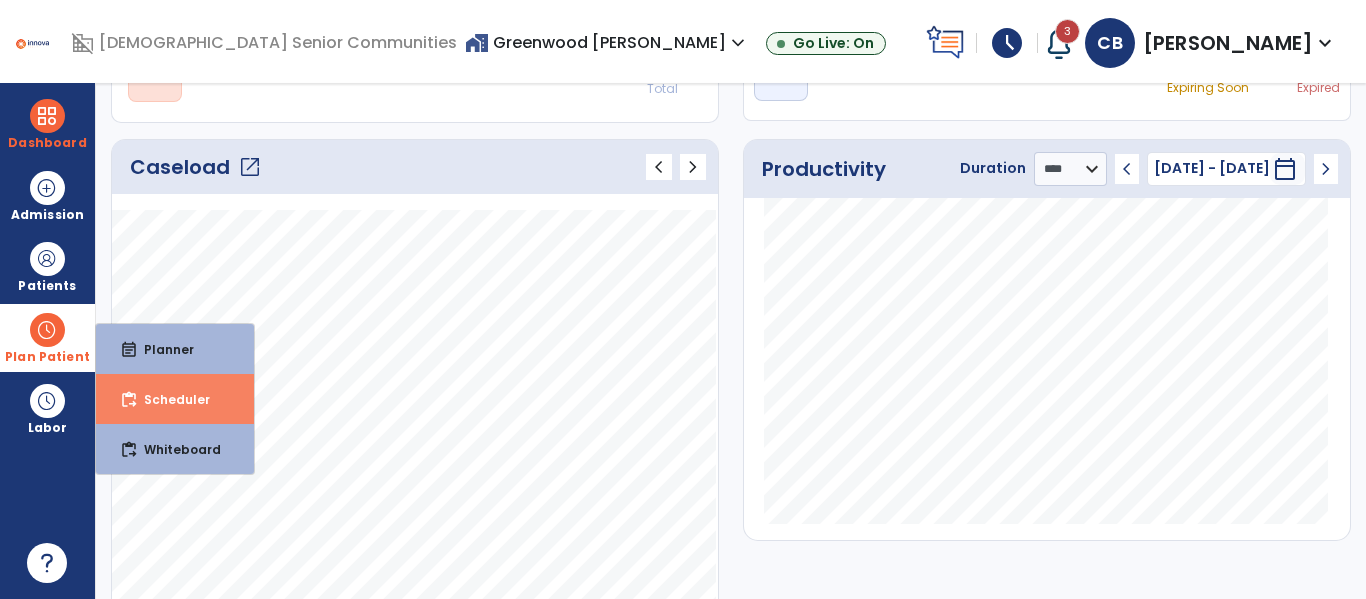 click on "content_paste_go  Scheduler" at bounding box center (175, 399) 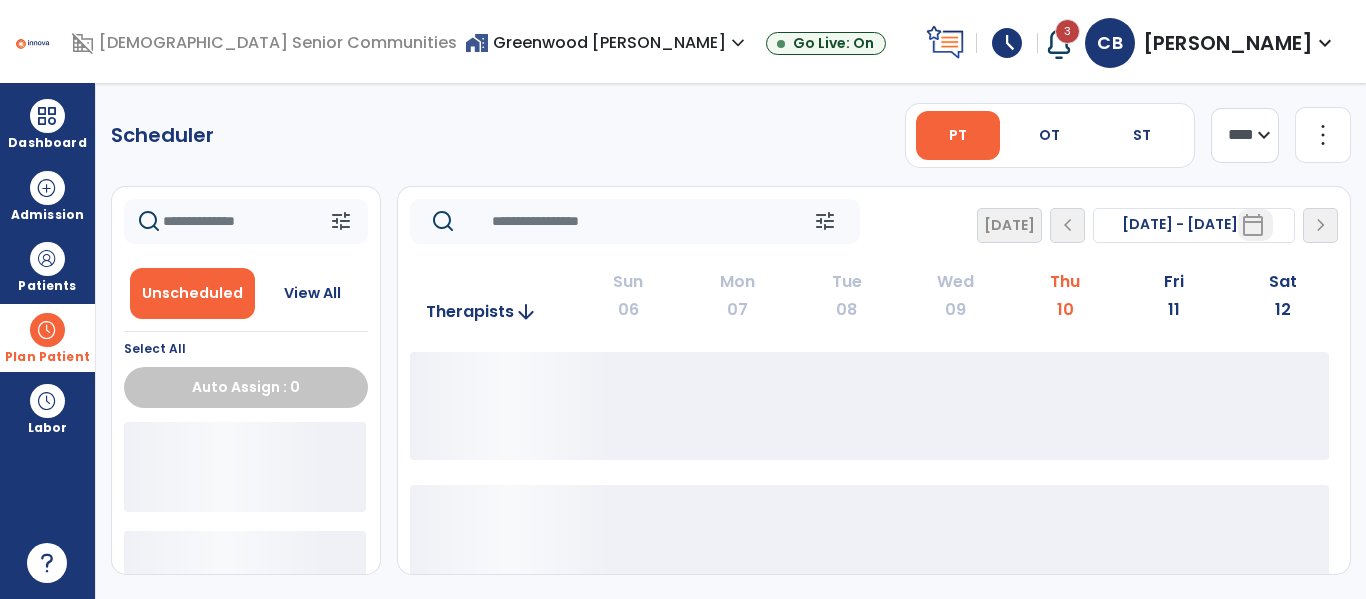 scroll, scrollTop: 0, scrollLeft: 0, axis: both 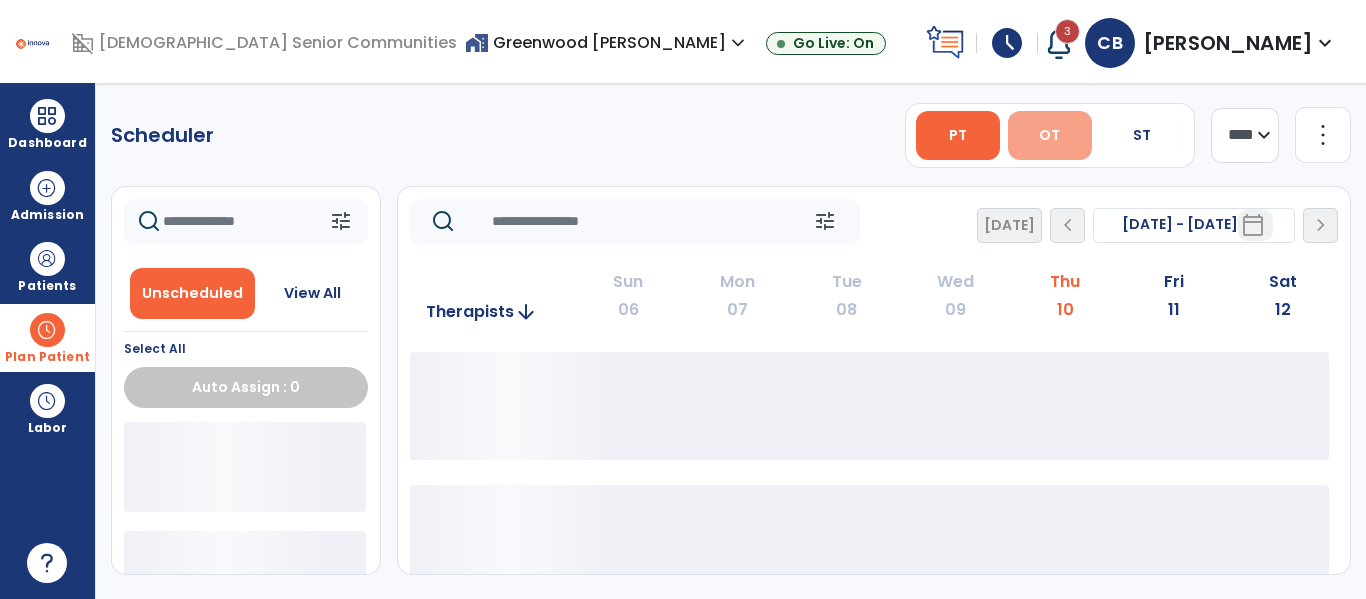 click on "OT" at bounding box center [1049, 135] 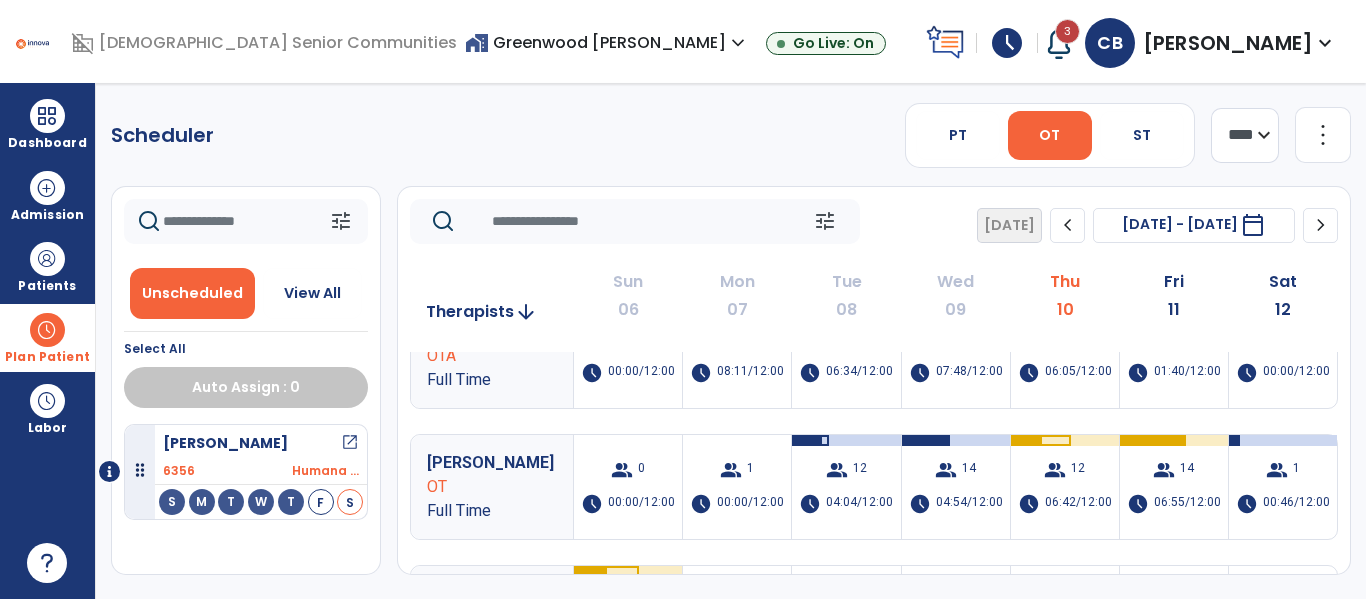 scroll, scrollTop: 173, scrollLeft: 0, axis: vertical 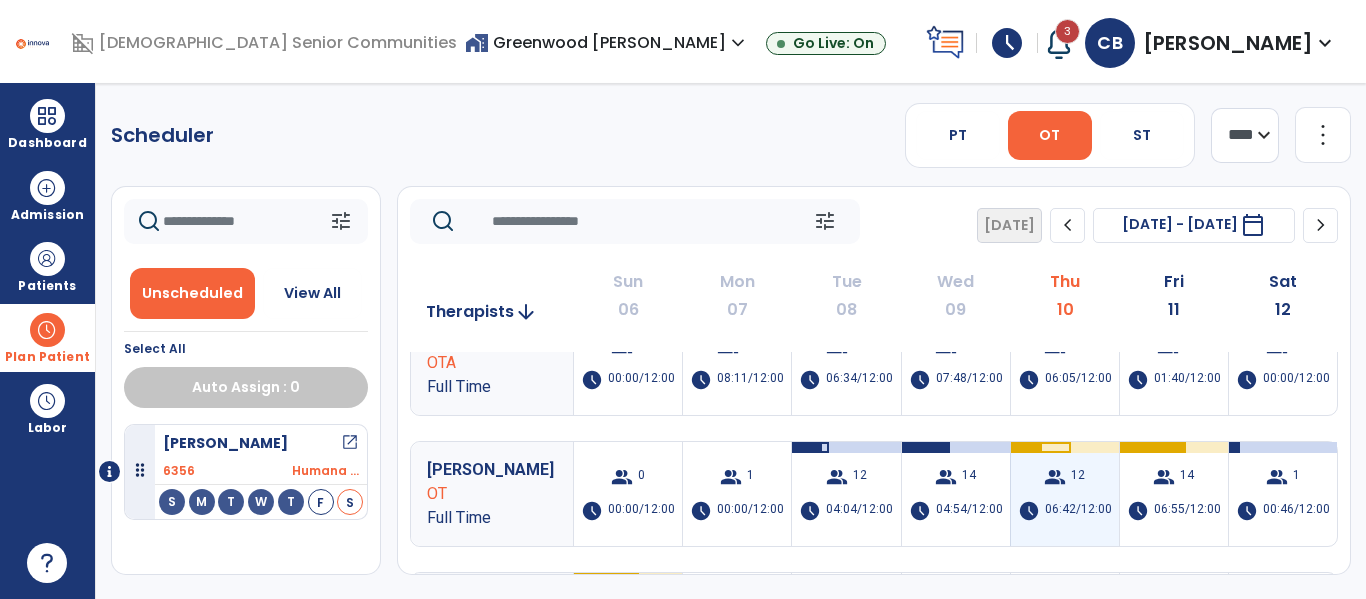click on "group  12  schedule  06:42/12:00" at bounding box center (1065, 494) 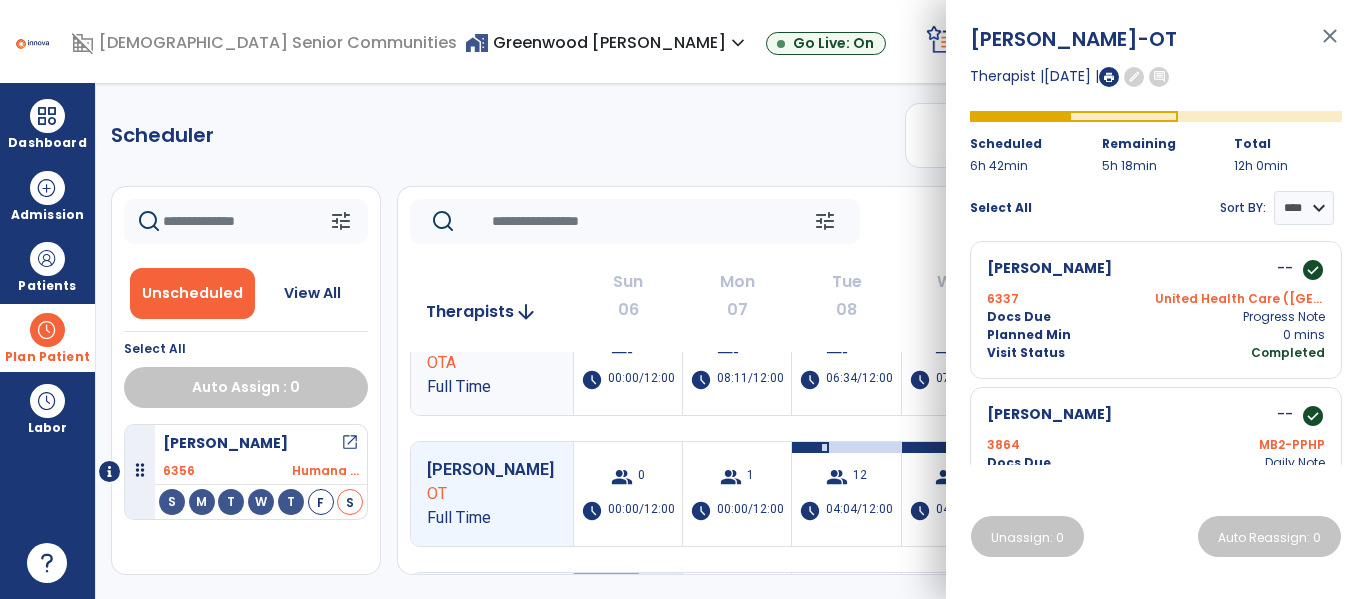 scroll, scrollTop: 0, scrollLeft: 0, axis: both 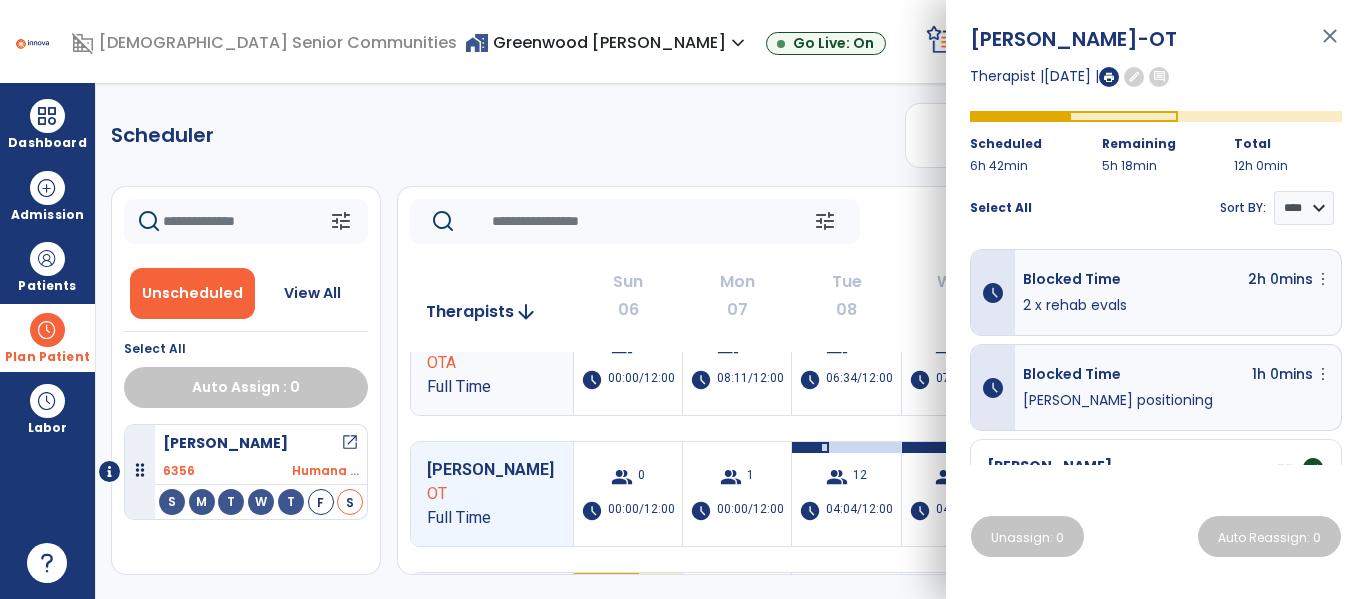 click on "close" at bounding box center [1330, 45] 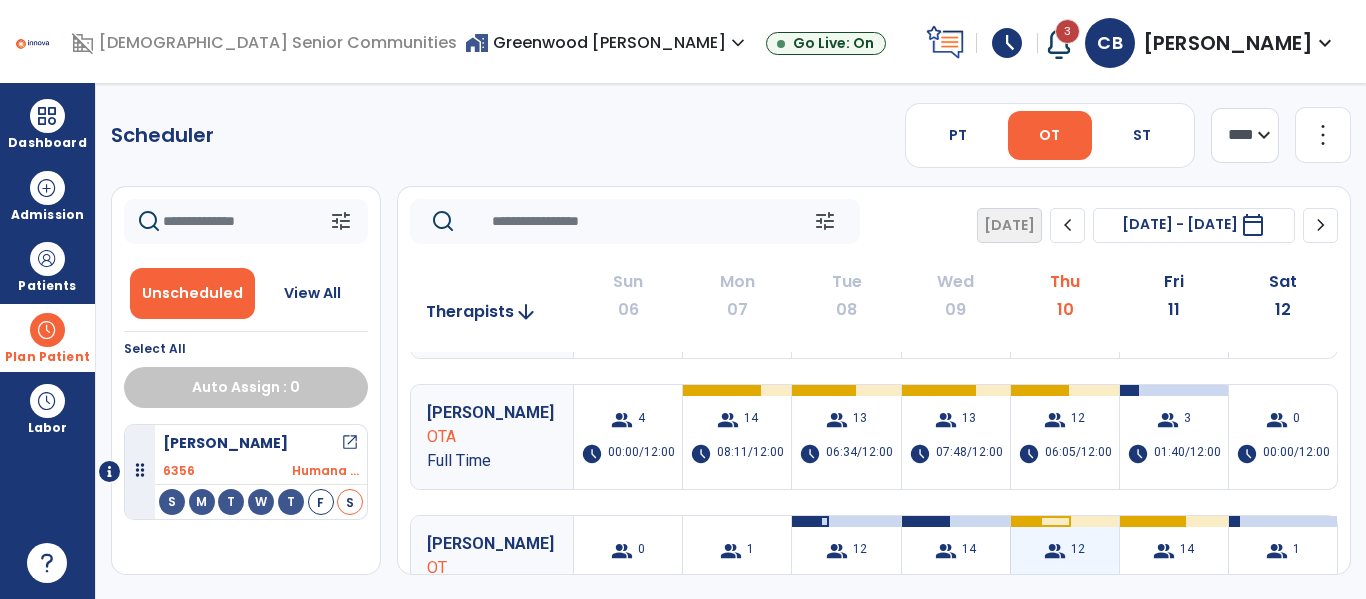 scroll, scrollTop: 105, scrollLeft: 0, axis: vertical 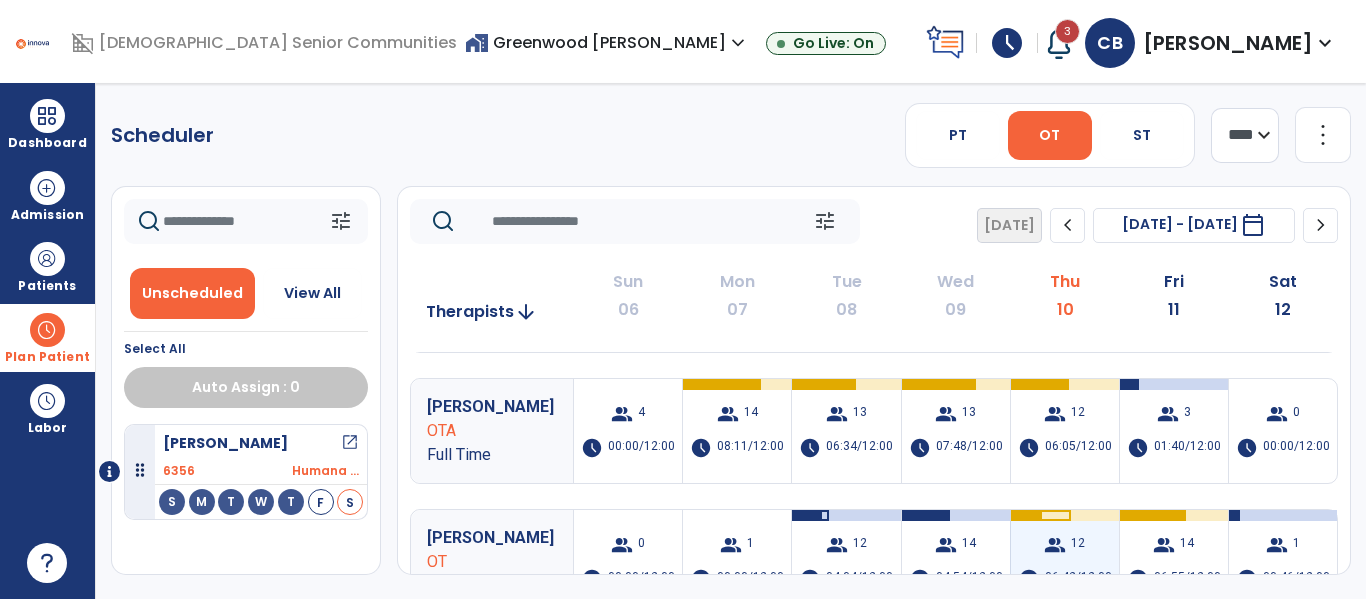 click on "group  12  schedule  06:05/12:00" at bounding box center [1065, 431] 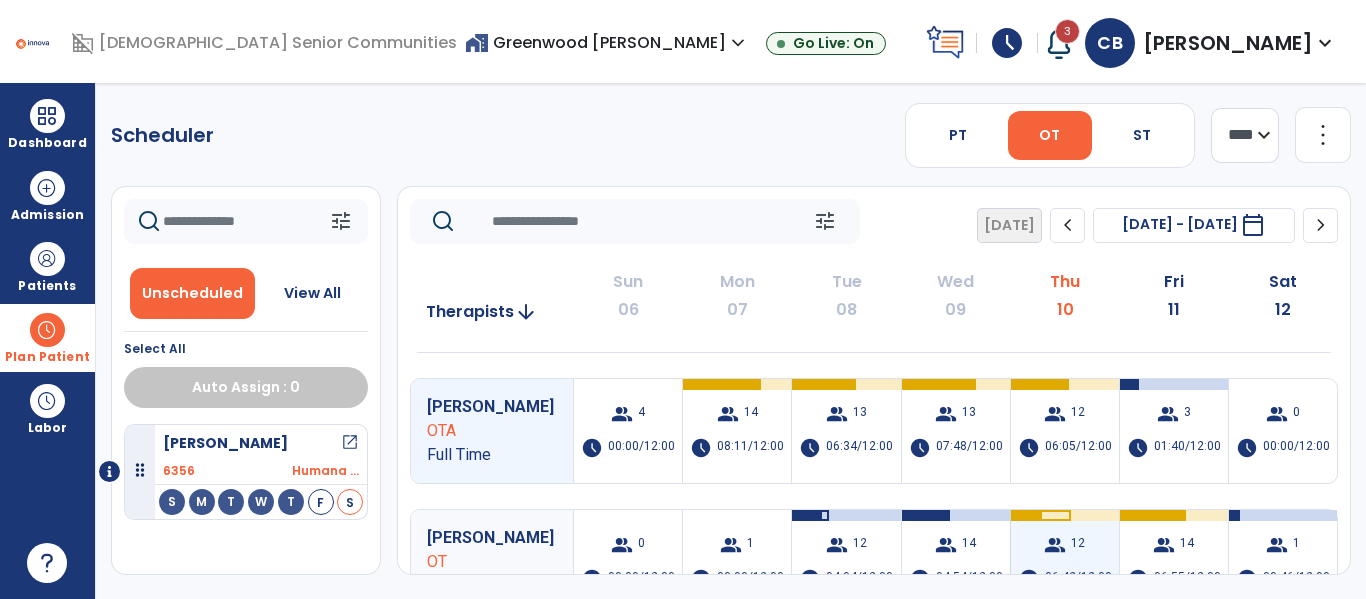 click on "group  12  schedule  06:05/12:00" at bounding box center [1065, 431] 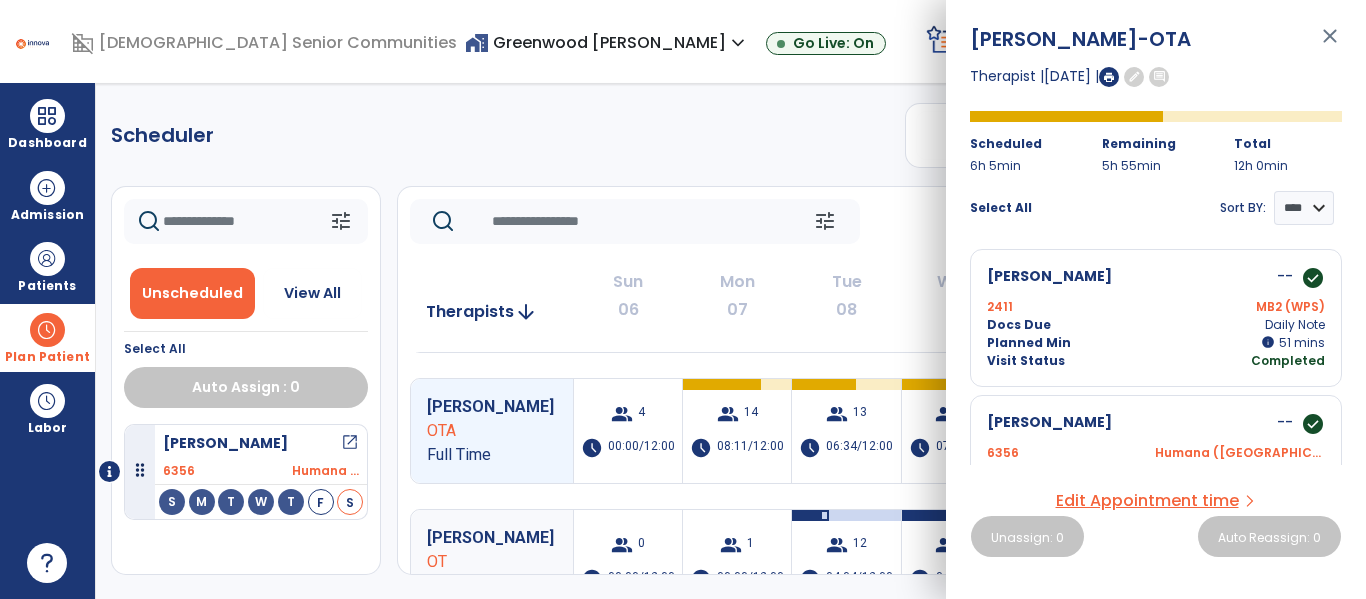 click on "[PERSON_NAME]  -OTA close  Therapist |   [DATE] |   edit   comment  Scheduled 6h 5min Remaining  5h 55min  Total 12h 0min  Select All   Sort BY:  **** ****  [PERSON_NAME]   --   check_circle  2411 MB2 (WPS)  Docs Due Daily Note   Planned Min  info   51 I 51 mins  Visit Status  Completed   [PERSON_NAME]   --   check_circle  6356 Humana (MI)  Docs Due Daily Note   Planned Min  info   46 I 46 mins  Visit Status  Completed   [PERSON_NAME]   --   check_circle  6330 Medicare Part A  Docs Due Daily Note   Planned Min  info   40 I 40 mins  Visit Status  Completed   [PERSON_NAME]   --  more_vert  edit   Edit Session   alt_route   Split Minutes  6233 Medicare Part A  Docs Due Daily Note   Planned Min  info   40 I 40 mins  Visit Status  Not Visited   [GEOGRAPHIC_DATA][PERSON_NAME]   --   check_circle  6063 United Health Care (MI)  Docs Due Daily Note   Planned Min  info   38 I 38 mins  Visit Status  Completed   [PERSON_NAME]   --  more_vert  edit   Edit Session   alt_route   Split Minutes  6346  Docs Due  info" at bounding box center [1156, 299] 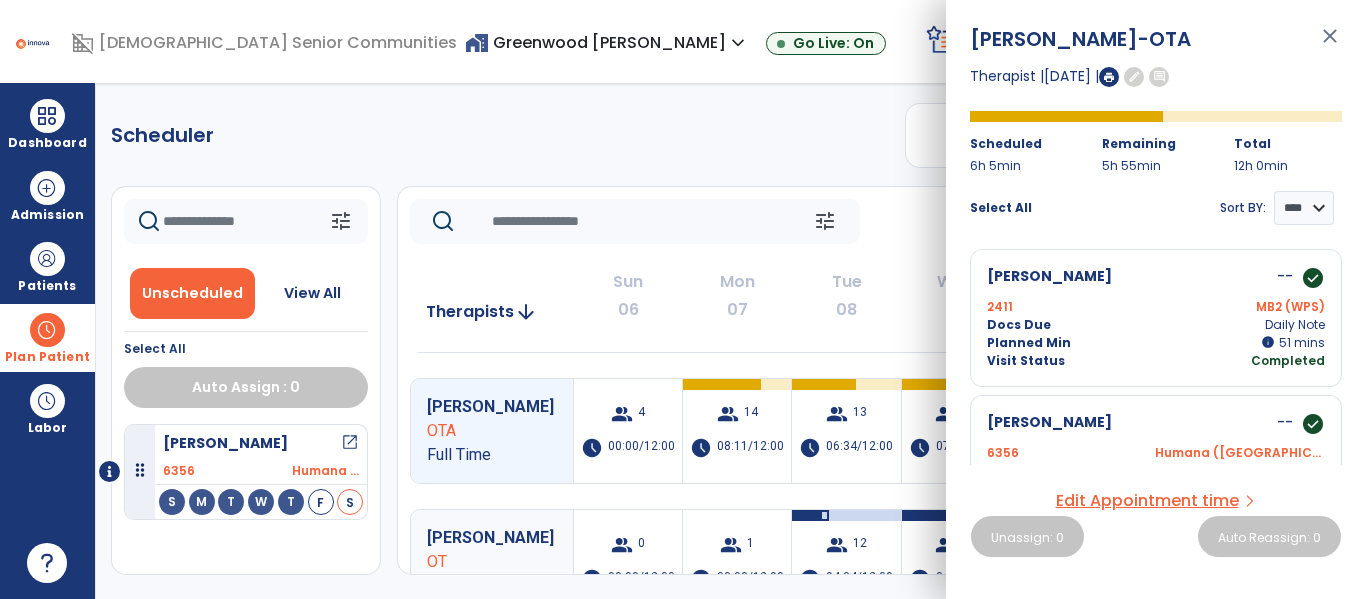 scroll, scrollTop: 38, scrollLeft: 0, axis: vertical 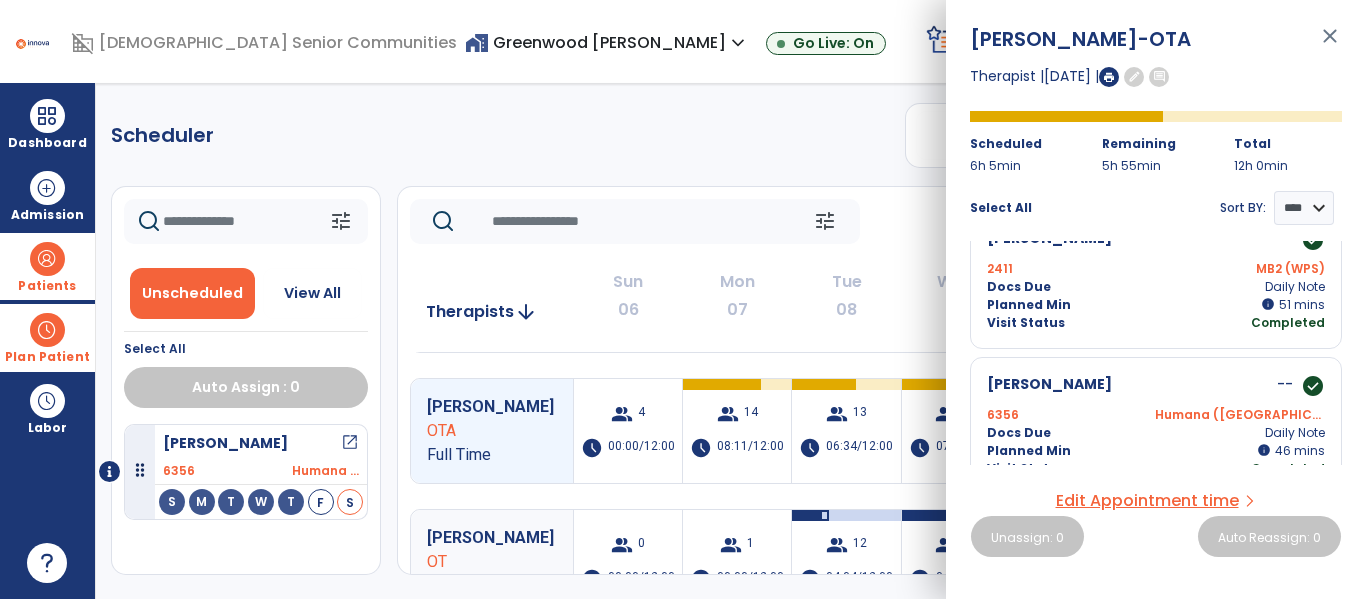 click at bounding box center (47, 259) 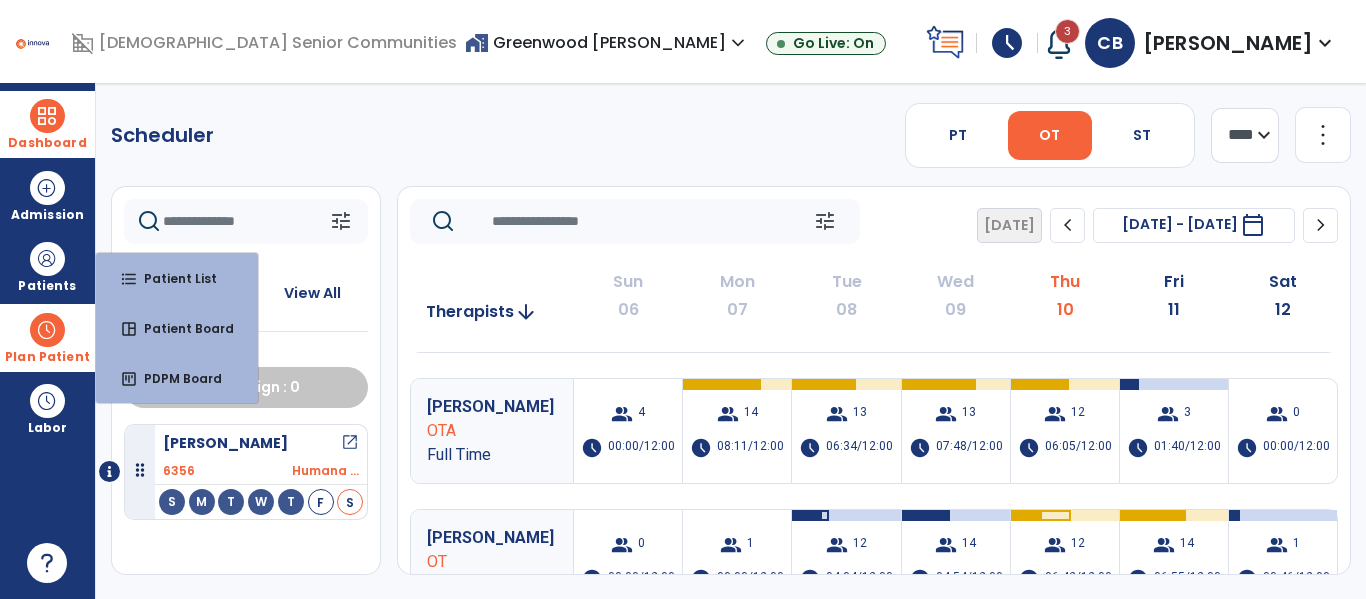 click on "Dashboard" at bounding box center [47, 124] 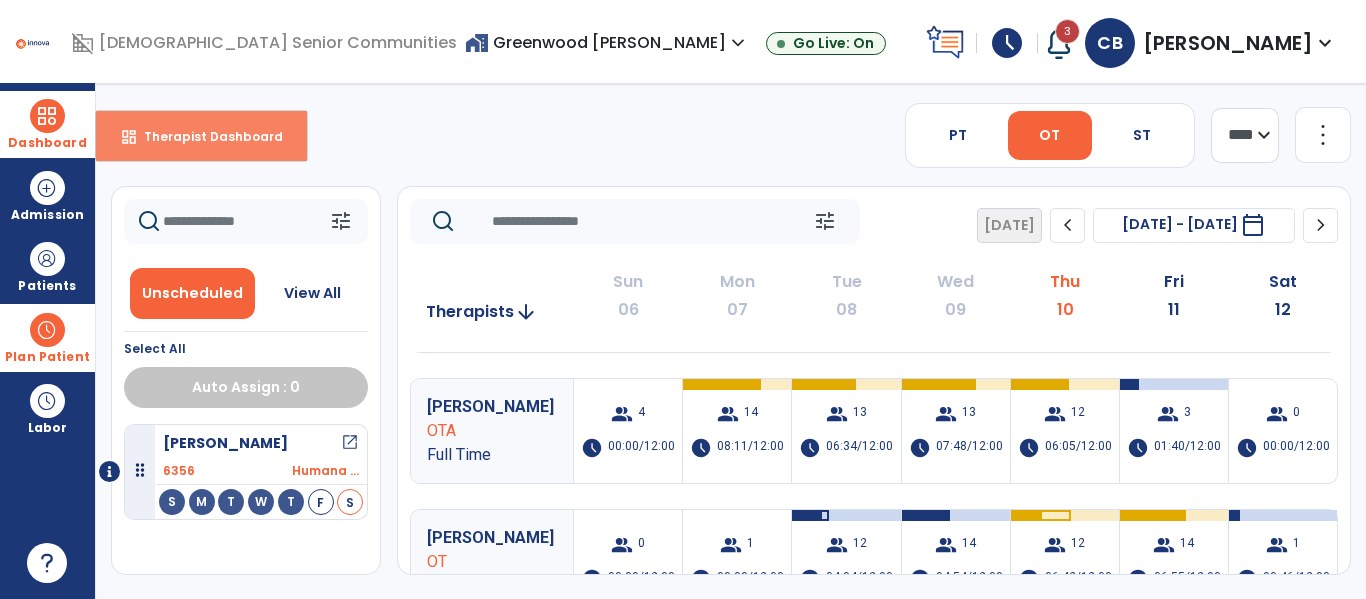 click on "dashboard  Therapist Dashboard" at bounding box center [201, 136] 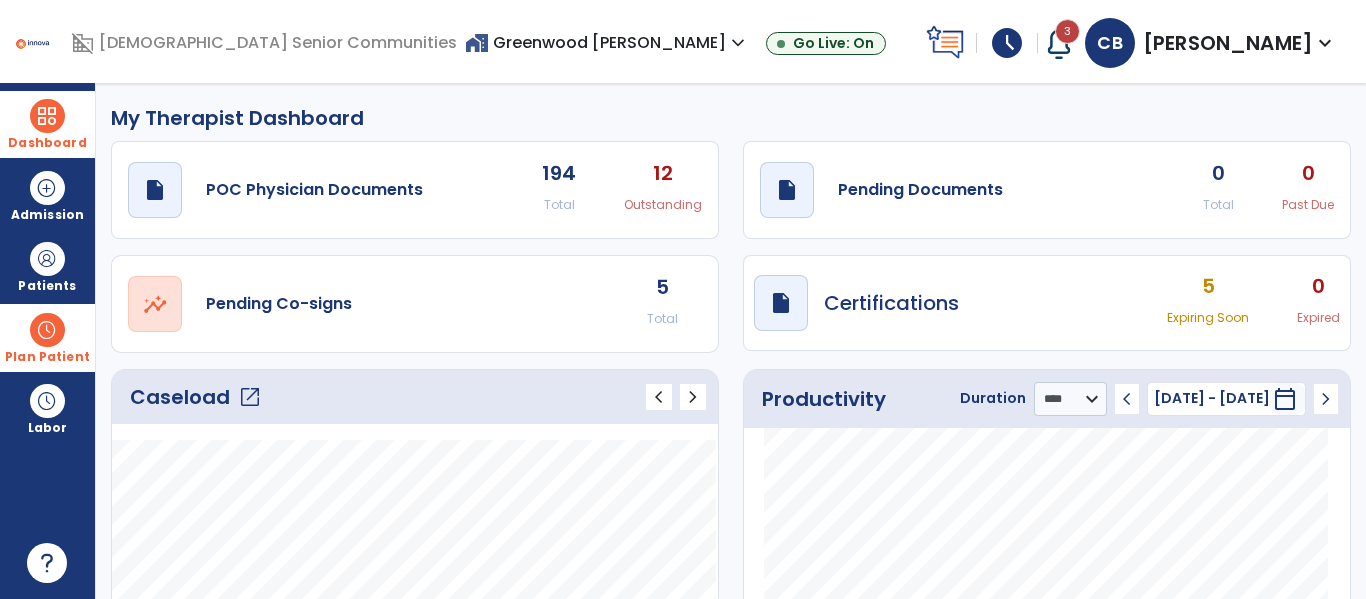 click on "Total" 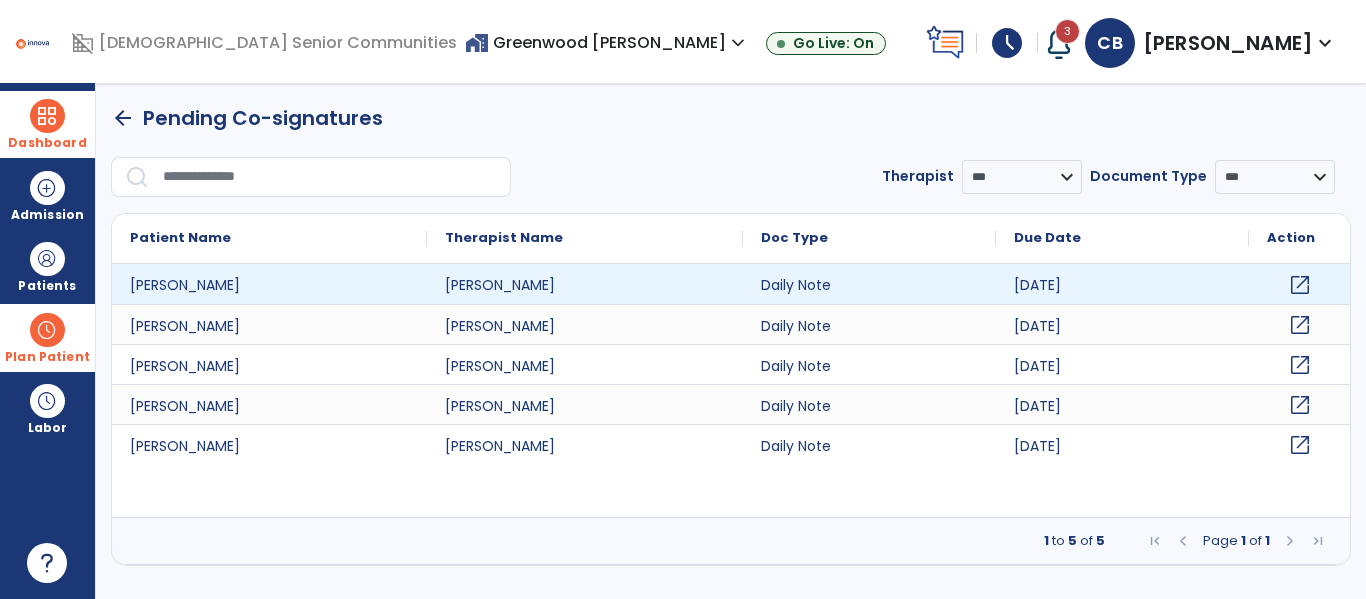 click on "open_in_new" 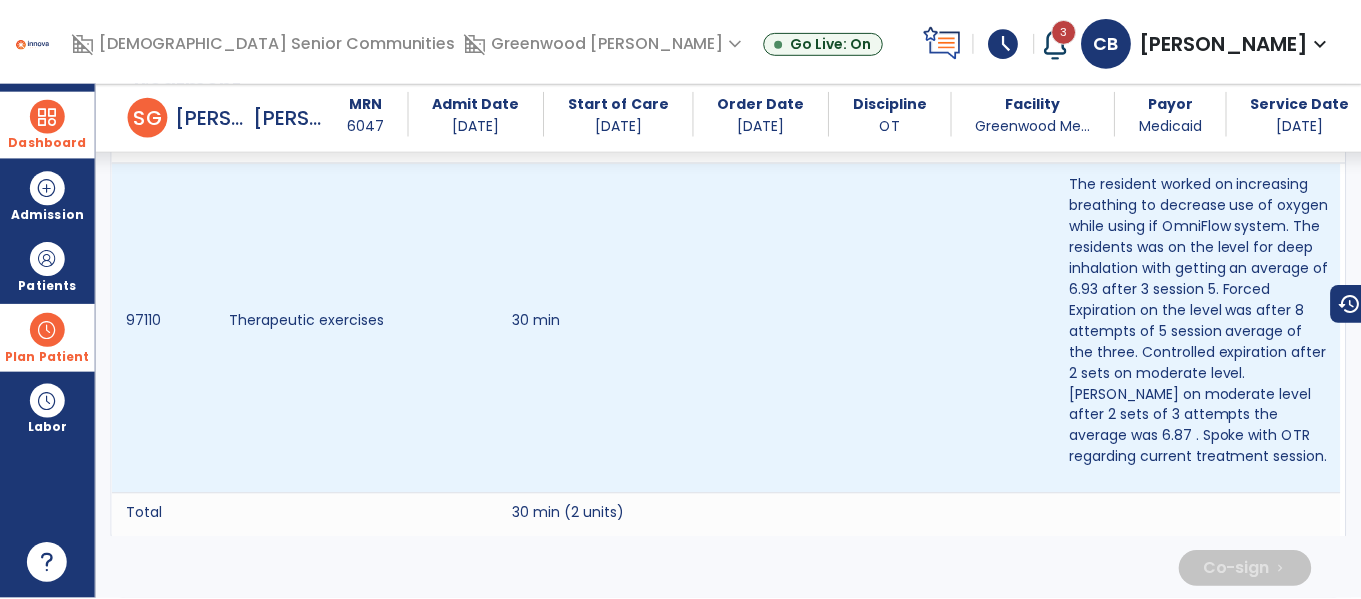 scroll, scrollTop: 3666, scrollLeft: 0, axis: vertical 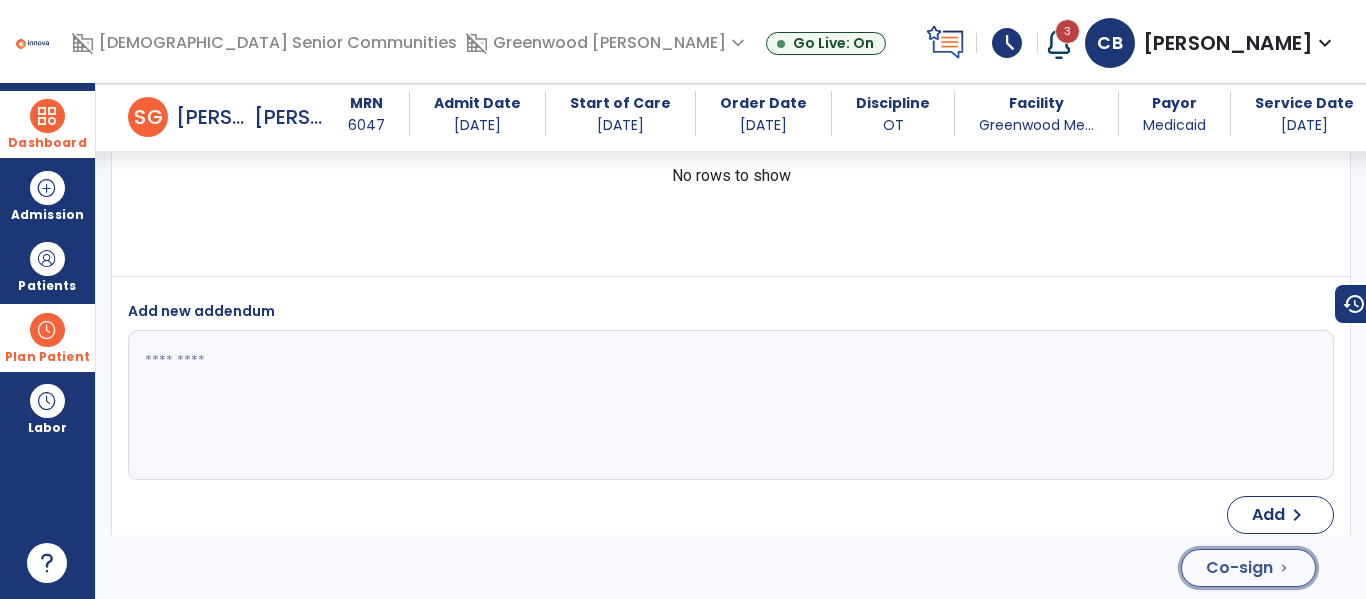 click on "Co-sign  chevron_right" 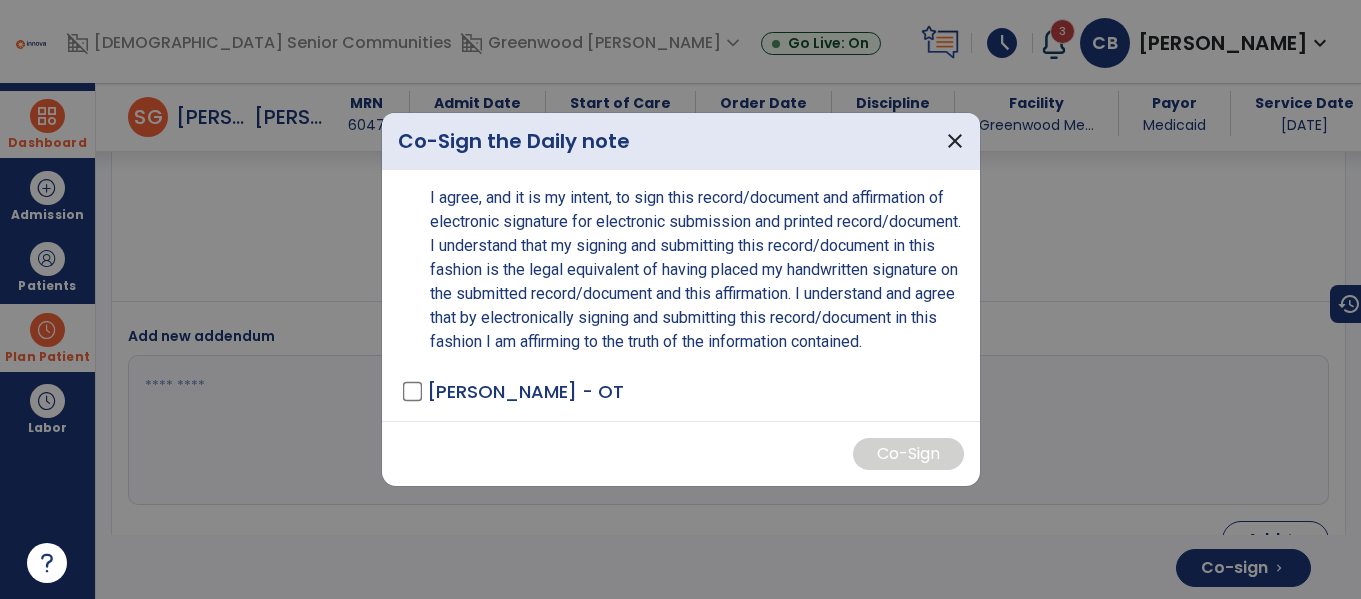 click on "[PERSON_NAME]  - OT" at bounding box center (525, 391) 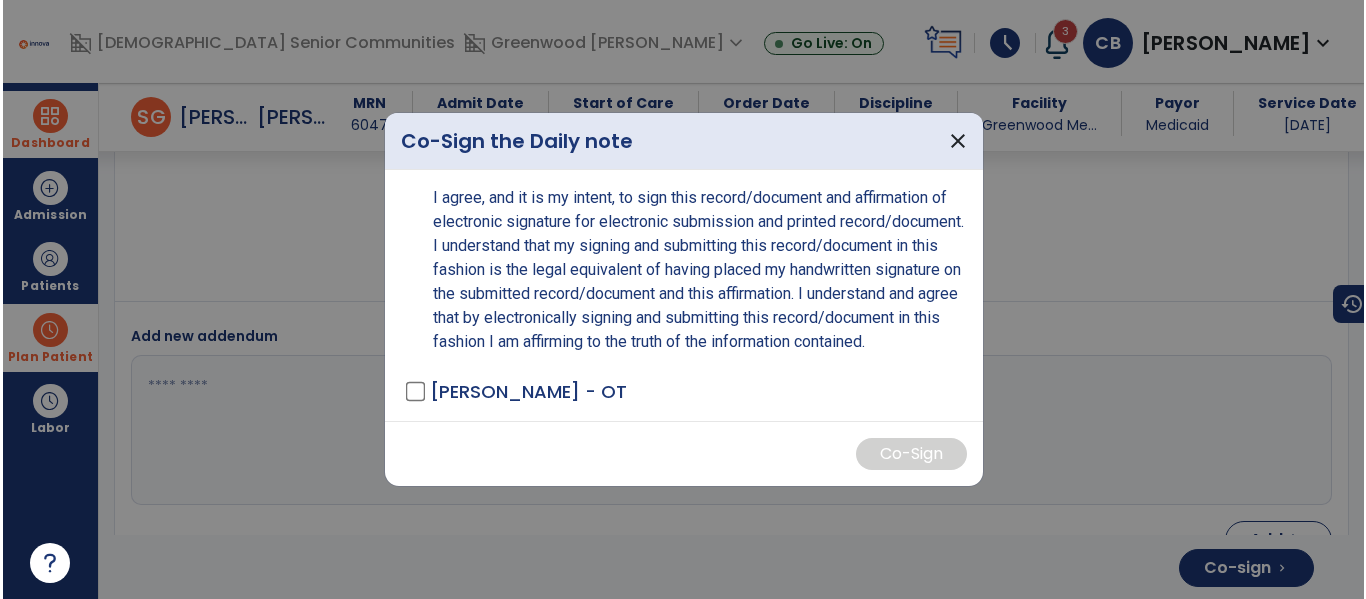 scroll, scrollTop: 3706, scrollLeft: 0, axis: vertical 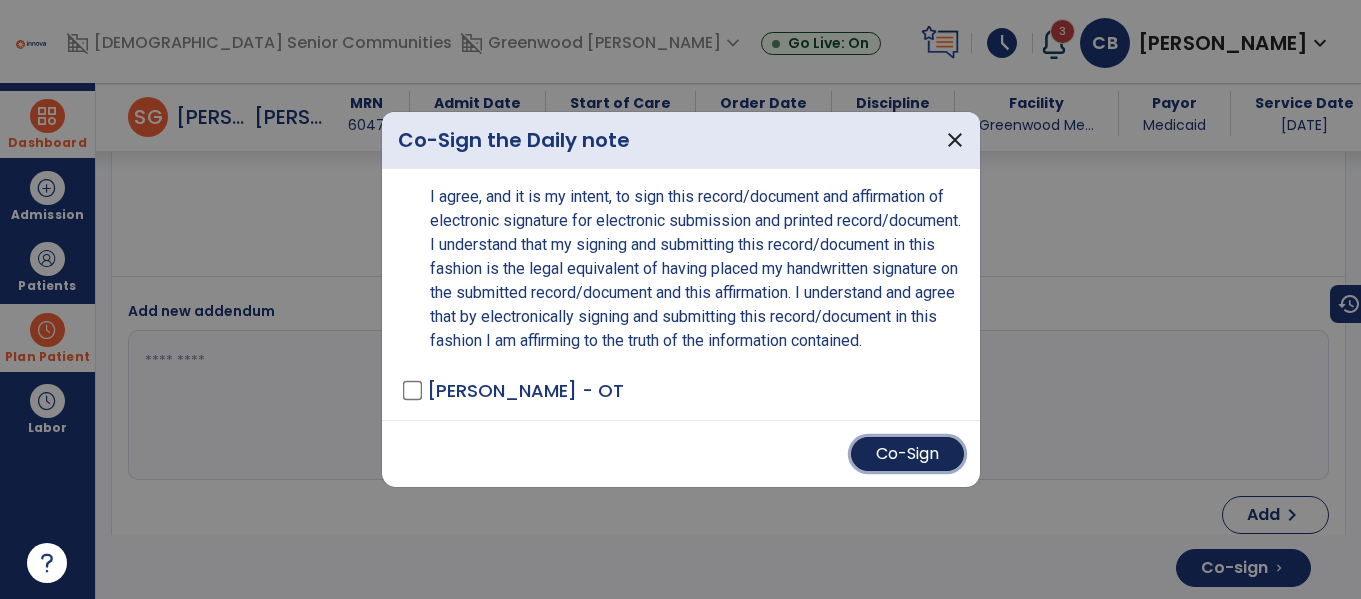 click on "Co-Sign" at bounding box center (907, 454) 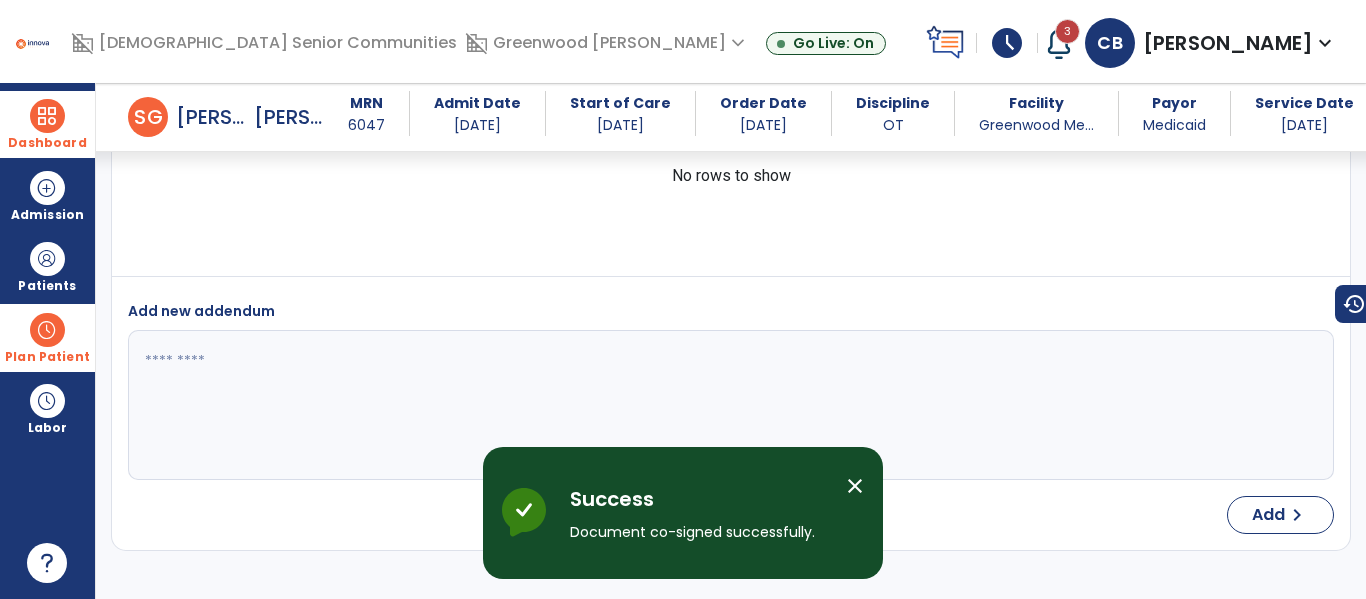scroll, scrollTop: 3666, scrollLeft: 0, axis: vertical 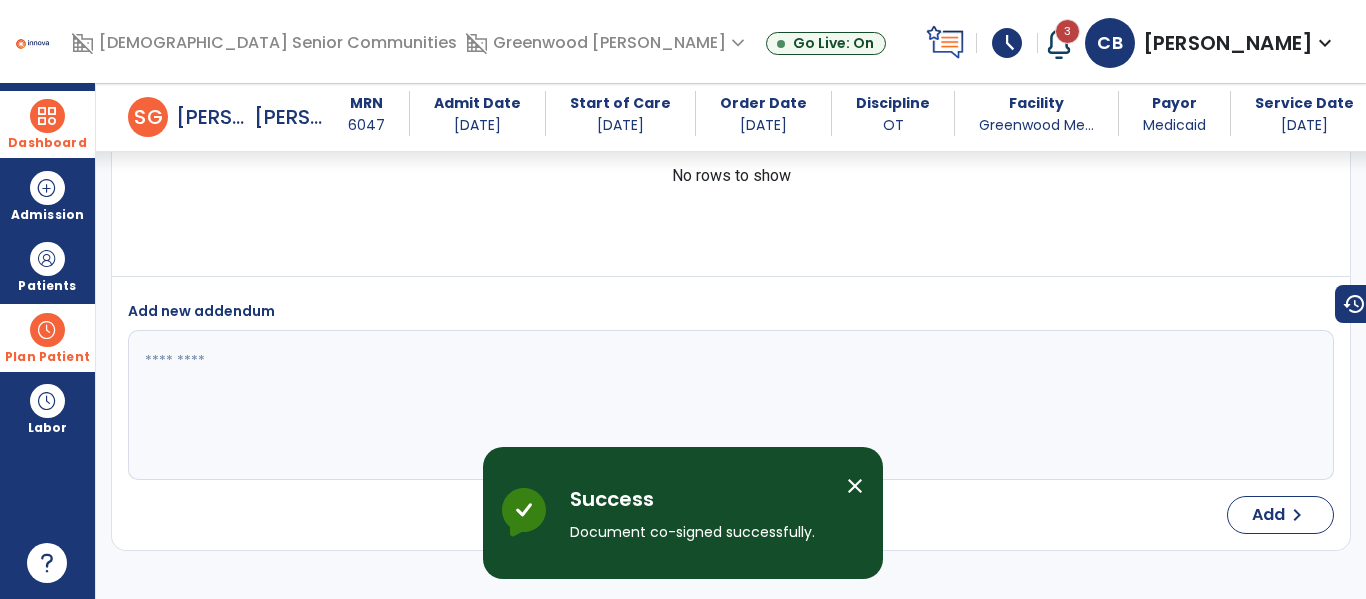 click at bounding box center (47, 116) 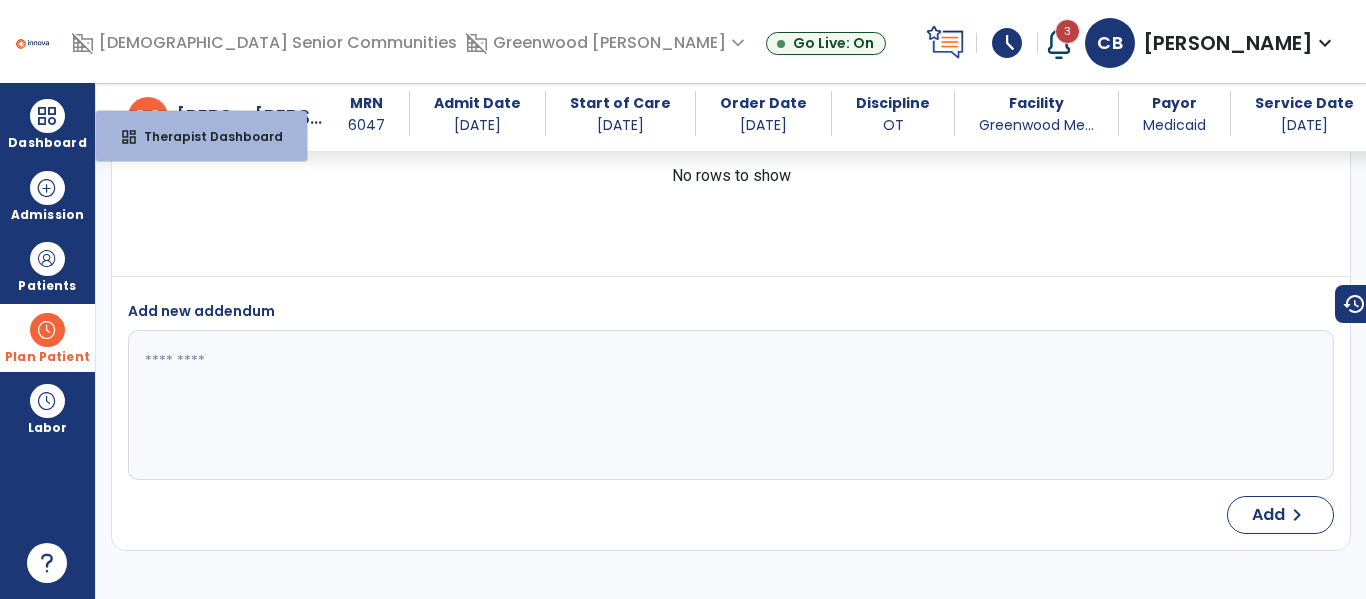 scroll, scrollTop: 0, scrollLeft: 0, axis: both 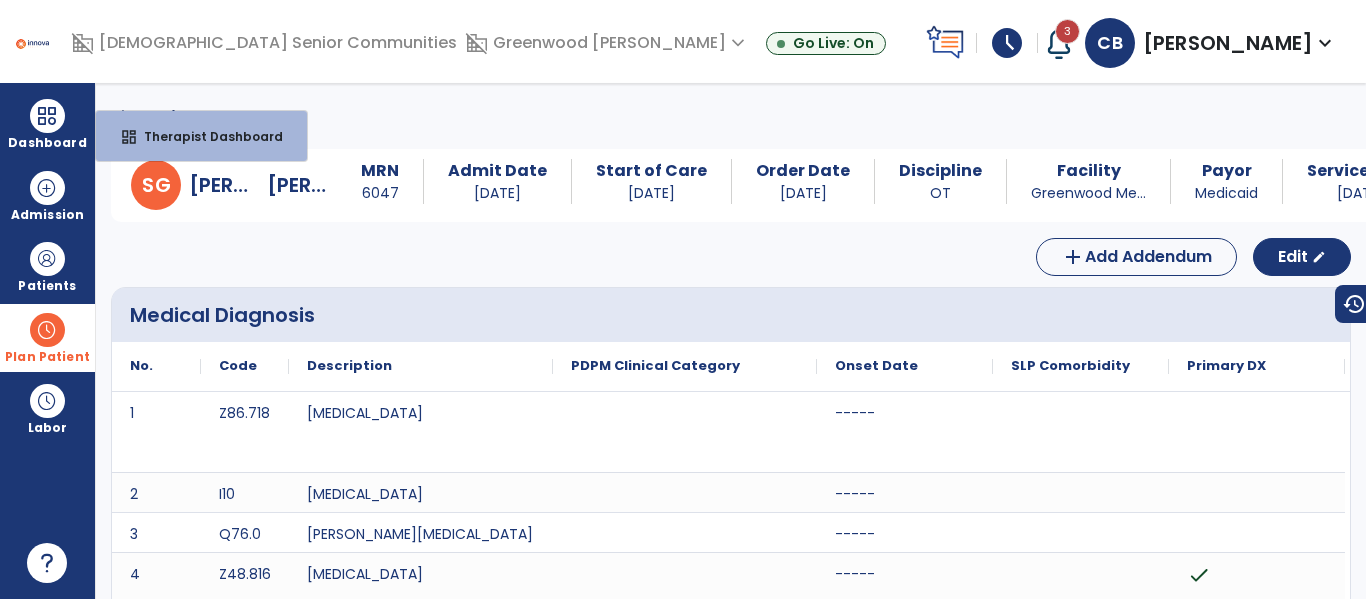 click on "arrow_back   Daily Note   S  G  [PERSON_NAME]  MRN 6047 Admit Date [DATE] Start of Care [DATE] Order Date [DATE] Discipline OT Facility Greenwood Me... Payor Medicaid Service Date [DATE]  add  Add Addendum Edit  edit  Medical Diagnosis
No.
Code
1" at bounding box center [731, 341] 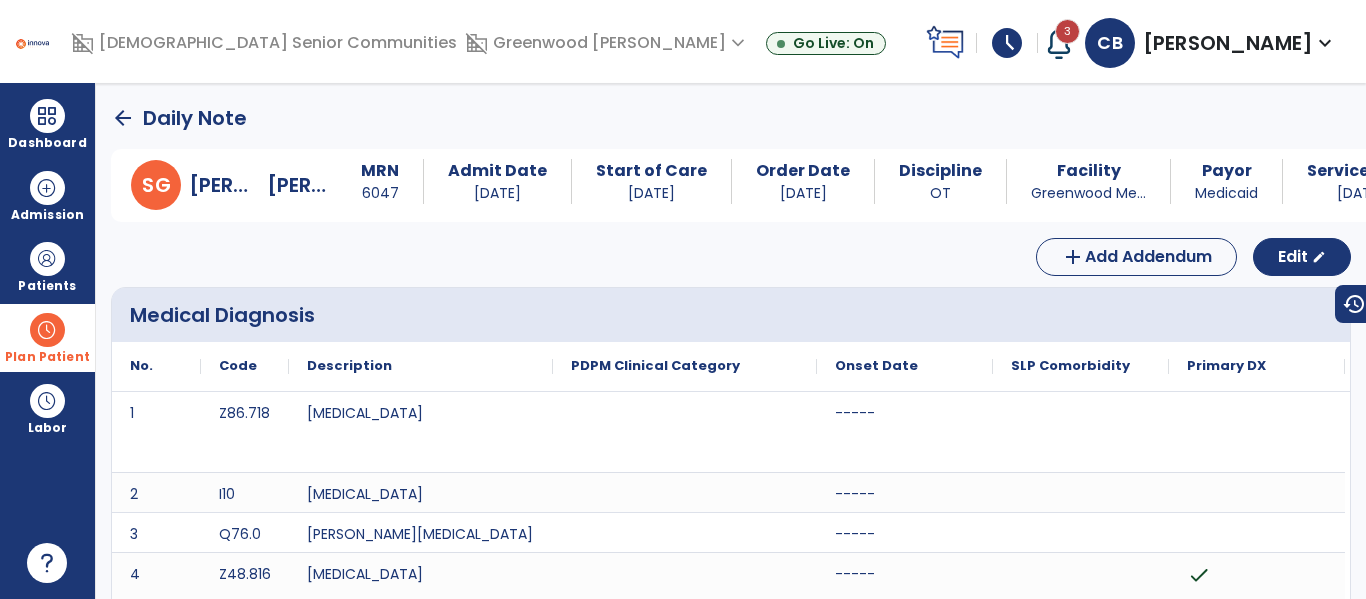 click on "arrow_back" 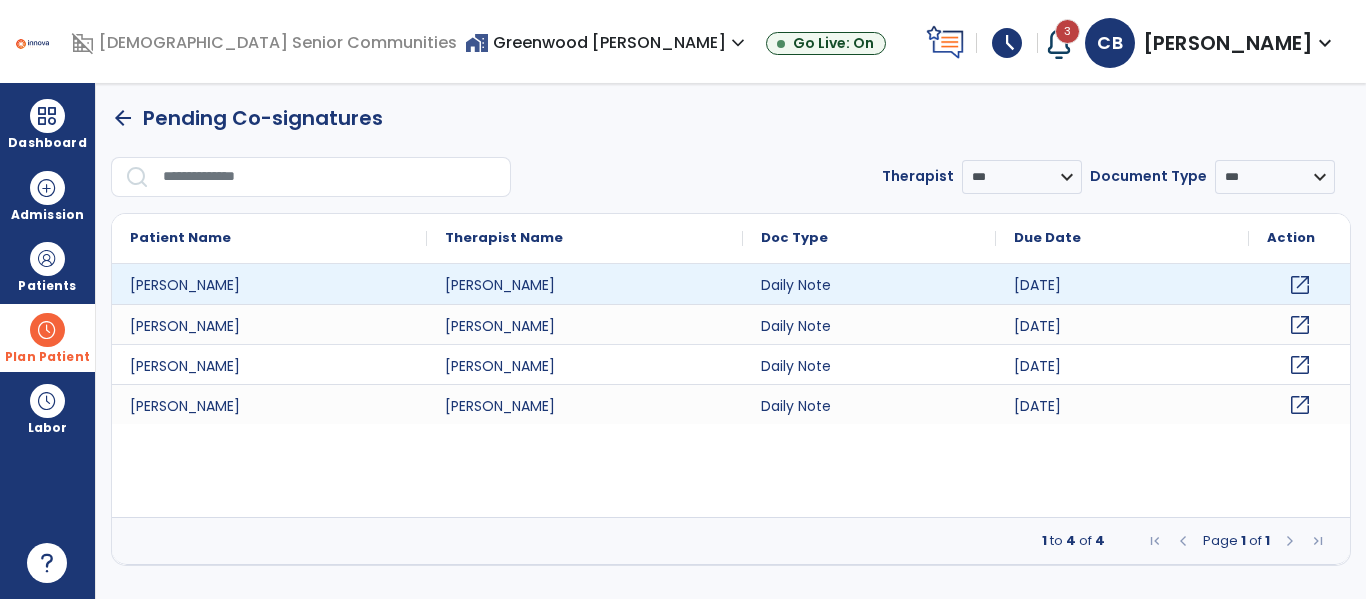 click on "open_in_new" 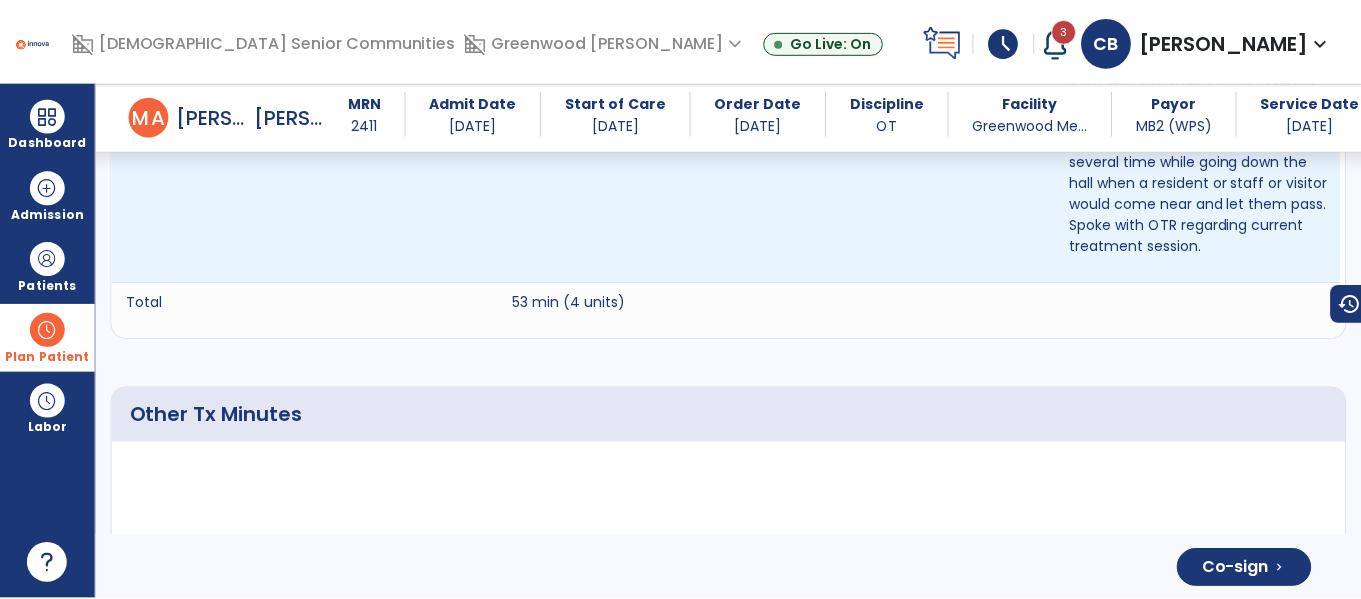 scroll, scrollTop: 3977, scrollLeft: 0, axis: vertical 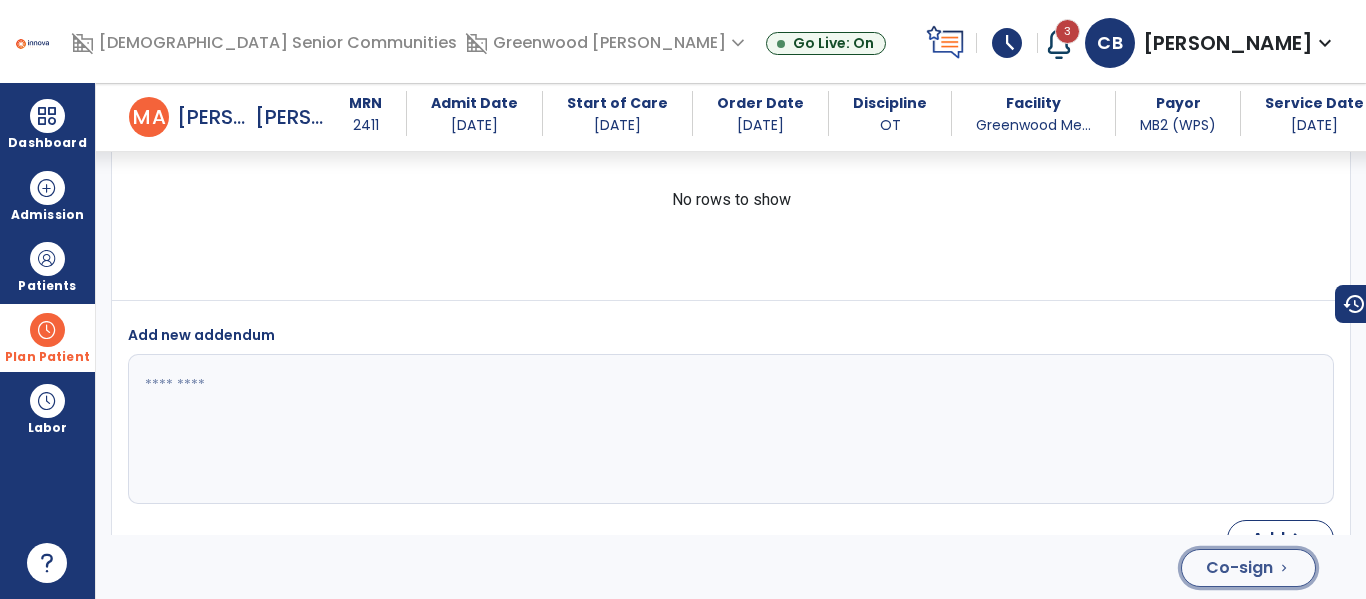 click on "Co-sign  chevron_right" 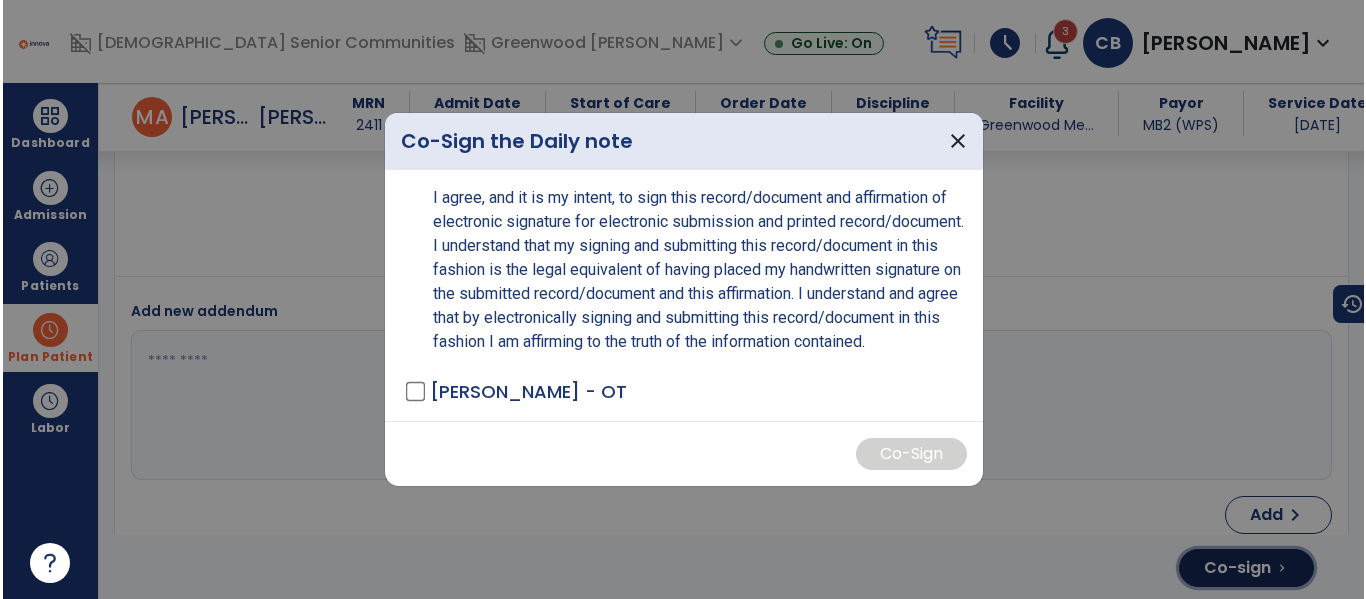 scroll, scrollTop: 4001, scrollLeft: 0, axis: vertical 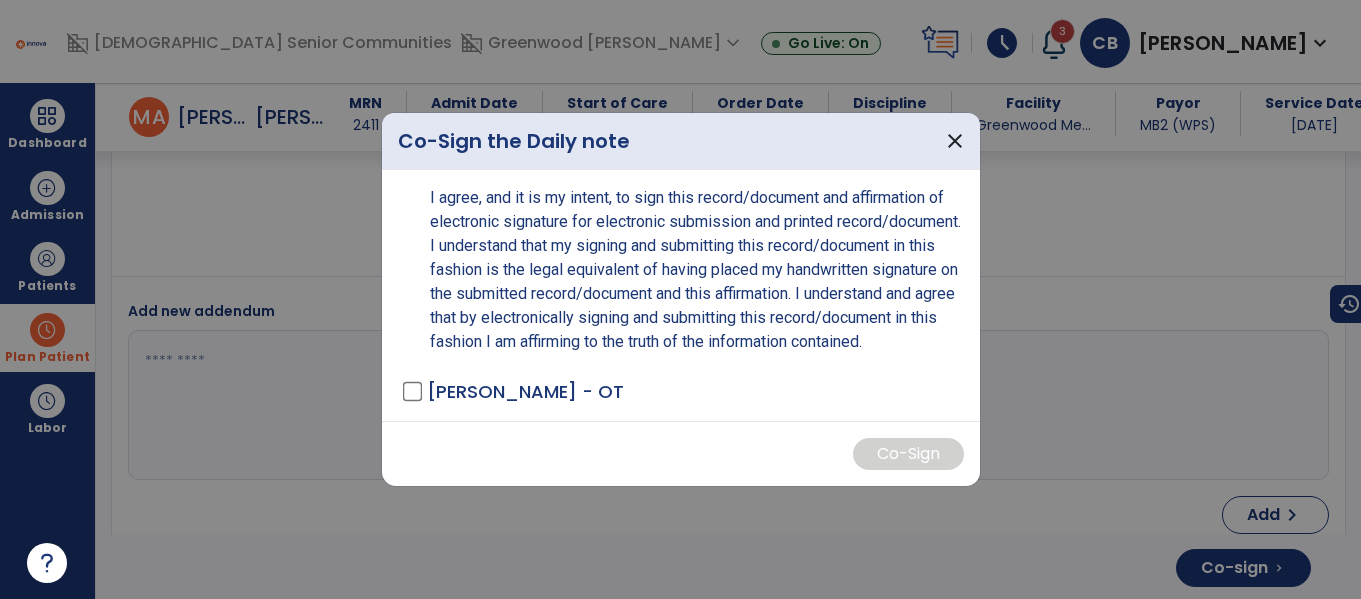click on "[PERSON_NAME]  - OT" at bounding box center (525, 391) 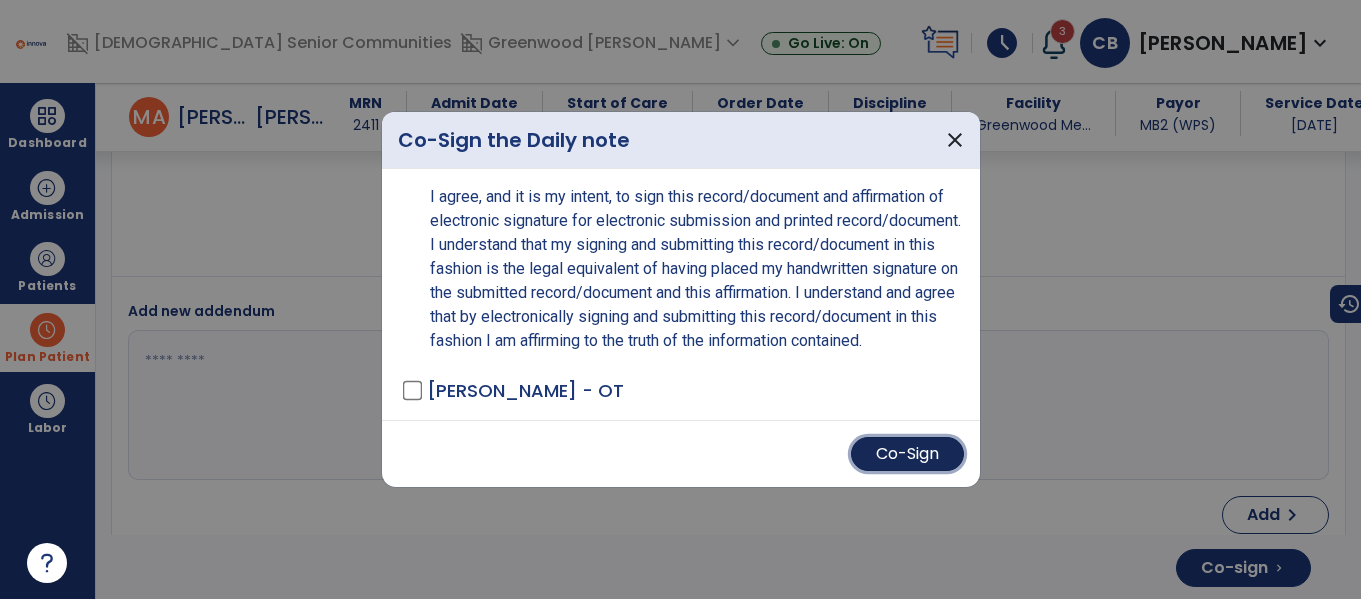 click on "Co-Sign" at bounding box center [907, 454] 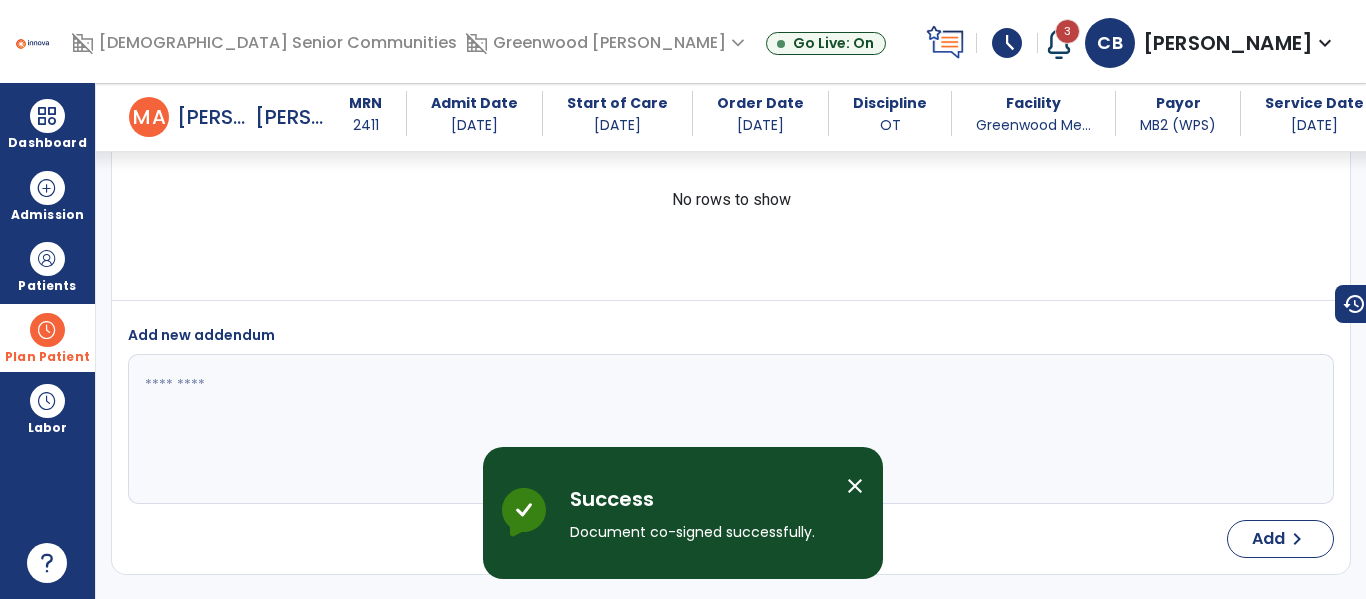 scroll, scrollTop: 0, scrollLeft: 0, axis: both 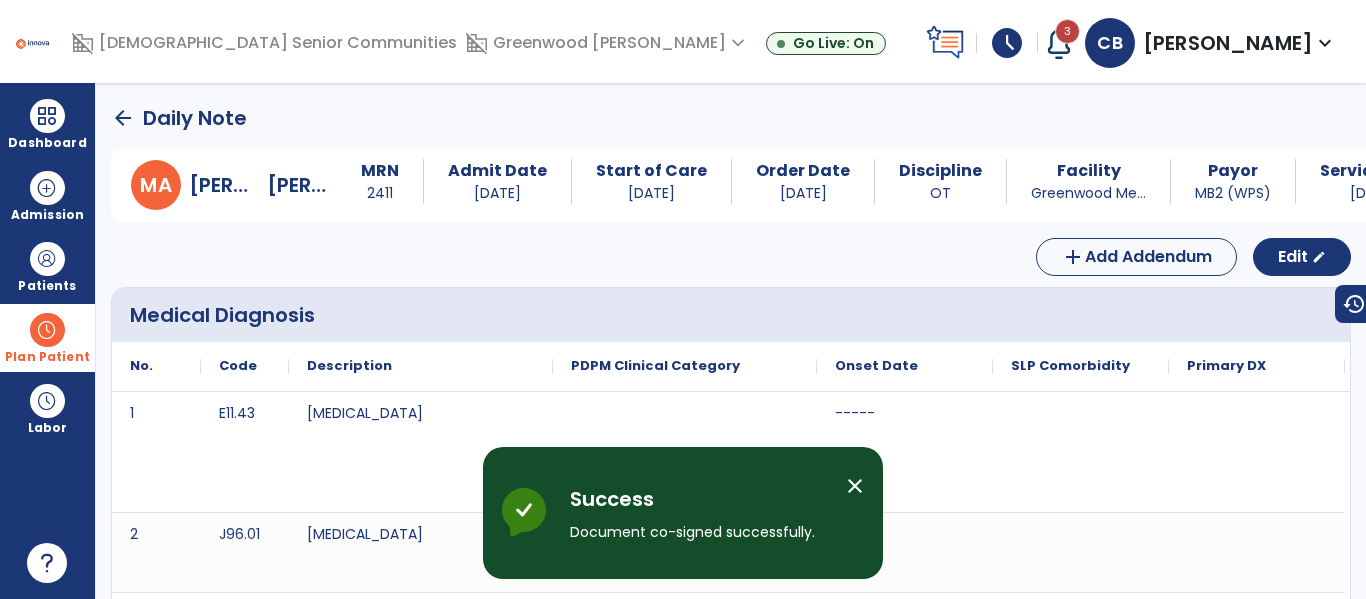 click on "arrow_back" 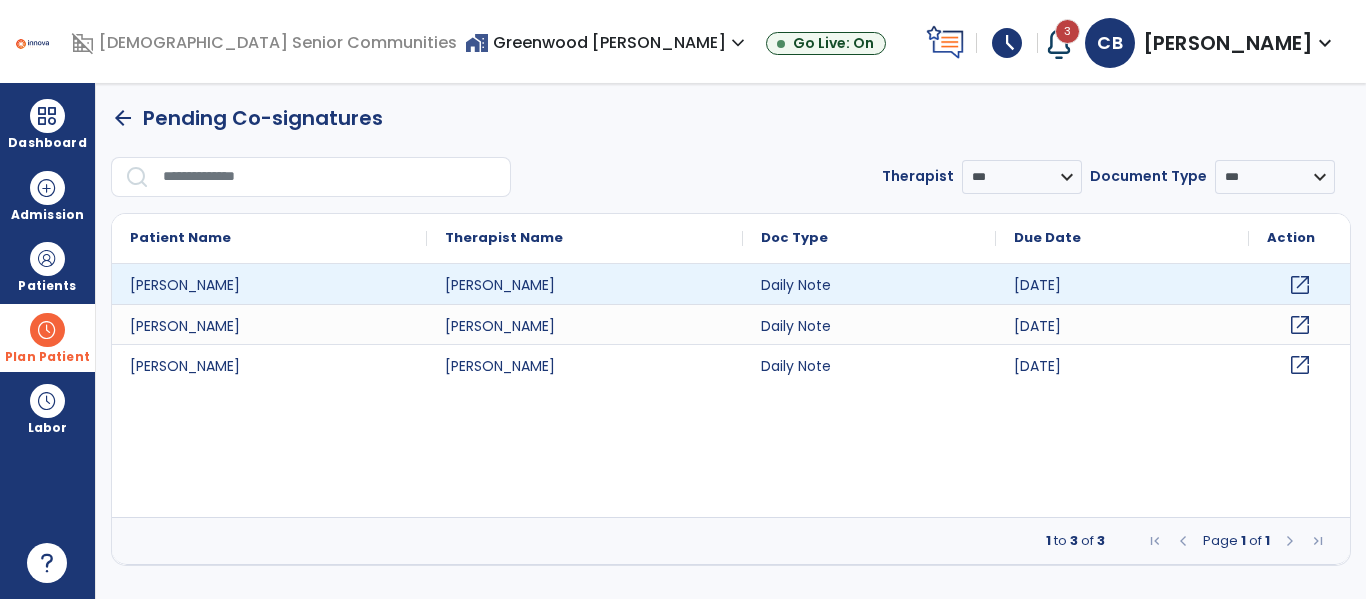 click on "open_in_new" 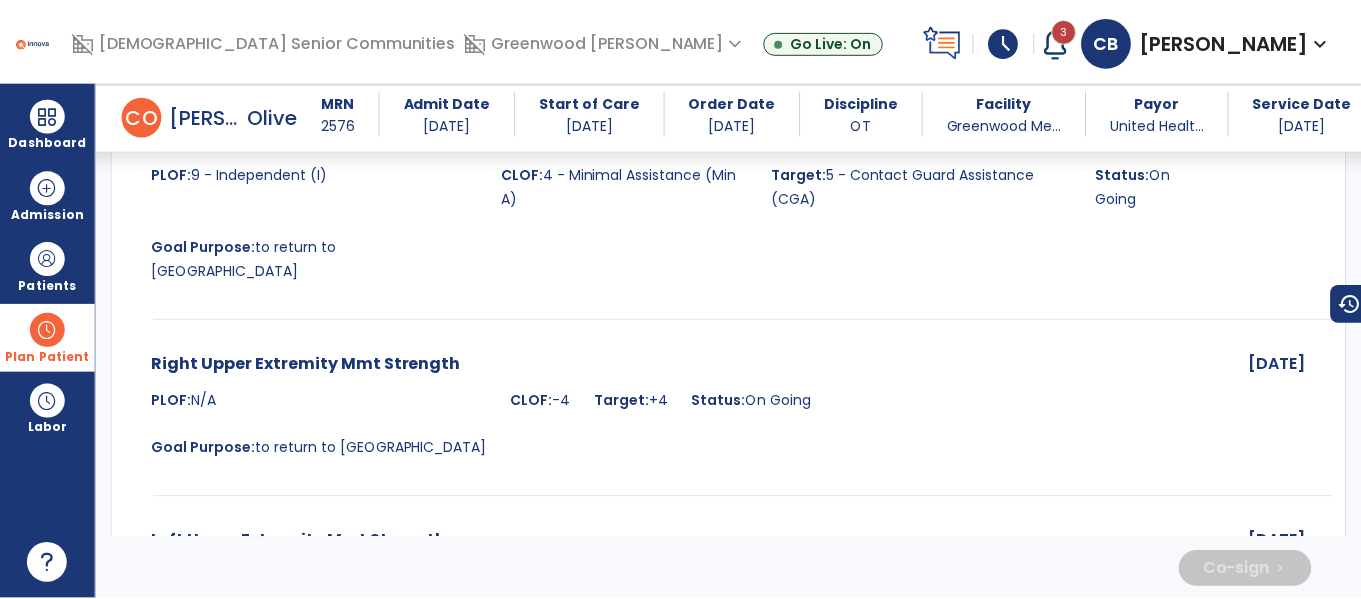 scroll, scrollTop: 4351, scrollLeft: 0, axis: vertical 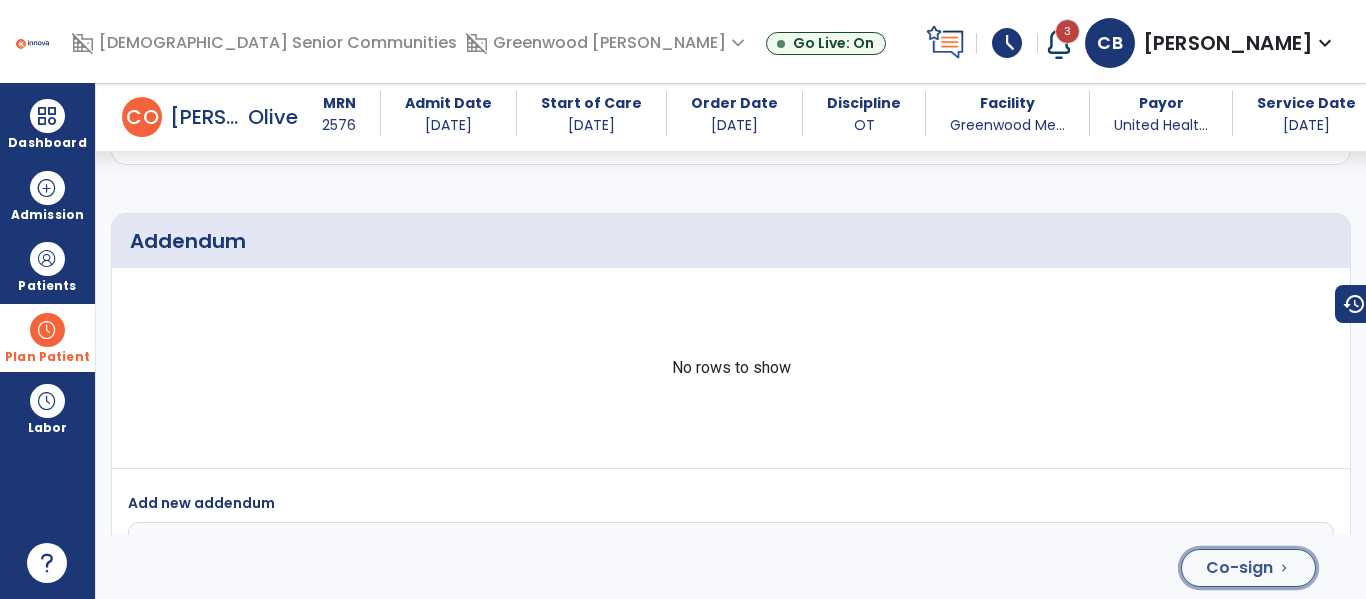 click on "Co-sign" 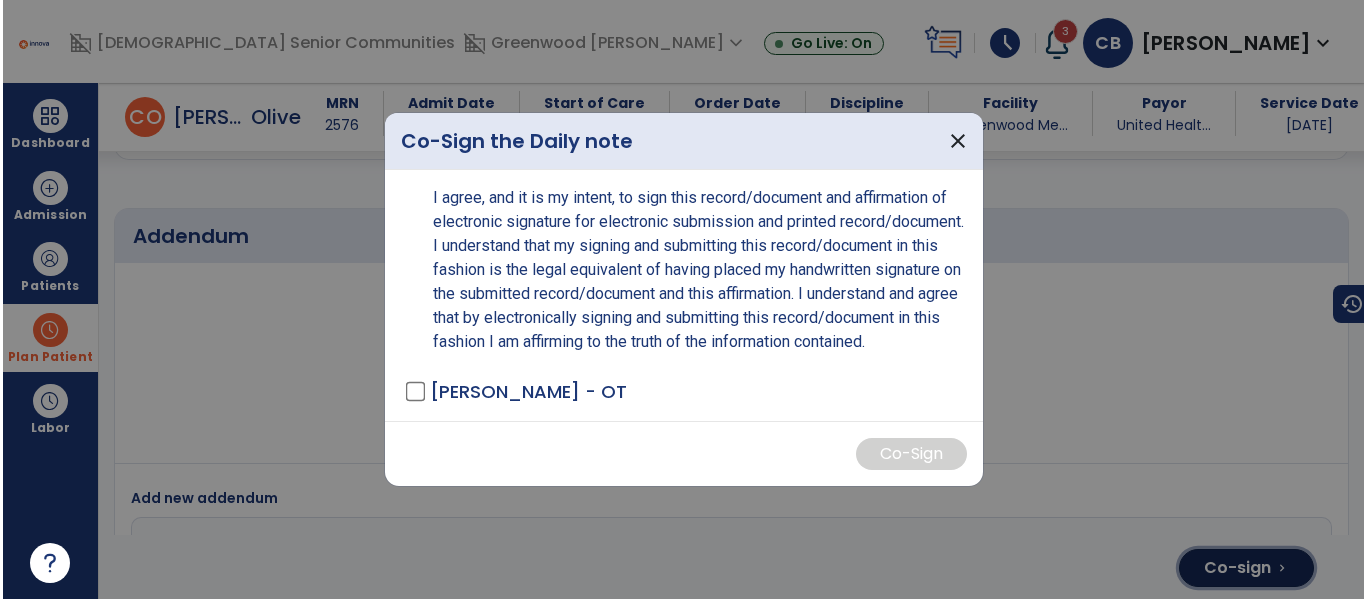 scroll, scrollTop: 4351, scrollLeft: 0, axis: vertical 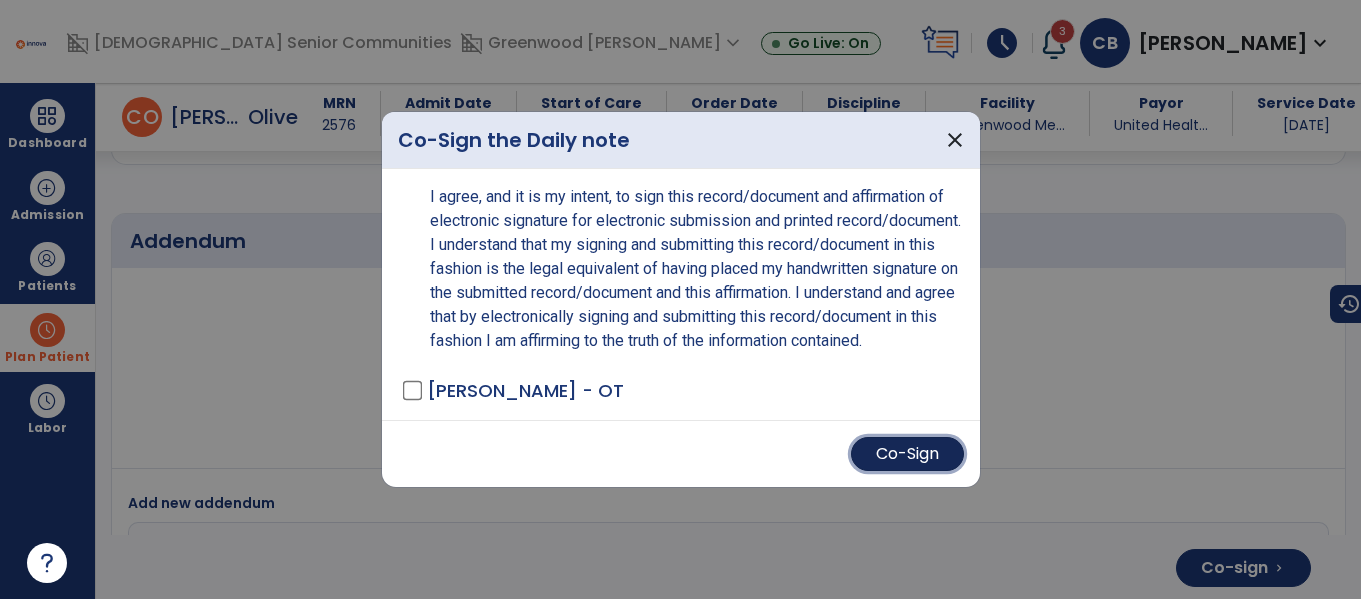 click on "Co-Sign" at bounding box center (907, 454) 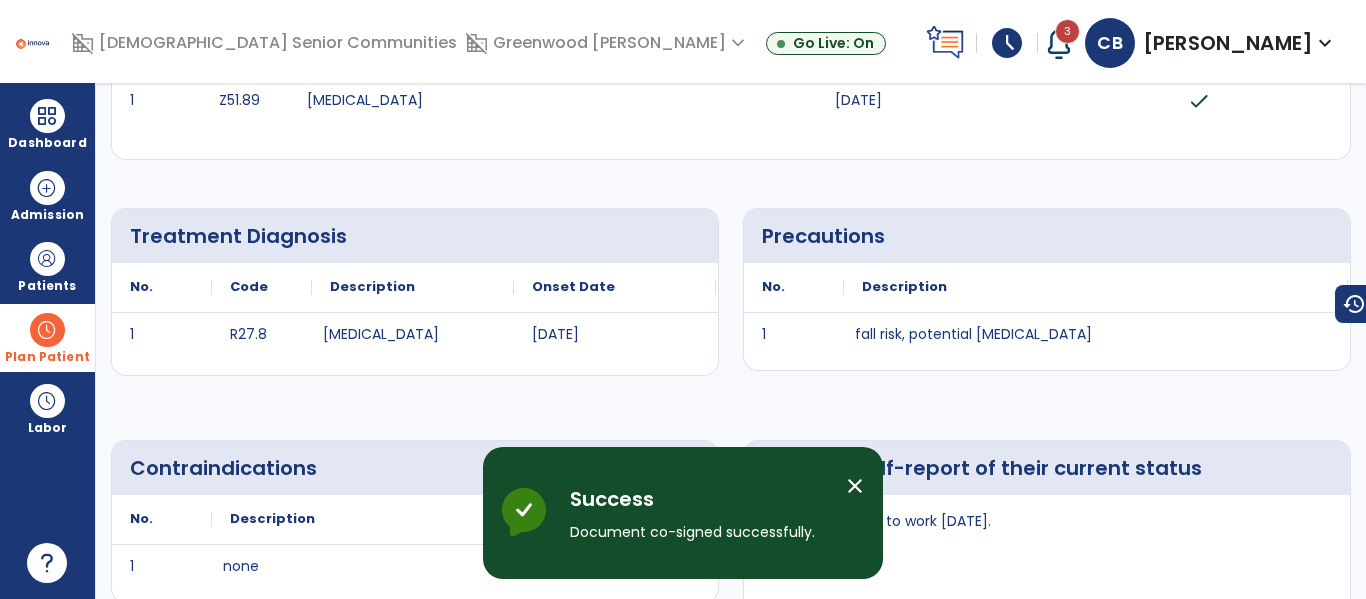 scroll, scrollTop: 0, scrollLeft: 0, axis: both 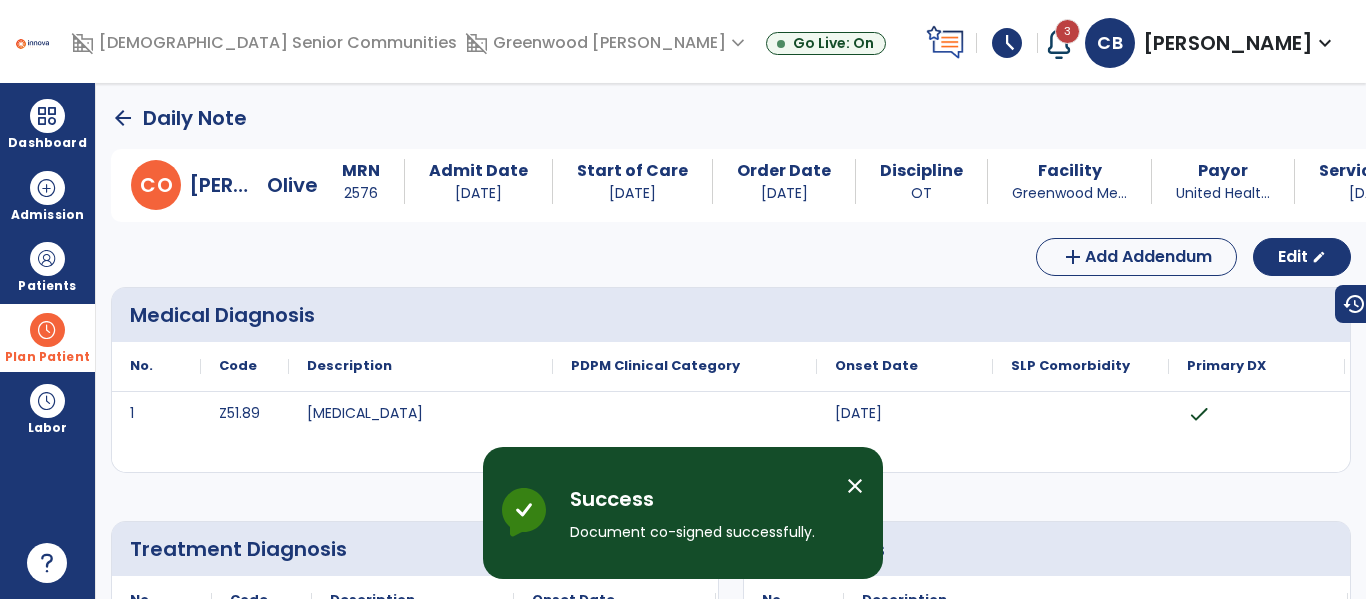 click on "arrow_back   Daily Note   C  O  [PERSON_NAME]  MRN 2576 Admit Date [DATE] Start of Care [DATE] Order Date [DATE] Discipline OT Facility Greenwood Me... Payor United Healt... Service Date [DATE]  add  Add Addendum Edit  edit  Medical Diagnosis
No.
Code
1 check" at bounding box center [731, 341] 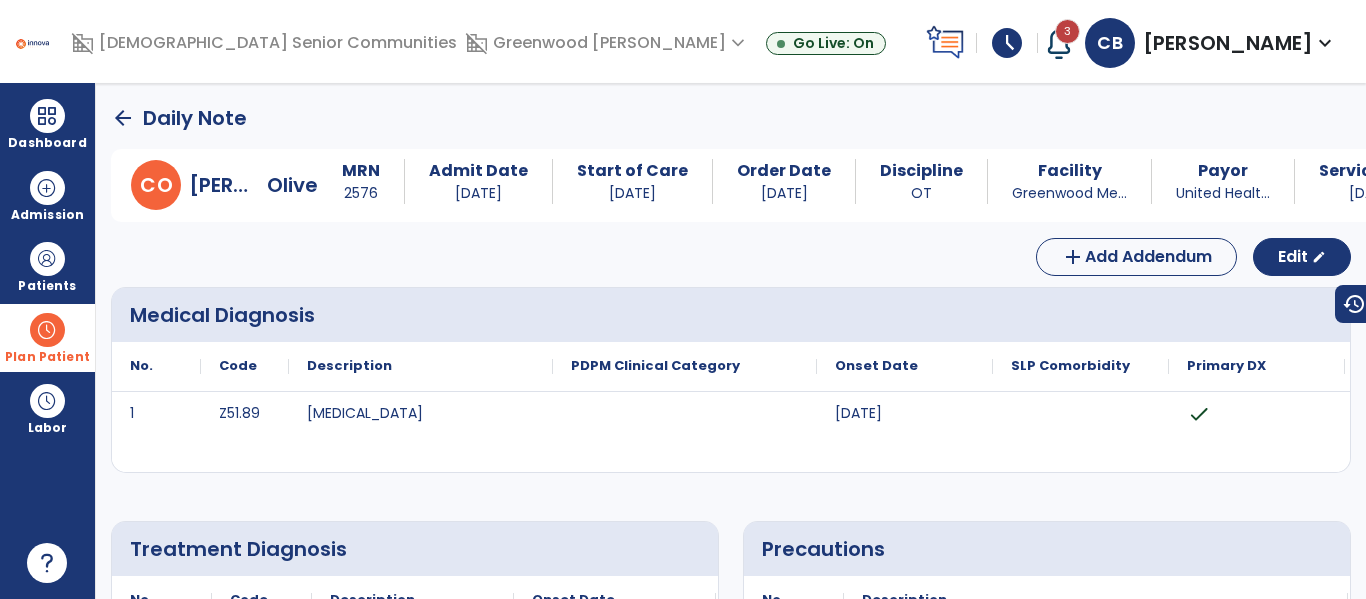 click on "arrow_back" 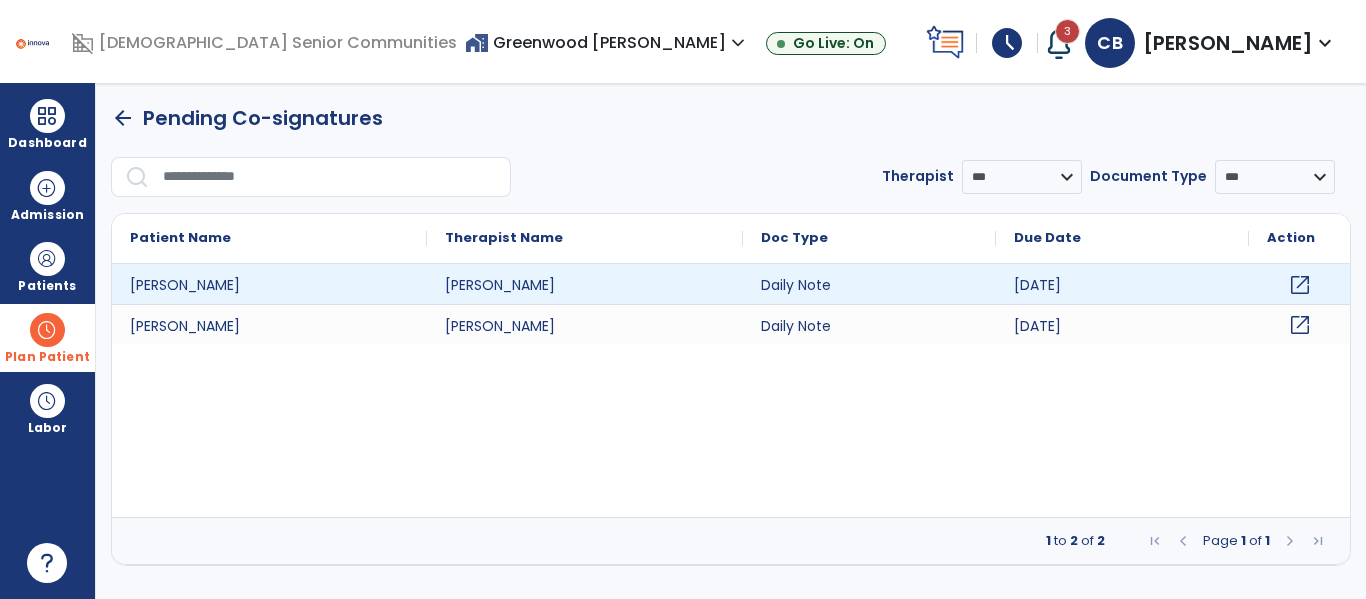 click on "open_in_new" 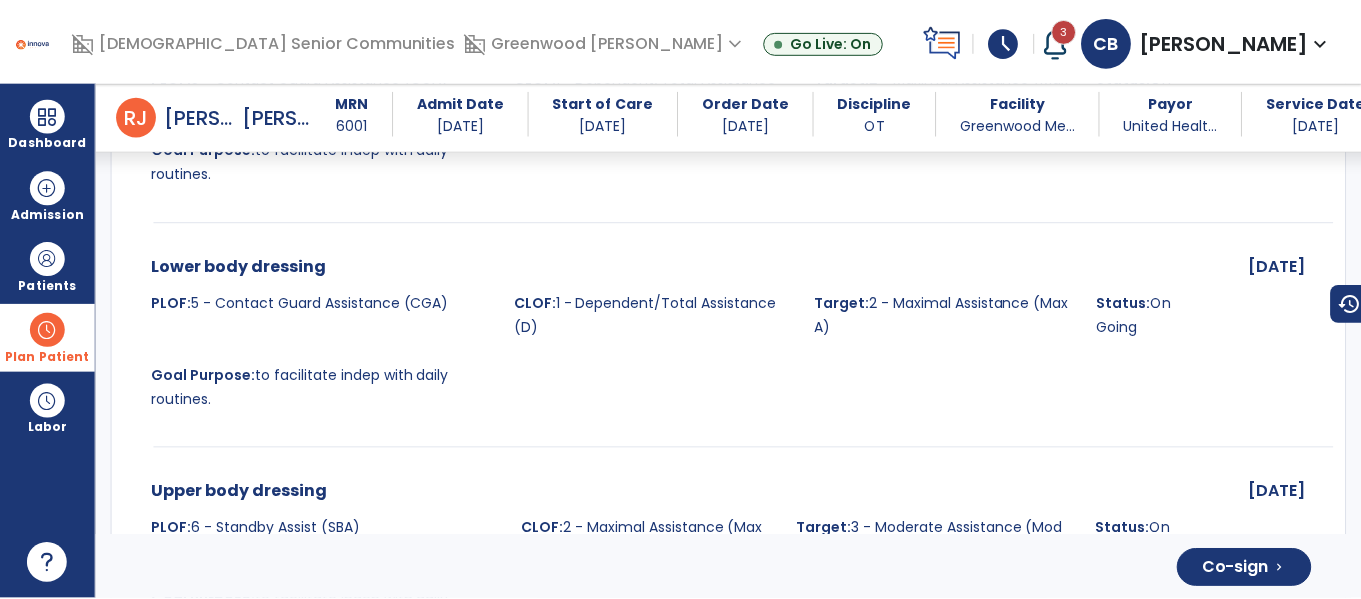scroll, scrollTop: 4423, scrollLeft: 0, axis: vertical 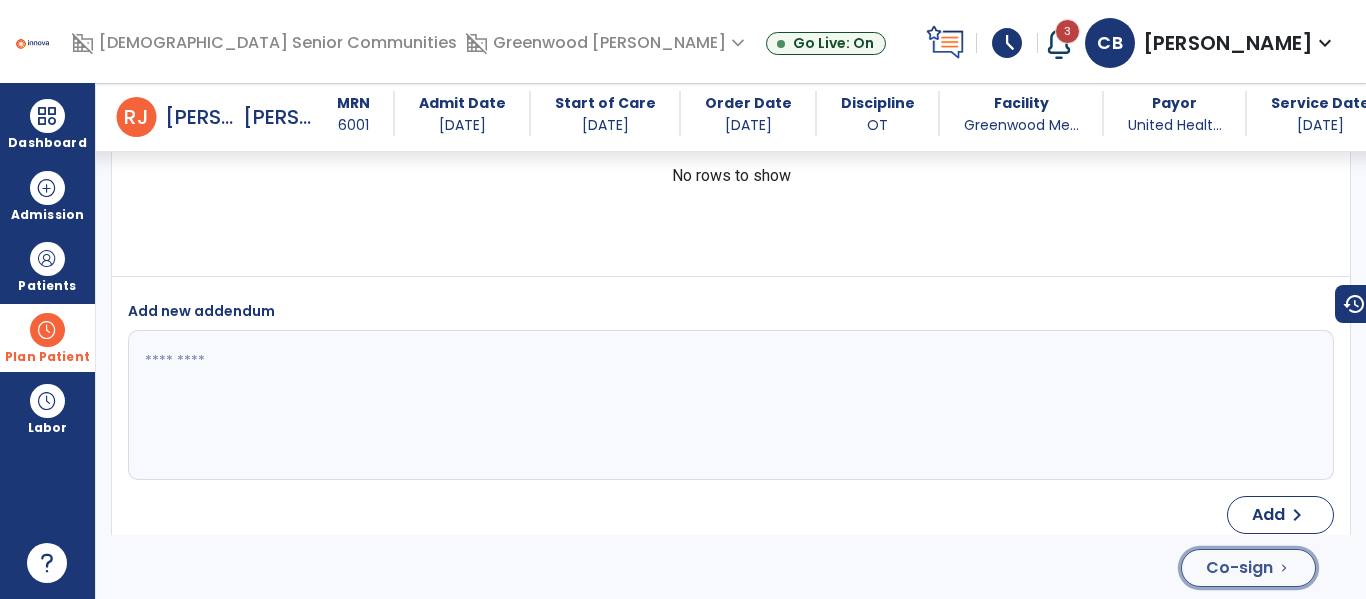 click on "Co-sign" 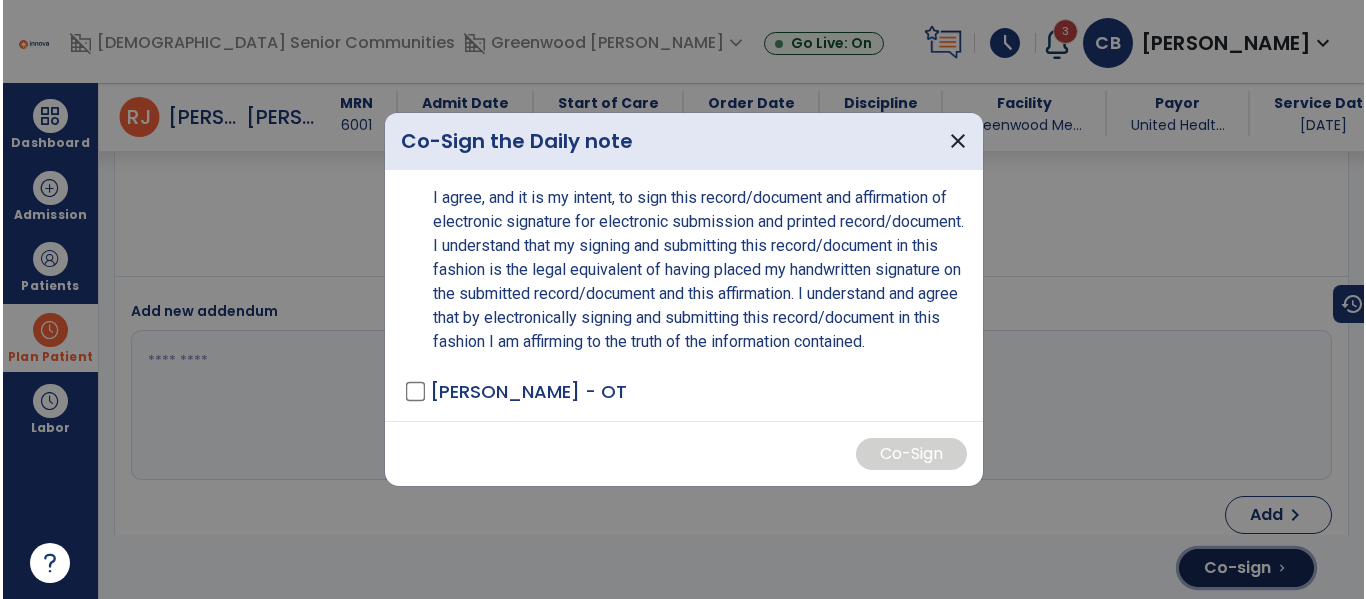 scroll, scrollTop: 4423, scrollLeft: 0, axis: vertical 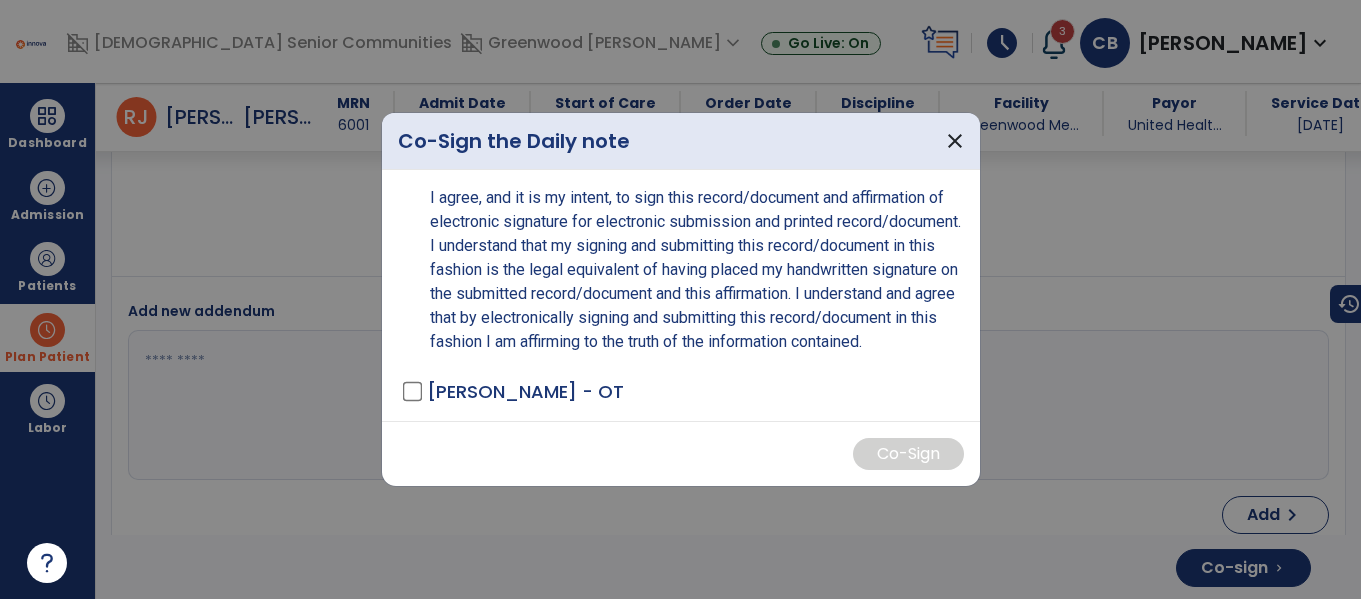 click on "[PERSON_NAME]  - OT" at bounding box center [525, 391] 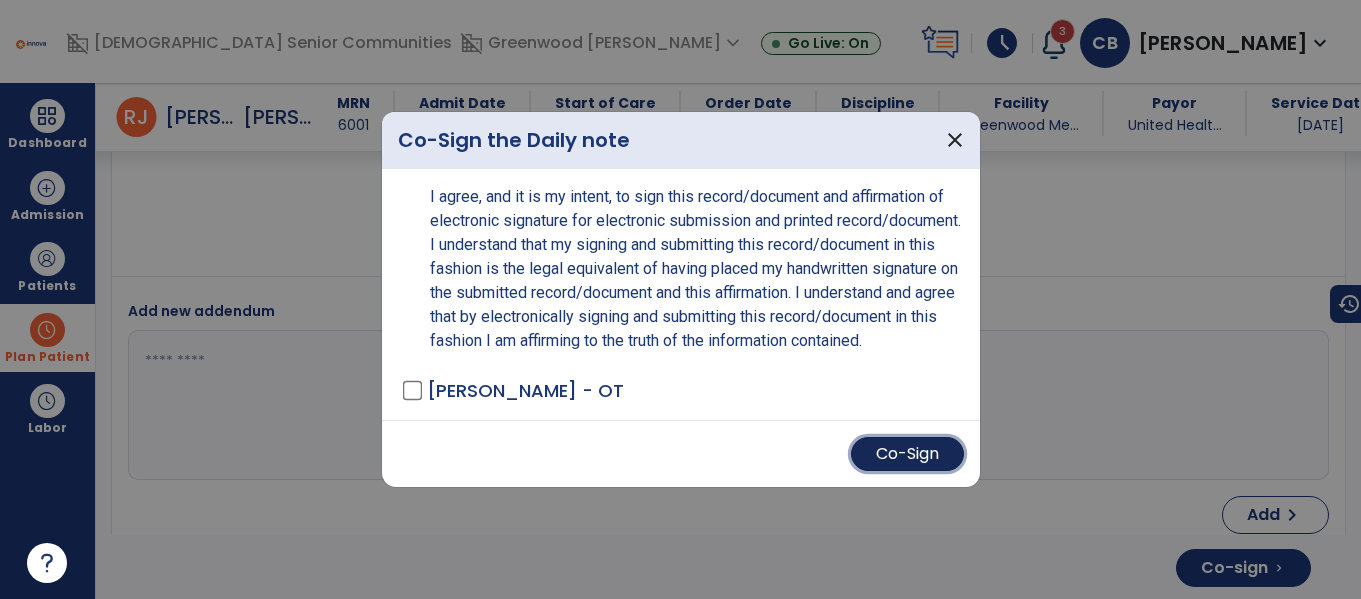 click on "Co-Sign" at bounding box center [907, 454] 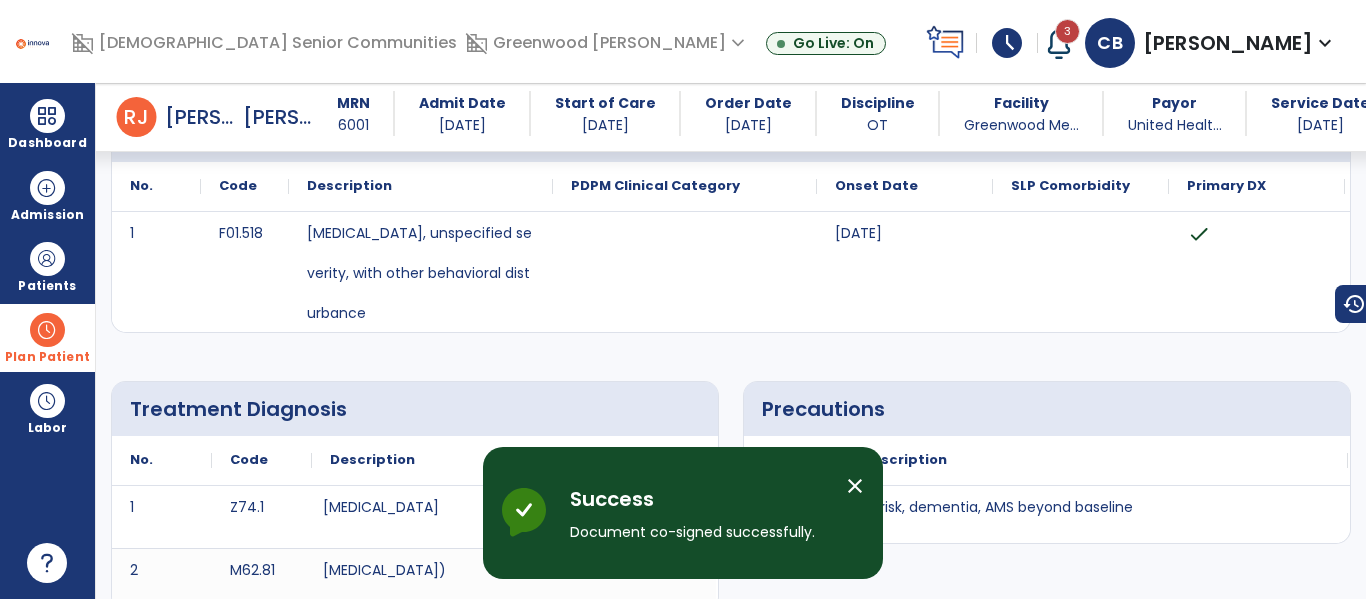 scroll, scrollTop: 0, scrollLeft: 0, axis: both 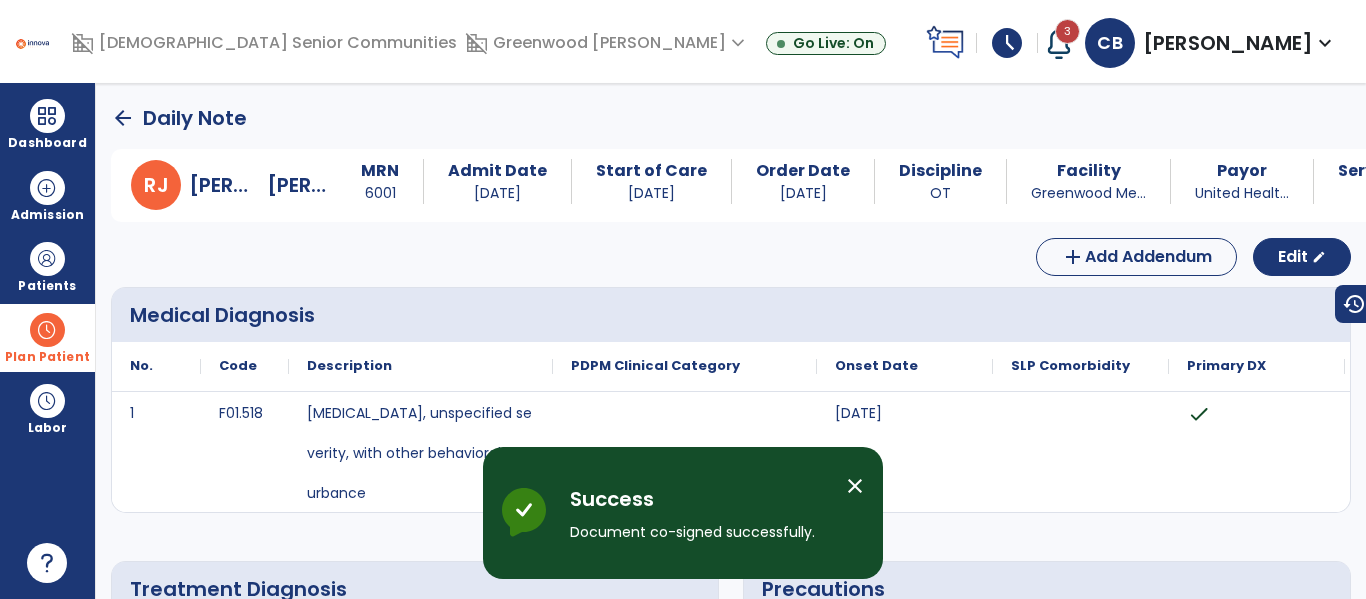 click on "arrow_back" 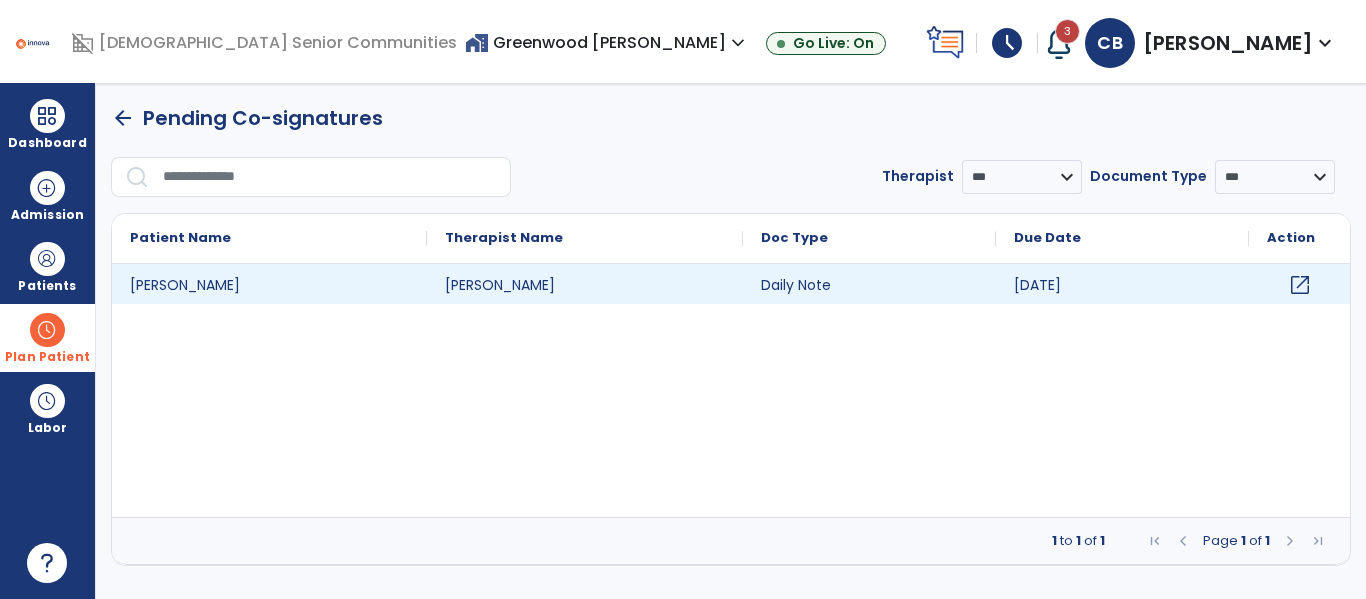 click on "open_in_new" 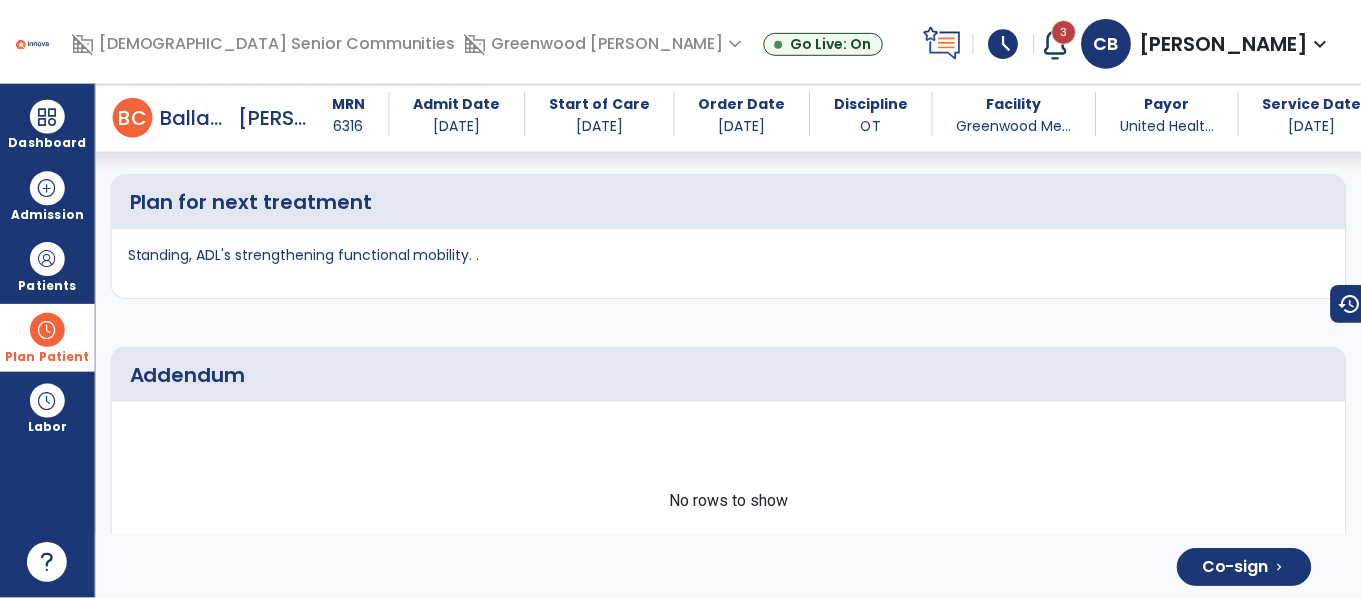 scroll, scrollTop: 4875, scrollLeft: 0, axis: vertical 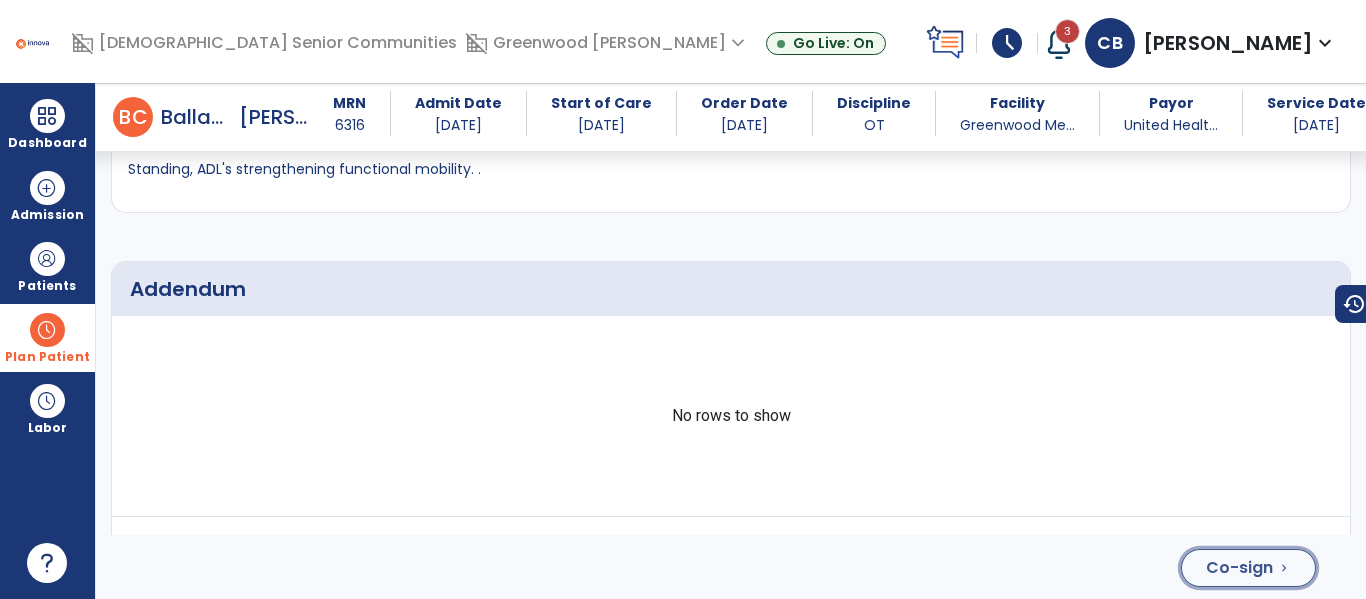 click on "Co-sign" 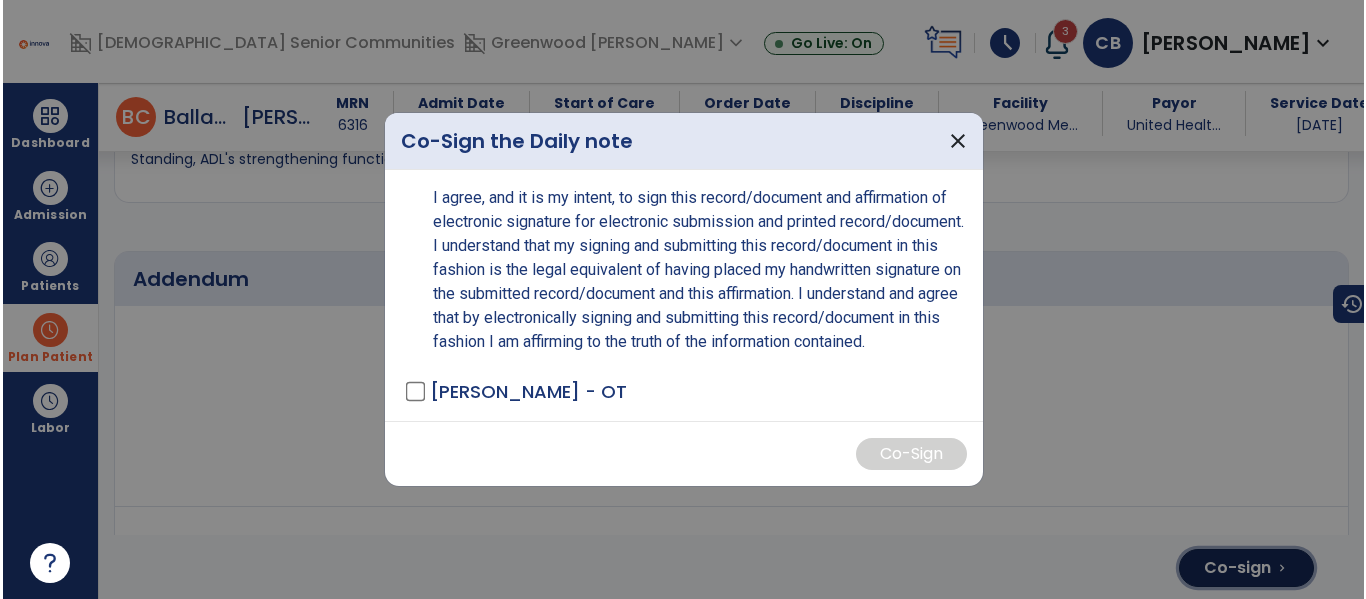 scroll, scrollTop: 4875, scrollLeft: 0, axis: vertical 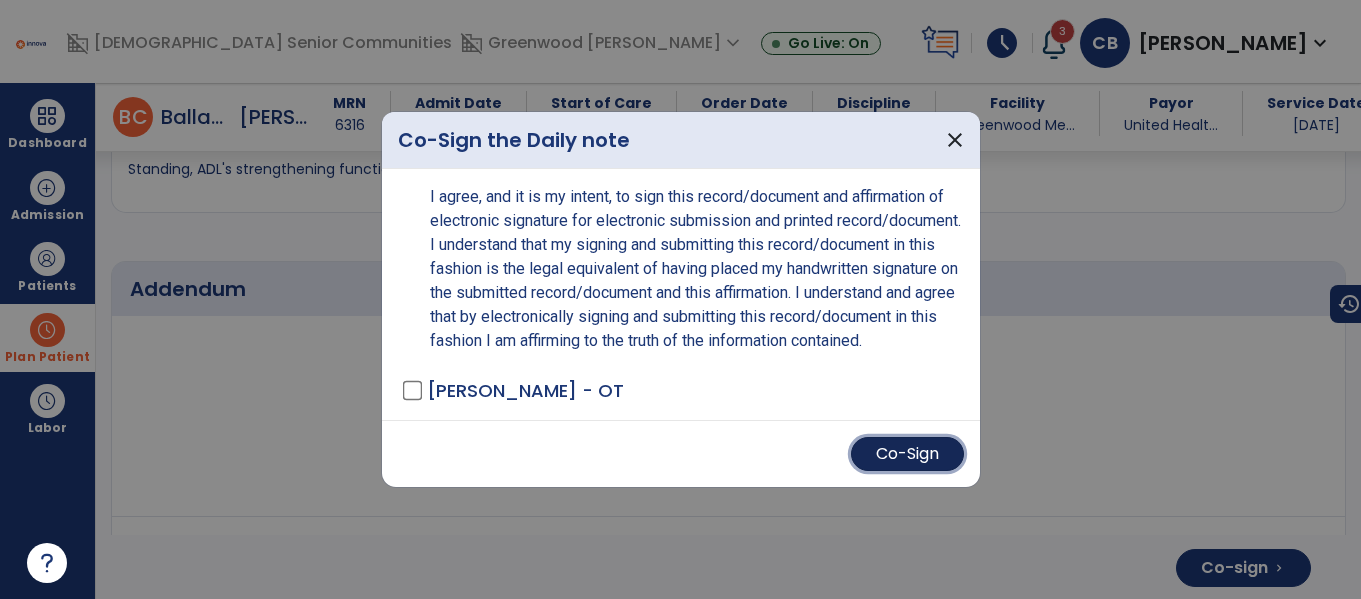 click on "Co-Sign" at bounding box center (907, 454) 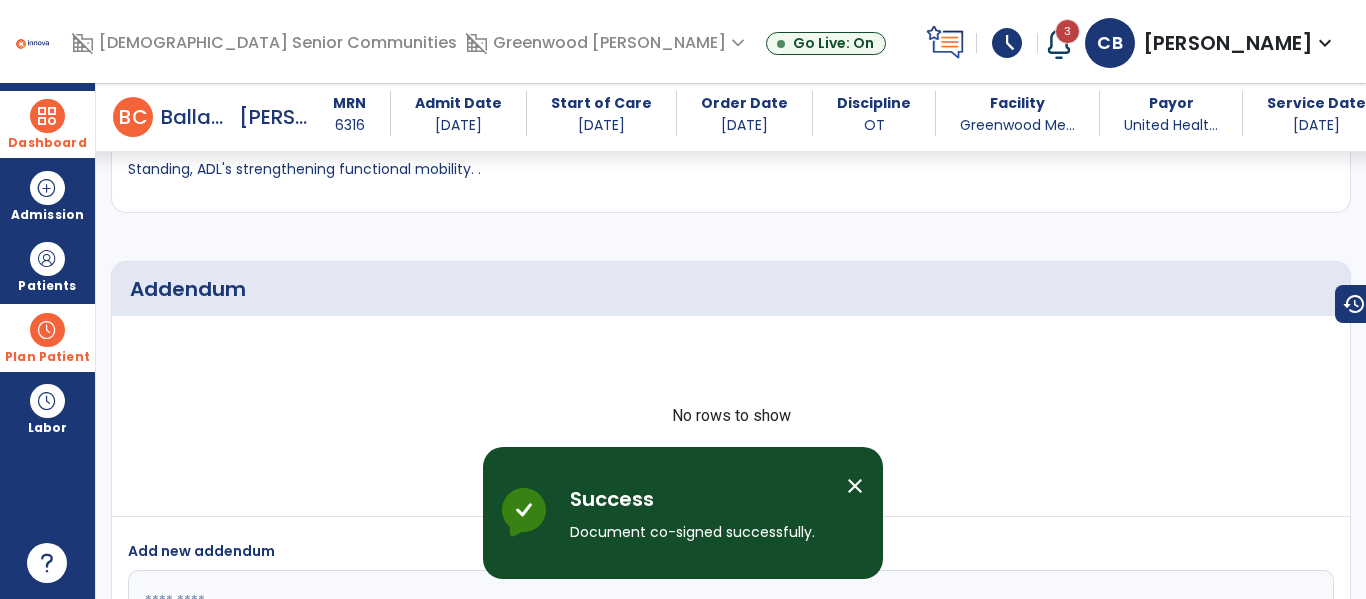 click on "Dashboard" at bounding box center (47, 124) 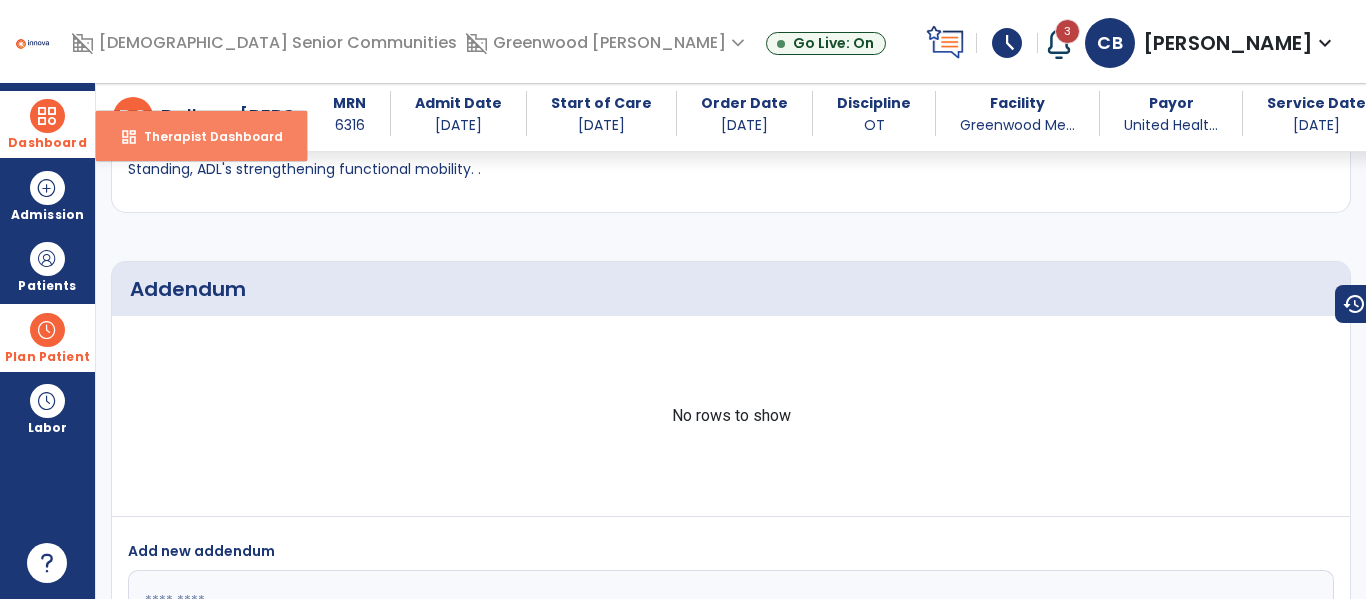 click on "Therapist Dashboard" at bounding box center (205, 136) 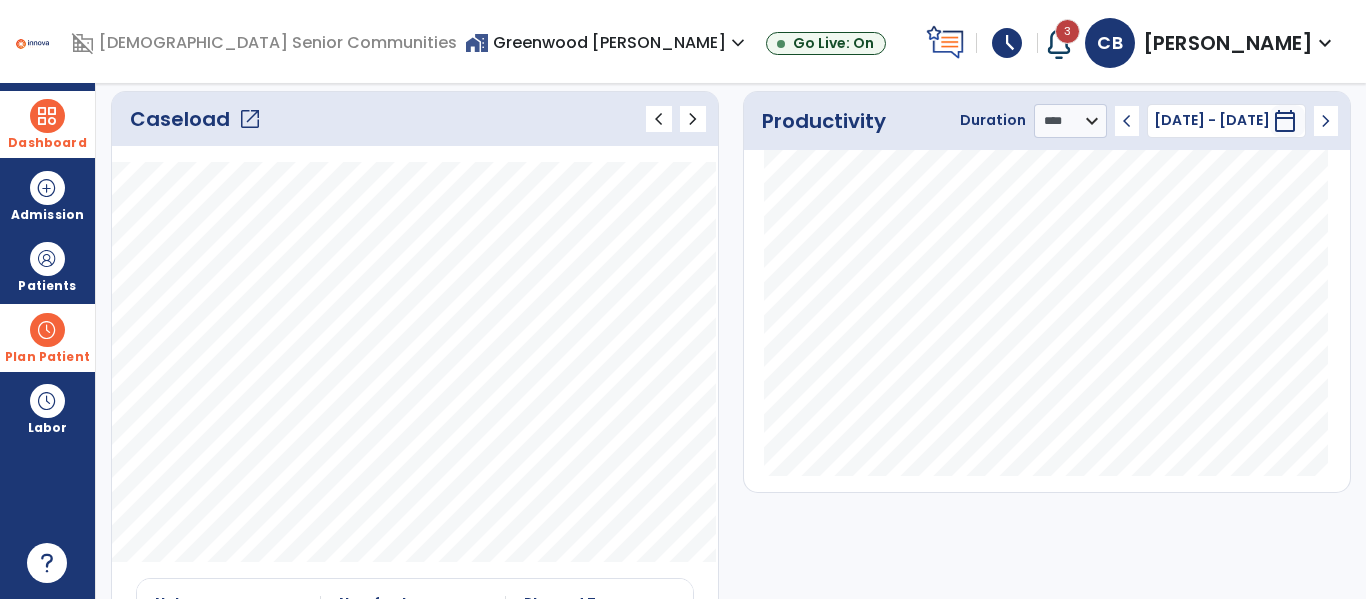 scroll, scrollTop: 0, scrollLeft: 0, axis: both 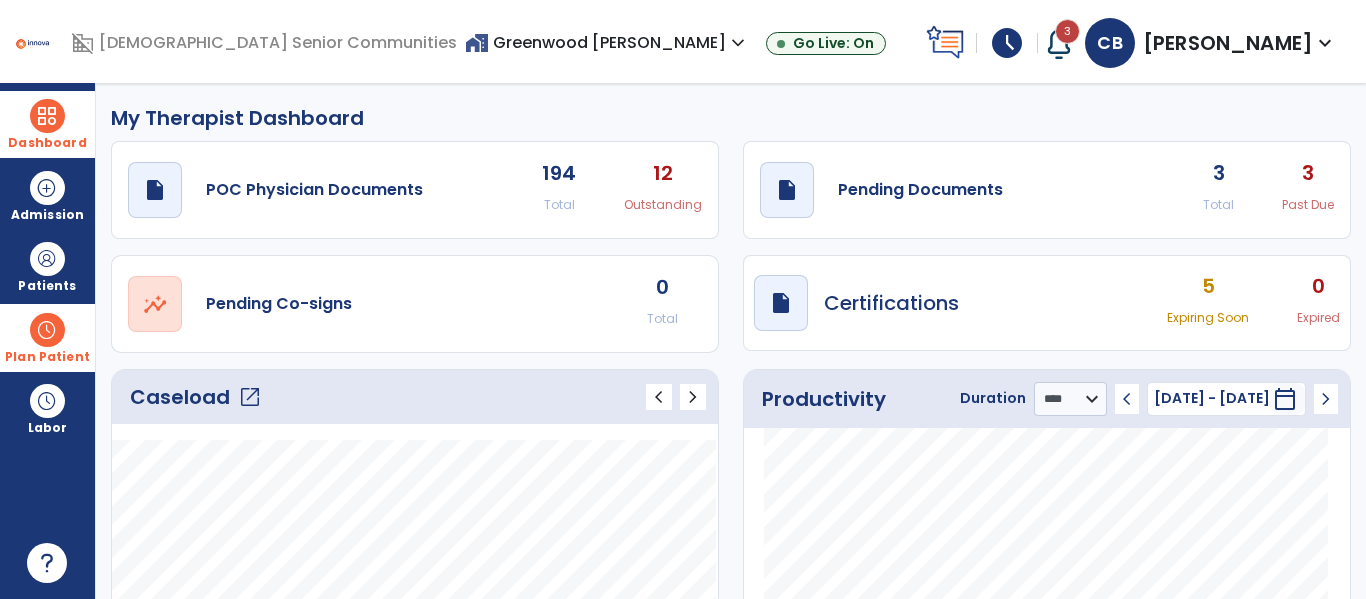 click on "5" at bounding box center [1208, 286] 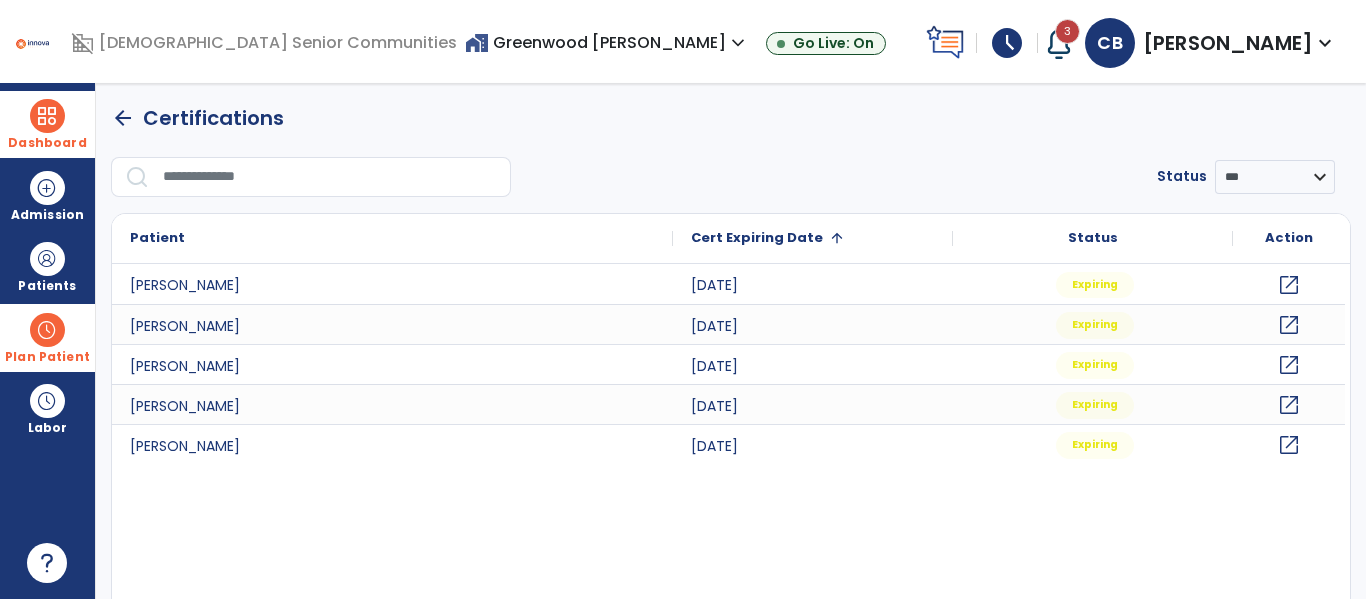 click on "Dashboard" at bounding box center [47, 124] 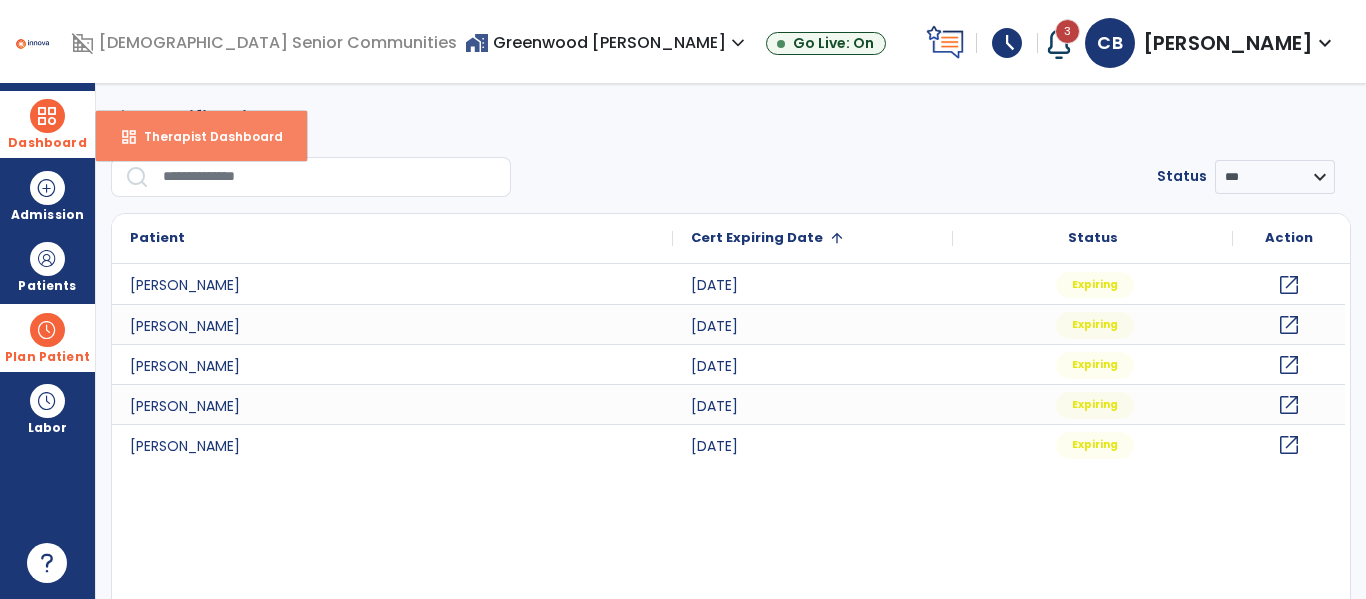 click on "Therapist Dashboard" at bounding box center (205, 136) 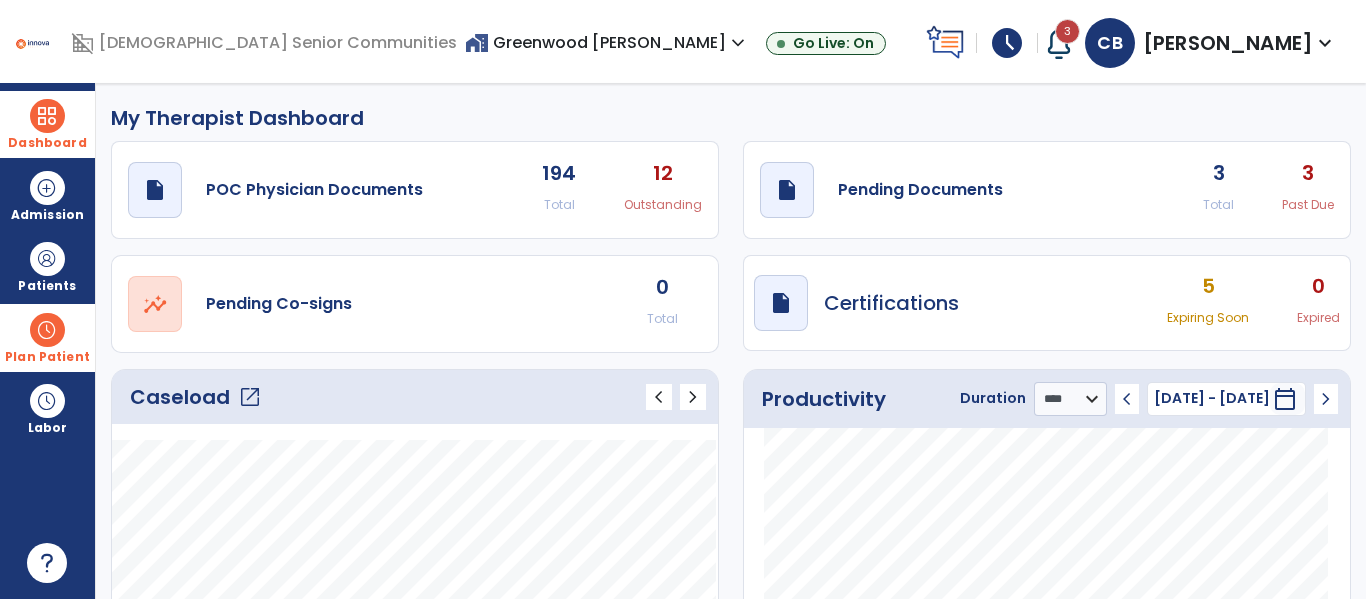 click on "3" 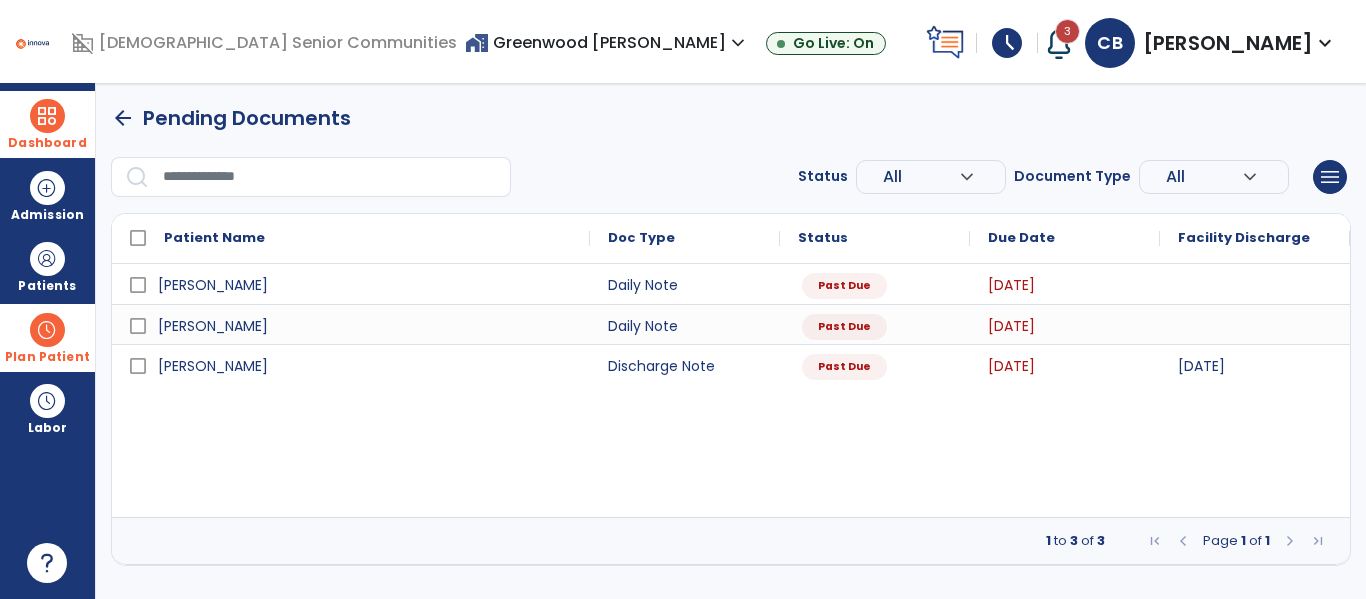 click on "3" at bounding box center (1067, 31) 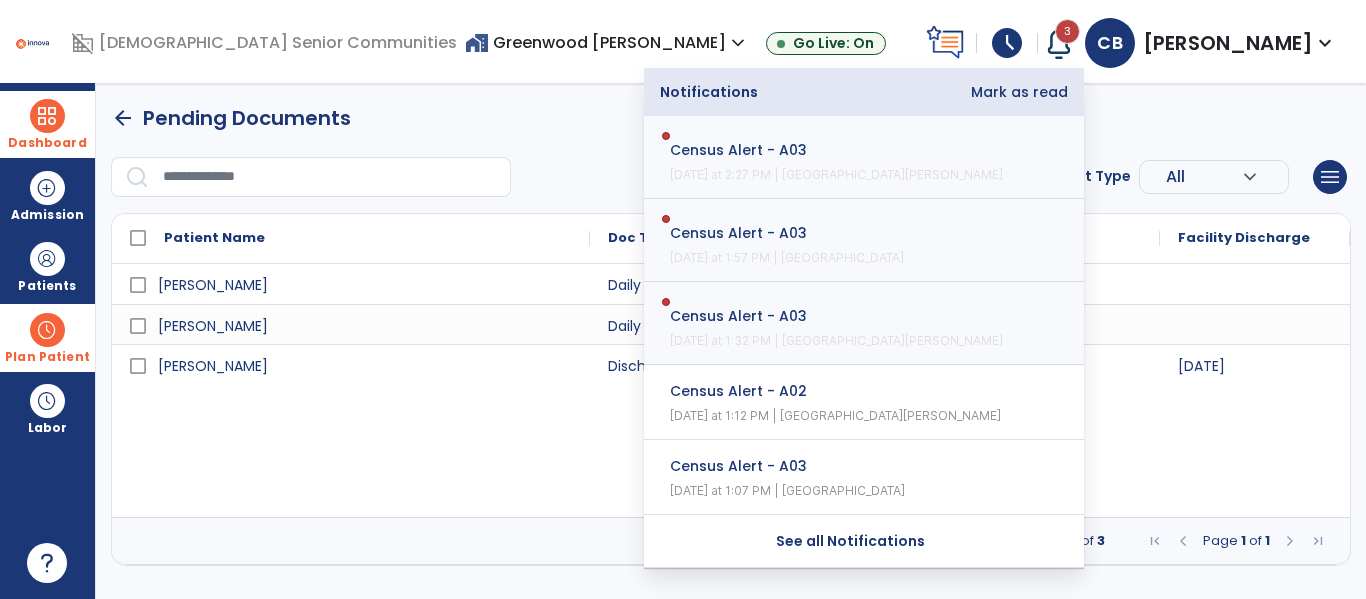 click on "Mark as read" at bounding box center [1019, 92] 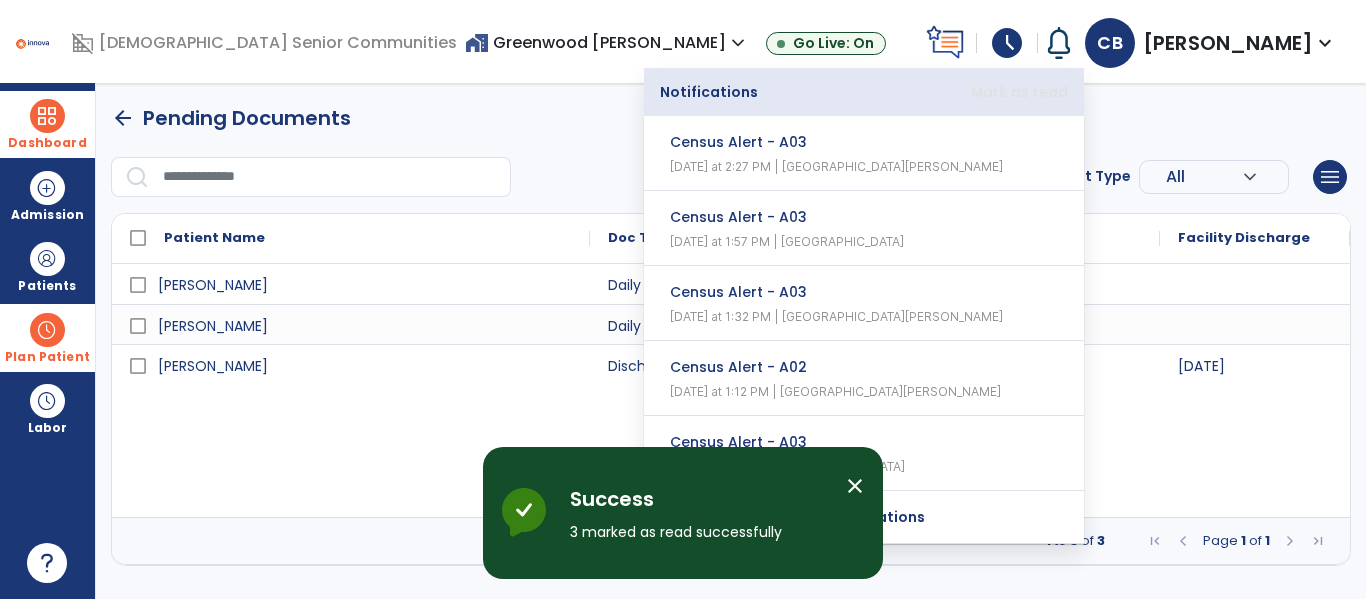 click on "[PERSON_NAME] Daily Note Past Due [DATE]
[PERSON_NAME], [PERSON_NAME] Note Past Due [DATE]
[PERSON_NAME] Discharge Note Past Due [DATE] [DATE]" at bounding box center (731, 390) 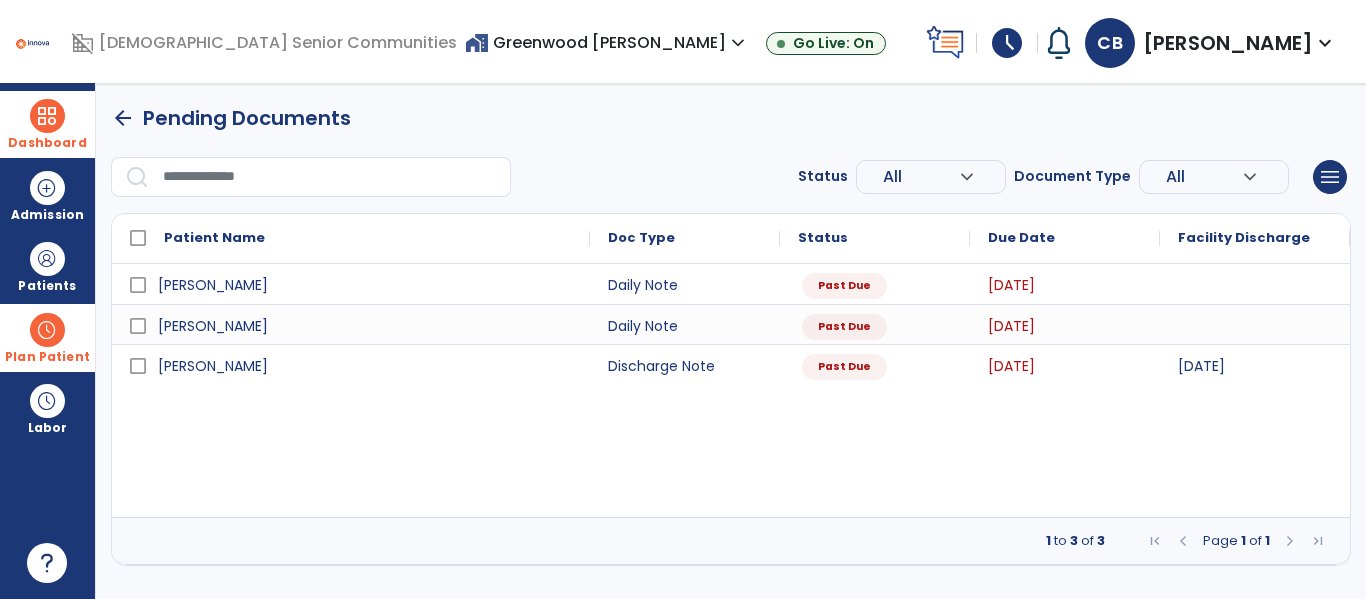 click at bounding box center [47, 116] 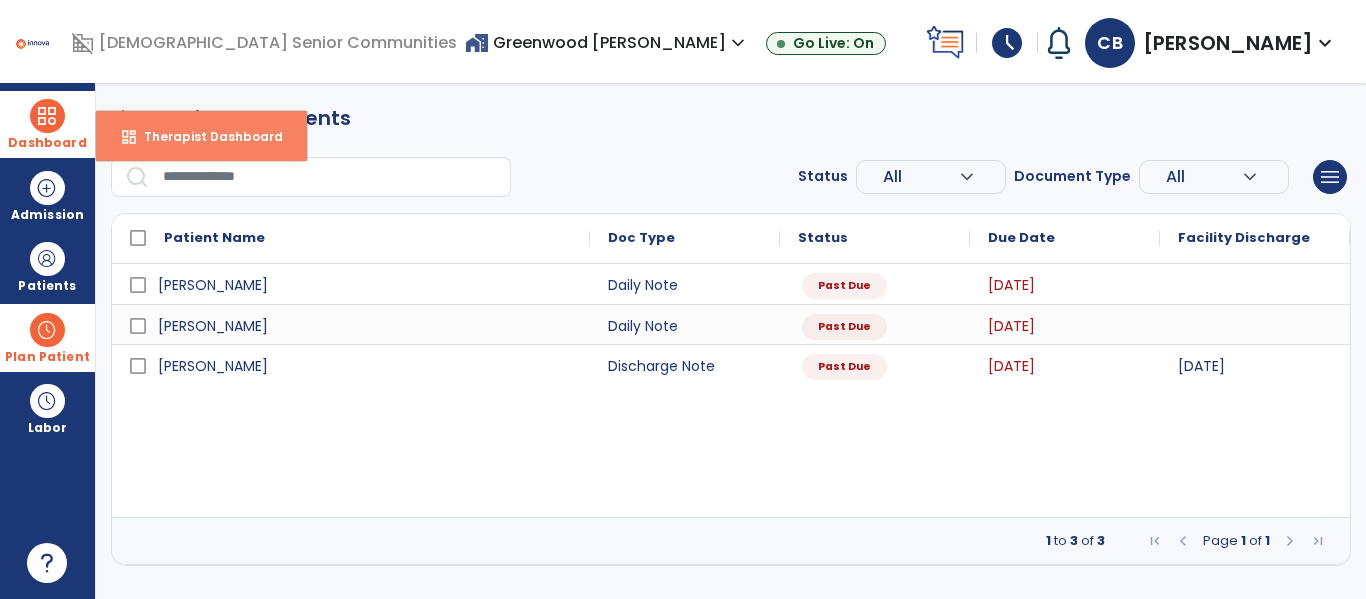 click on "Therapist Dashboard" at bounding box center (205, 136) 